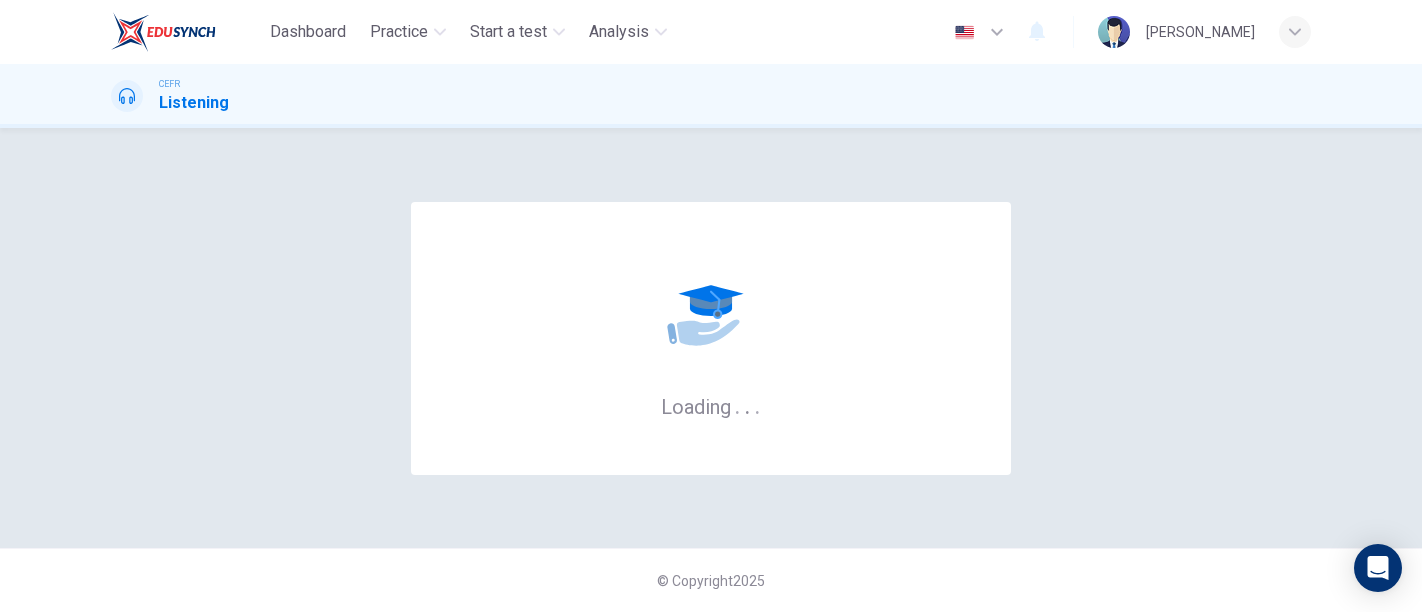 scroll, scrollTop: 0, scrollLeft: 0, axis: both 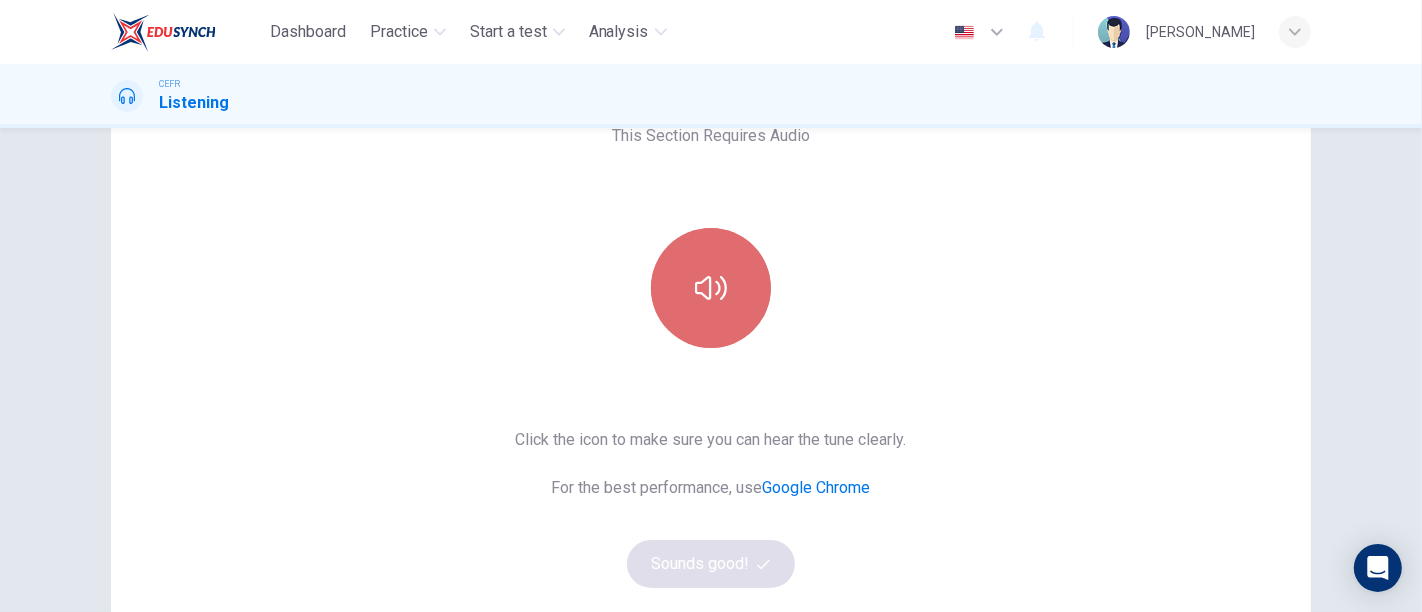 click 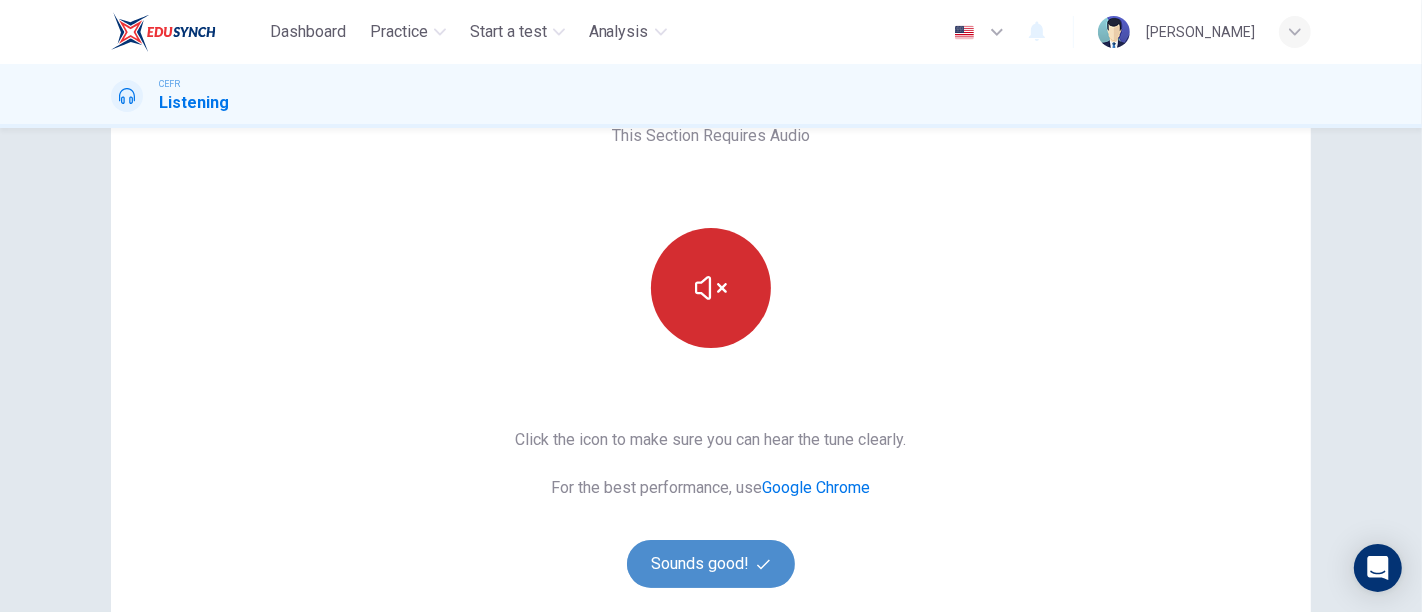 click on "Sounds good!" at bounding box center [711, 564] 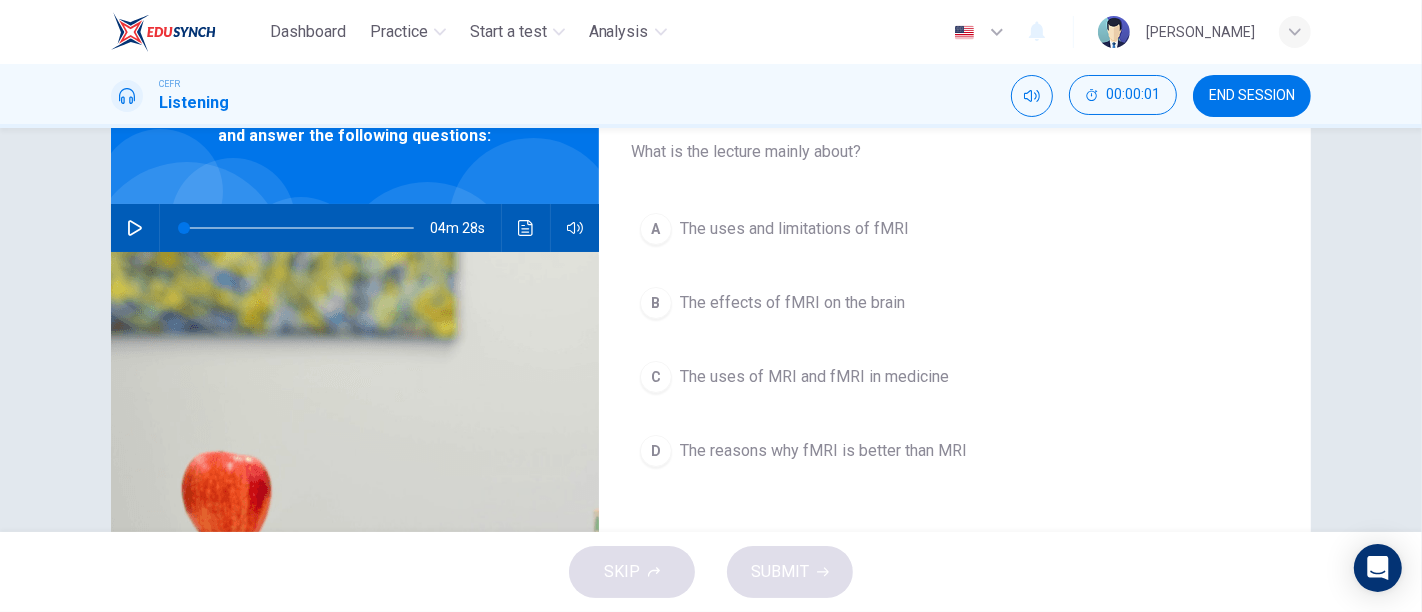 scroll, scrollTop: 19, scrollLeft: 0, axis: vertical 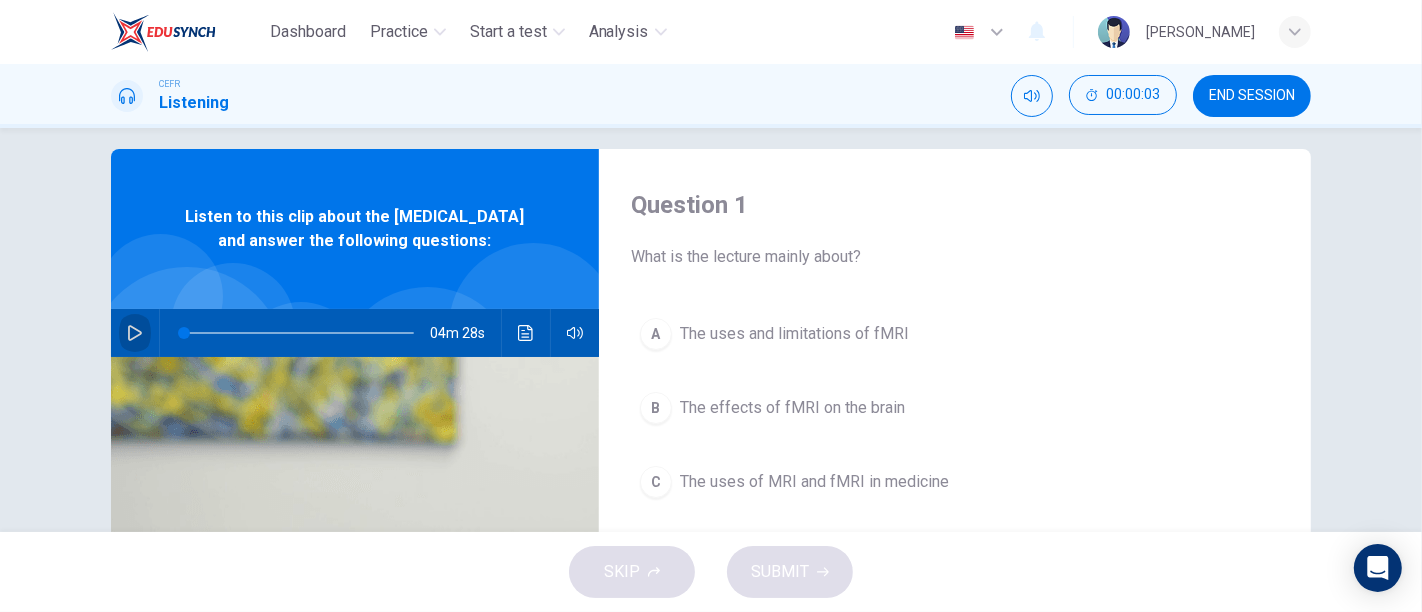 click at bounding box center (135, 333) 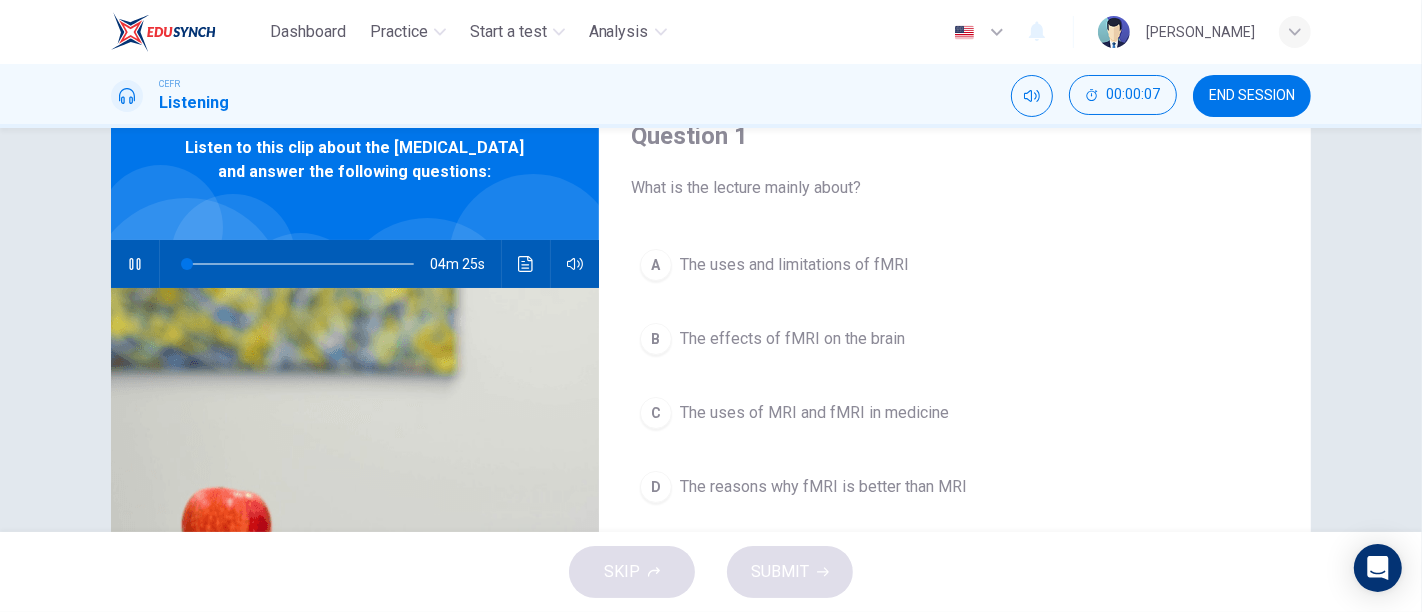 scroll, scrollTop: 94, scrollLeft: 0, axis: vertical 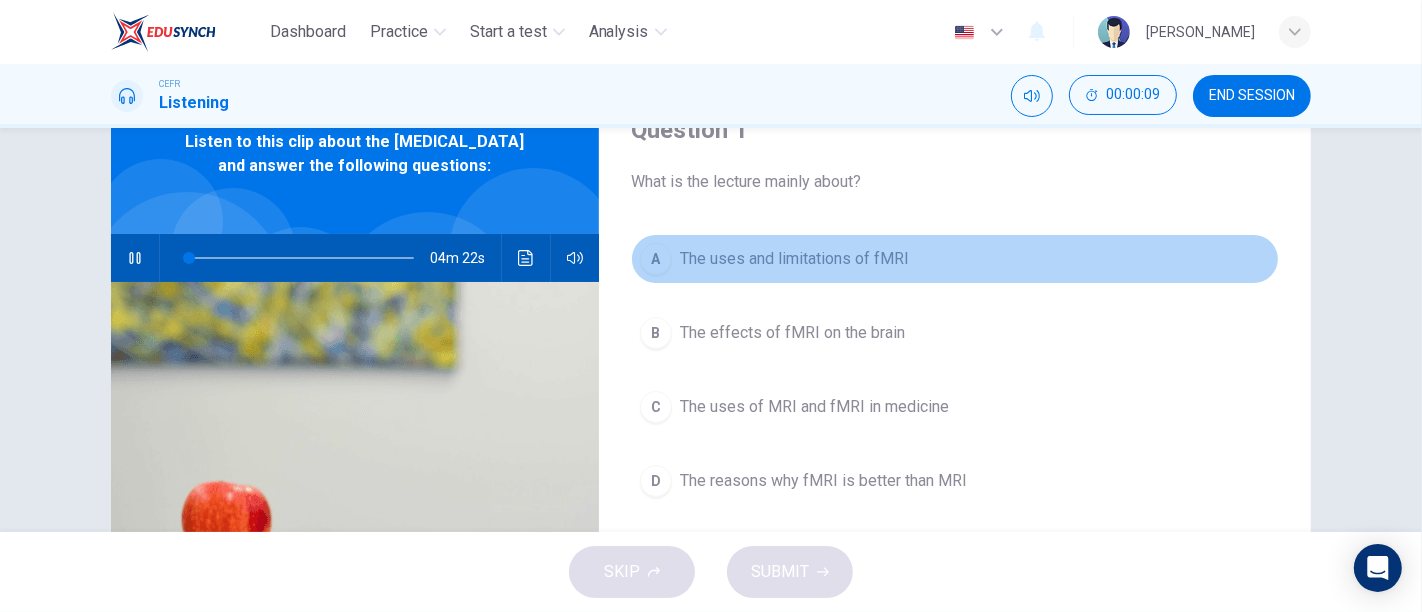 click on "The uses and limitations of fMRI" at bounding box center (794, 259) 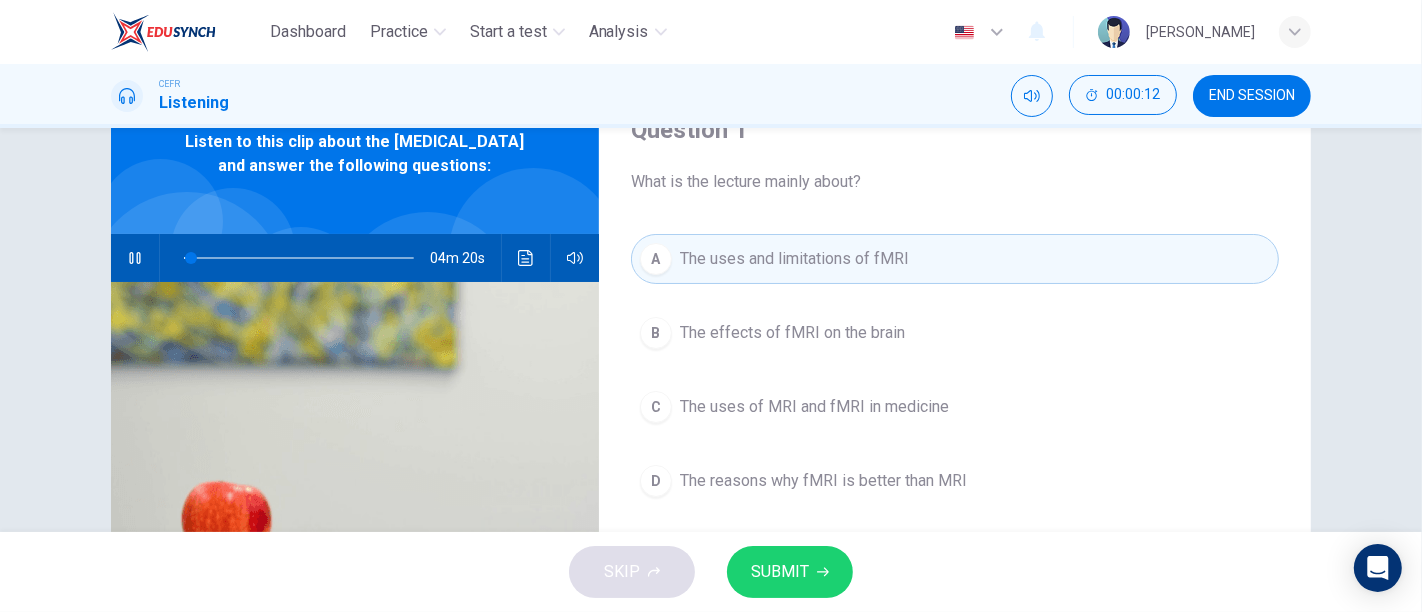 type on "3" 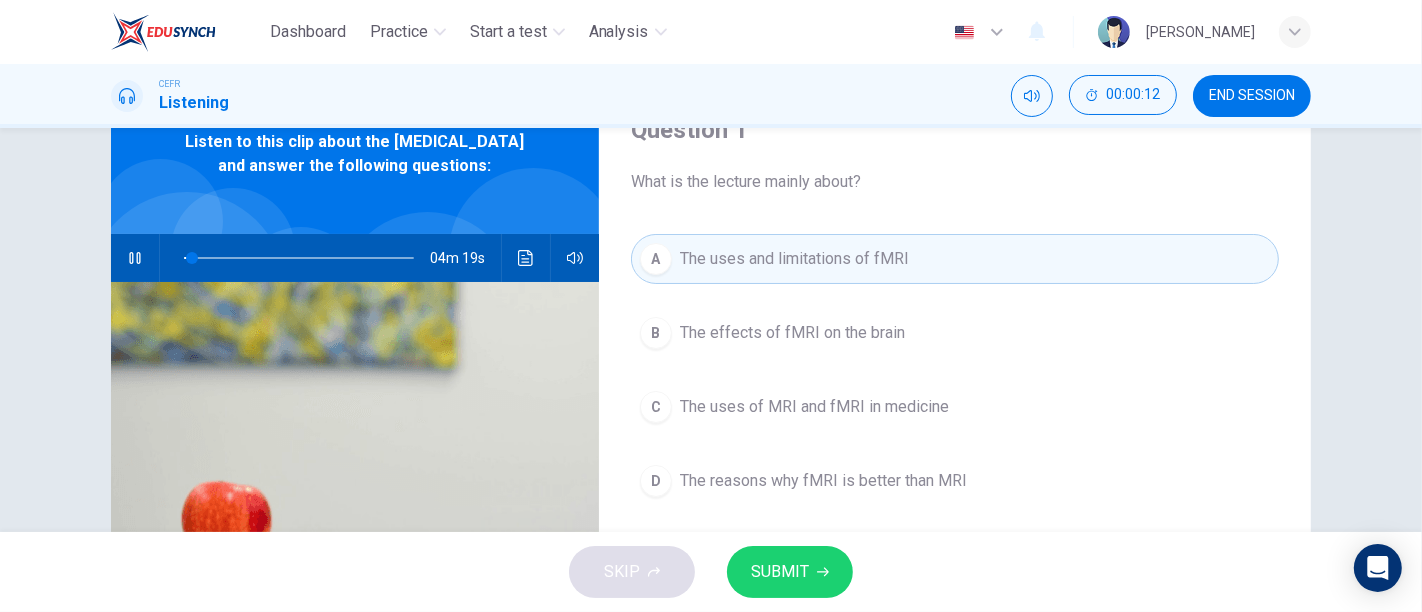 type 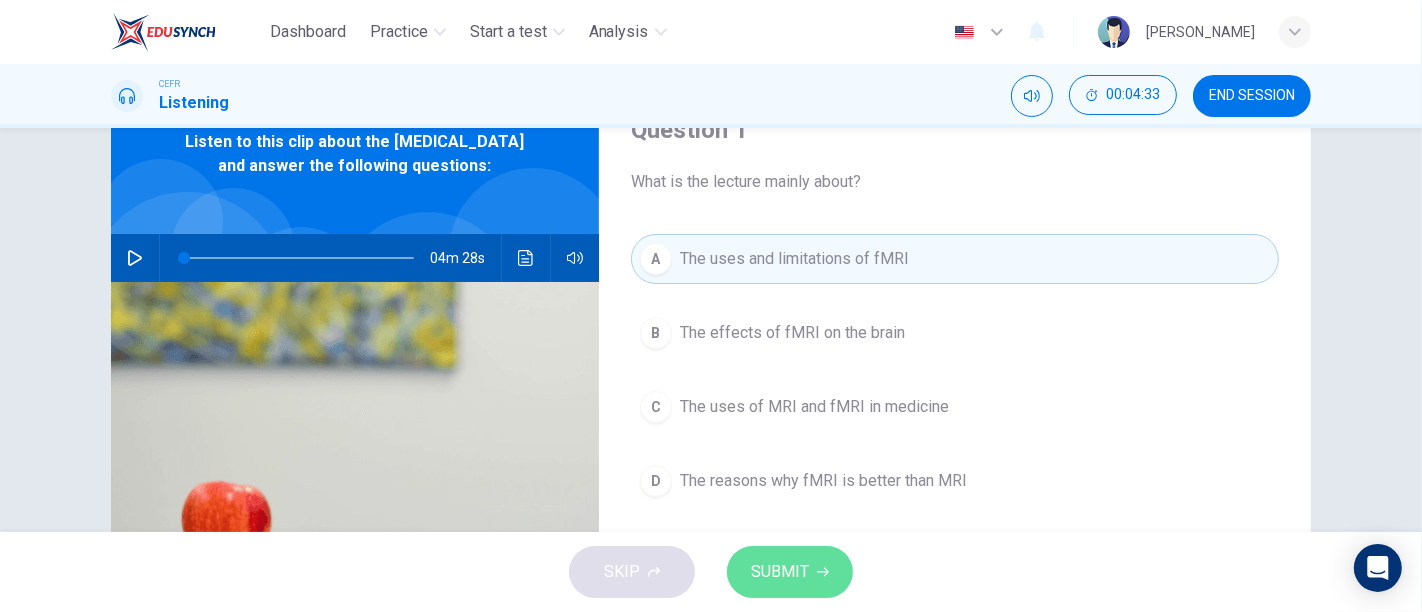 click on "SUBMIT" at bounding box center (780, 572) 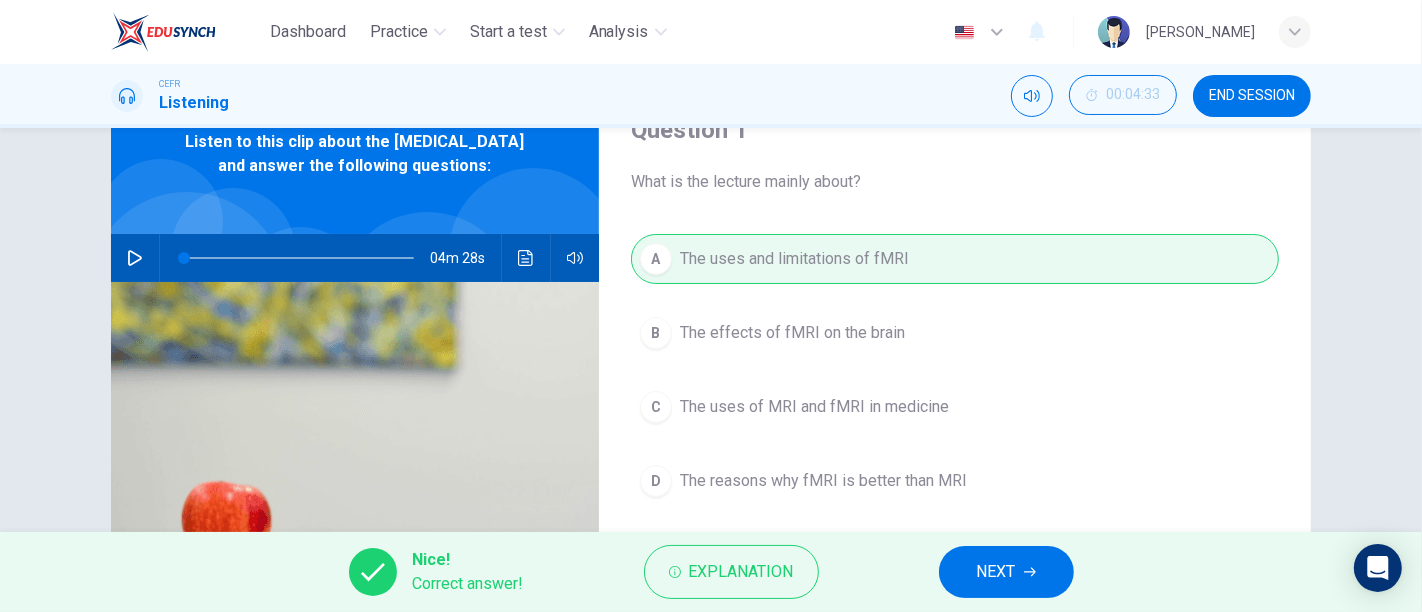 click on "NEXT" at bounding box center (996, 572) 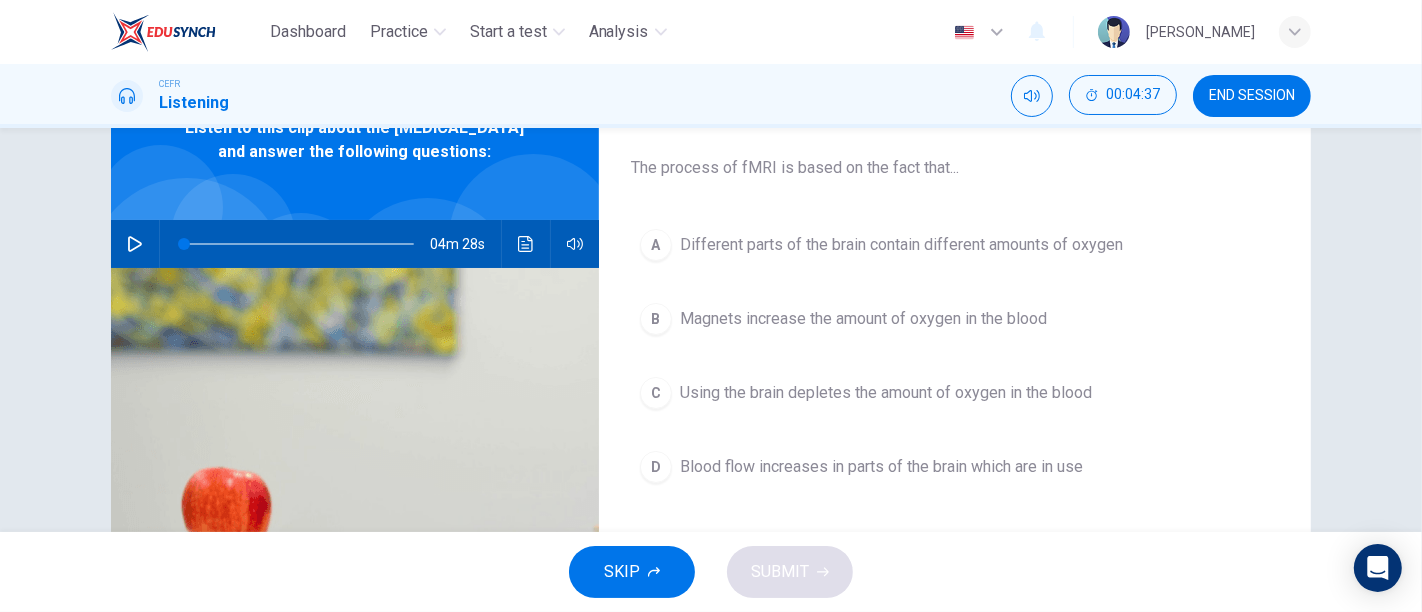 scroll, scrollTop: 110, scrollLeft: 0, axis: vertical 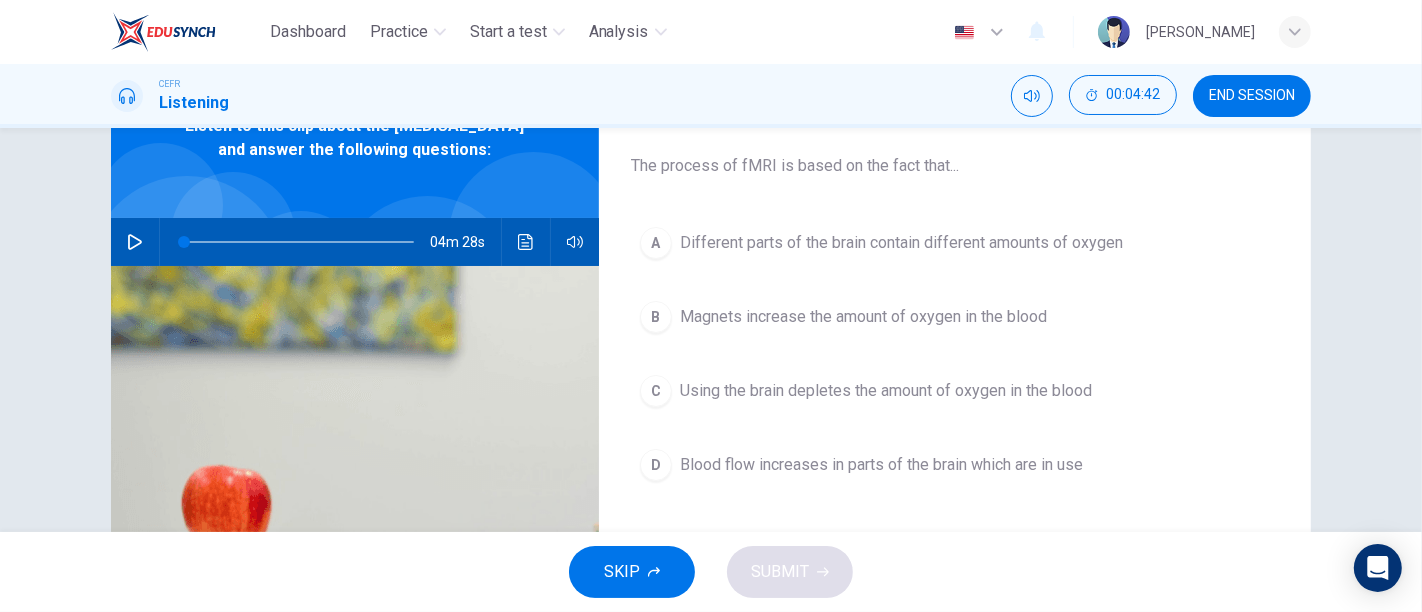 click on "04m 28s" at bounding box center (355, 242) 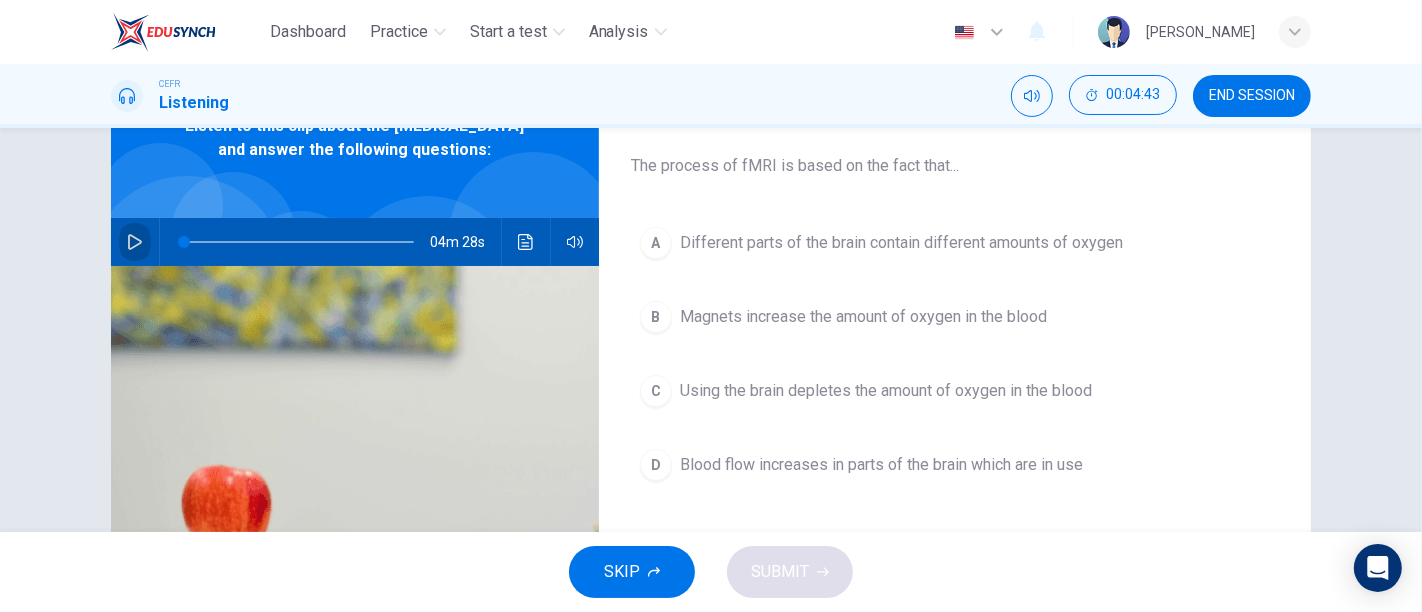 click 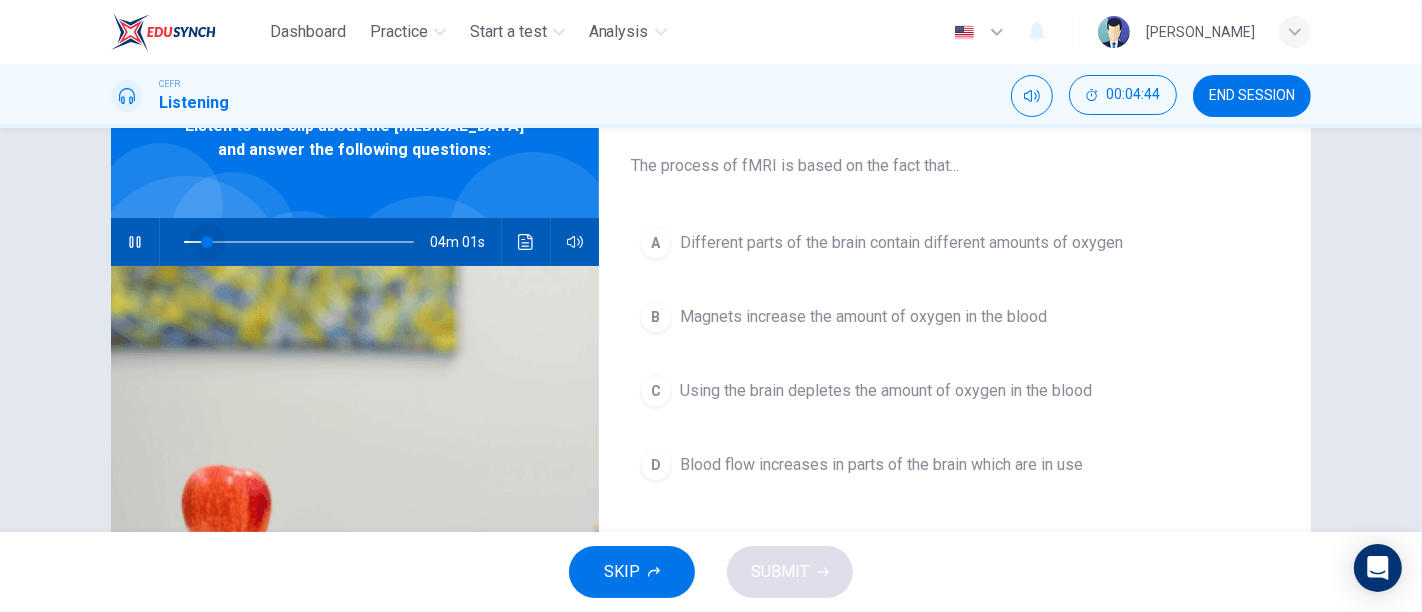 click at bounding box center [299, 242] 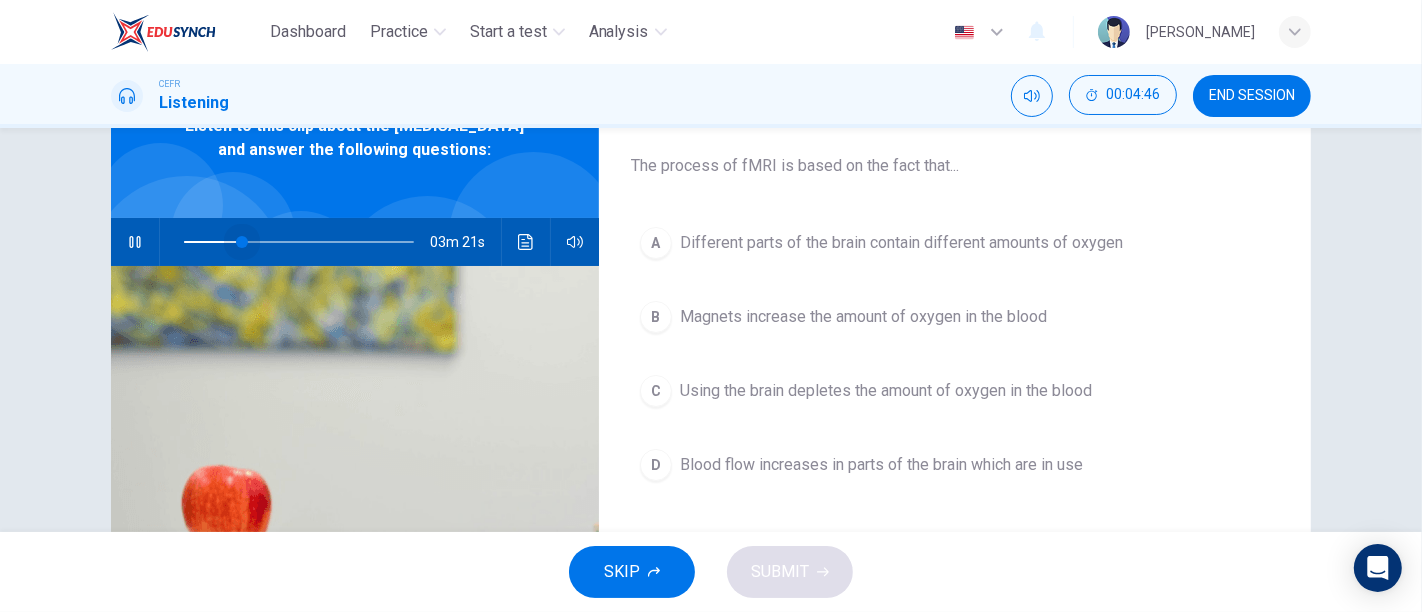 click at bounding box center [299, 242] 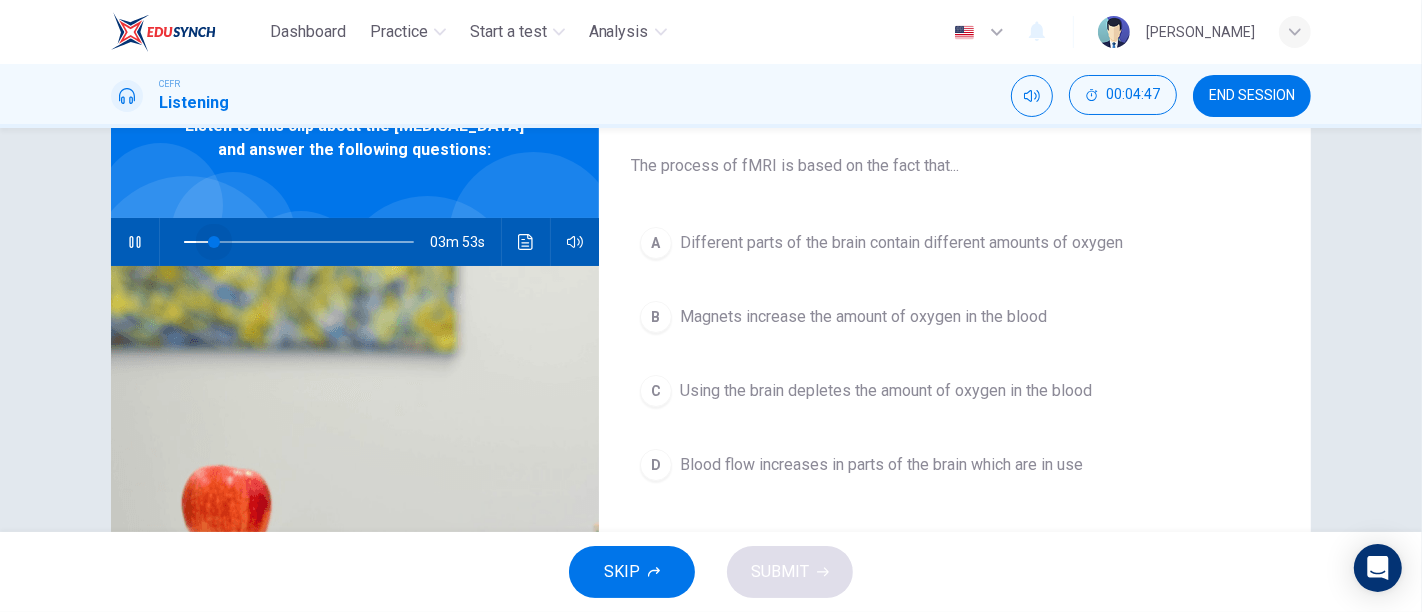 click at bounding box center (299, 242) 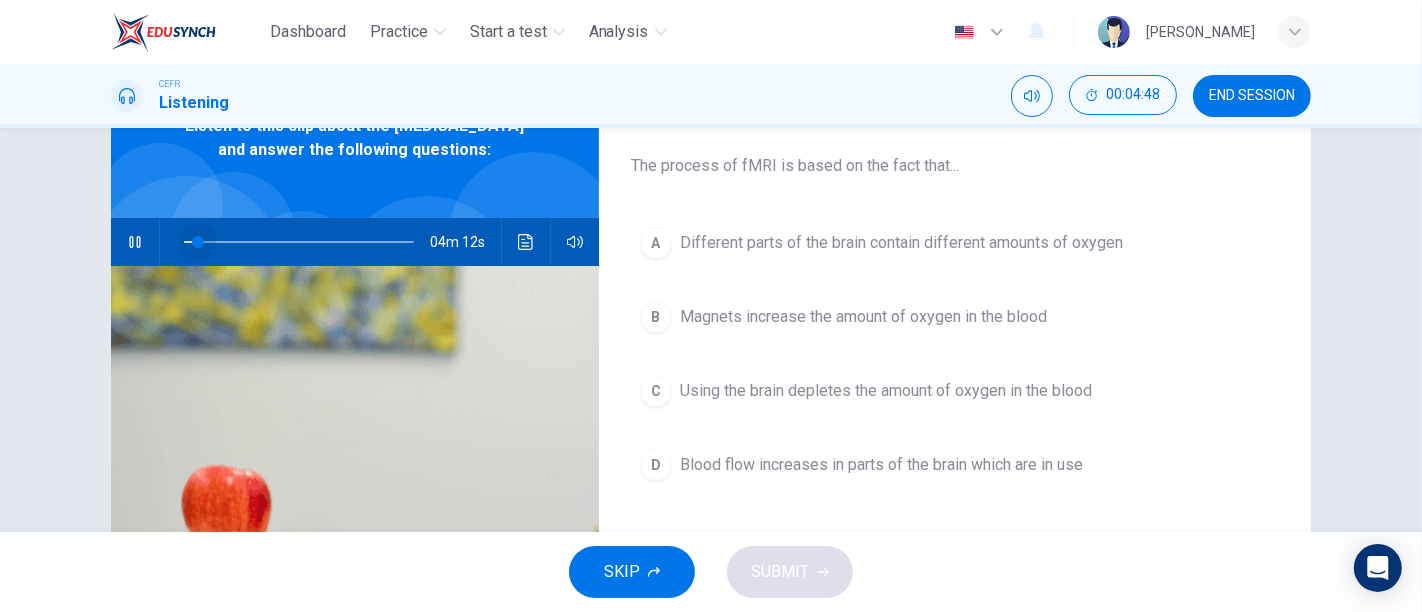 drag, startPoint x: 208, startPoint y: 256, endPoint x: 191, endPoint y: 259, distance: 17.262676 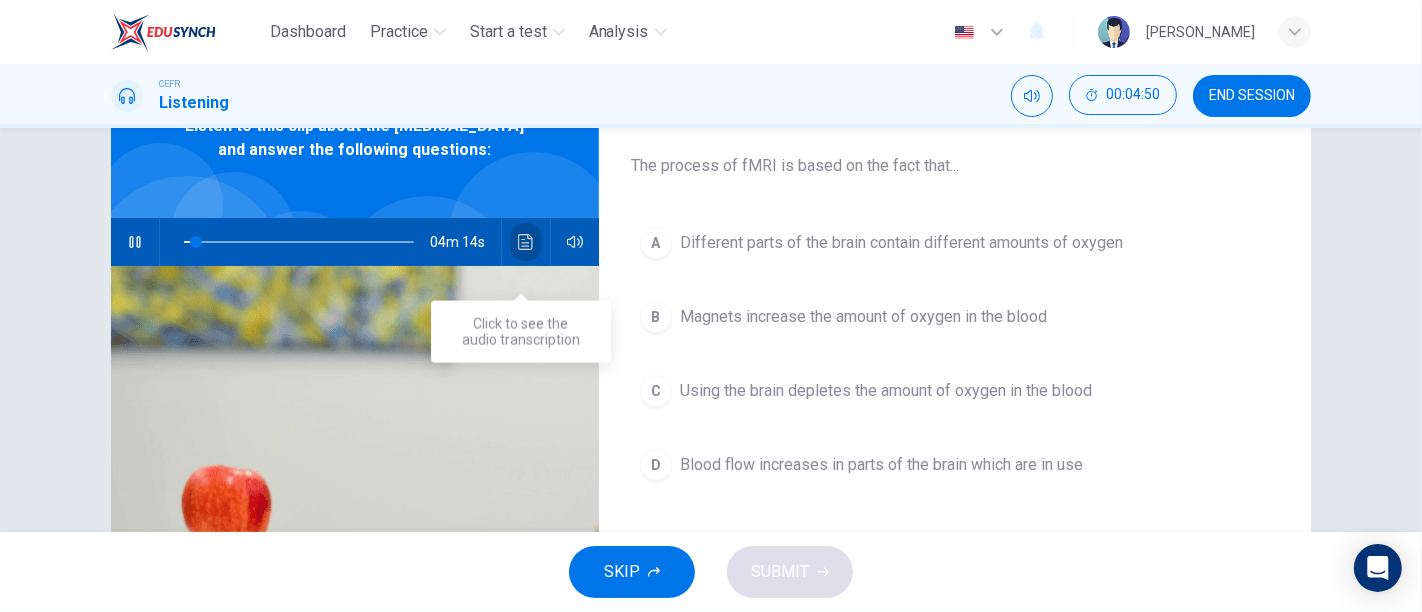 click at bounding box center [526, 242] 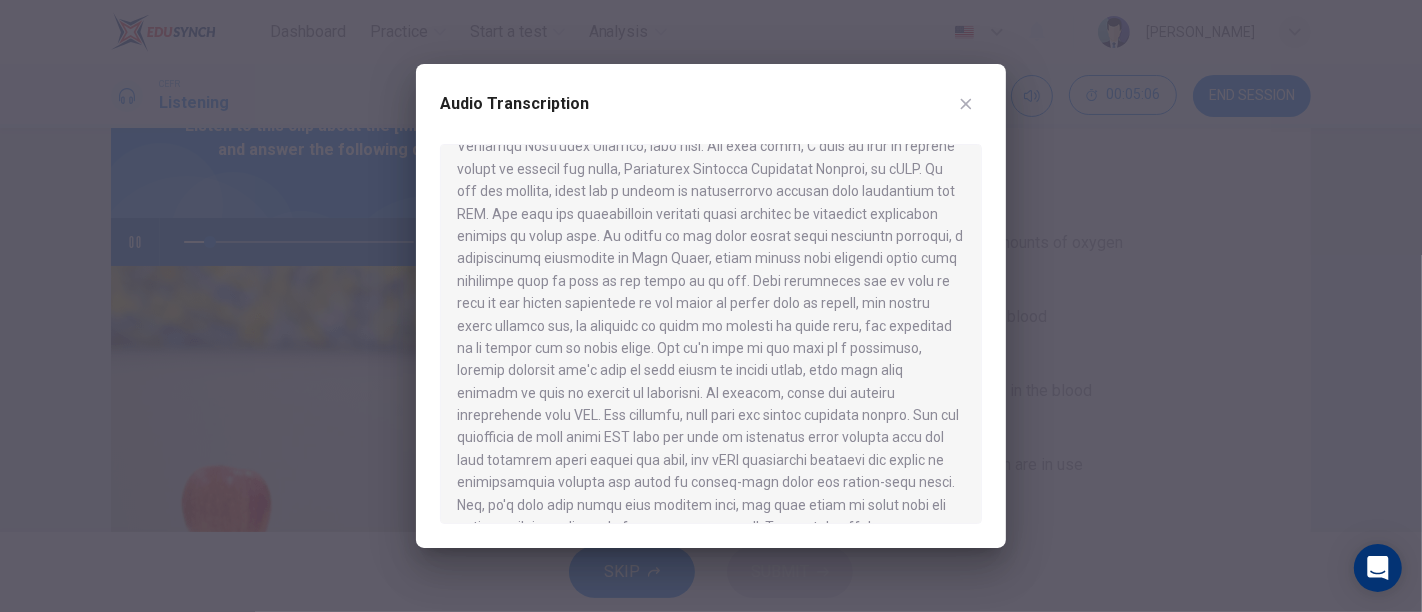 scroll, scrollTop: 48, scrollLeft: 0, axis: vertical 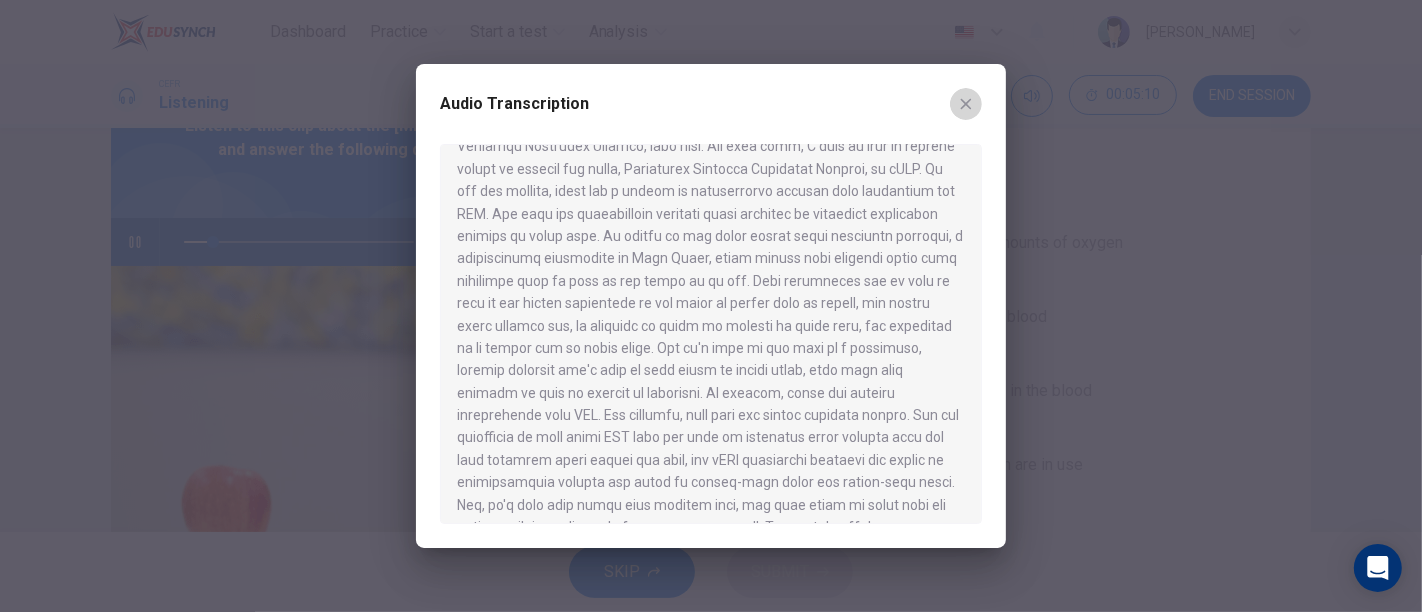 click at bounding box center [966, 104] 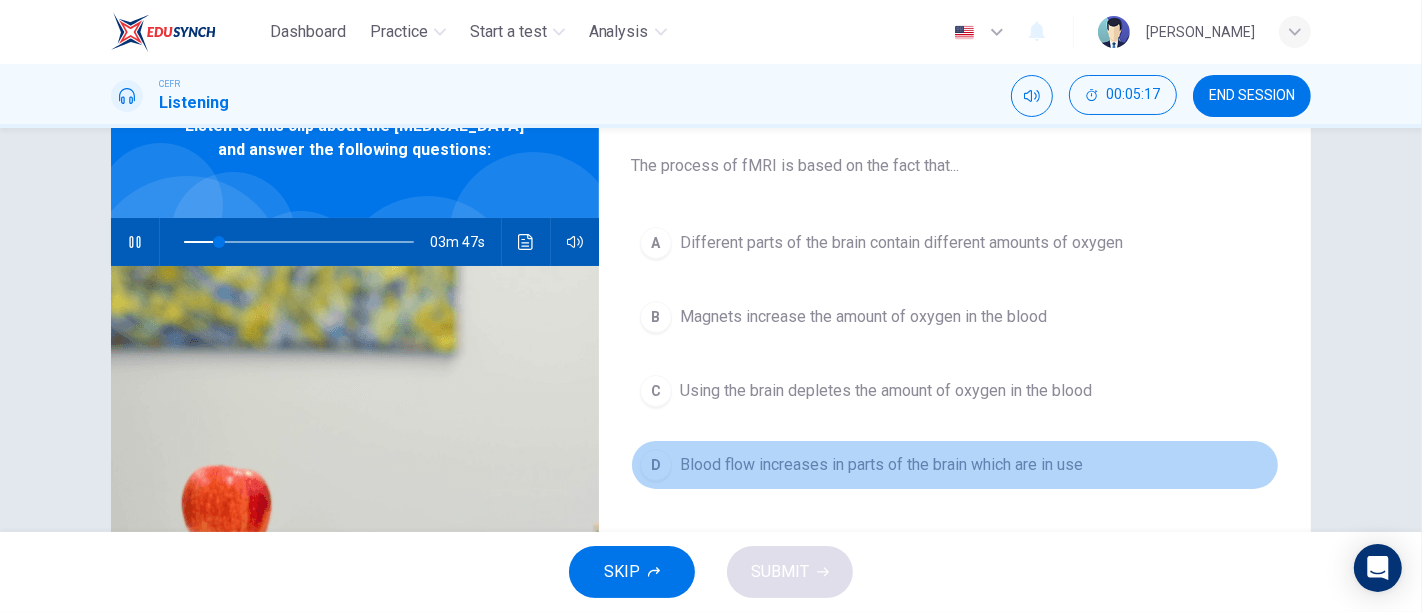click on "Blood flow increases in parts of the brain which are in use" at bounding box center (881, 465) 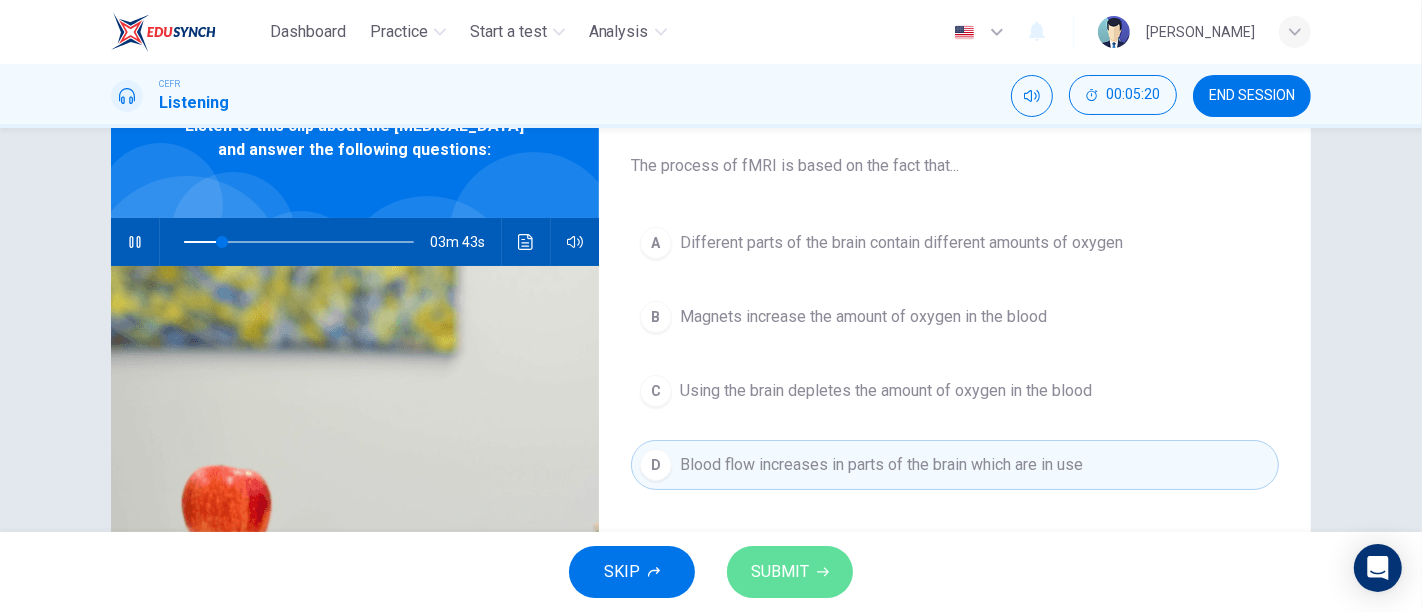 click on "SUBMIT" at bounding box center [790, 572] 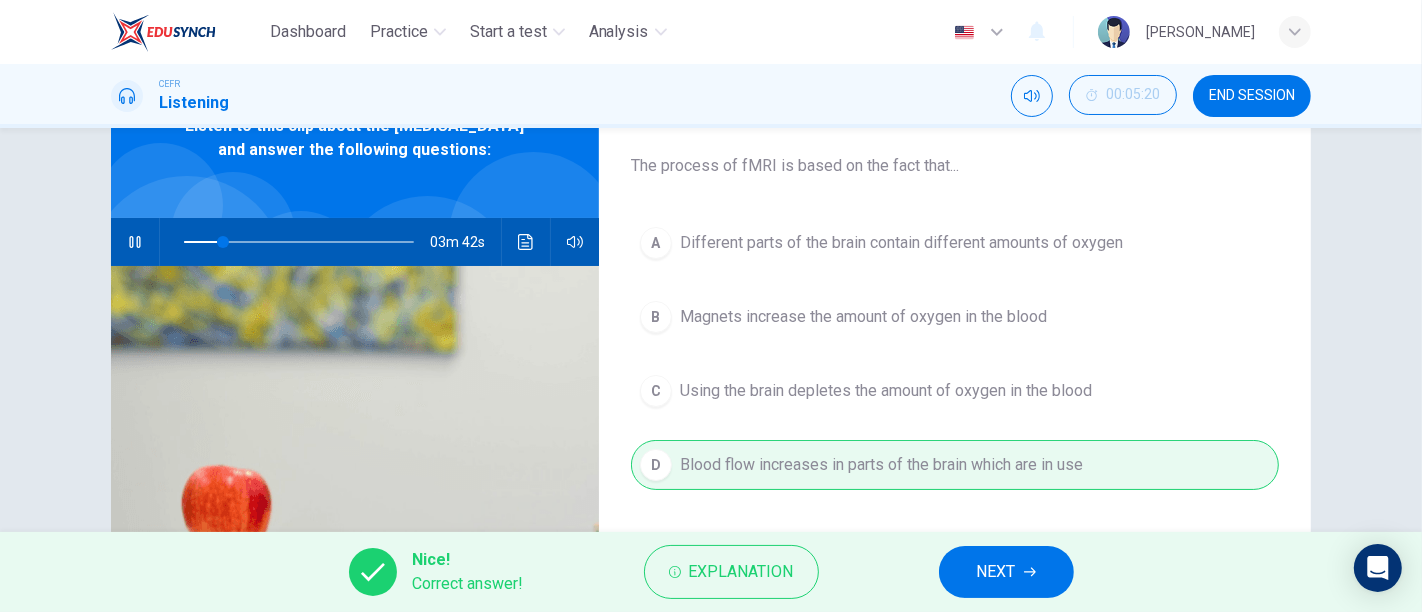 click on "NEXT" at bounding box center [1006, 572] 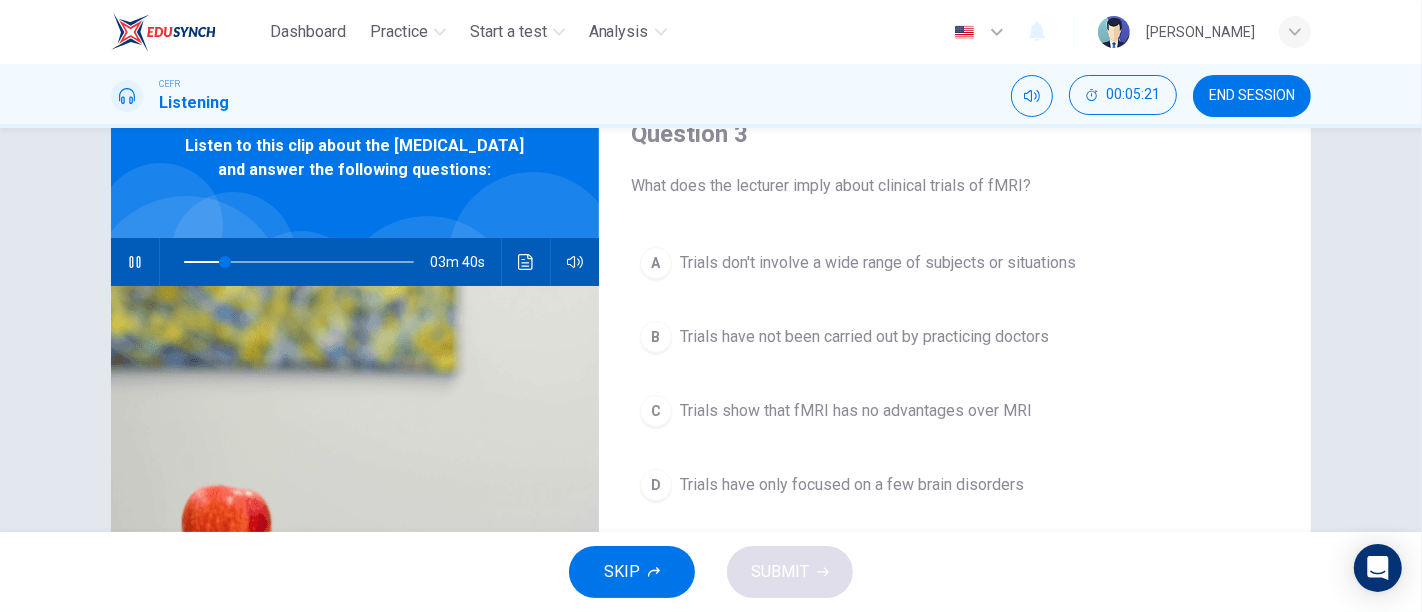 scroll, scrollTop: 88, scrollLeft: 0, axis: vertical 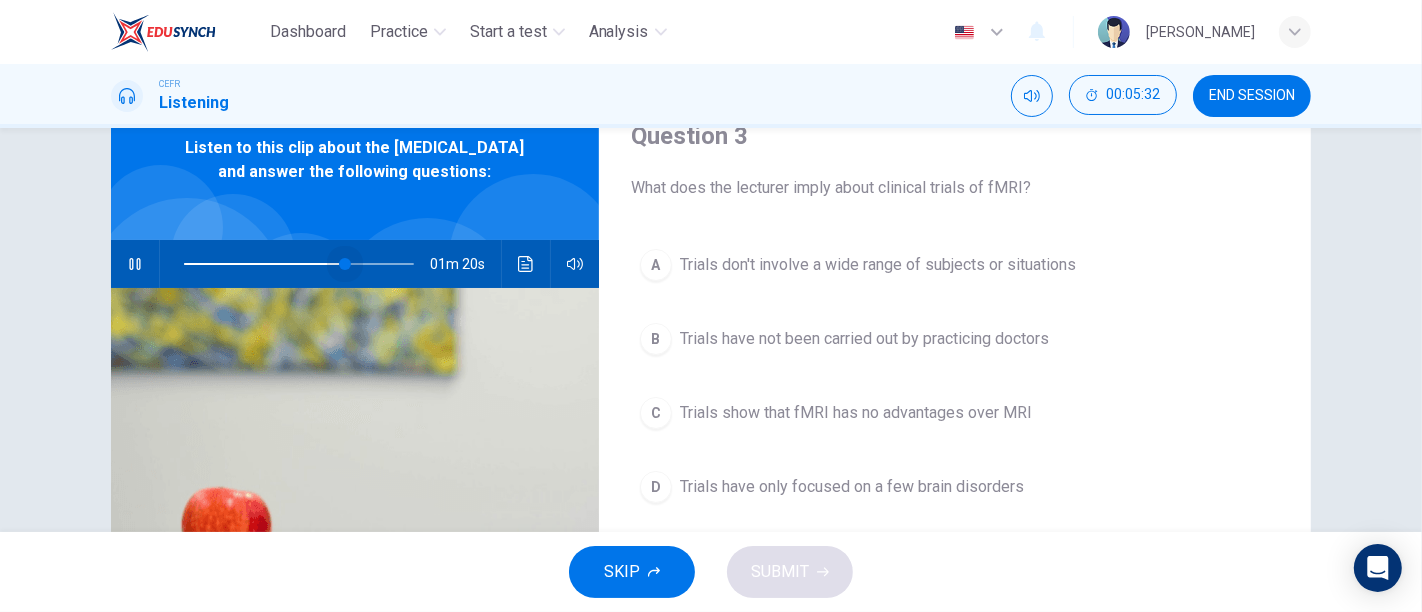 click at bounding box center [299, 264] 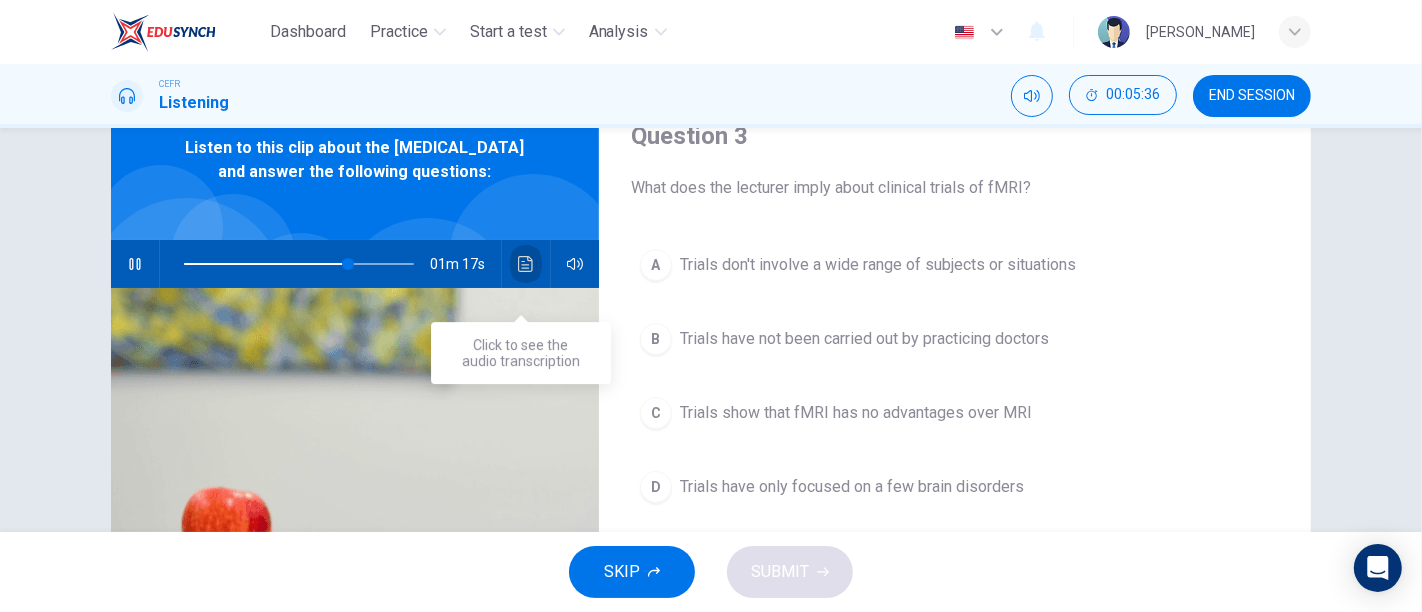 click at bounding box center [526, 264] 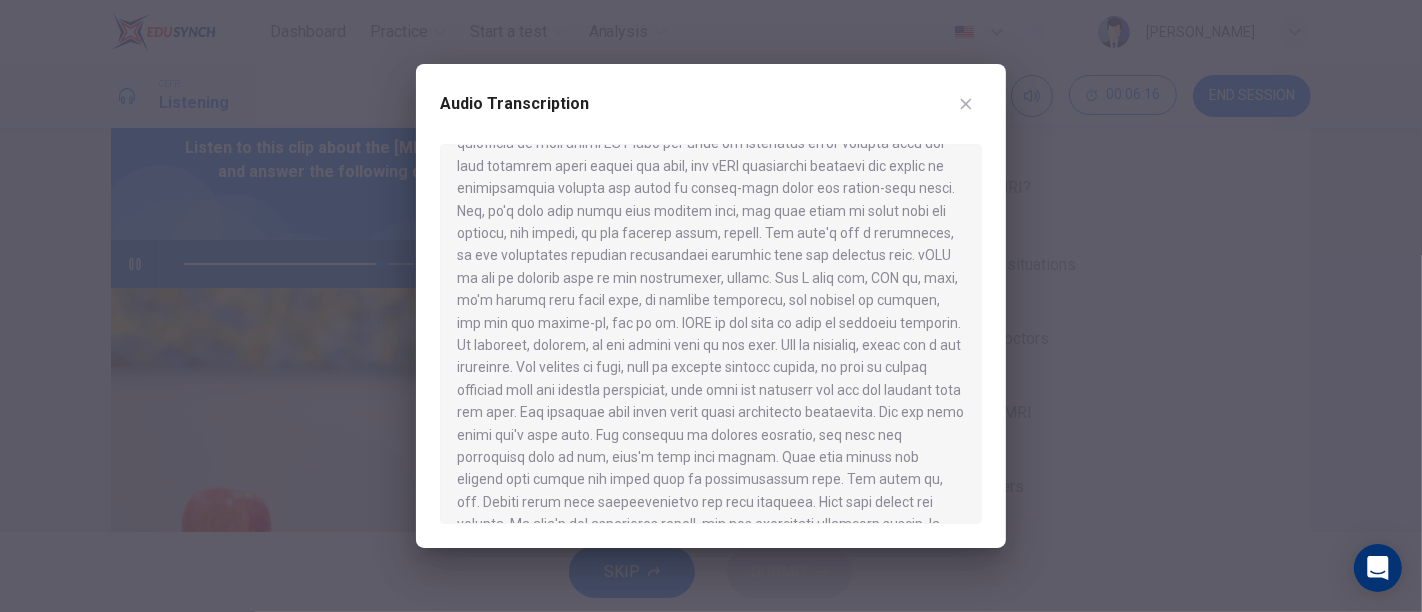 scroll, scrollTop: 340, scrollLeft: 0, axis: vertical 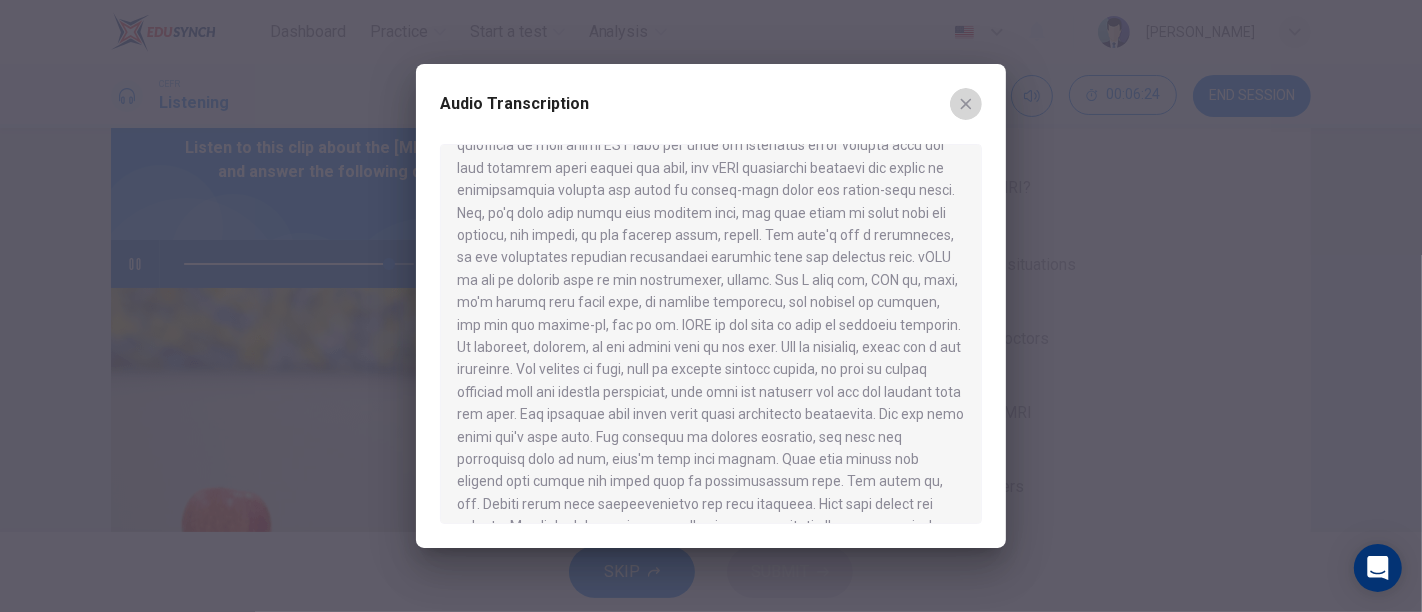 click 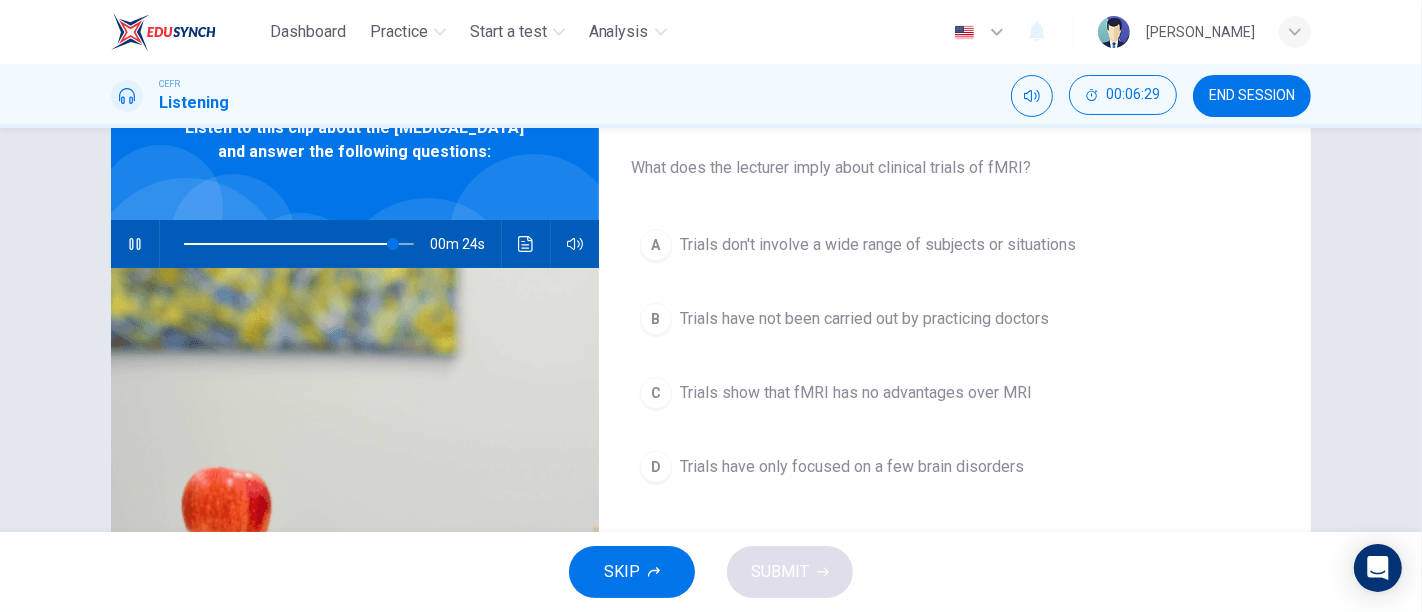 scroll, scrollTop: 110, scrollLeft: 0, axis: vertical 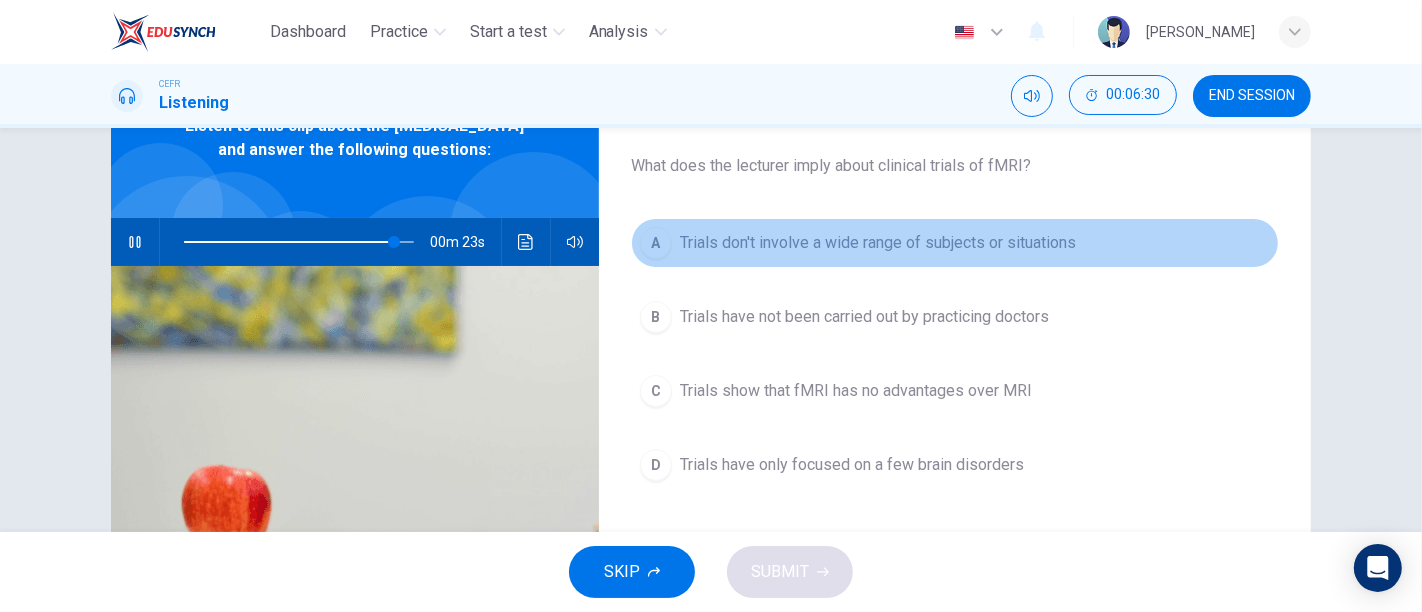 click on "Trials don't involve a wide range of subjects or situations" at bounding box center (878, 243) 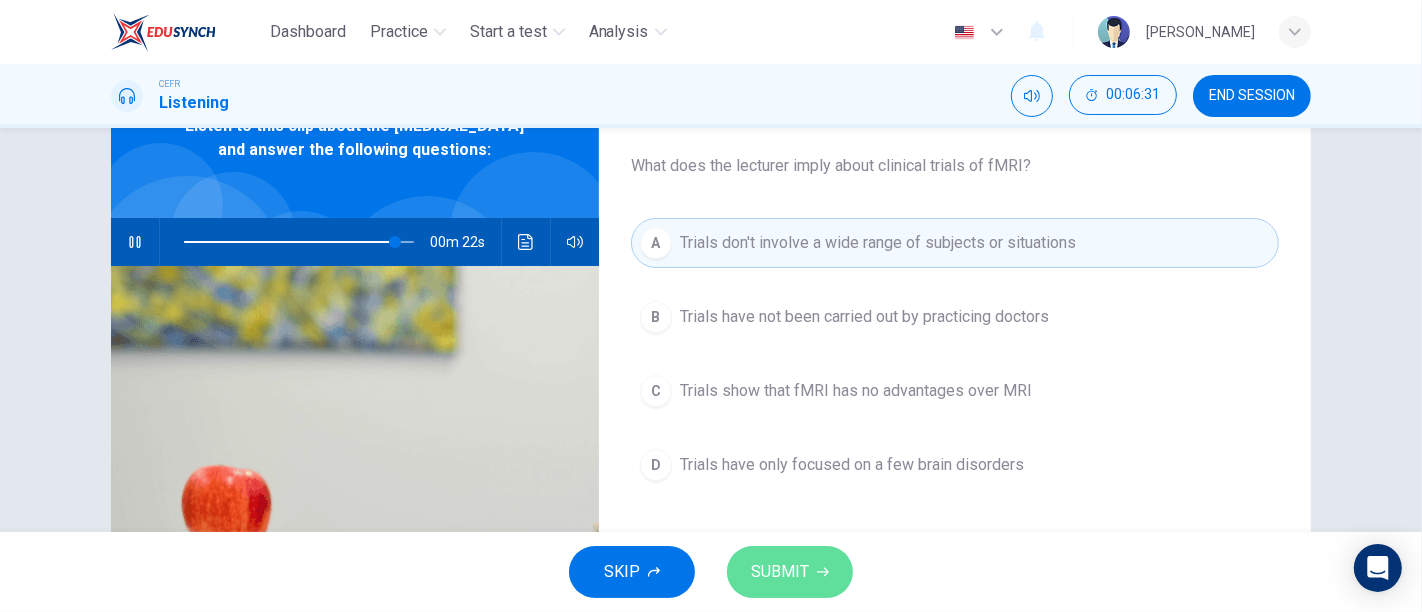 click on "SUBMIT" at bounding box center (780, 572) 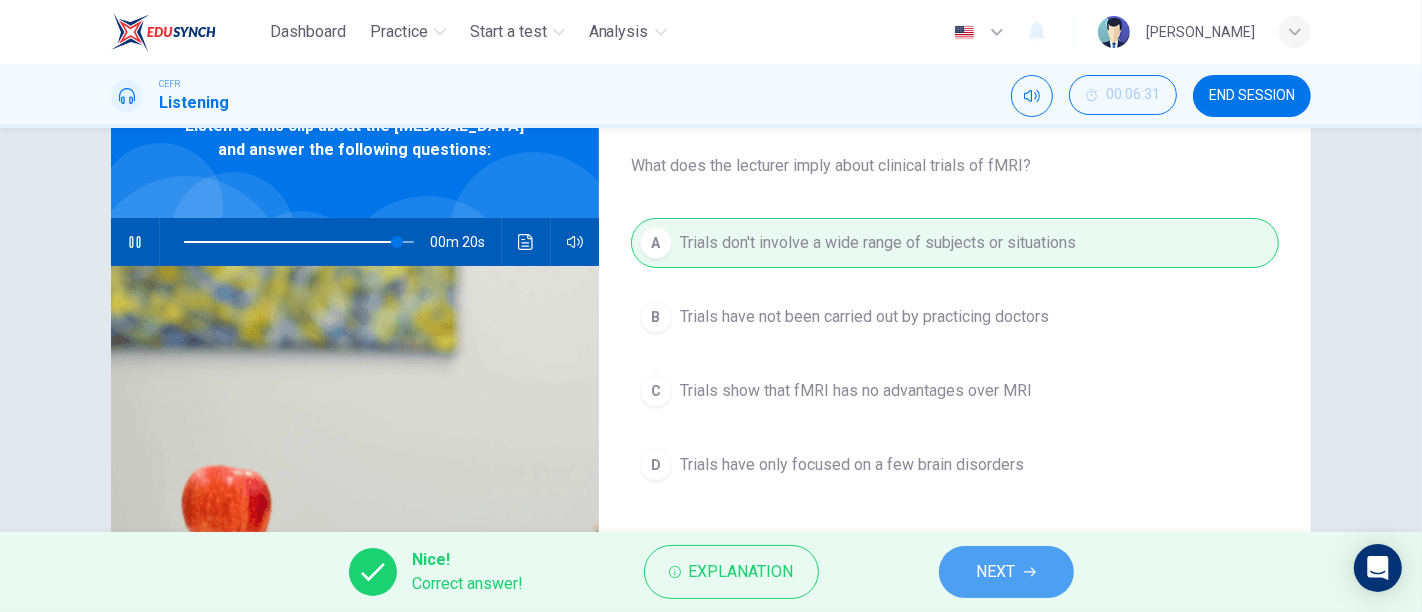 click on "NEXT" at bounding box center [1006, 572] 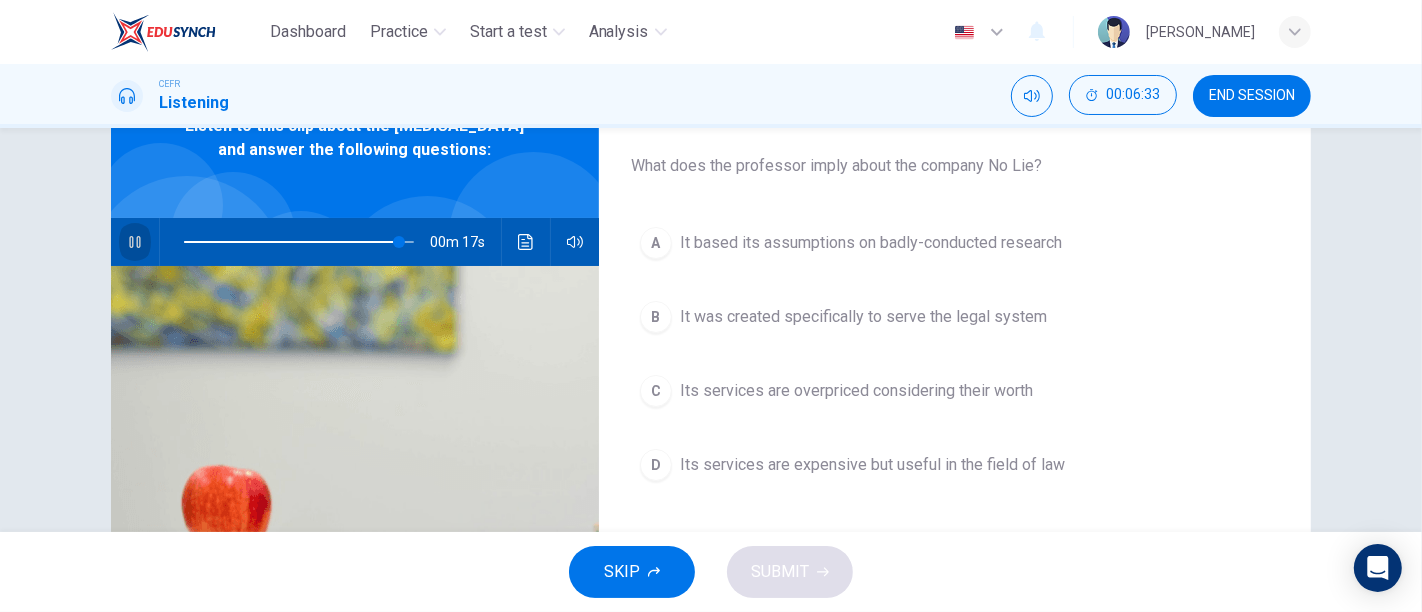 click 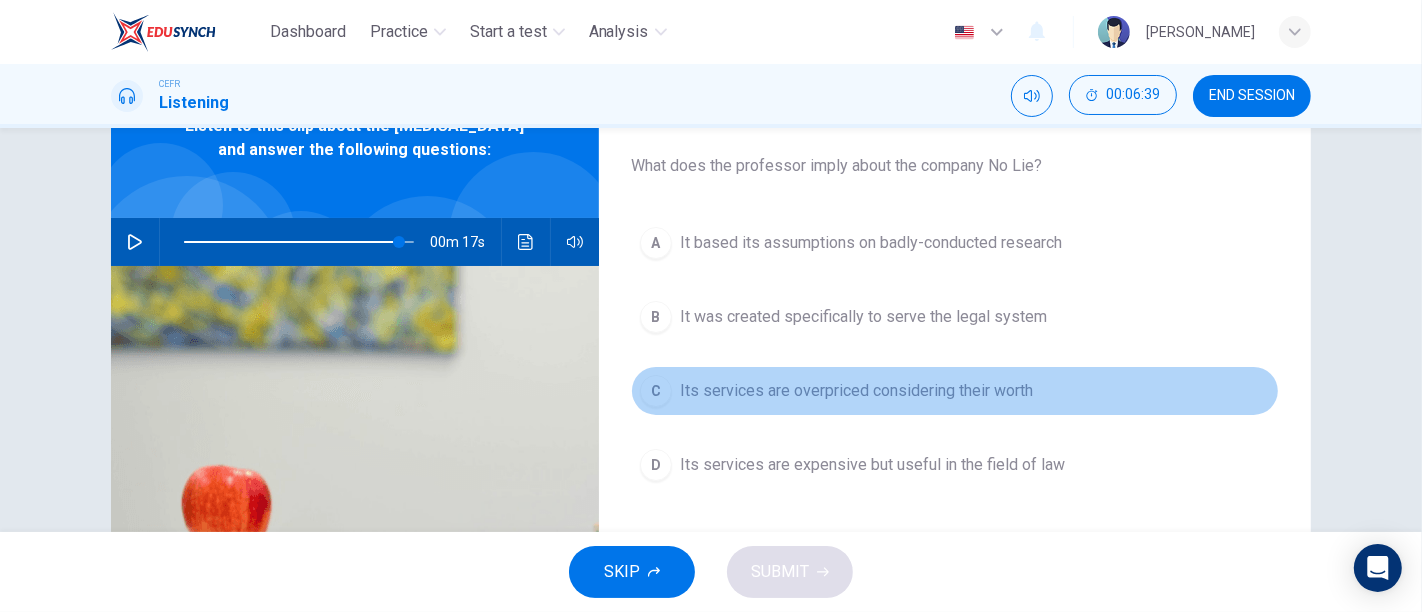 click on "Its services are overpriced considering their worth" at bounding box center (856, 391) 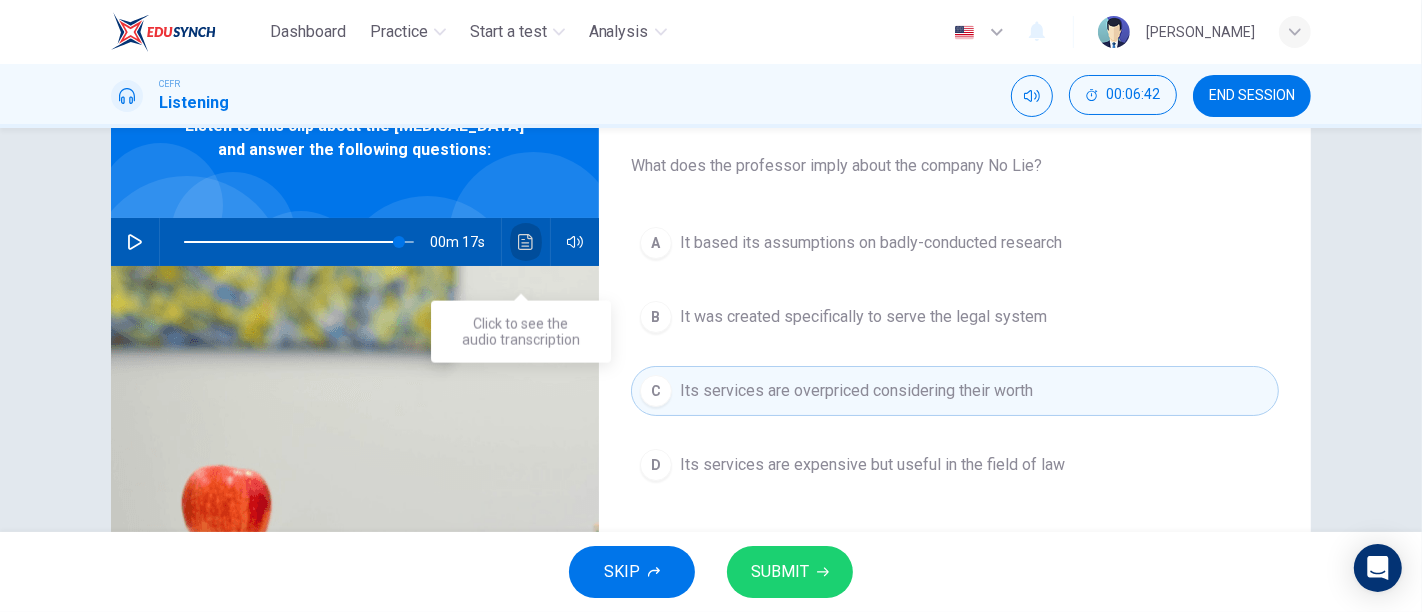click at bounding box center [526, 242] 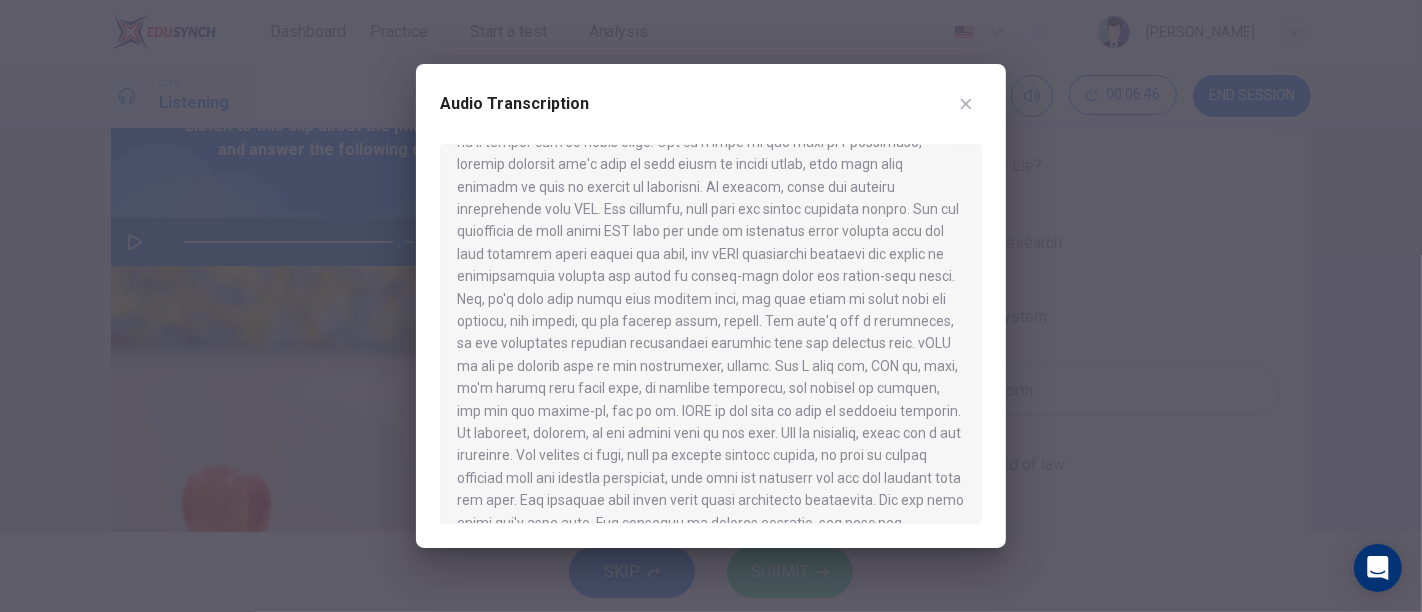 scroll, scrollTop: 264, scrollLeft: 0, axis: vertical 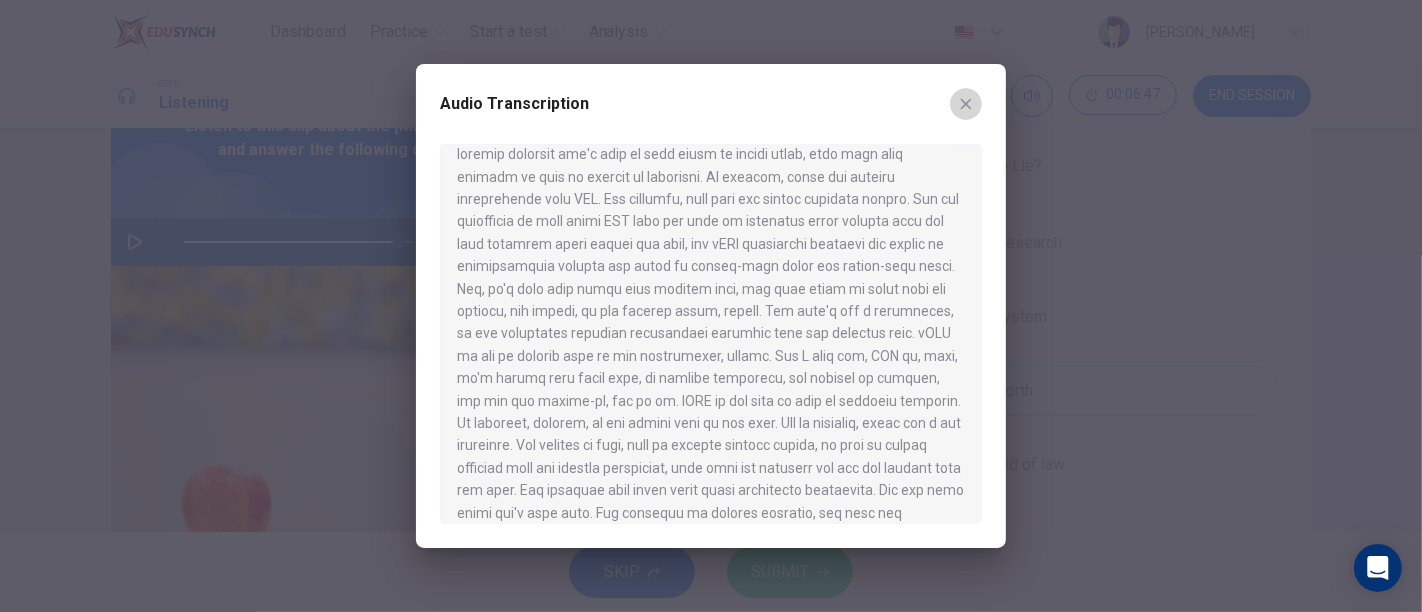 click 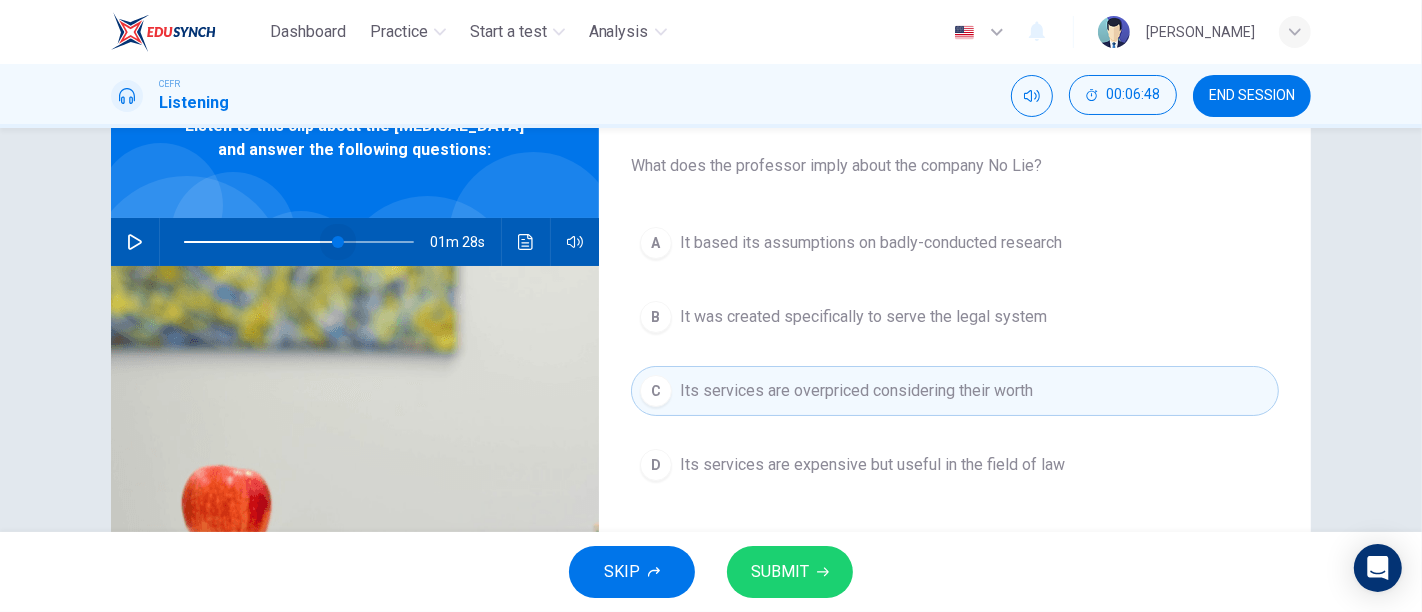click at bounding box center [299, 242] 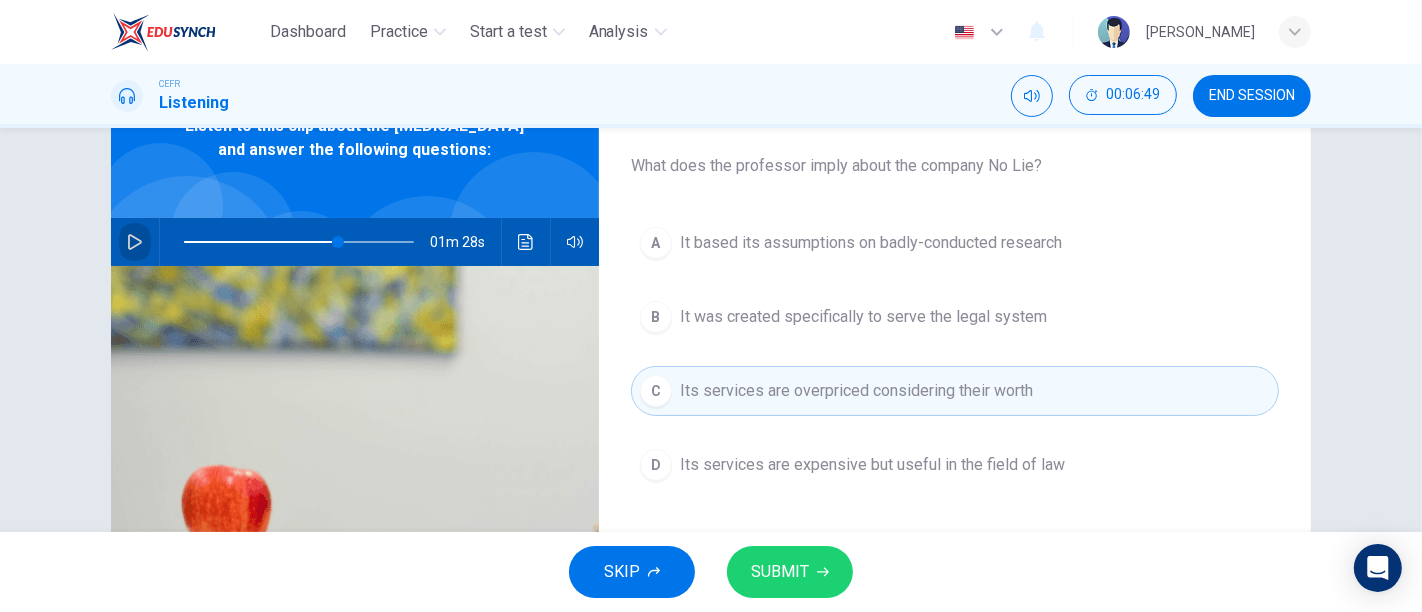 click 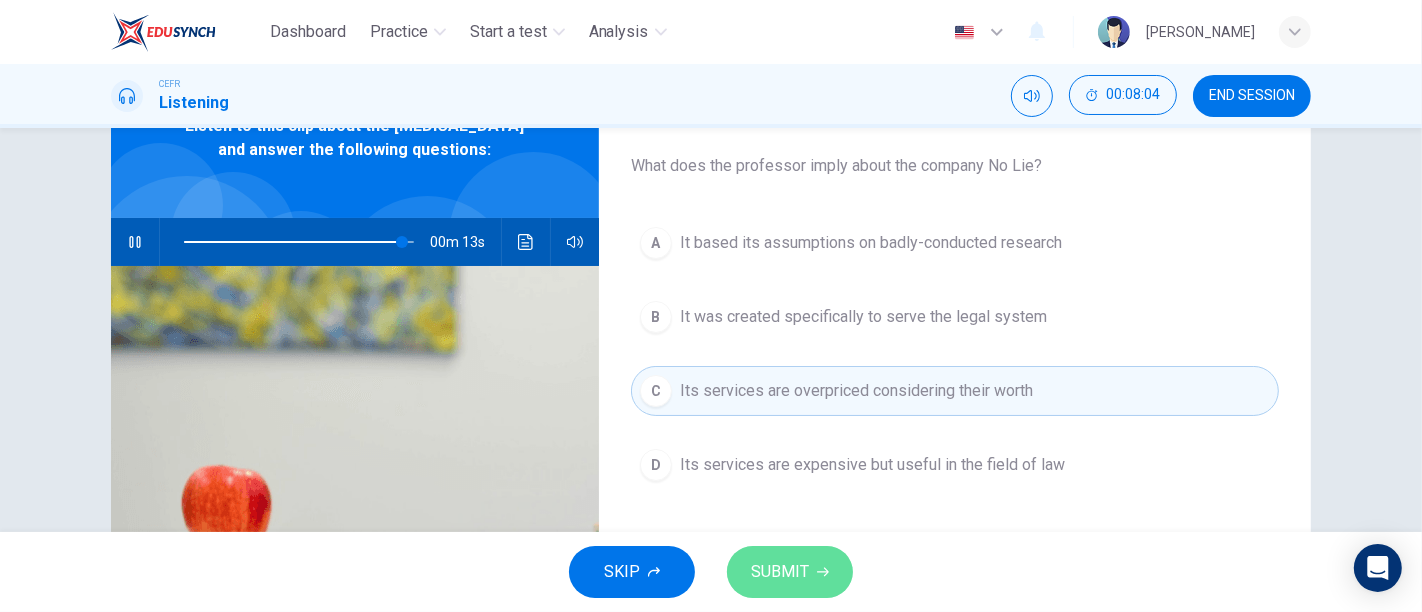 click on "SUBMIT" at bounding box center (780, 572) 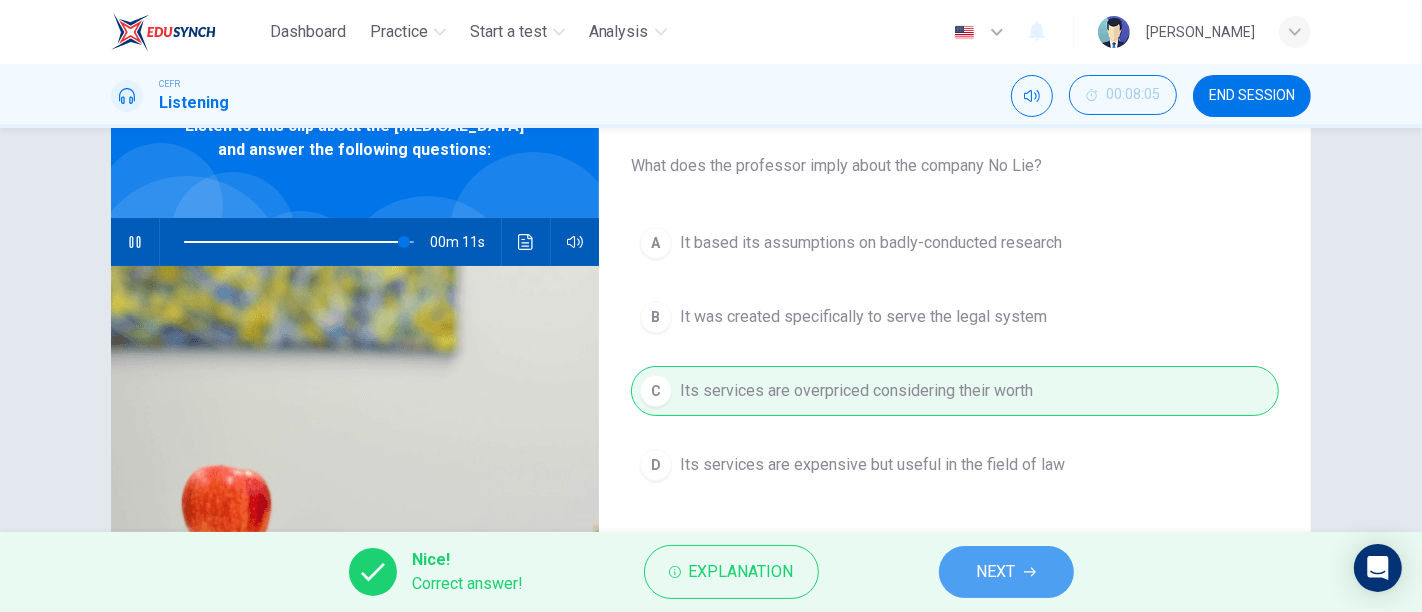 click on "NEXT" at bounding box center (1006, 572) 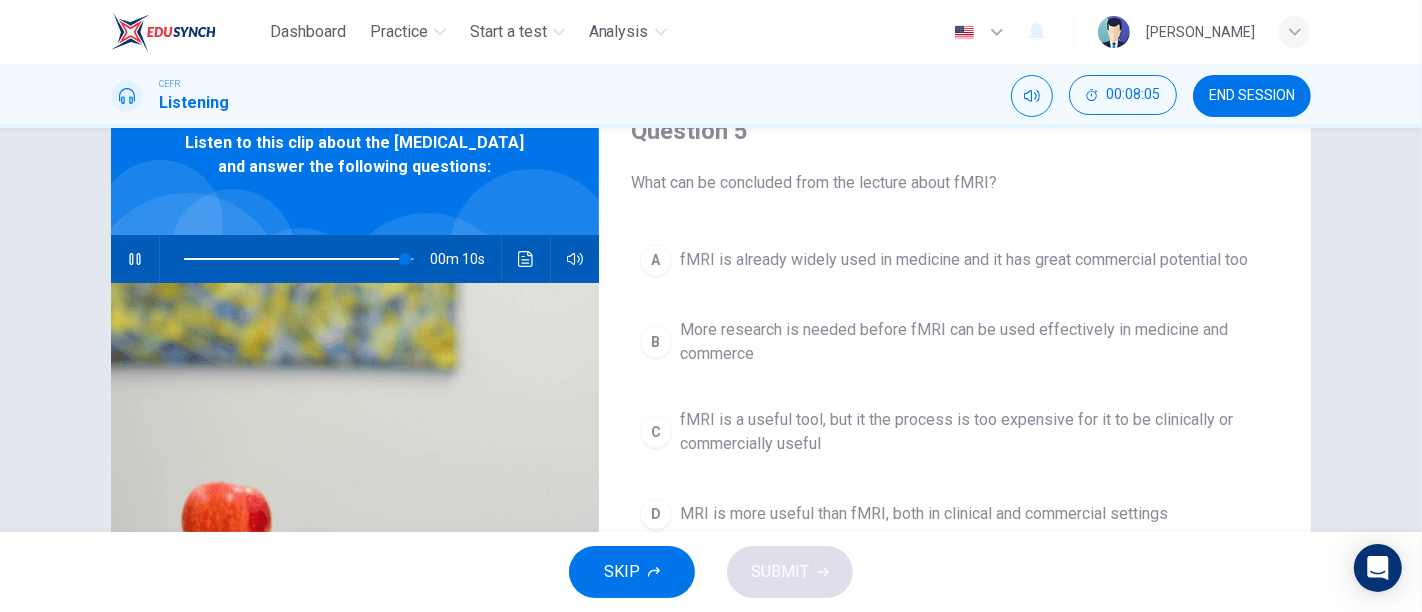 scroll, scrollTop: 91, scrollLeft: 0, axis: vertical 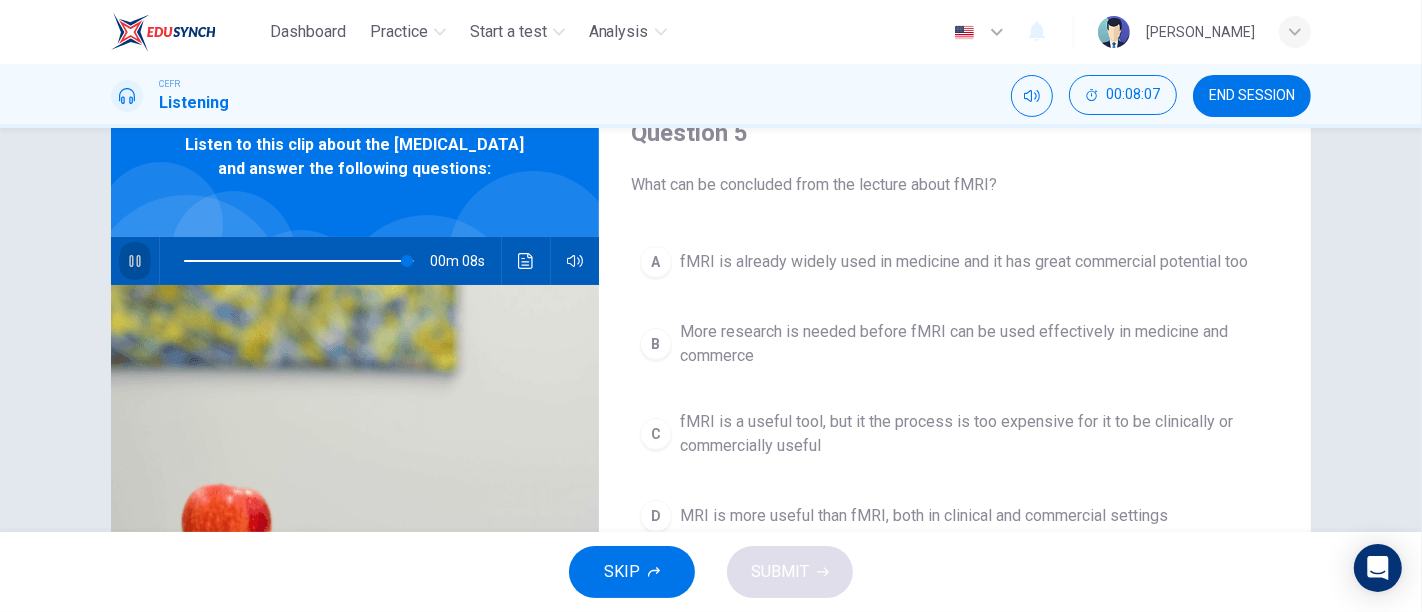 click 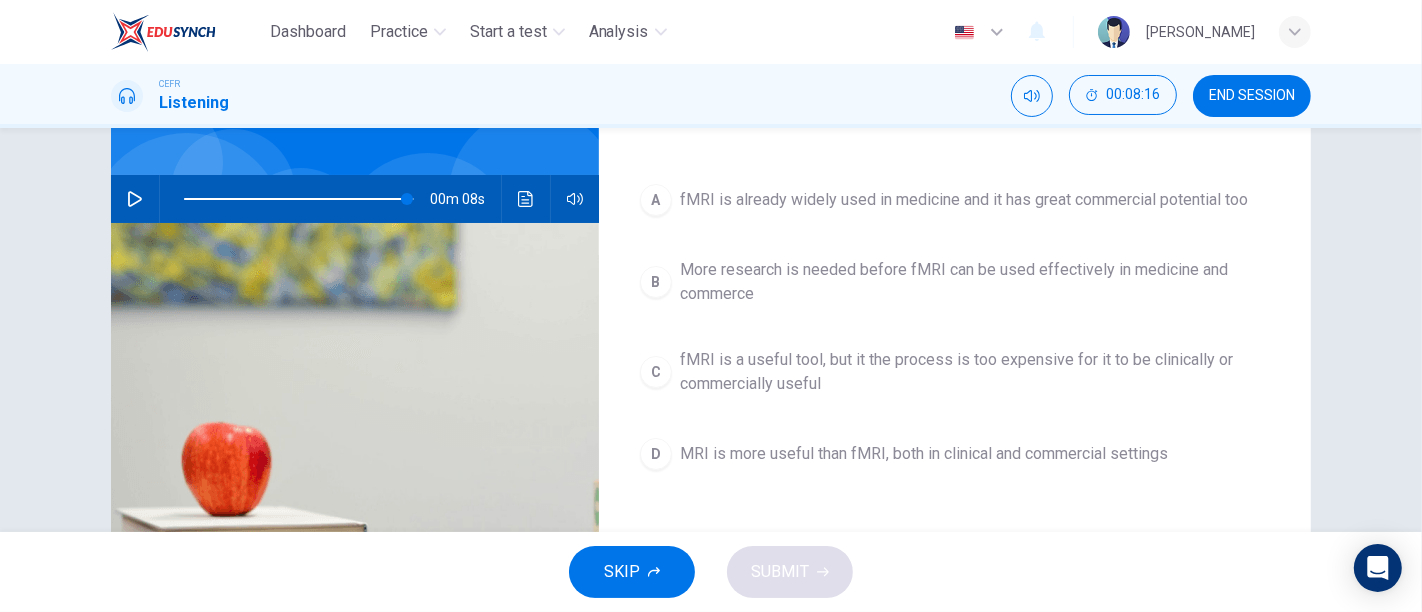 scroll, scrollTop: 154, scrollLeft: 0, axis: vertical 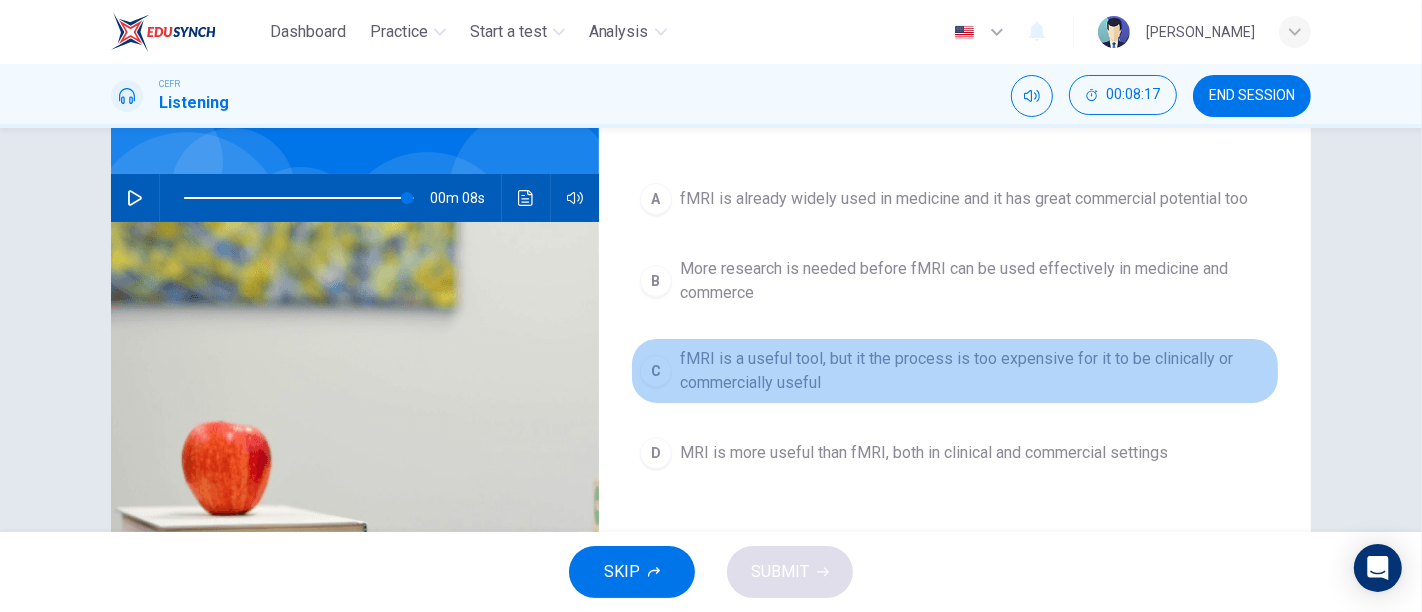 click on "fMRI is a useful tool, but it the process is too expensive for it to be clinically or commercially useful" at bounding box center (975, 371) 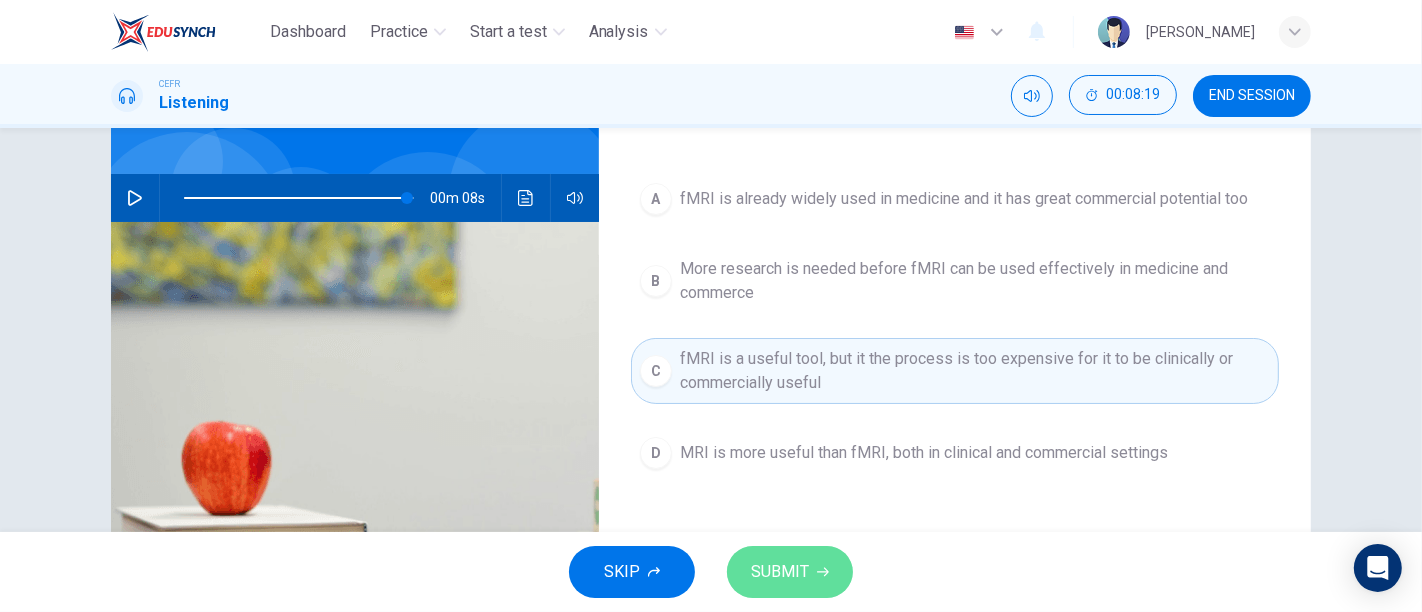 click on "SUBMIT" at bounding box center (790, 572) 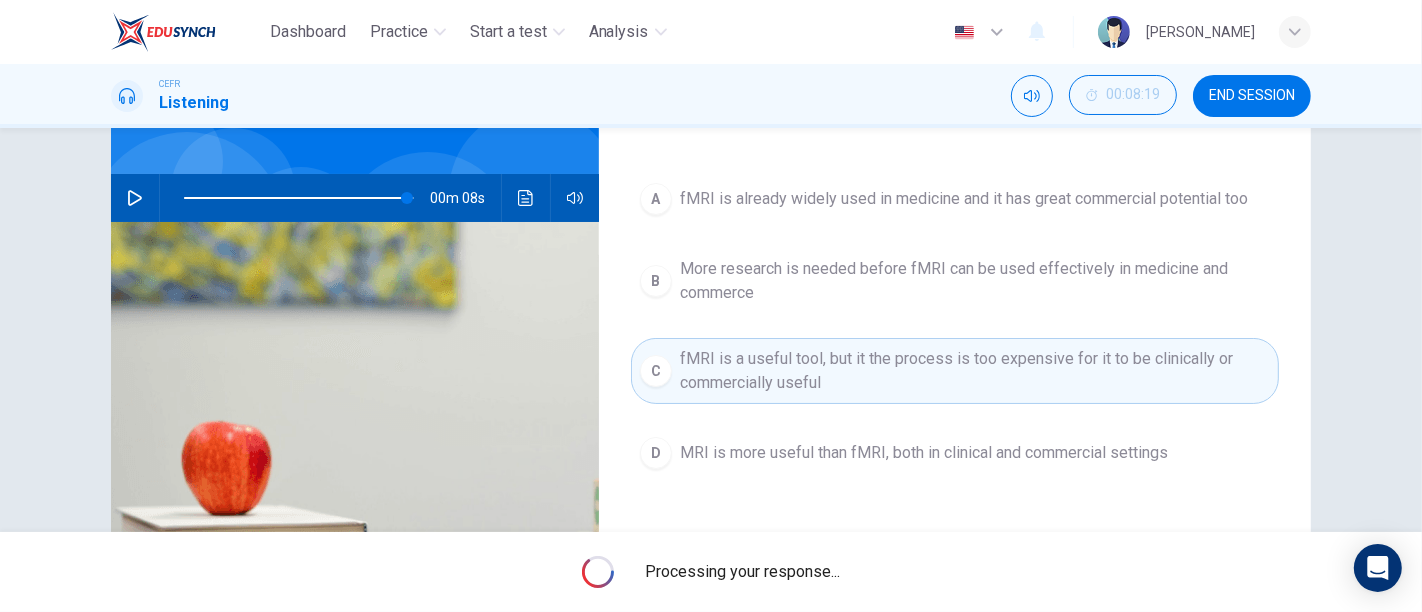 type on "97" 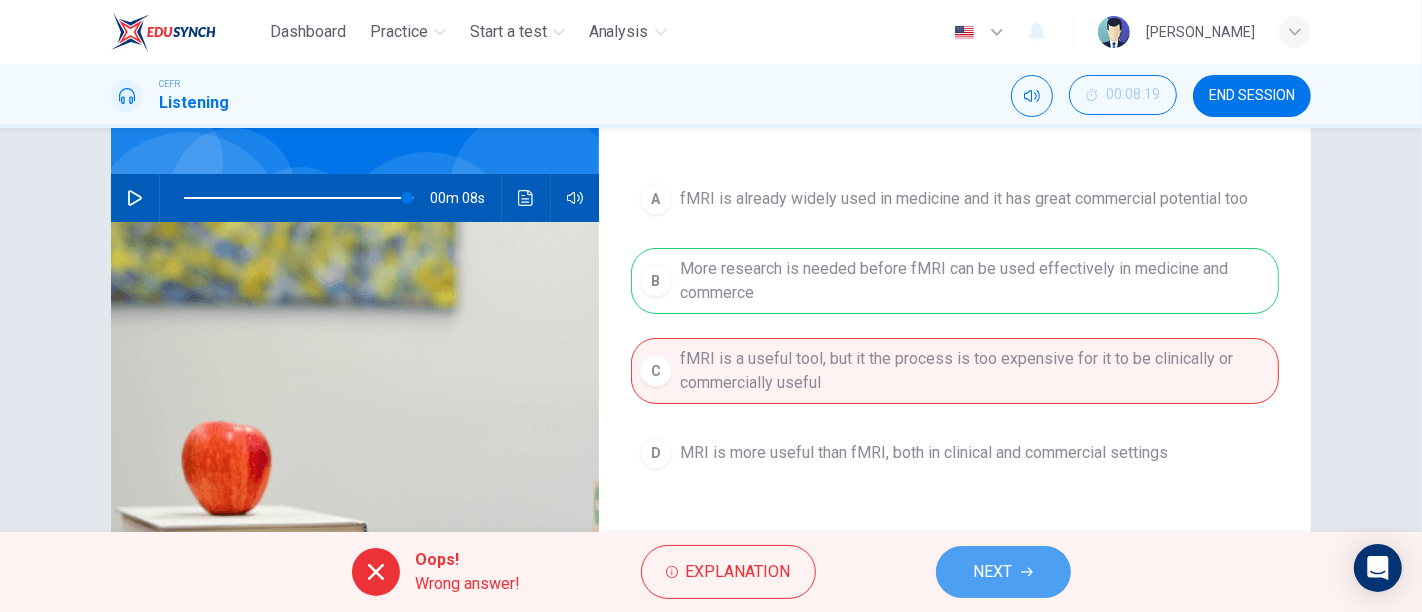 click on "NEXT" at bounding box center (1003, 572) 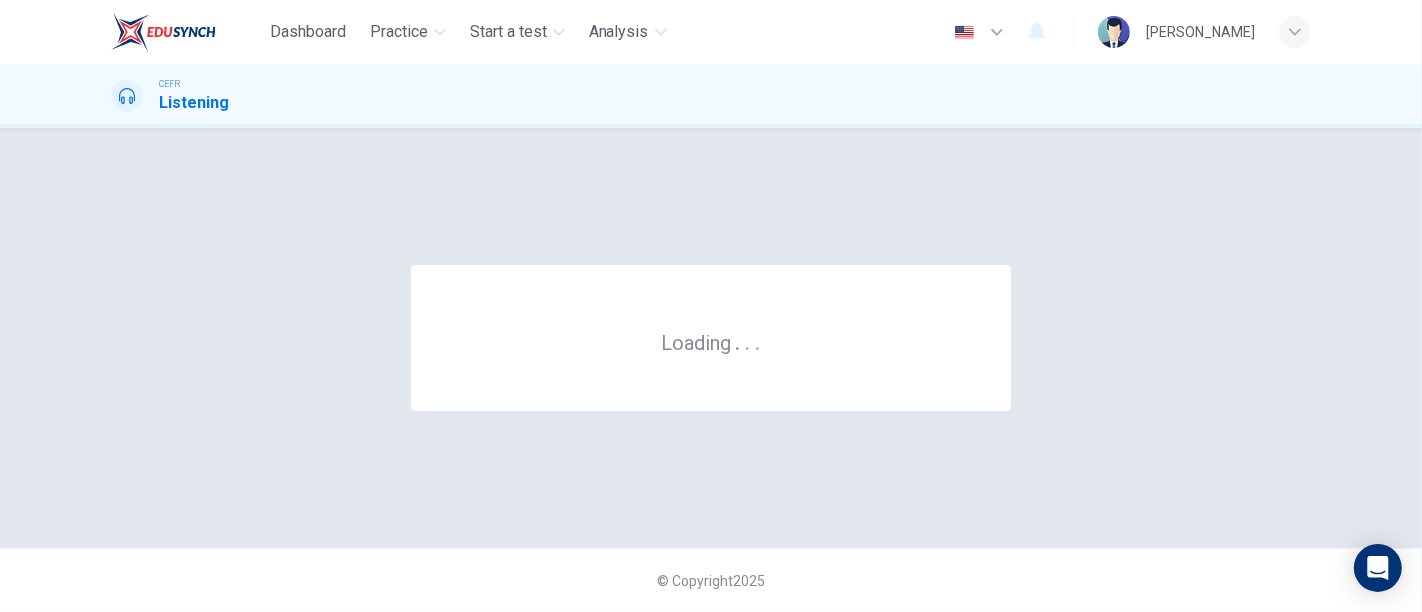 scroll, scrollTop: 0, scrollLeft: 0, axis: both 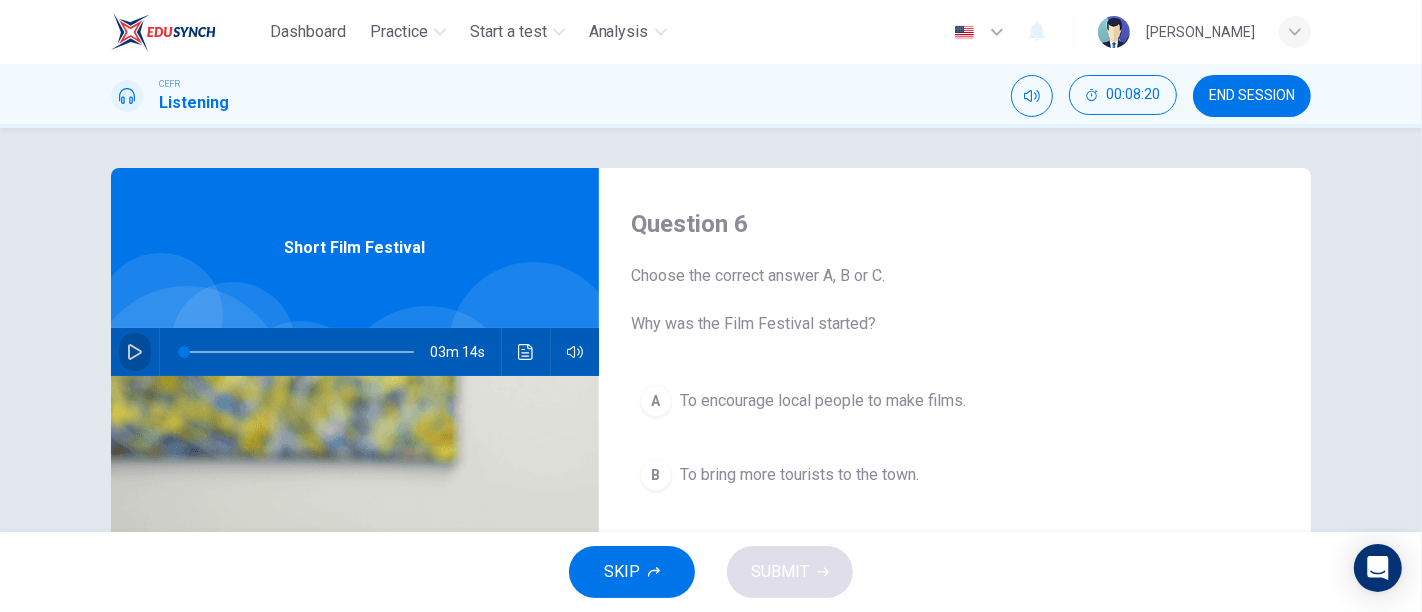 click at bounding box center [135, 352] 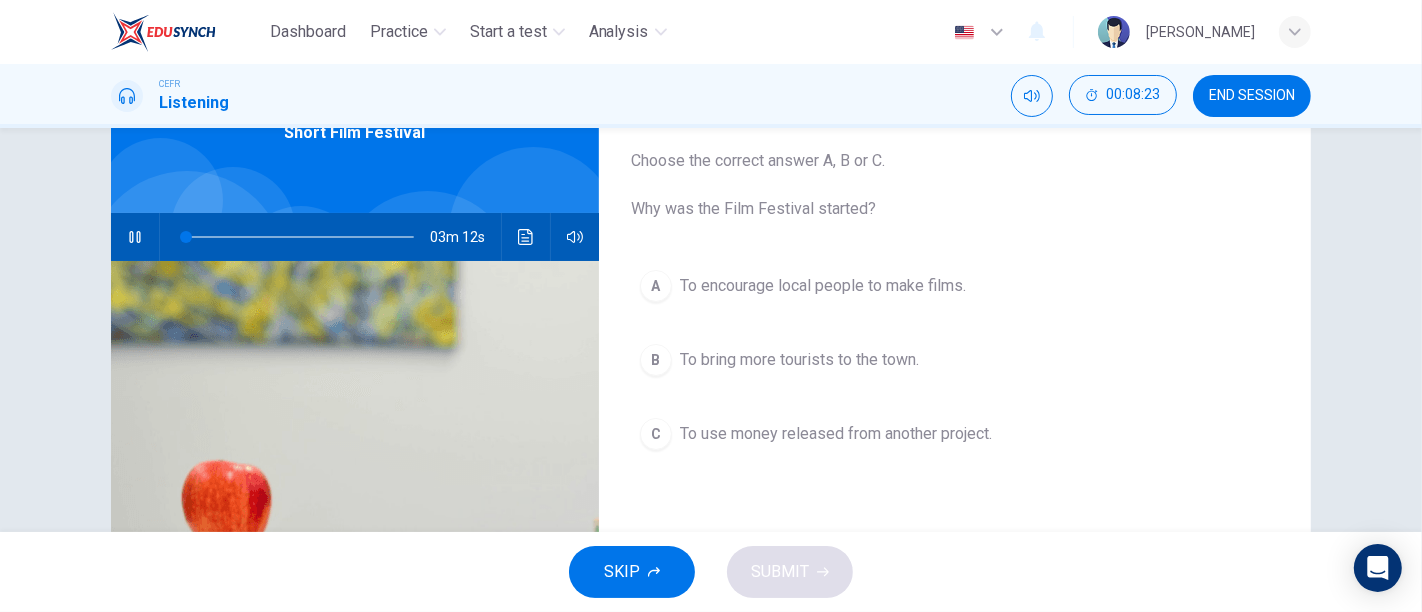scroll, scrollTop: 100, scrollLeft: 0, axis: vertical 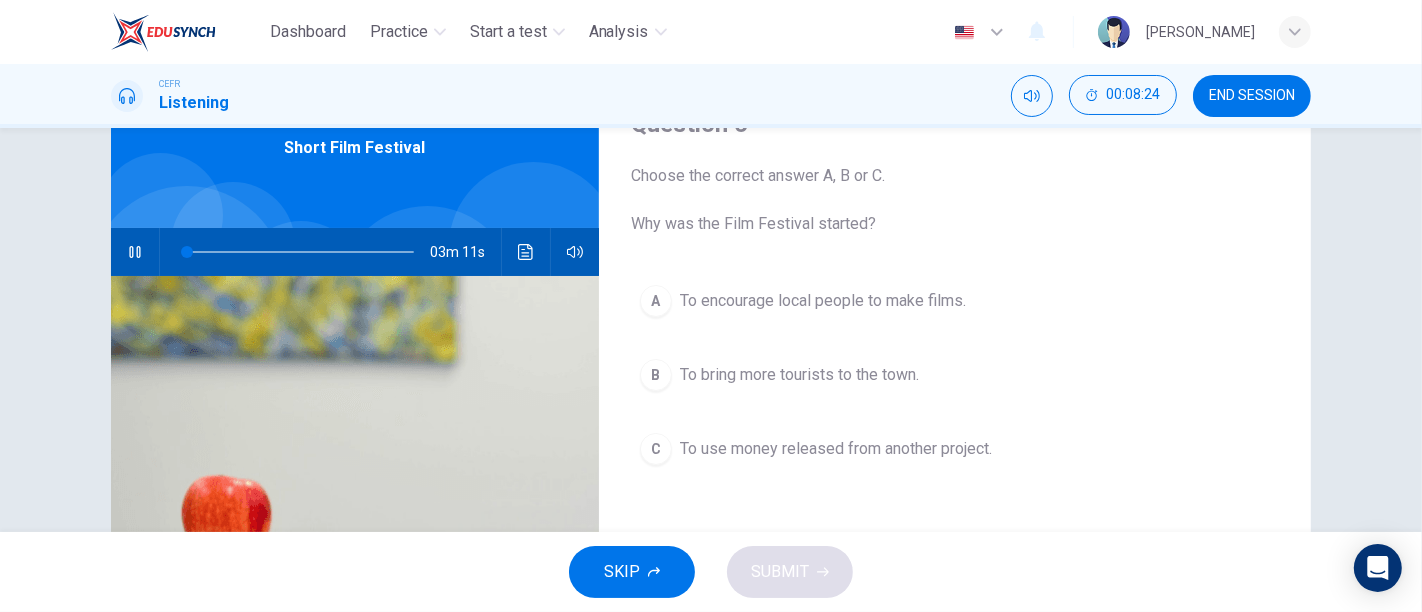 click on "A To encourage local people to make films. B To bring more tourists to the town. C To use money released from another project." at bounding box center [955, 395] 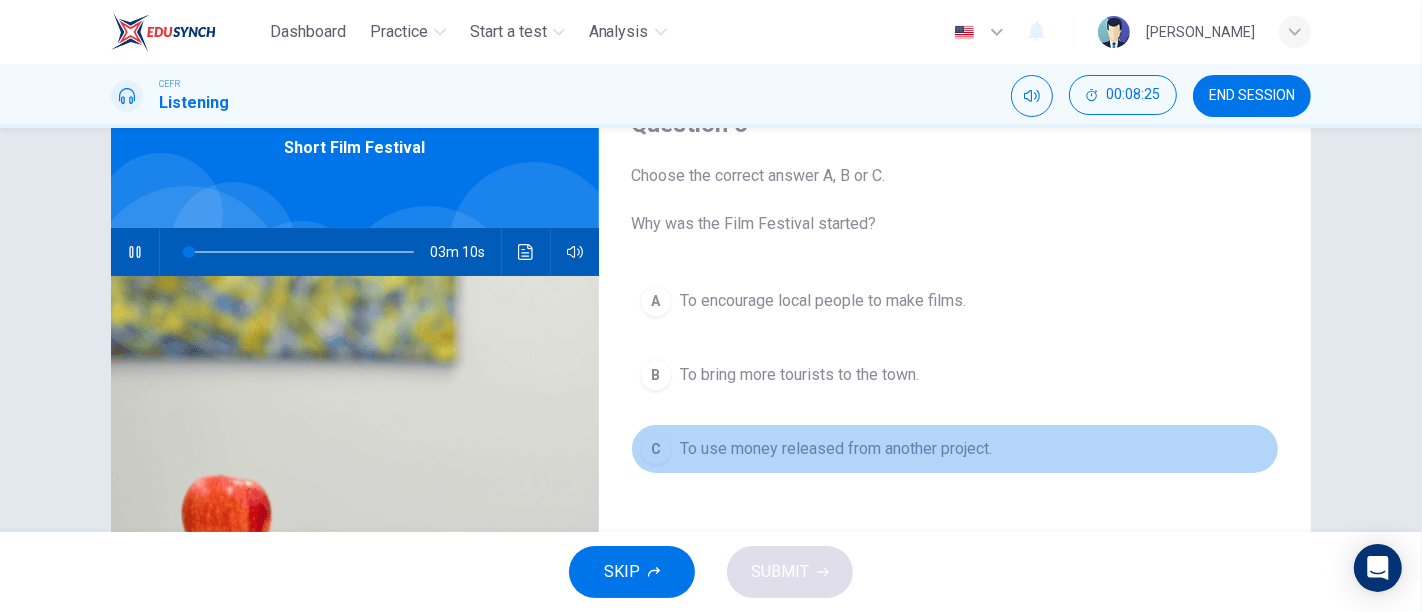 click on "To use money released from another project." at bounding box center [836, 449] 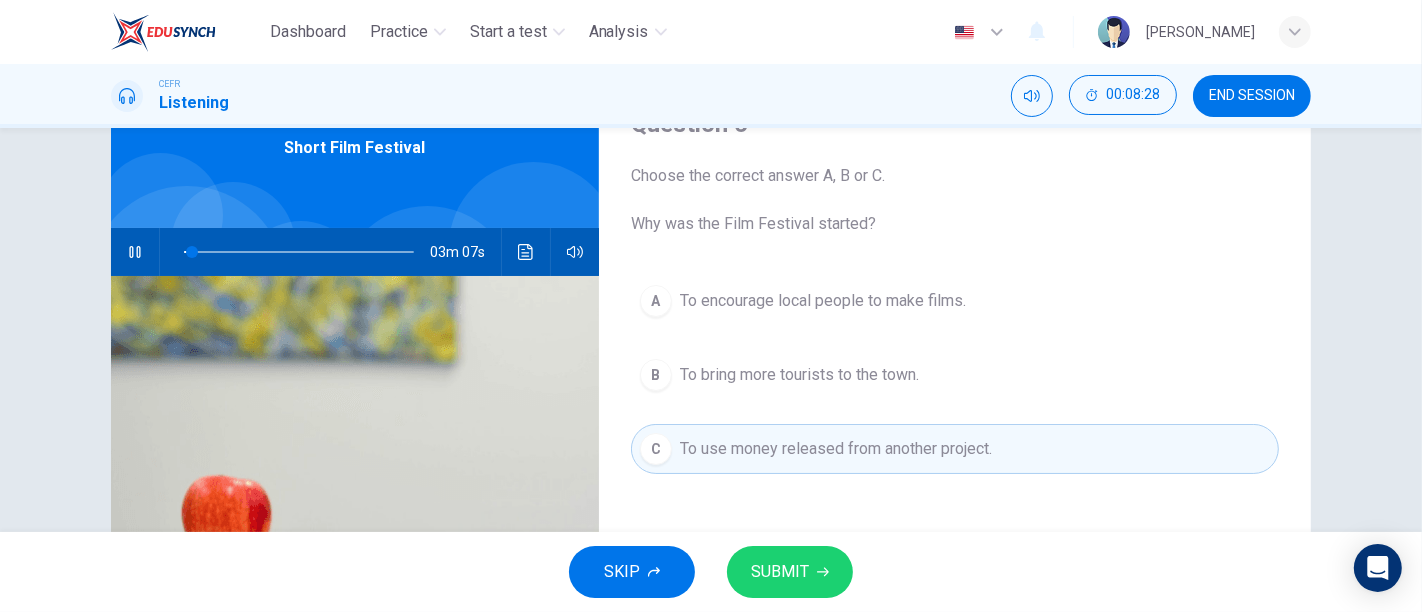 type on "4" 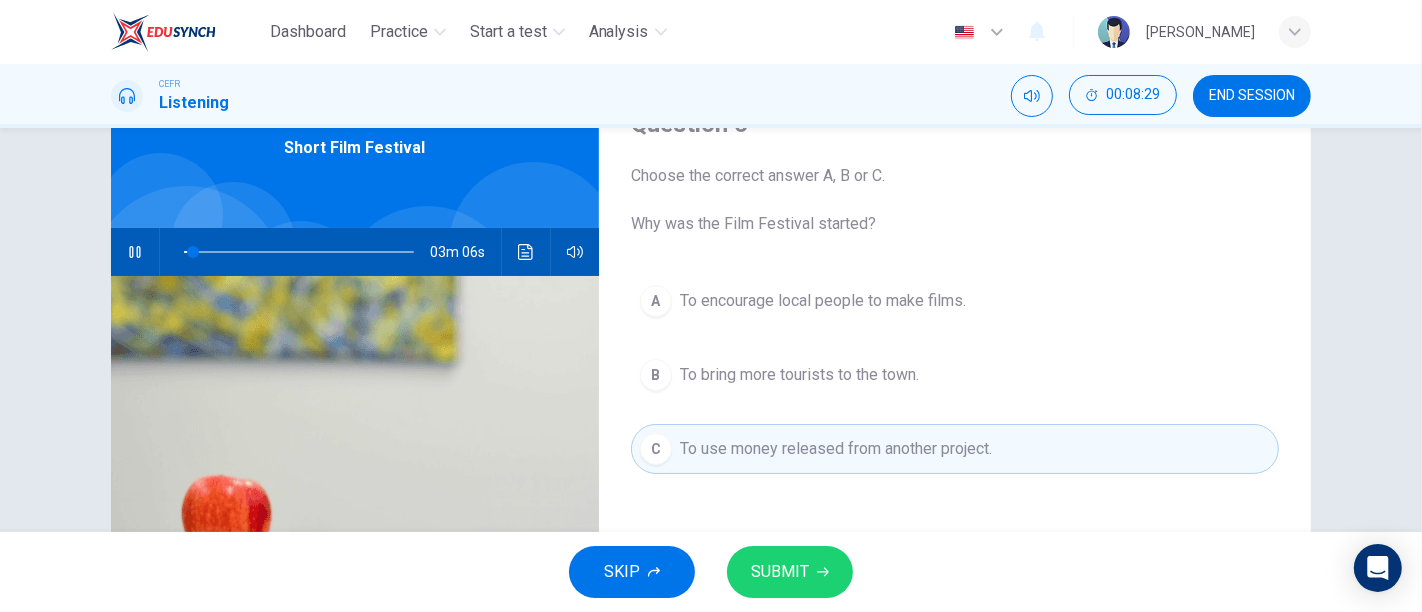 type 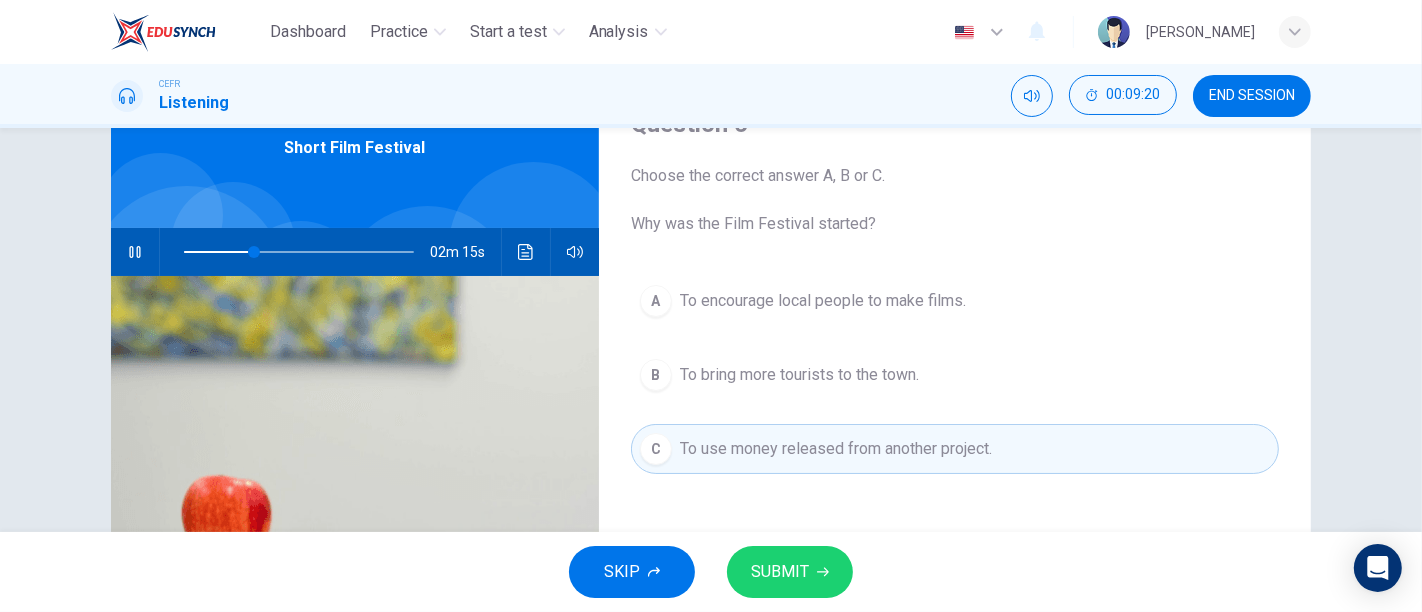click on "SUBMIT" at bounding box center [790, 572] 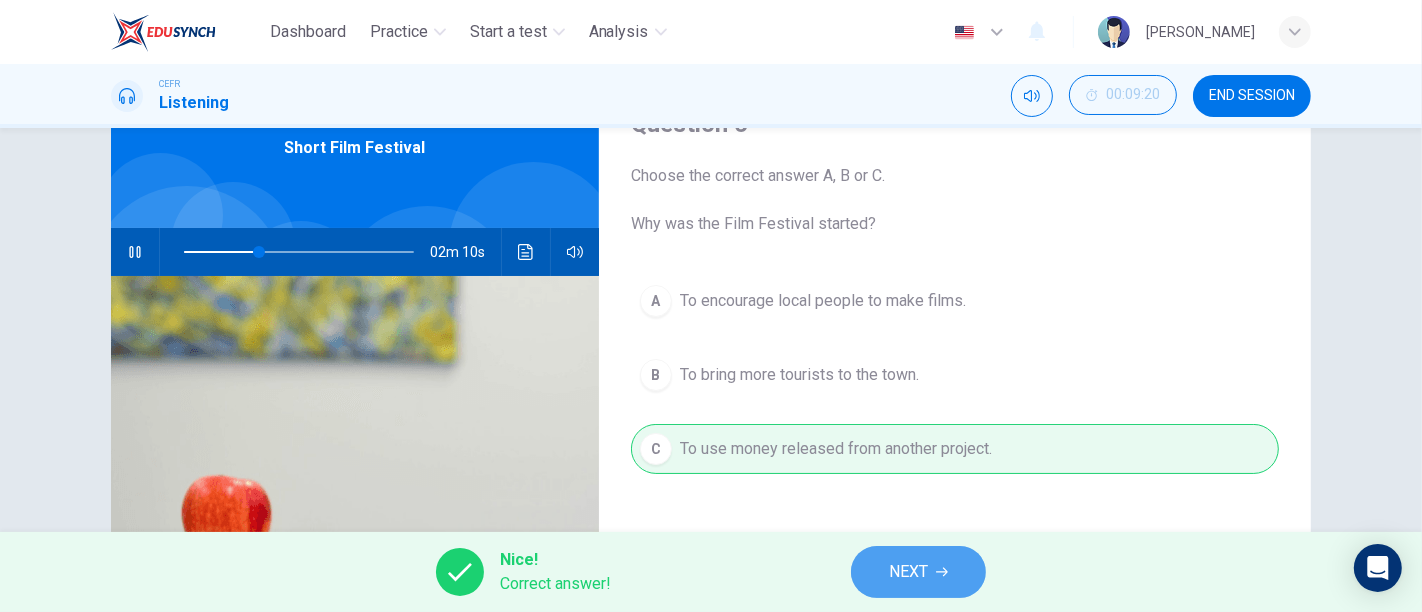 click on "NEXT" at bounding box center (918, 572) 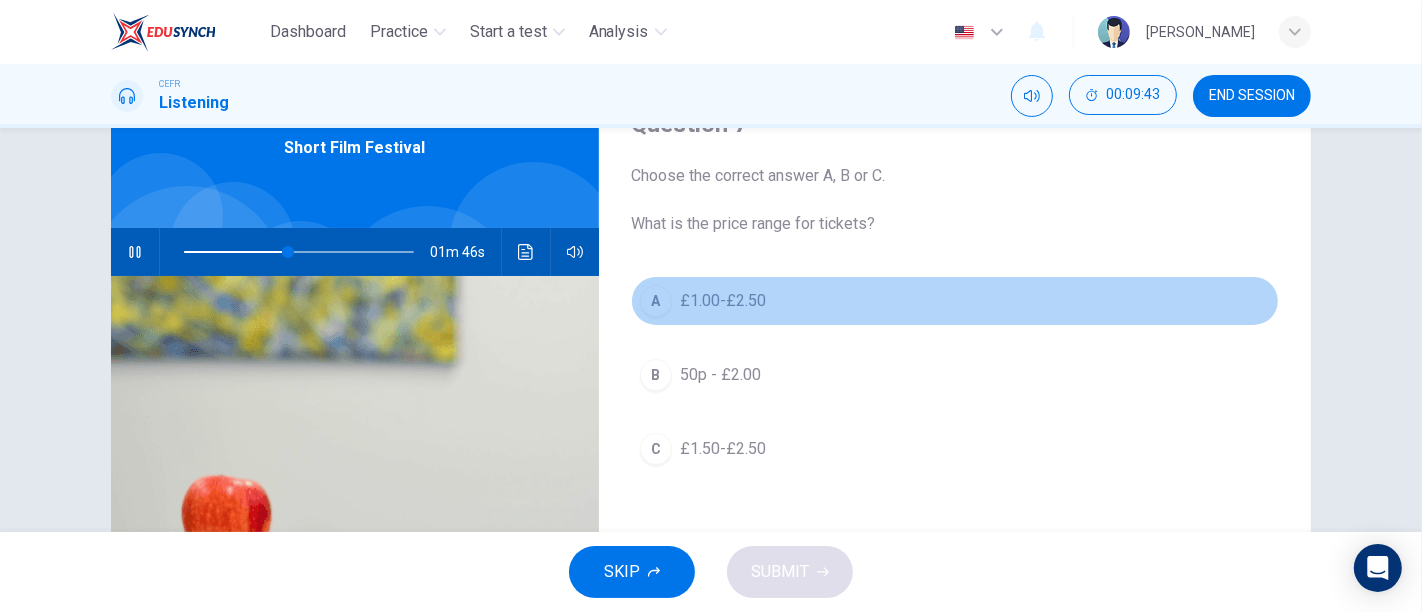 click on "A £1.00-£2.50" at bounding box center [955, 301] 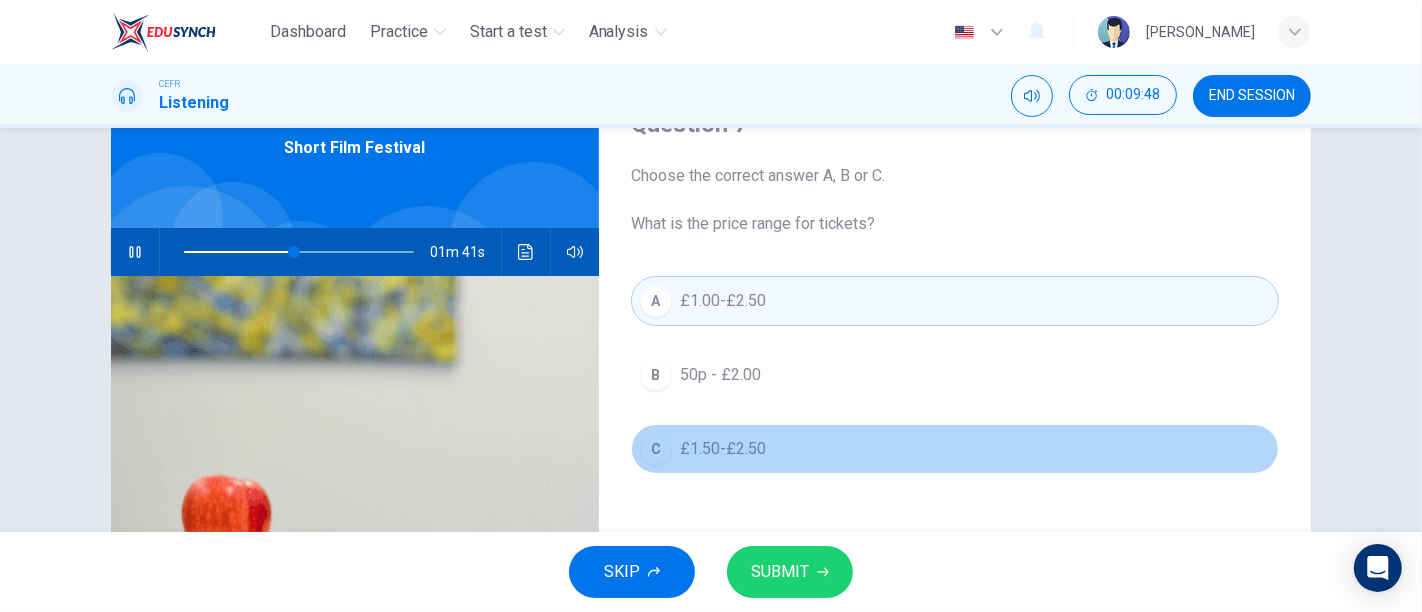 click on "C £1.50-£2.50" at bounding box center (955, 449) 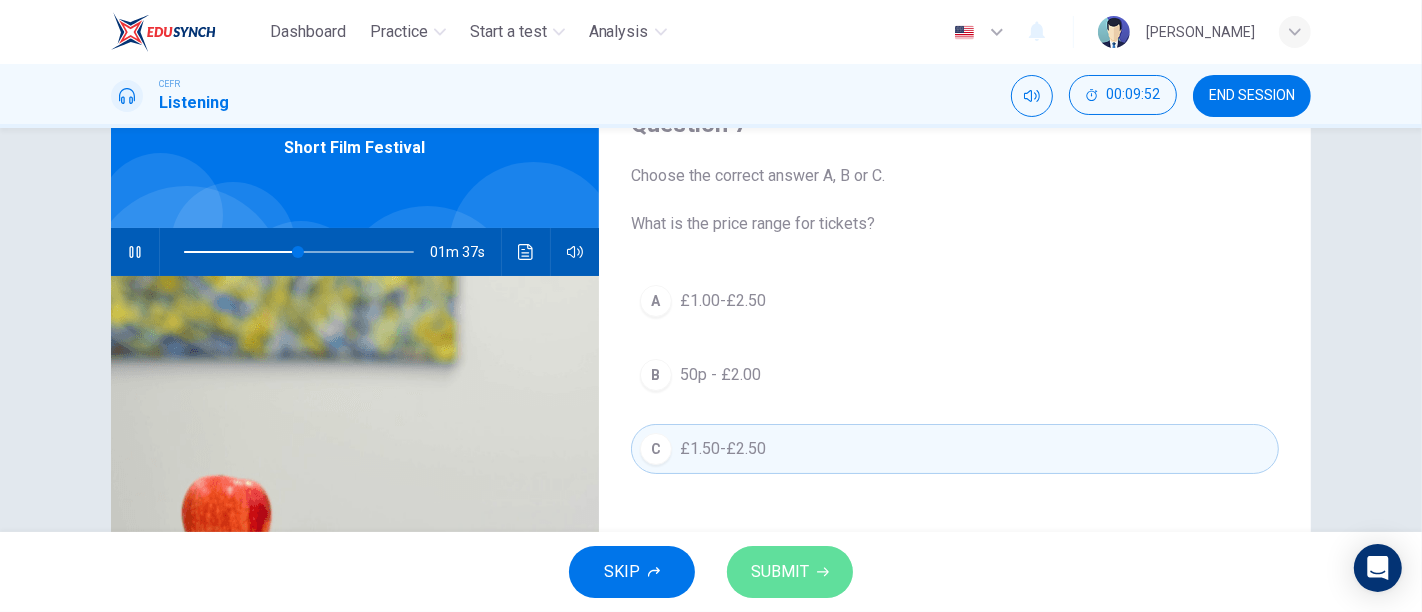 click on "SUBMIT" at bounding box center [790, 572] 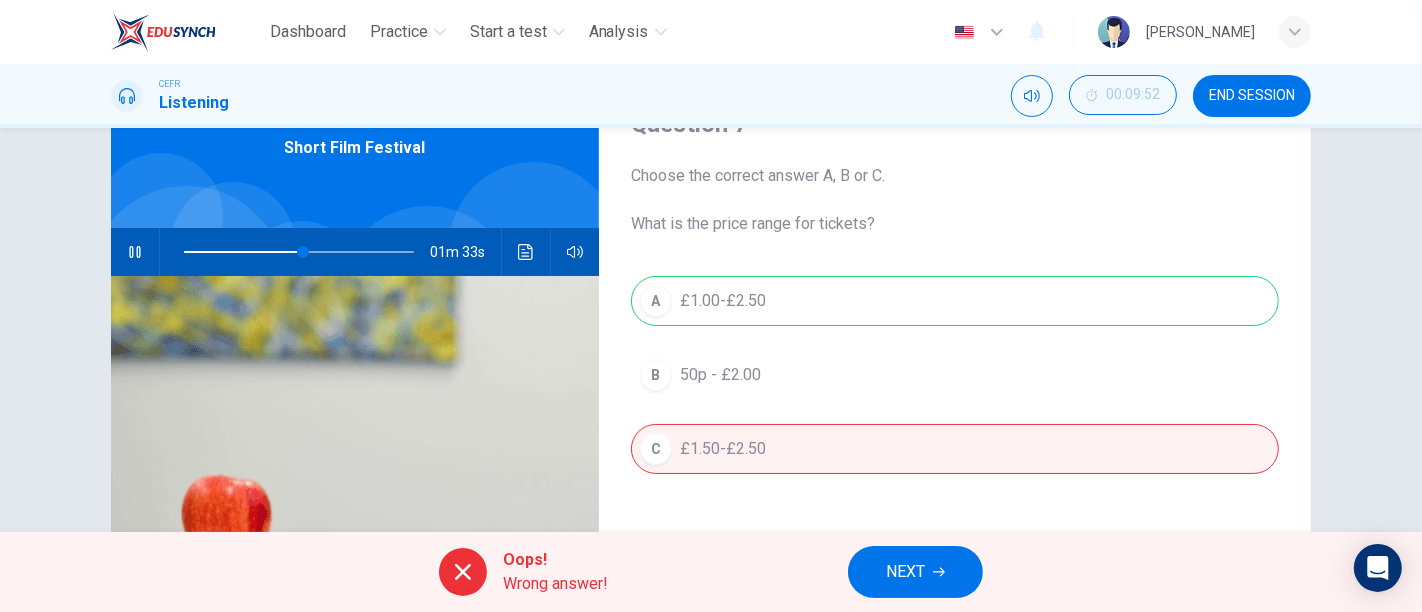 click on "NEXT" at bounding box center [915, 572] 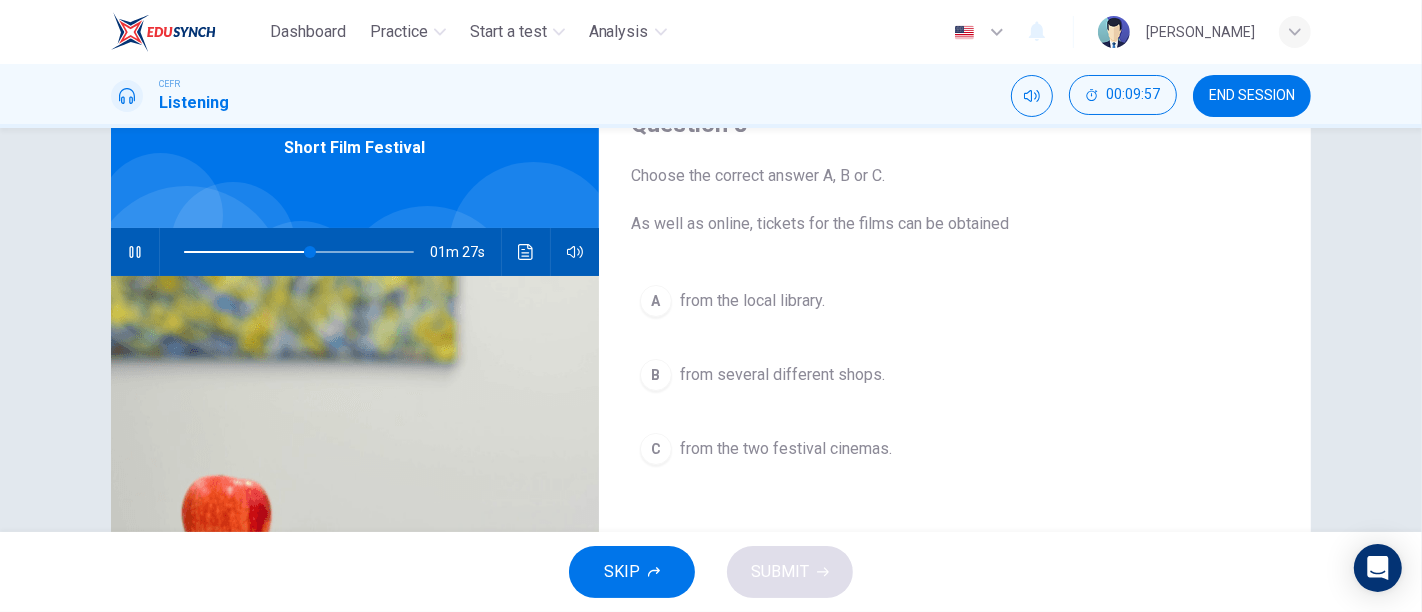 scroll, scrollTop: 93, scrollLeft: 0, axis: vertical 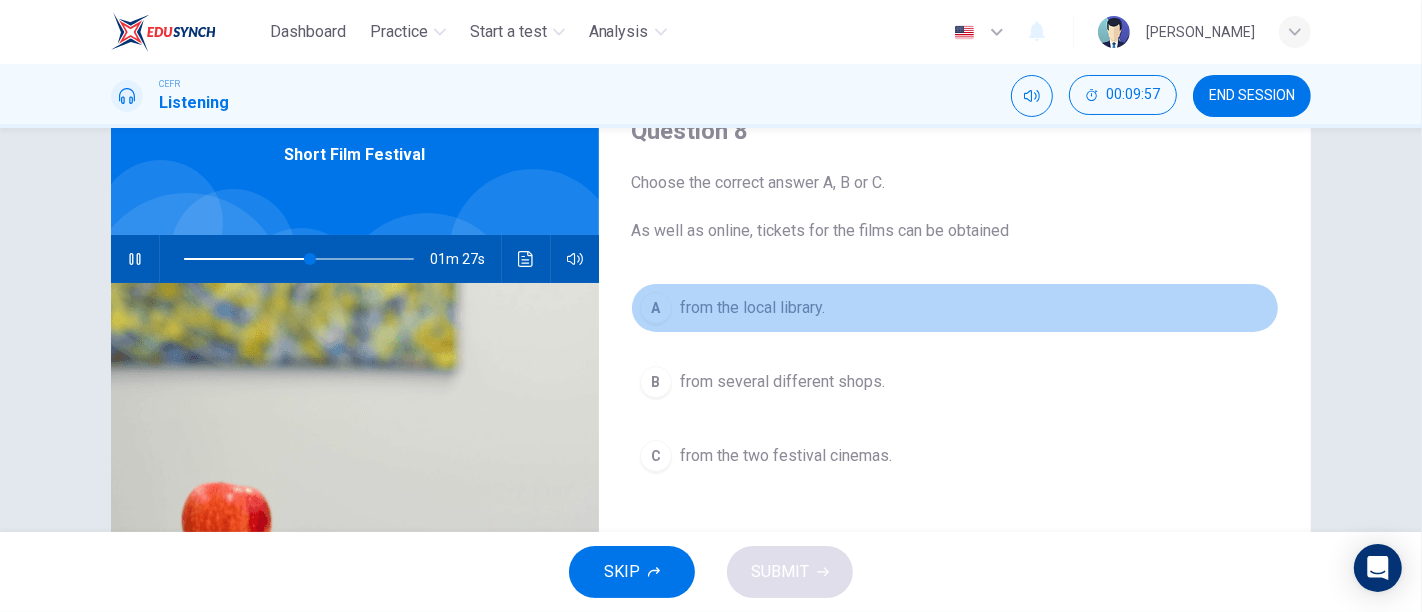click on "A from the local library." at bounding box center [955, 308] 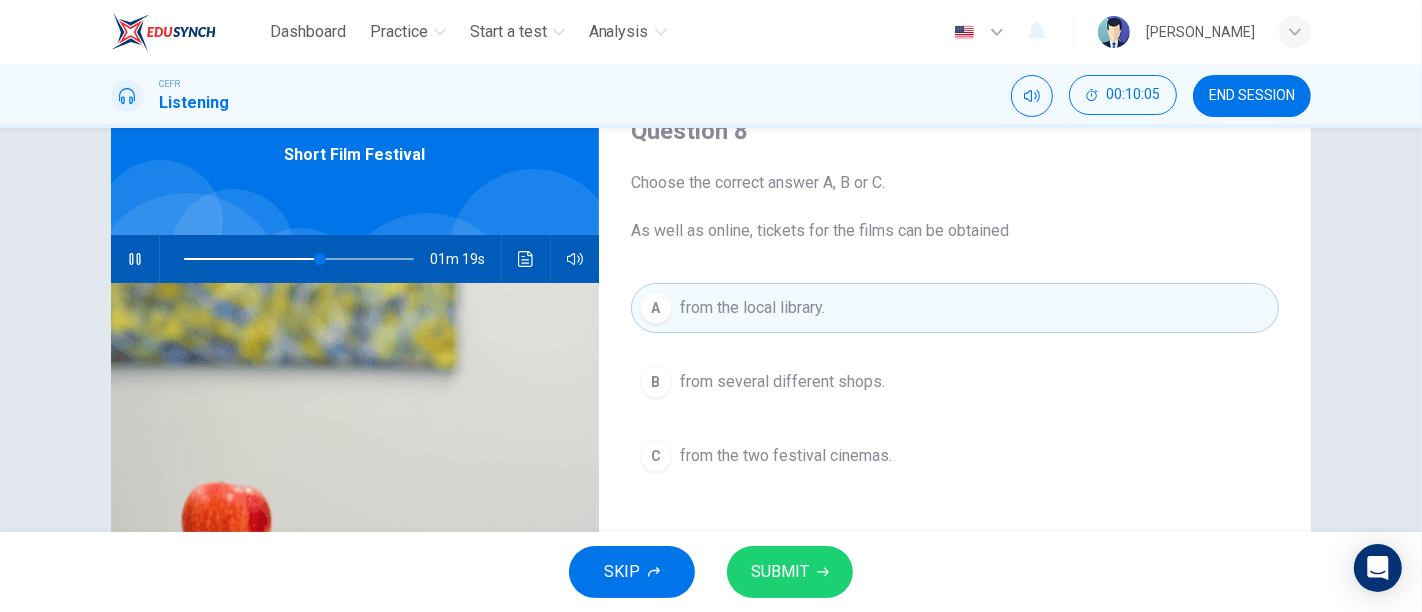 click on "SUBMIT" at bounding box center (780, 572) 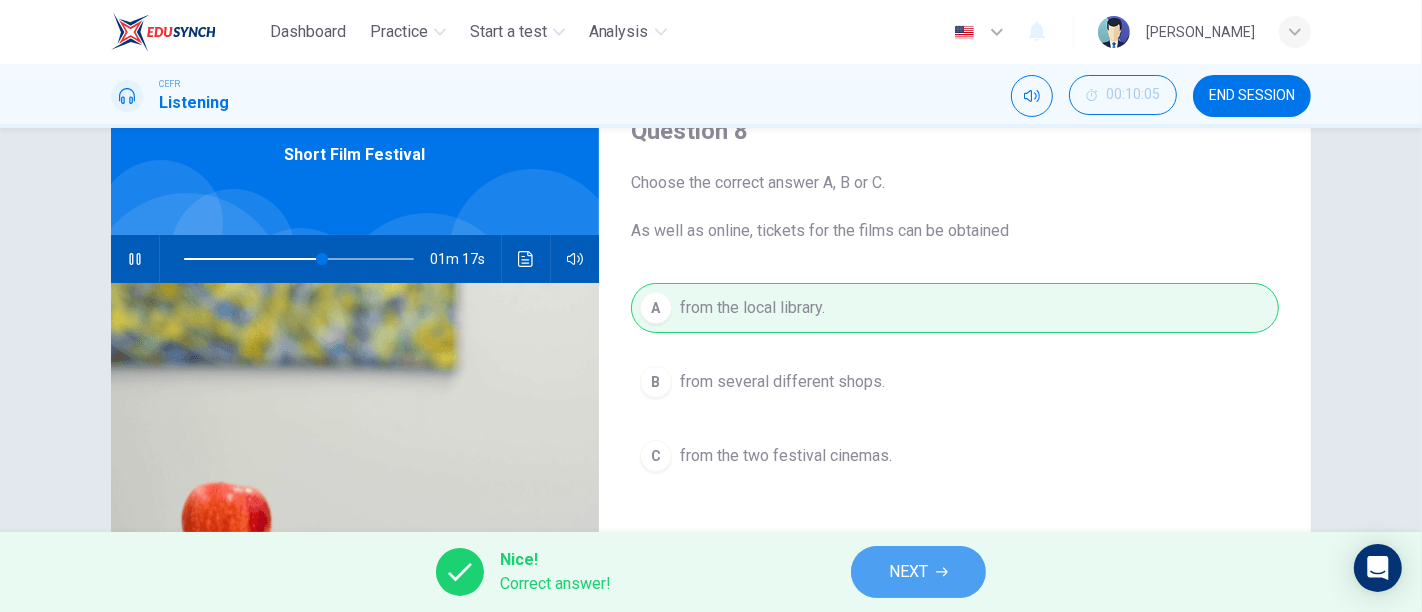 click on "NEXT" at bounding box center (918, 572) 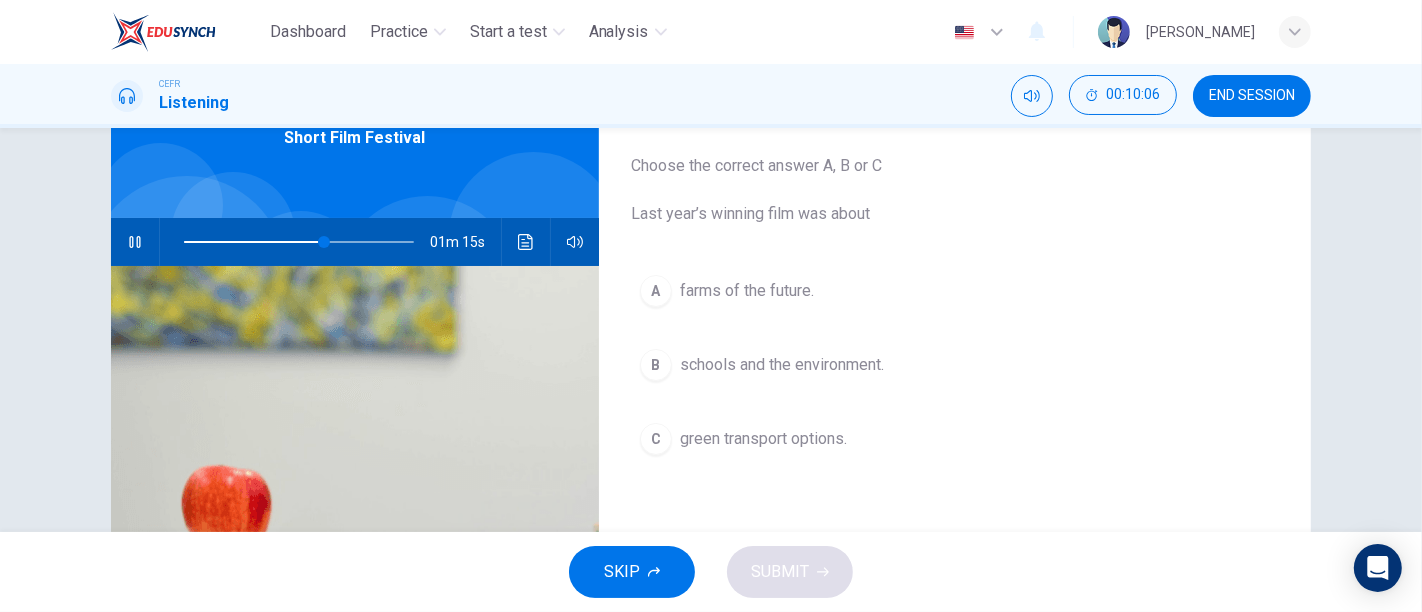 scroll, scrollTop: 112, scrollLeft: 0, axis: vertical 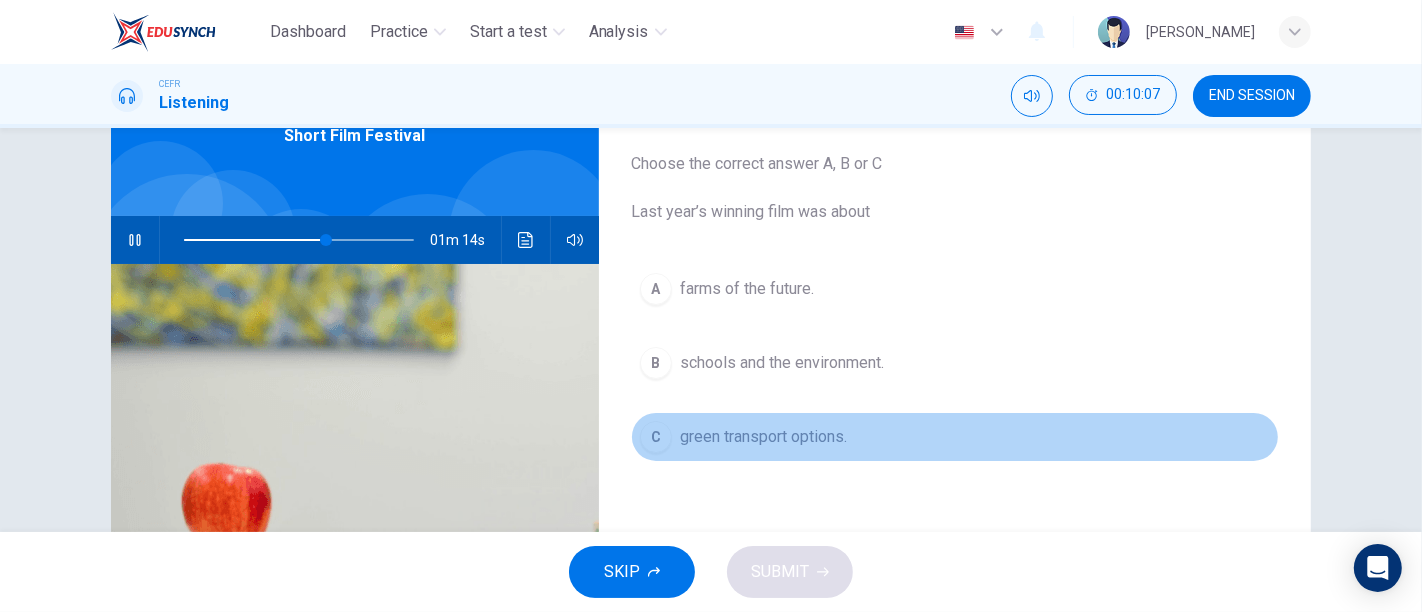 click on "green transport options." at bounding box center (763, 437) 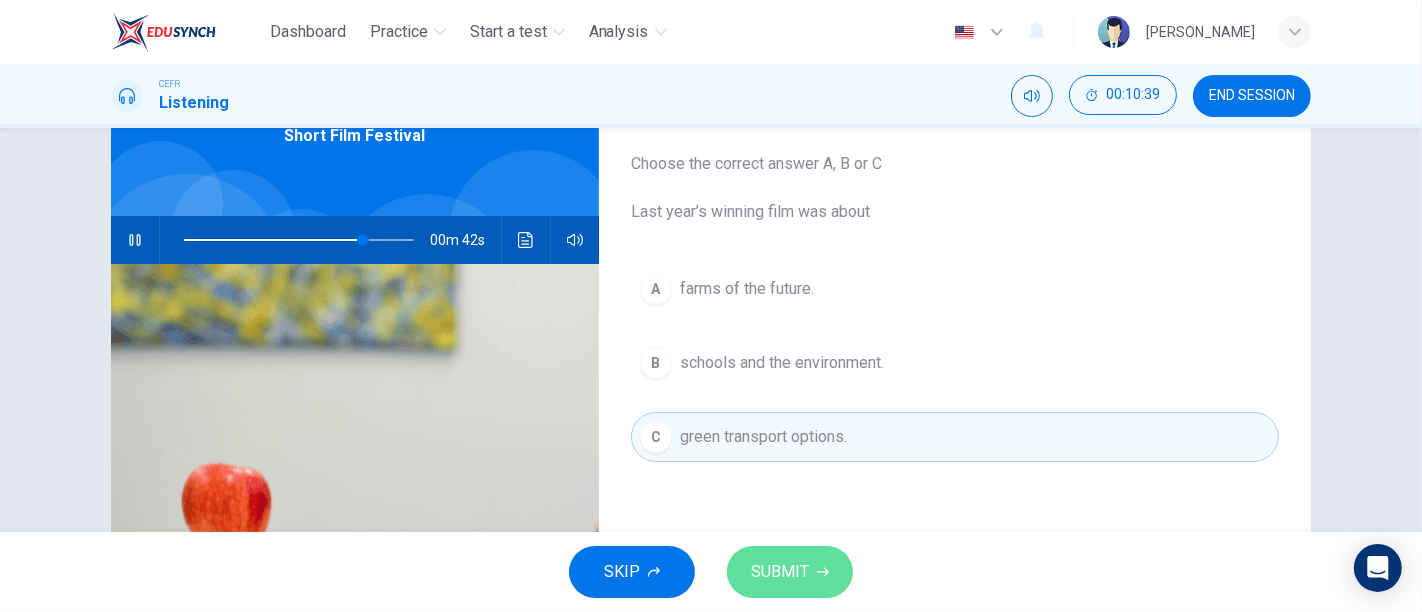 click on "SUBMIT" at bounding box center (790, 572) 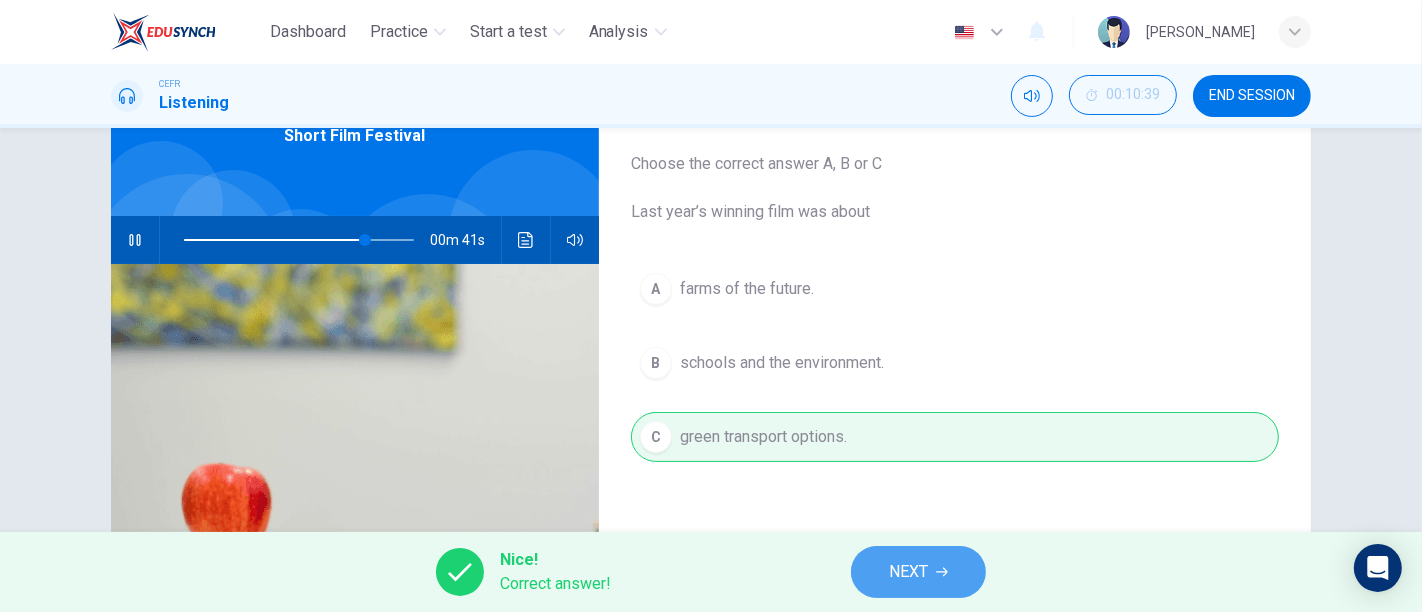 click on "NEXT" at bounding box center [908, 572] 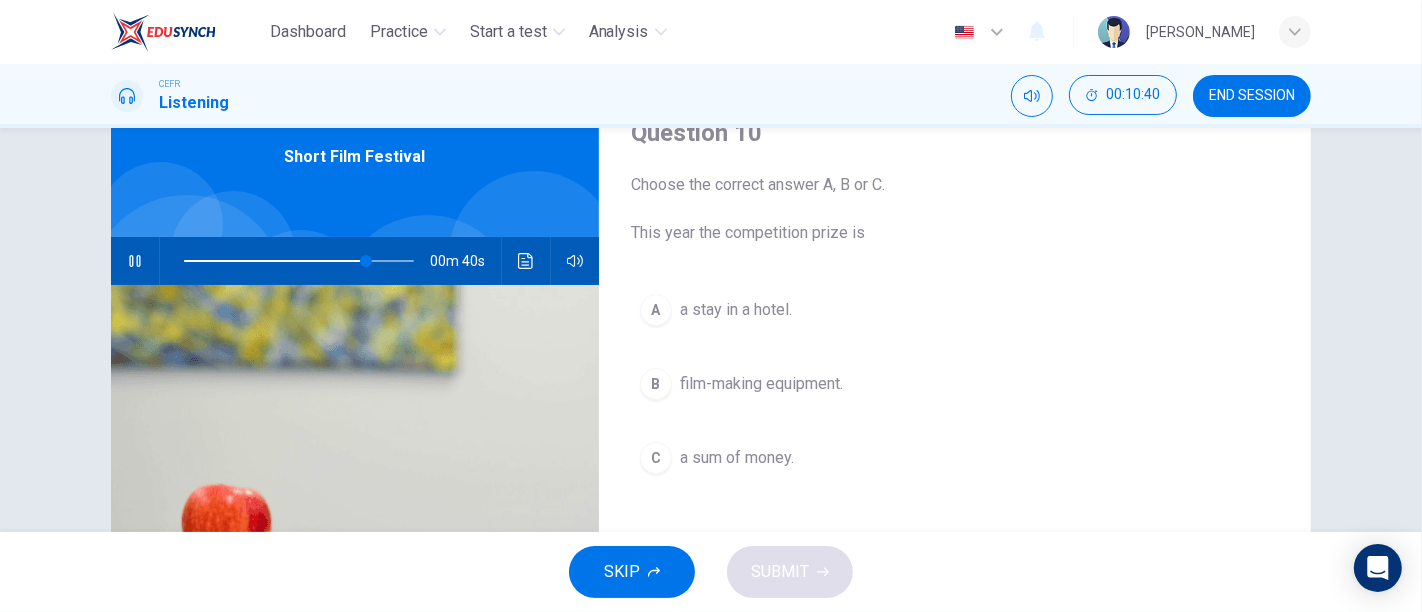 scroll, scrollTop: 90, scrollLeft: 0, axis: vertical 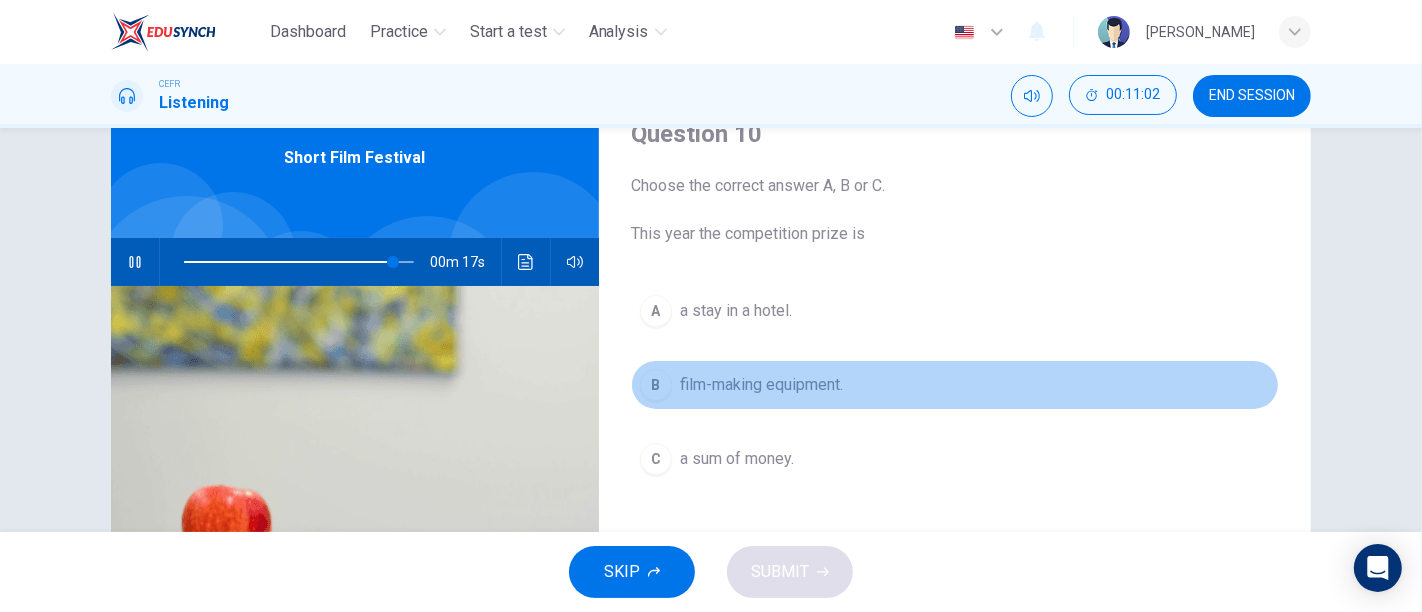 click on "film-making equipment." at bounding box center (761, 385) 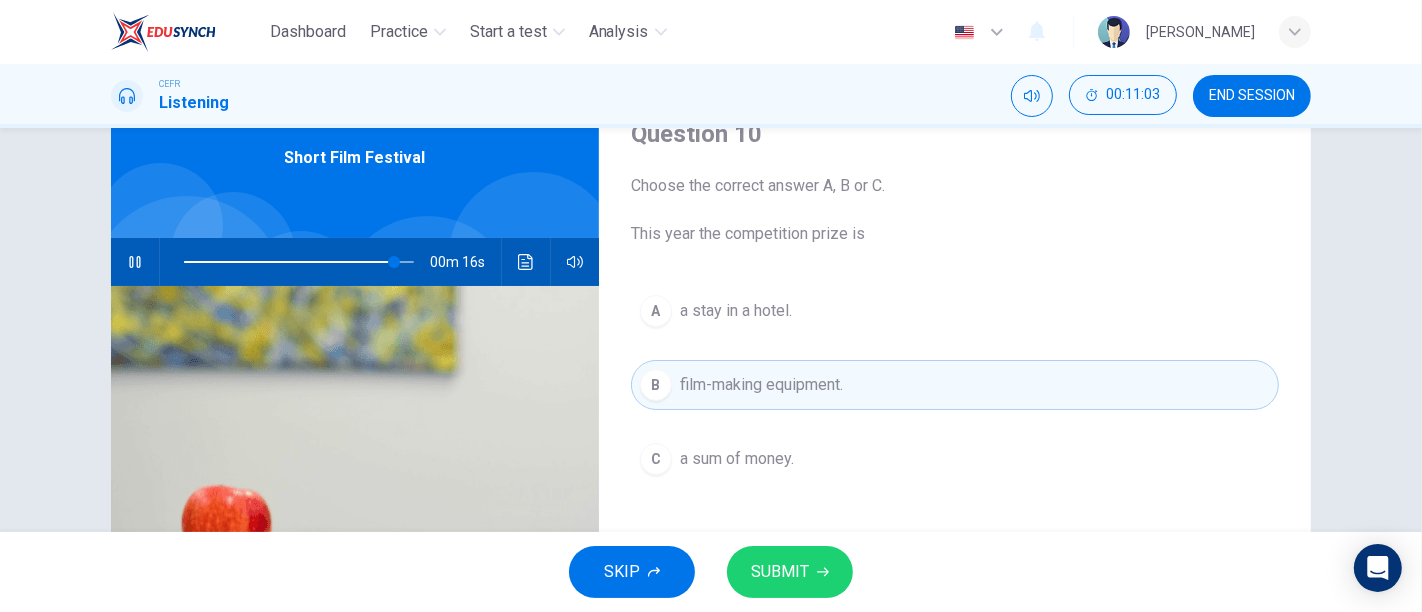 click on "SUBMIT" at bounding box center (780, 572) 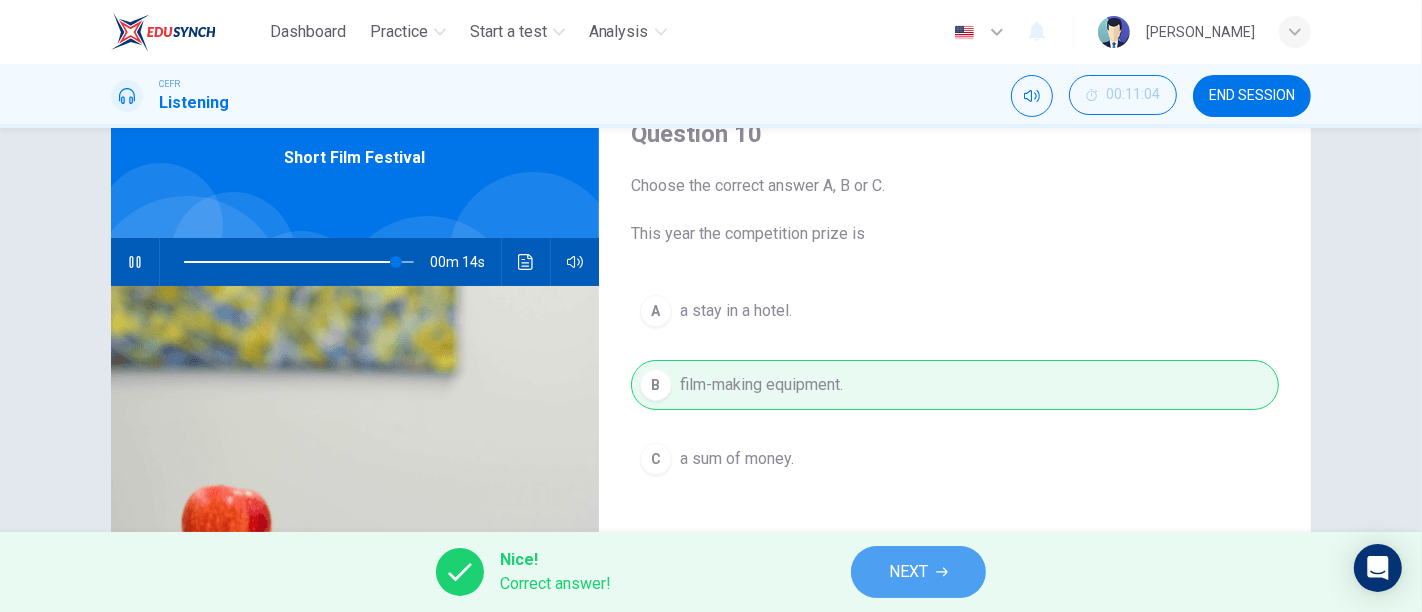 click on "NEXT" at bounding box center [918, 572] 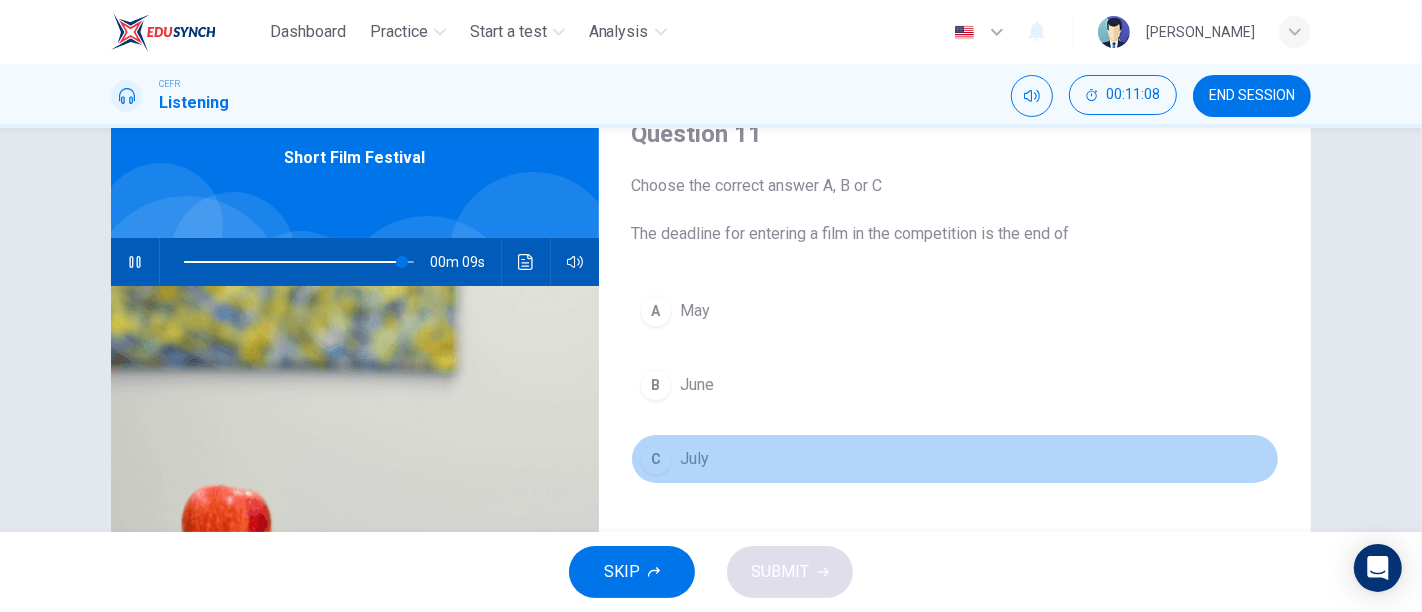 click on "C July" at bounding box center (955, 459) 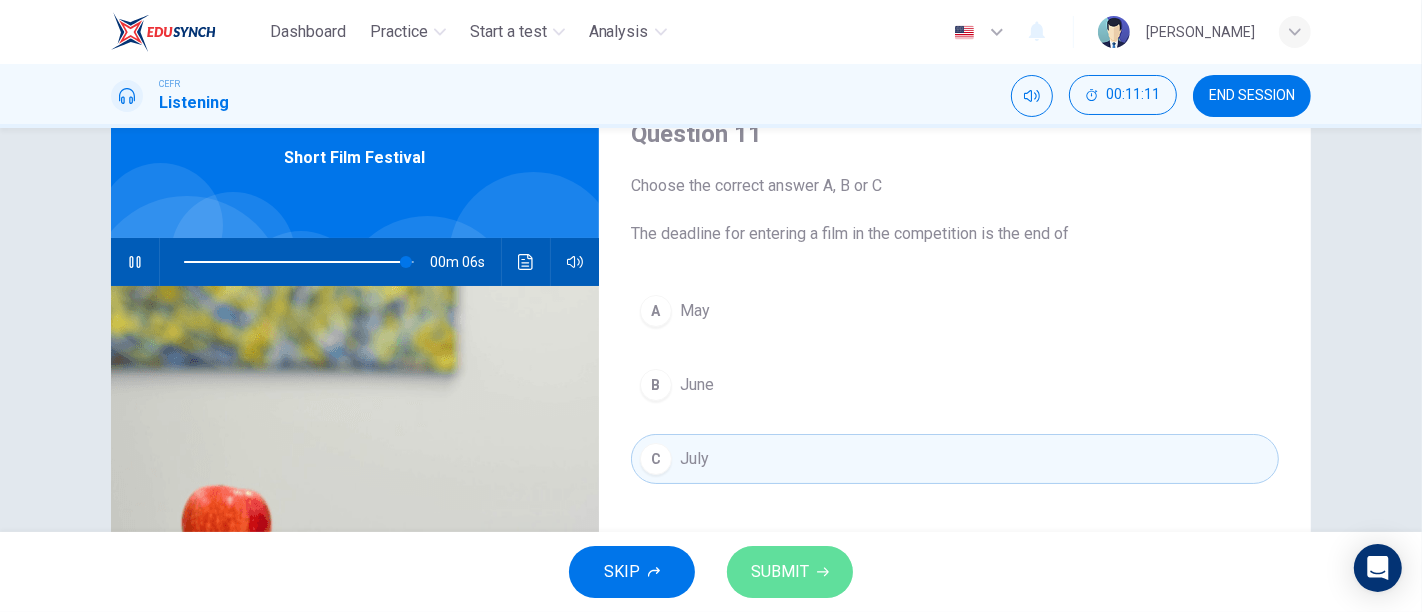 click on "SUBMIT" at bounding box center [780, 572] 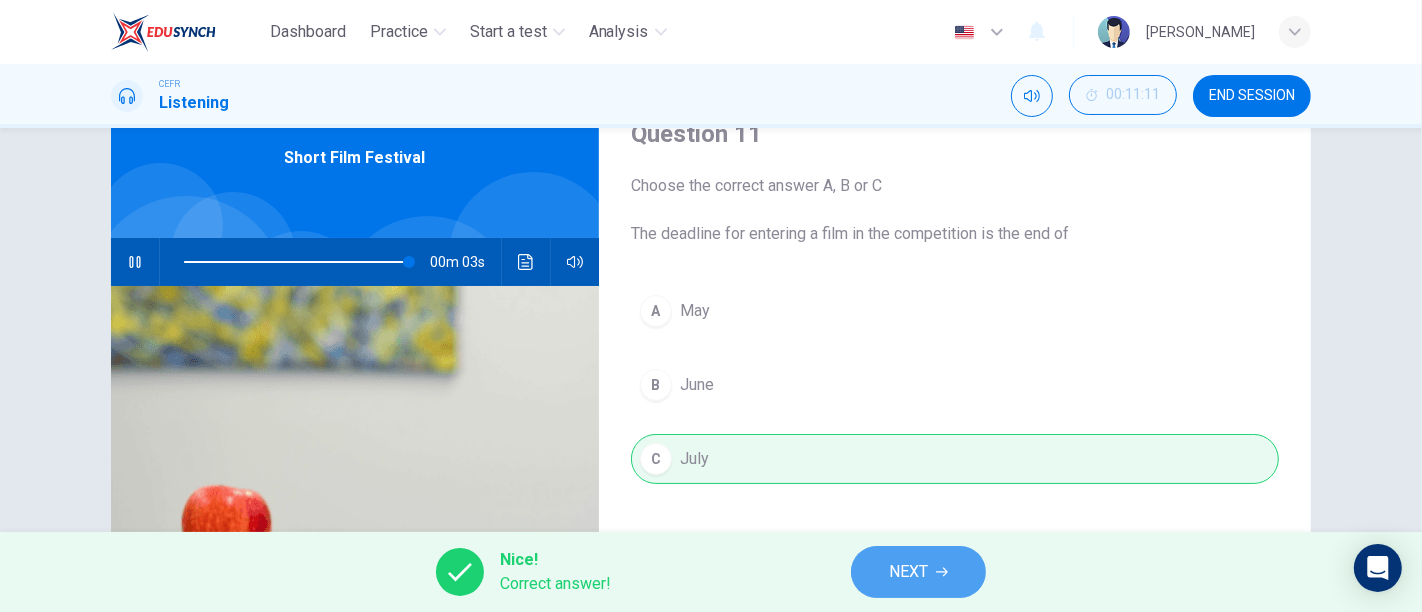 click on "NEXT" at bounding box center (918, 572) 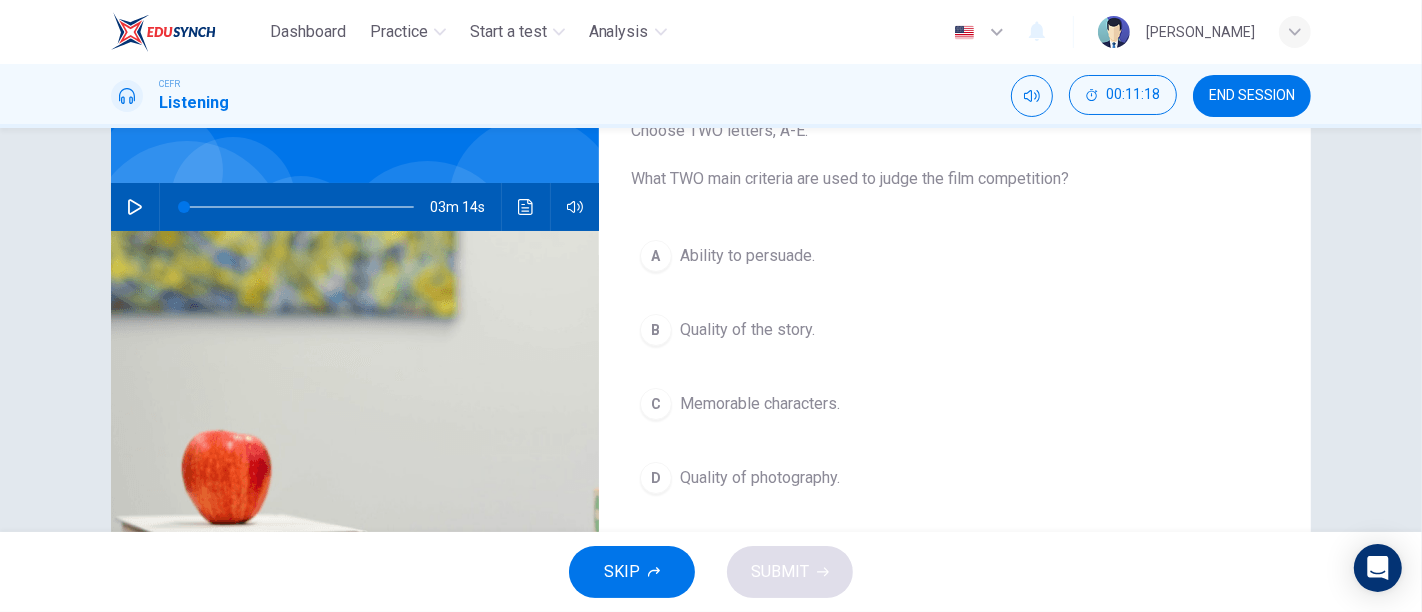 scroll, scrollTop: 135, scrollLeft: 0, axis: vertical 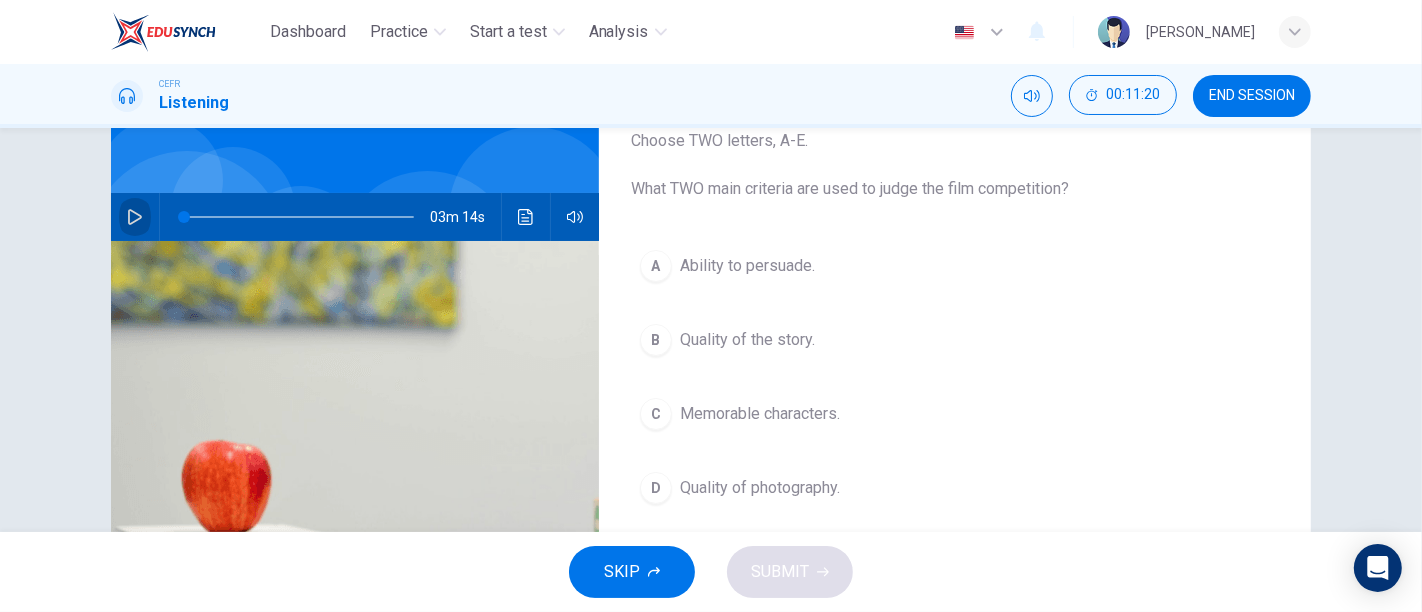 click 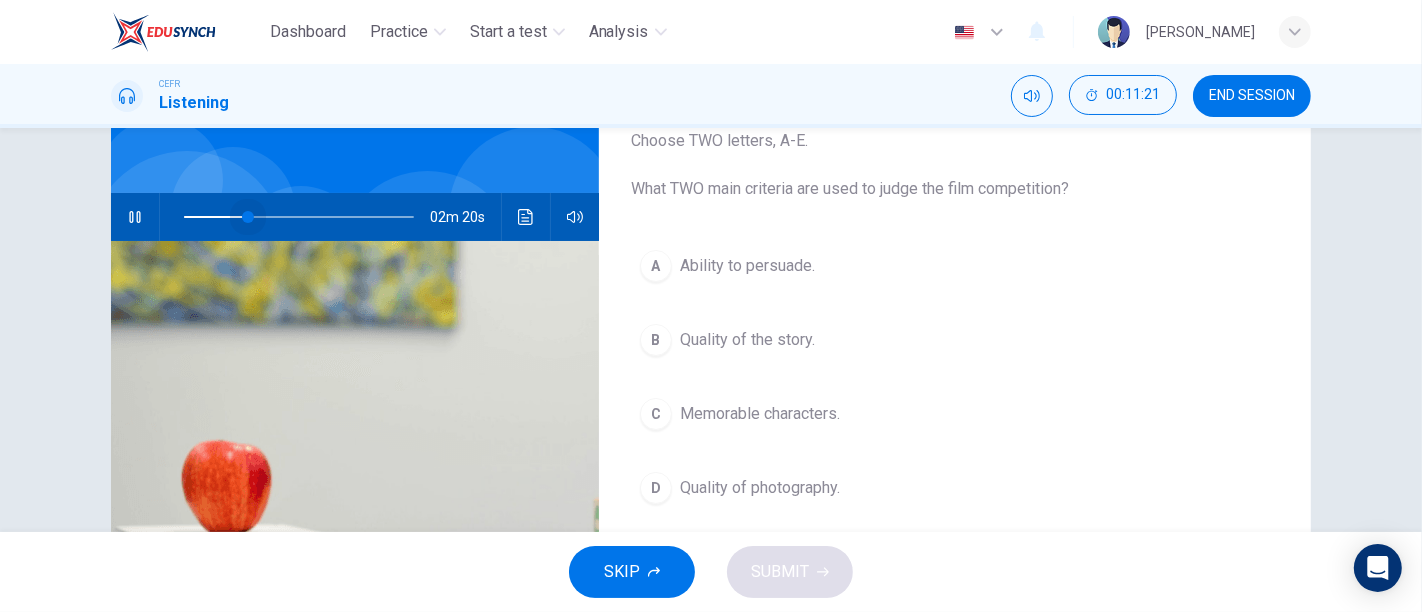 click at bounding box center [299, 217] 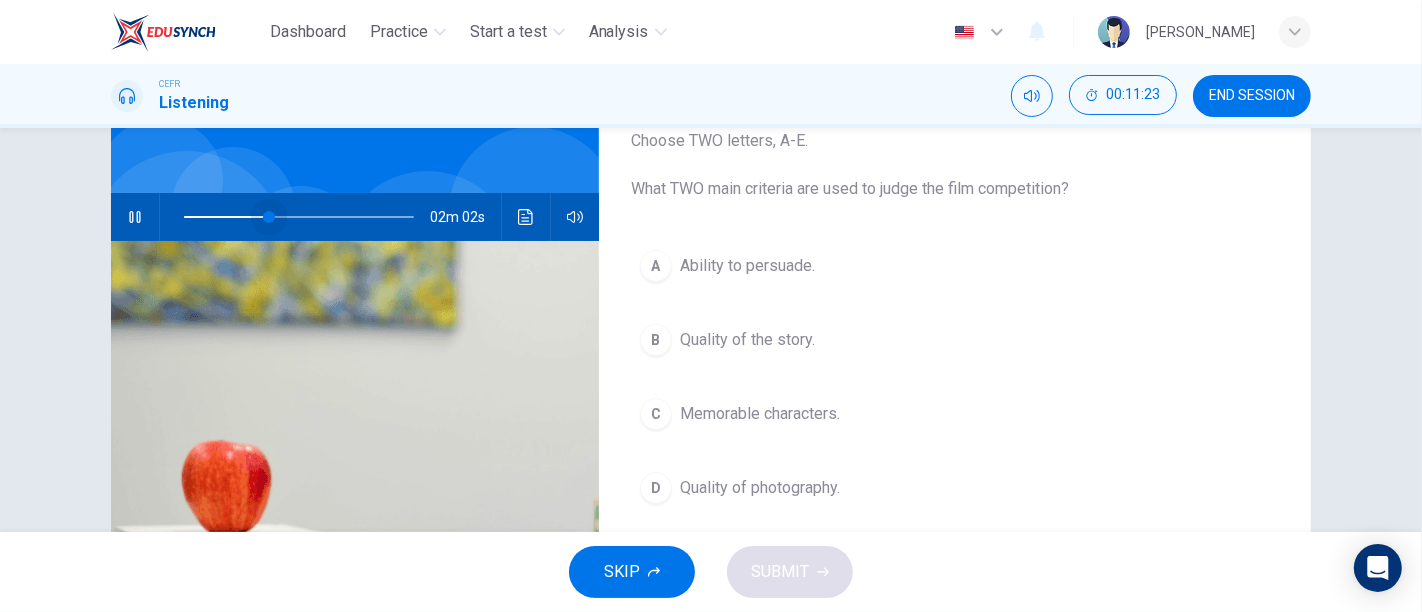 click at bounding box center [269, 217] 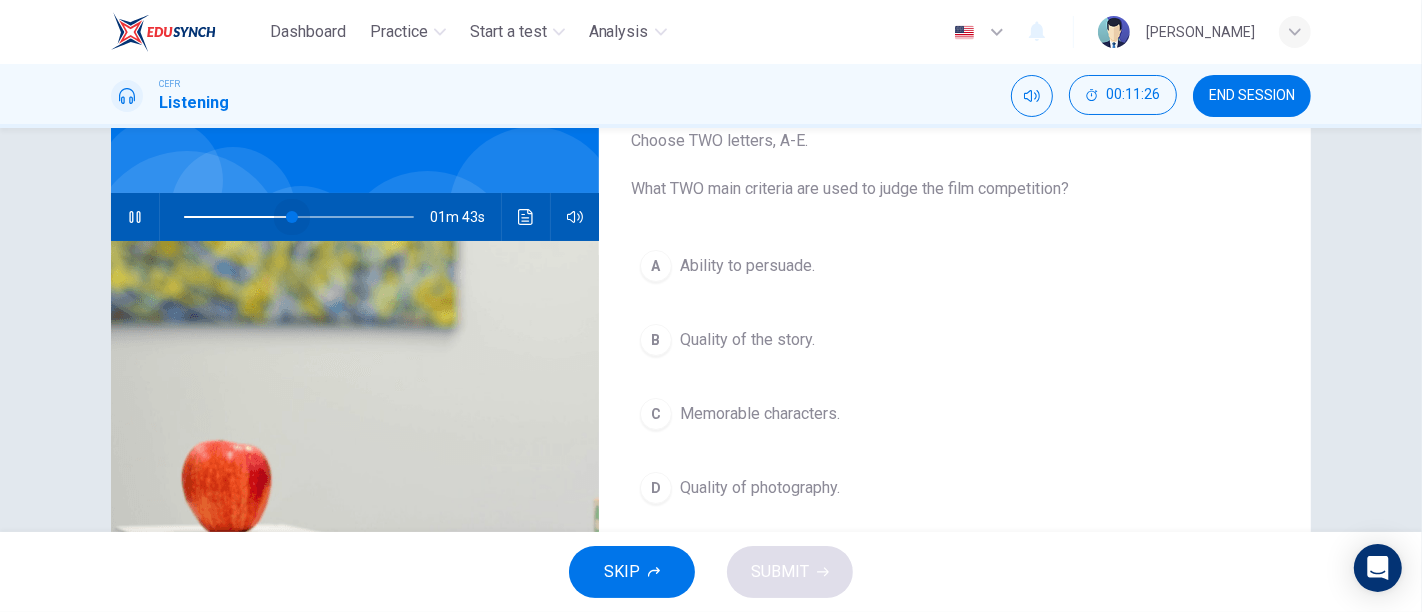 click at bounding box center [299, 217] 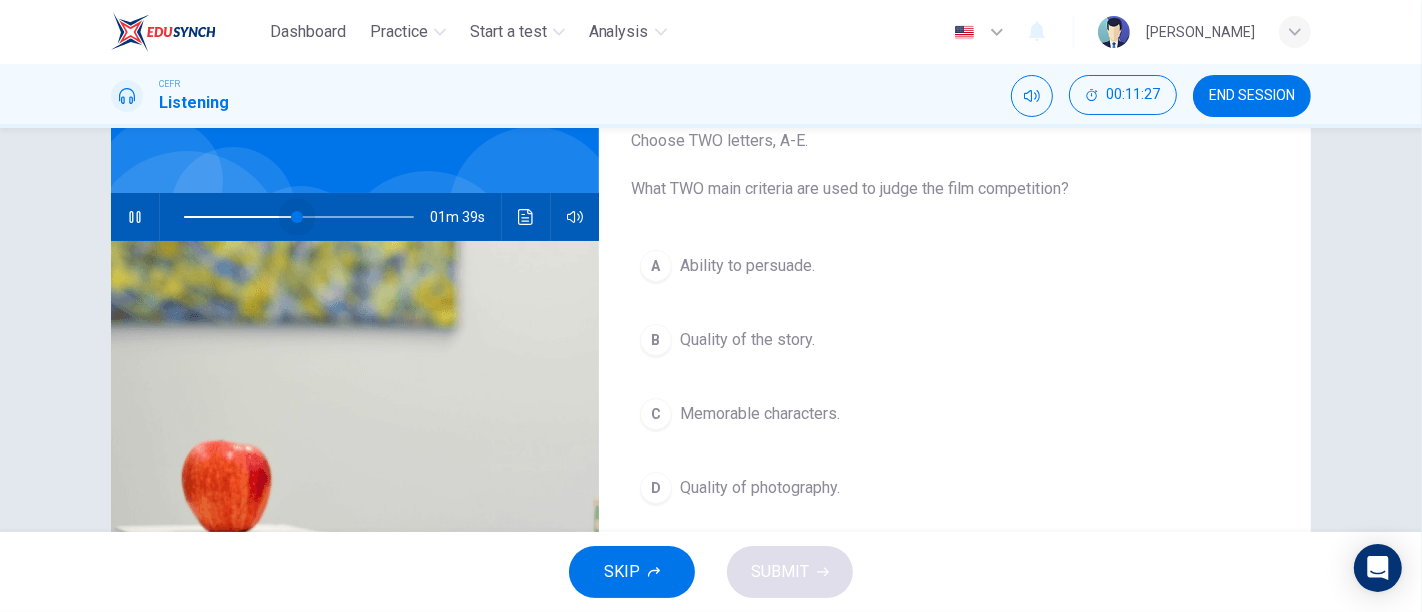 click at bounding box center (297, 217) 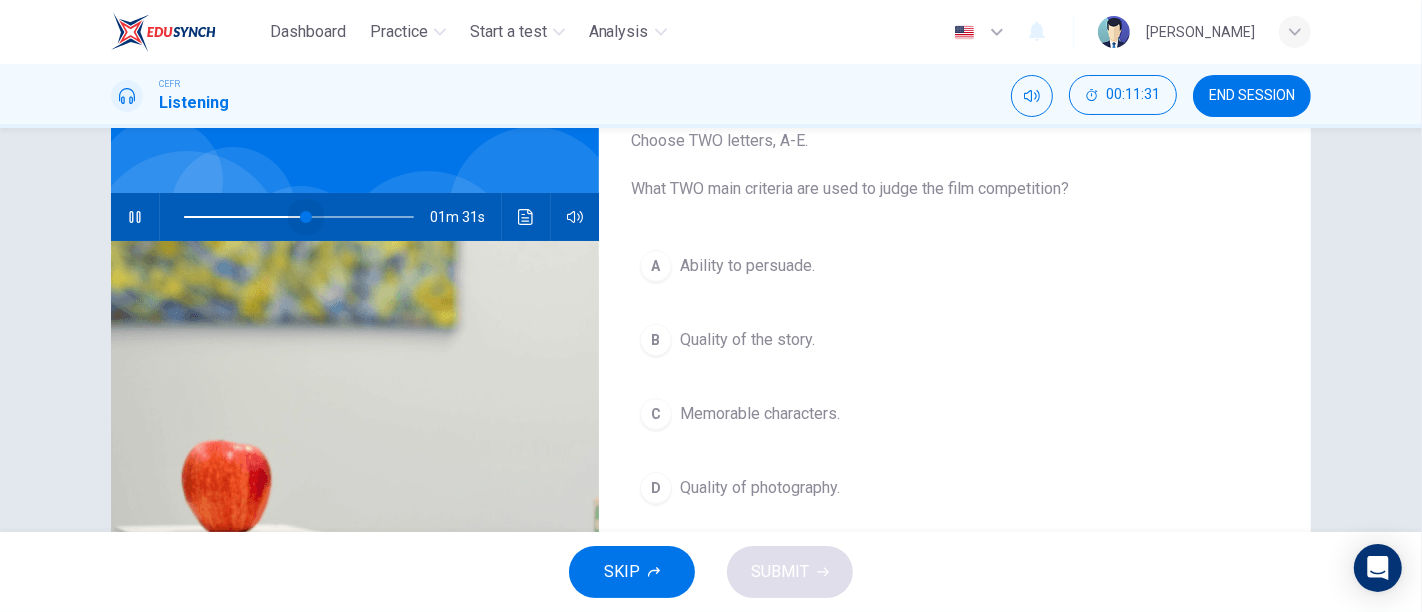 click at bounding box center [306, 217] 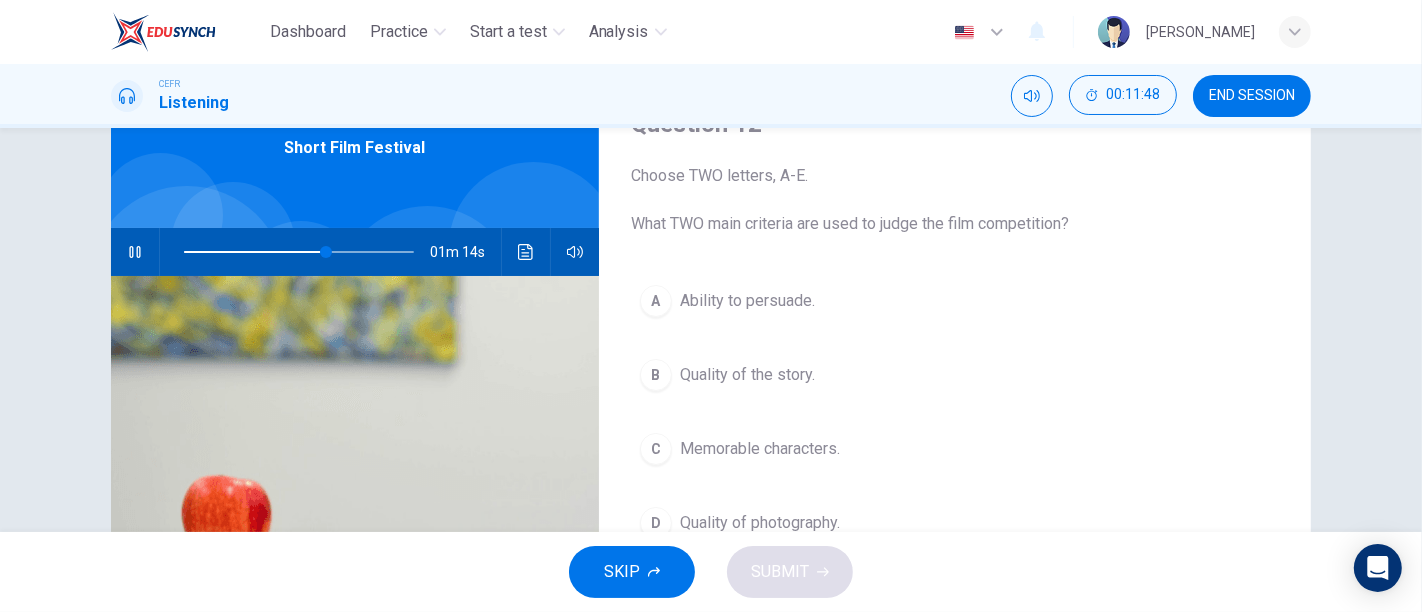 scroll, scrollTop: 95, scrollLeft: 0, axis: vertical 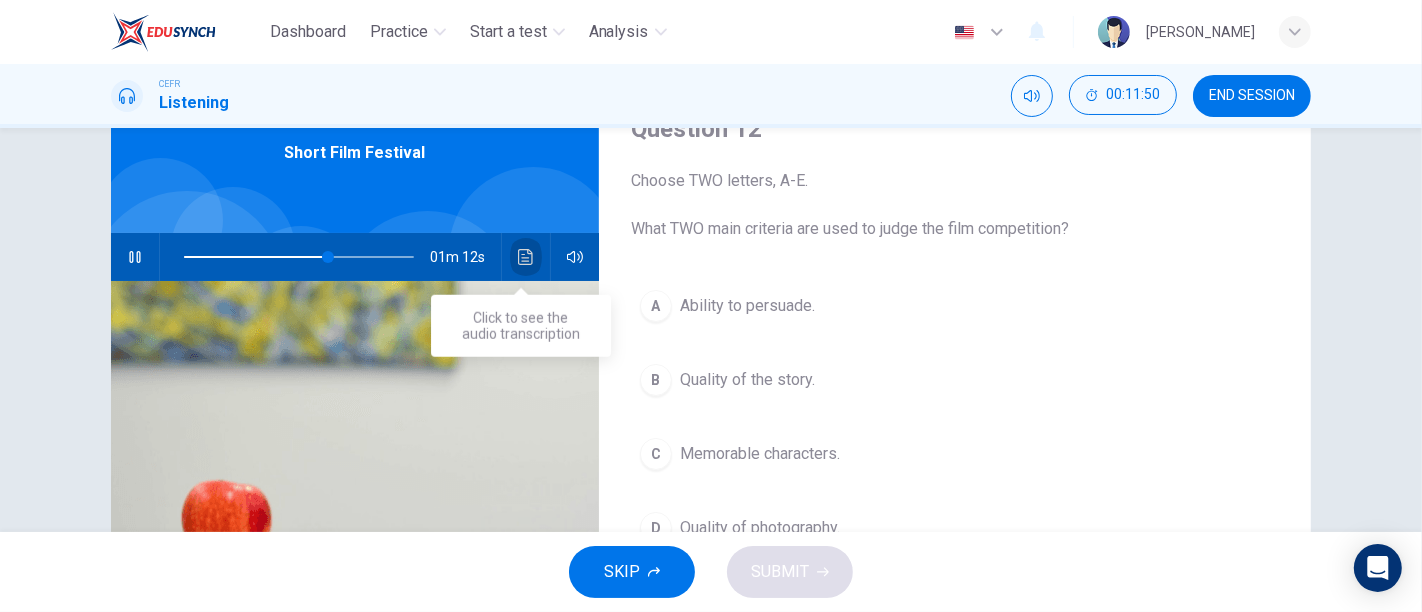 click 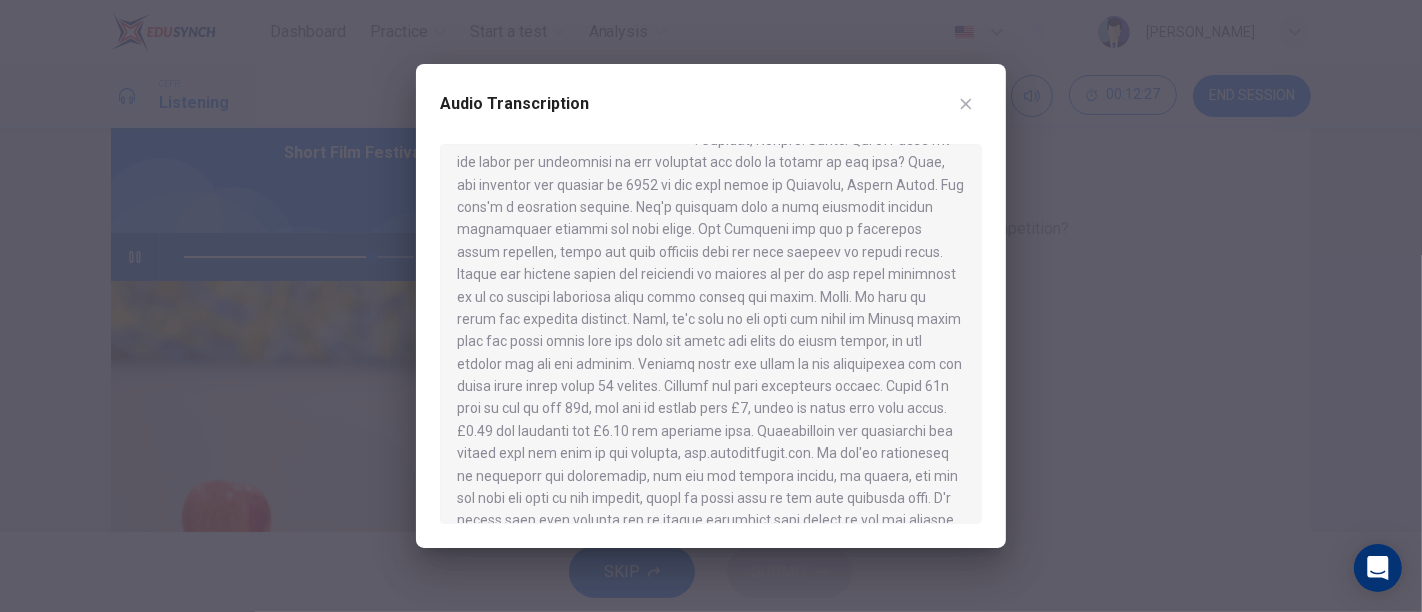 scroll, scrollTop: 134, scrollLeft: 0, axis: vertical 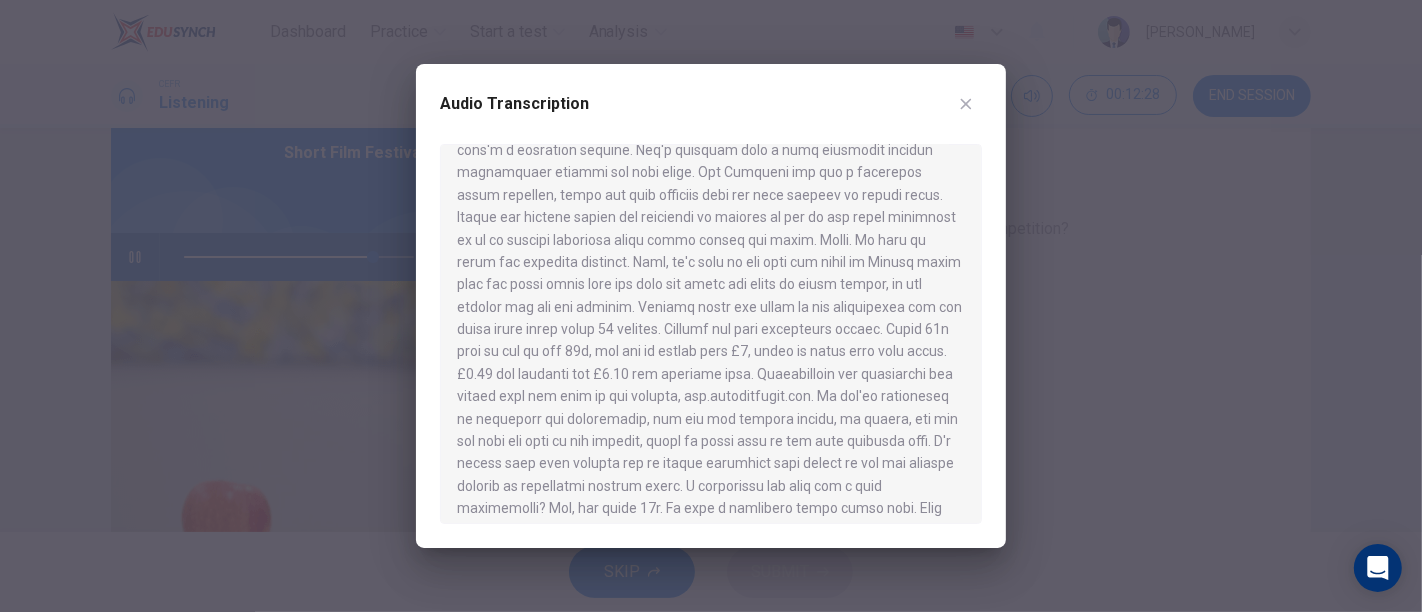 click at bounding box center [711, 306] 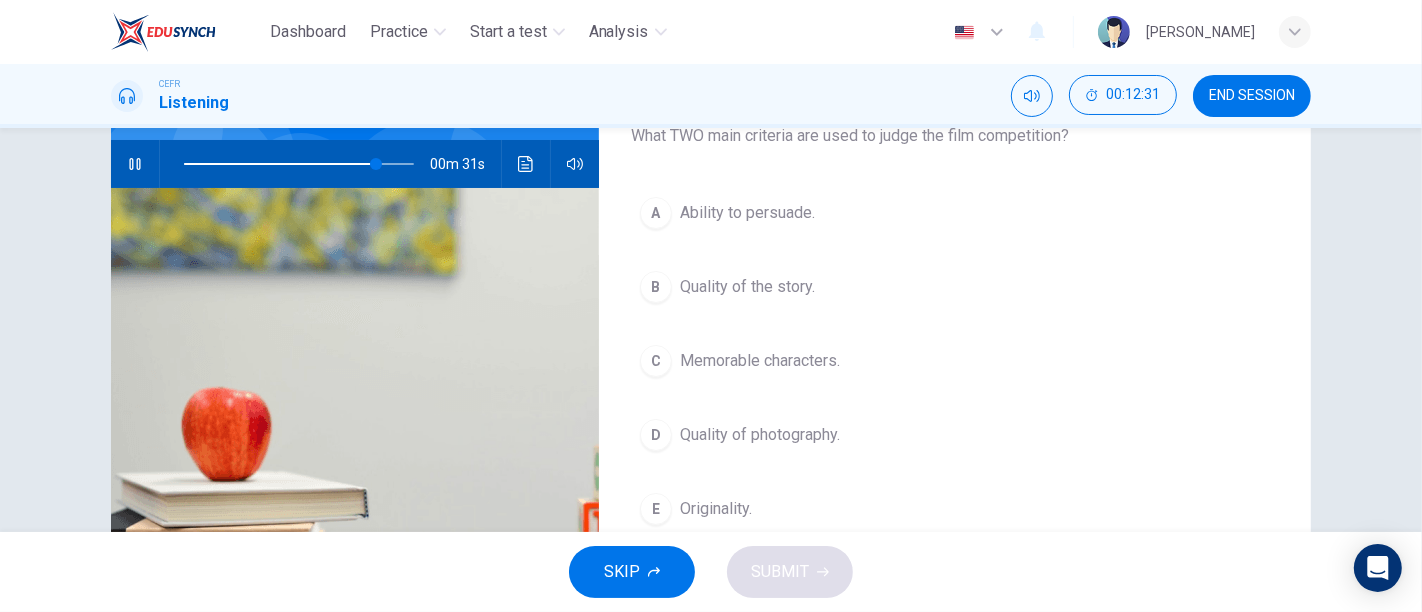 scroll, scrollTop: 188, scrollLeft: 0, axis: vertical 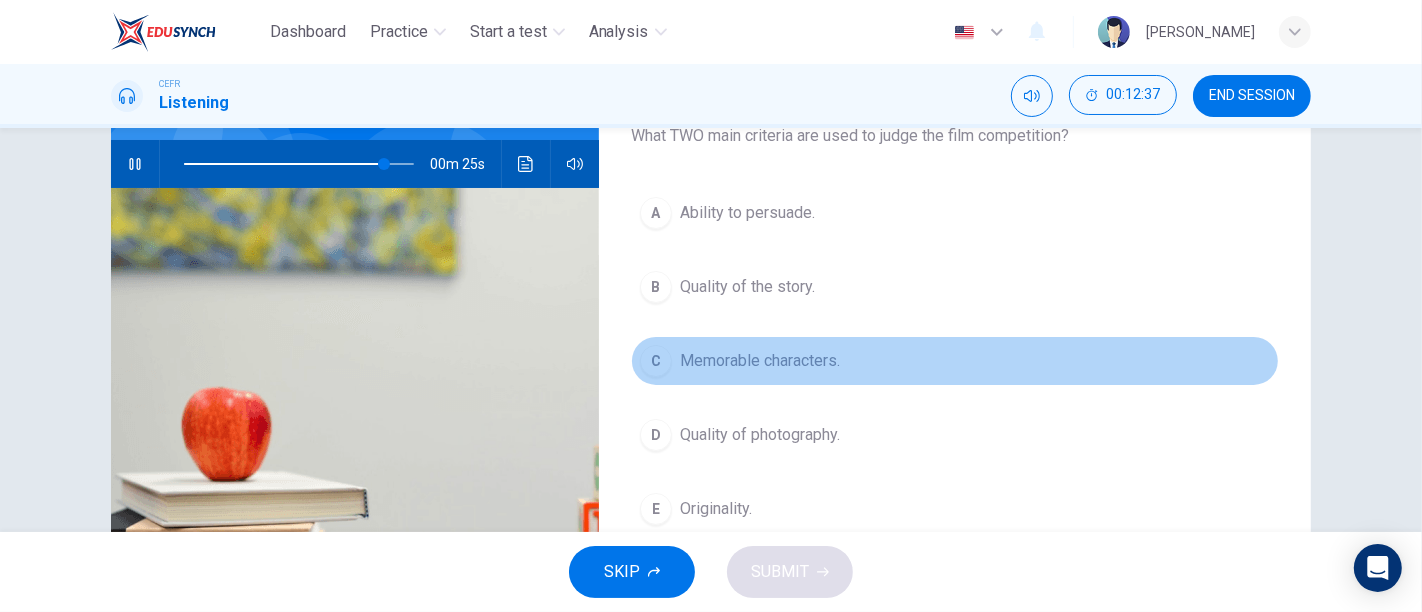 click on "Memorable characters." at bounding box center [760, 361] 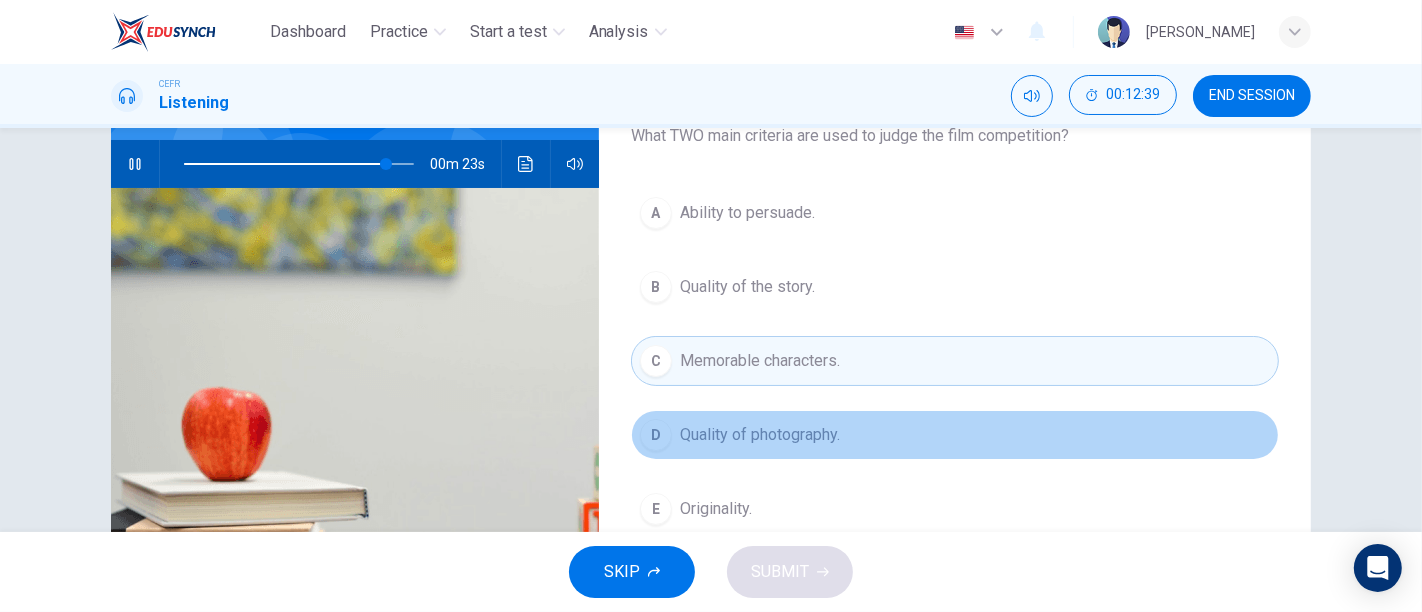 click on "Quality of photography." at bounding box center (760, 435) 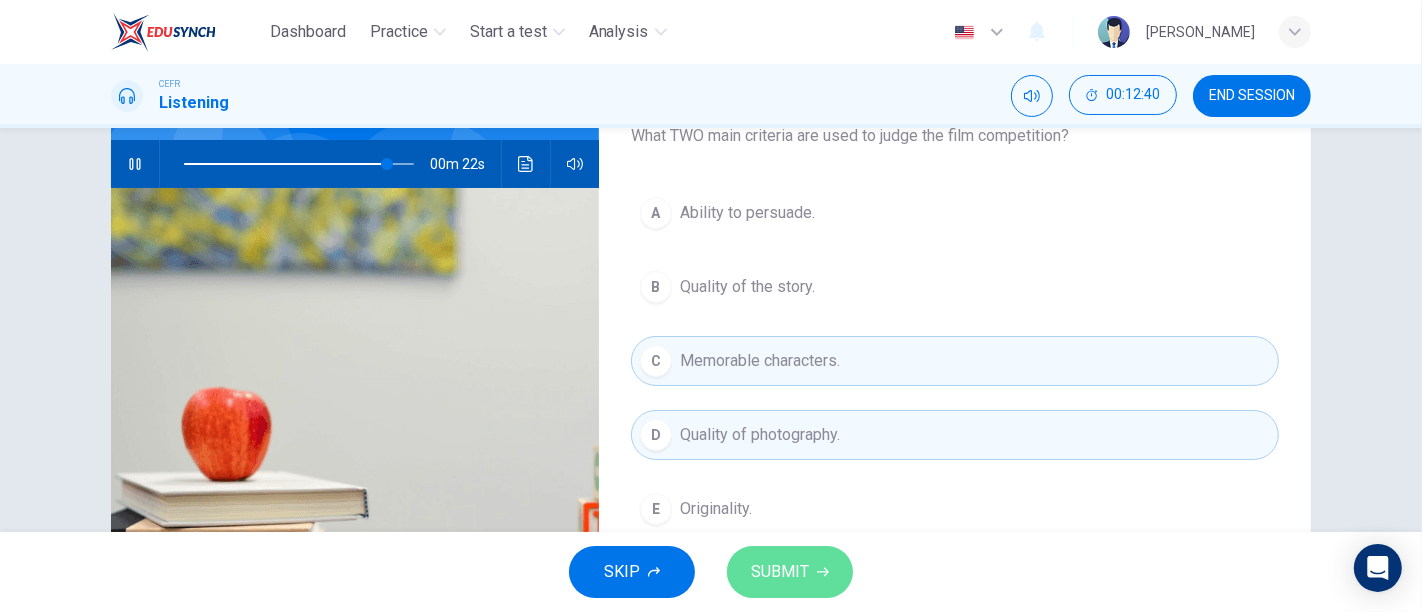 click on "SUBMIT" at bounding box center [780, 572] 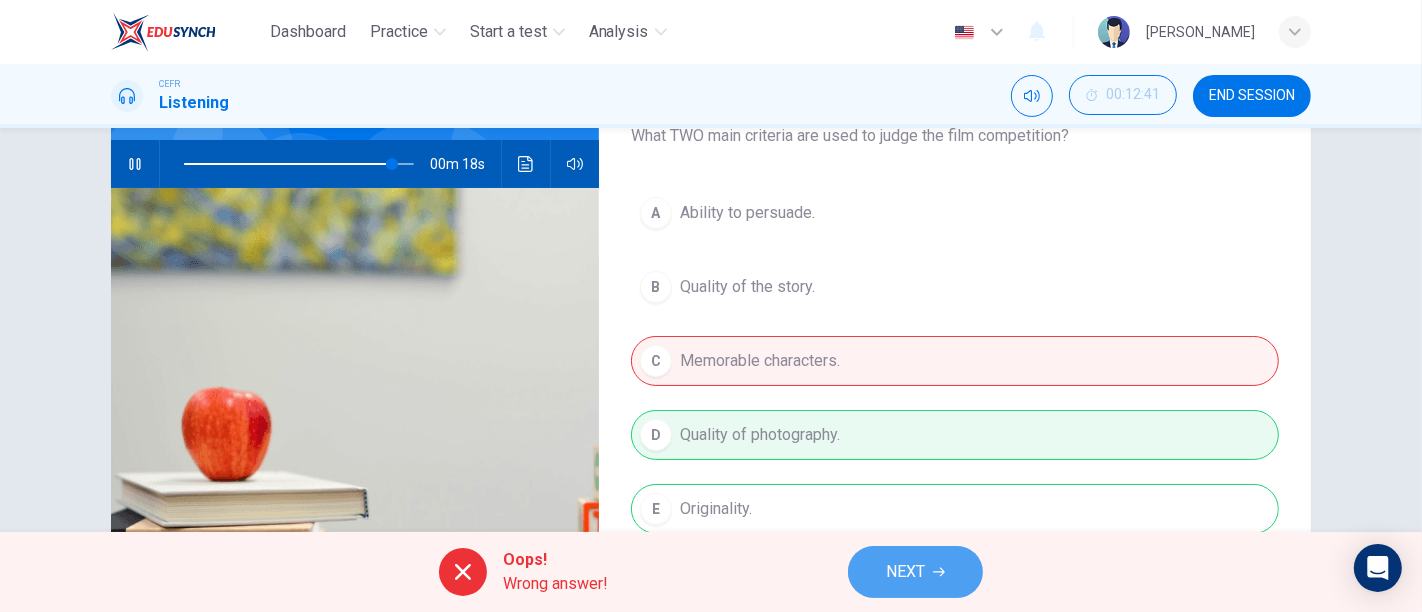 click on "NEXT" at bounding box center [905, 572] 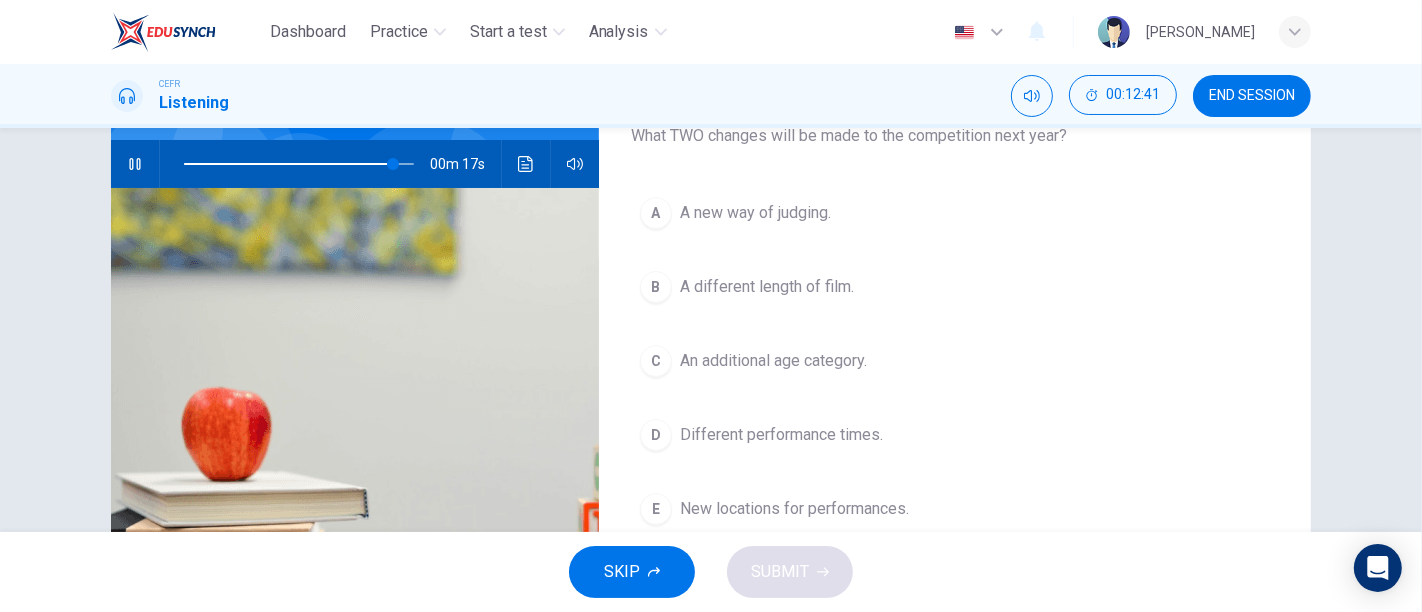 scroll, scrollTop: 164, scrollLeft: 0, axis: vertical 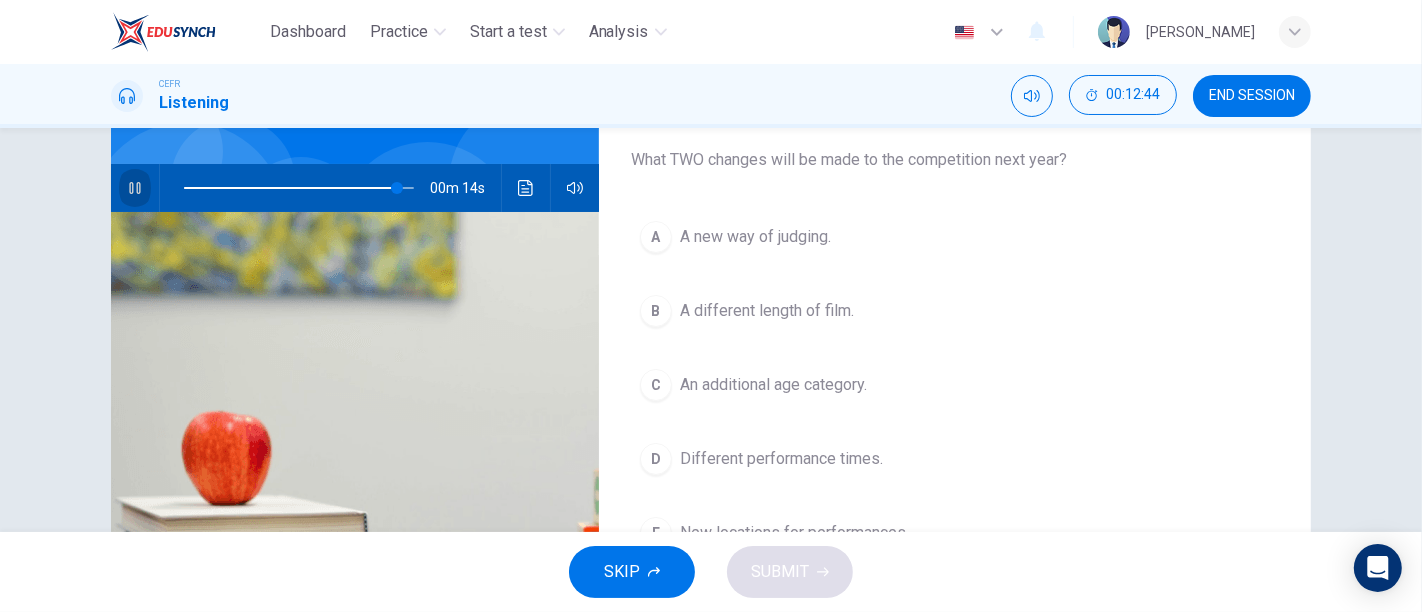 click 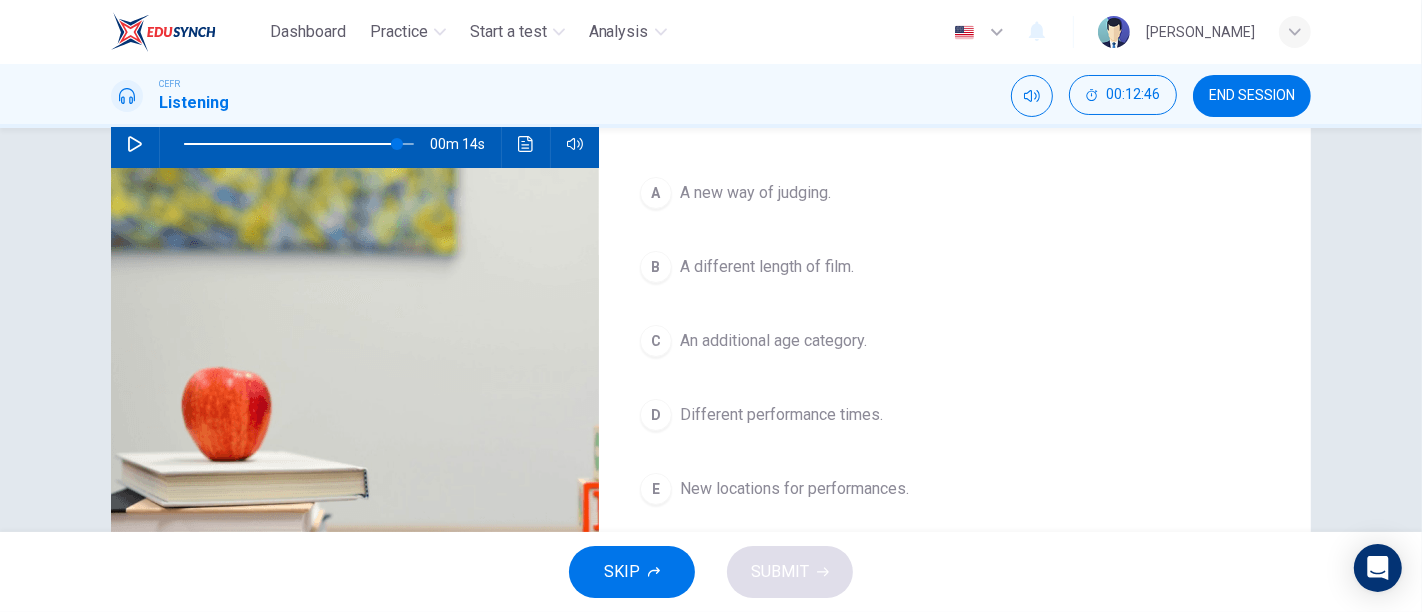 scroll, scrollTop: 208, scrollLeft: 0, axis: vertical 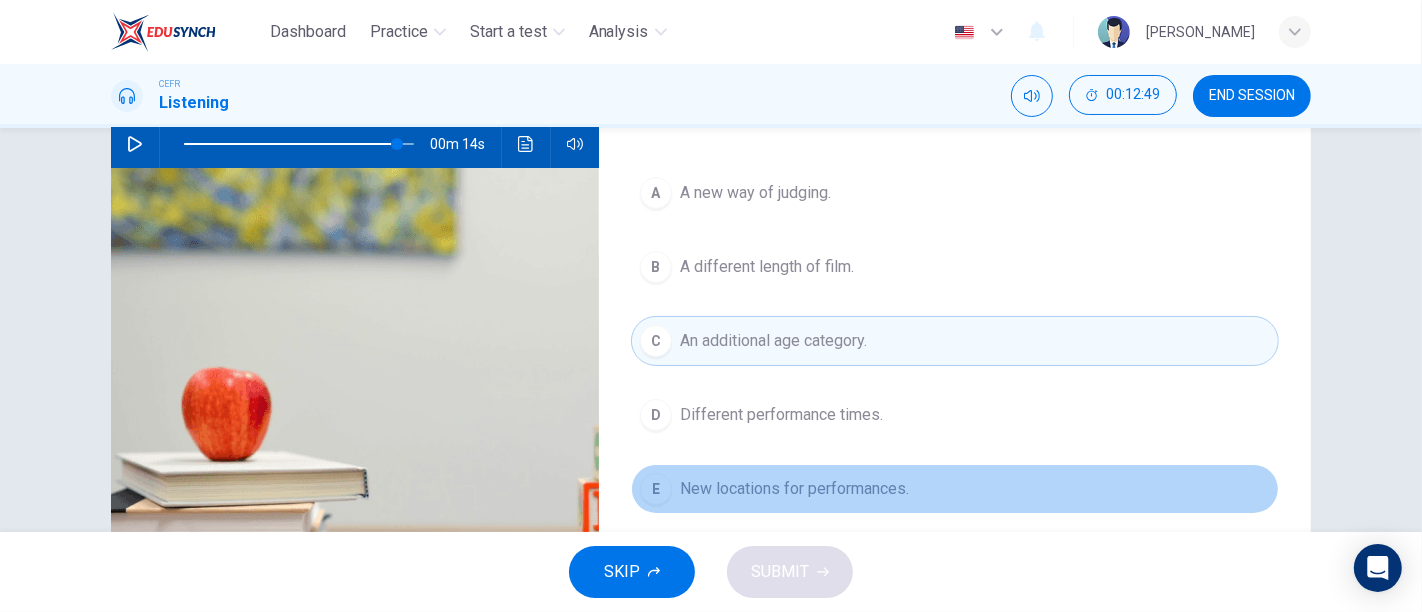 click on "New locations for performances." at bounding box center (794, 489) 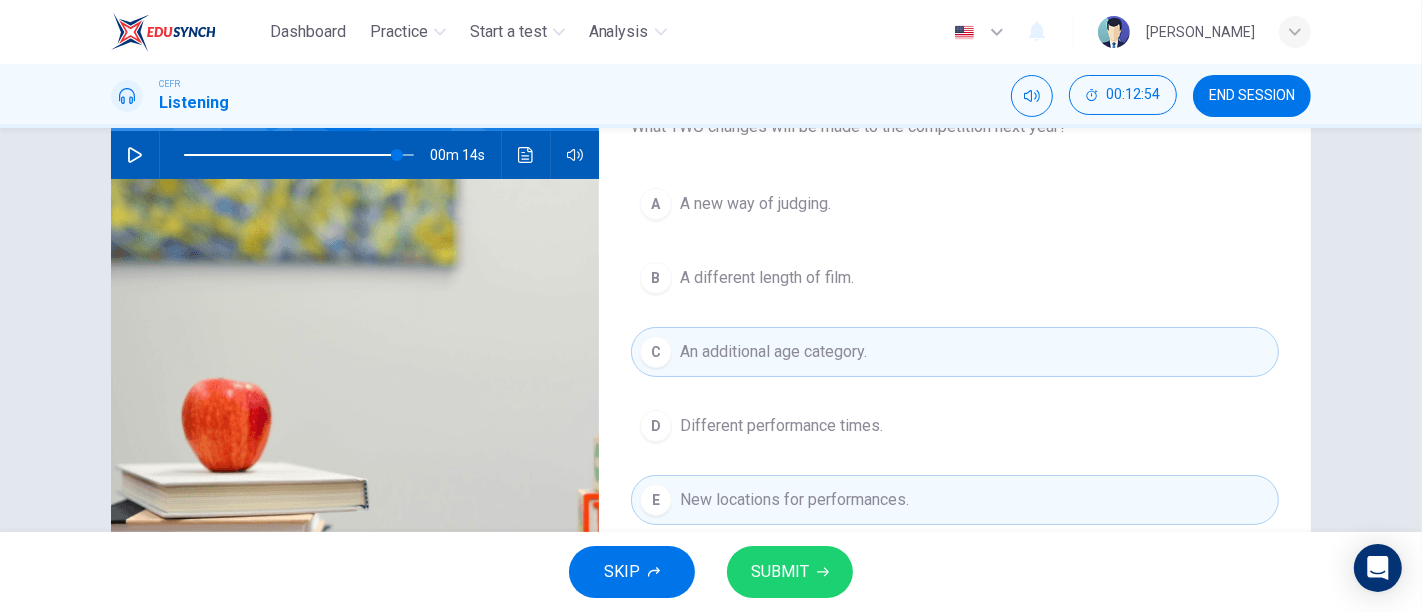 scroll, scrollTop: 137, scrollLeft: 0, axis: vertical 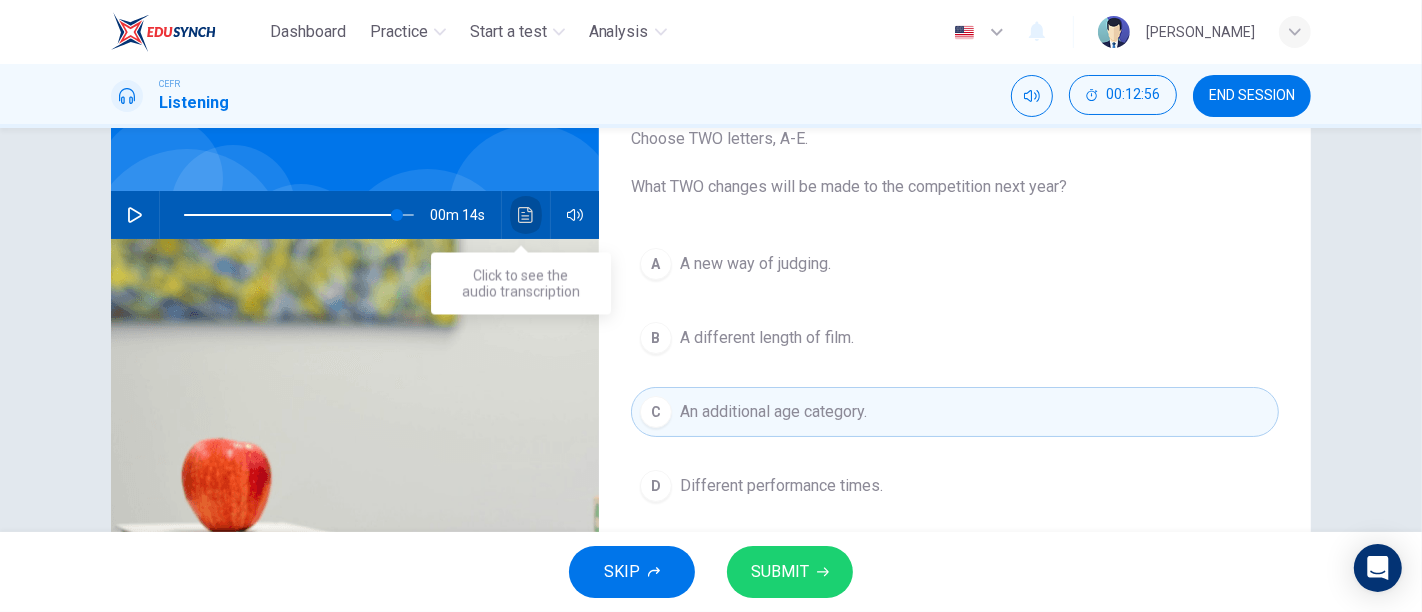 click 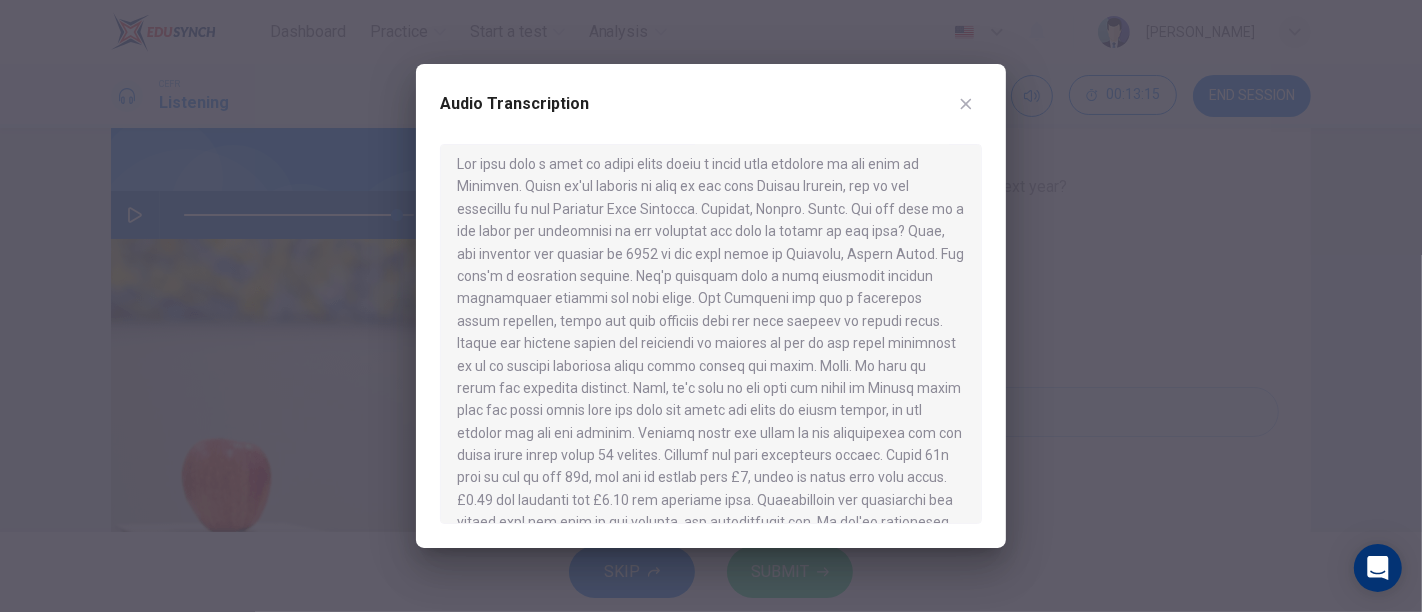 scroll, scrollTop: 392, scrollLeft: 0, axis: vertical 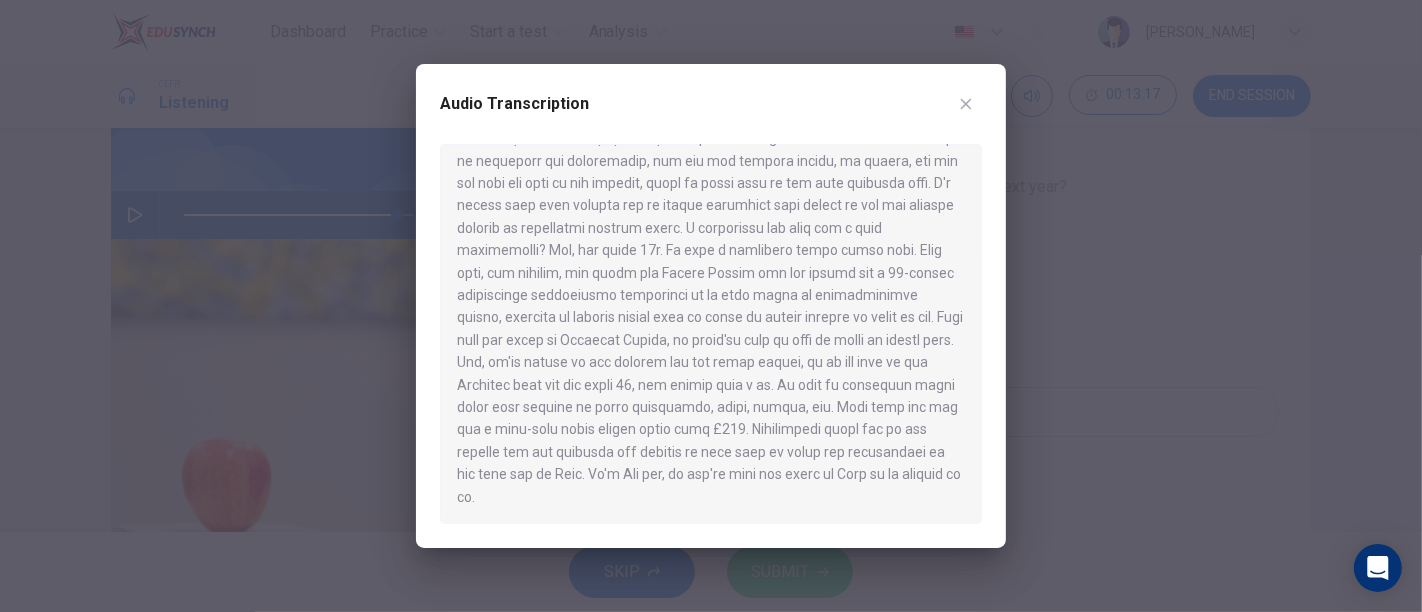 click at bounding box center (711, 306) 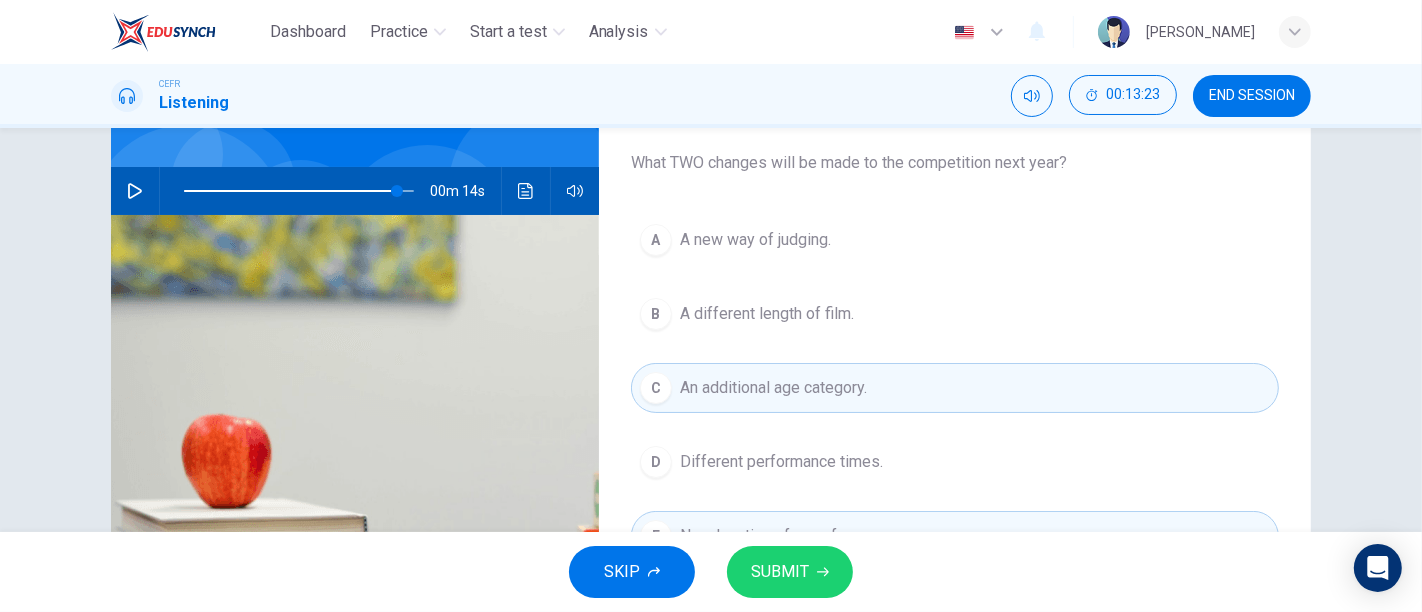 scroll, scrollTop: 160, scrollLeft: 0, axis: vertical 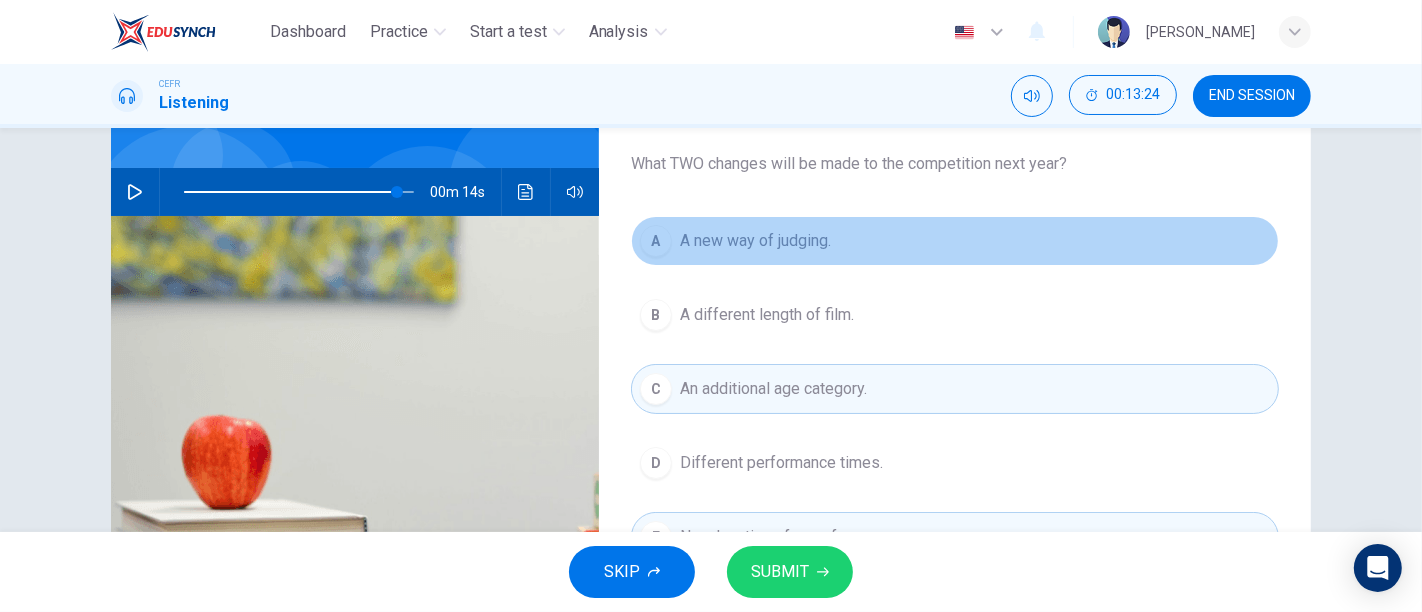click on "A A new way of judging." at bounding box center [955, 241] 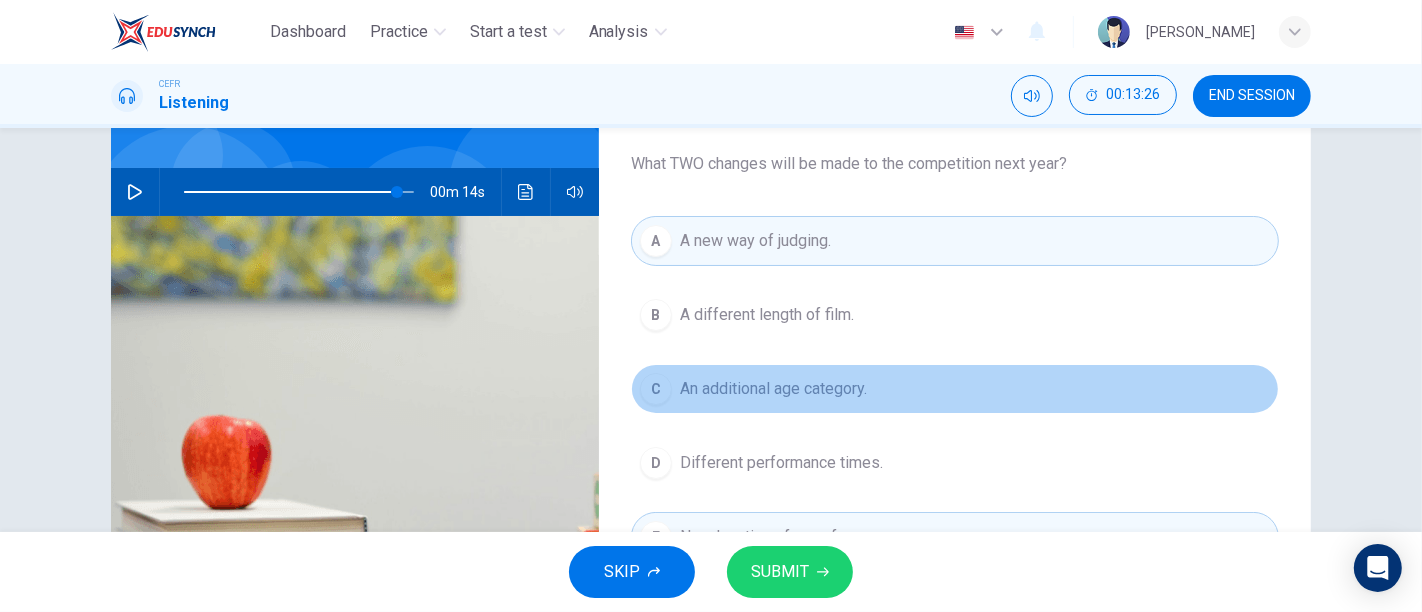 click on "C An additional age category." at bounding box center (955, 389) 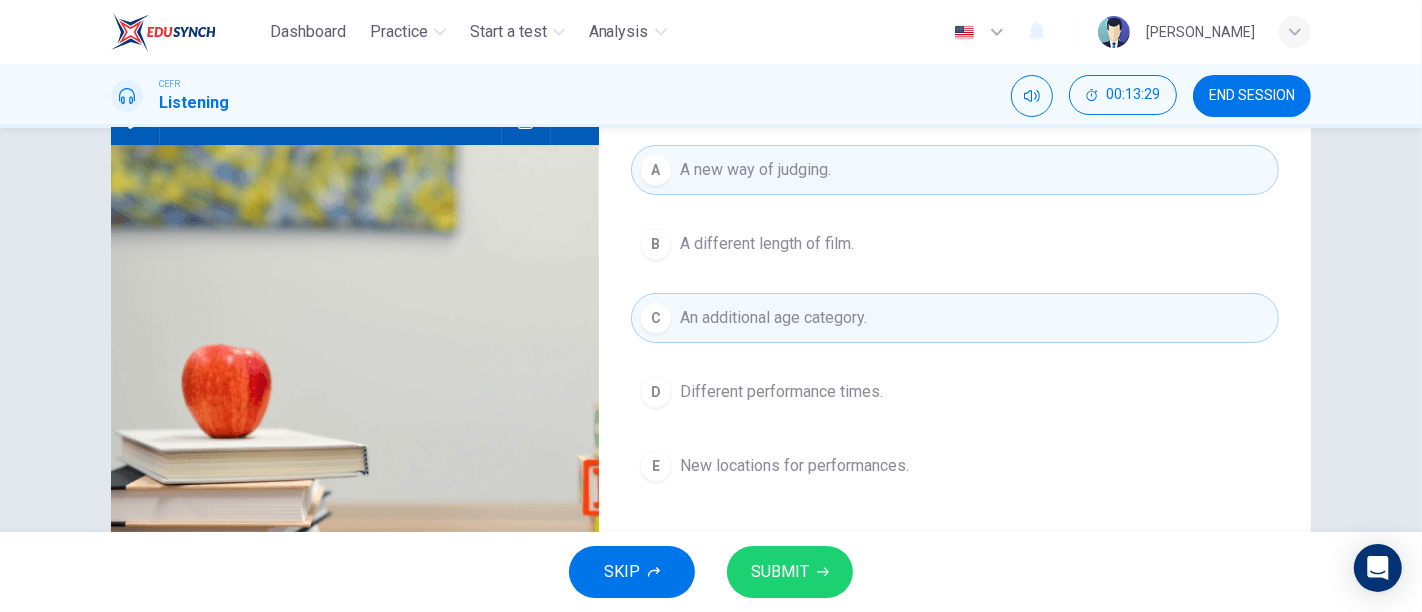 scroll, scrollTop: 117, scrollLeft: 0, axis: vertical 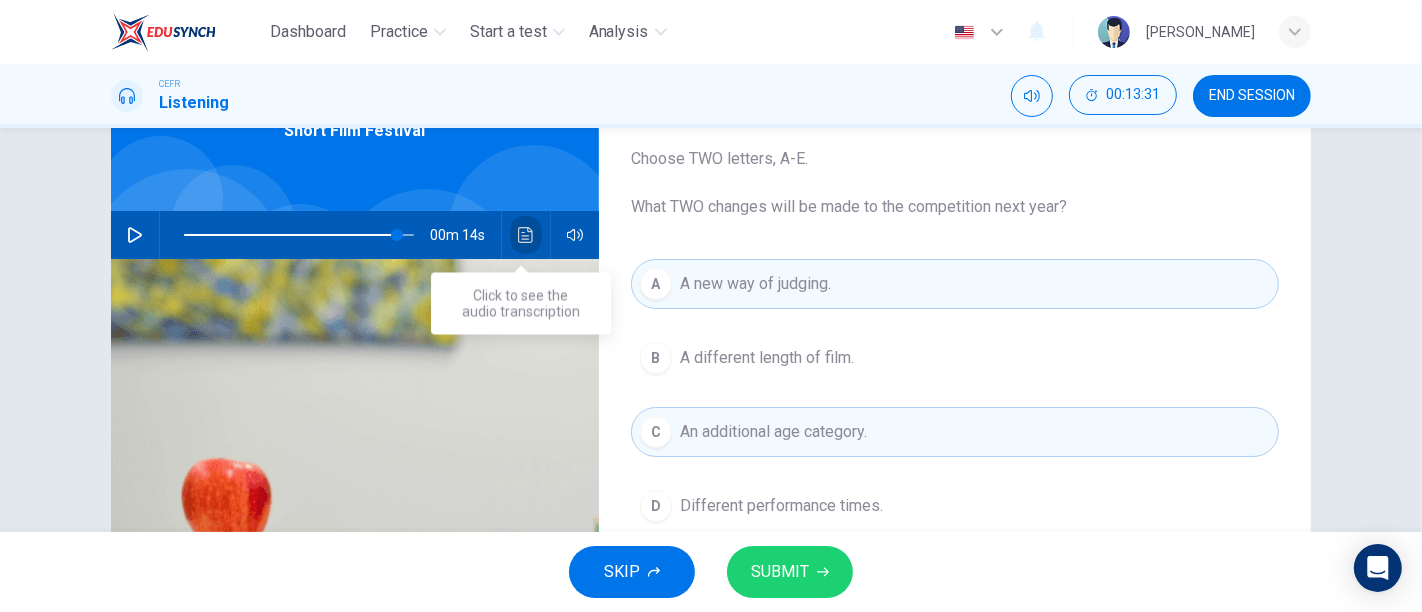 click 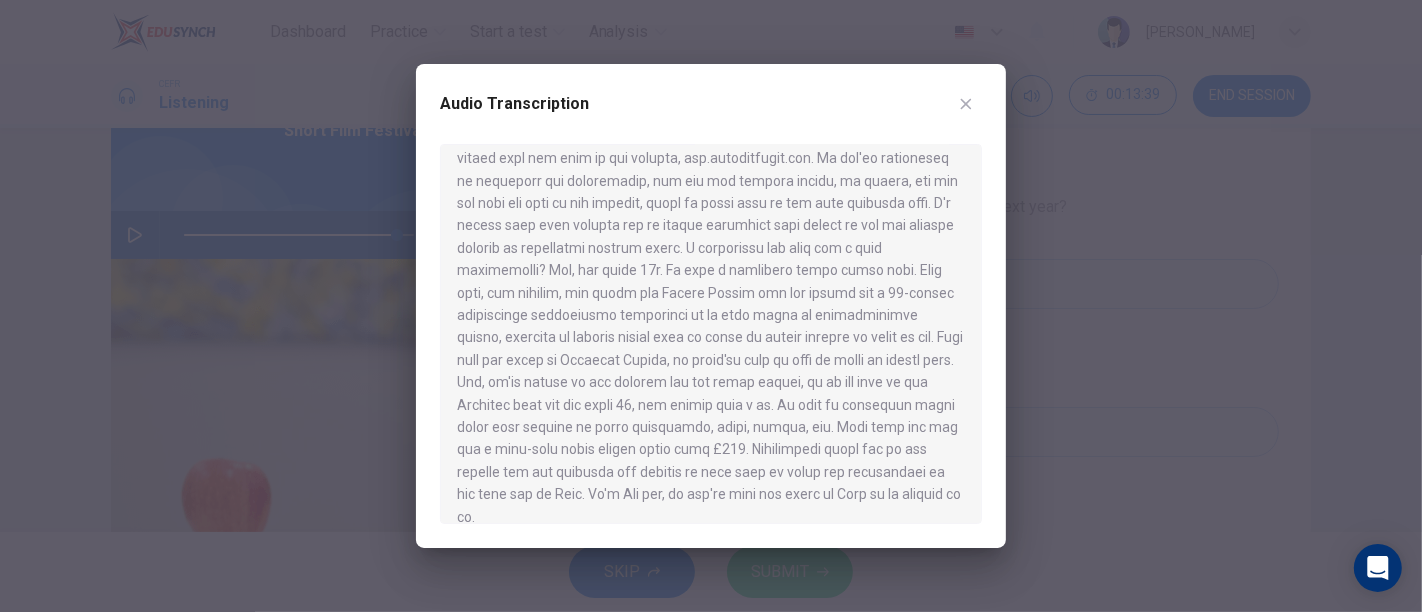 scroll, scrollTop: 371, scrollLeft: 0, axis: vertical 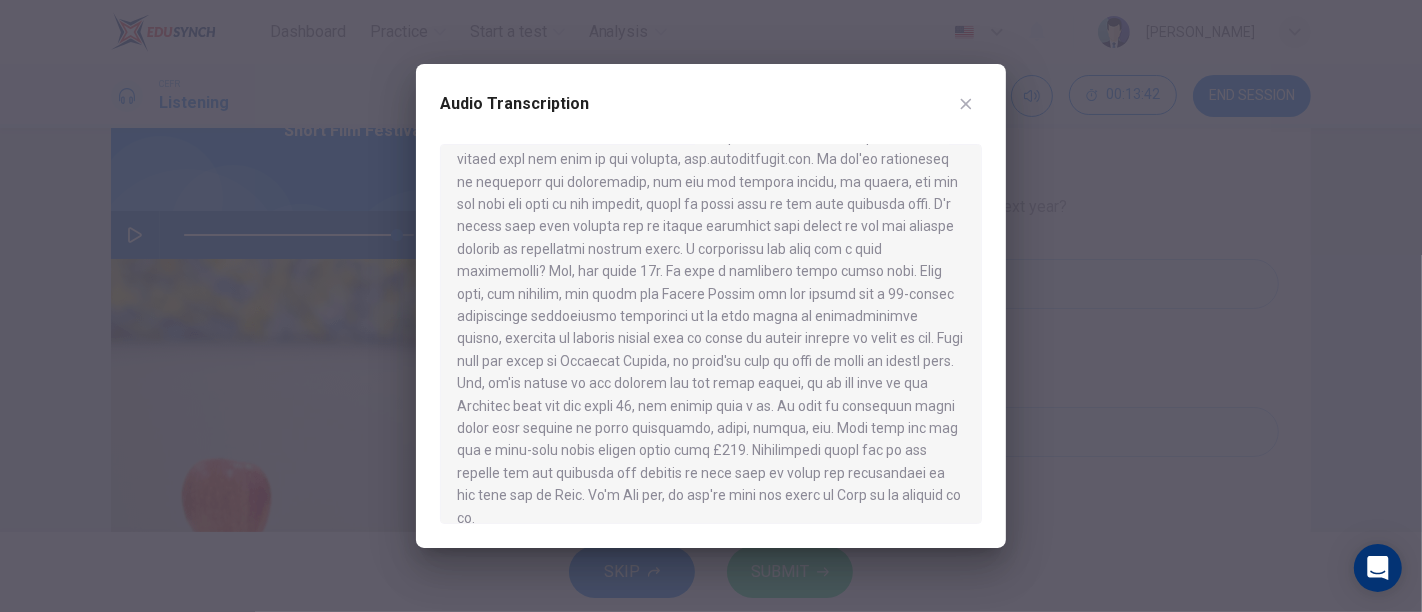 click at bounding box center [711, 306] 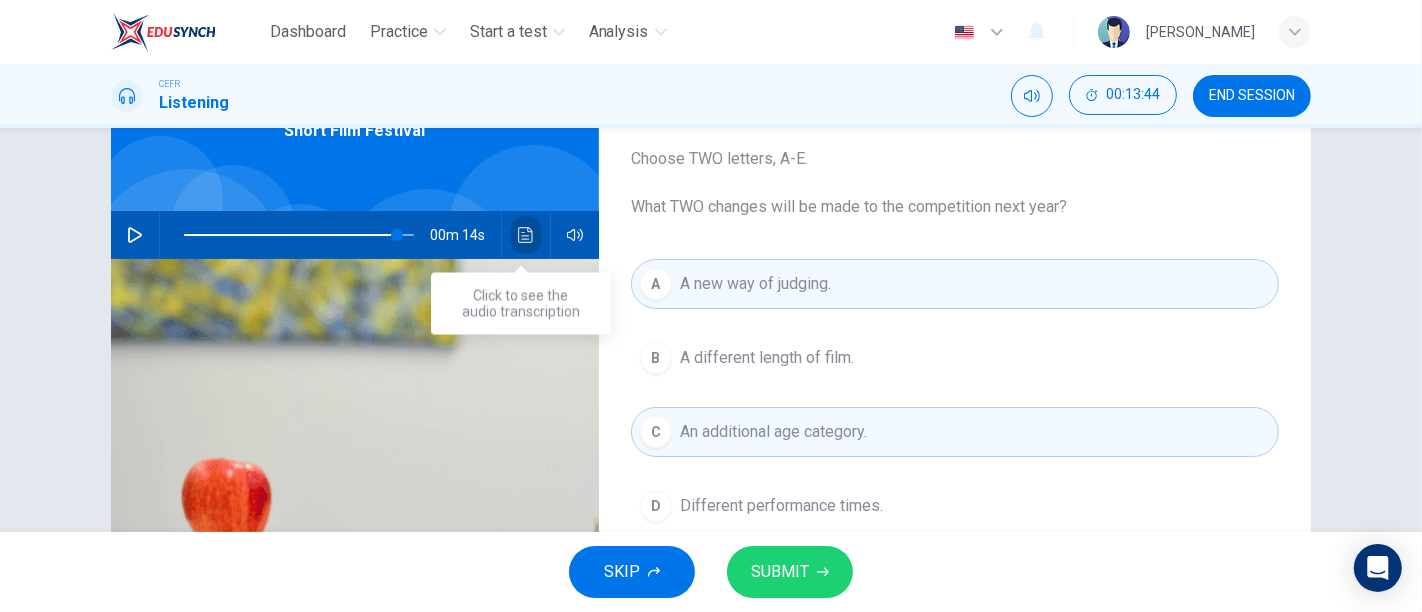 click 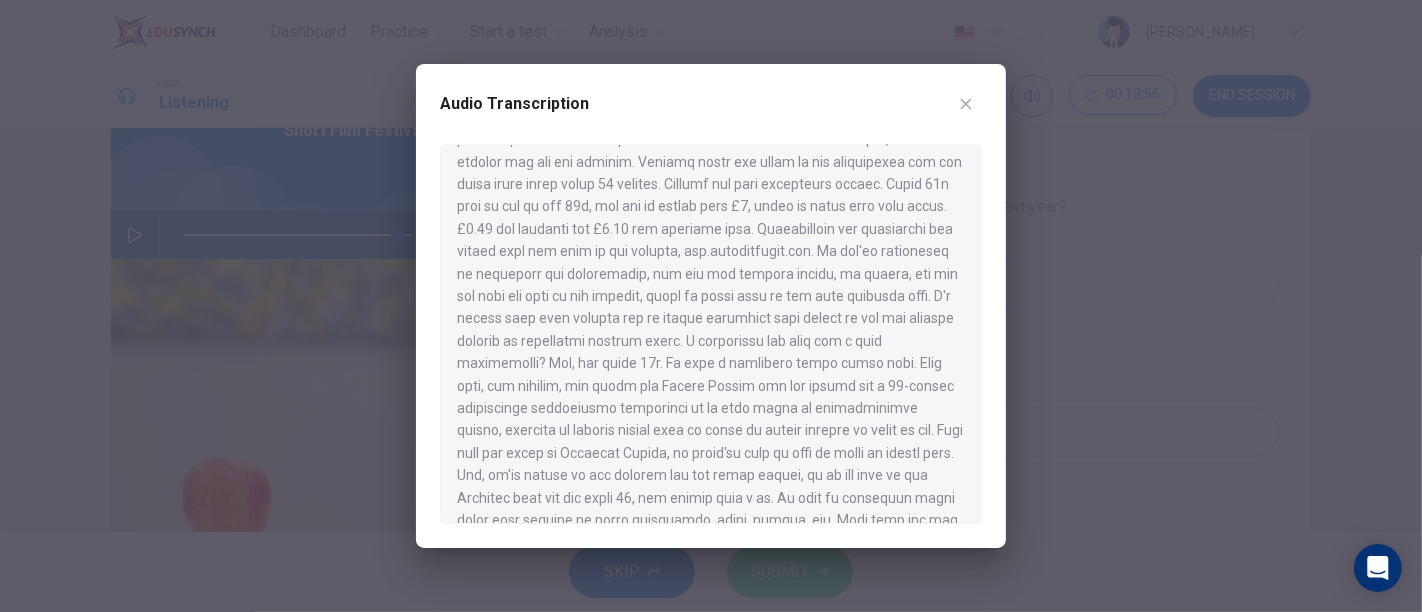 scroll, scrollTop: 280, scrollLeft: 0, axis: vertical 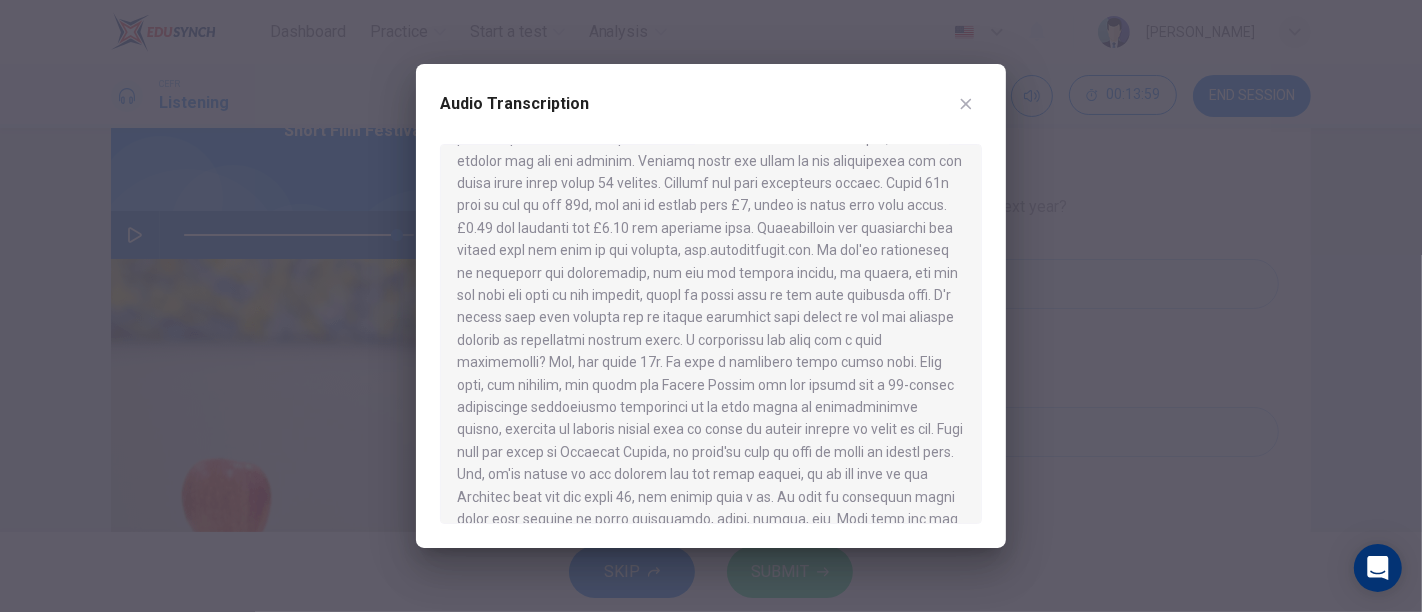 click at bounding box center (711, 306) 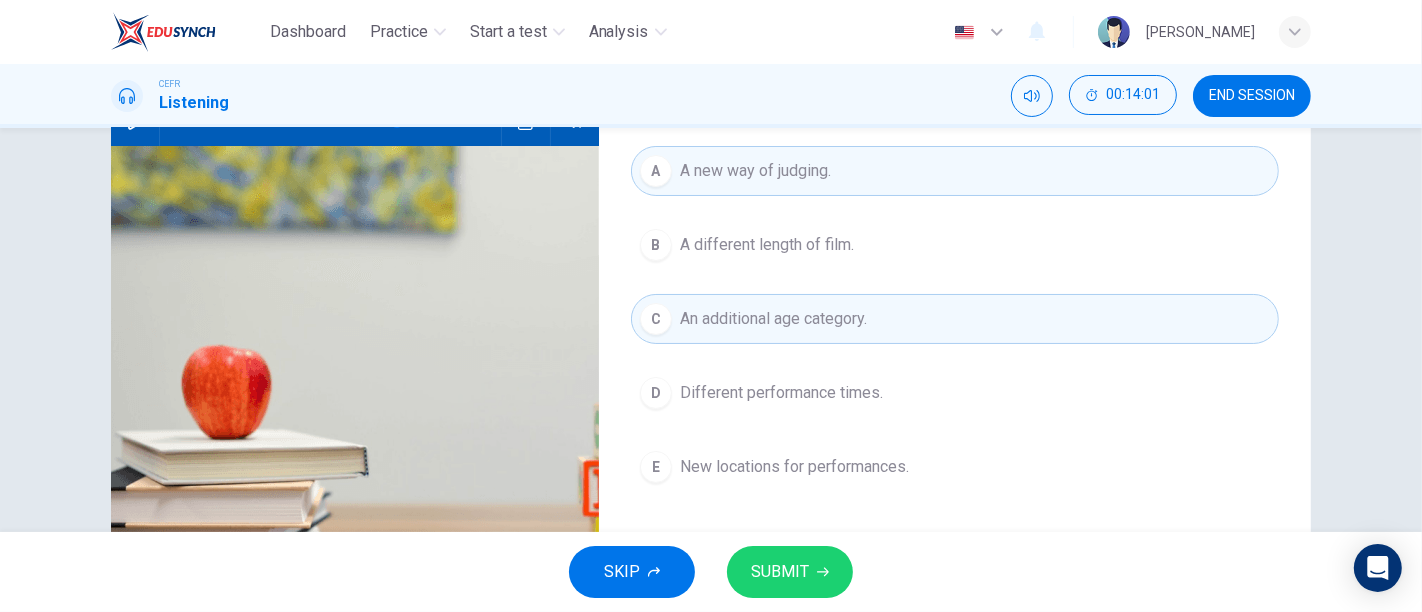 scroll, scrollTop: 234, scrollLeft: 0, axis: vertical 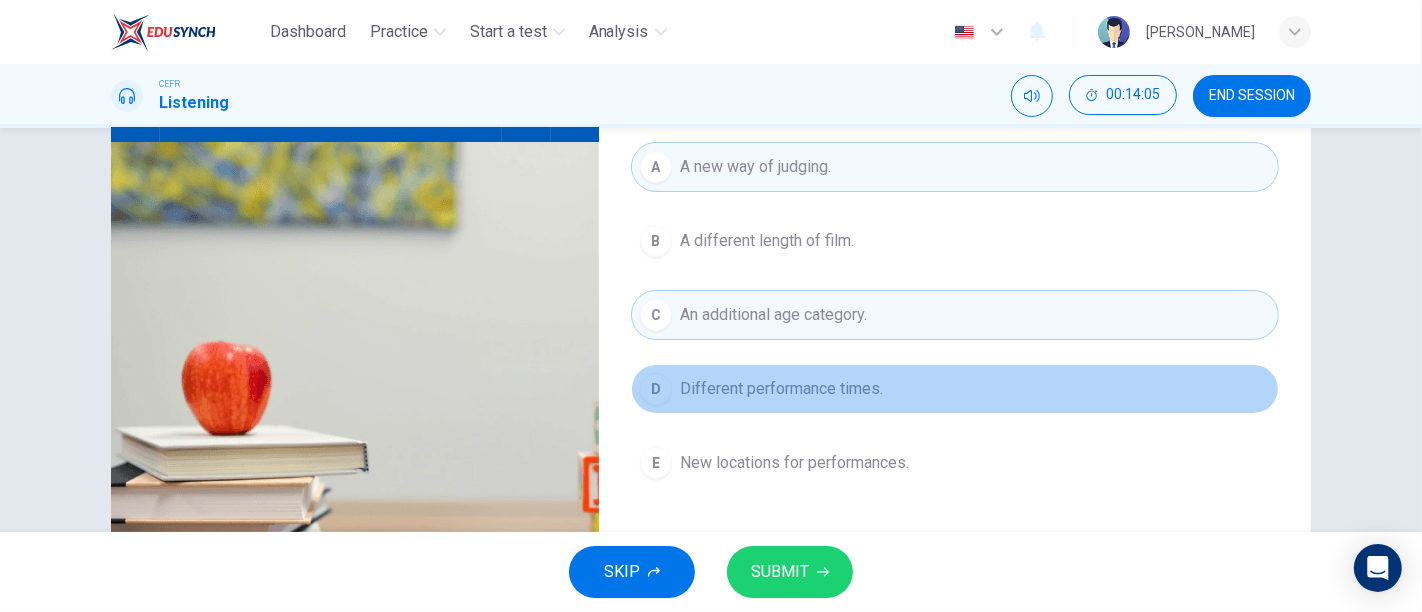 click on "D Different performance times." at bounding box center (955, 389) 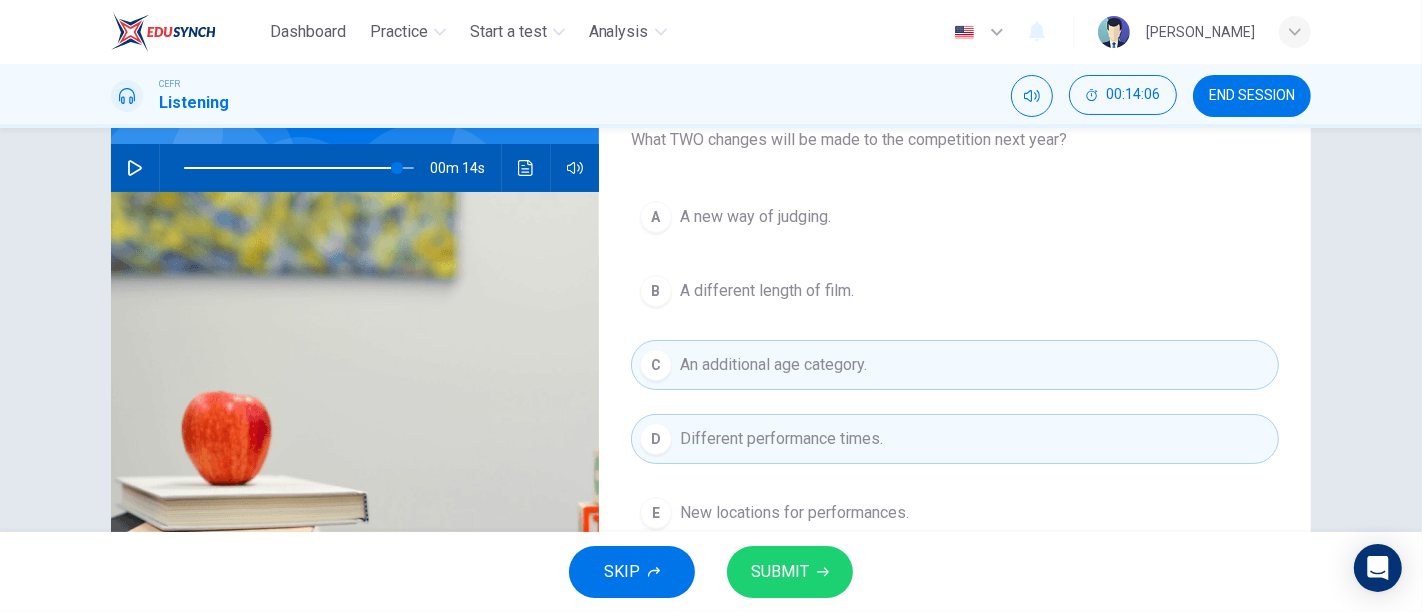 scroll, scrollTop: 183, scrollLeft: 0, axis: vertical 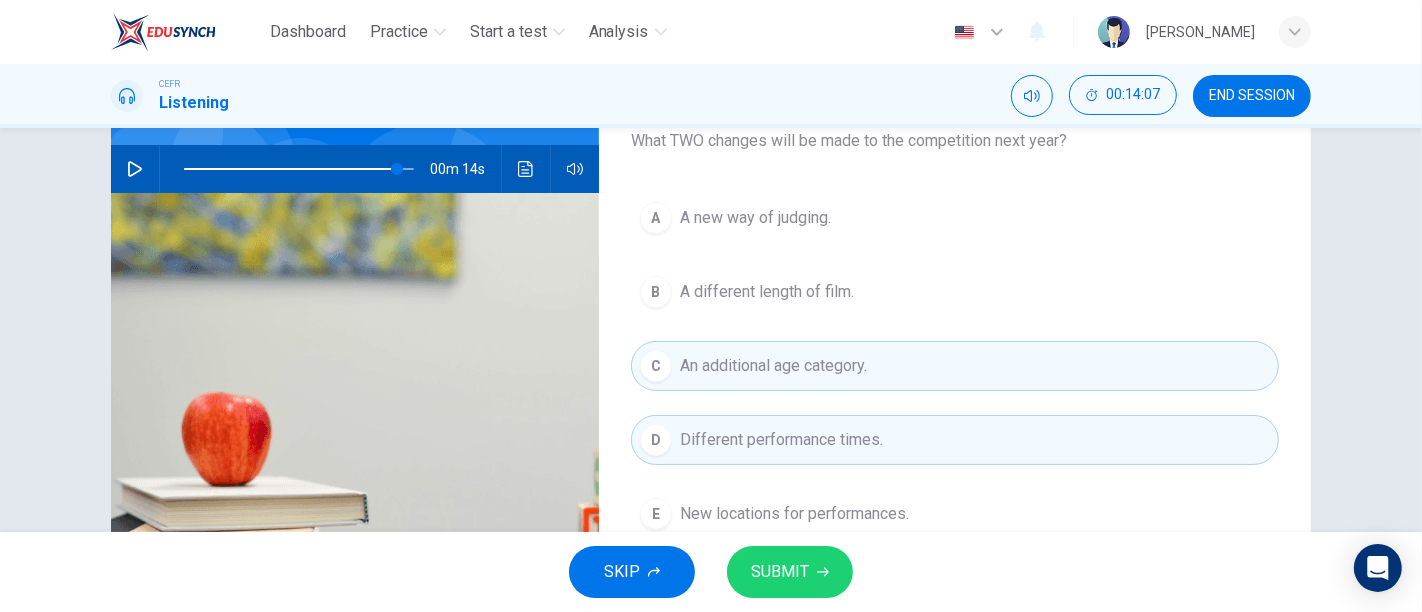click on "A new way of judging." at bounding box center [755, 218] 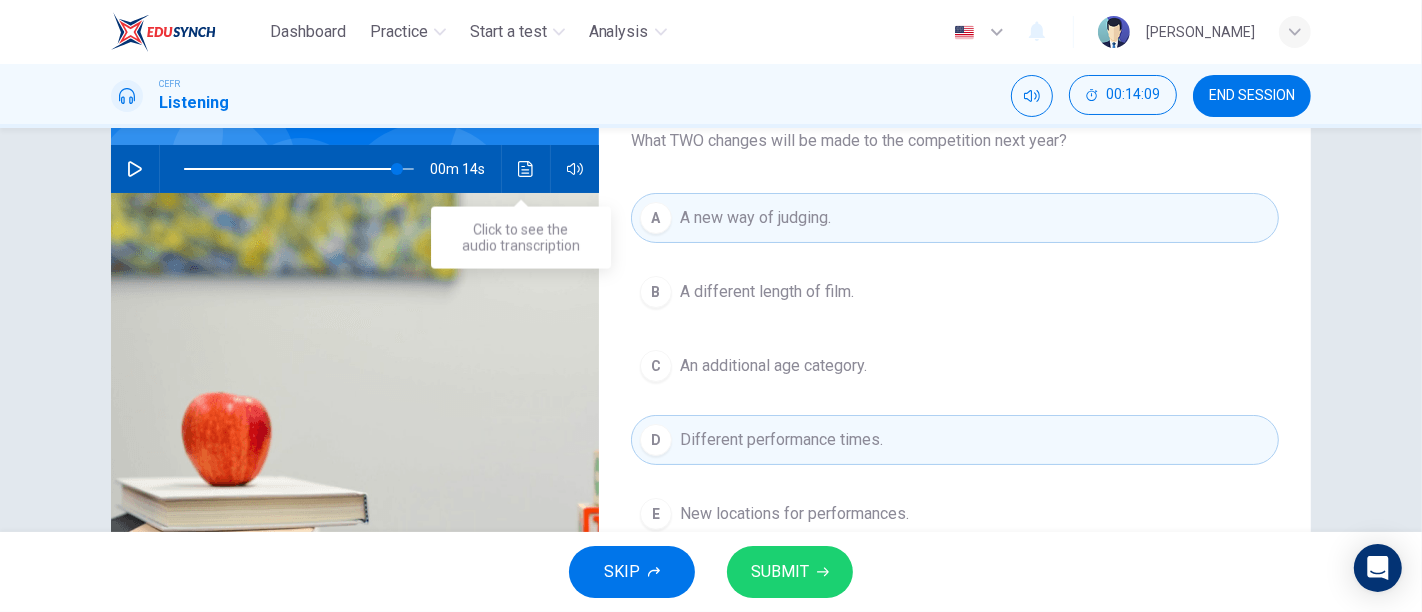 click at bounding box center [526, 169] 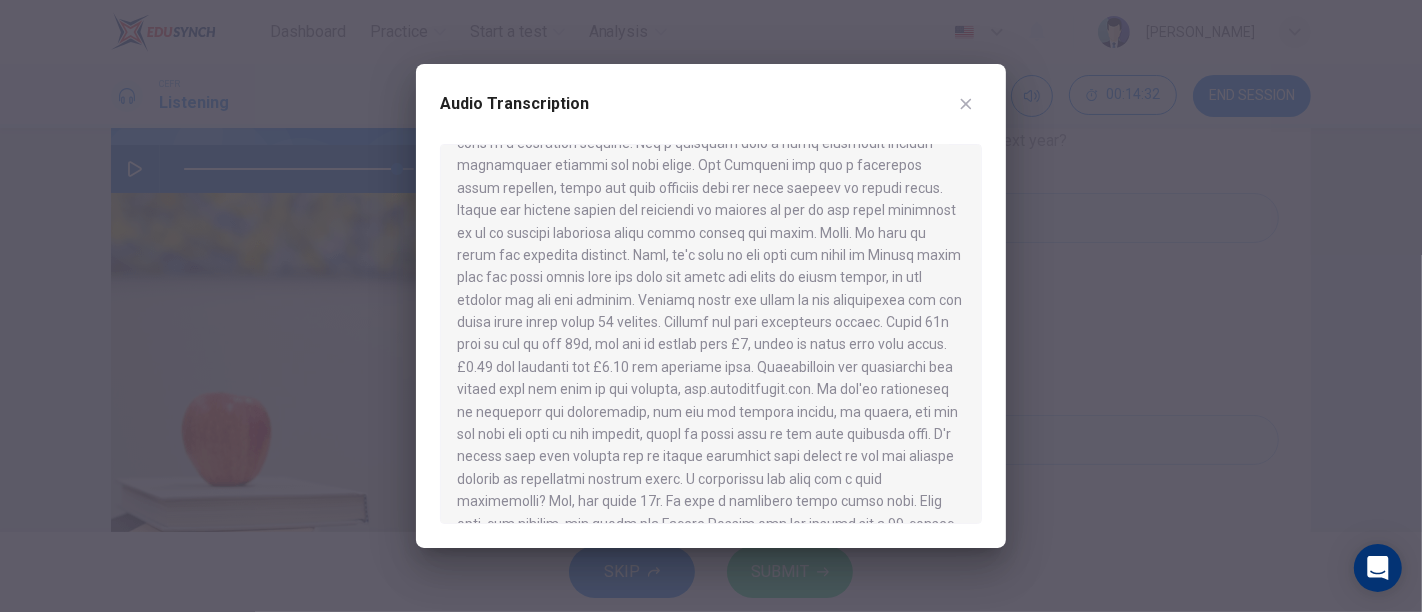 scroll, scrollTop: 140, scrollLeft: 0, axis: vertical 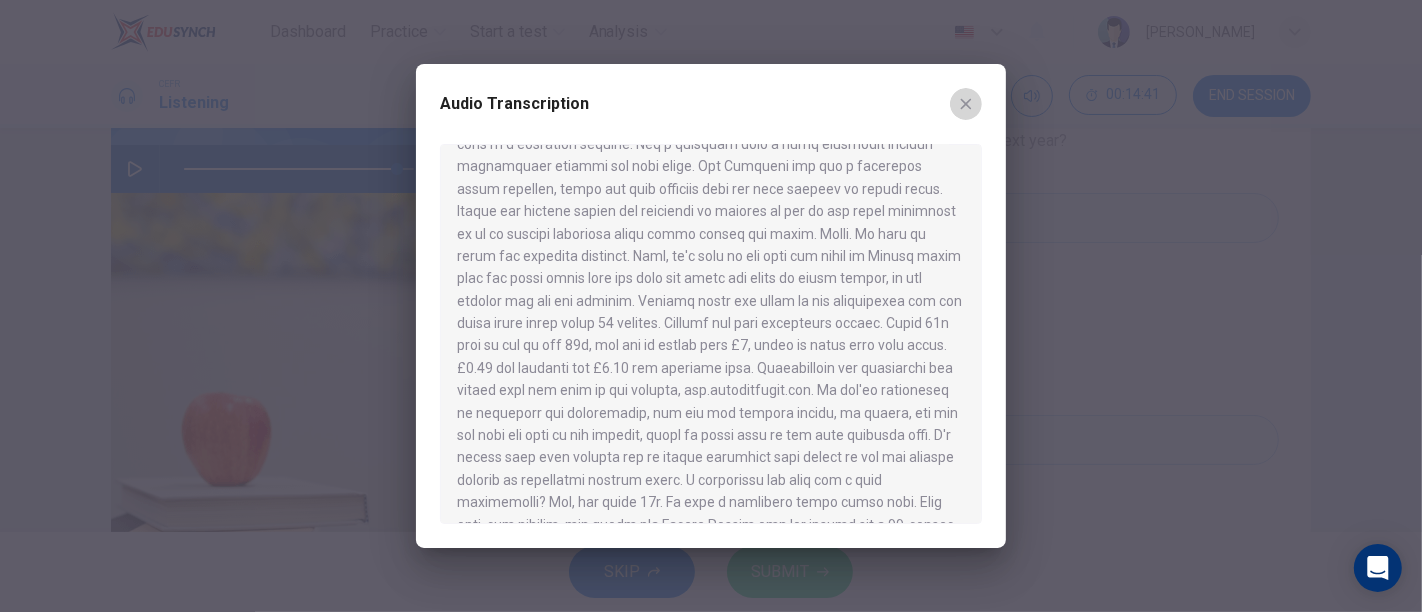 click 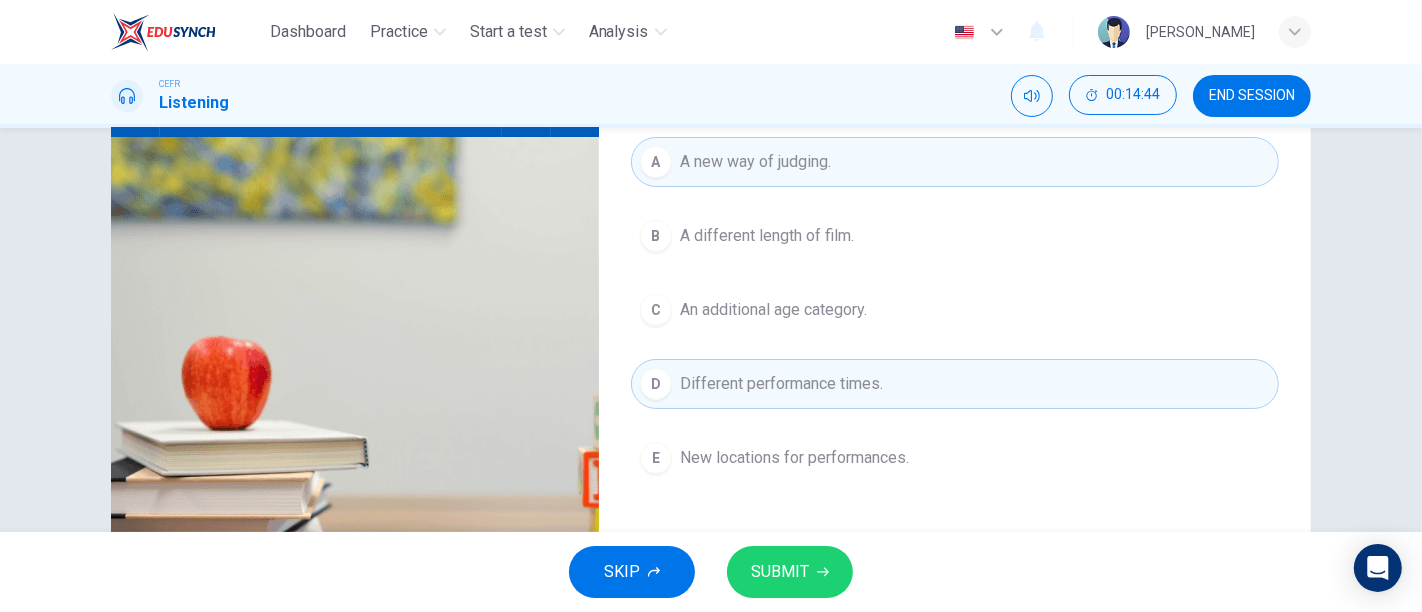 scroll, scrollTop: 202, scrollLeft: 0, axis: vertical 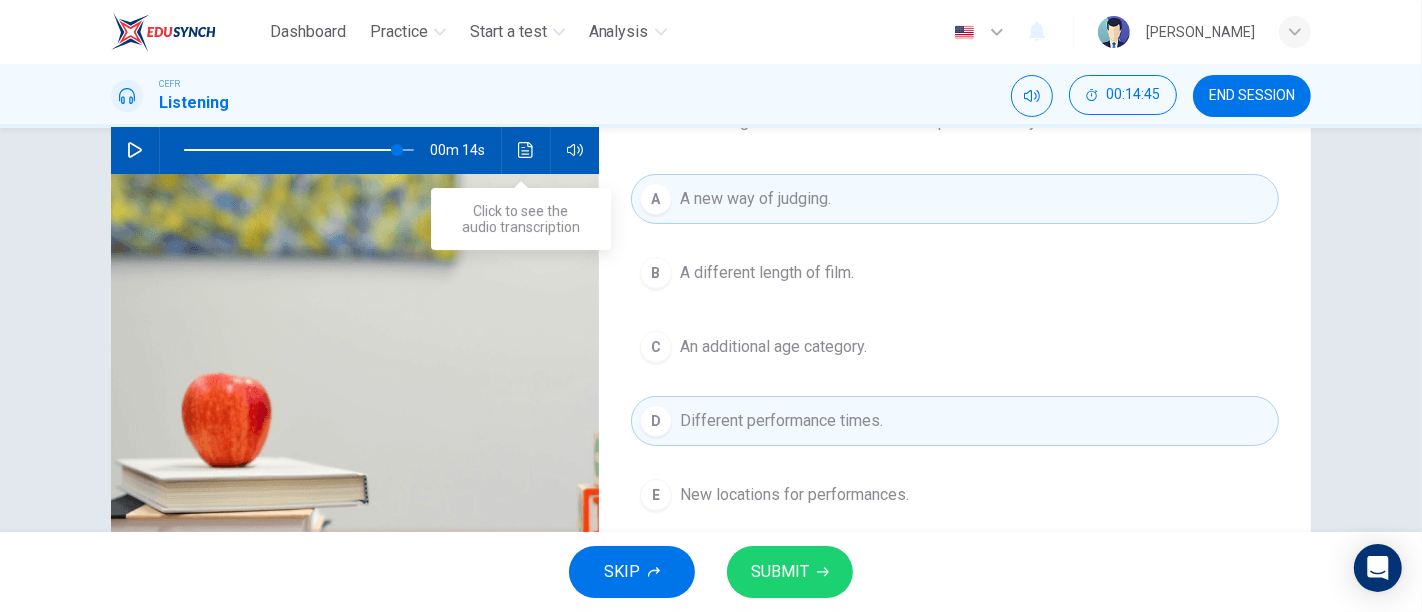 click at bounding box center (526, 150) 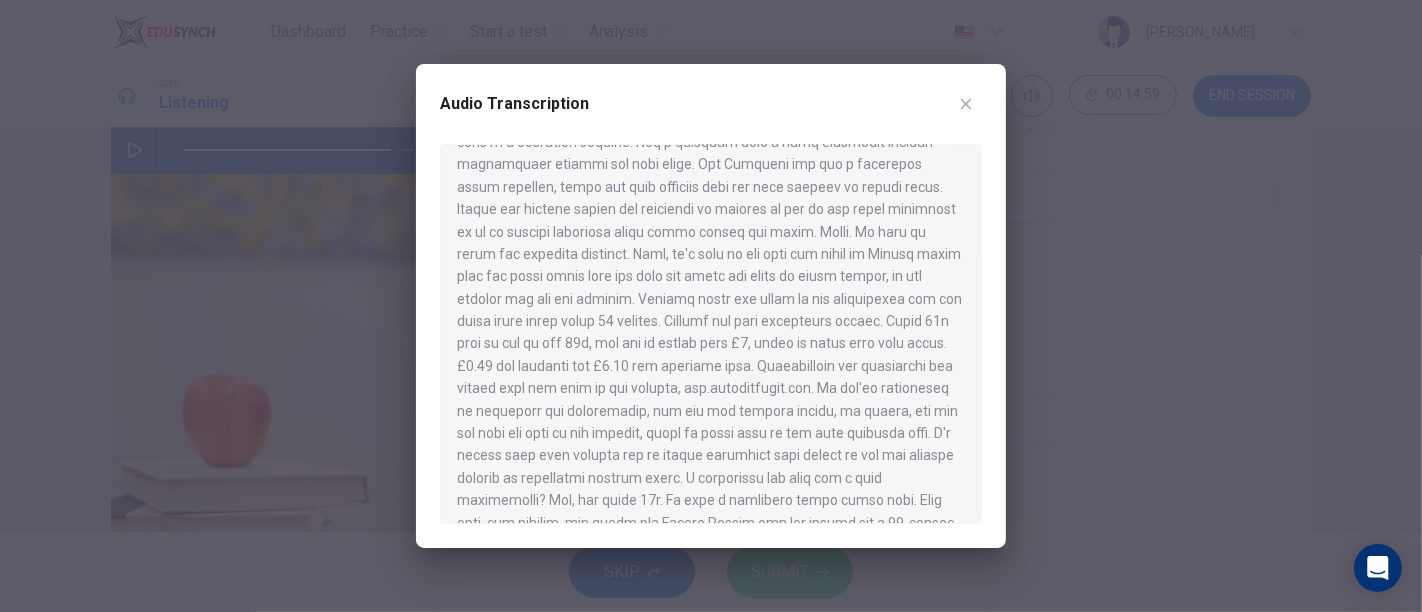 scroll, scrollTop: 143, scrollLeft: 0, axis: vertical 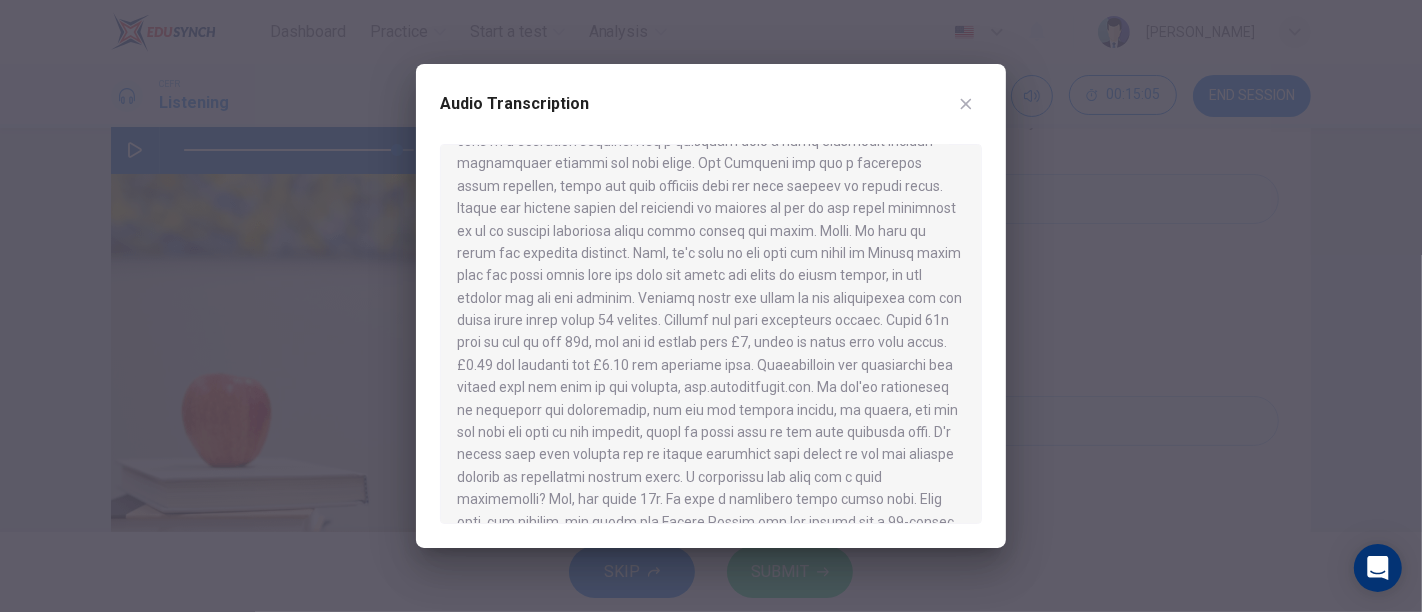 click at bounding box center [711, 306] 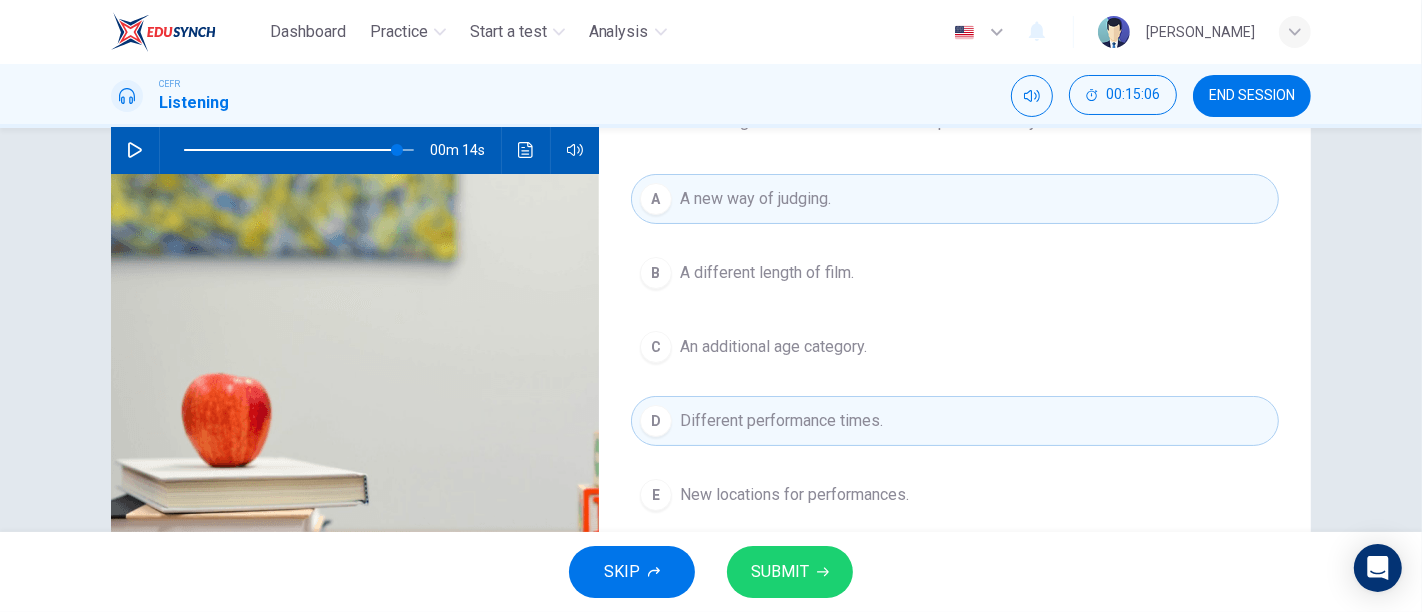 scroll, scrollTop: 259, scrollLeft: 0, axis: vertical 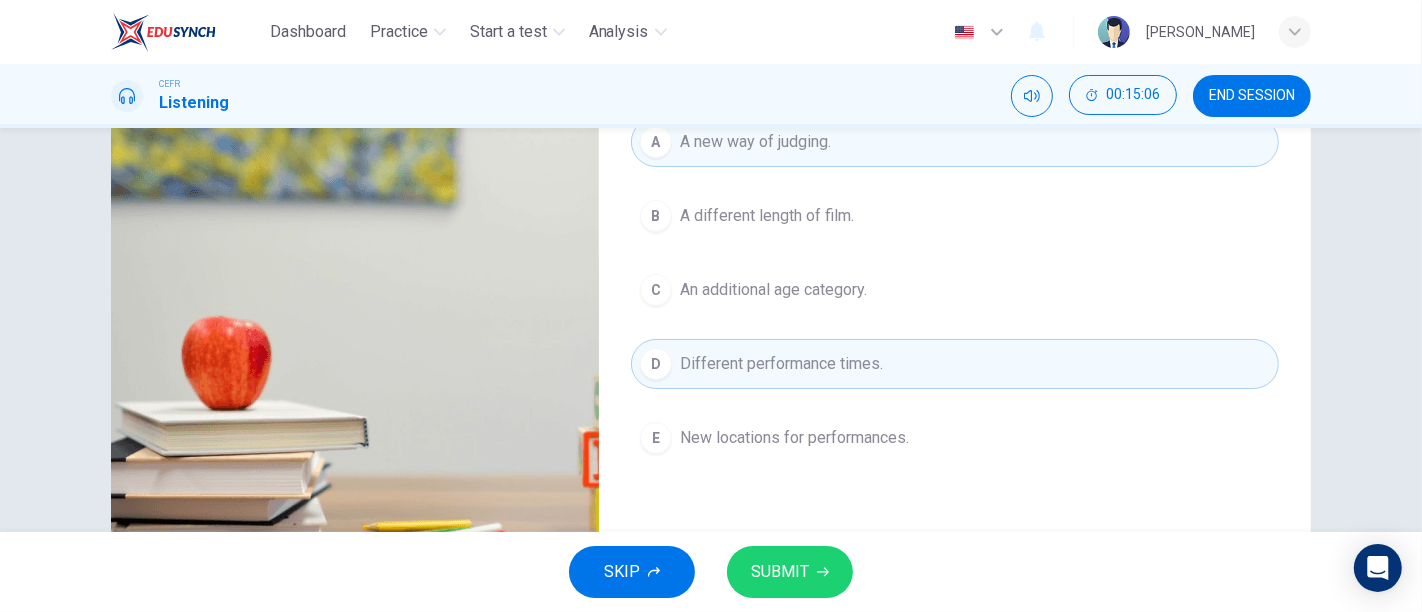 click on "A A new way of judging. B A different length of film. C An additional age category. D Different performance times. E New locations for performances." at bounding box center [955, 310] 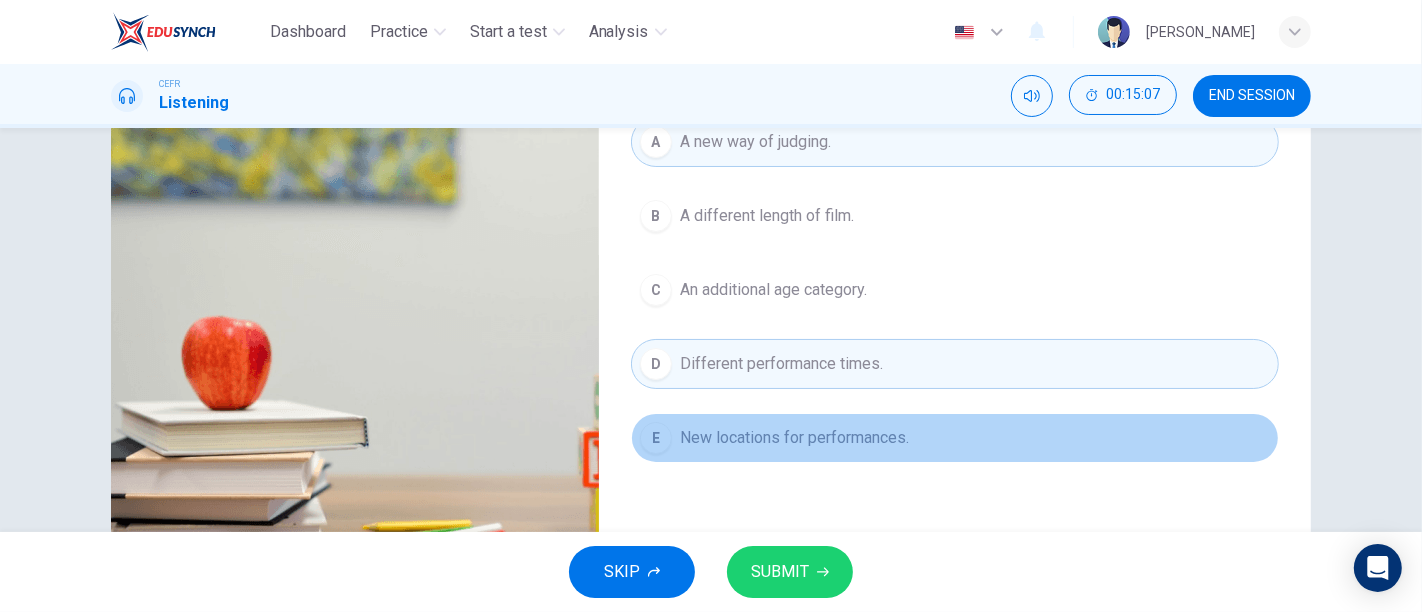 click on "E New locations for performances." at bounding box center [955, 438] 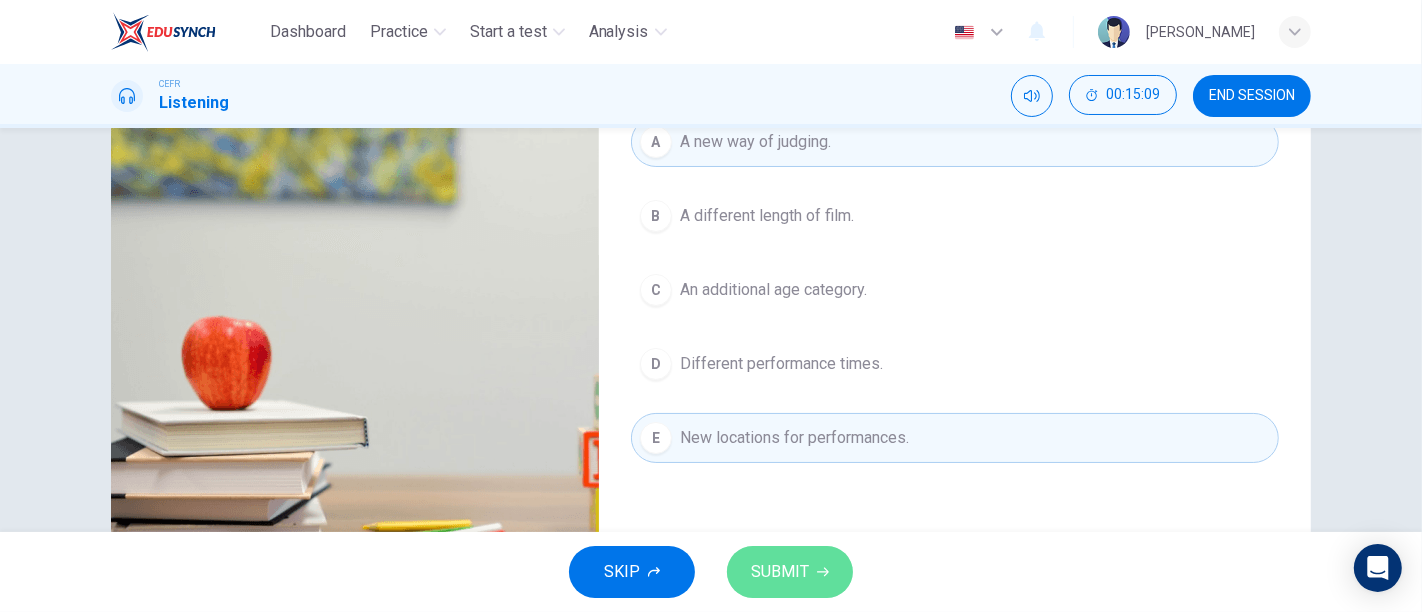 click on "SUBMIT" at bounding box center (790, 572) 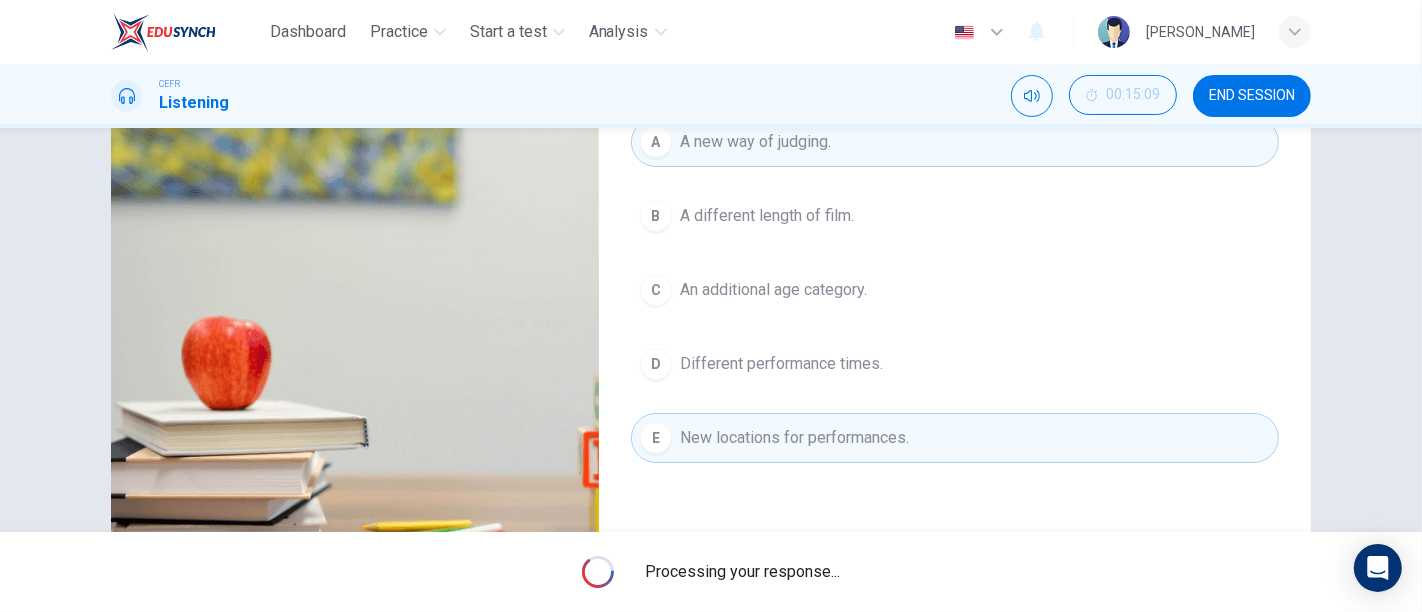 type on "92" 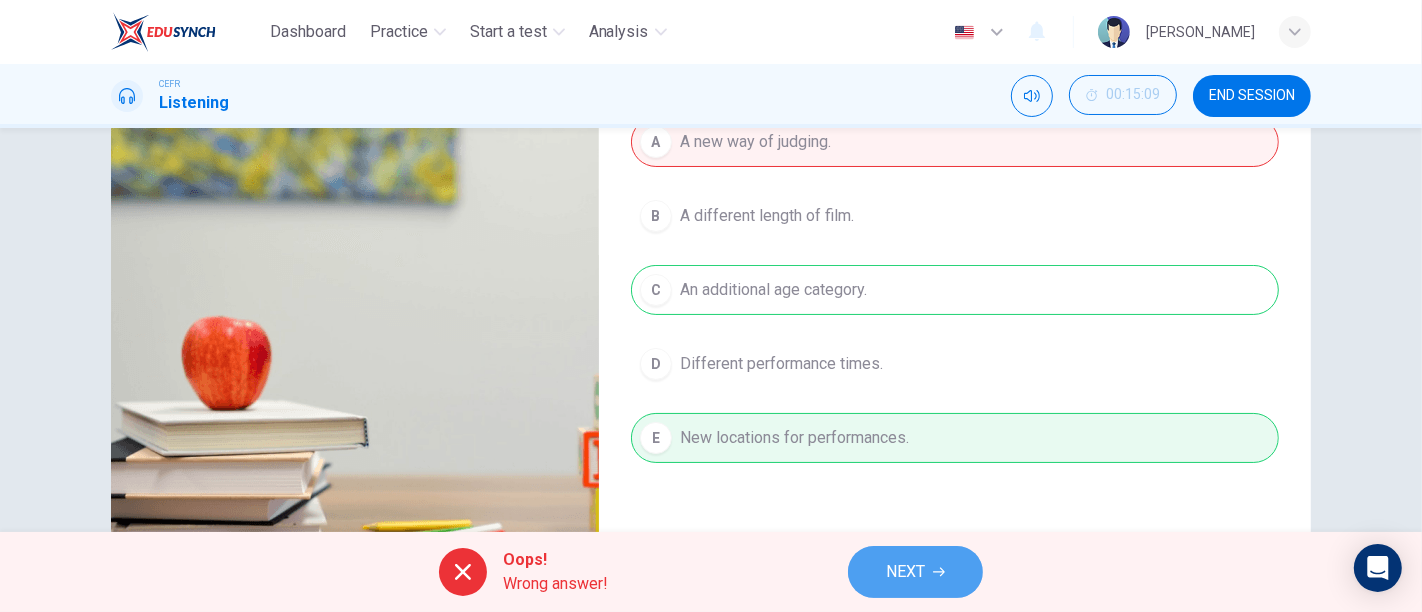 click on "NEXT" at bounding box center [905, 572] 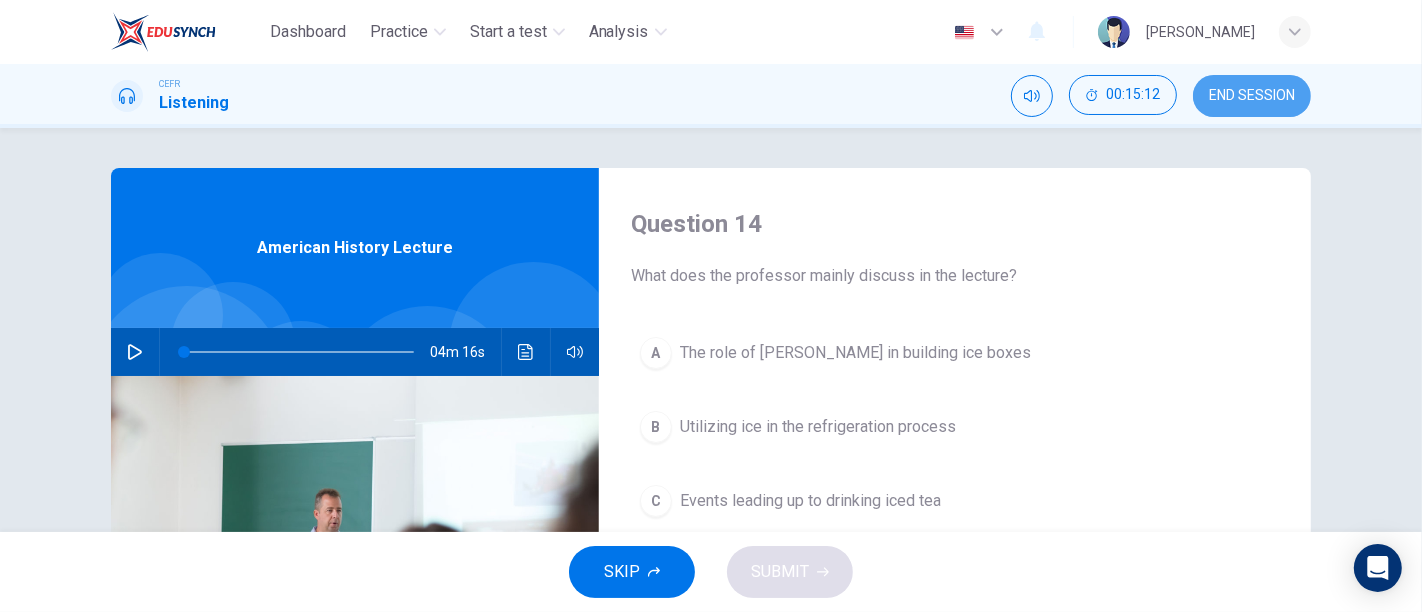 click on "END SESSION" at bounding box center (1252, 96) 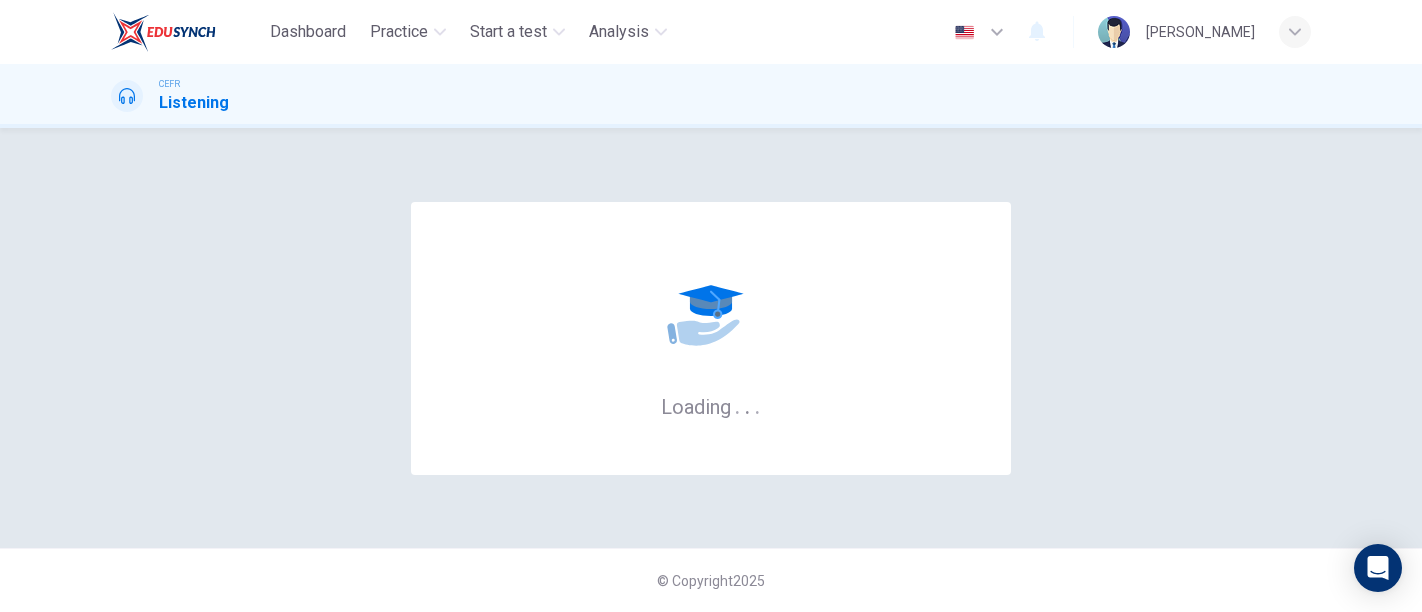 scroll, scrollTop: 0, scrollLeft: 0, axis: both 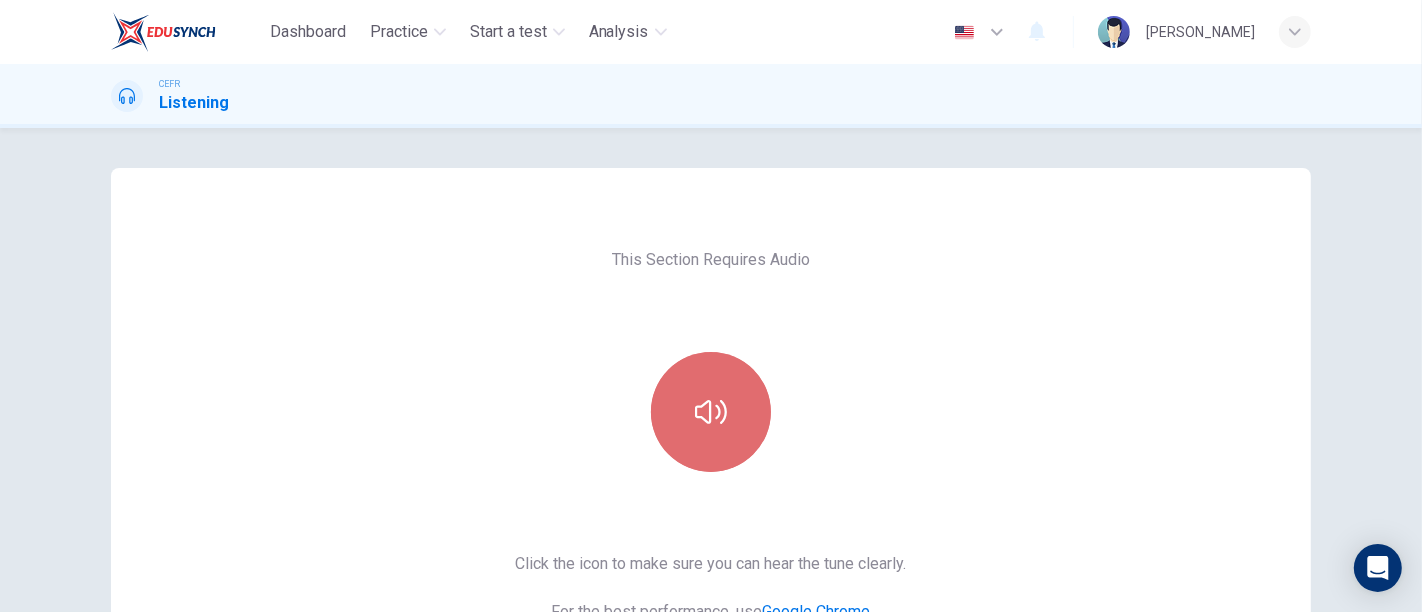 click at bounding box center [711, 412] 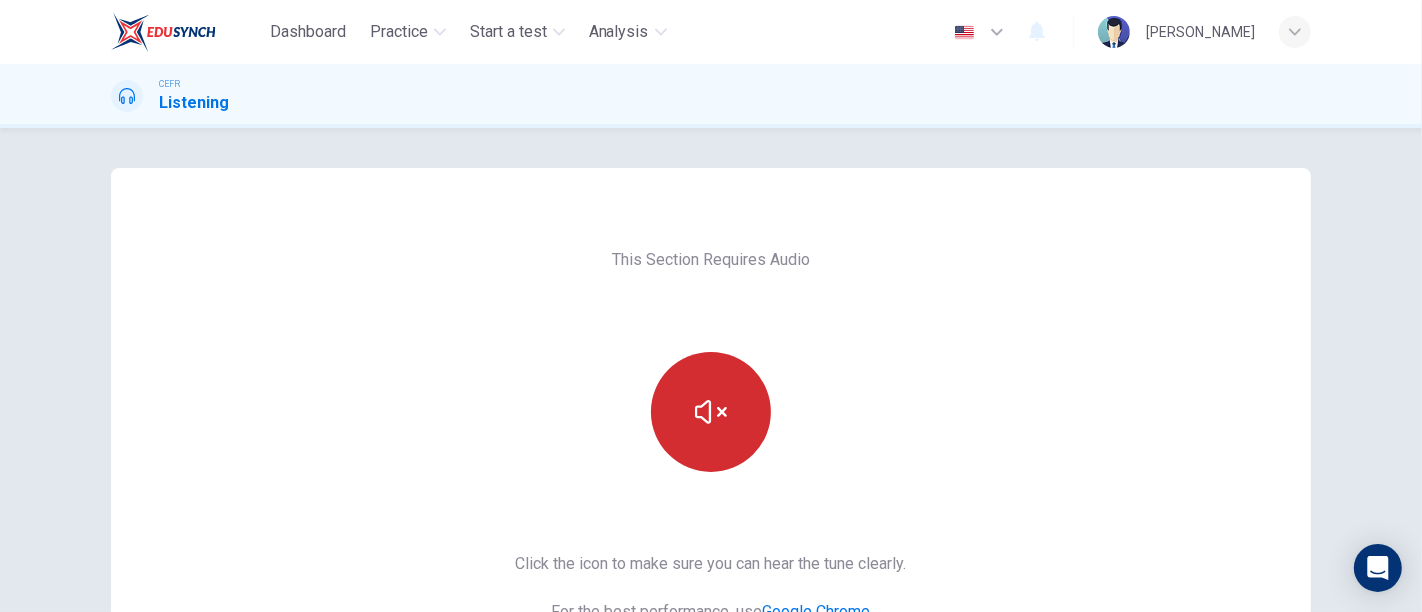 scroll, scrollTop: 191, scrollLeft: 0, axis: vertical 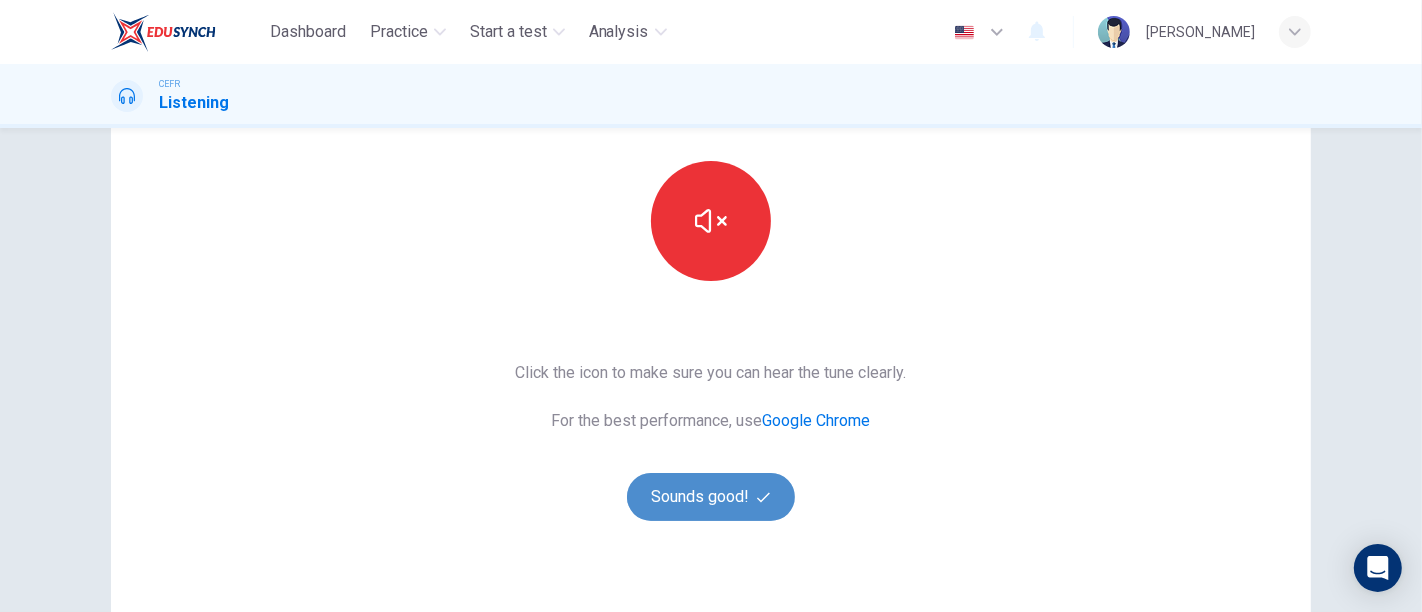 click on "Sounds good!" at bounding box center (711, 497) 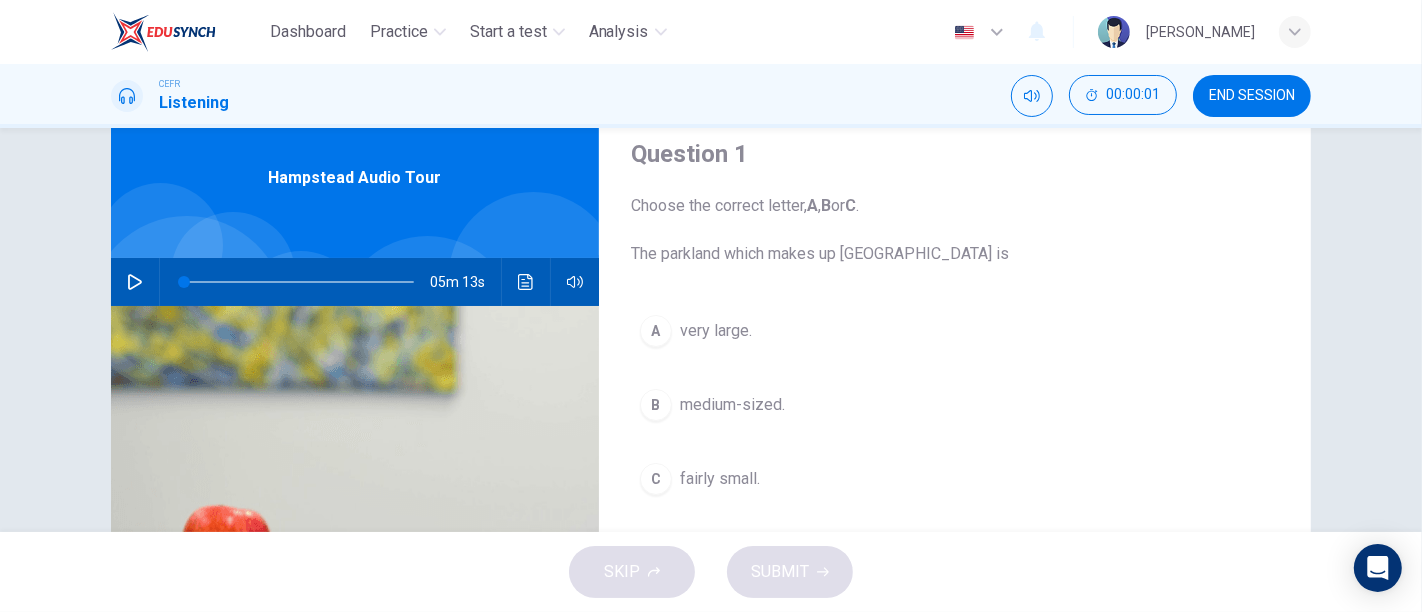 scroll, scrollTop: 71, scrollLeft: 0, axis: vertical 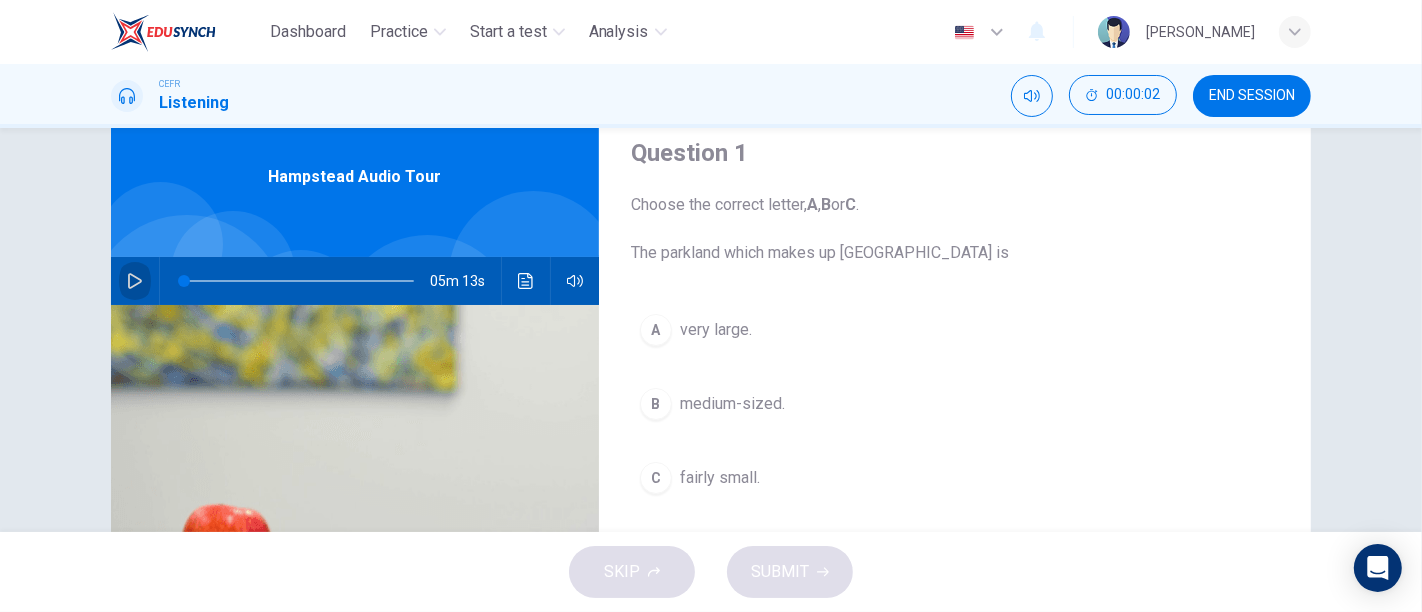 click 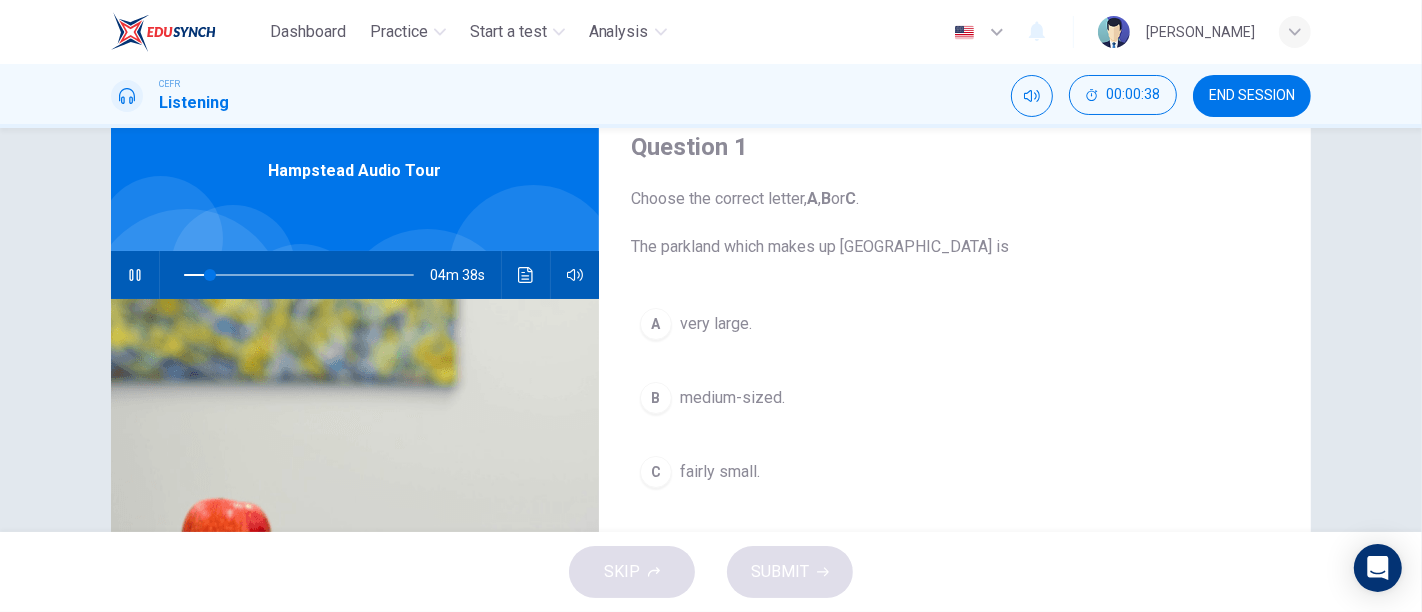 scroll, scrollTop: 75, scrollLeft: 0, axis: vertical 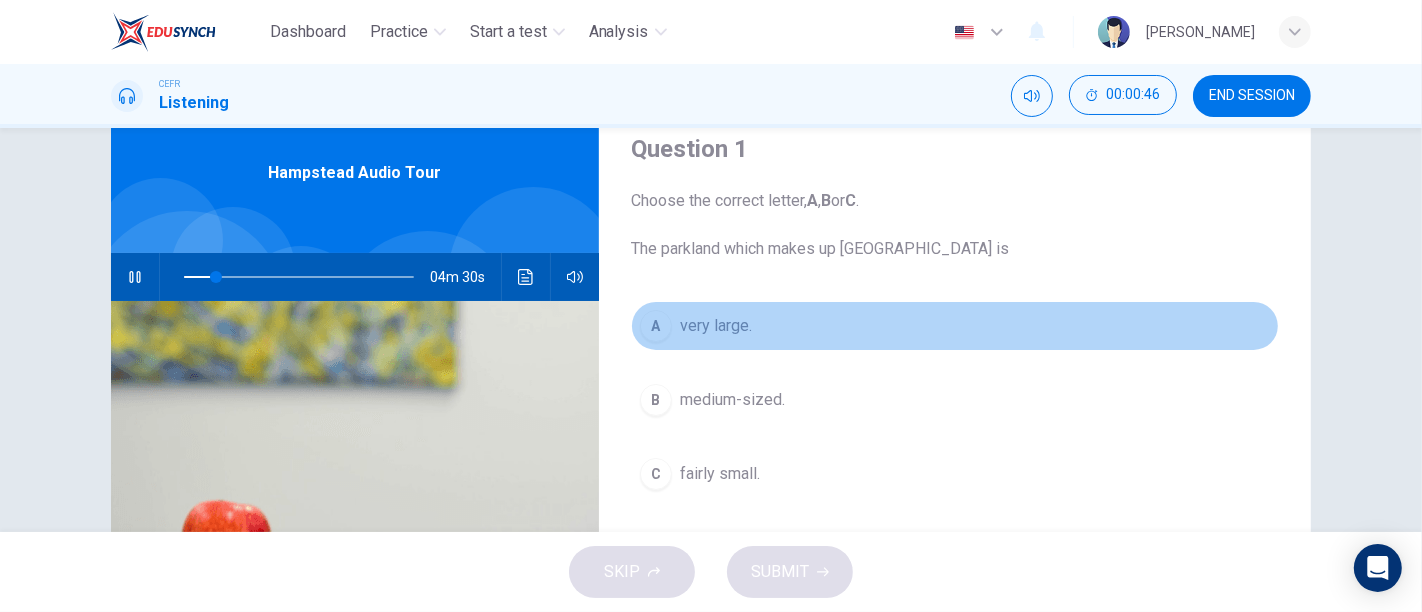 click on "A very large." at bounding box center (955, 326) 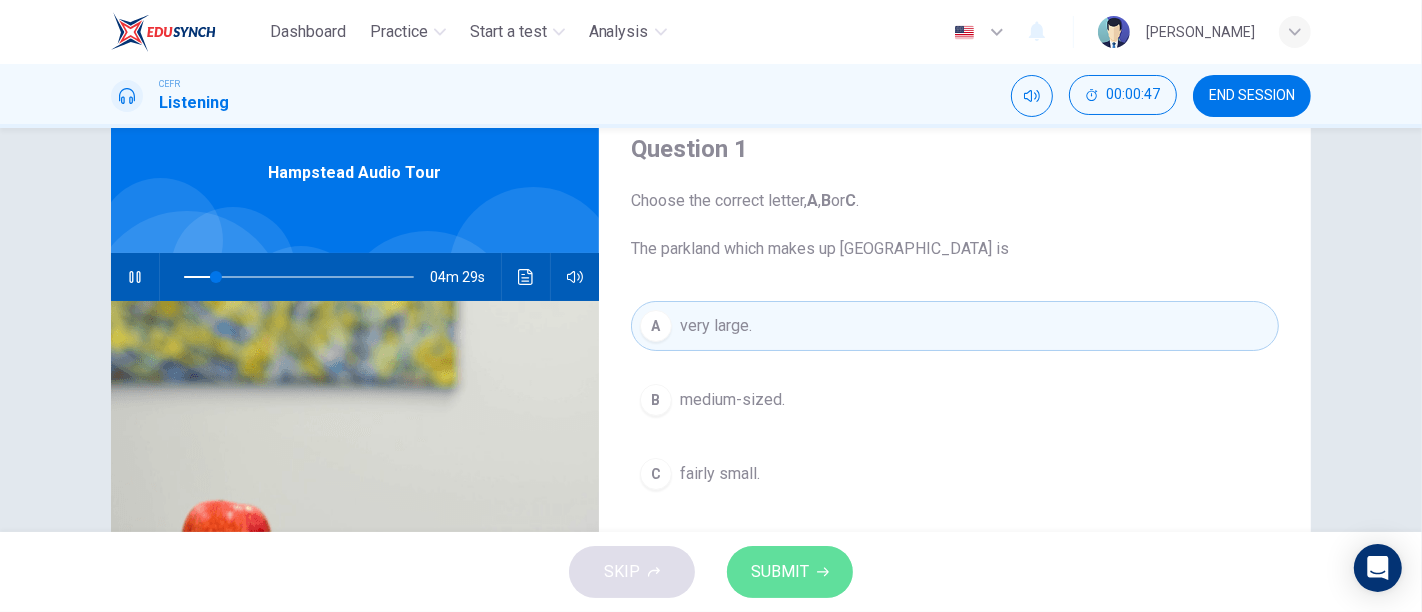 click on "SUBMIT" at bounding box center (790, 572) 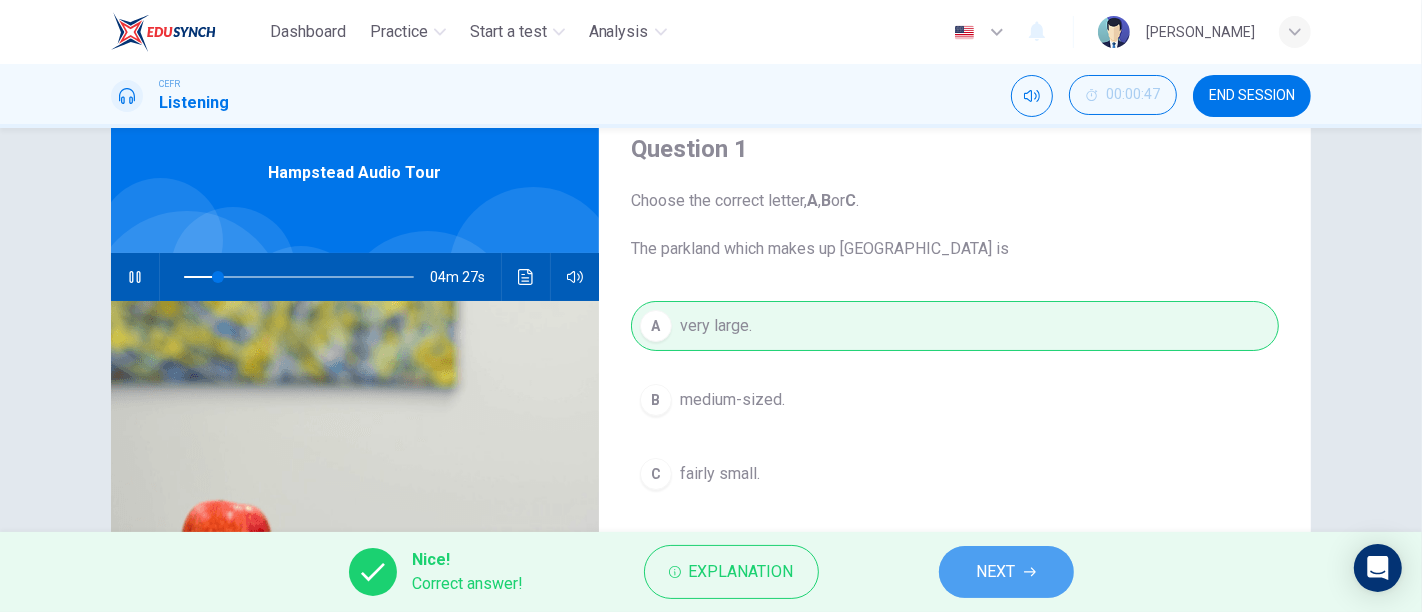 click on "NEXT" at bounding box center (1006, 572) 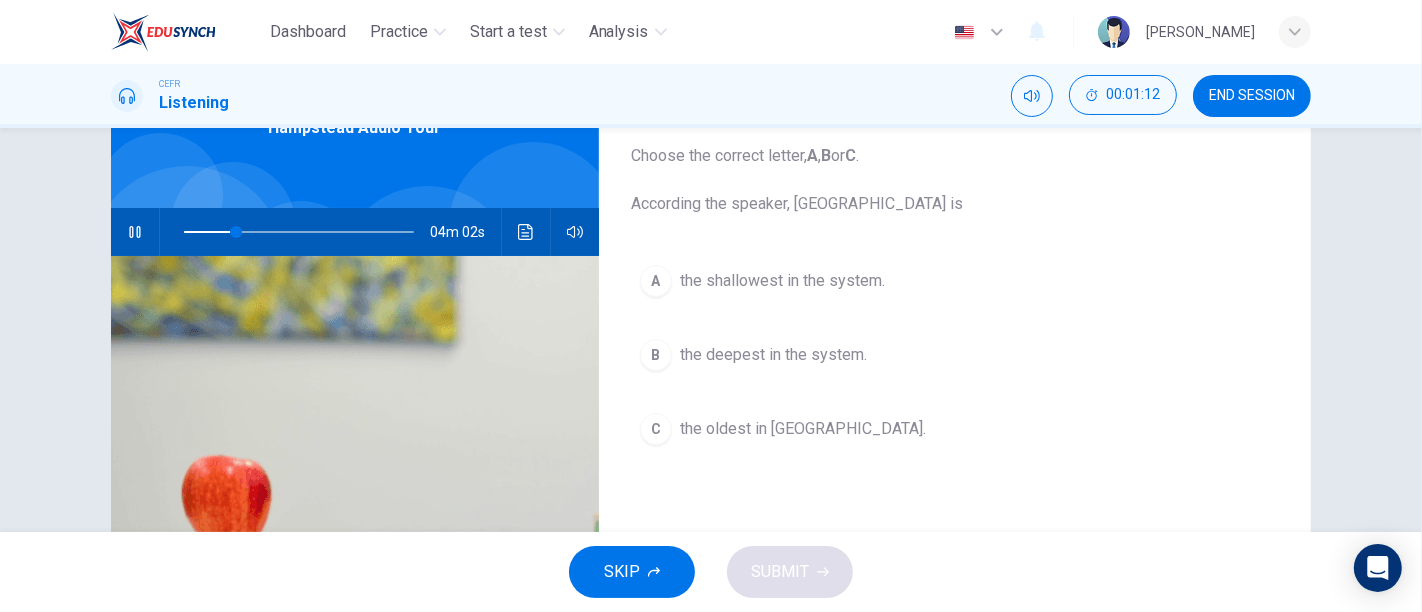 scroll, scrollTop: 122, scrollLeft: 0, axis: vertical 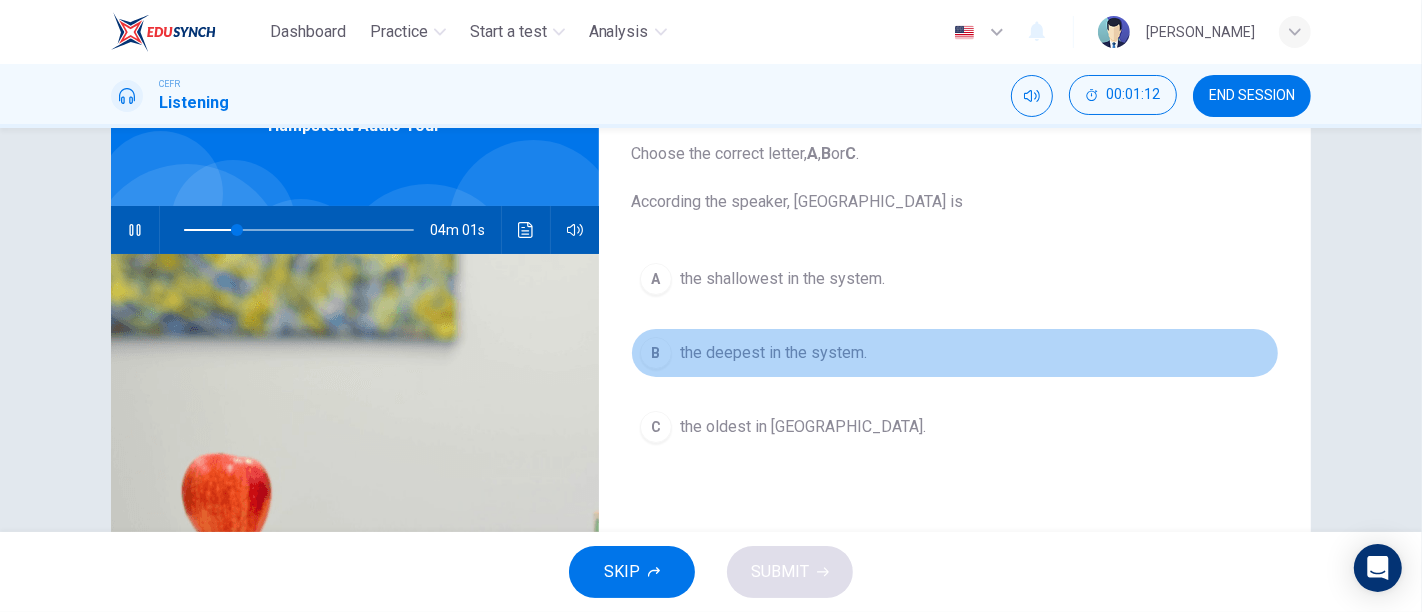 click on "B the deepest in the system." at bounding box center (955, 353) 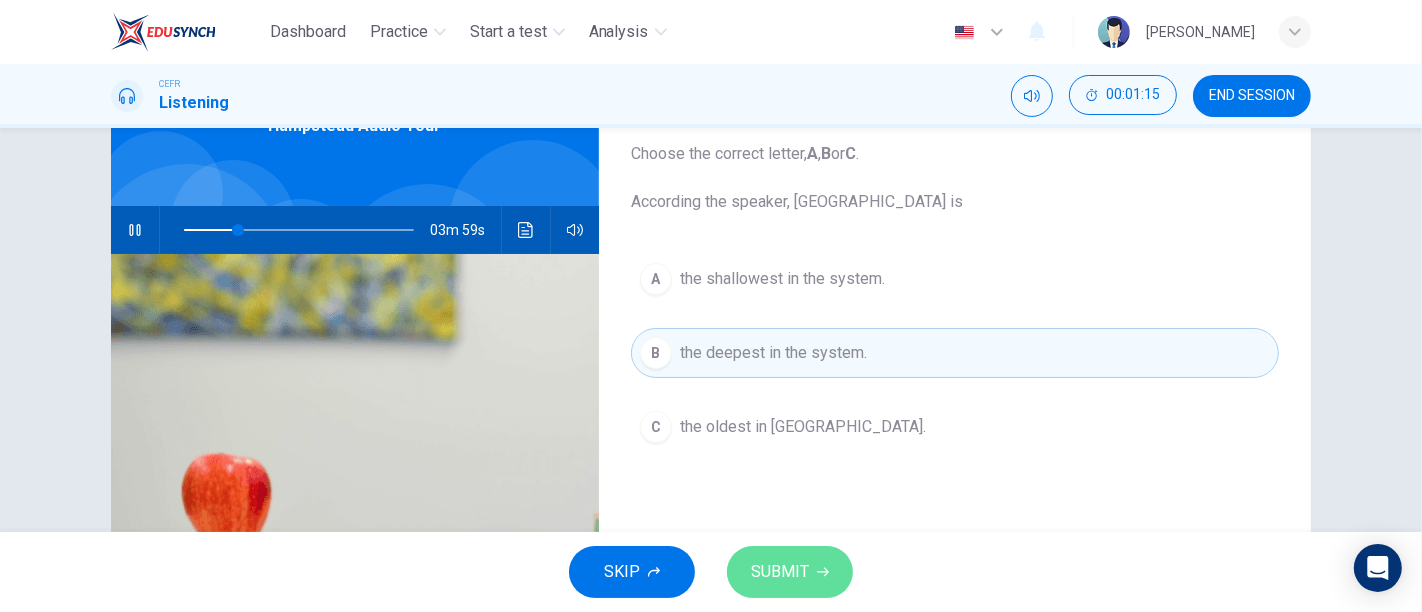 click on "SUBMIT" at bounding box center (790, 572) 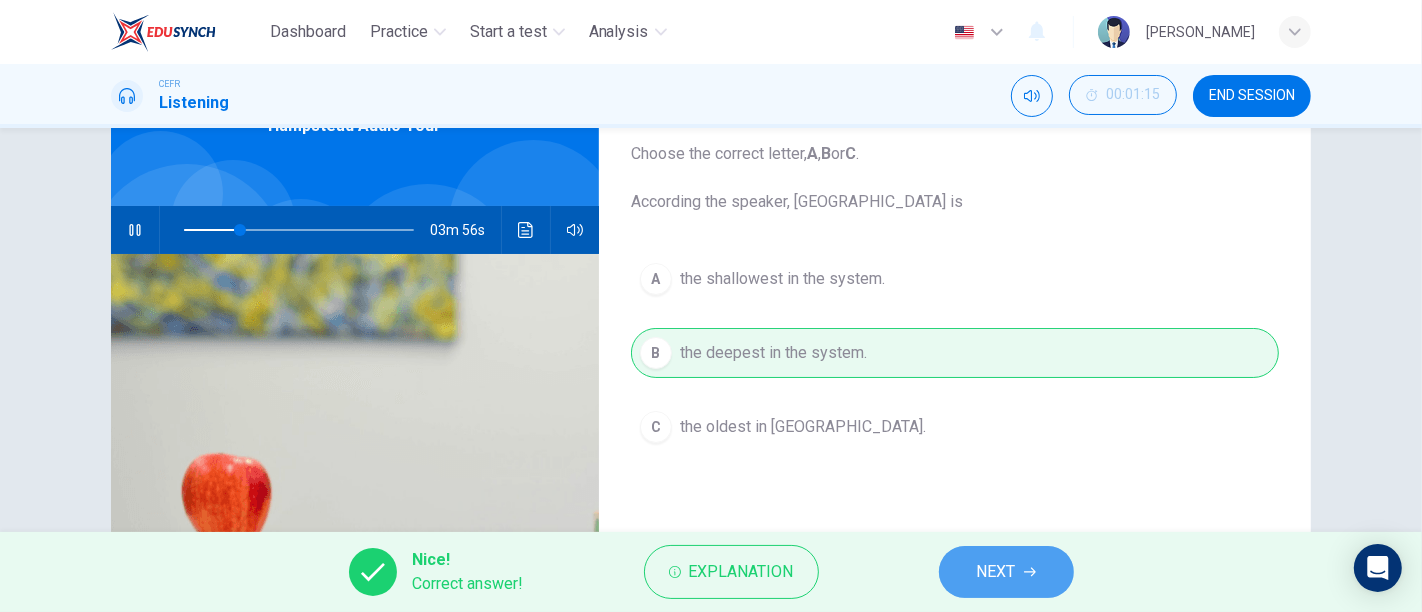 click on "NEXT" at bounding box center (1006, 572) 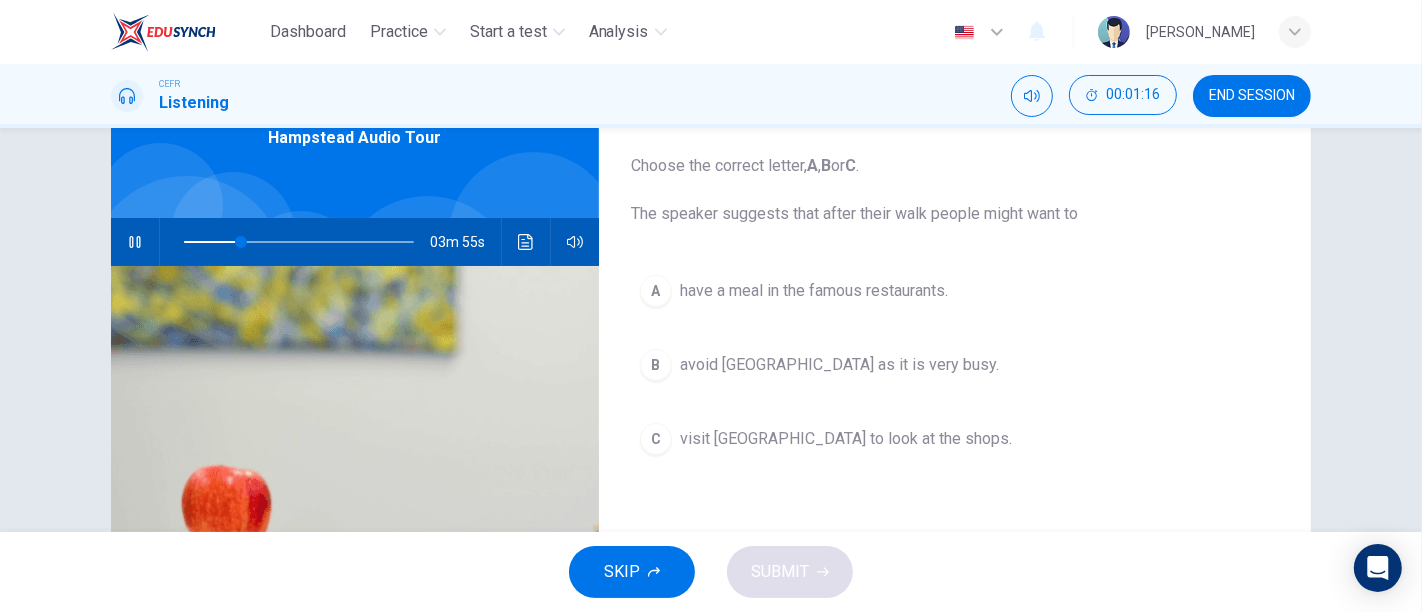 scroll, scrollTop: 108, scrollLeft: 0, axis: vertical 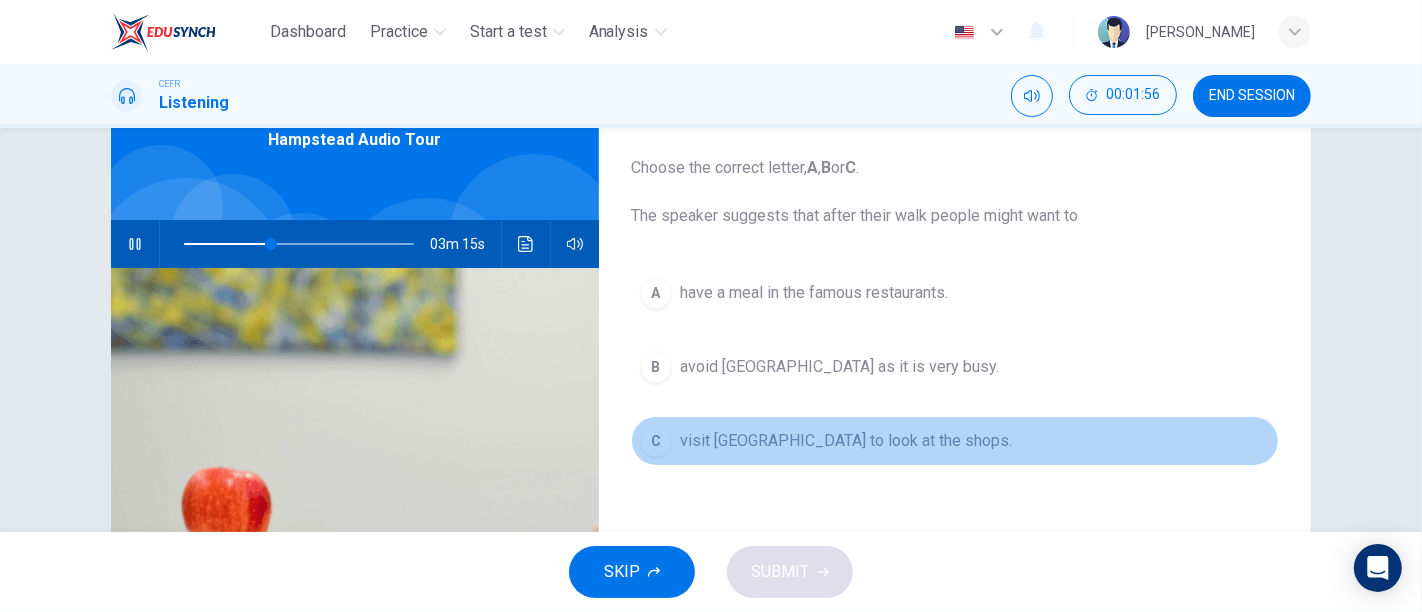 click on "C visit Hampstead village to look at the shops." at bounding box center (955, 441) 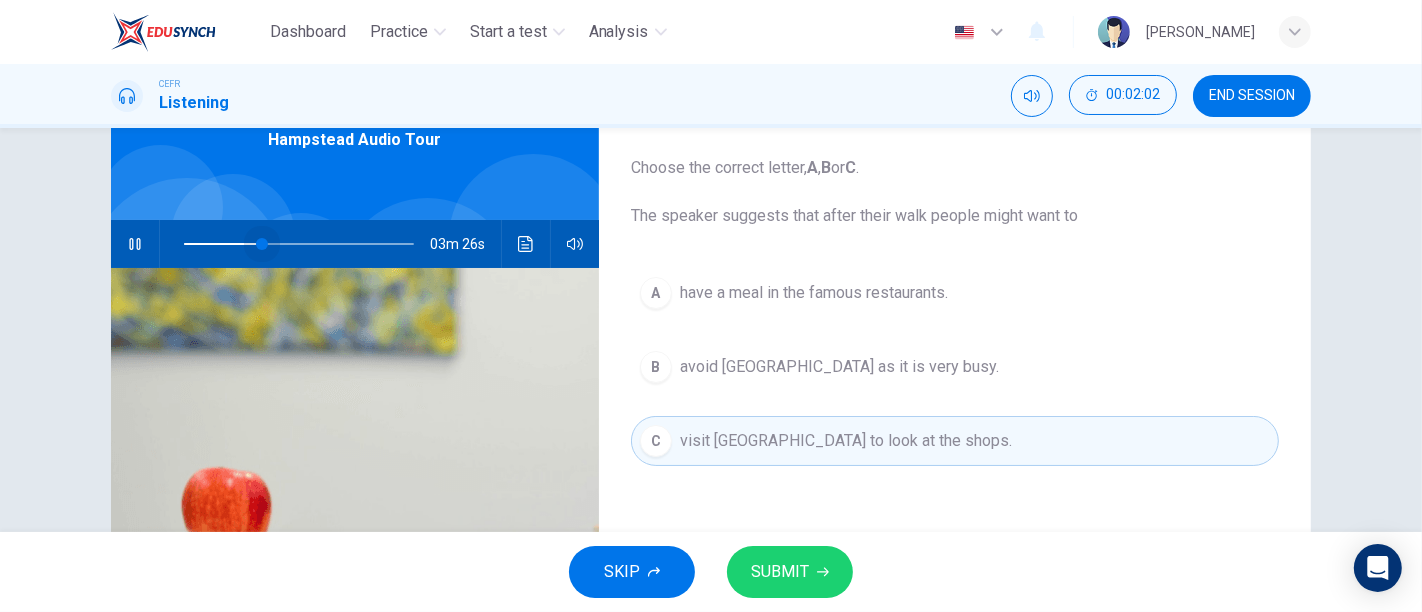 drag, startPoint x: 268, startPoint y: 245, endPoint x: 254, endPoint y: 247, distance: 14.142136 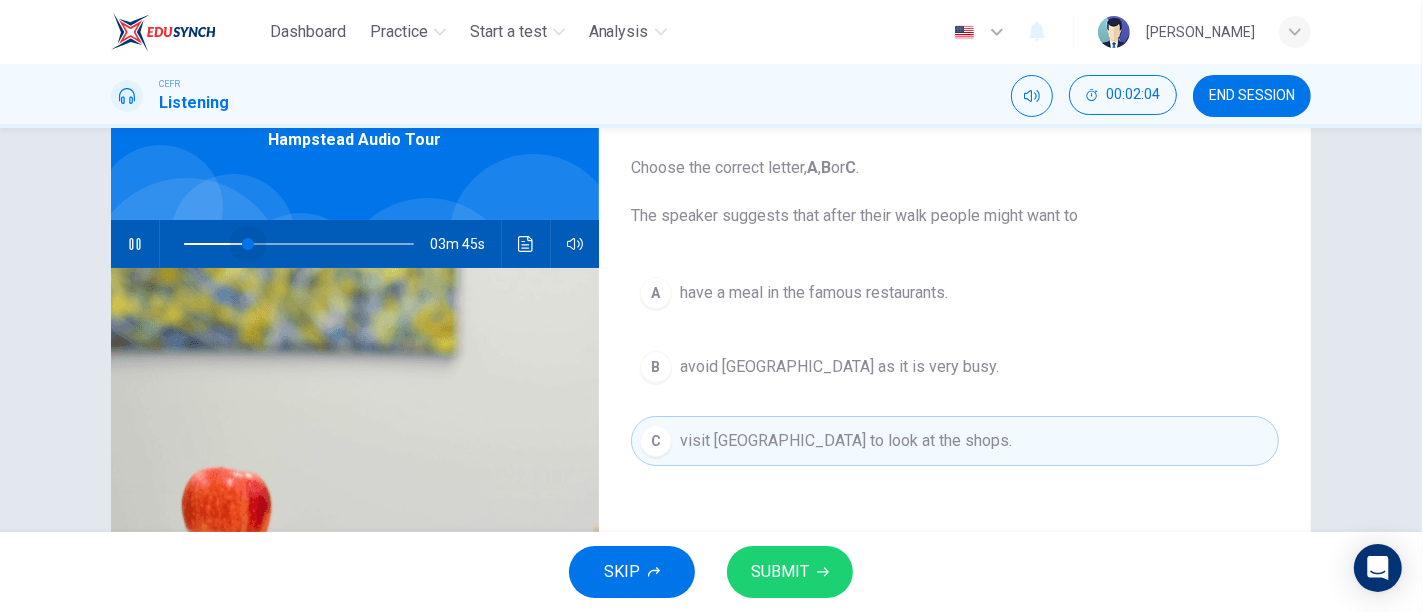 drag, startPoint x: 254, startPoint y: 247, endPoint x: 242, endPoint y: 247, distance: 12 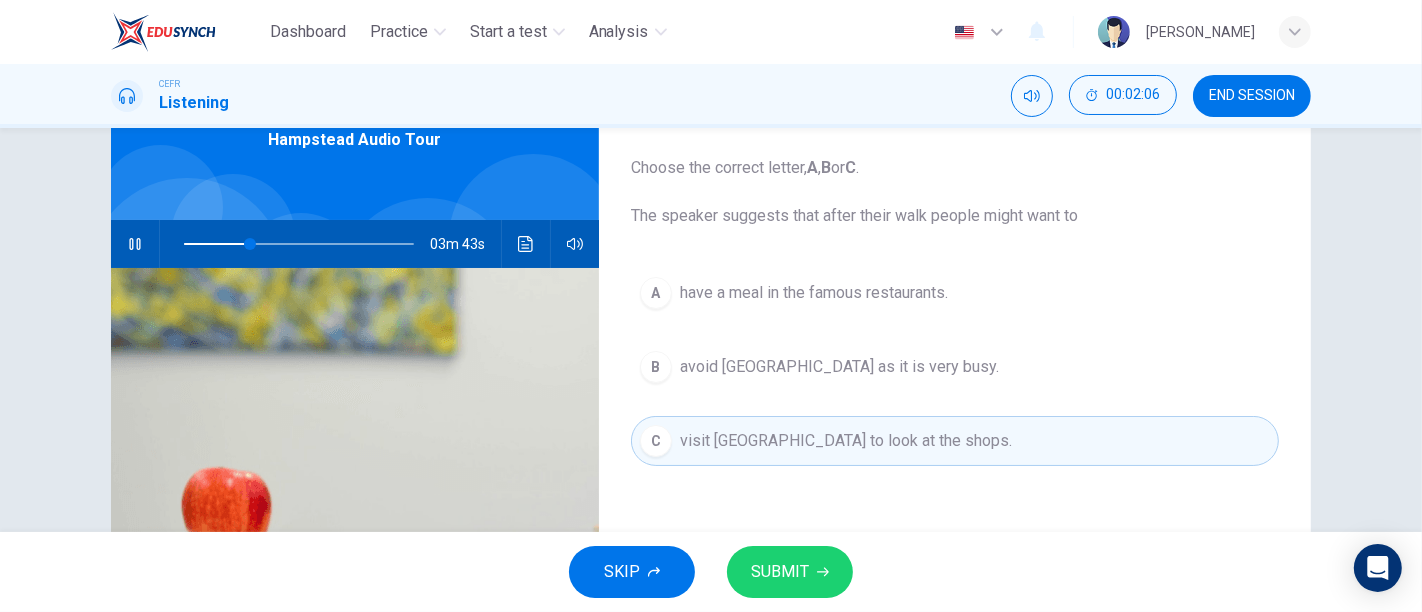 scroll, scrollTop: 86, scrollLeft: 0, axis: vertical 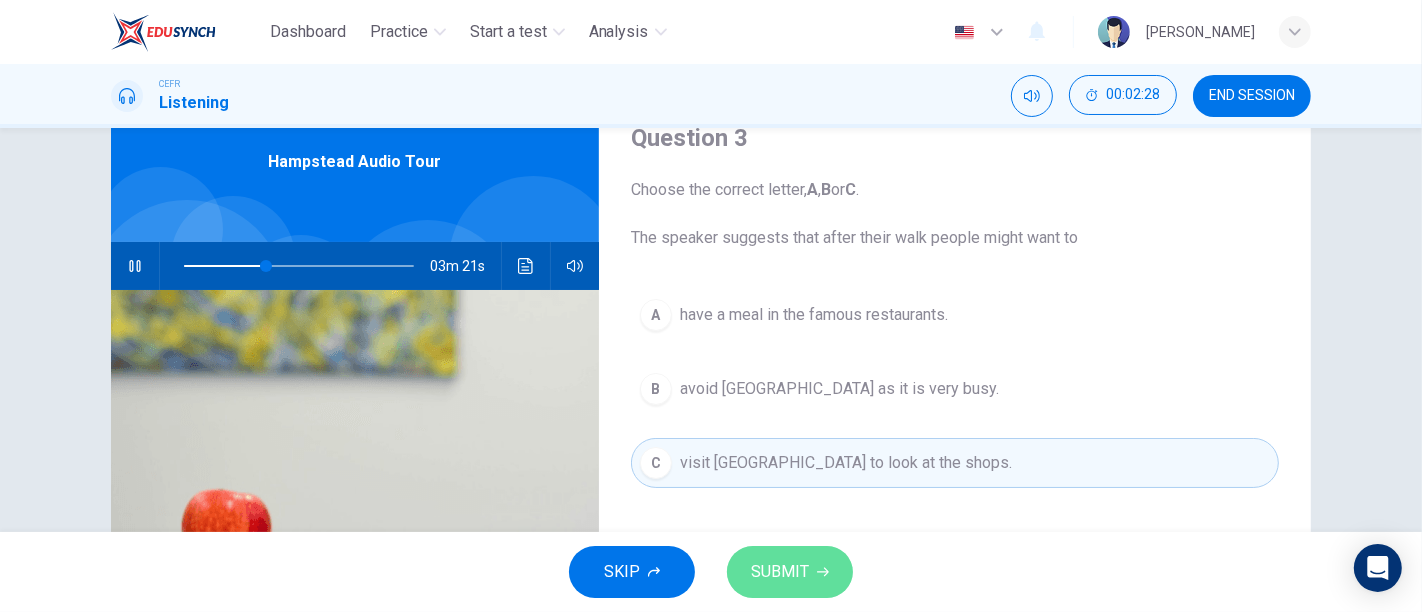 click on "SUBMIT" at bounding box center [790, 572] 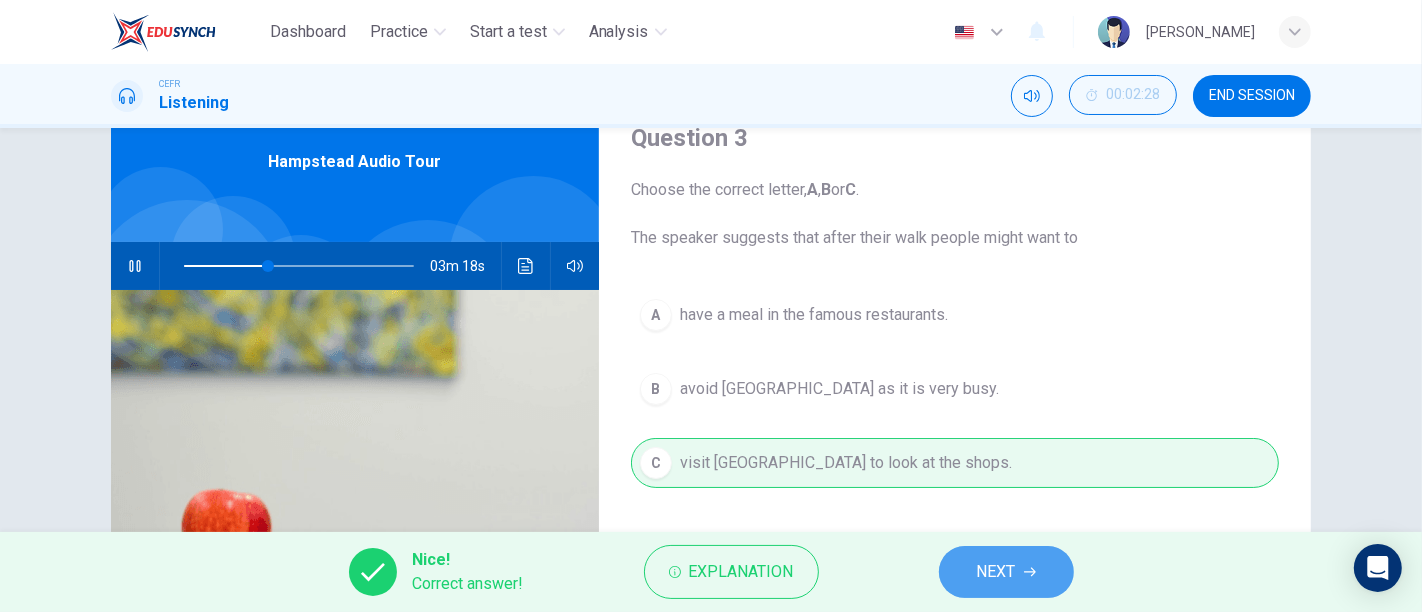 click on "NEXT" at bounding box center [1006, 572] 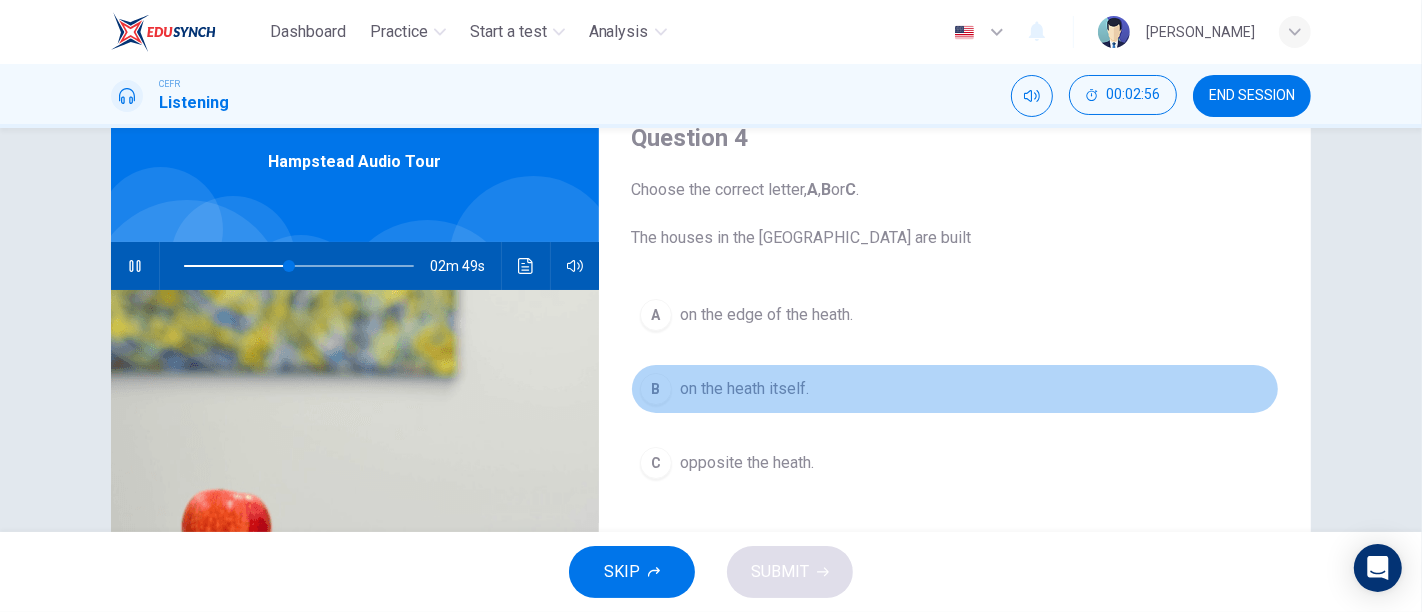 click on "B on the heath itself." at bounding box center (955, 389) 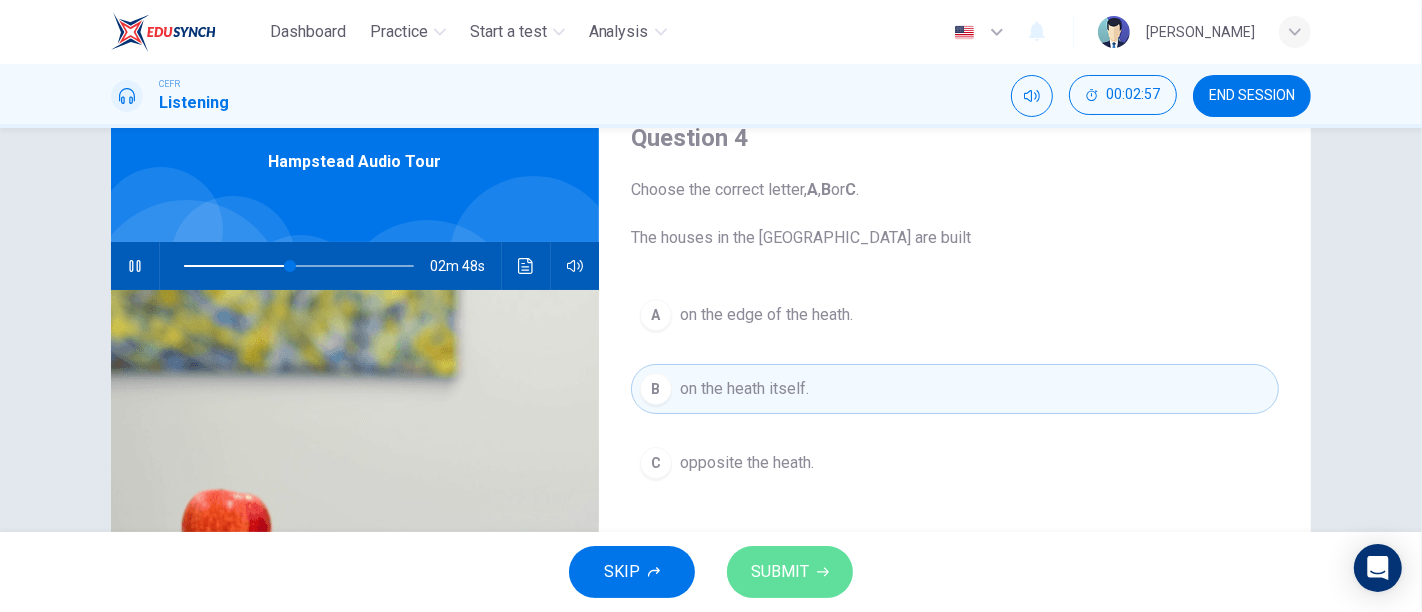click 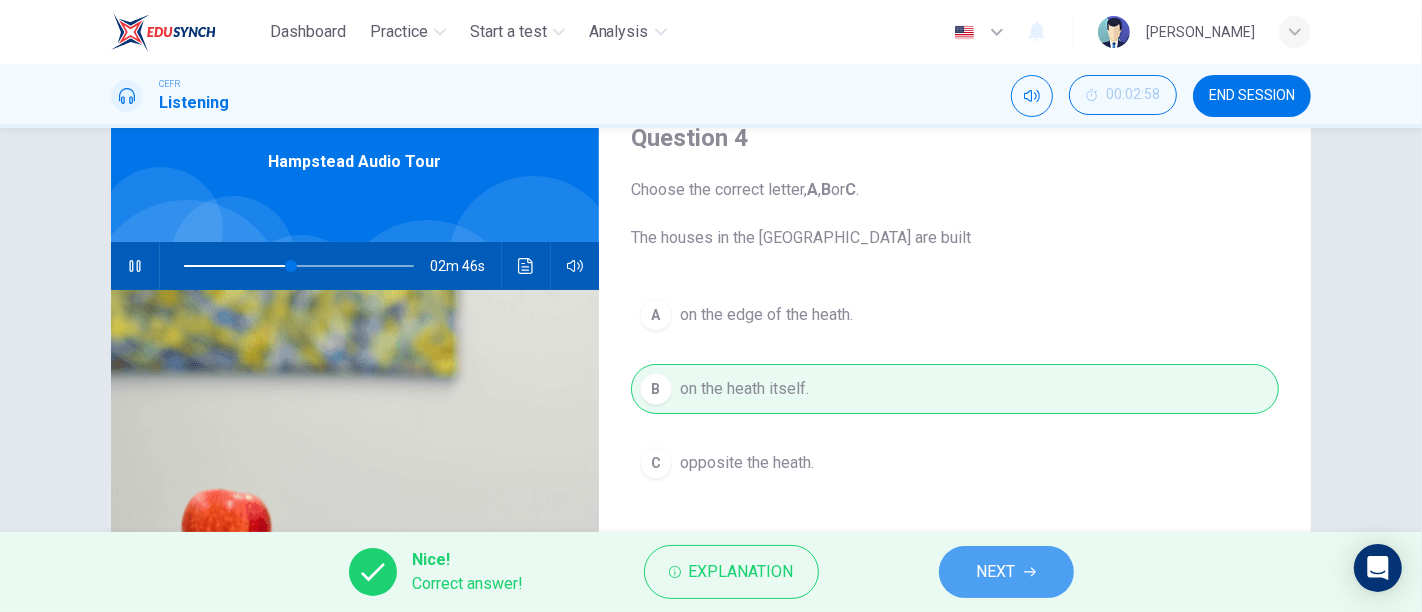 click on "NEXT" at bounding box center (996, 572) 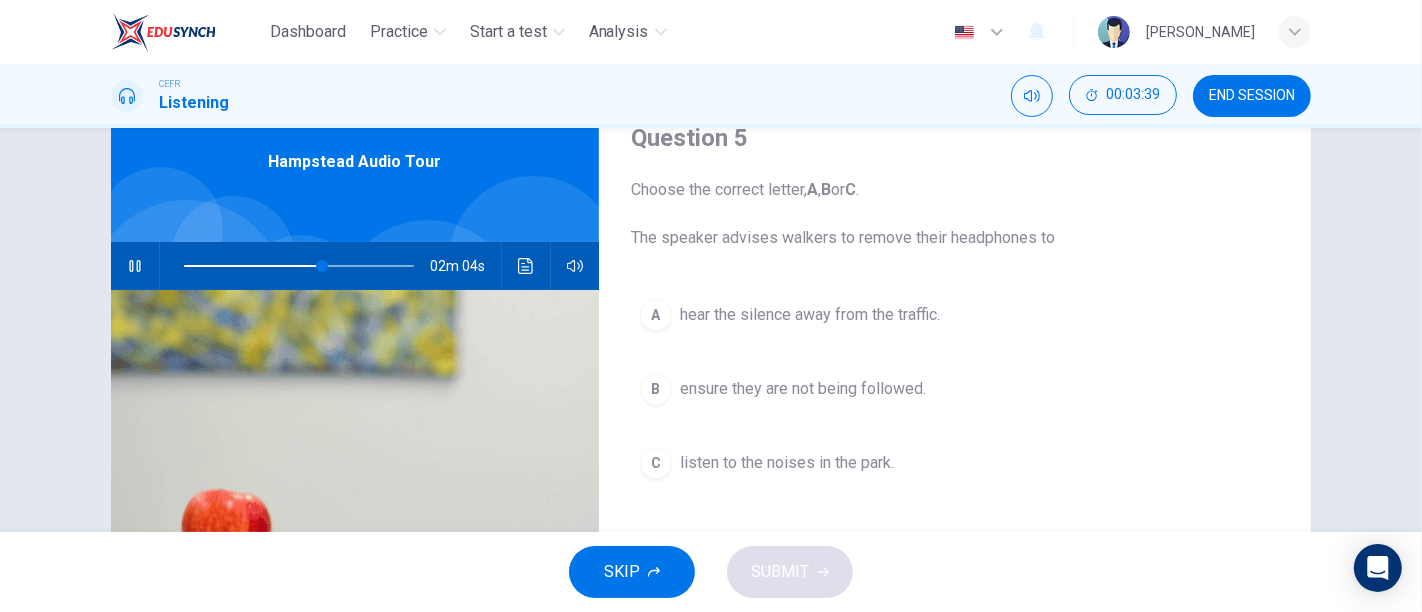 click on "hear the silence away from the traffic." at bounding box center [810, 315] 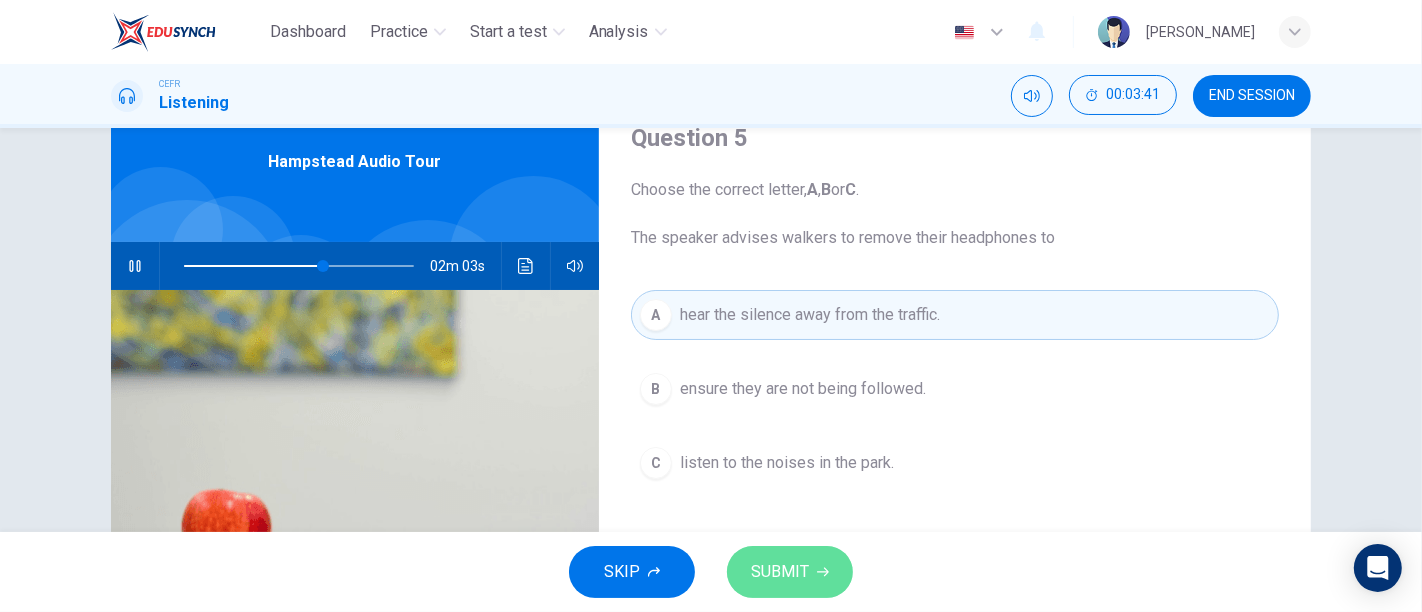 click on "SUBMIT" at bounding box center [790, 572] 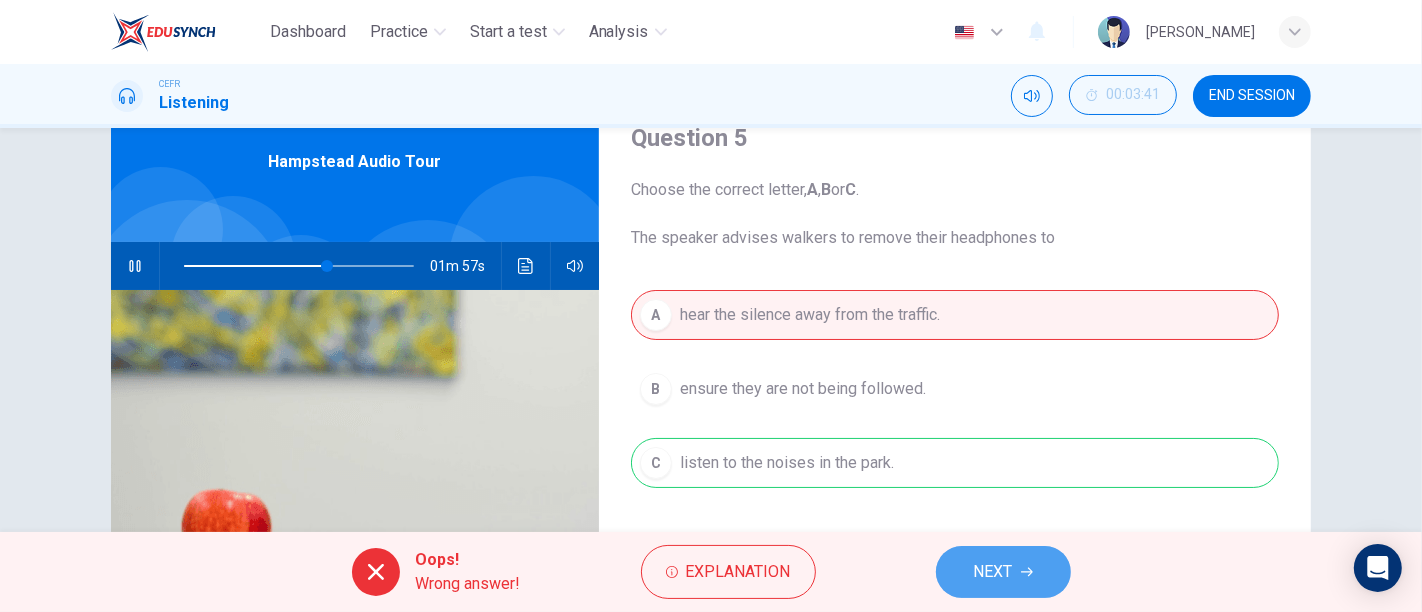 click on "NEXT" at bounding box center (1003, 572) 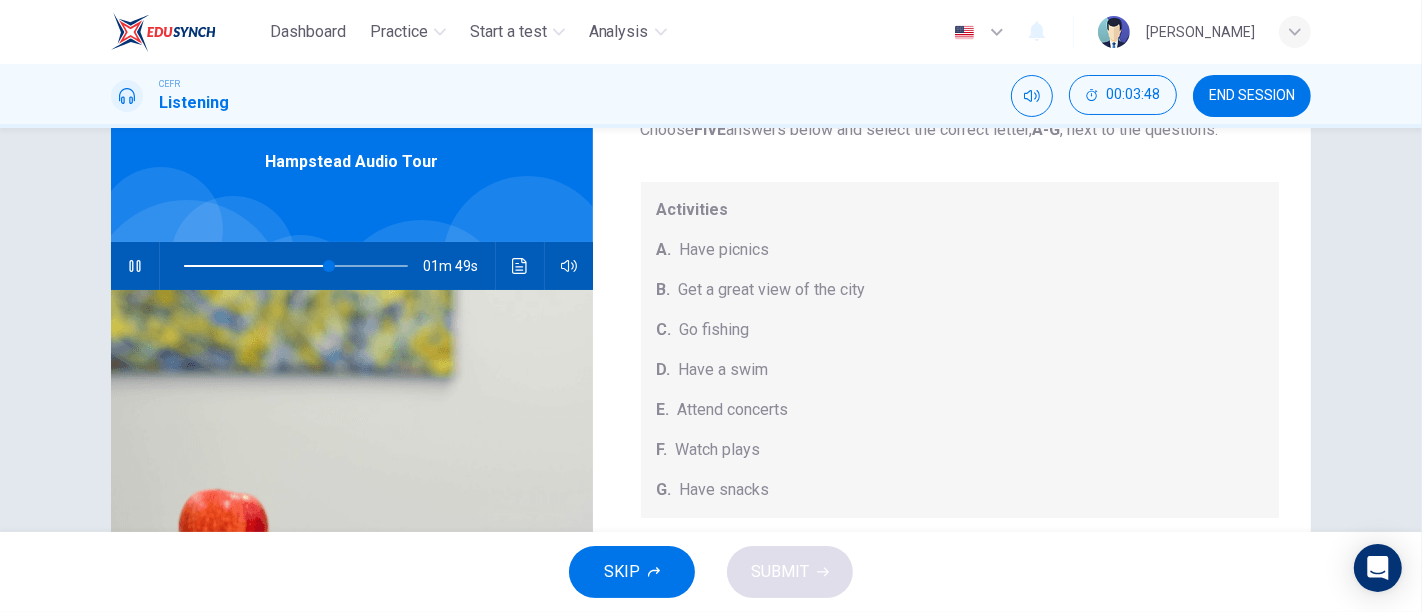scroll, scrollTop: 185, scrollLeft: 0, axis: vertical 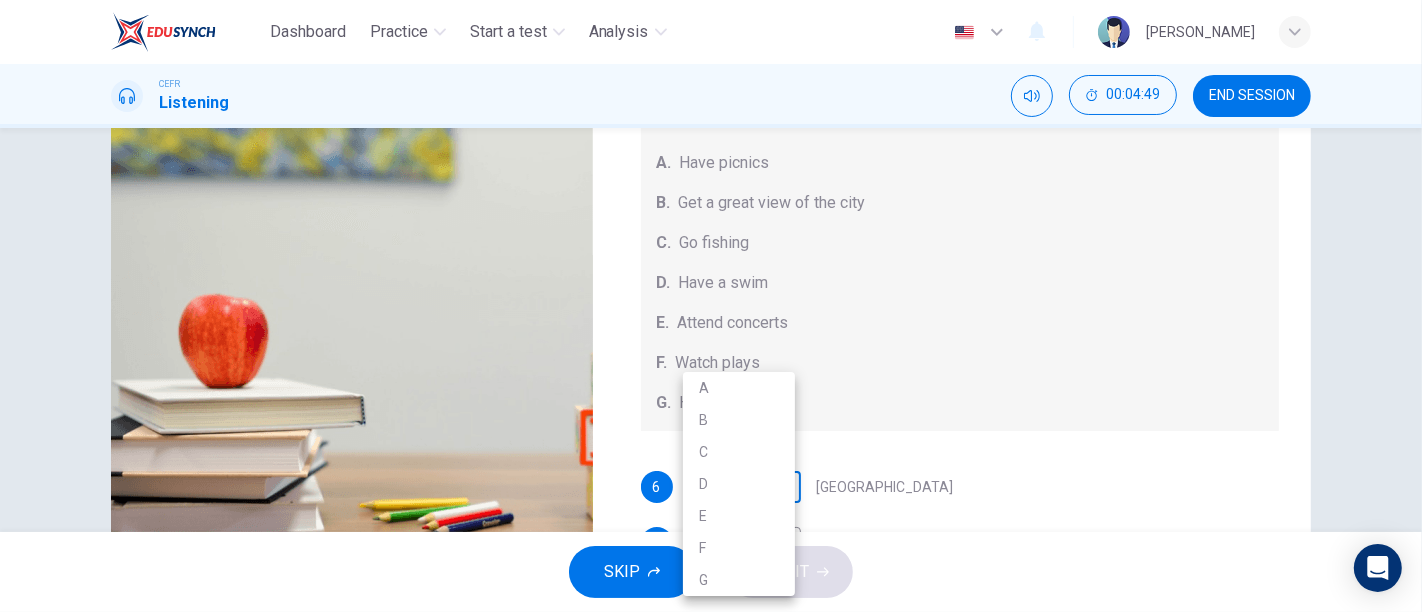 click on "Dashboard Practice Start a test Analysis English en ​ NASYRAH HUMAIRA BINTI MOHD YAZID CEFR Listening 00:04:49 END SESSION Questions 6 - 10 Which activity can be done at each of the following locations on the heath? Choose  FIVE  answers below and select the correct letter,  A-G , next to the questions. Activities A. Have picnics B. Get a great view of the city C. Go fishing D. Have a swim E. Attend concerts F. Watch plays G. Have snacks 6 ​ ​ Kenwood House 7 ​ ​ grassy slopes 8 ​ ​ open-air stage 9 ​ ​ ponds 10 ​ ​ Parliament Hill Hampstead Audio Tour 00m 49s SKIP SUBMIT EduSynch - Online Language Proficiency Testing
Dashboard Practice Start a test Analysis Notifications © Copyright  2025 A B C D E F G" at bounding box center (711, 306) 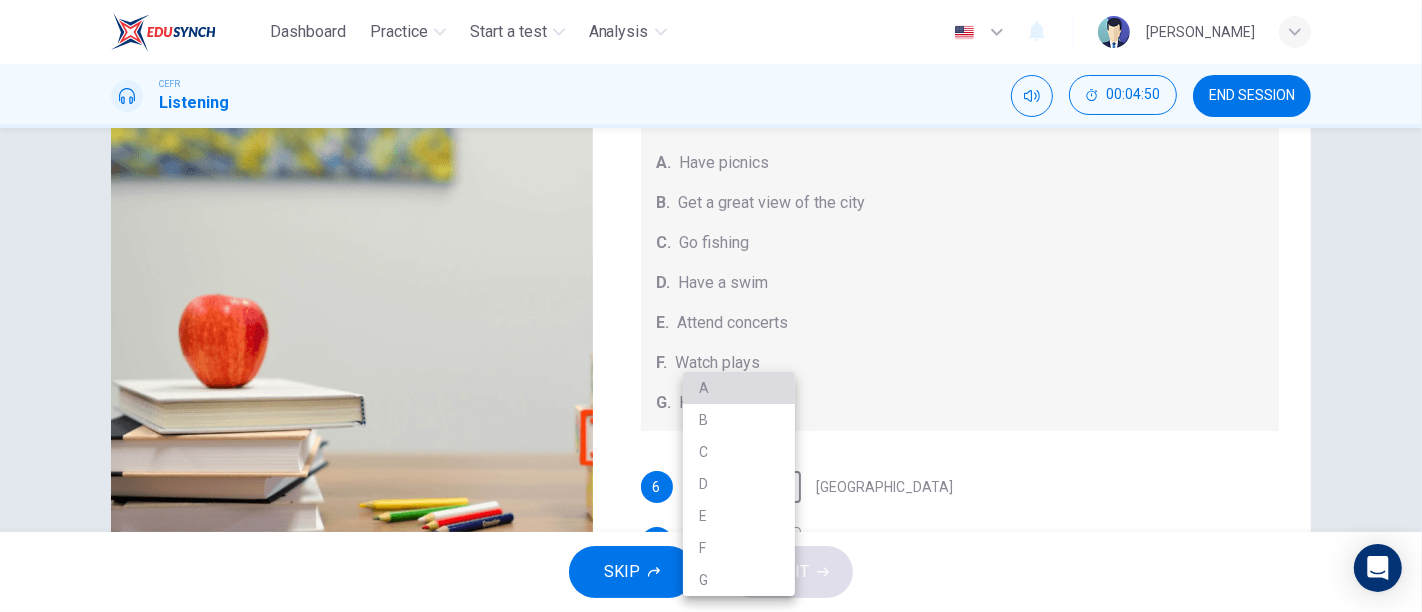 click on "A" at bounding box center [739, 388] 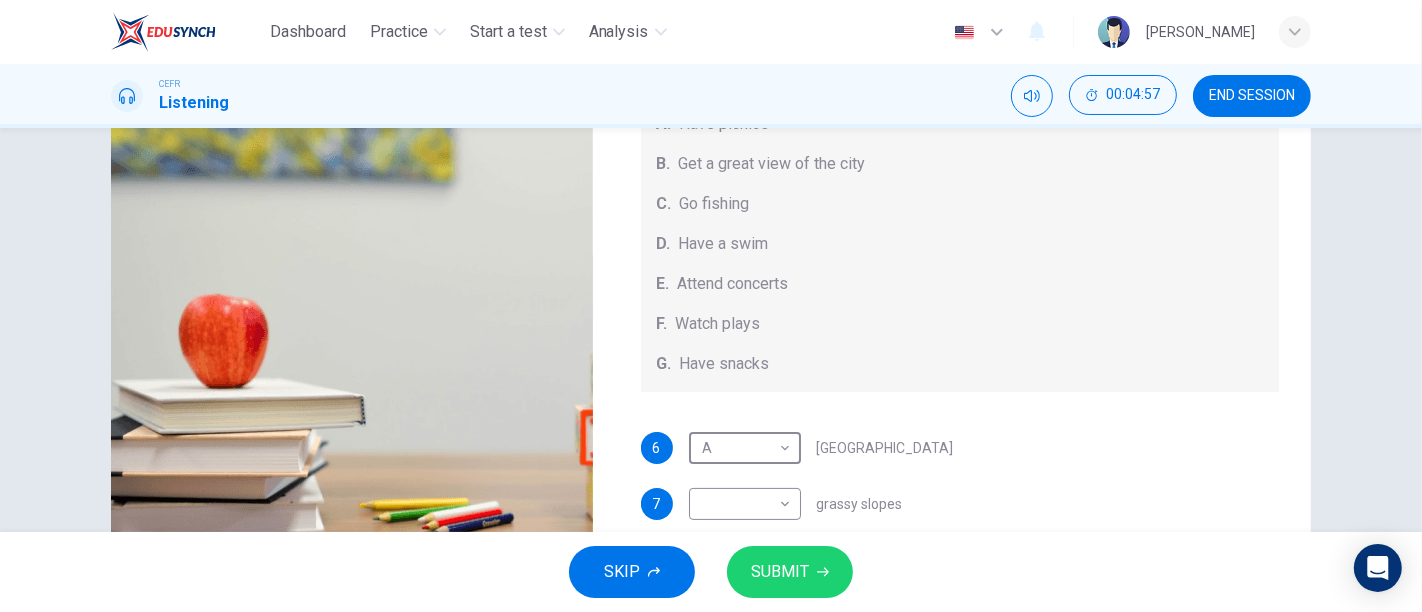 scroll, scrollTop: 77, scrollLeft: 0, axis: vertical 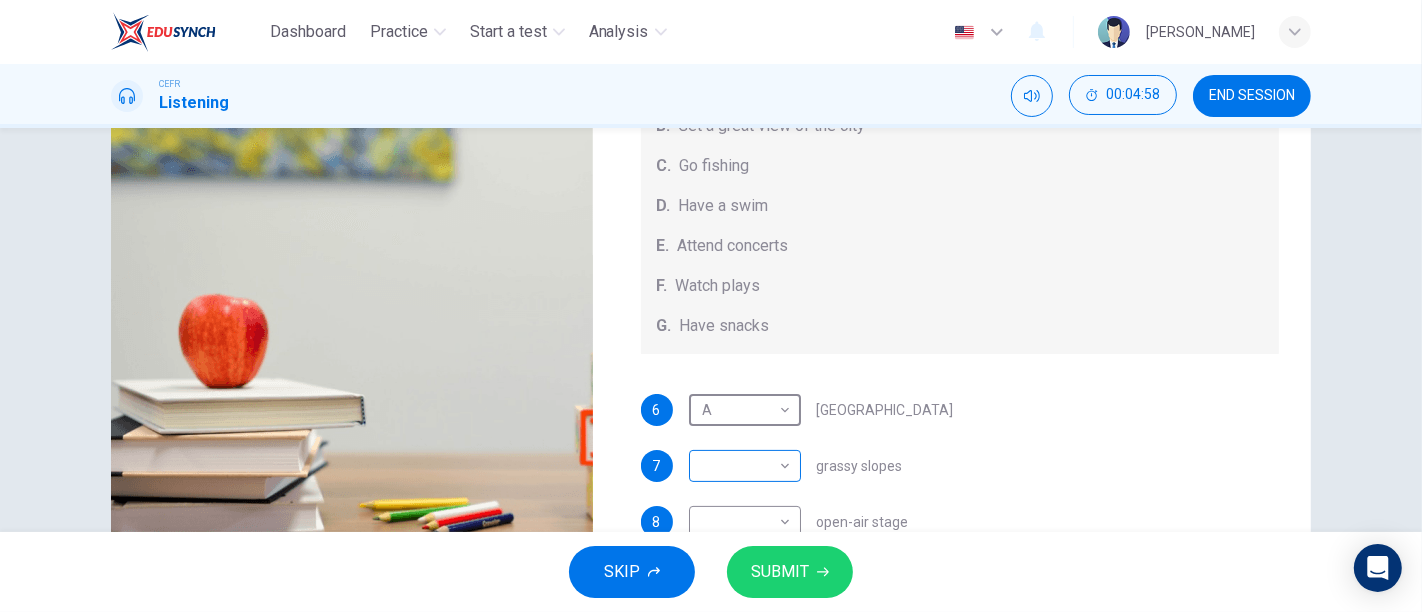 click on "​ ​" at bounding box center [745, 466] 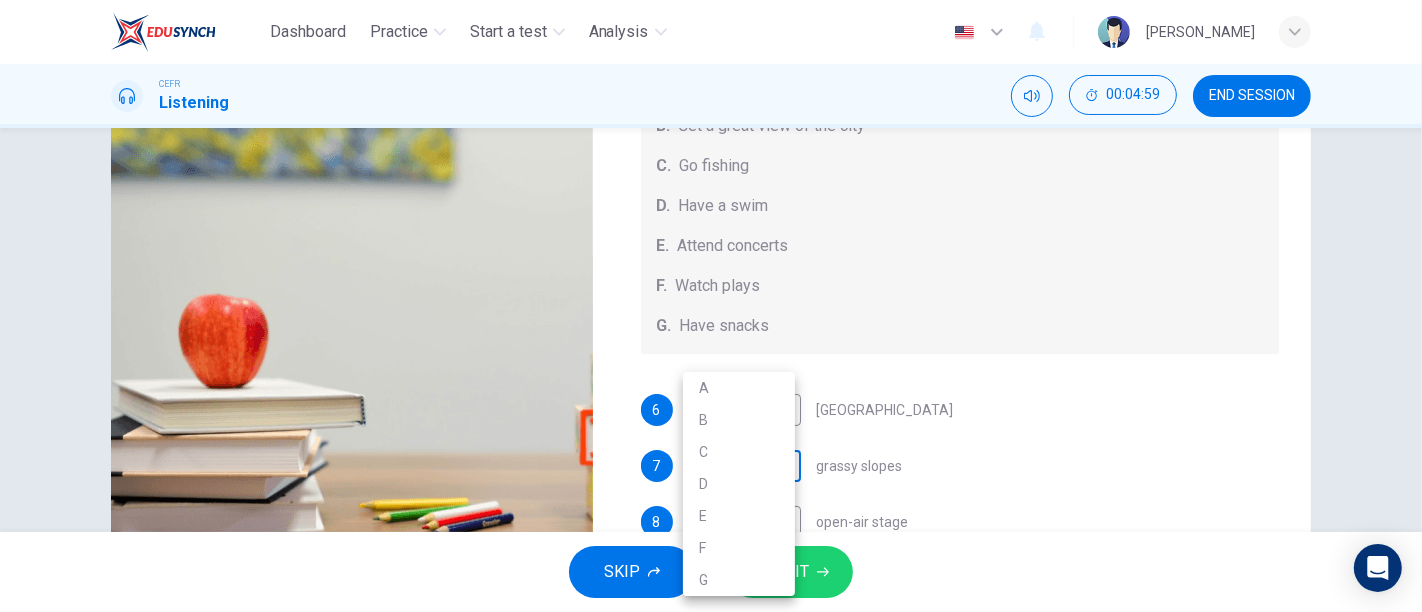 click on "Dashboard Practice Start a test Analysis English en ​ NASYRAH HUMAIRA BINTI MOHD YAZID CEFR Listening 00:04:59 END SESSION Questions 6 - 10 Which activity can be done at each of the following locations on the heath? Choose  FIVE  answers below and select the correct letter,  A-G , next to the questions. Activities A. Have picnics B. Get a great view of the city C. Go fishing D. Have a swim E. Attend concerts F. Watch plays G. Have snacks 6 A A ​ Kenwood House 7 ​ ​ grassy slopes 8 ​ ​ open-air stage 9 ​ ​ ponds 10 ​ ​ Parliament Hill Hampstead Audio Tour 00m 38s SKIP SUBMIT EduSynch - Online Language Proficiency Testing
Dashboard Practice Start a test Analysis Notifications © Copyright  2025 A B C D E F G" at bounding box center (711, 306) 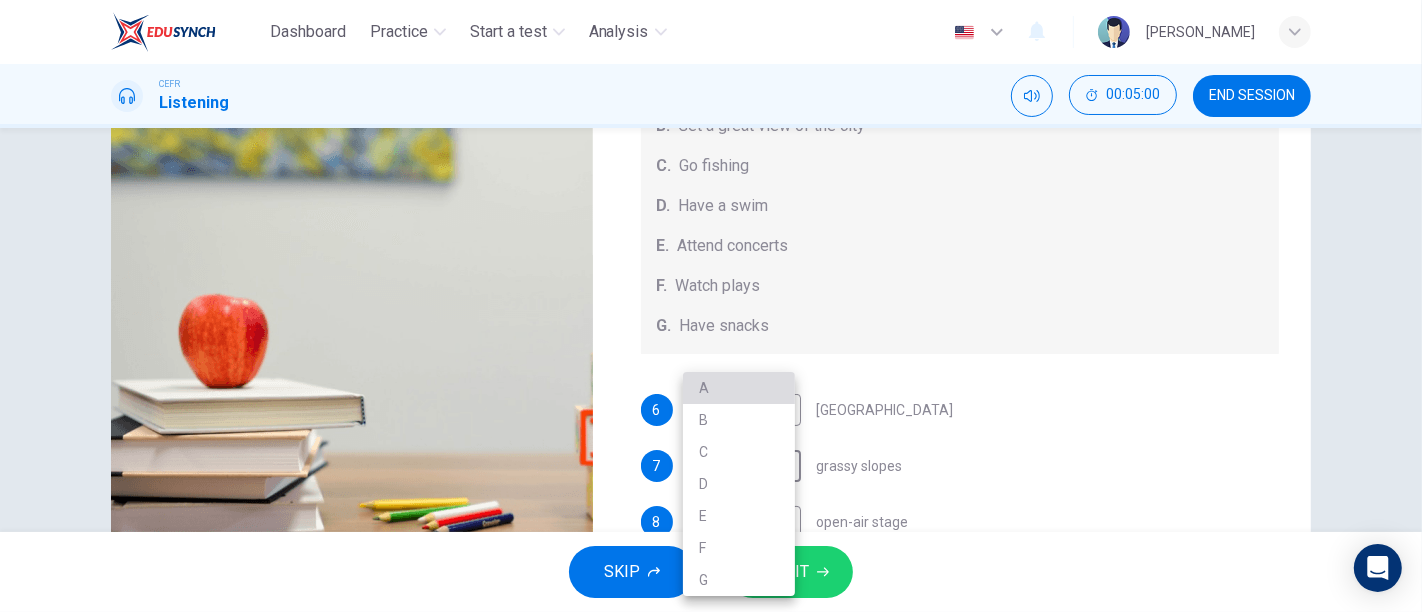 click on "A" at bounding box center [739, 388] 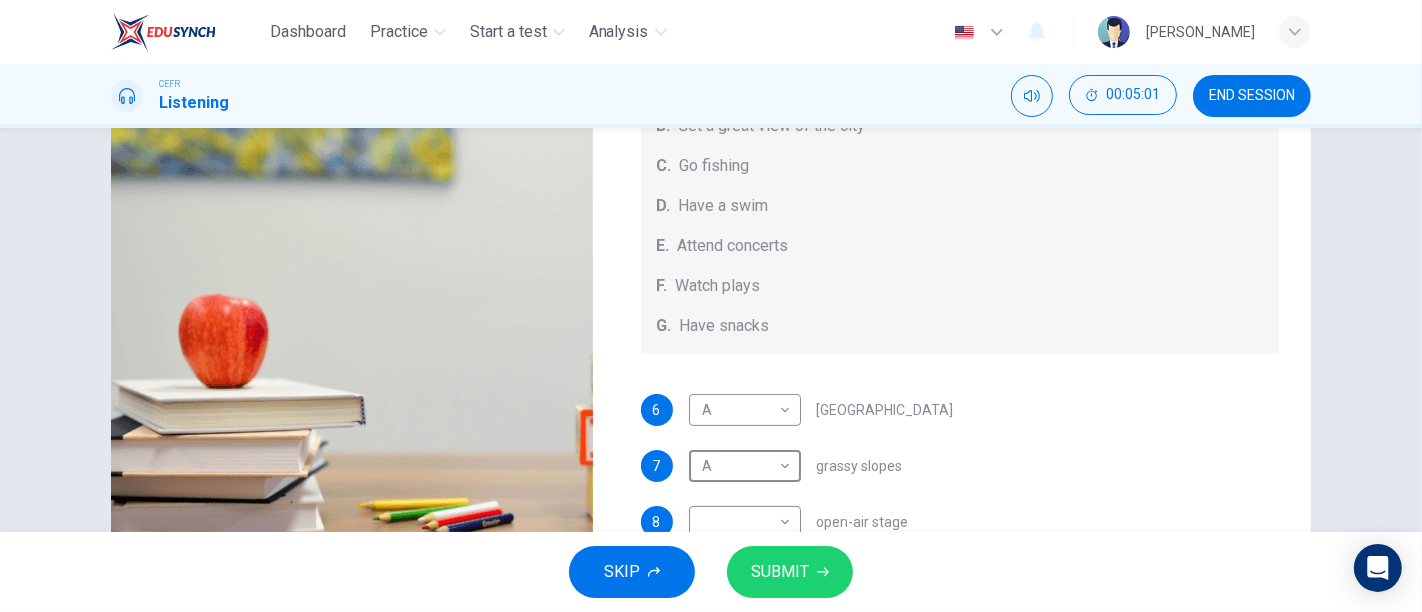 scroll, scrollTop: 141, scrollLeft: 0, axis: vertical 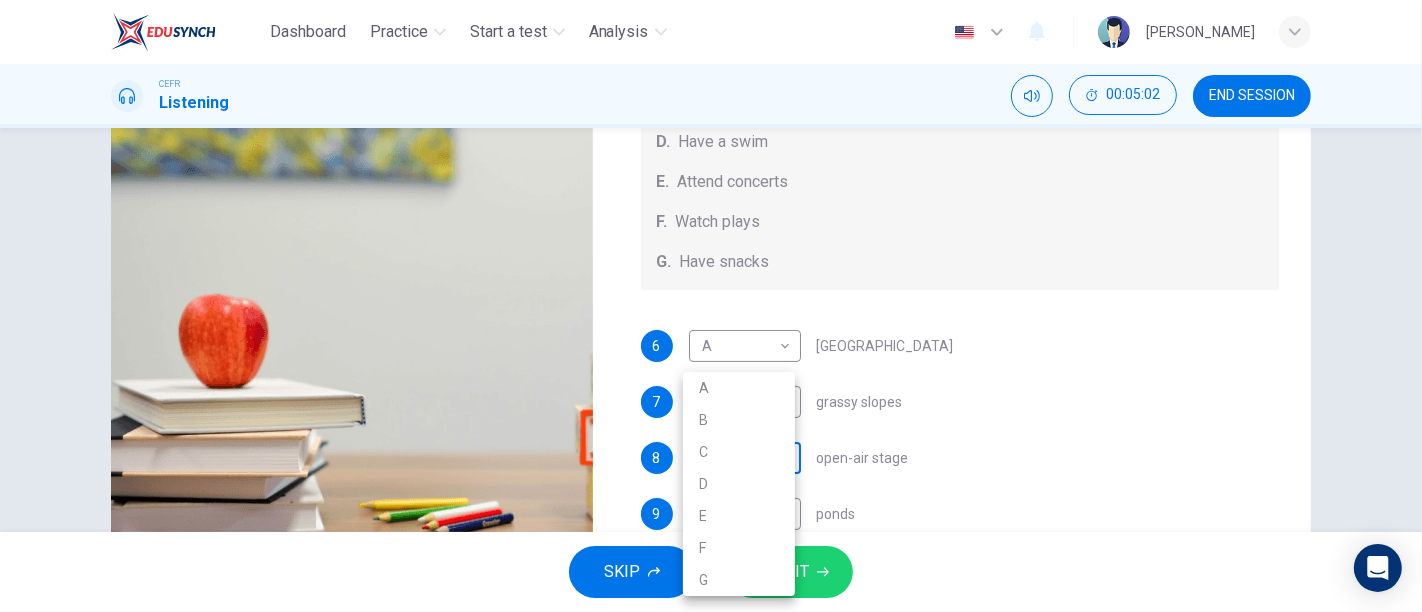 click on "Dashboard Practice Start a test Analysis English en ​ NASYRAH HUMAIRA BINTI MOHD YAZID CEFR Listening 00:05:02 END SESSION Questions 6 - 10 Which activity can be done at each of the following locations on the heath? Choose  FIVE  answers below and select the correct letter,  A-G , next to the questions. Activities A. Have picnics B. Get a great view of the city C. Go fishing D. Have a swim E. Attend concerts F. Watch plays G. Have snacks 6 A A ​ Kenwood House 7 A A ​ grassy slopes 8 ​ ​ open-air stage 9 ​ ​ ponds 10 ​ ​ Parliament Hill Hampstead Audio Tour 00m 36s SKIP SUBMIT EduSynch - Online Language Proficiency Testing
Dashboard Practice Start a test Analysis Notifications © Copyright  2025 A B C D E F G" at bounding box center [711, 306] 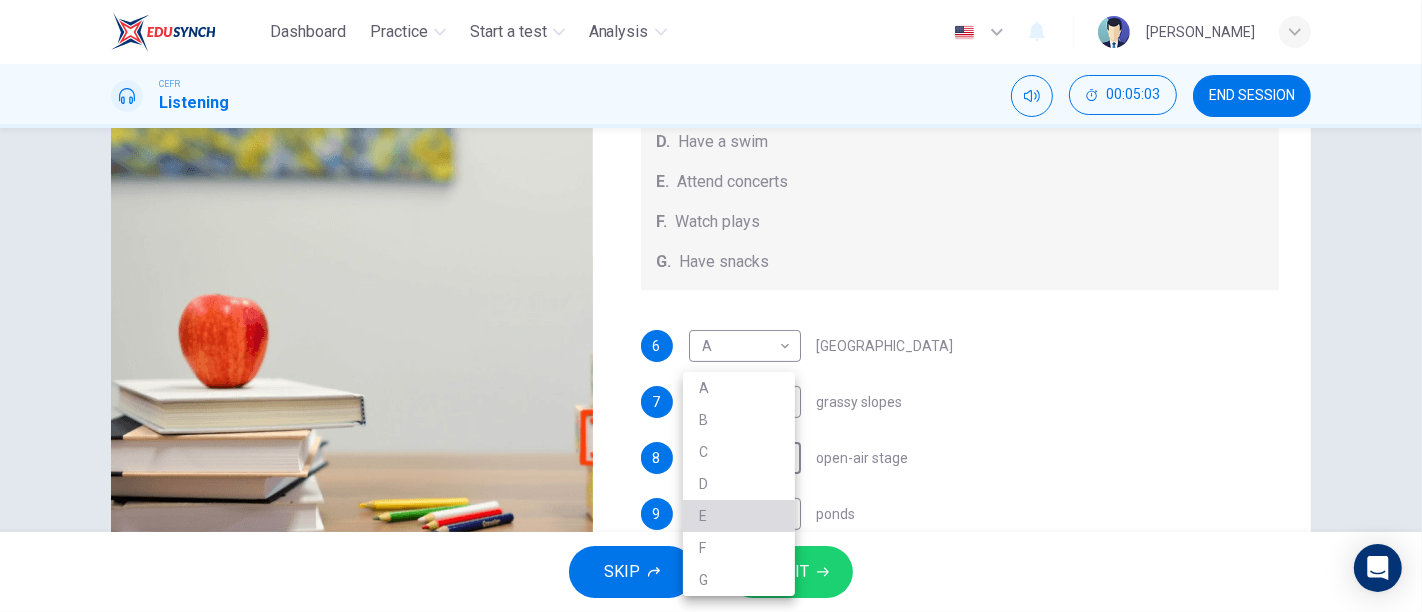 click on "E" at bounding box center (739, 516) 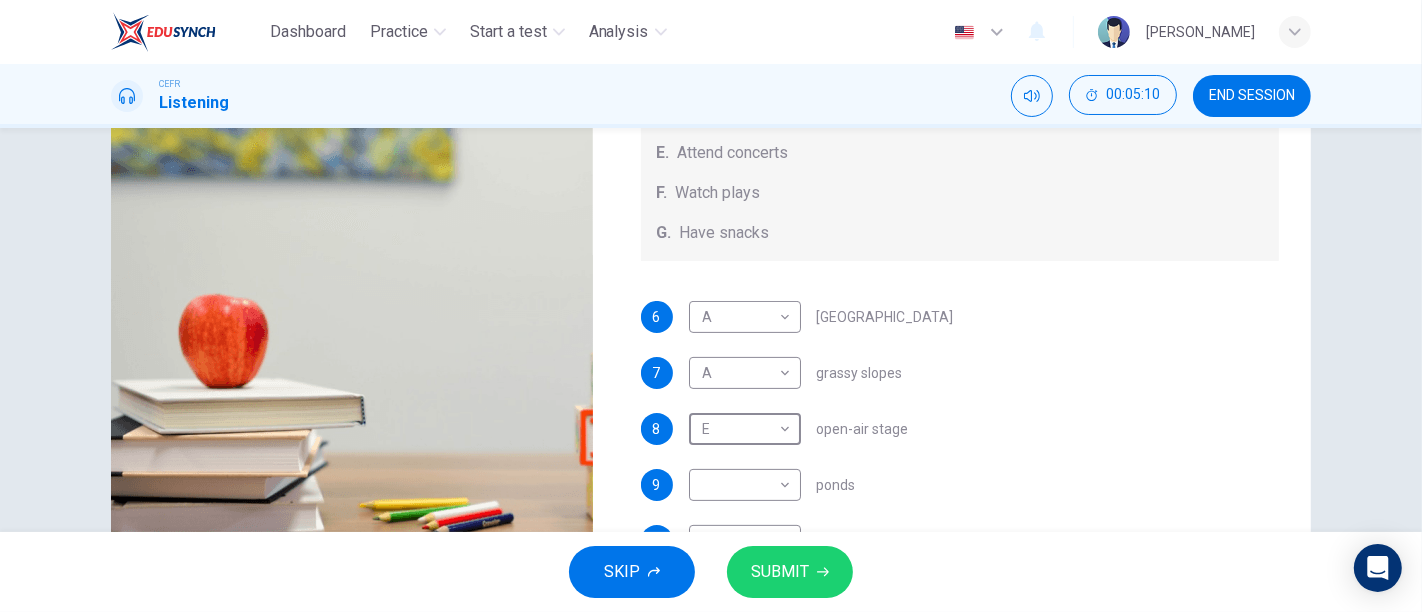 scroll, scrollTop: 185, scrollLeft: 0, axis: vertical 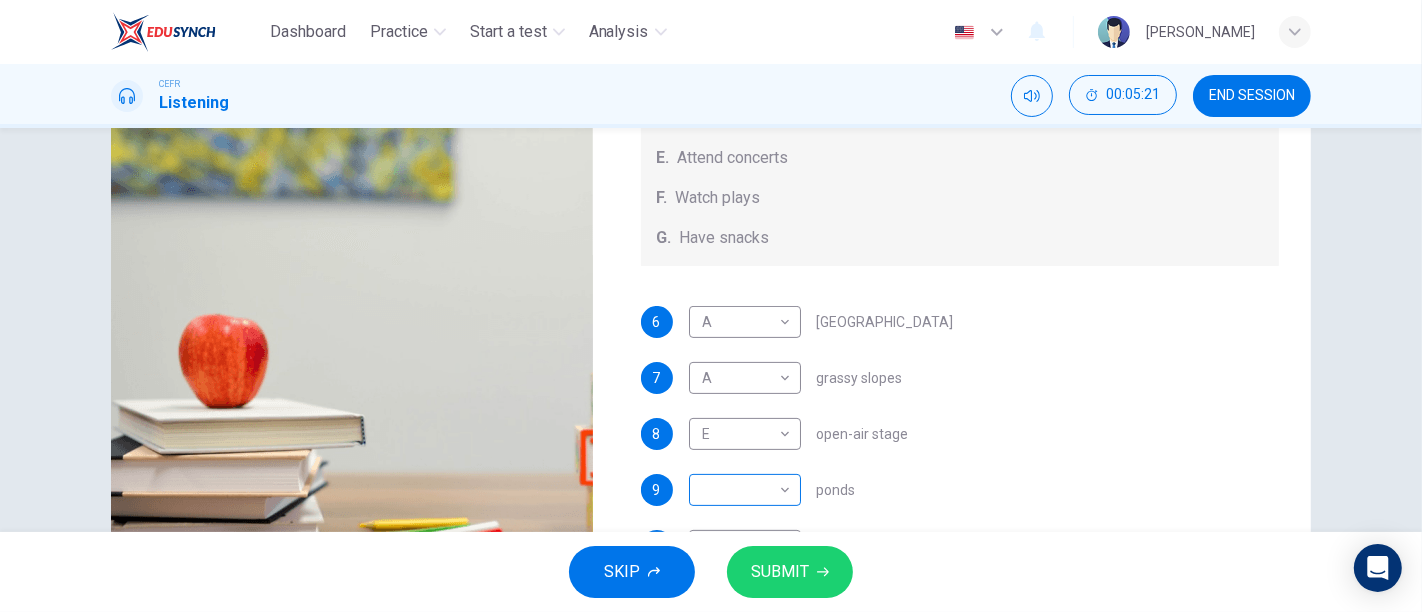 click on "​ ​" at bounding box center (745, 490) 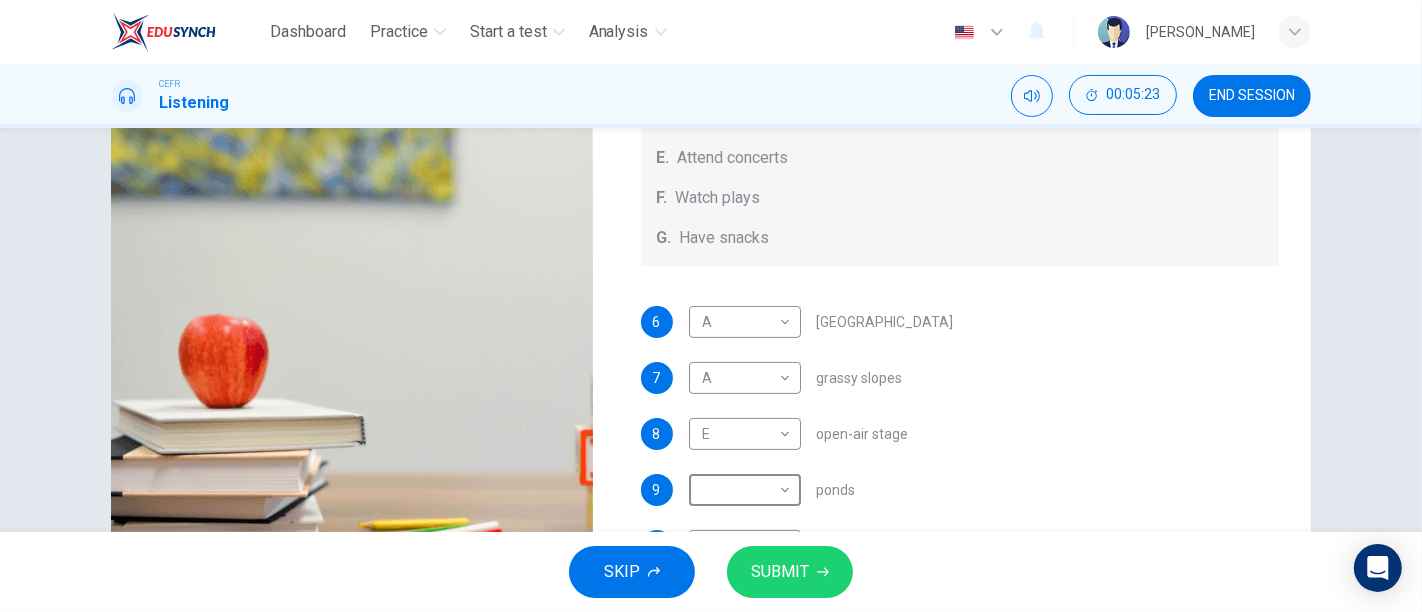 scroll, scrollTop: 322, scrollLeft: 0, axis: vertical 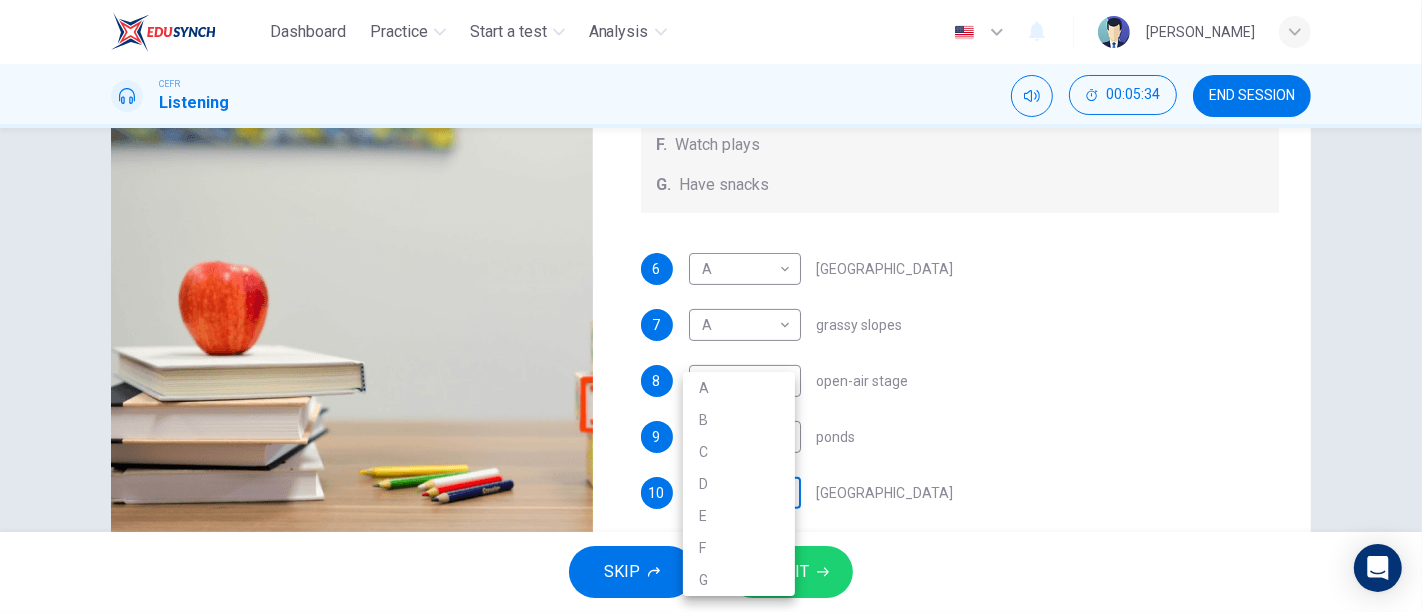 click on "Dashboard Practice Start a test Analysis English en ​ NASYRAH HUMAIRA BINTI MOHD YAZID CEFR Listening 00:05:34 END SESSION Questions 6 - 10 Which activity can be done at each of the following locations on the heath? Choose  FIVE  answers below and select the correct letter,  A-G , next to the questions. Activities A. Have picnics B. Get a great view of the city C. Go fishing D. Have a swim E. Attend concerts F. Watch plays G. Have snacks 6 A A ​ Kenwood House 7 A A ​ grassy slopes 8 E E ​ open-air stage 9 ​ ​ ponds 10 ​ ​ Parliament Hill Hampstead Audio Tour 00m 03s SKIP SUBMIT EduSynch - Online Language Proficiency Testing
Dashboard Practice Start a test Analysis Notifications © Copyright  2025 A B C D E F G" at bounding box center (711, 306) 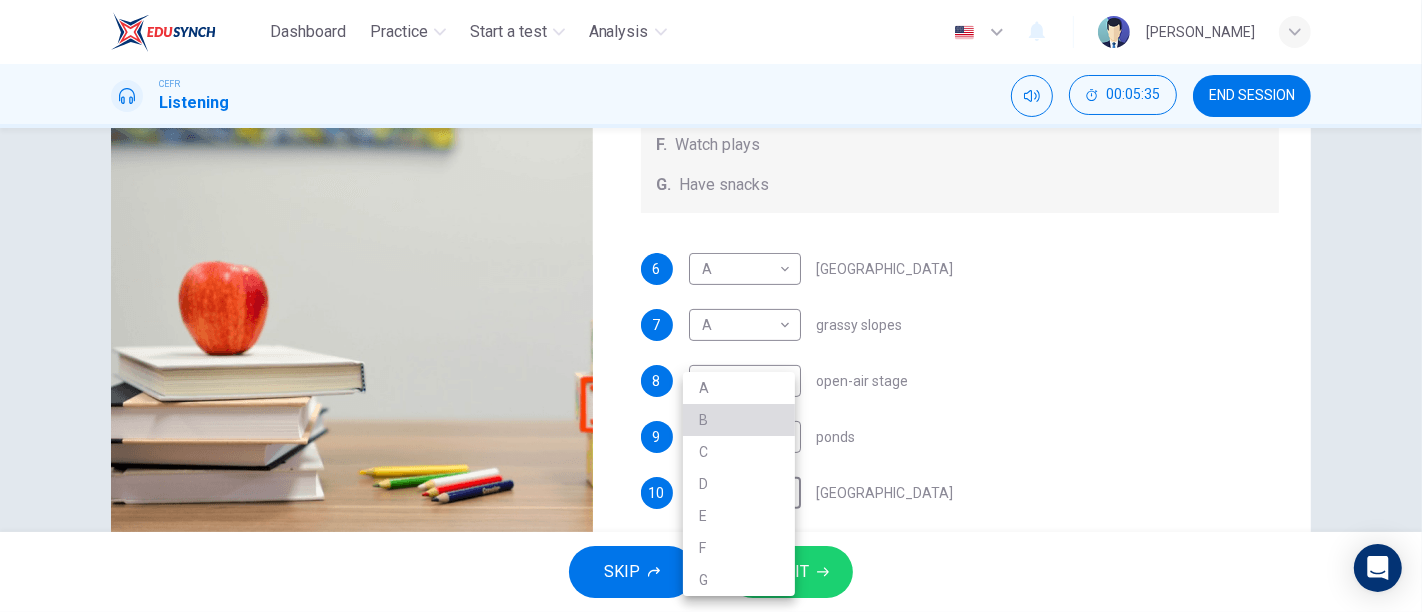 click on "B" at bounding box center [739, 420] 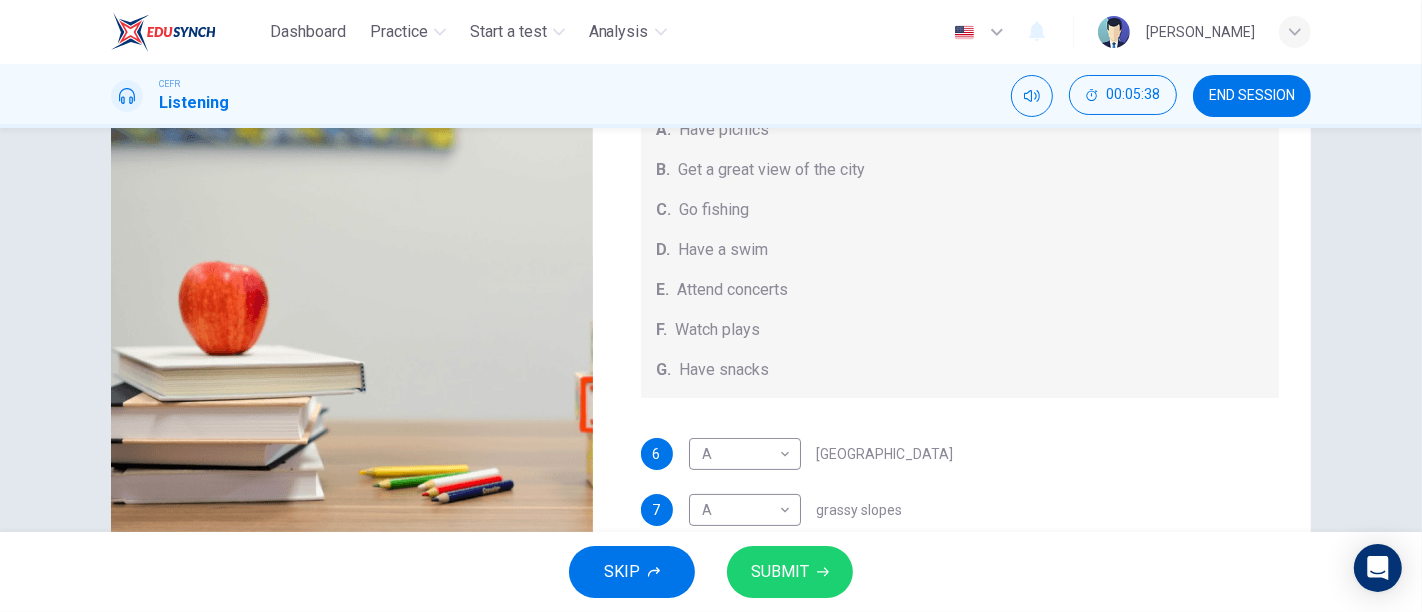 scroll, scrollTop: 1, scrollLeft: 0, axis: vertical 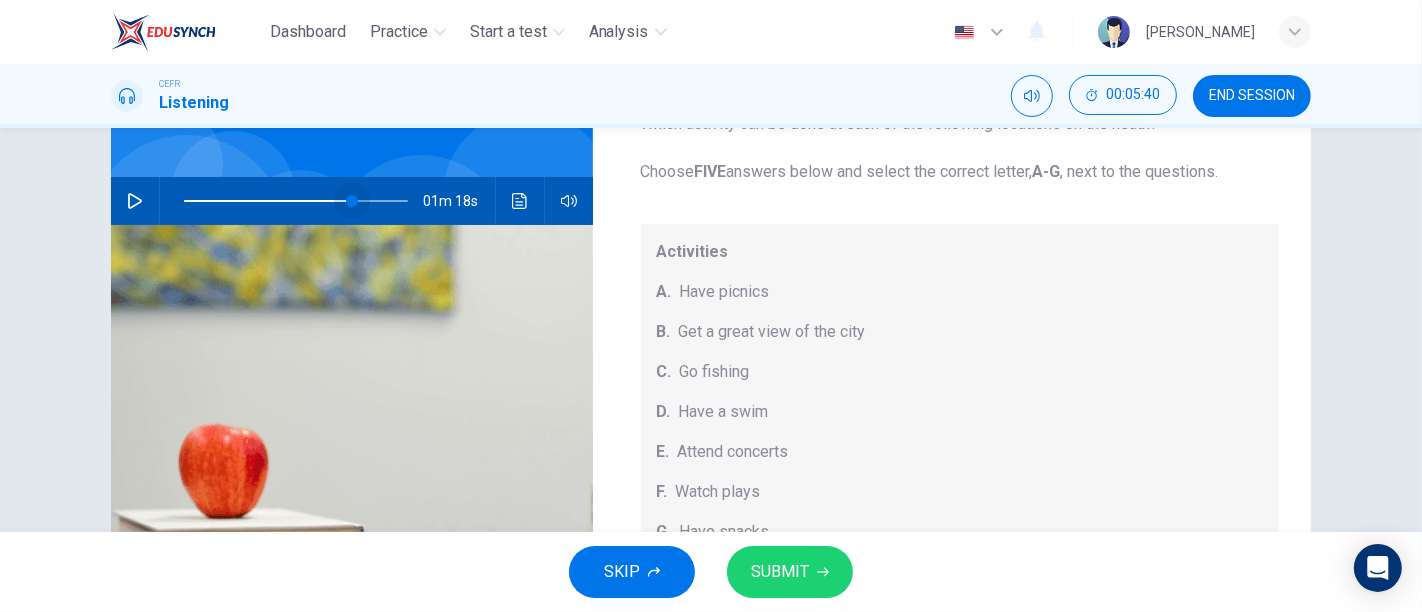 click at bounding box center (296, 201) 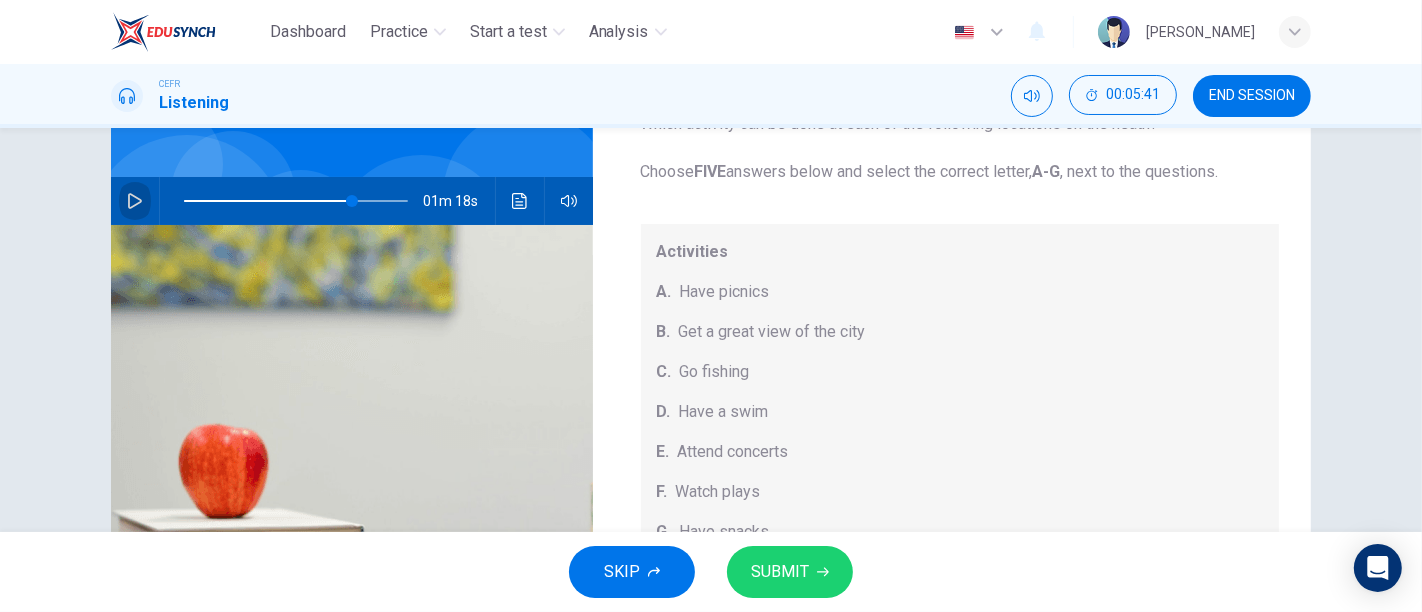 click 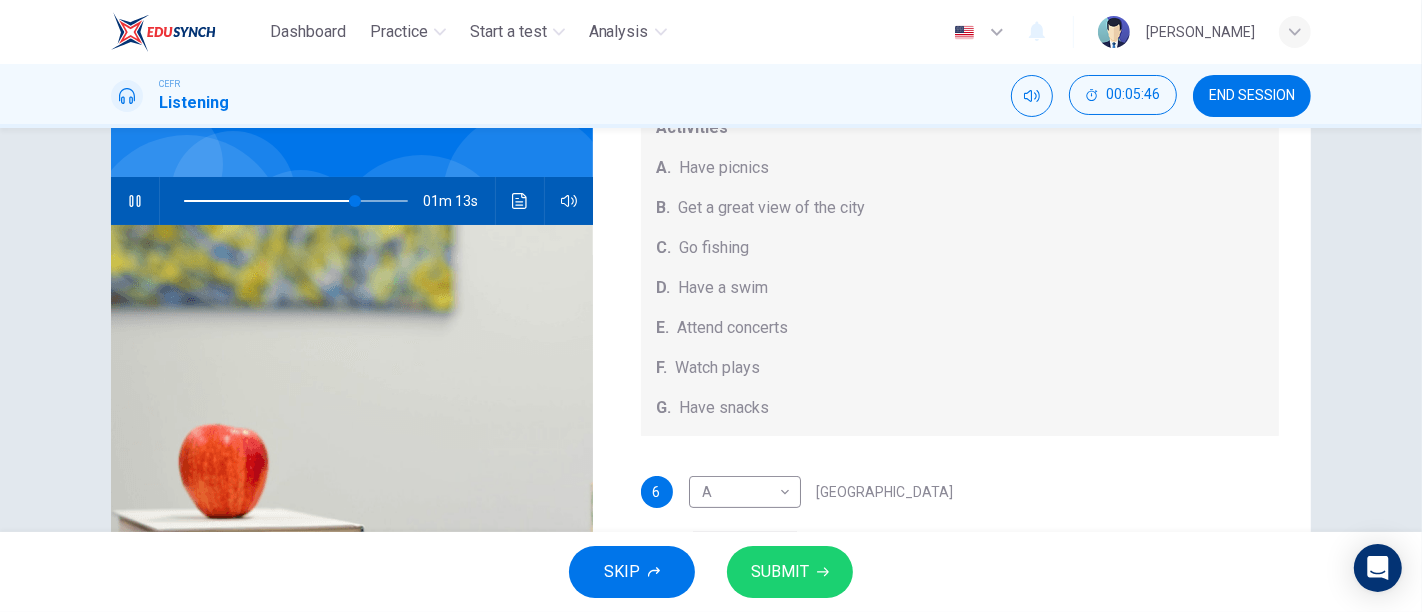 scroll, scrollTop: 122, scrollLeft: 0, axis: vertical 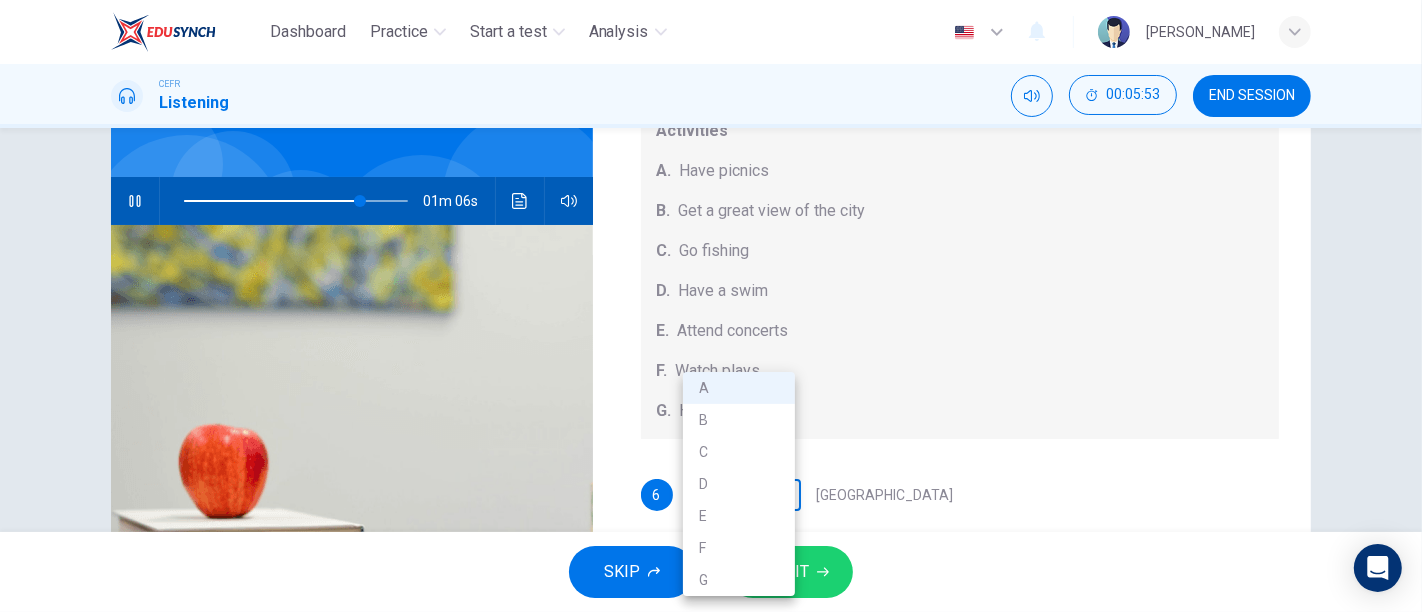 click on "Dashboard Practice Start a test Analysis English en ​ NASYRAH HUMAIRA BINTI MOHD YAZID CEFR Listening 00:05:53 END SESSION Questions 6 - 10 Which activity can be done at each of the following locations on the heath? Choose  FIVE  answers below and select the correct letter,  A-G , next to the questions. Activities A. Have picnics B. Get a great view of the city C. Go fishing D. Have a swim E. Attend concerts F. Watch plays G. Have snacks 6 A A ​ Kenwood House 7 A A ​ grassy slopes 8 E E ​ open-air stage 9 ​ ​ ponds 10 B B ​ Parliament Hill Hampstead Audio Tour 01m 06s SKIP SUBMIT EduSynch - Online Language Proficiency Testing
Dashboard Practice Start a test Analysis Notifications © Copyright  2025 A B C D E F G" at bounding box center [711, 306] 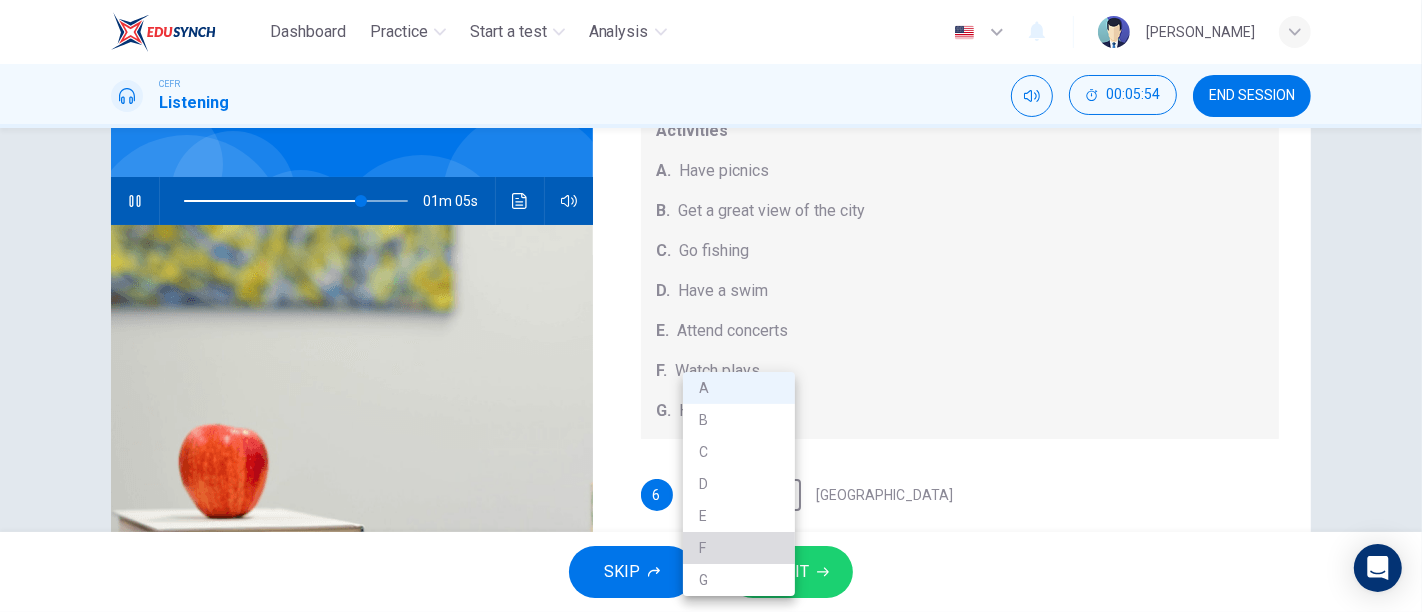 click on "F" at bounding box center [739, 548] 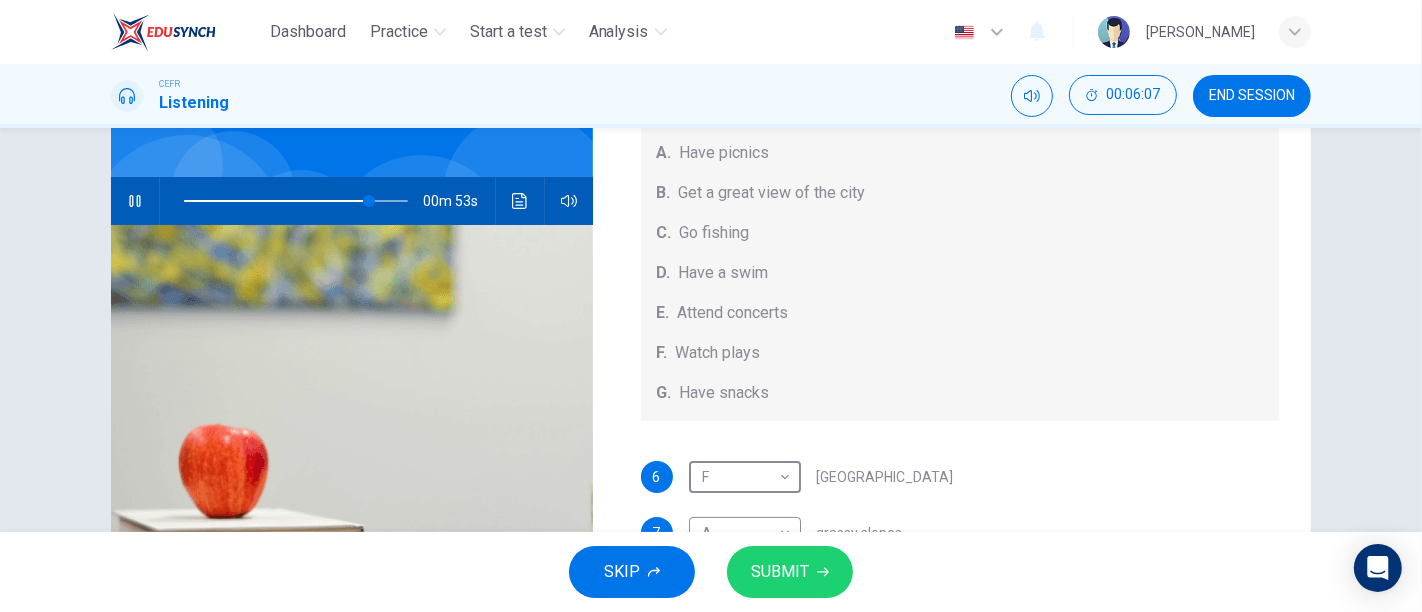 scroll, scrollTop: 138, scrollLeft: 0, axis: vertical 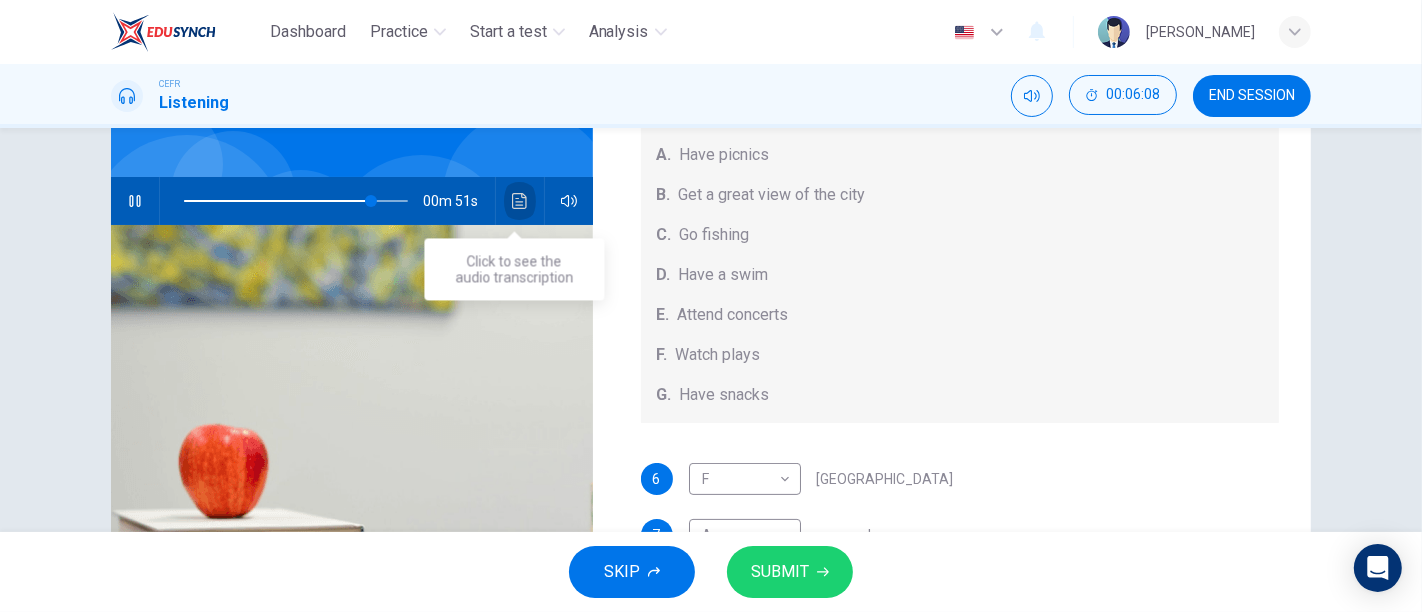 click at bounding box center (520, 201) 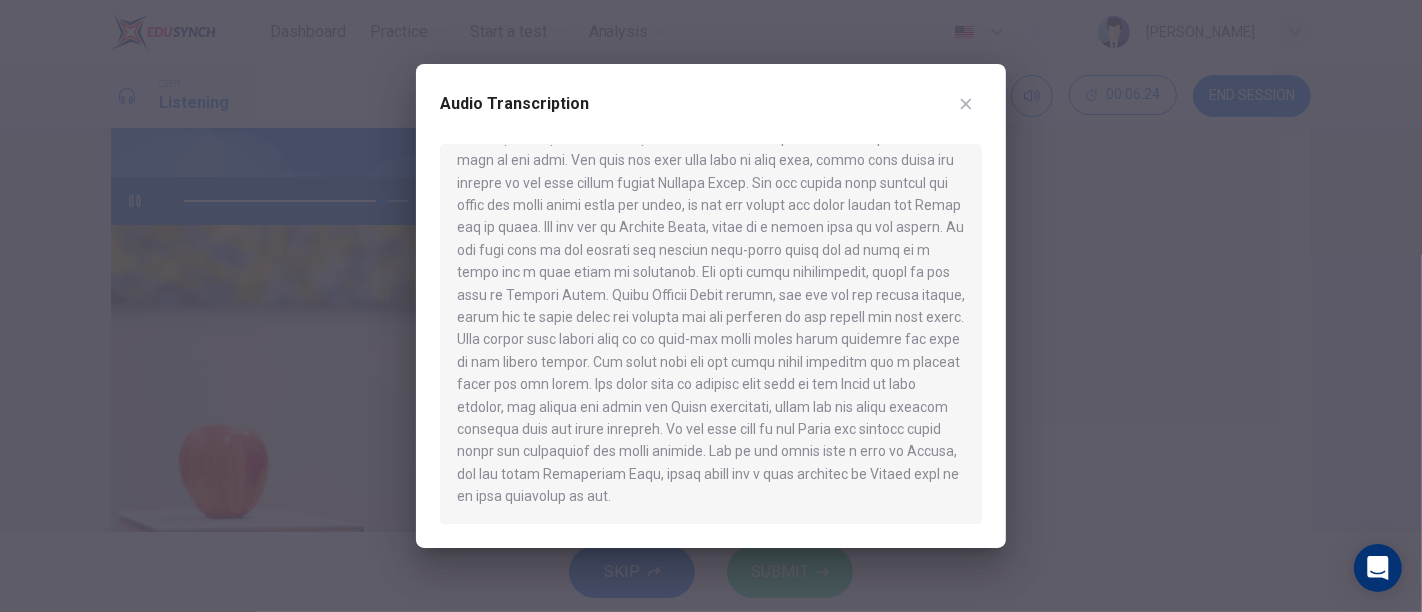 scroll, scrollTop: 777, scrollLeft: 0, axis: vertical 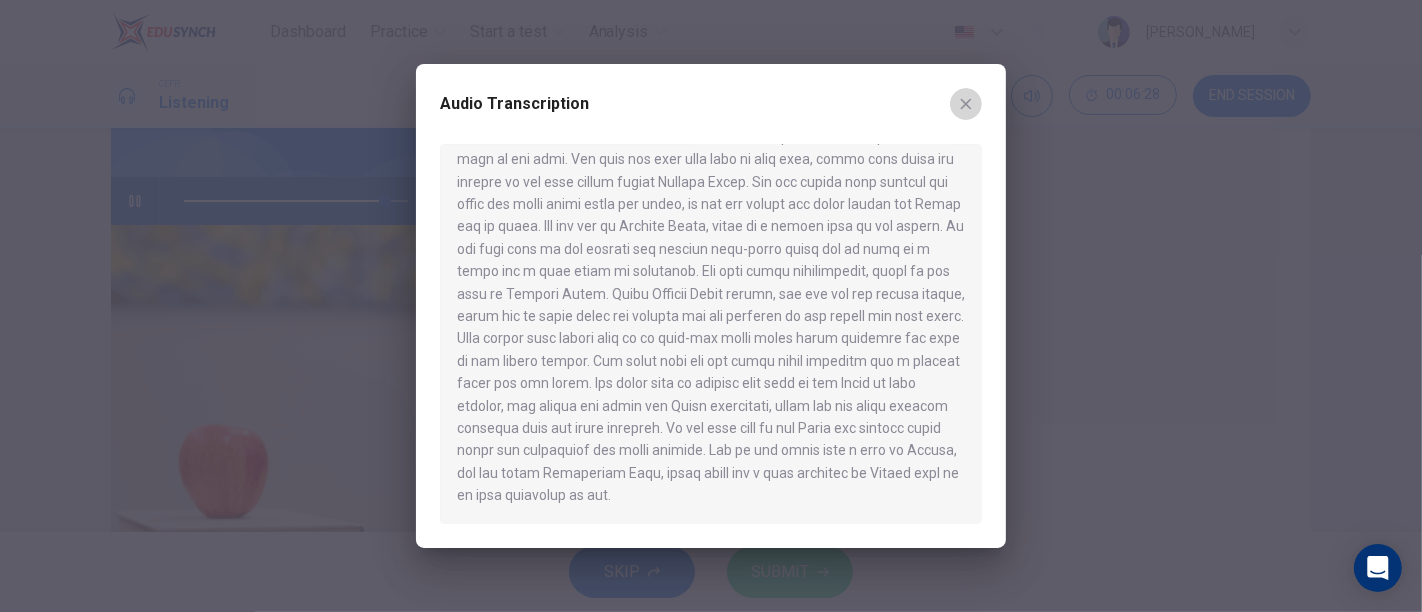 click 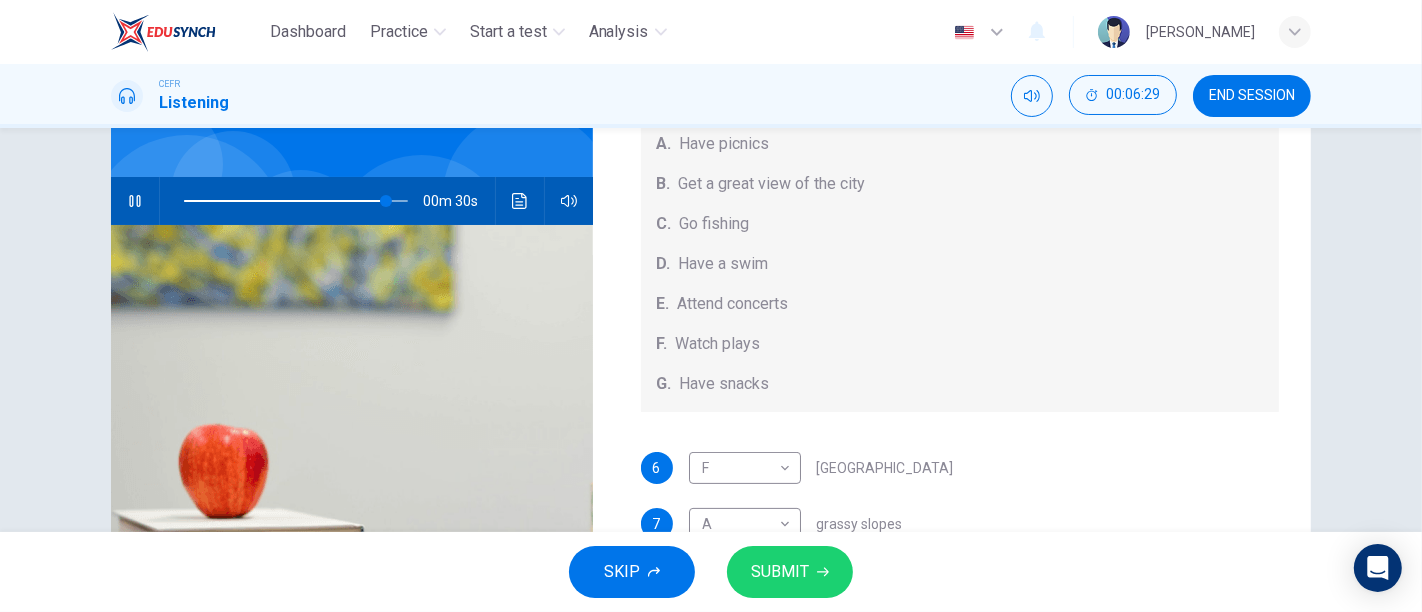 scroll, scrollTop: 185, scrollLeft: 0, axis: vertical 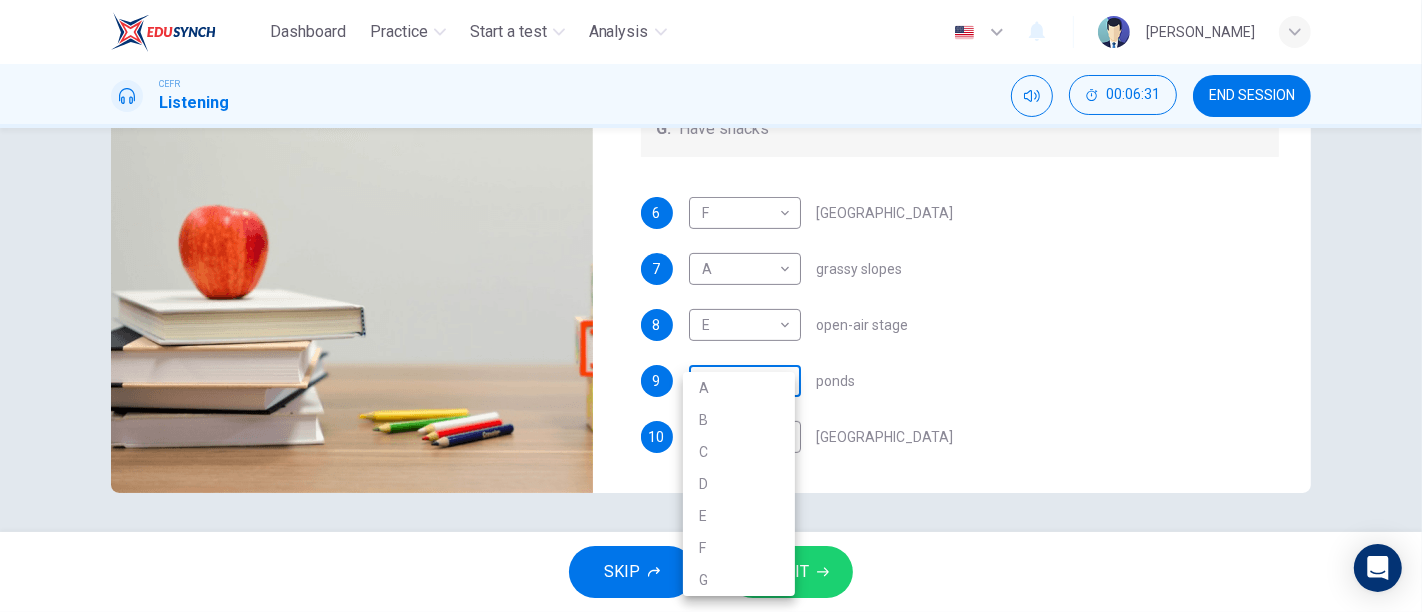 click on "Dashboard Practice Start a test Analysis English en ​ NASYRAH HUMAIRA BINTI MOHD YAZID CEFR Listening 00:06:31 END SESSION Questions 6 - 10 Which activity can be done at each of the following locations on the heath? Choose  FIVE  answers below and select the correct letter,  A-G , next to the questions. Activities A. Have picnics B. Get a great view of the city C. Go fishing D. Have a swim E. Attend concerts F. Watch plays G. Have snacks 6 F F ​ Kenwood House 7 A A ​ grassy slopes 8 E E ​ open-air stage 9 ​ ​ ponds 10 B B ​ Parliament Hill Hampstead Audio Tour 00m 28s SKIP SUBMIT EduSynch - Online Language Proficiency Testing
Dashboard Practice Start a test Analysis Notifications © Copyright  2025 A B C D E F G" at bounding box center (711, 306) 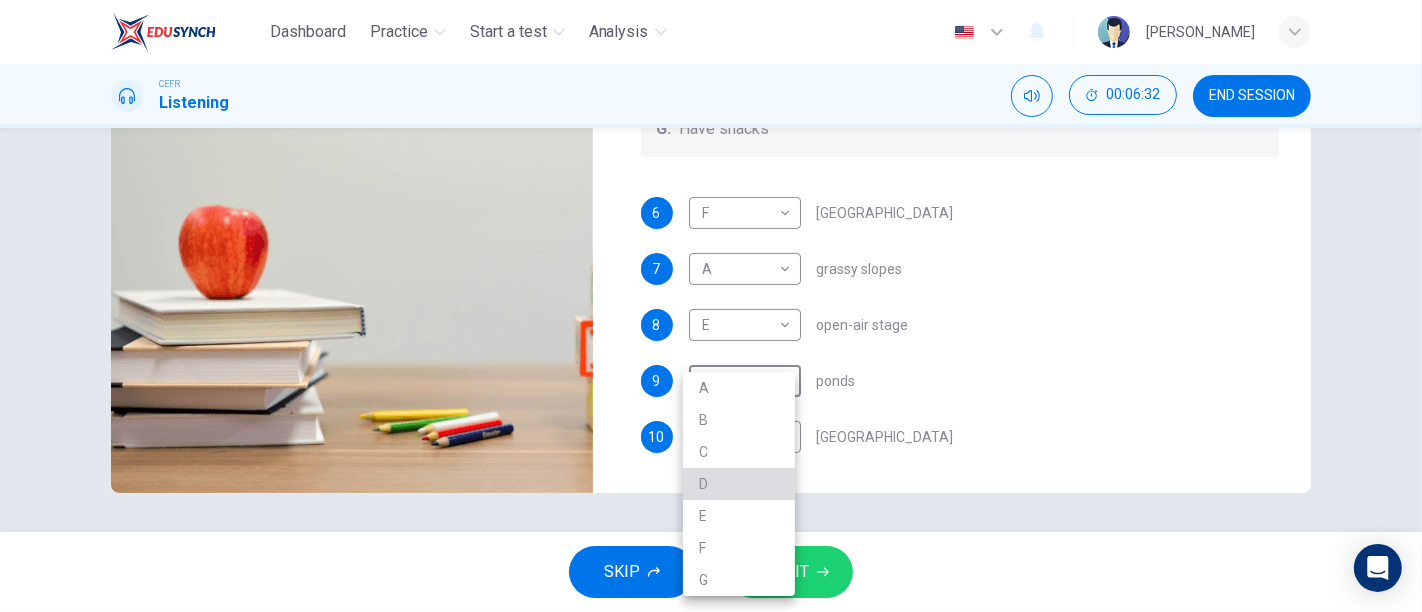 click on "D" at bounding box center (739, 484) 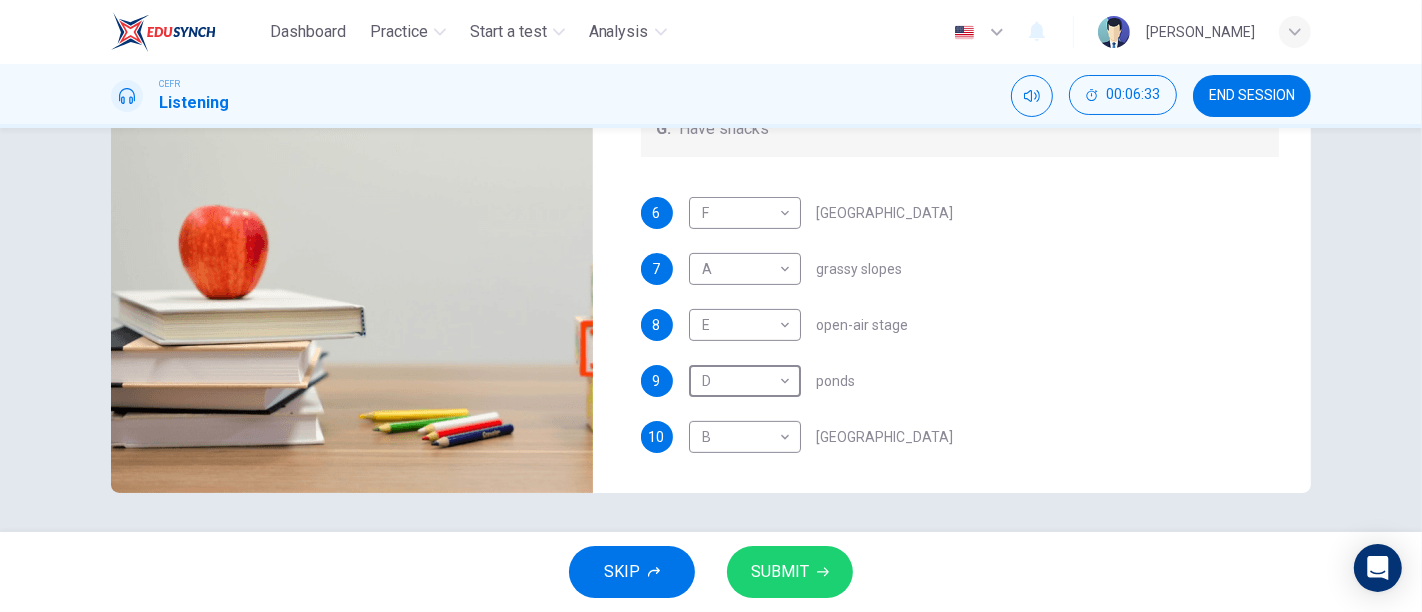 scroll, scrollTop: 0, scrollLeft: 0, axis: both 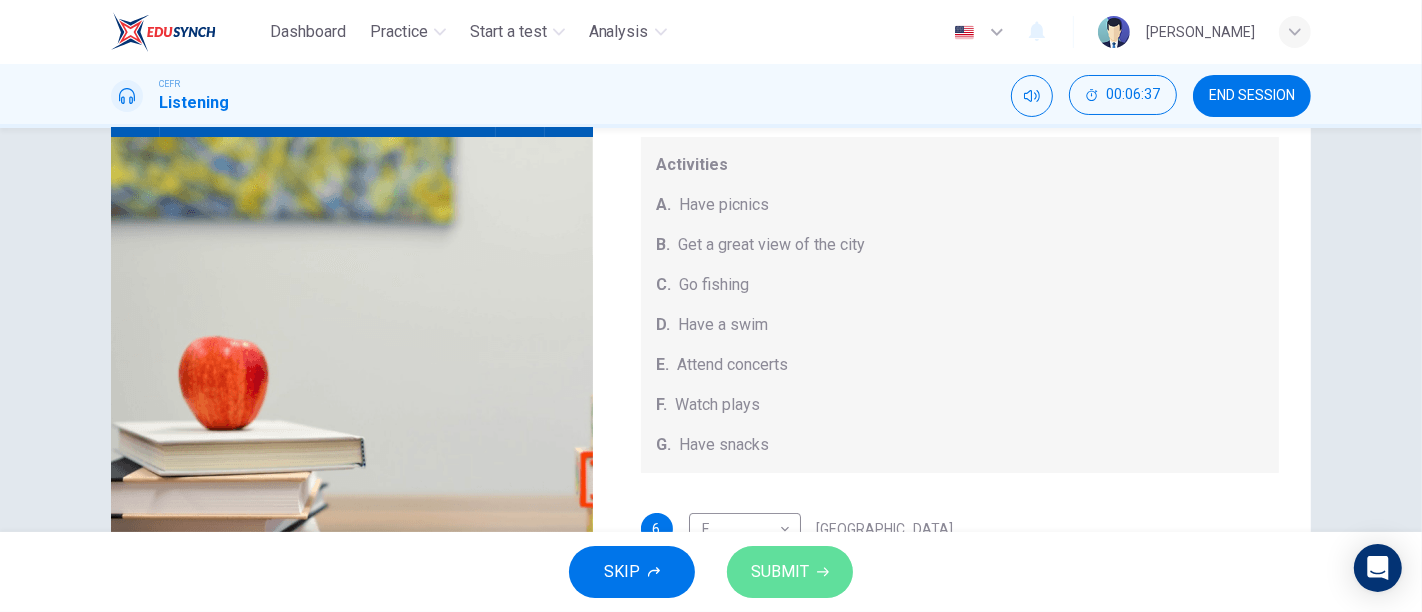 click on "SUBMIT" at bounding box center (790, 572) 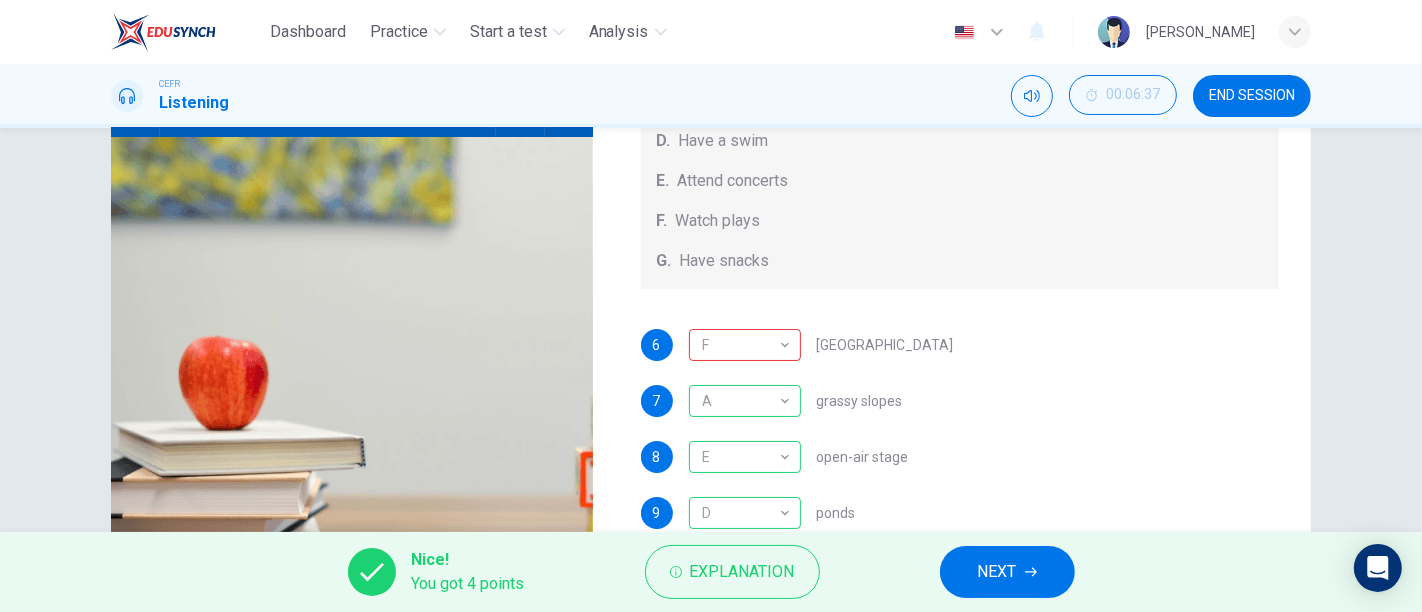 scroll, scrollTop: 185, scrollLeft: 0, axis: vertical 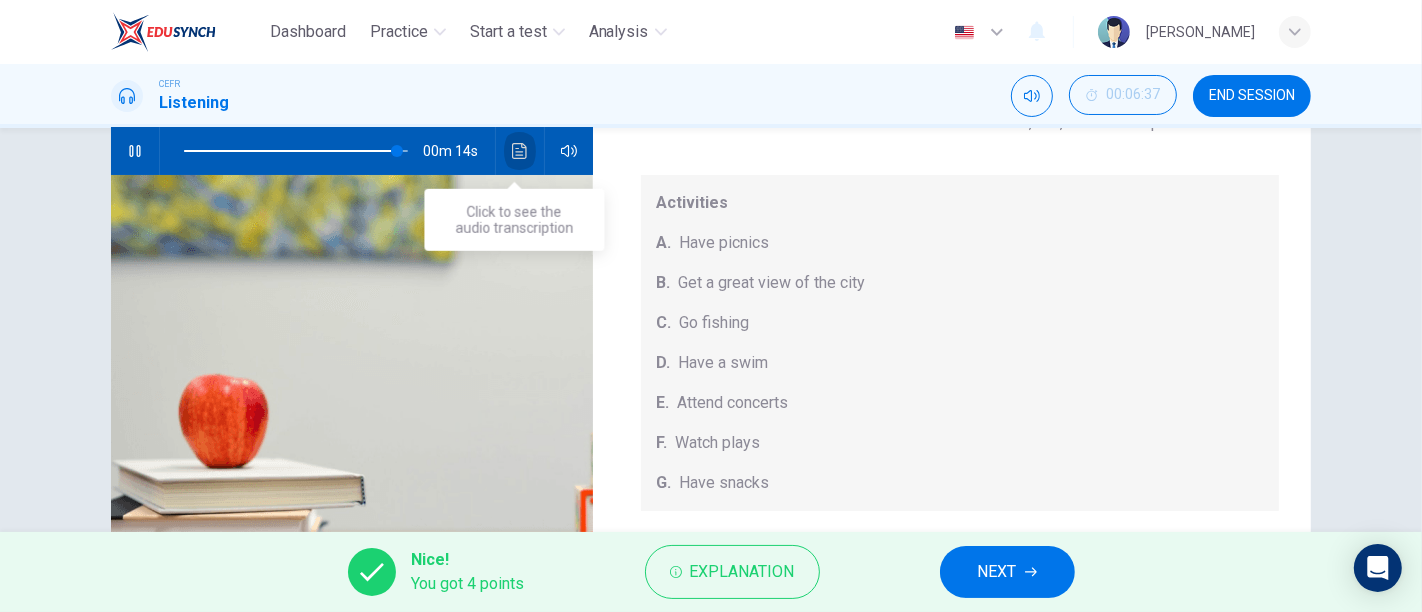 click 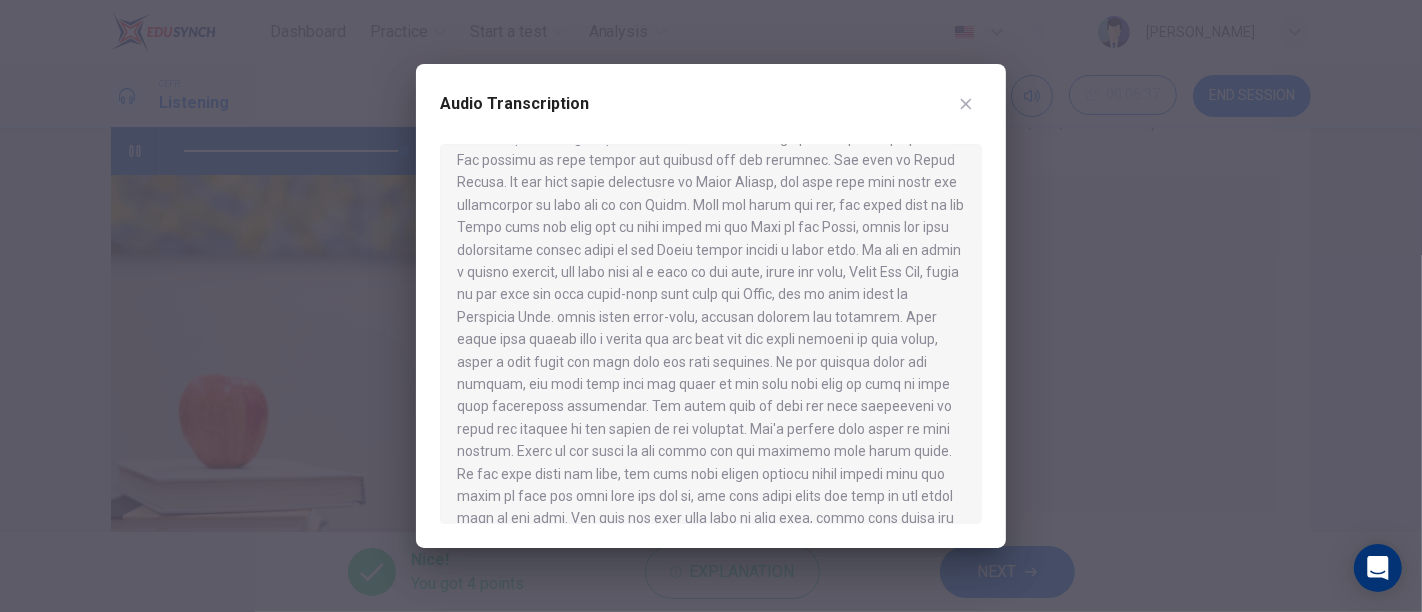 scroll, scrollTop: 640, scrollLeft: 0, axis: vertical 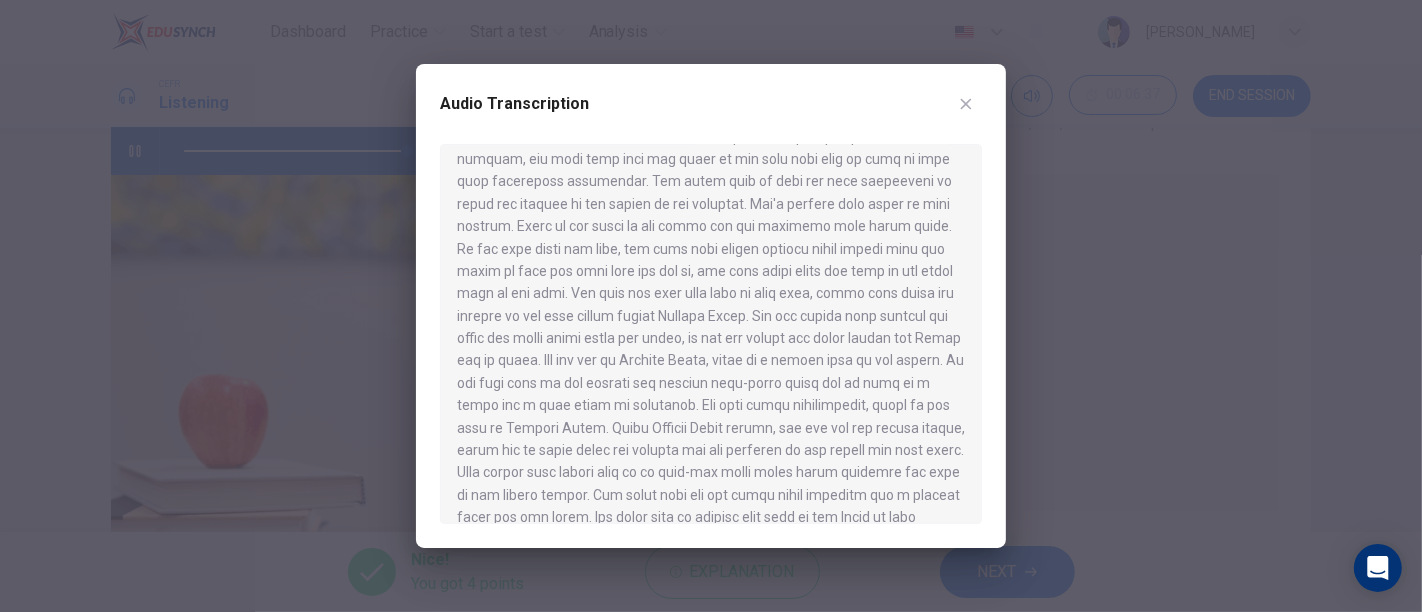 type on "0" 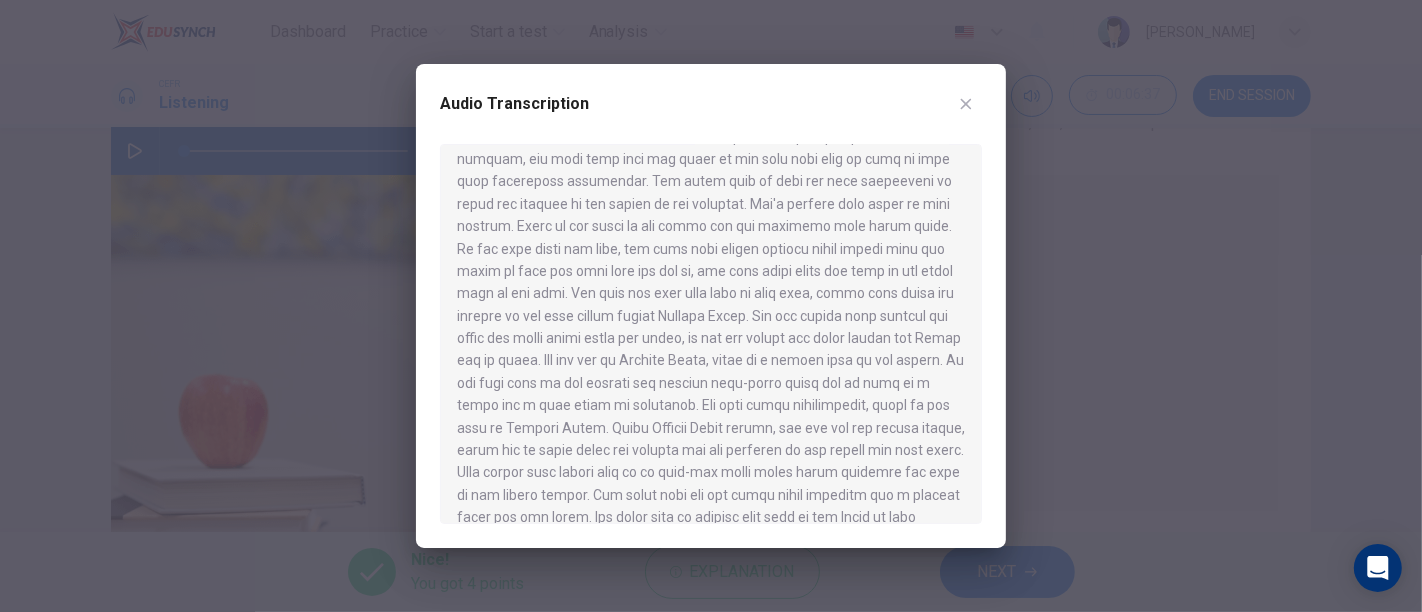 click on "Audio Transcription" at bounding box center [711, 116] 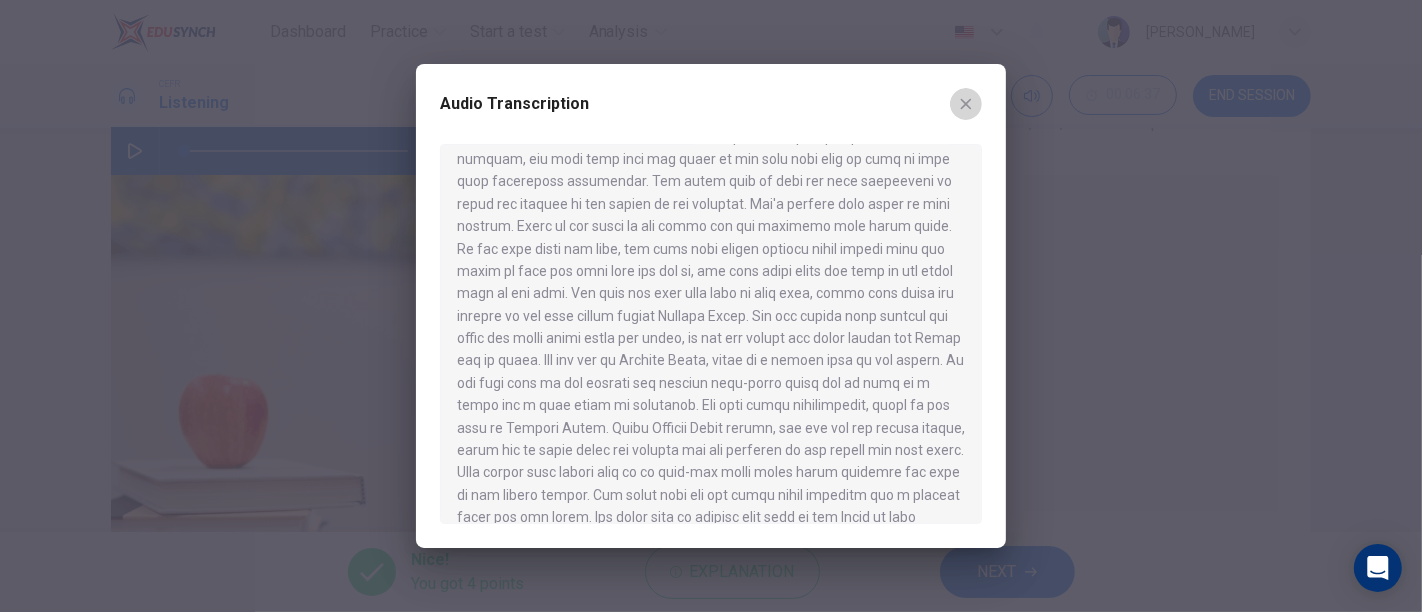 click 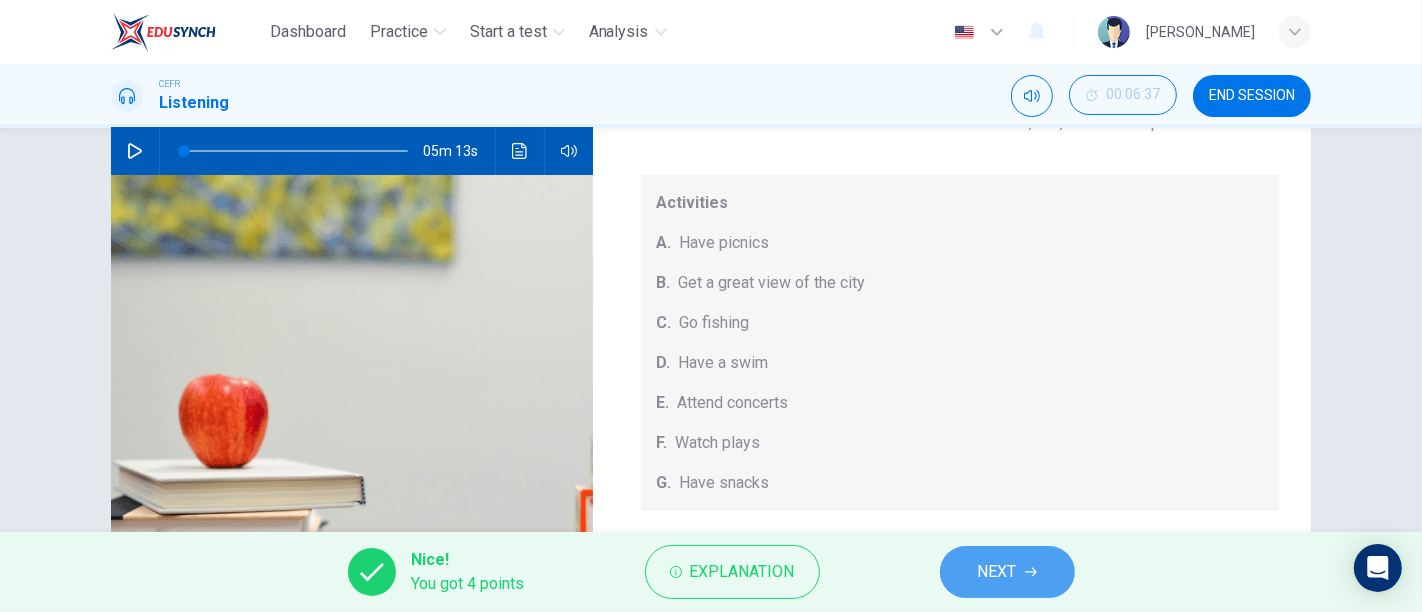 click on "NEXT" at bounding box center (1007, 572) 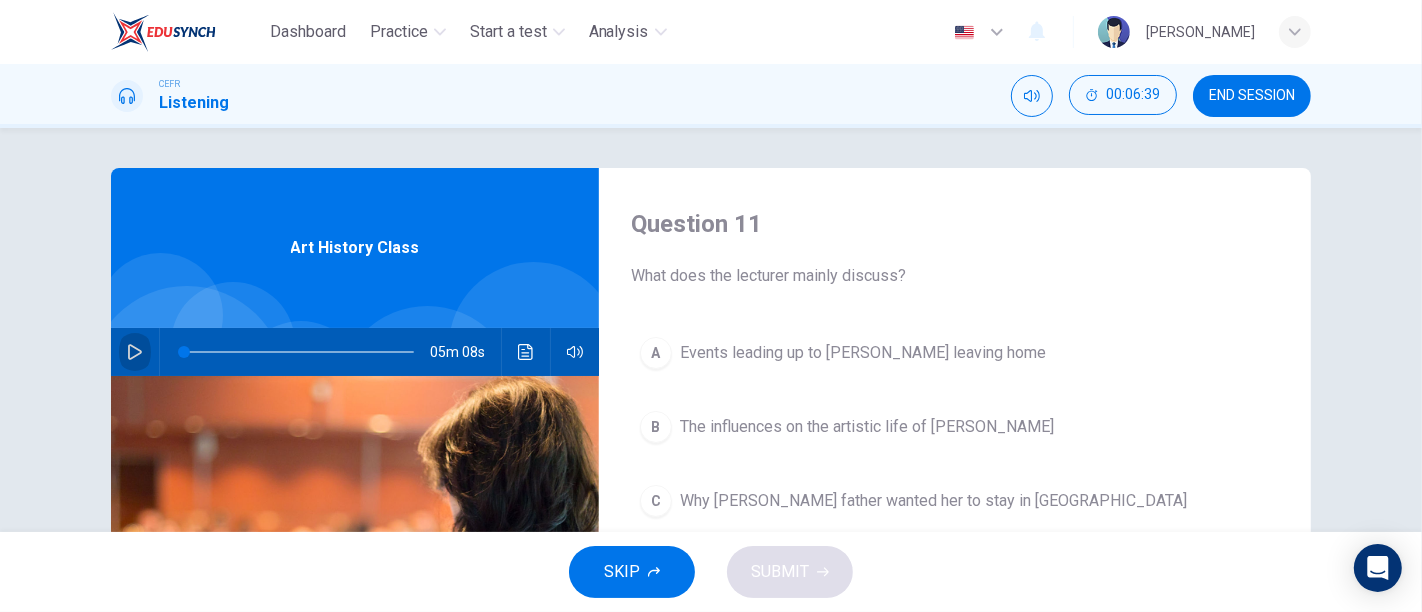 click 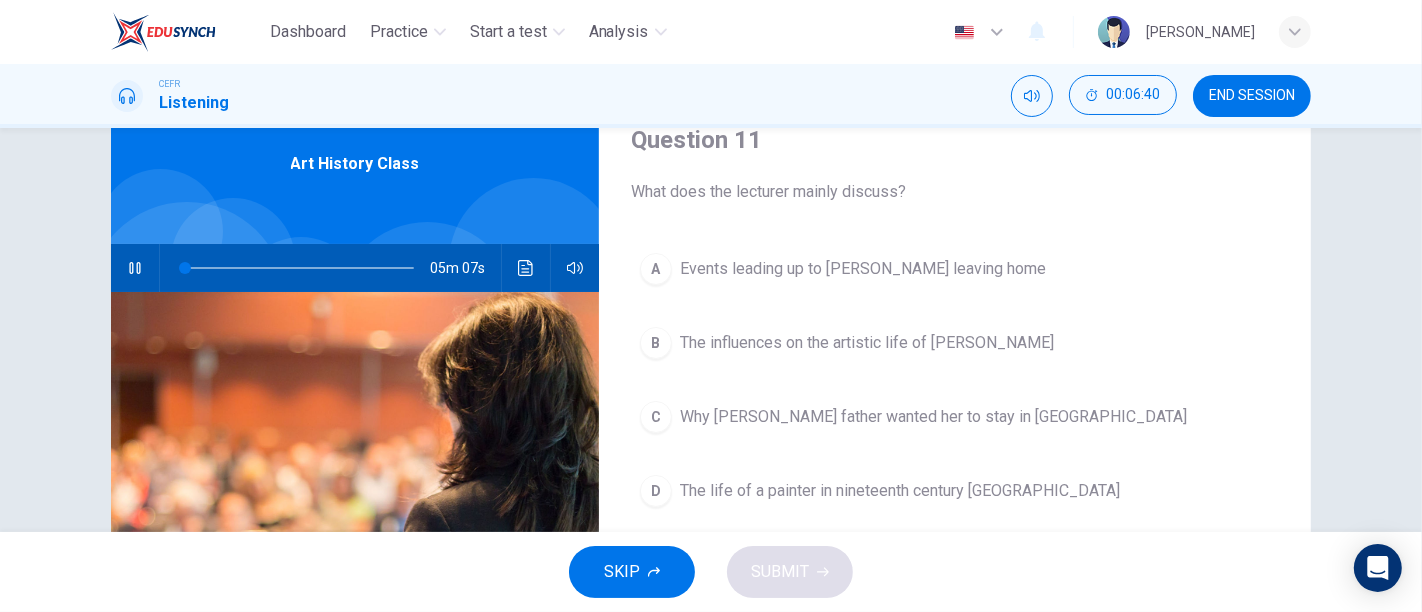 scroll, scrollTop: 86, scrollLeft: 0, axis: vertical 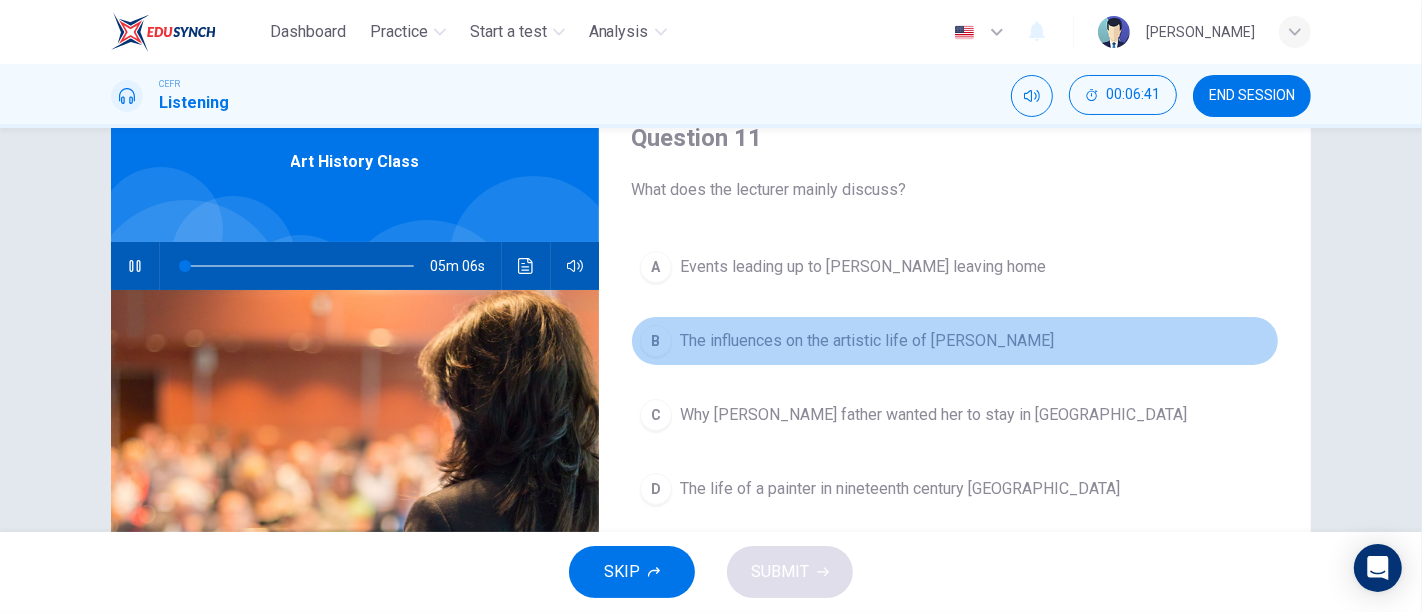 click on "The influences on the artistic life of Mary Cassatt" at bounding box center [867, 341] 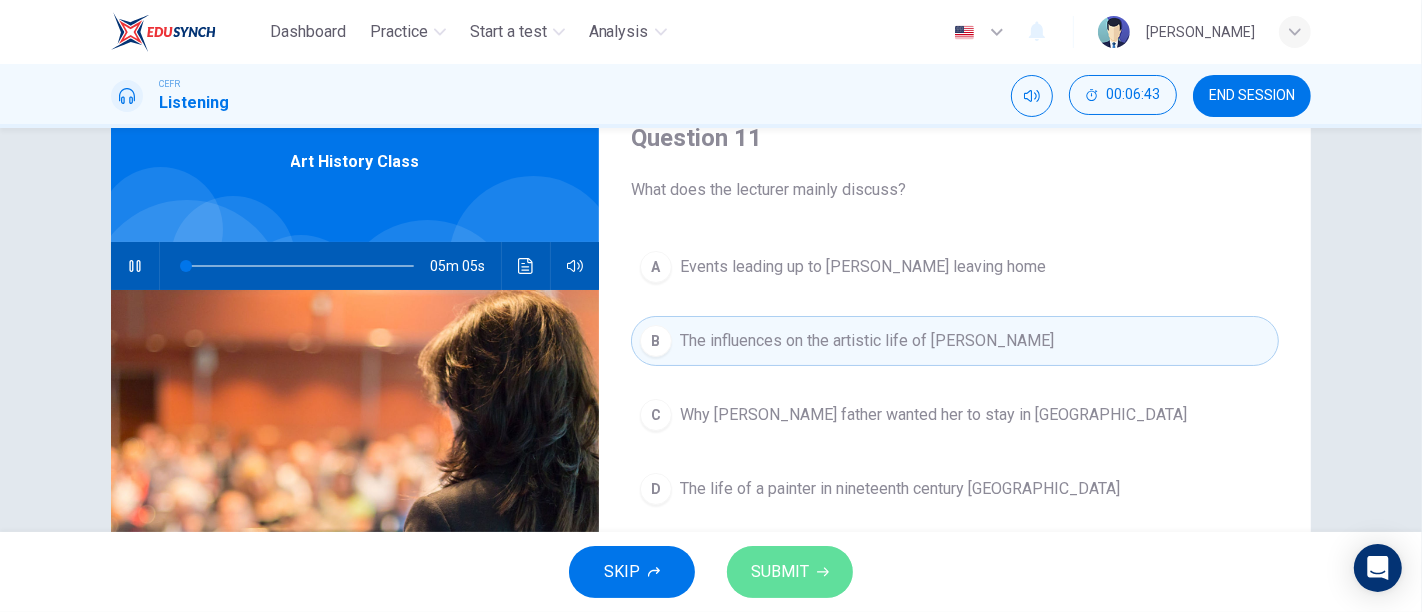 click on "SUBMIT" at bounding box center (780, 572) 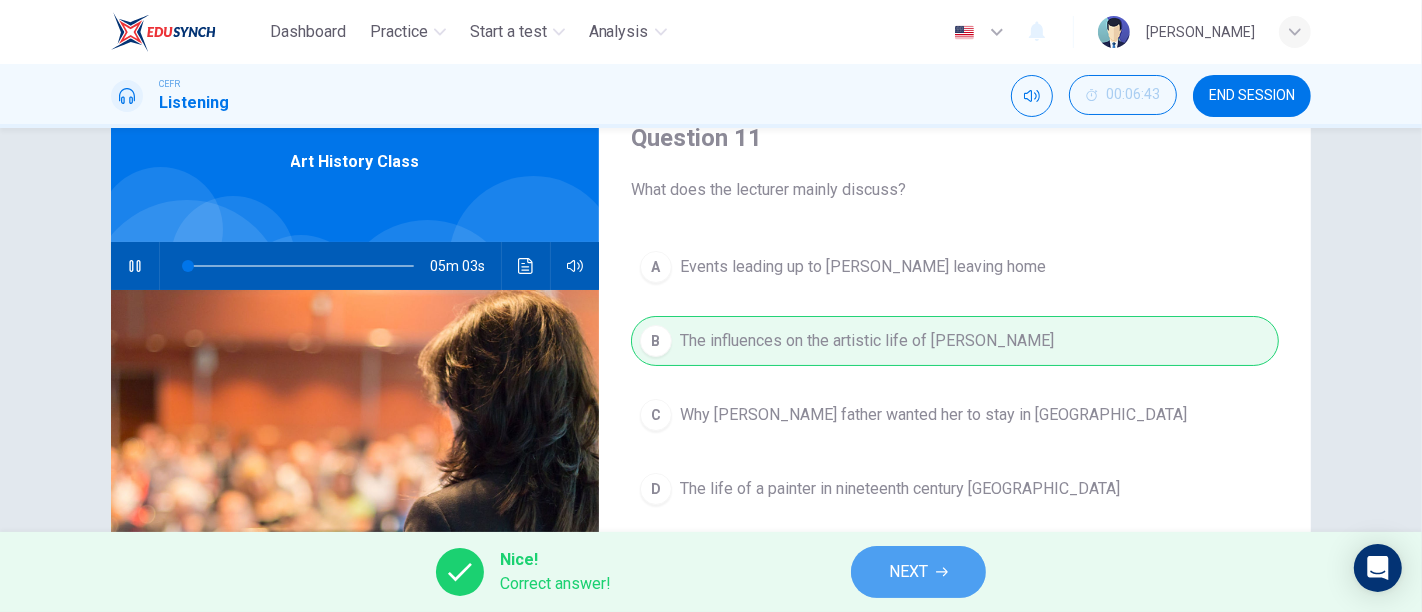 click on "NEXT" at bounding box center [908, 572] 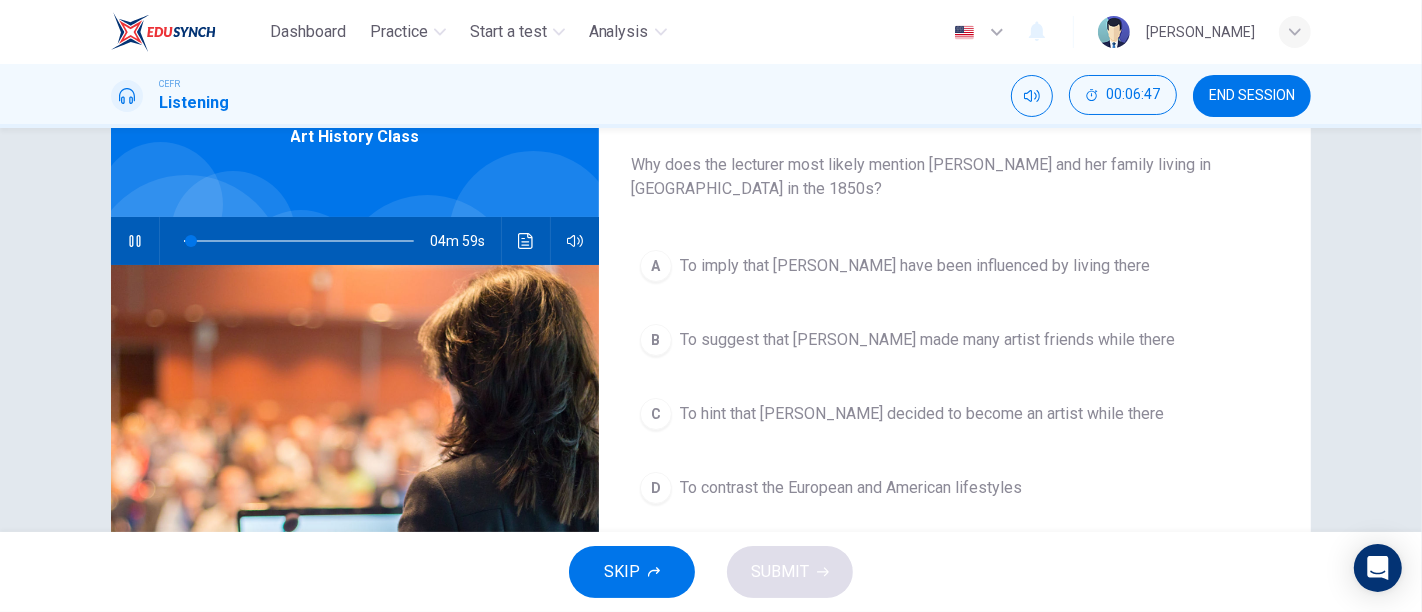 scroll, scrollTop: 113, scrollLeft: 0, axis: vertical 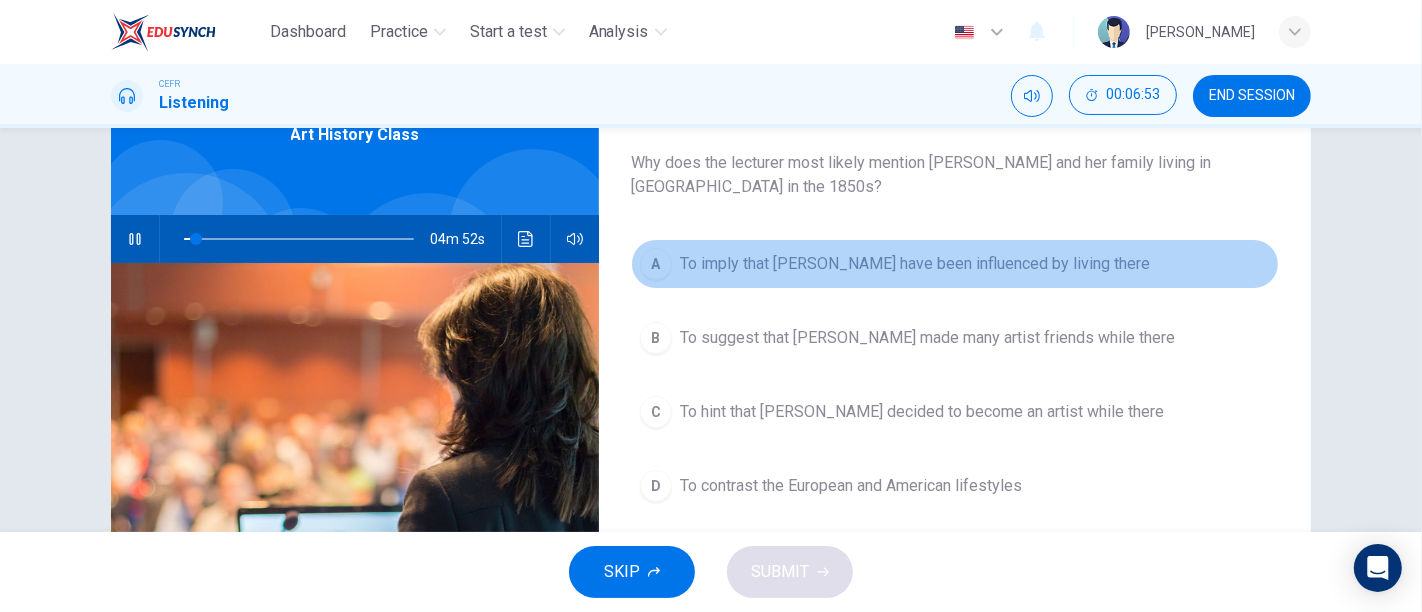 click on "To imply that Mary may have been influenced by living there" at bounding box center [915, 264] 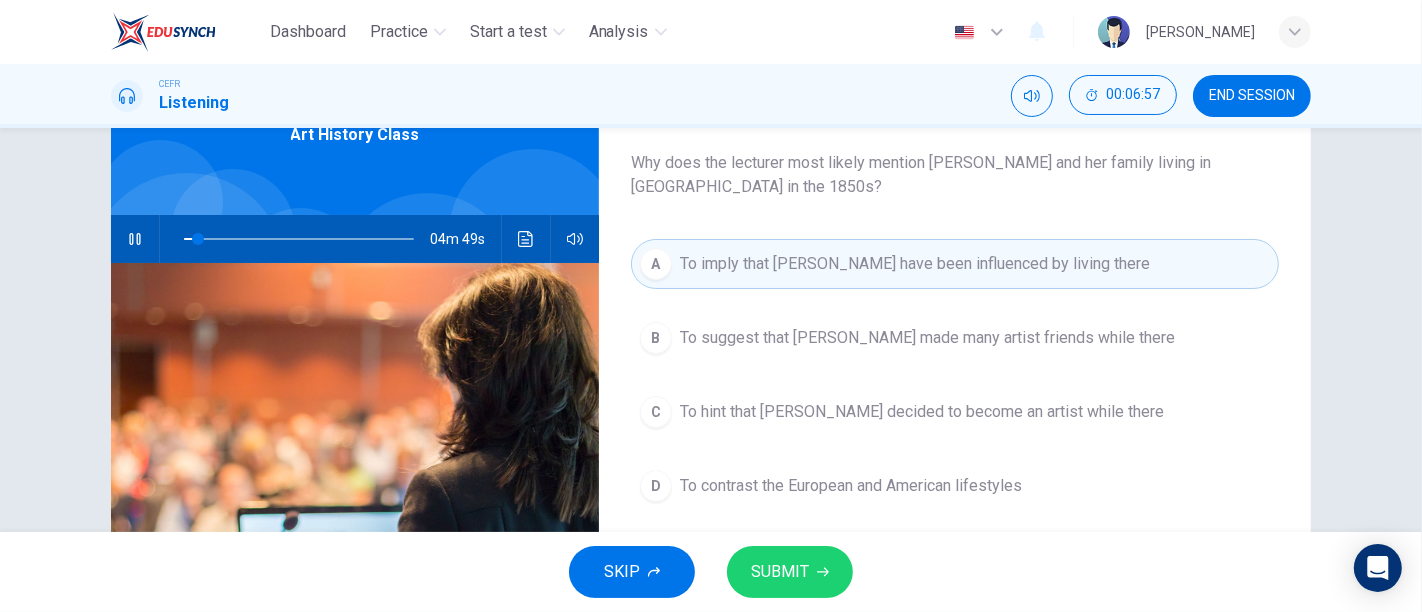 click on "SUBMIT" at bounding box center (780, 572) 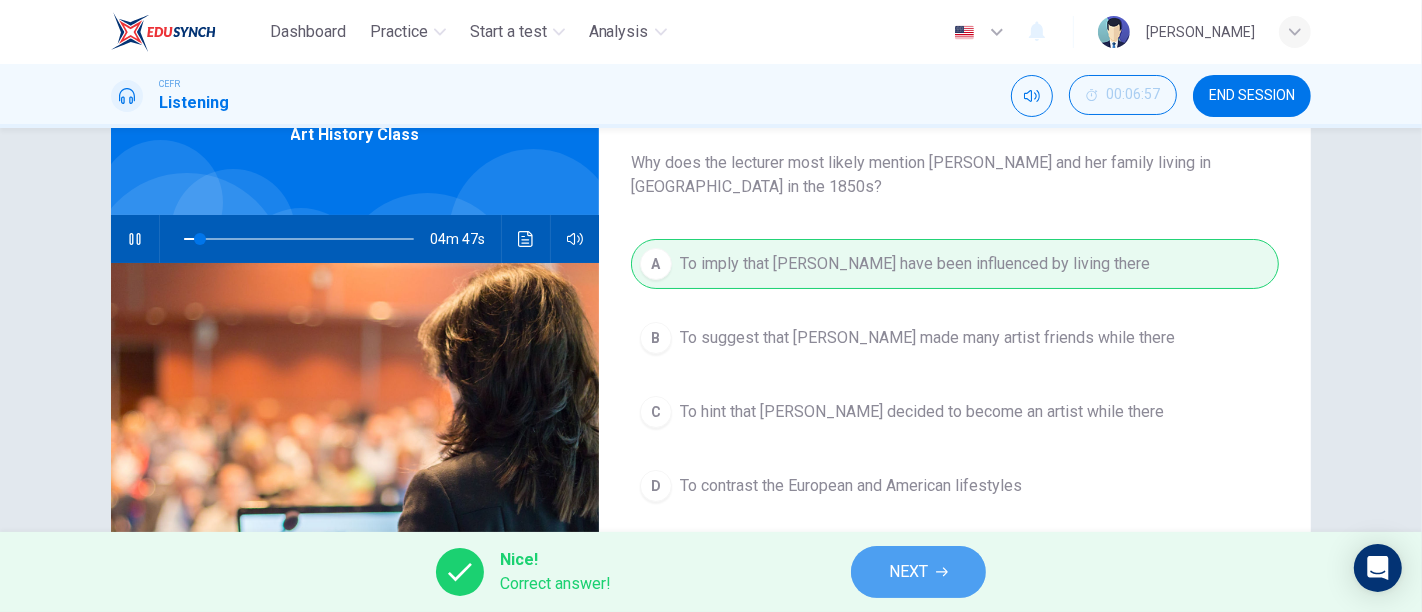 click on "NEXT" at bounding box center [908, 572] 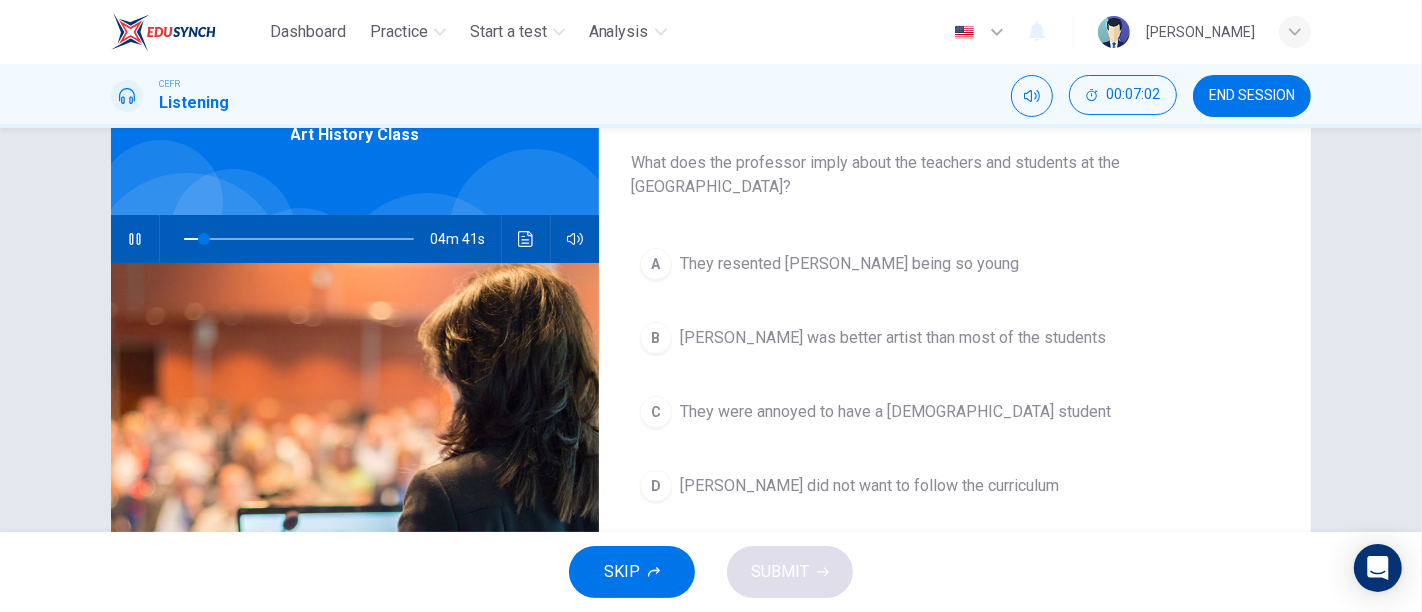 click on "They were annoyed to have a female student" at bounding box center [895, 412] 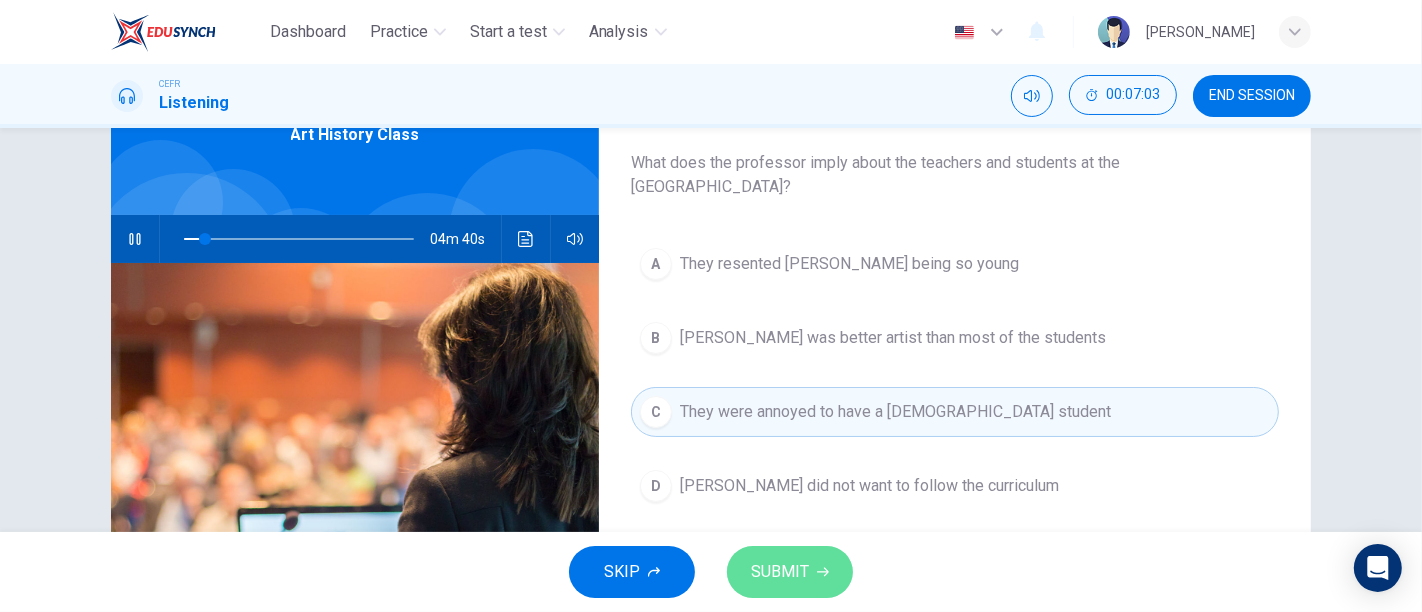 click on "SUBMIT" at bounding box center (780, 572) 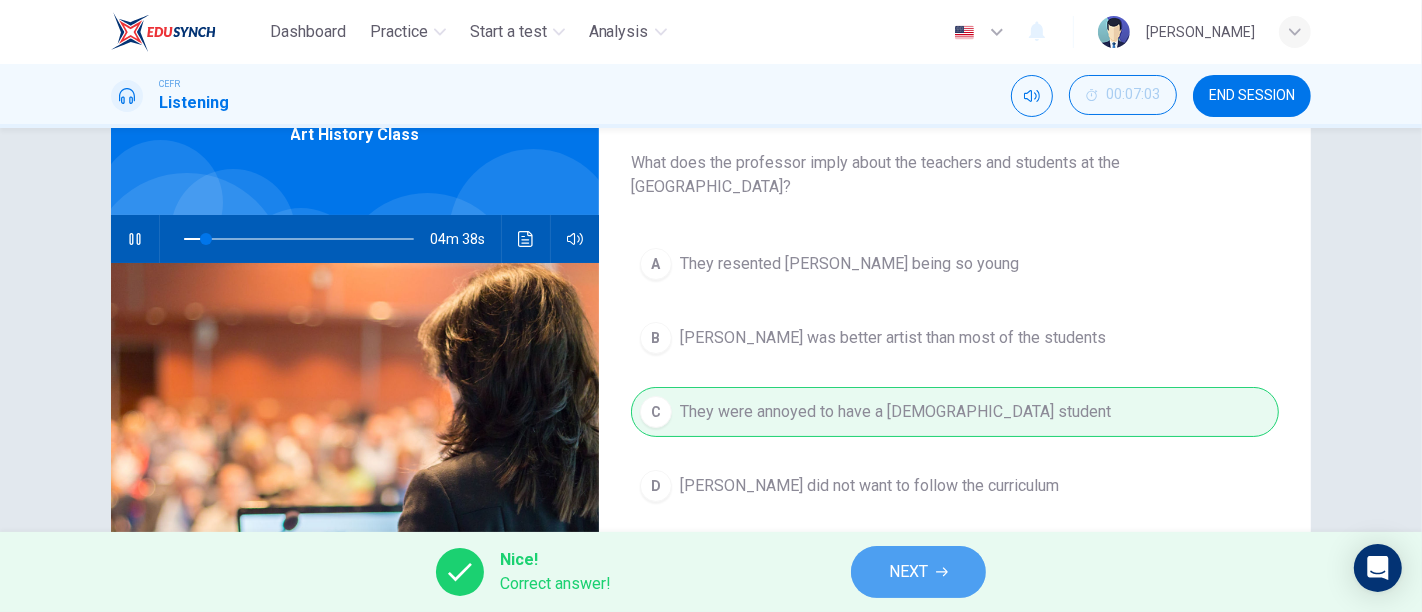 click on "NEXT" at bounding box center [918, 572] 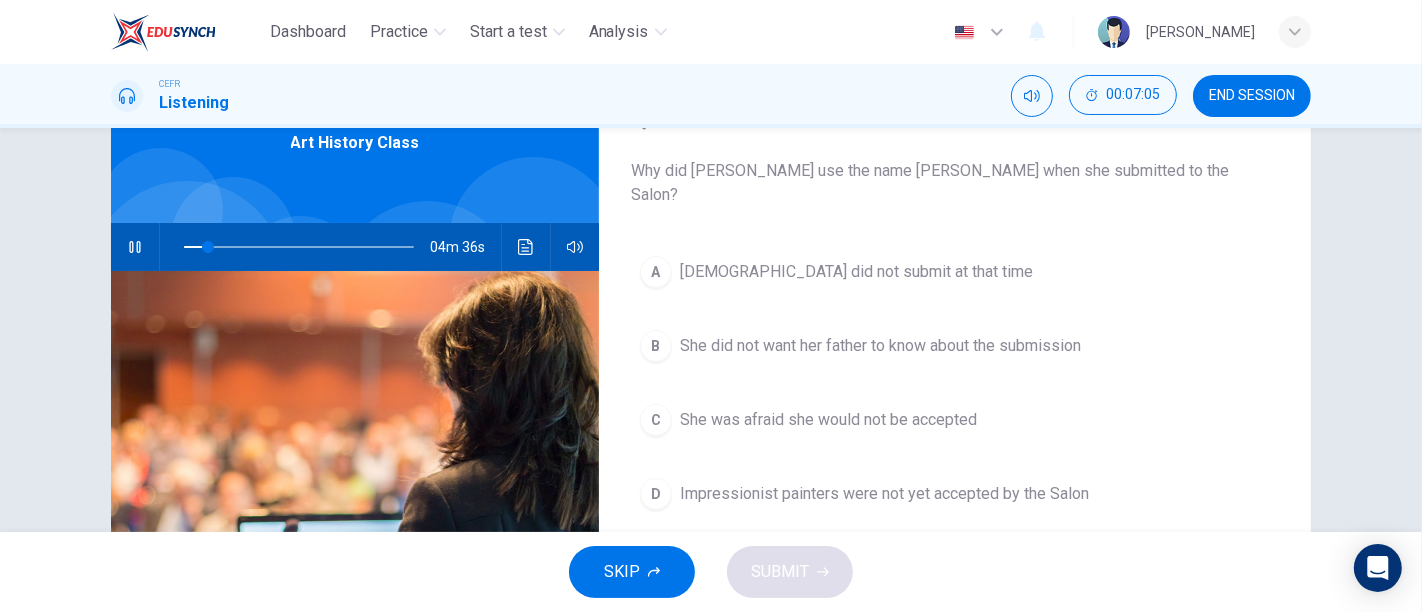 scroll, scrollTop: 110, scrollLeft: 0, axis: vertical 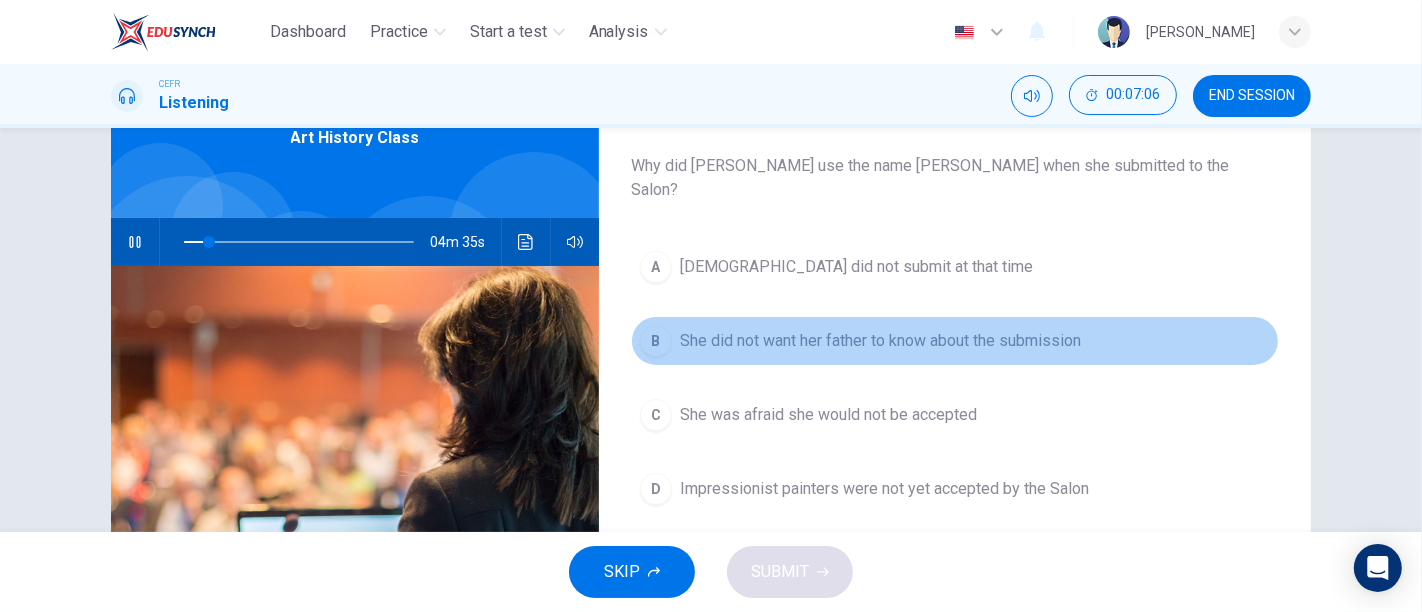 click on "She did not want her father to know about the submission" at bounding box center [880, 341] 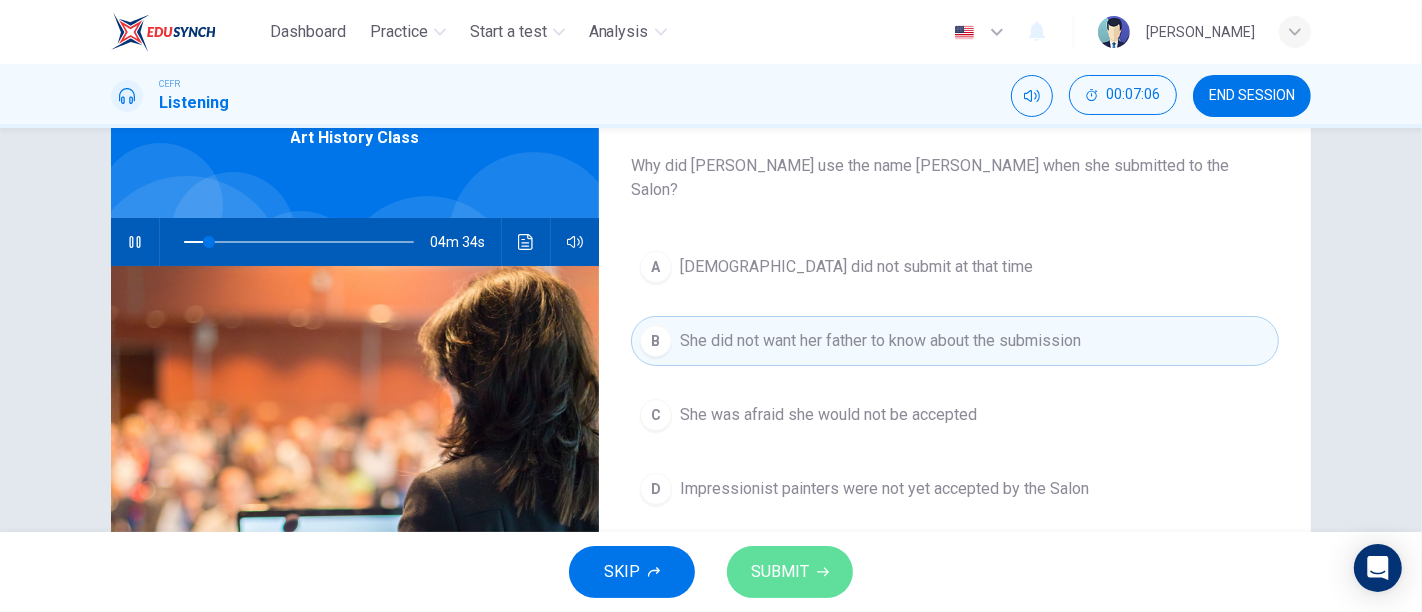 click on "SUBMIT" at bounding box center (780, 572) 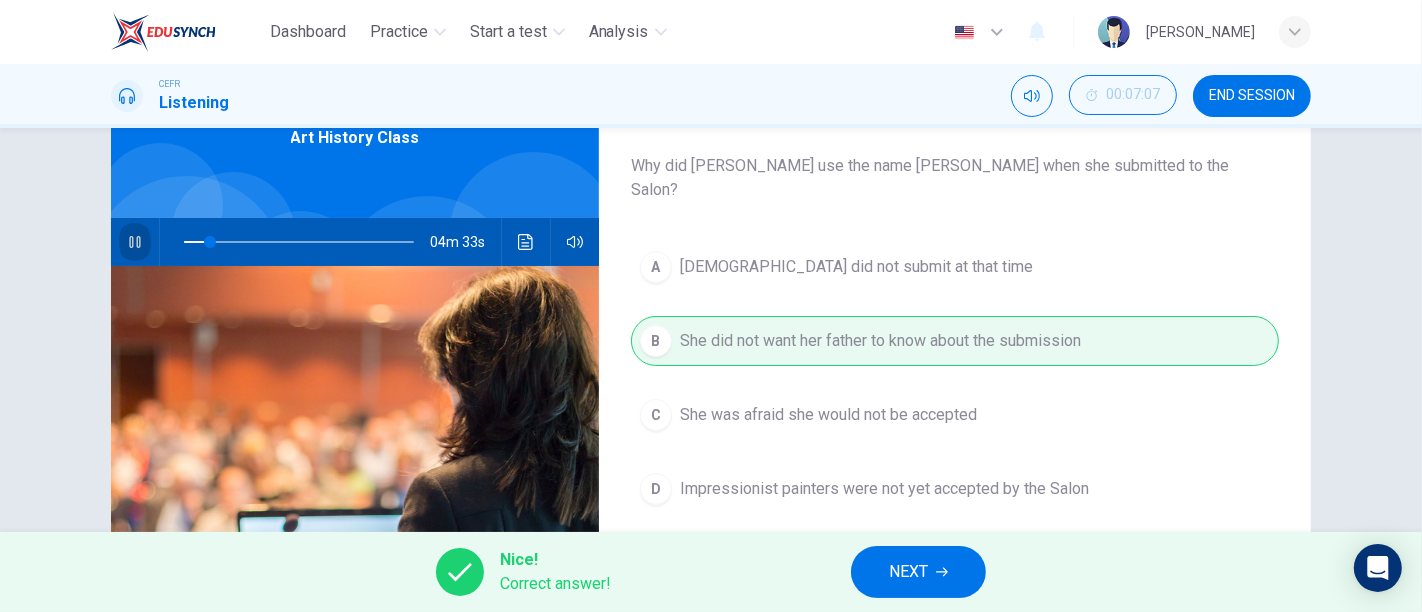click 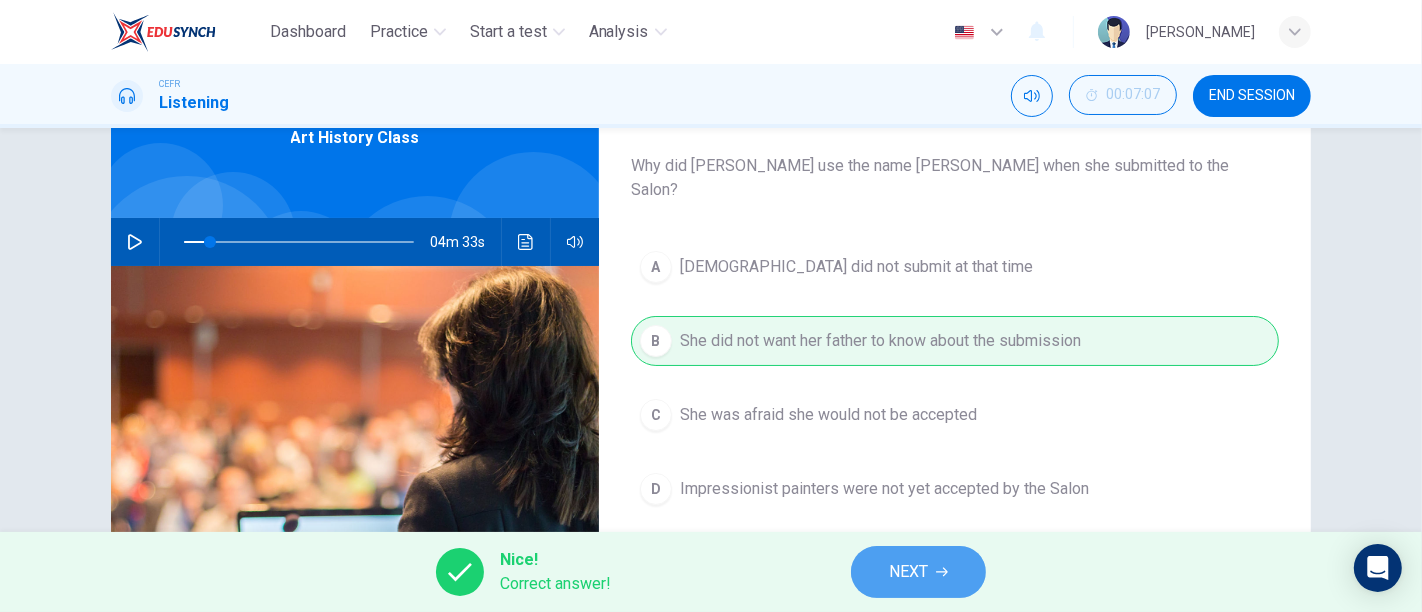 click on "NEXT" at bounding box center [908, 572] 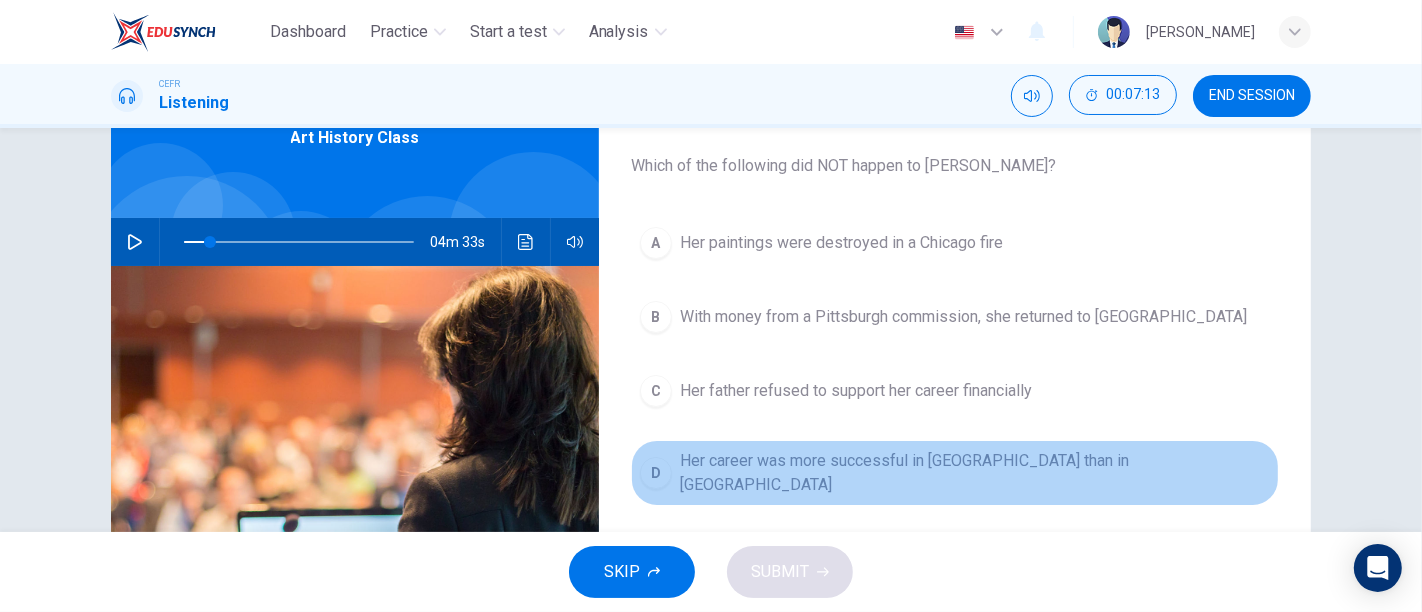 click on "D Her career was more successful in America than in Europe" at bounding box center (955, 473) 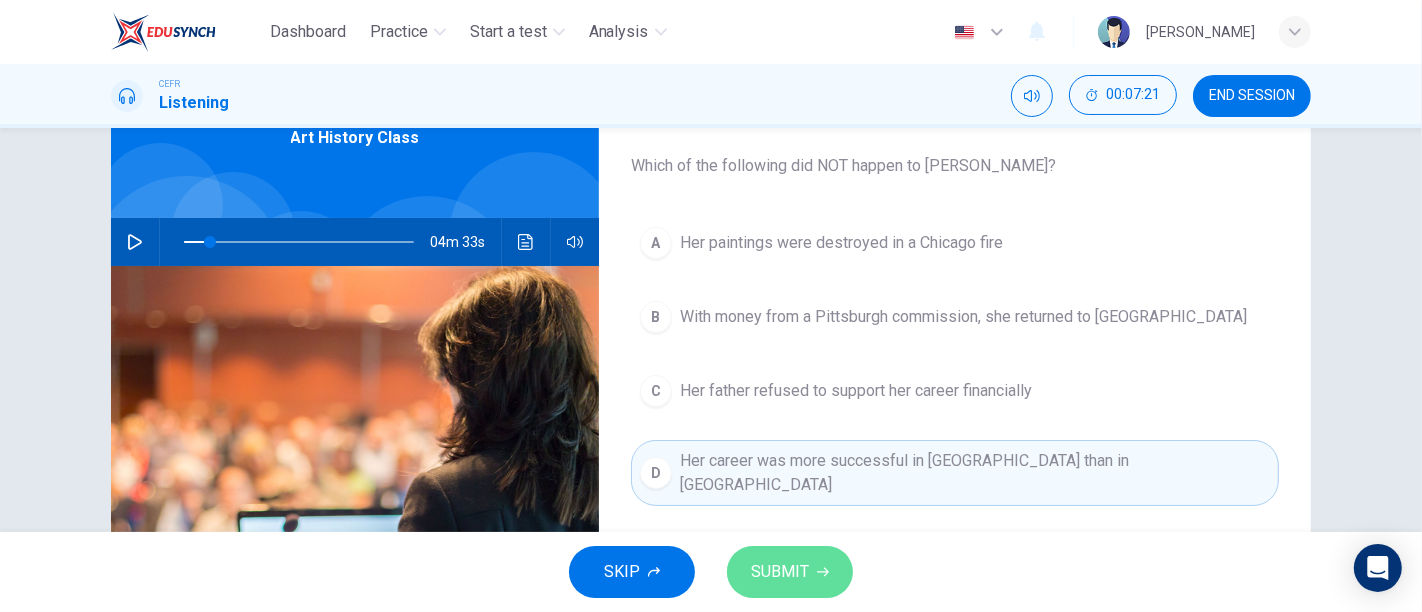 click on "SUBMIT" at bounding box center (780, 572) 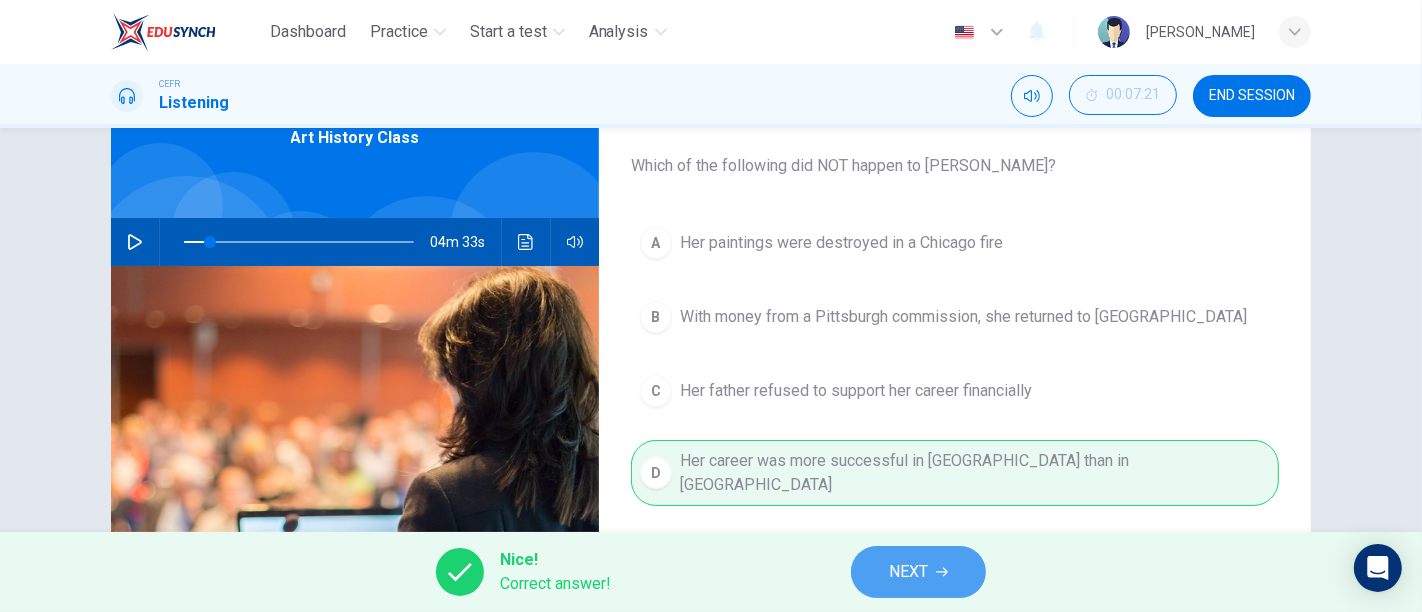 click on "NEXT" at bounding box center [908, 572] 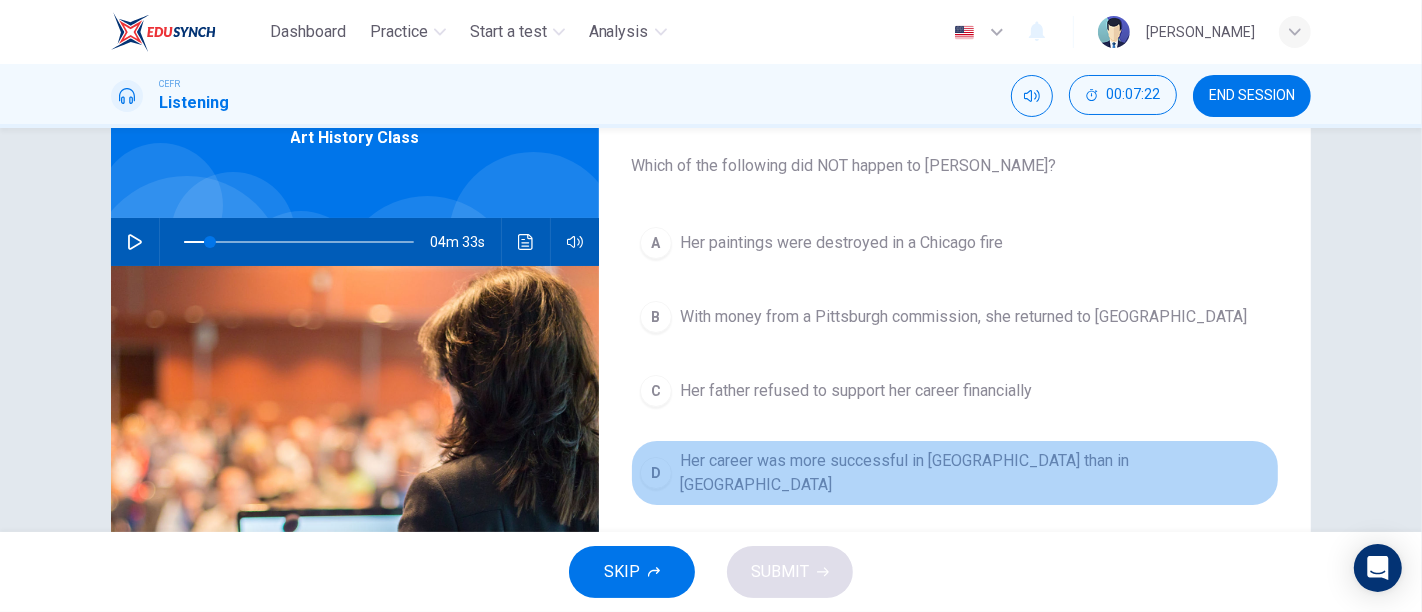 click on "Her career was more successful in America than in Europe" at bounding box center [975, 473] 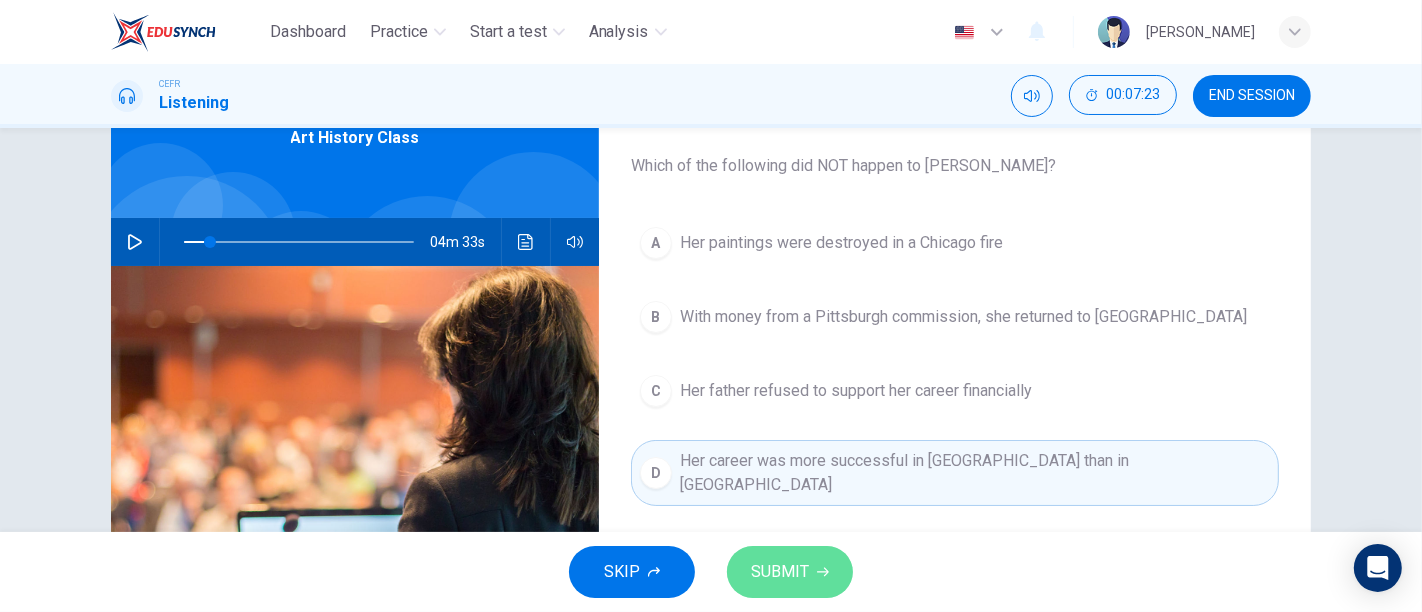 click on "SUBMIT" at bounding box center [790, 572] 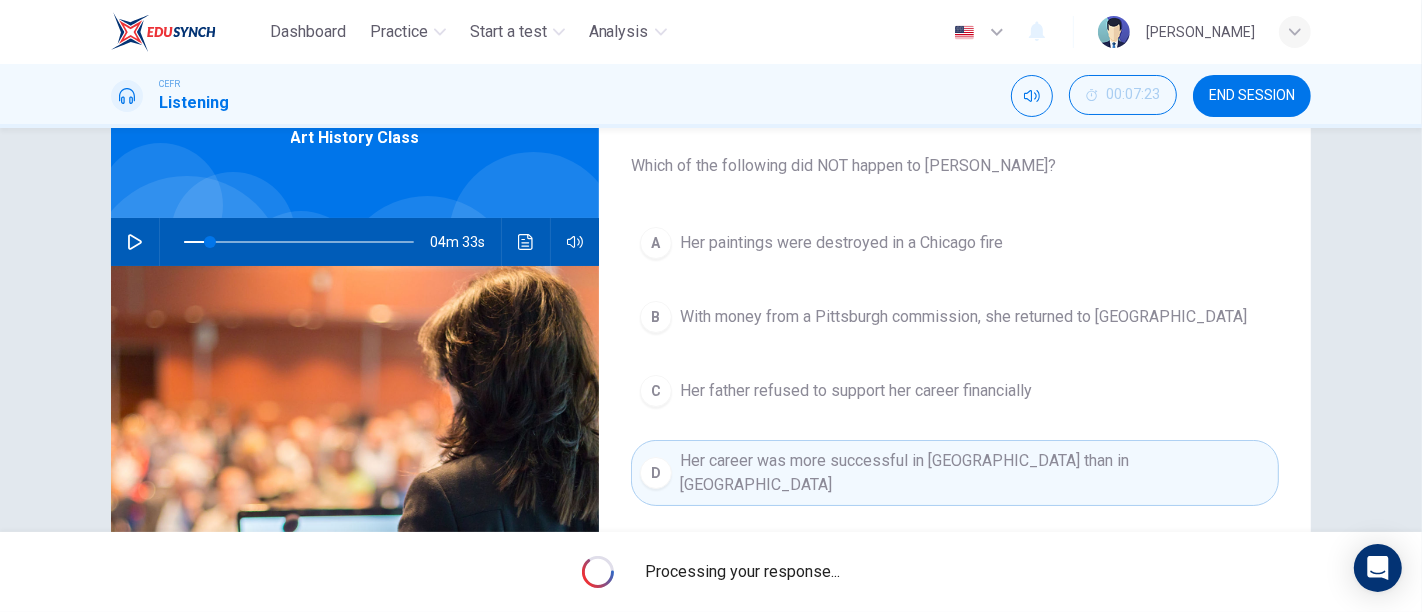 type on "11" 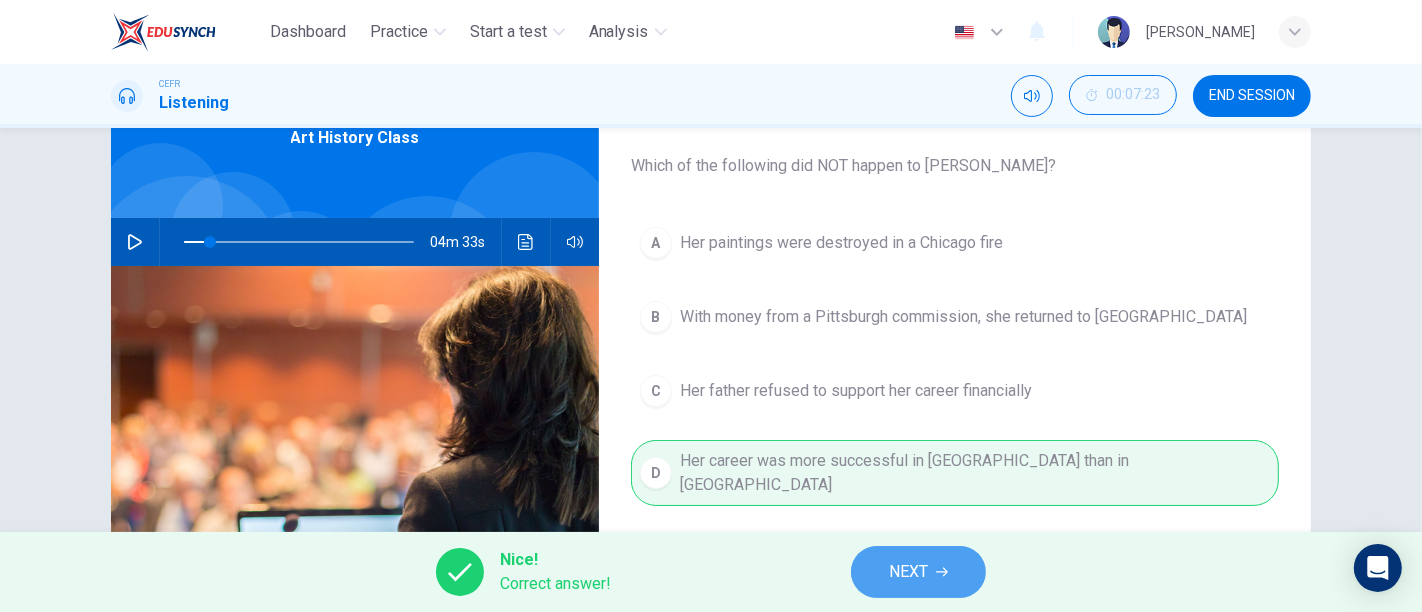 click on "NEXT" at bounding box center [918, 572] 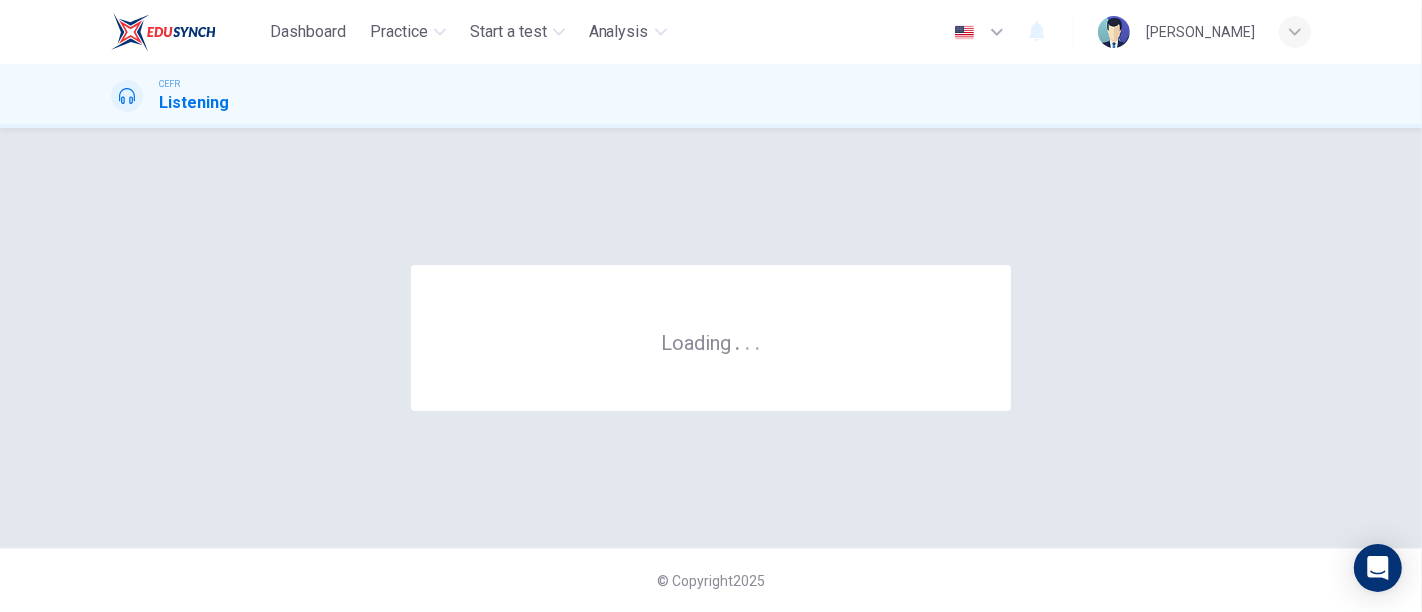 scroll, scrollTop: 0, scrollLeft: 0, axis: both 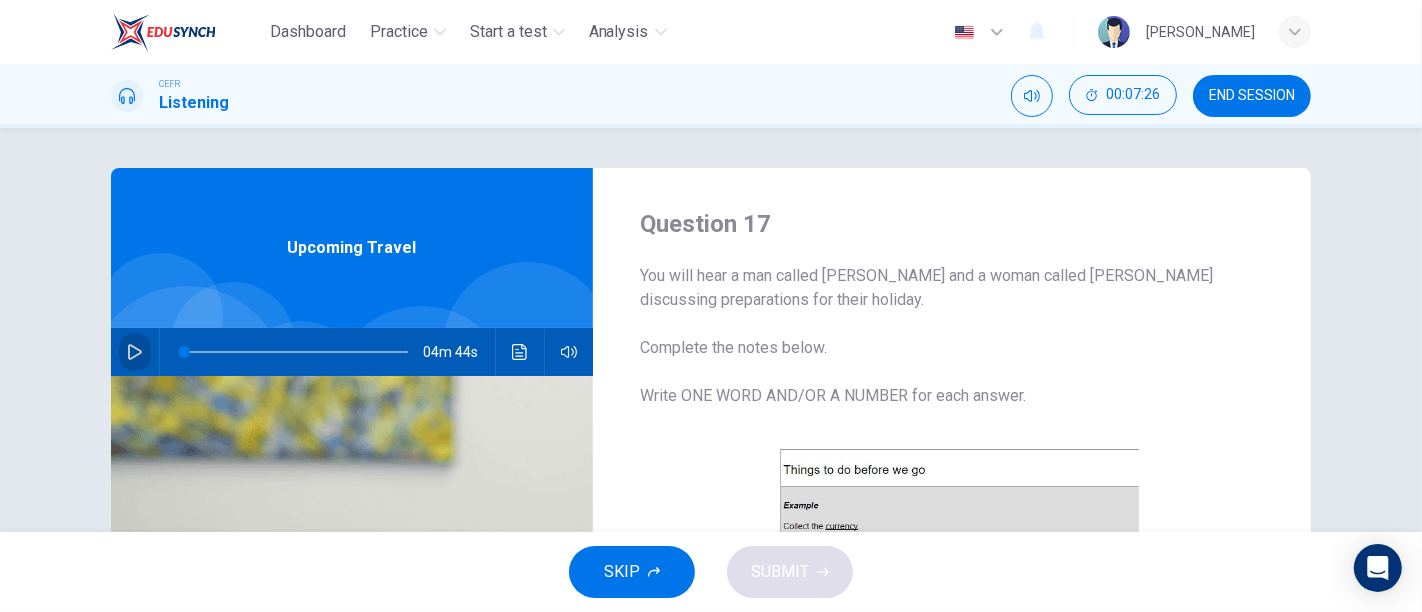 click 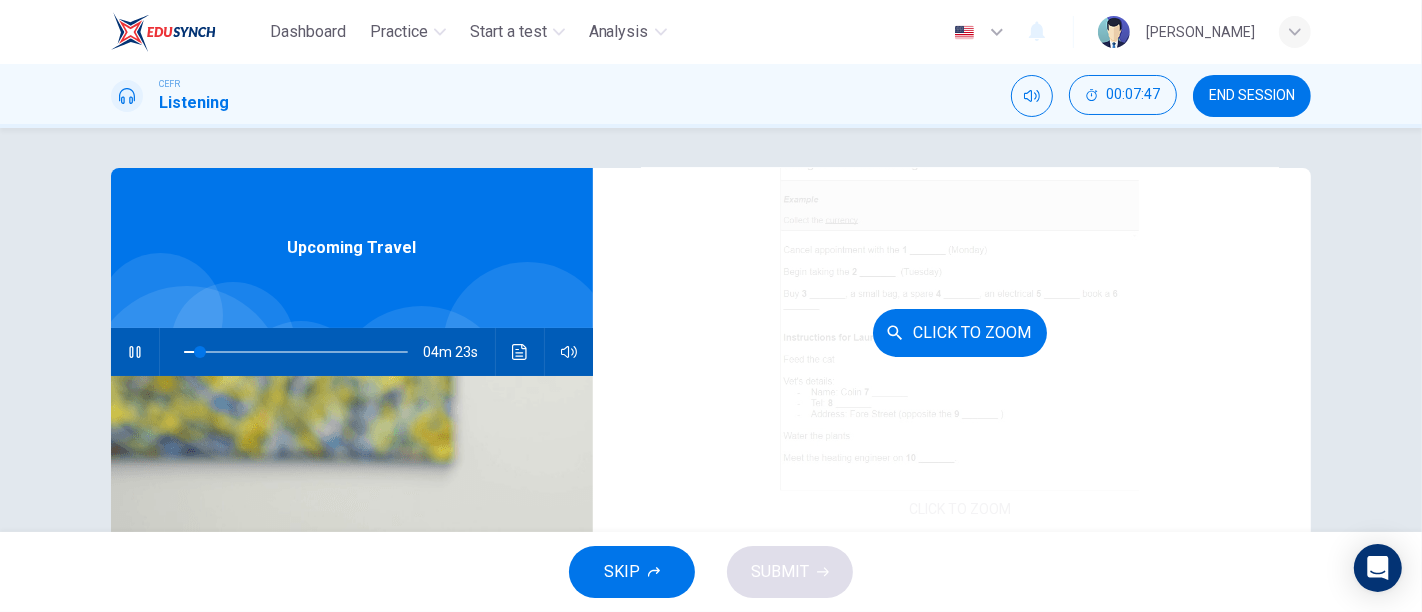 scroll, scrollTop: 308, scrollLeft: 0, axis: vertical 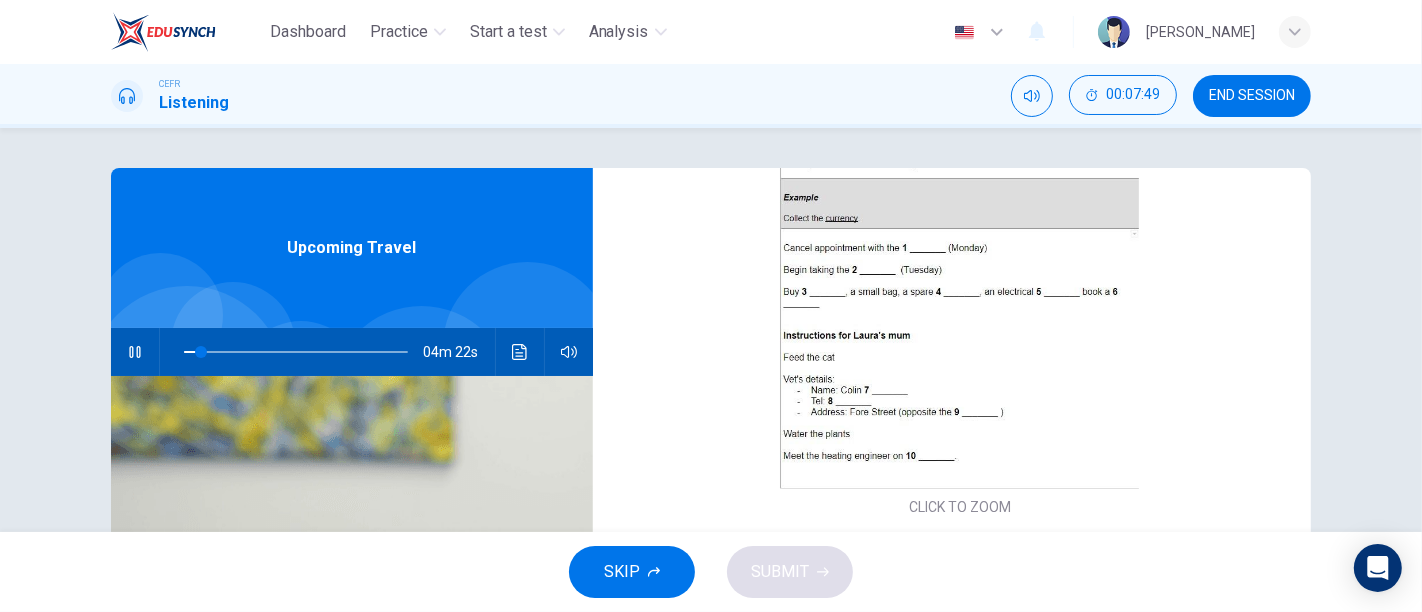 type on "8" 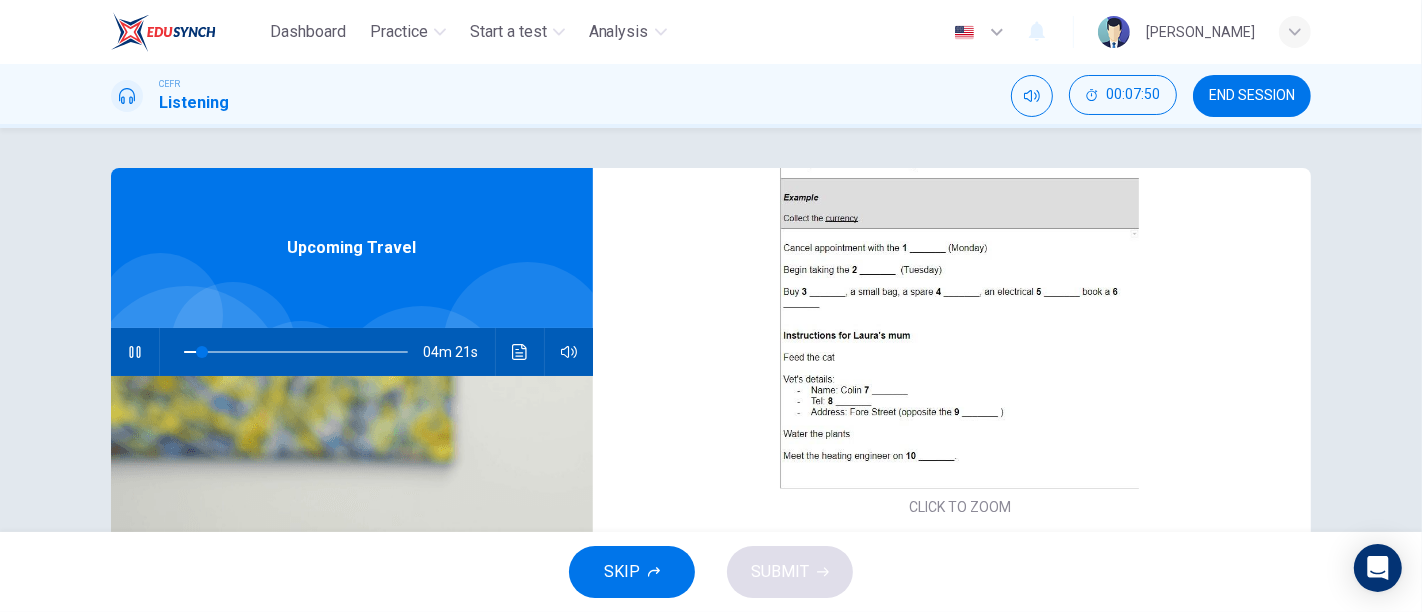 type 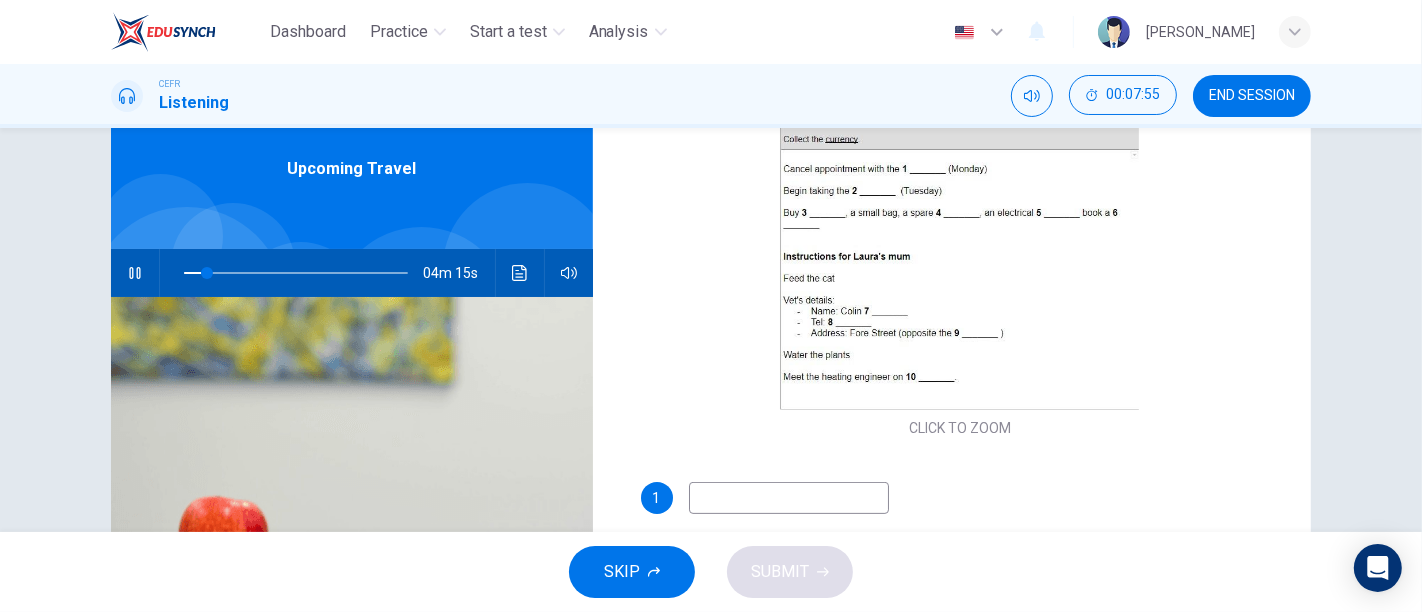 scroll, scrollTop: 80, scrollLeft: 0, axis: vertical 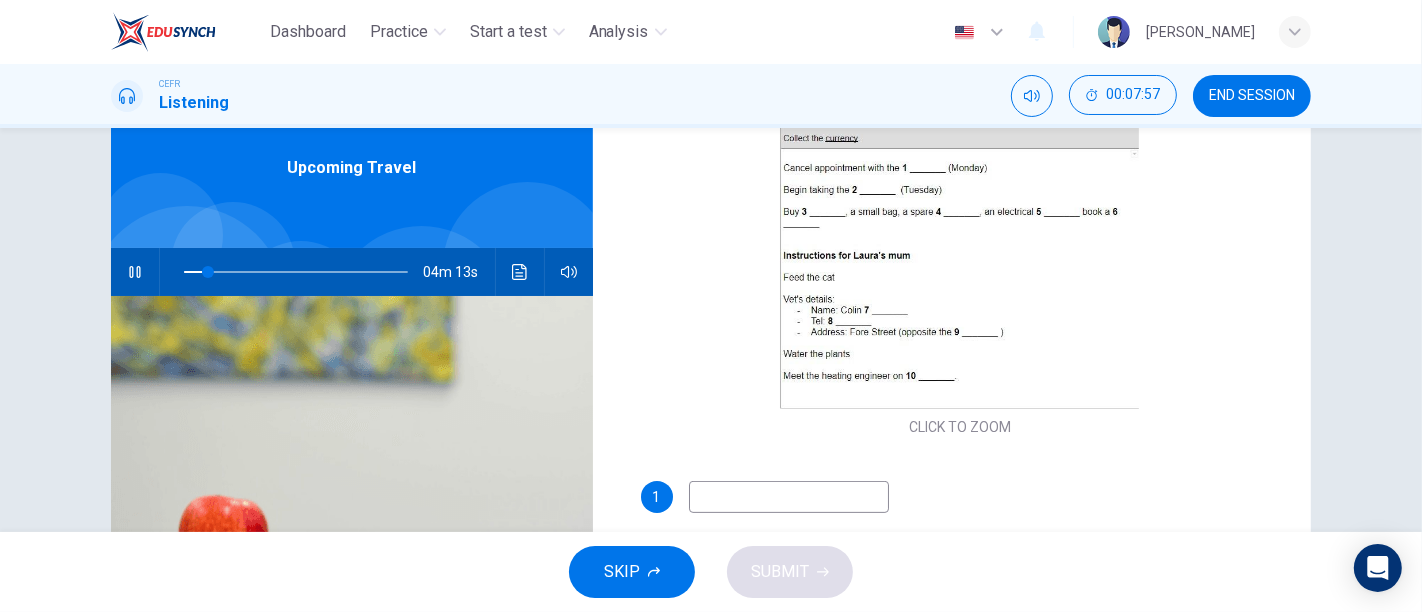 click on "1 2 3 4 5 6 7 8 9 10" at bounding box center (960, 769) 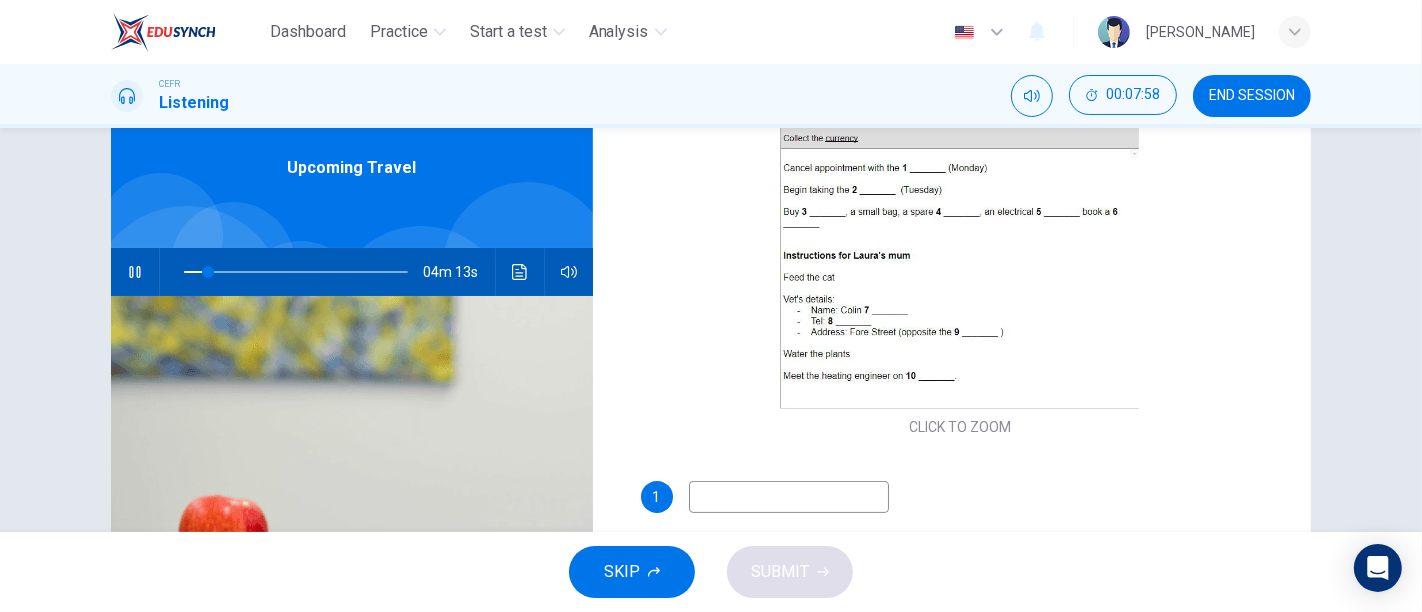 click at bounding box center [789, 497] 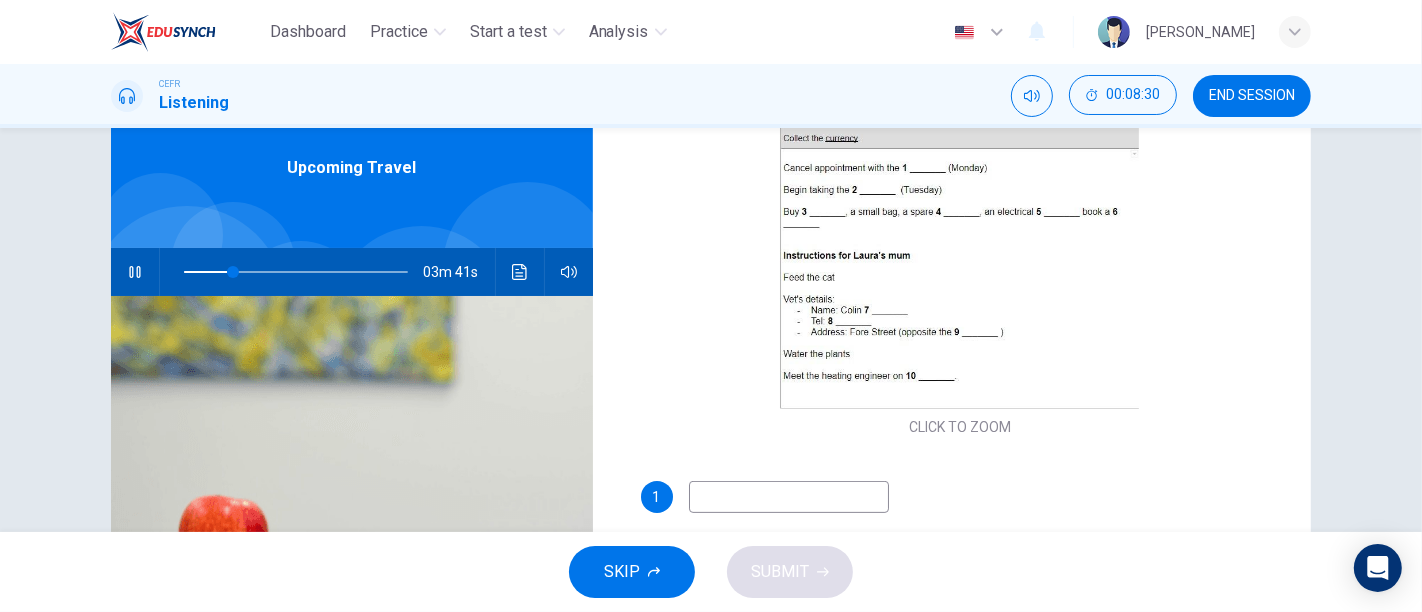 type on "22" 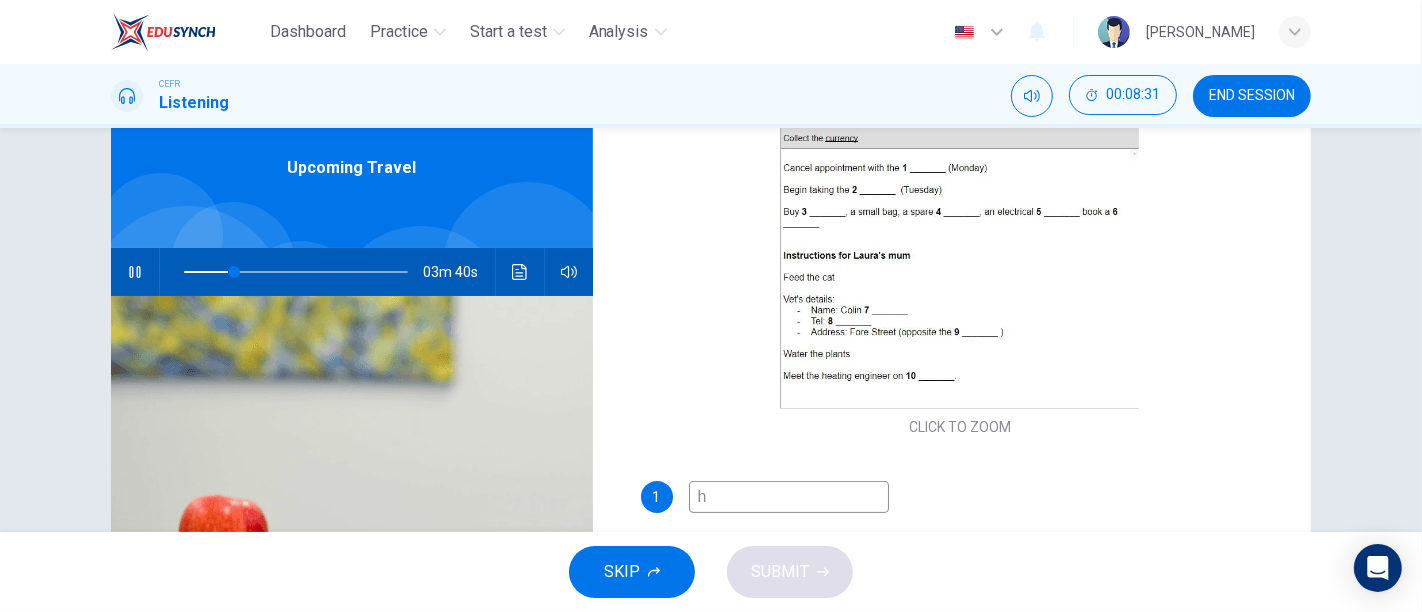 type on "ha" 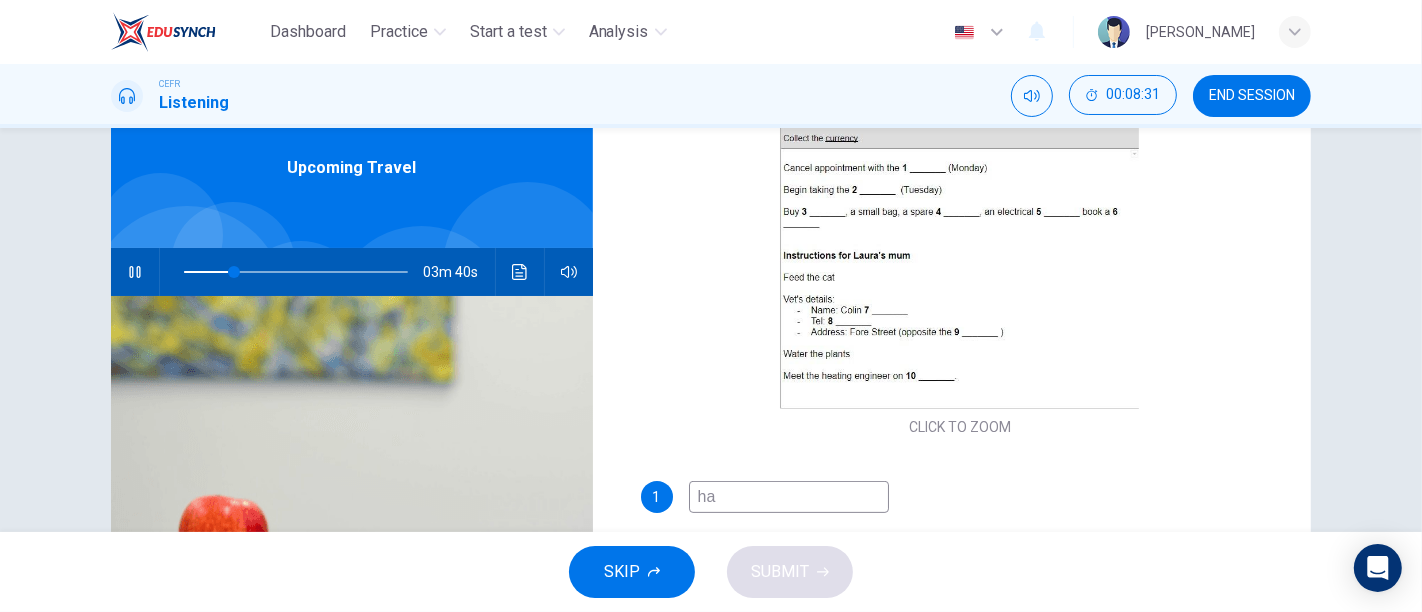 type on "23" 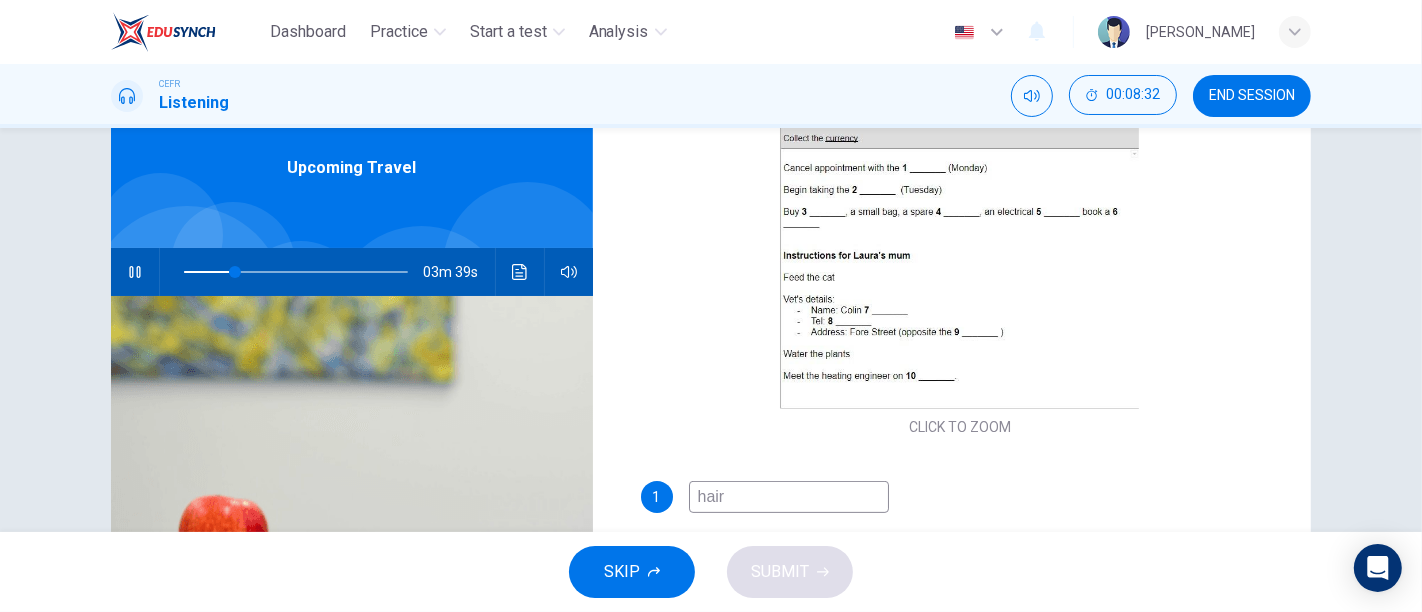 type on "haird" 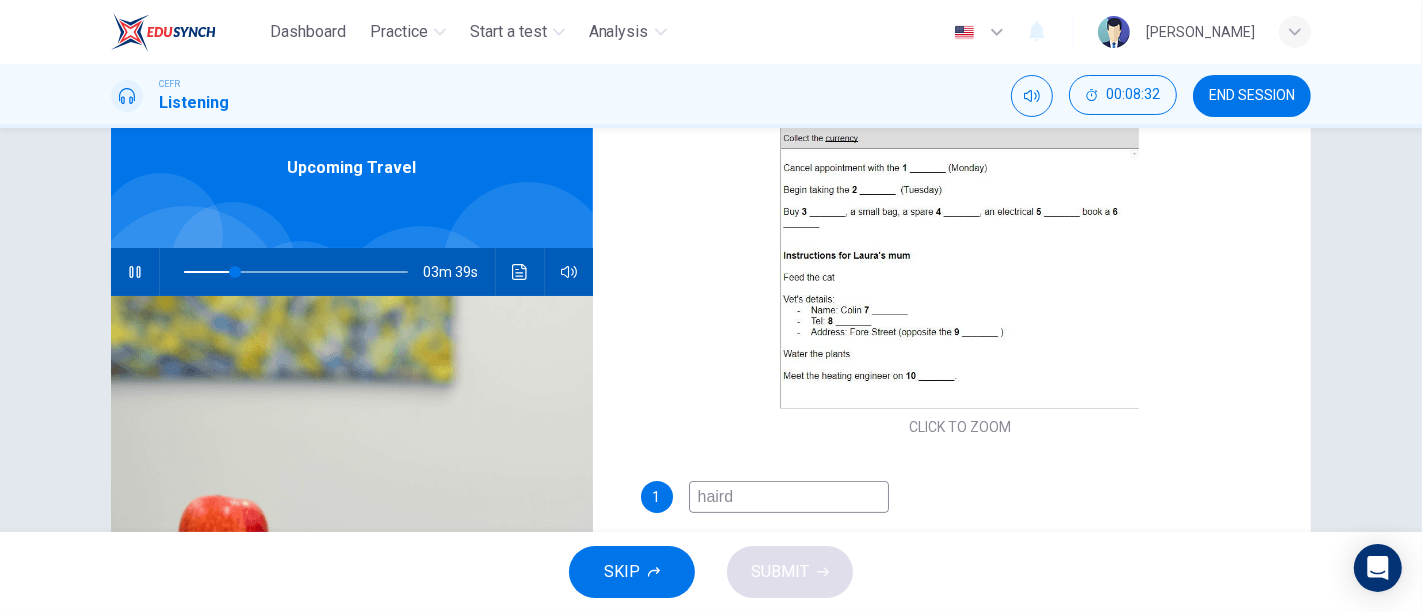 type on "23" 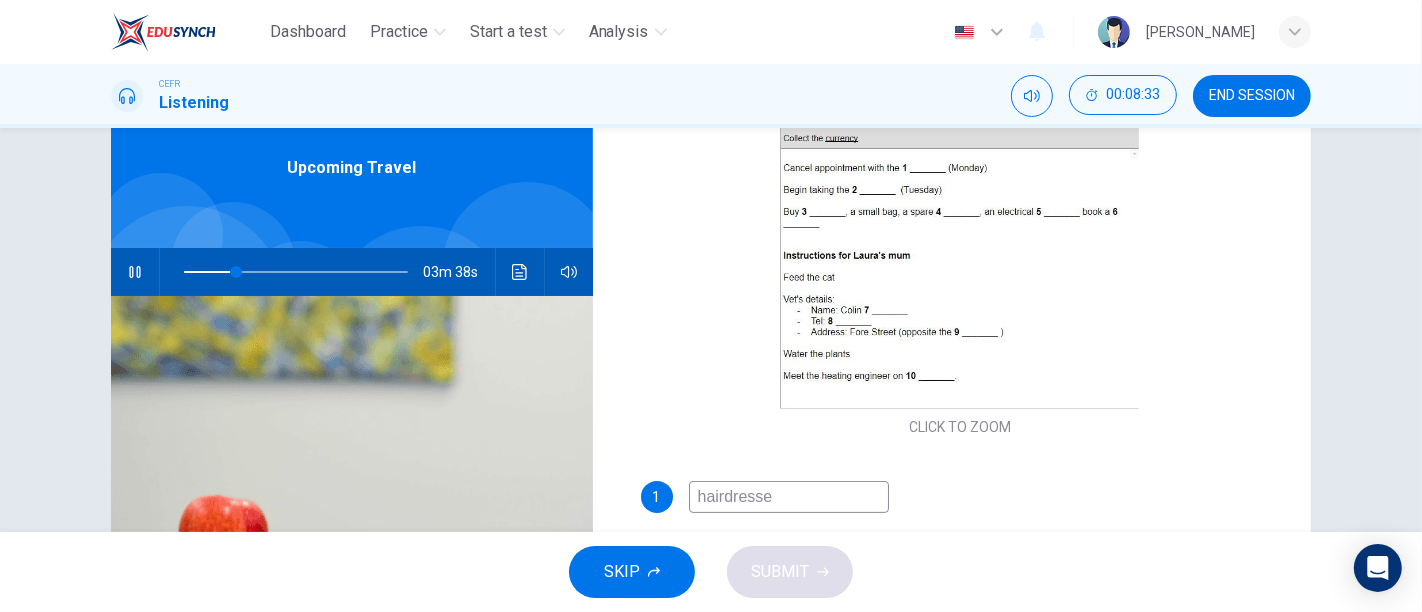 type on "hairdresser" 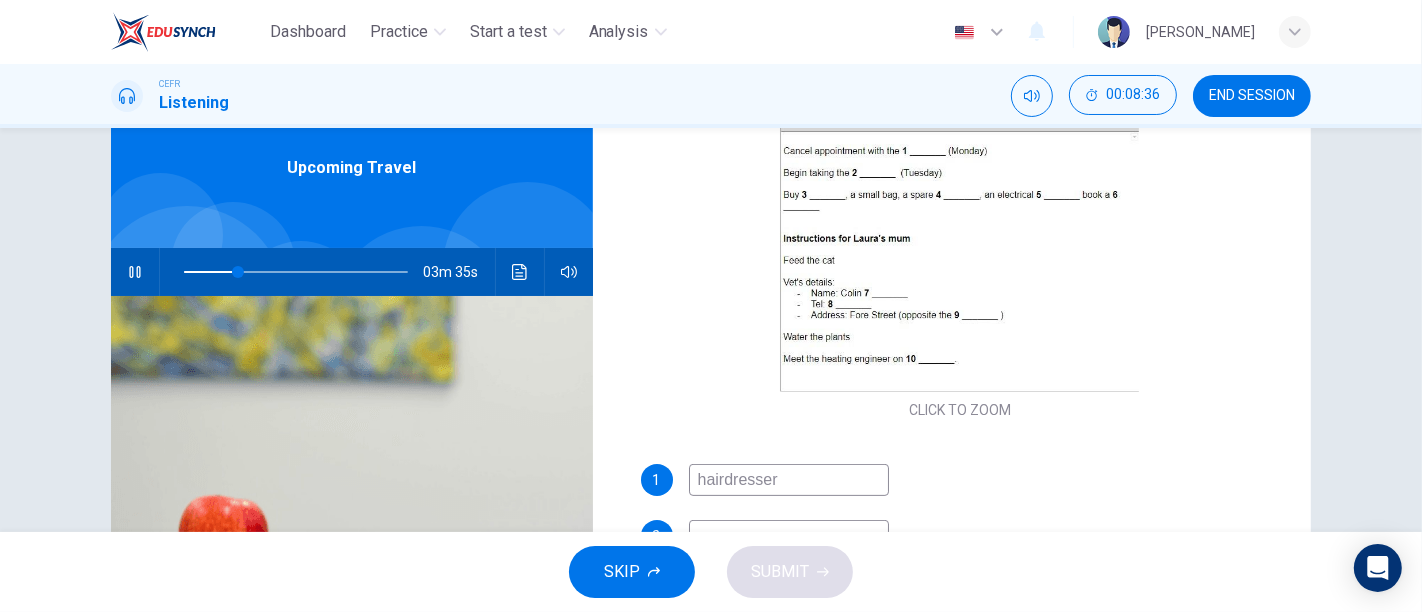 scroll, scrollTop: 328, scrollLeft: 0, axis: vertical 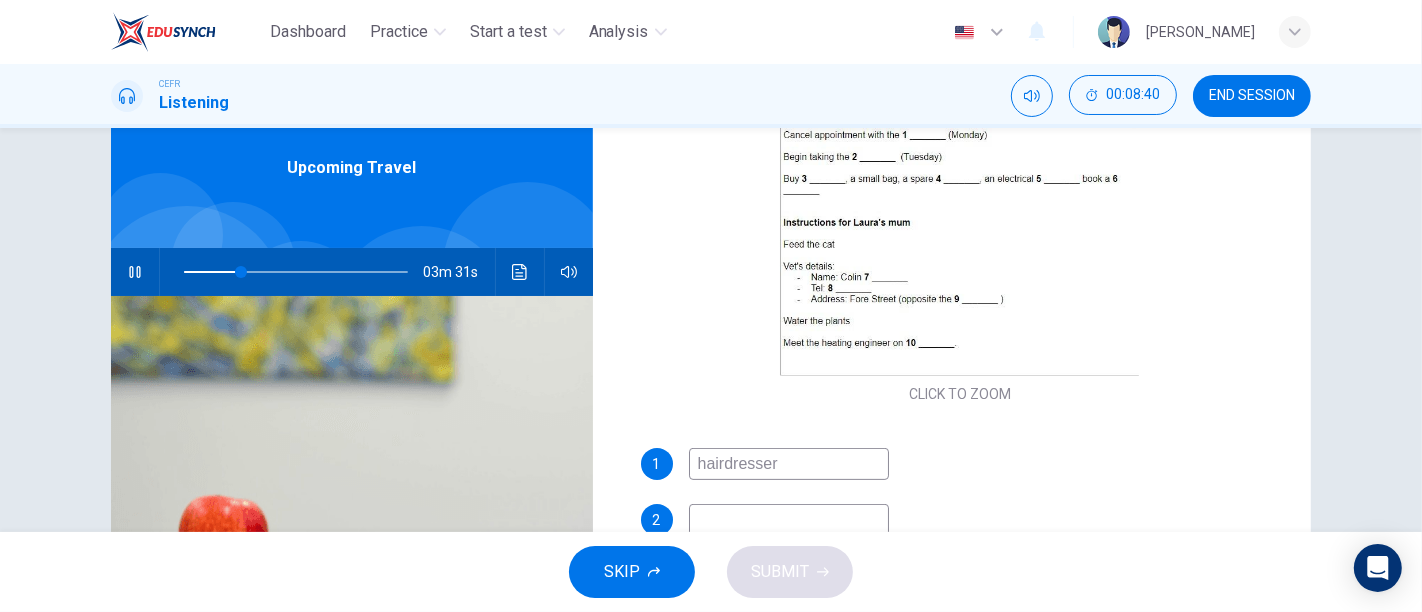 type on "26" 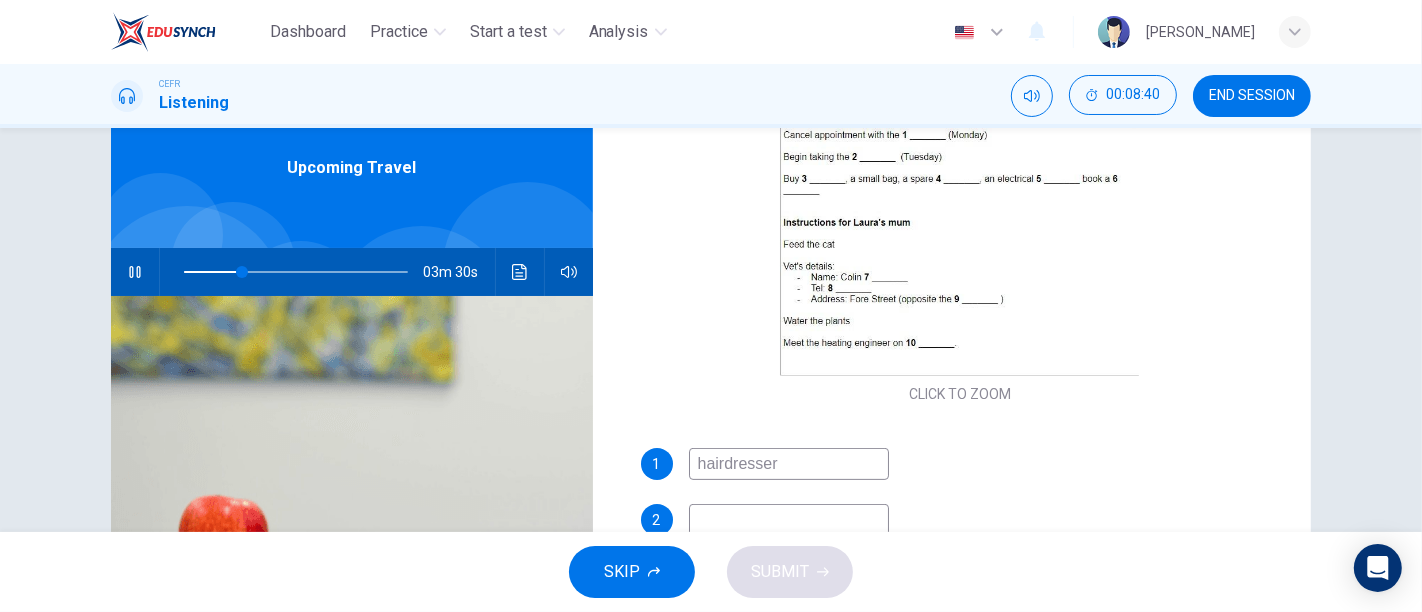 scroll, scrollTop: 342, scrollLeft: 0, axis: vertical 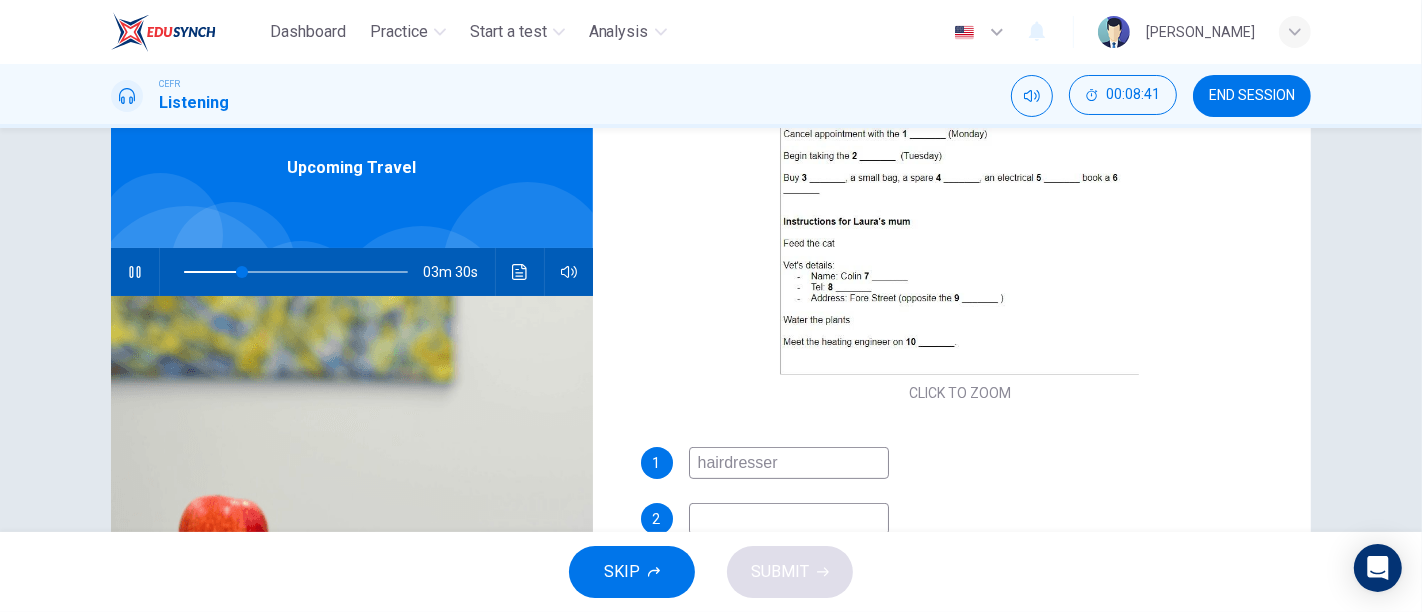 type on "hairdresser" 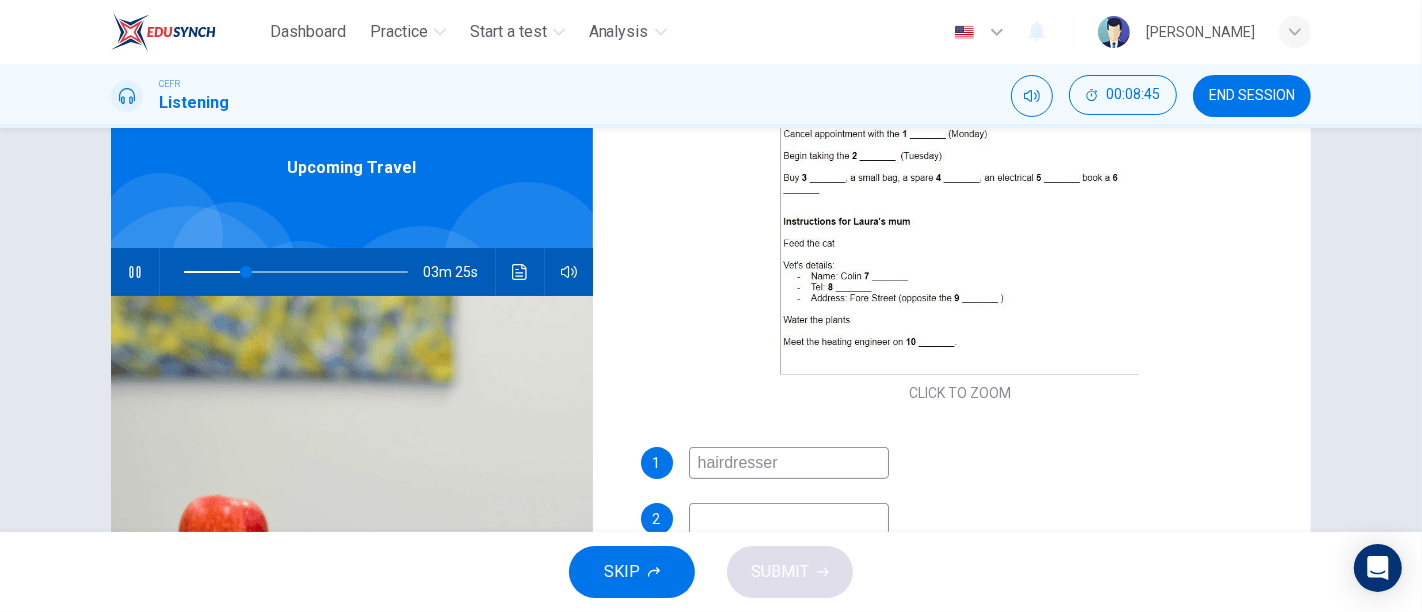 type on "28" 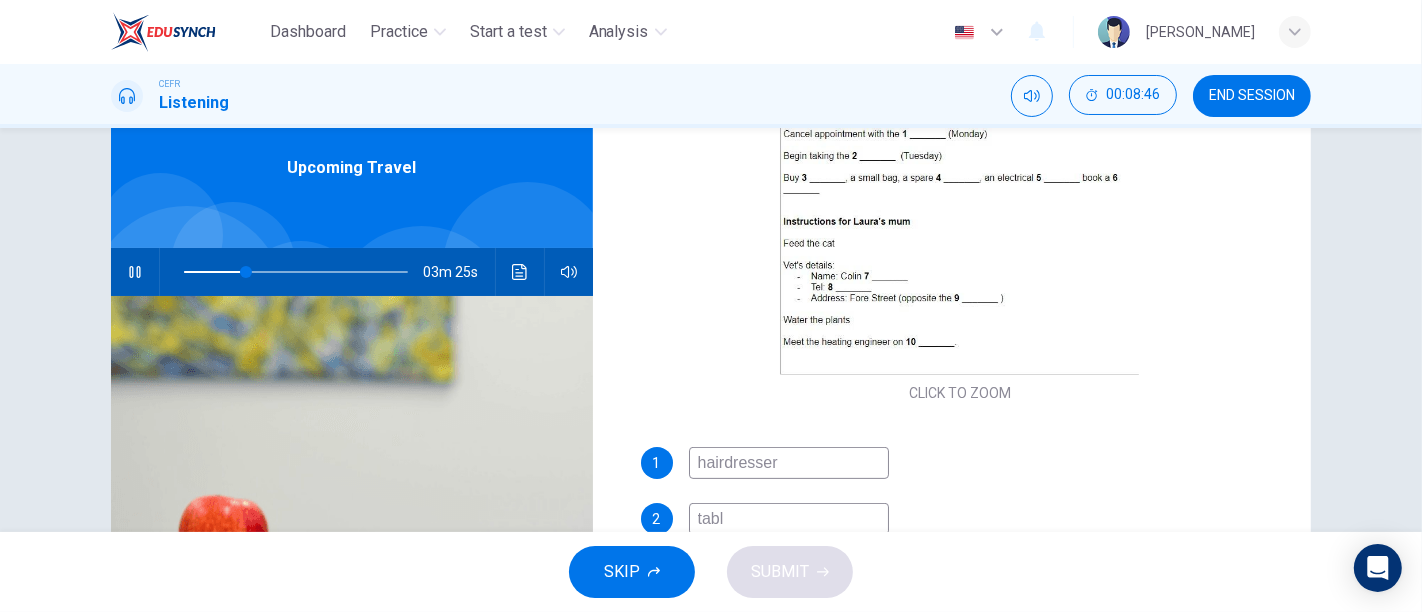 type on "table" 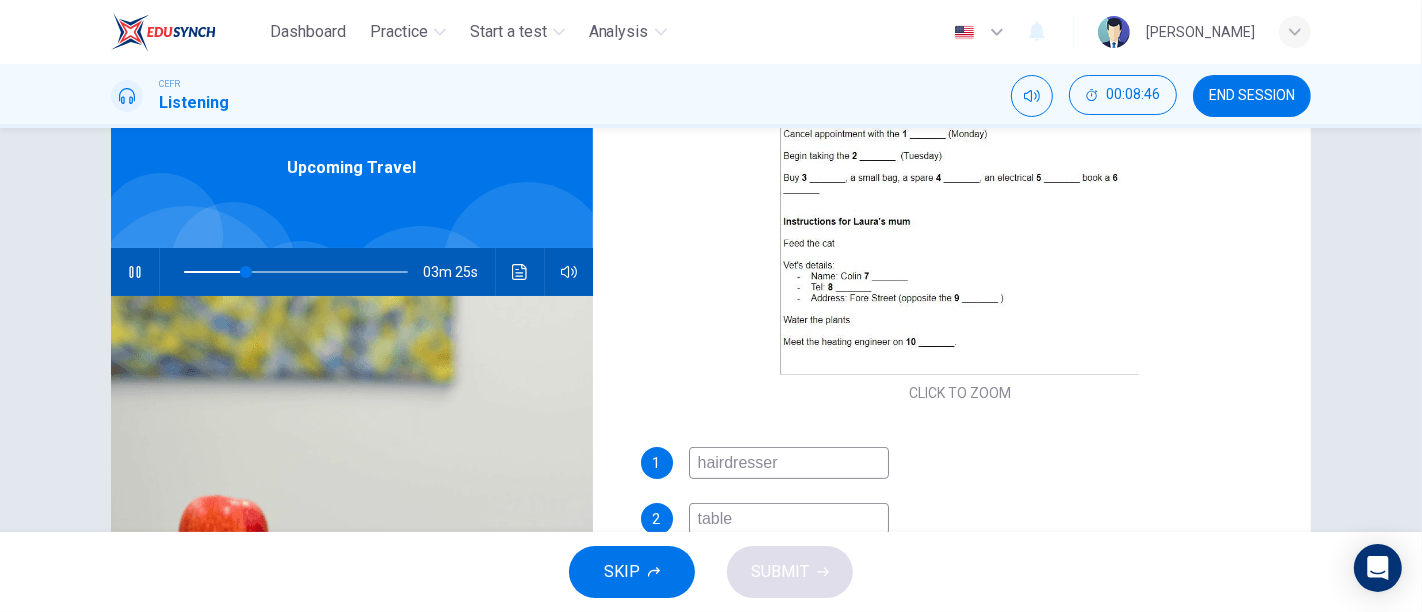 type on "28" 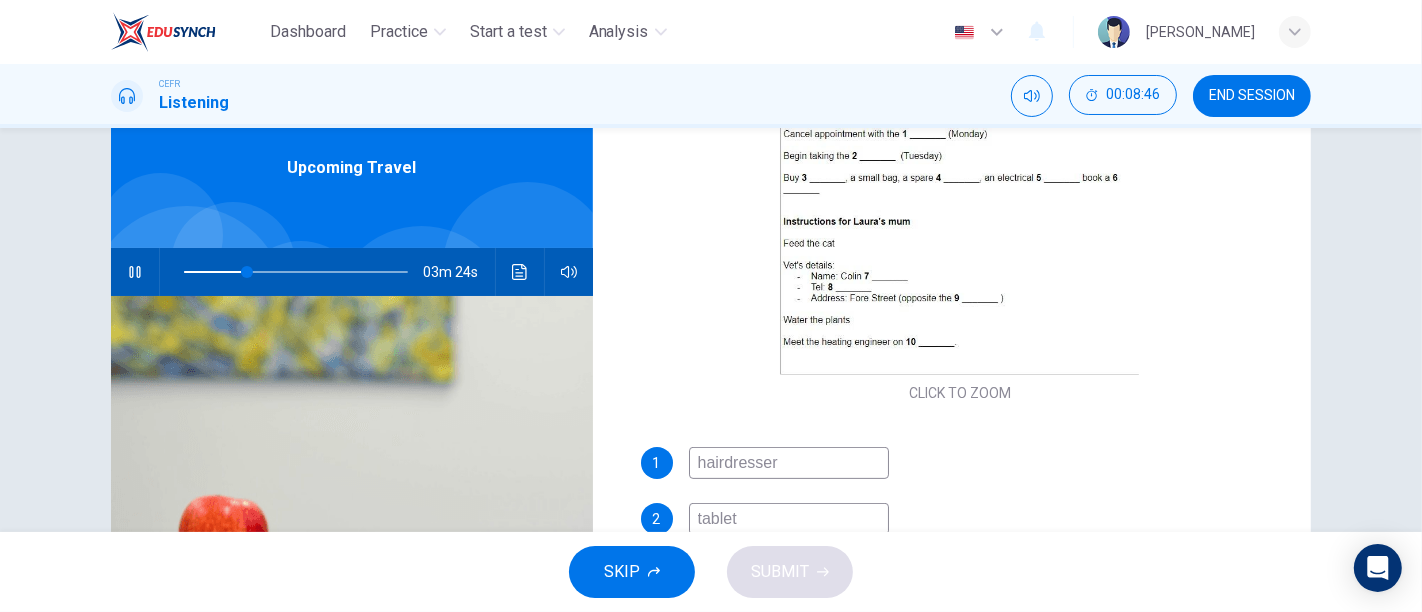 type on "tablets" 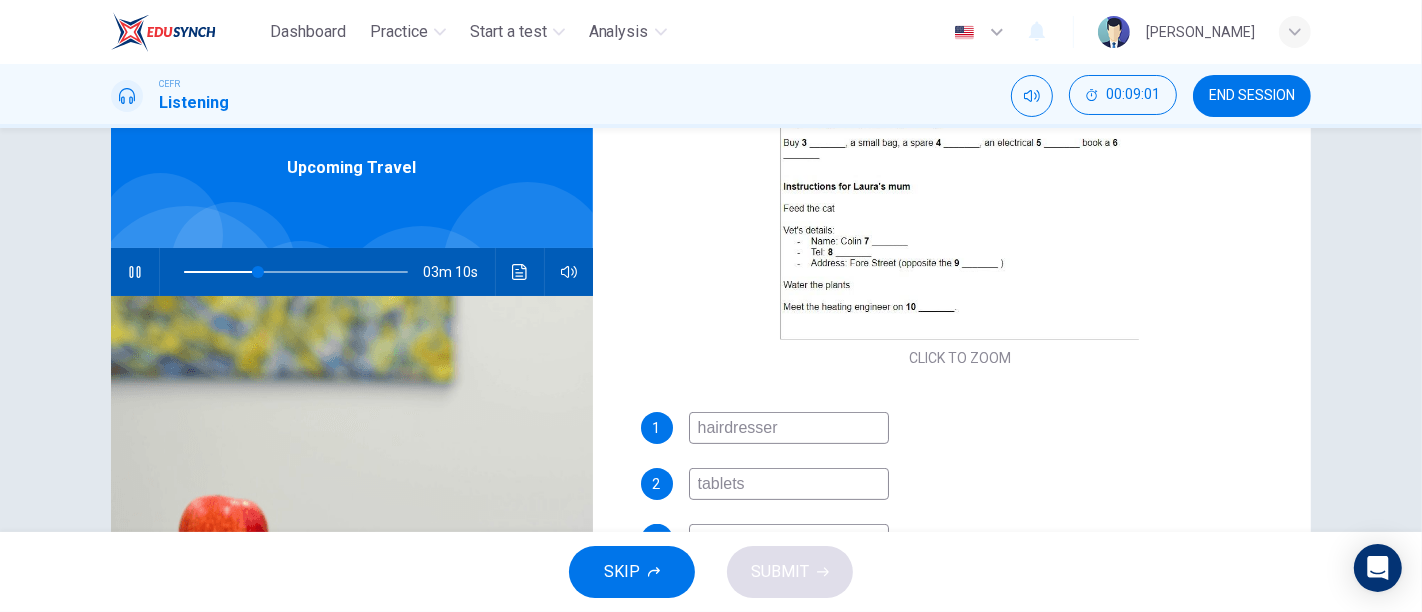 scroll, scrollTop: 394, scrollLeft: 0, axis: vertical 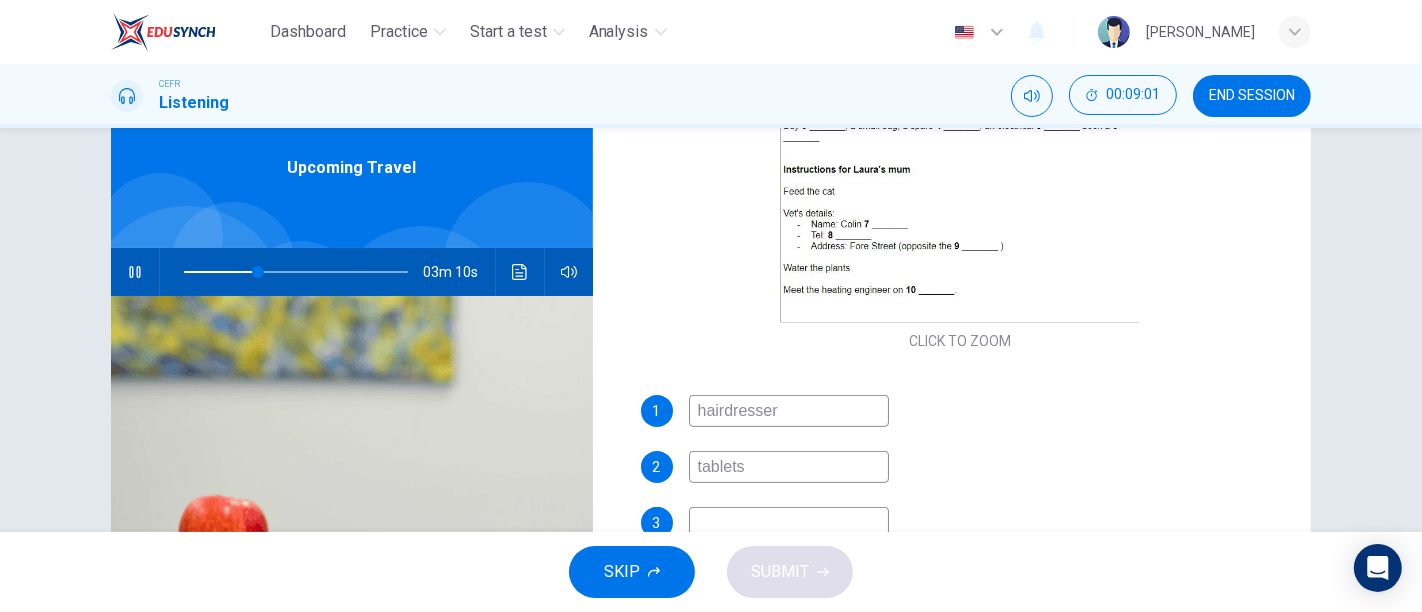 type on "33" 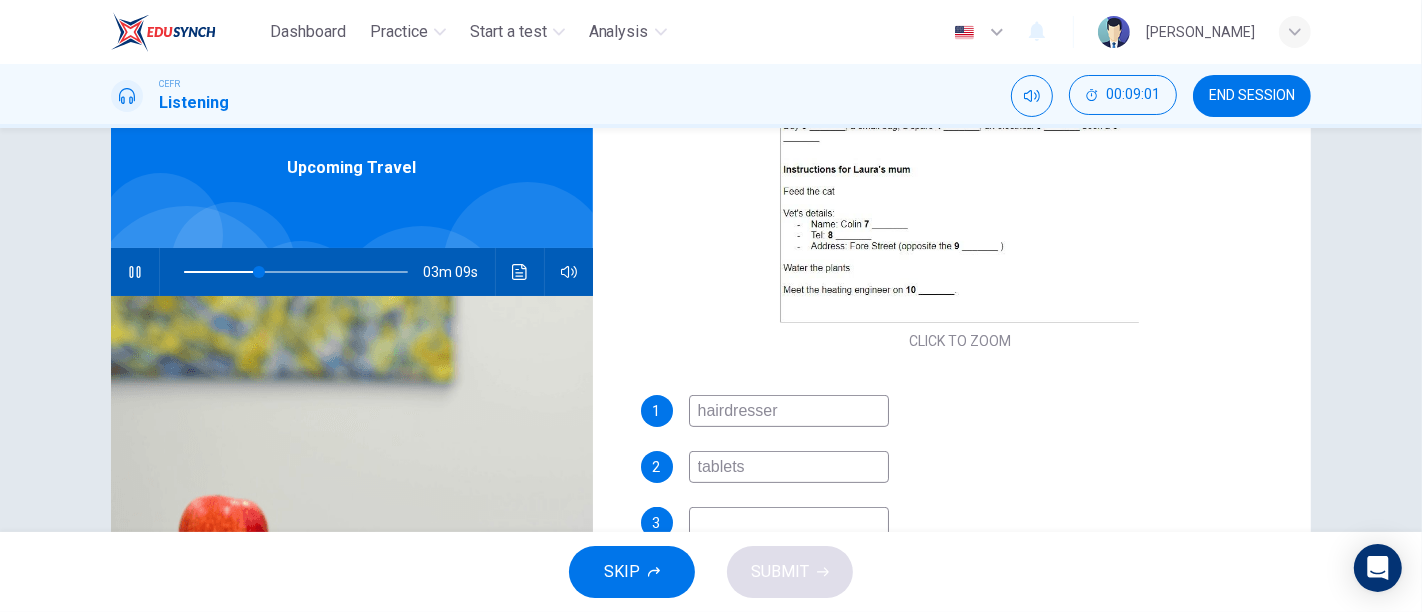 type on "tablets" 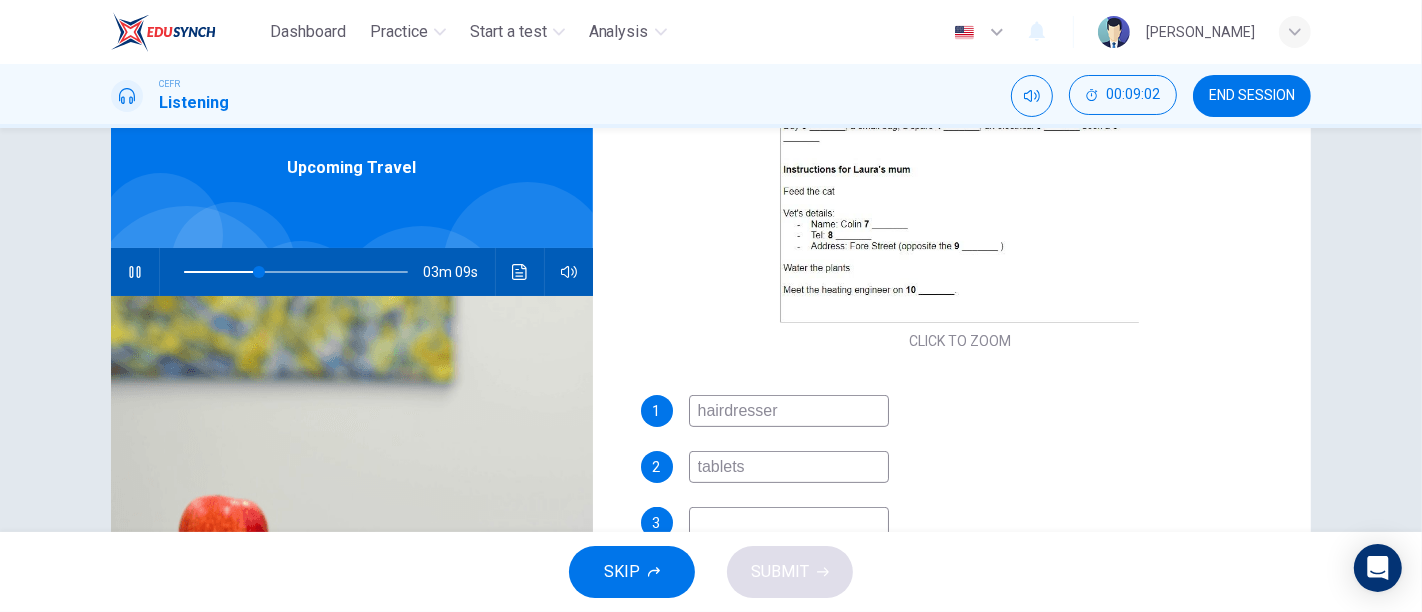 click at bounding box center [789, 523] 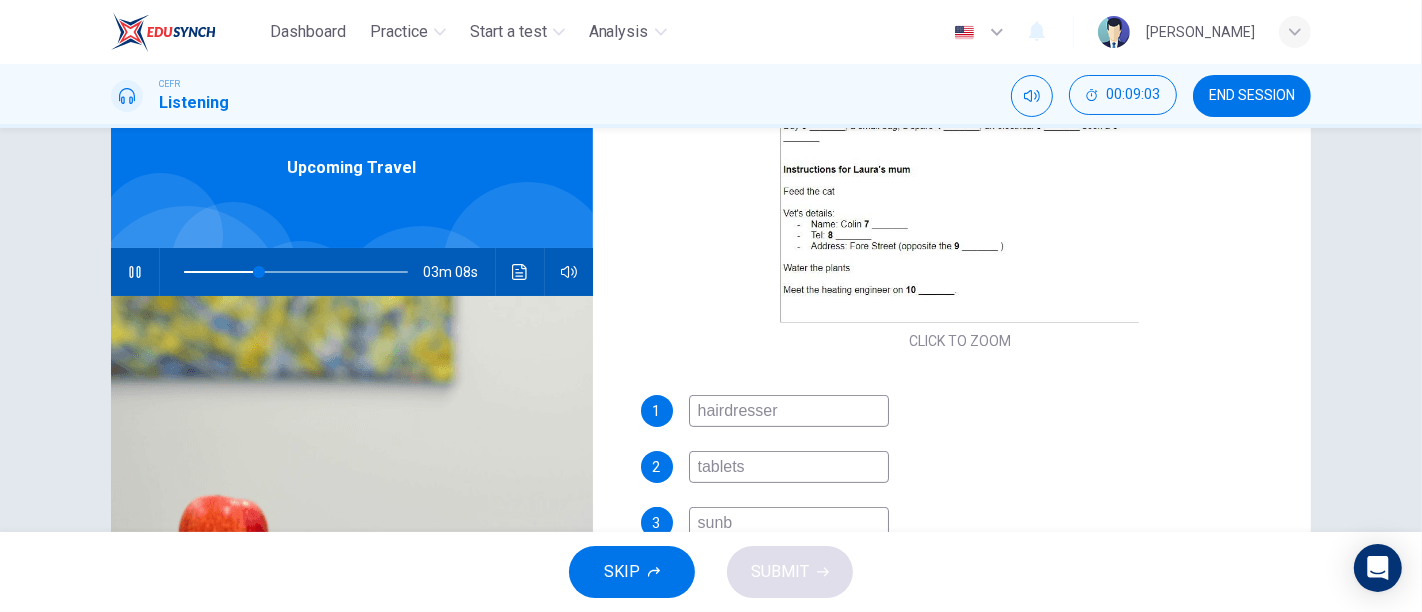 type on "sunbl" 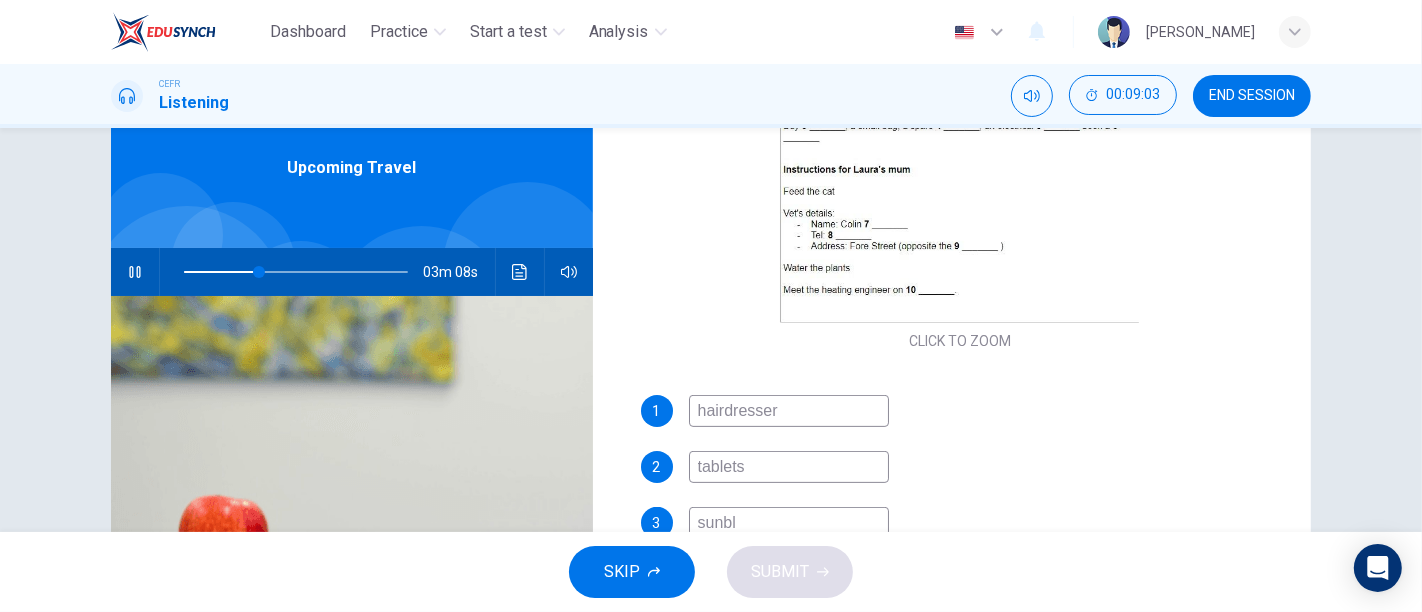 type on "34" 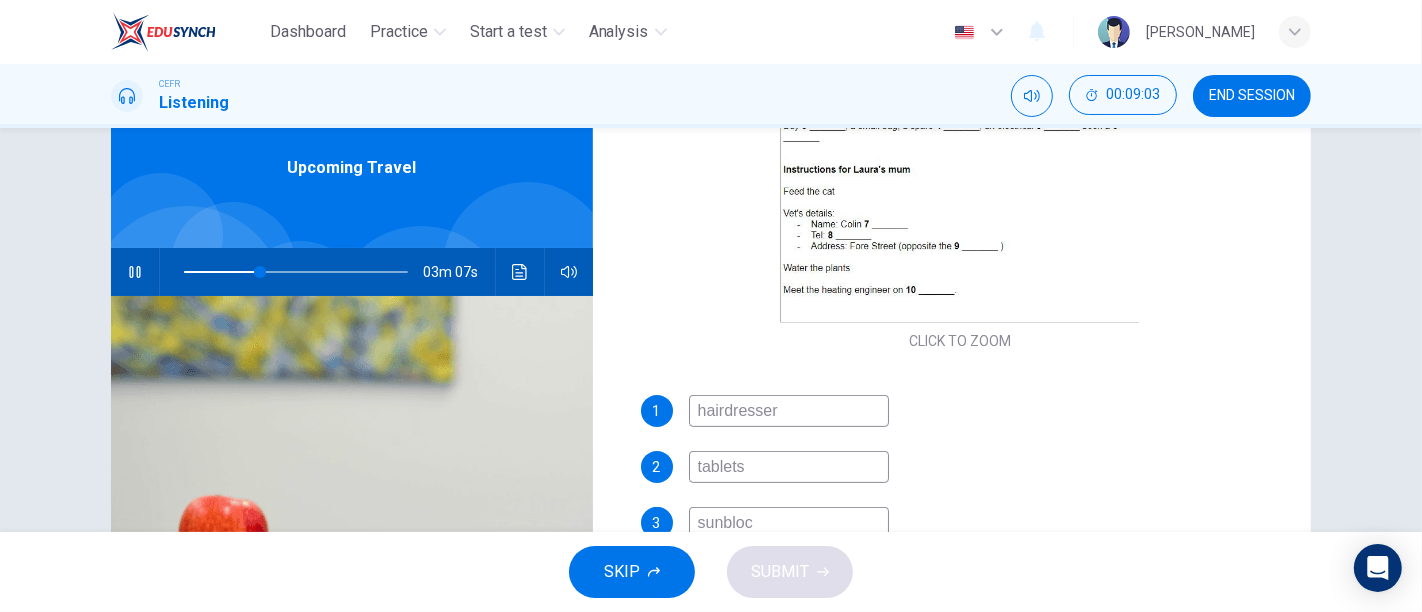 type on "sunblock" 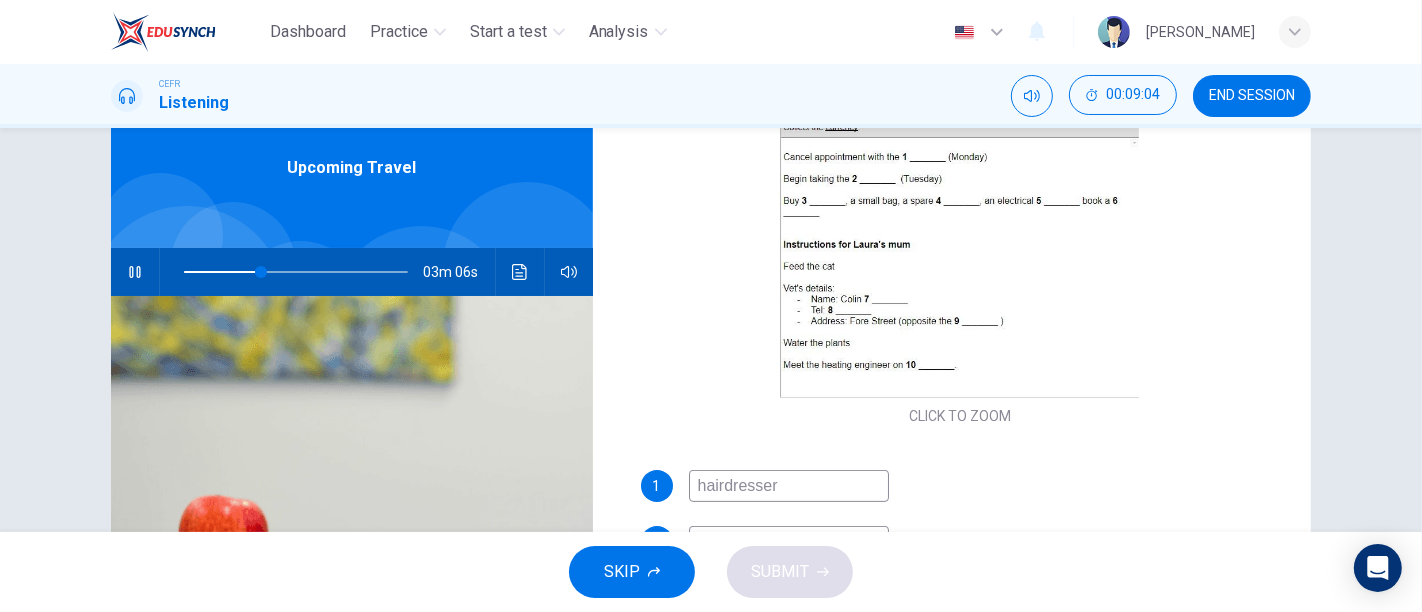 scroll, scrollTop: 317, scrollLeft: 0, axis: vertical 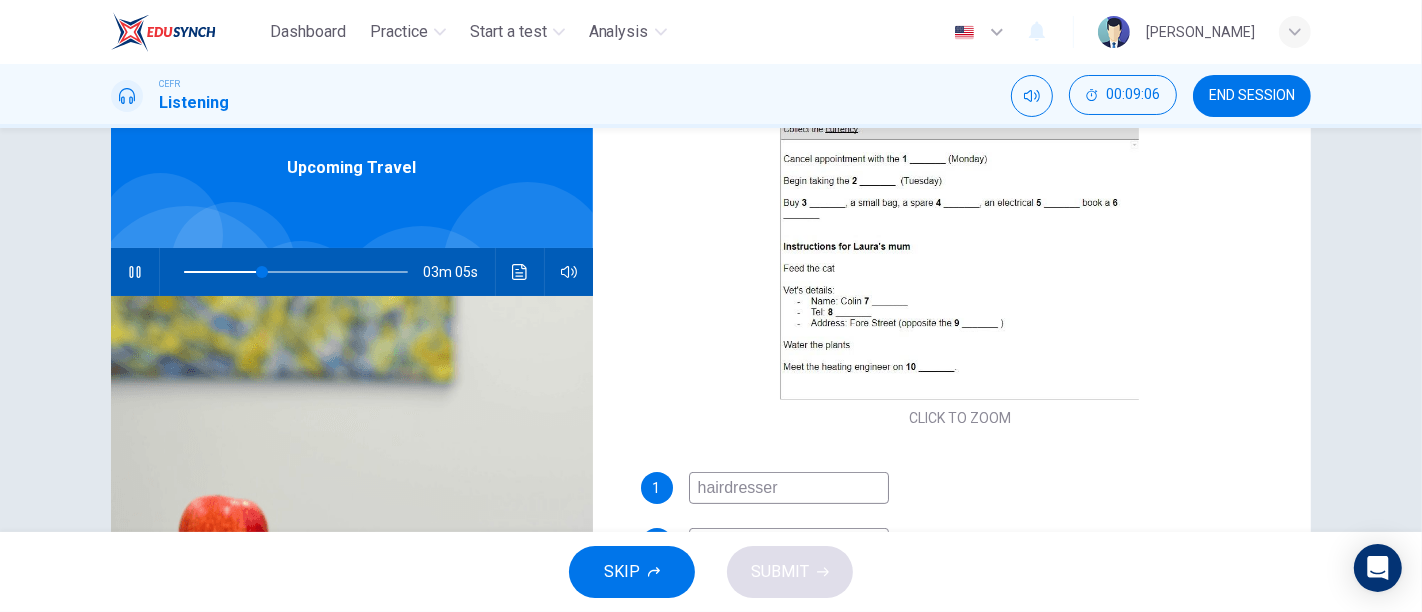 type on "35" 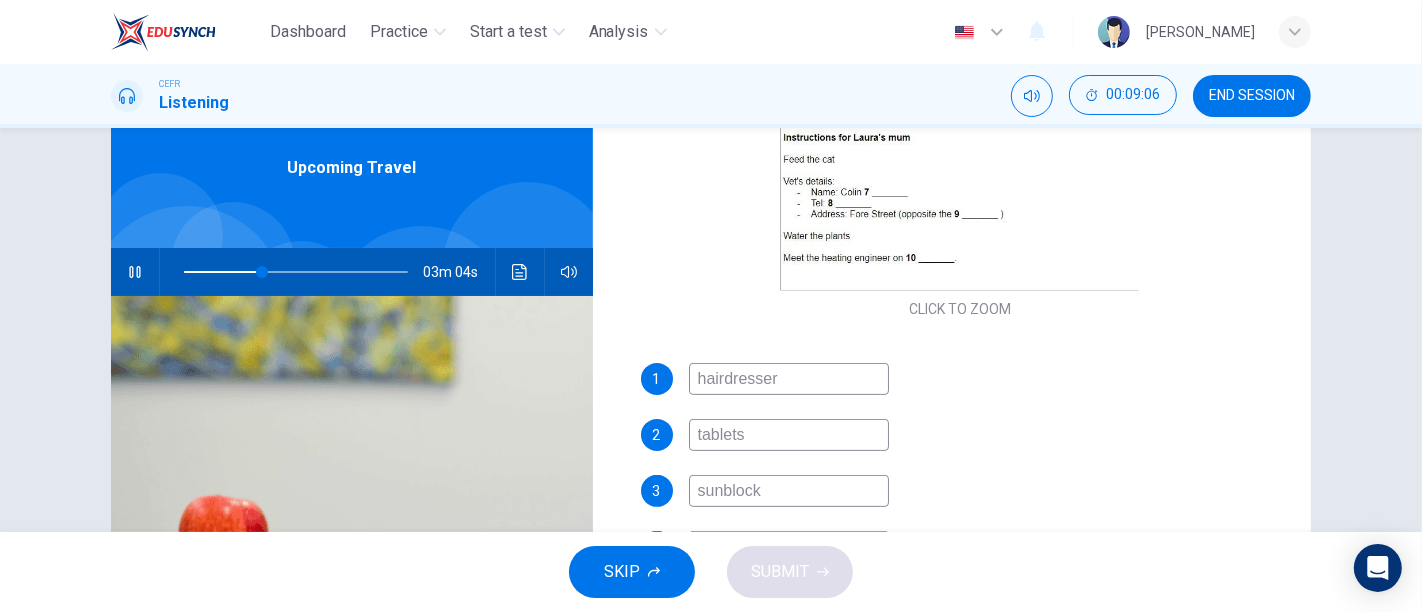 scroll, scrollTop: 426, scrollLeft: 0, axis: vertical 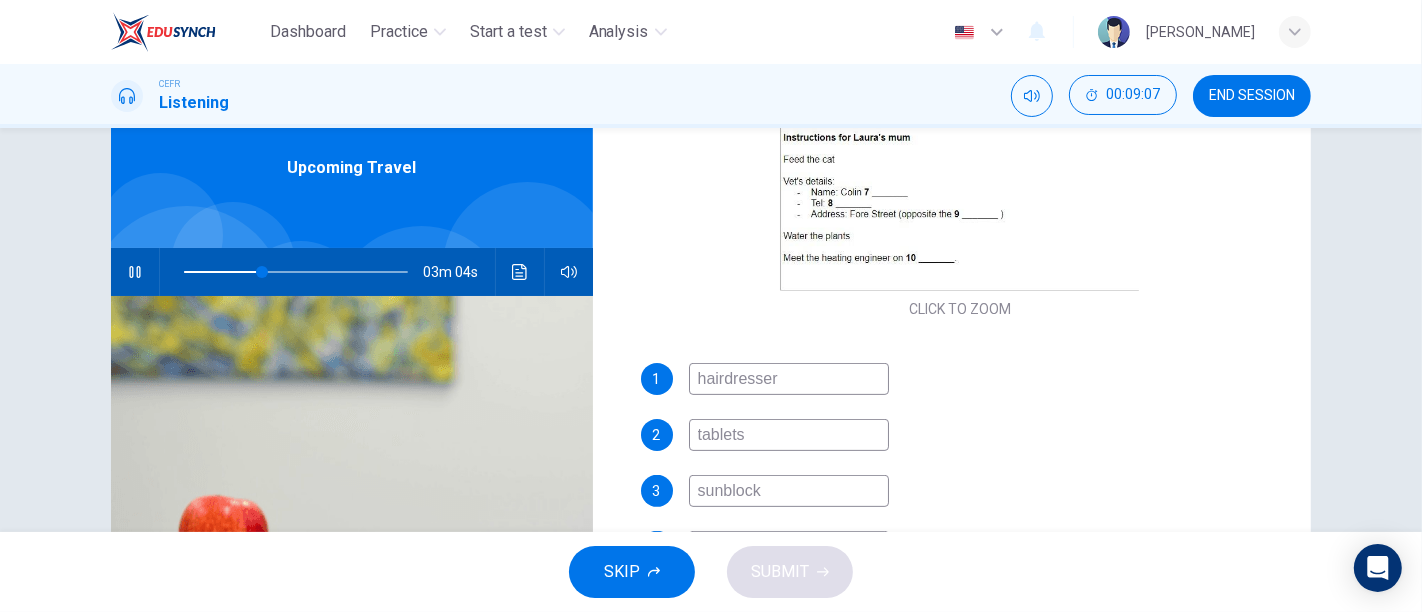 type on "sunbloc" 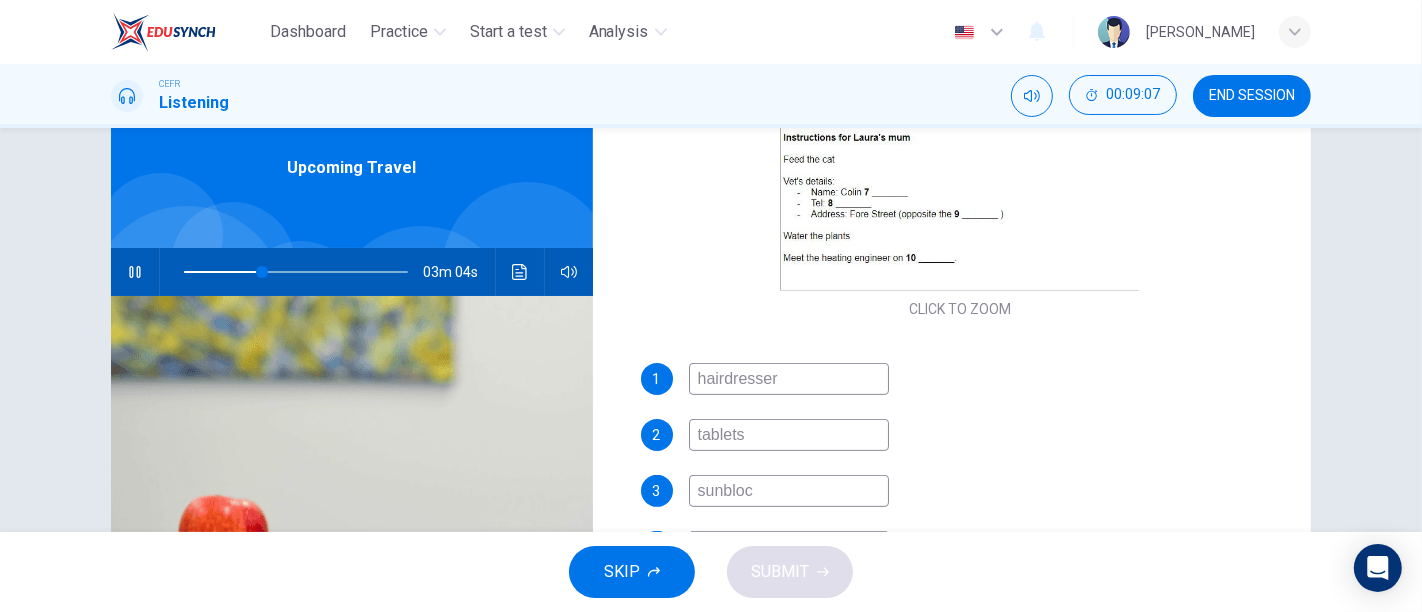 type on "35" 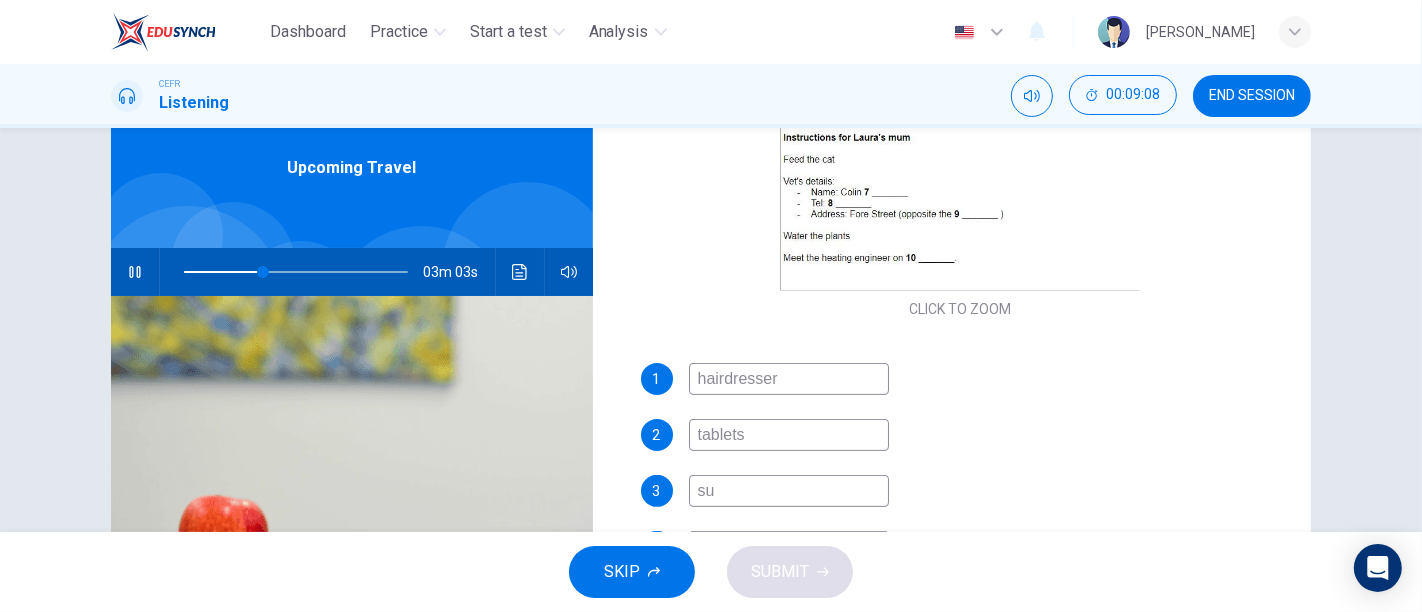 type on "s" 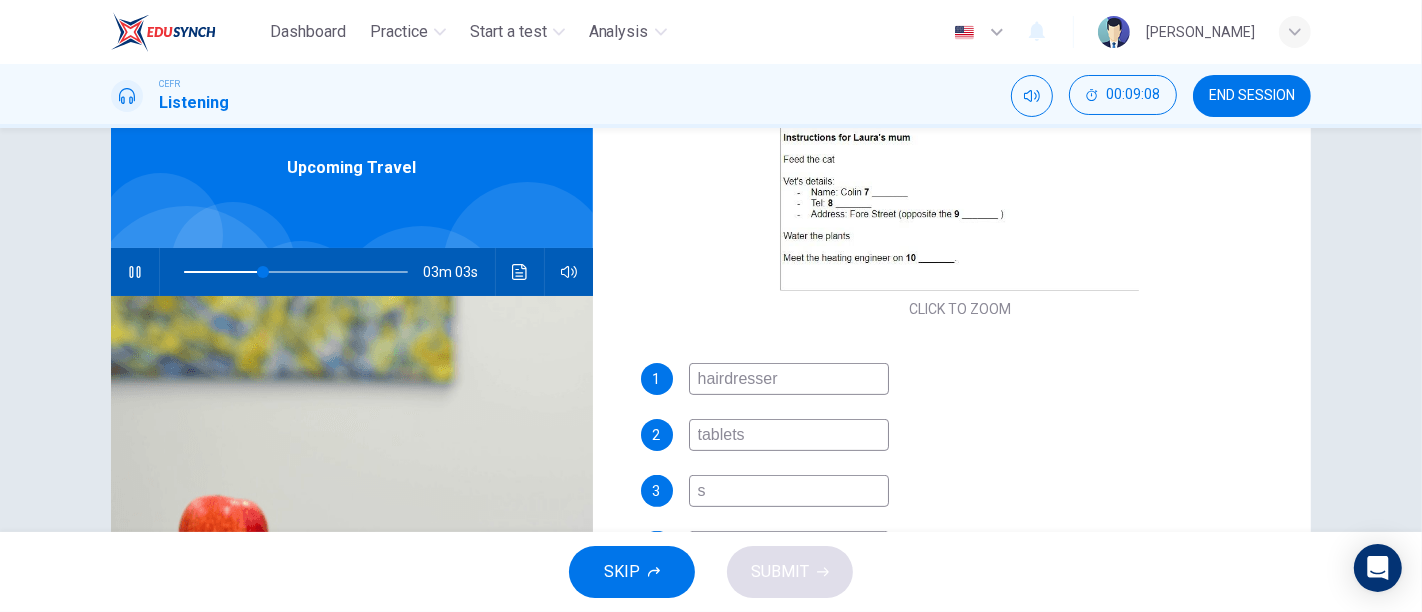 type 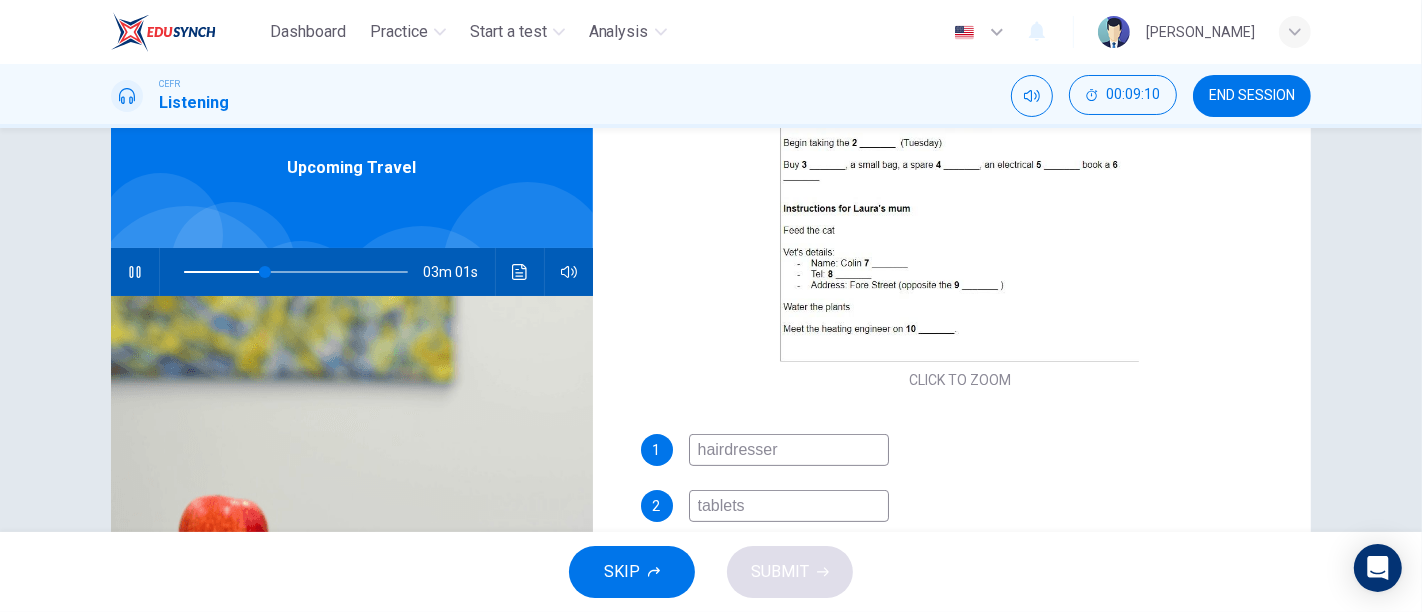 scroll, scrollTop: 437, scrollLeft: 0, axis: vertical 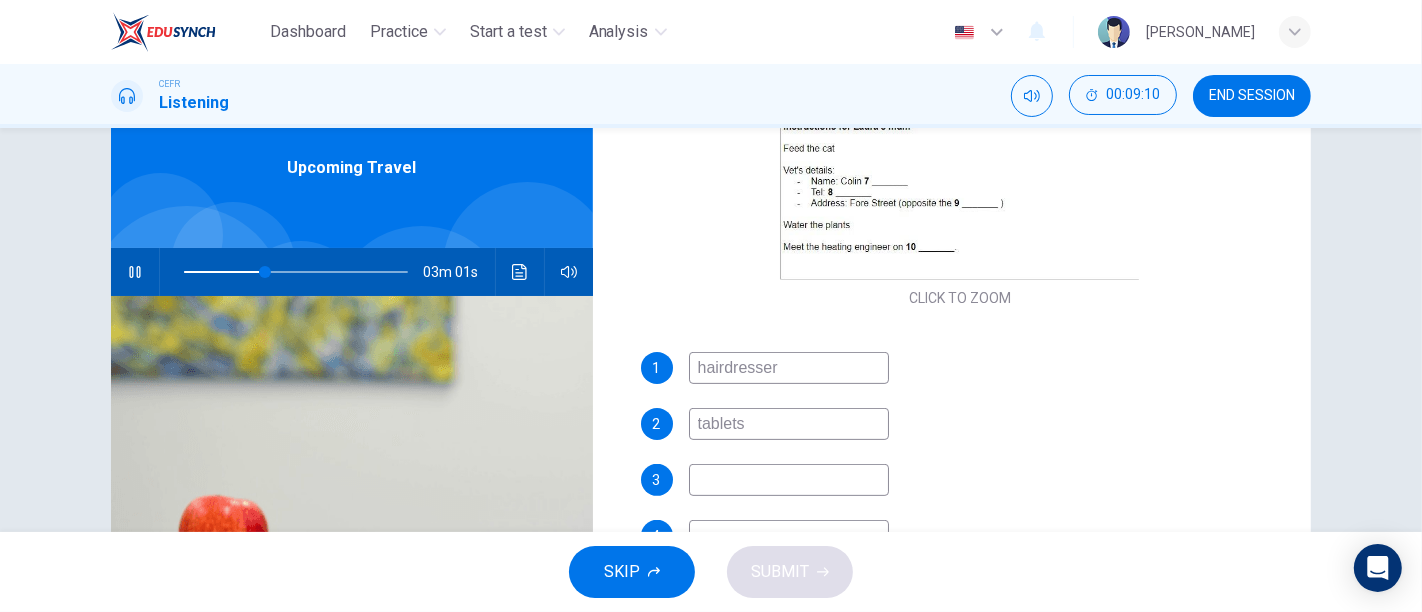 type on "37" 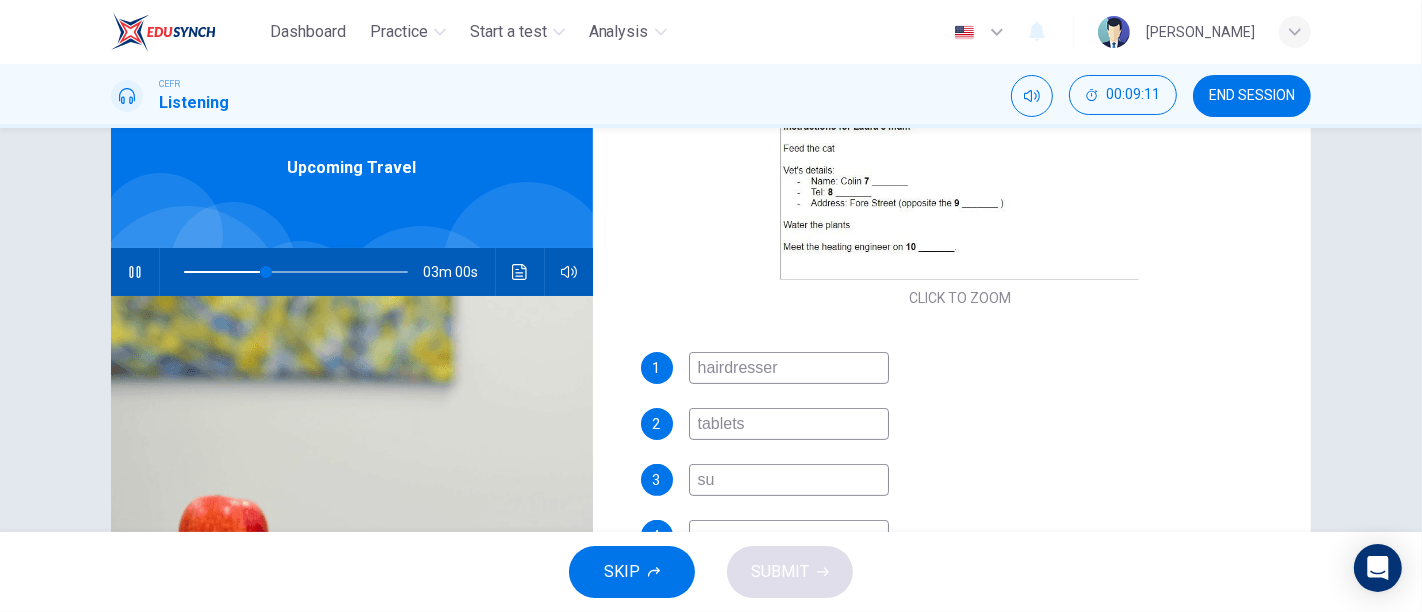 type on "sun" 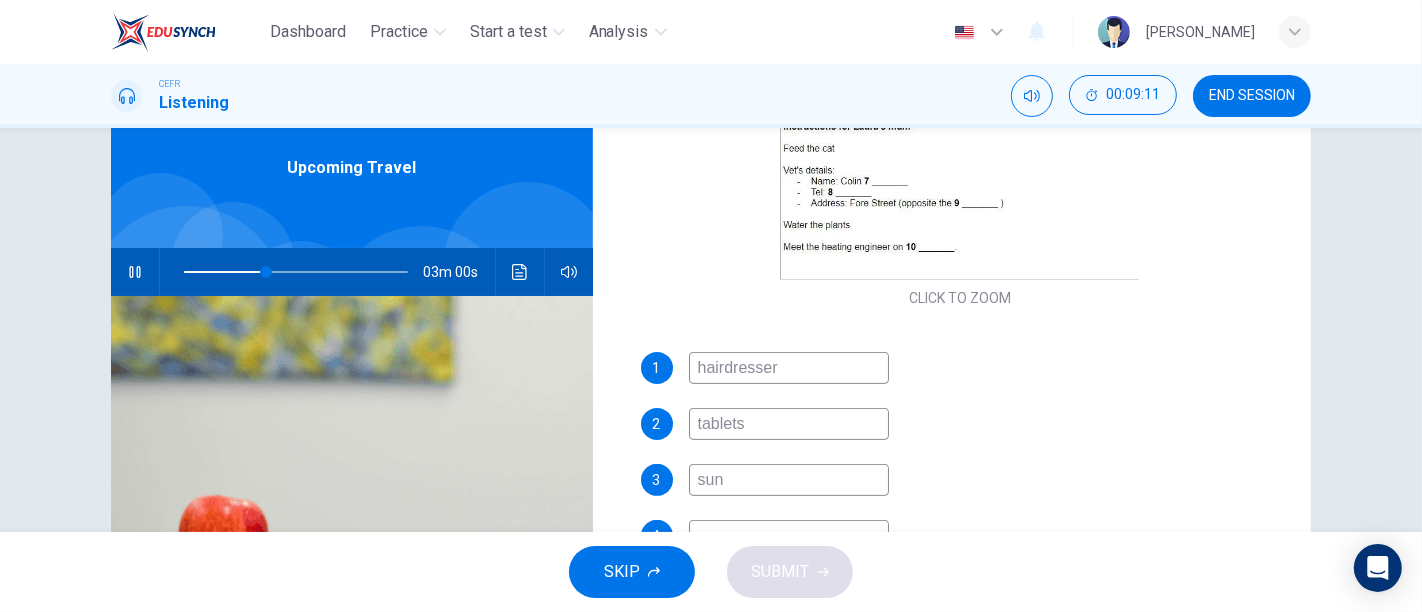 type on "37" 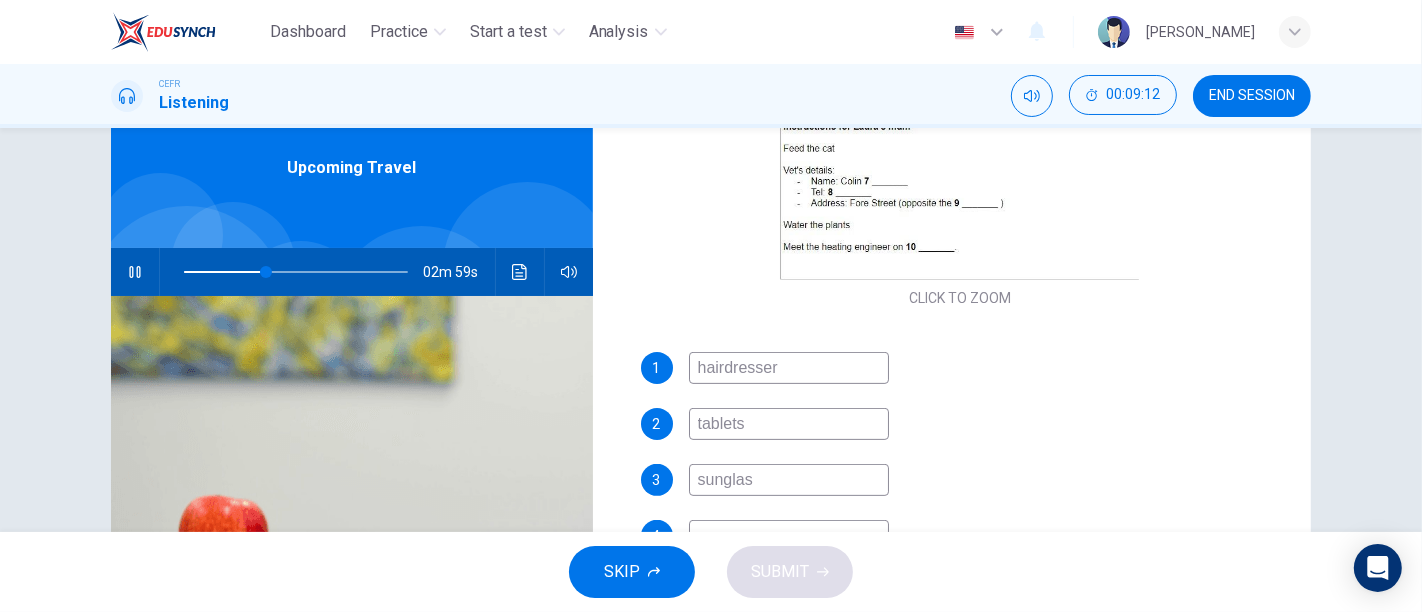 type on "sunglass" 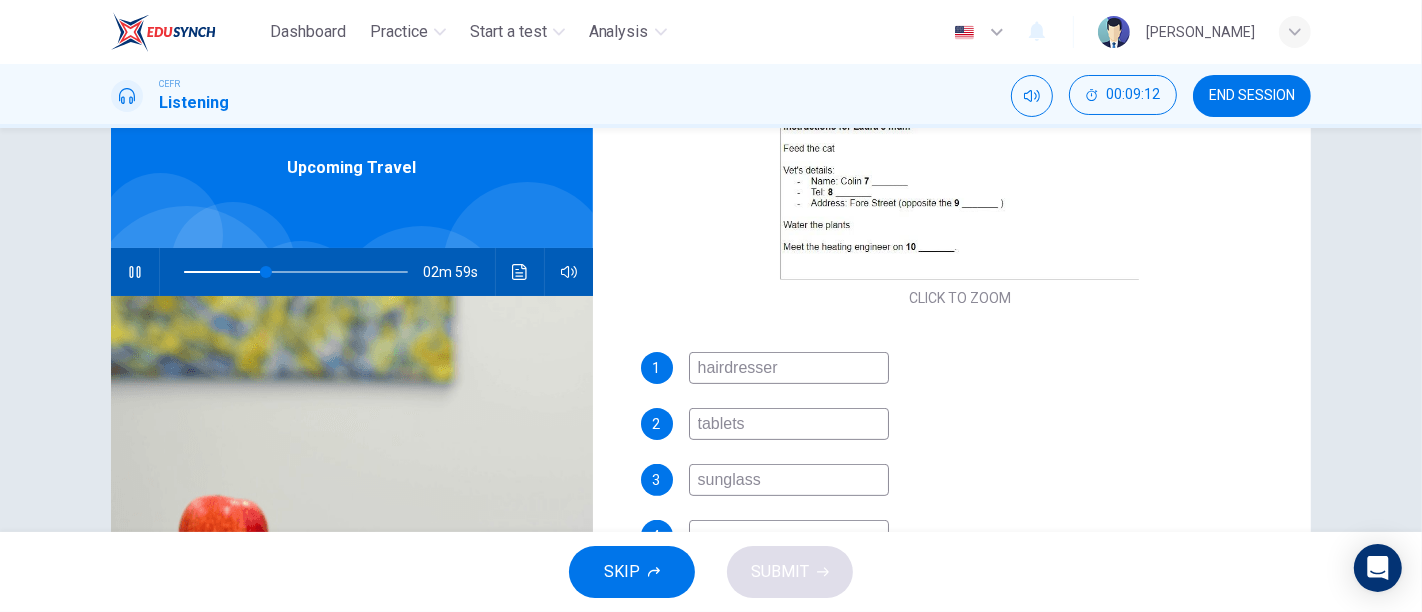 type on "37" 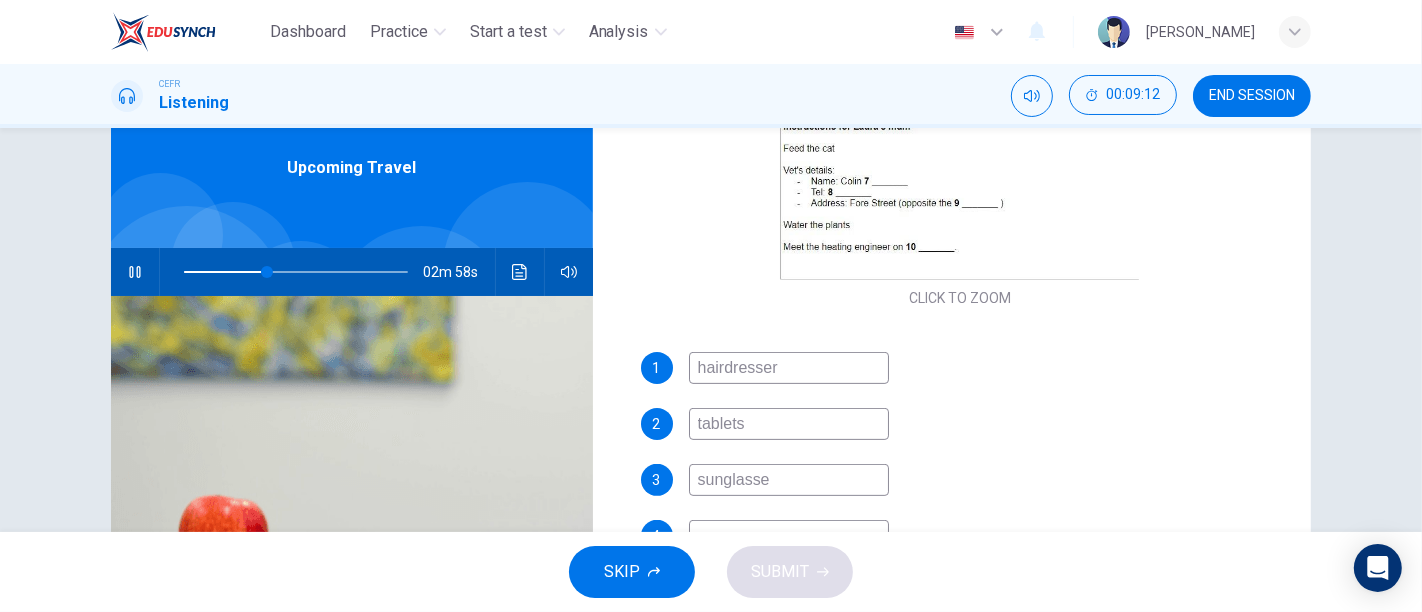 type on "sunglasses" 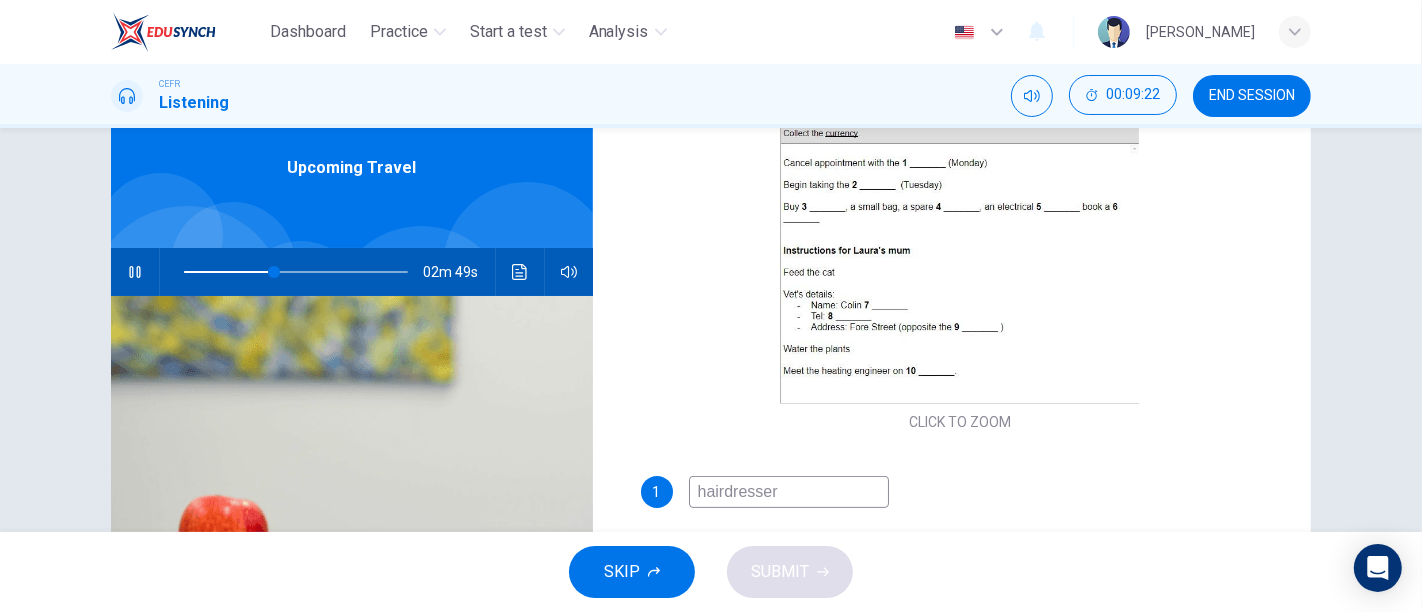 scroll, scrollTop: 344, scrollLeft: 0, axis: vertical 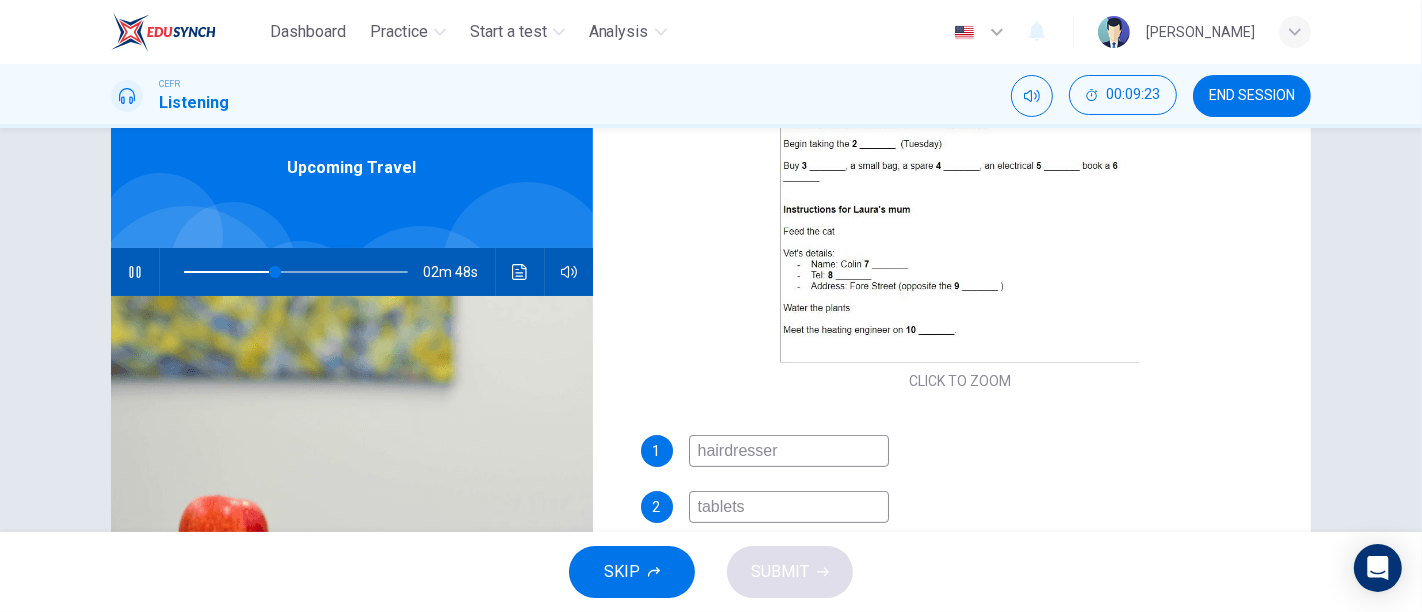 type on "41" 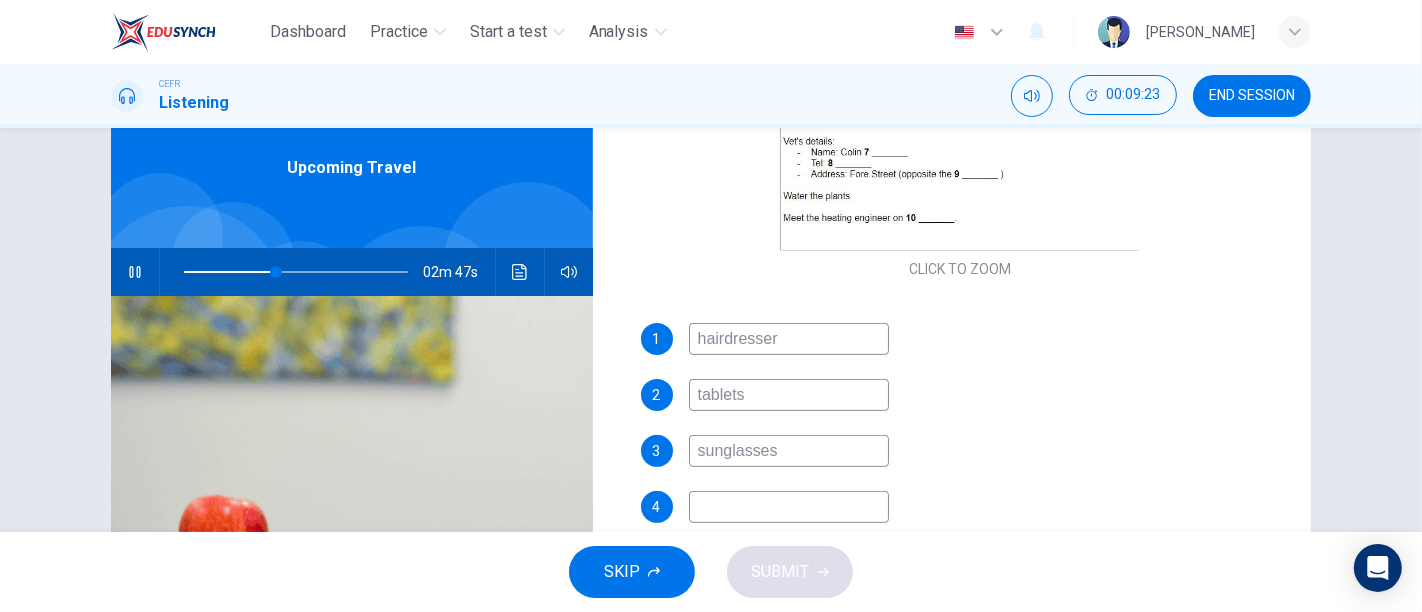 scroll, scrollTop: 511, scrollLeft: 0, axis: vertical 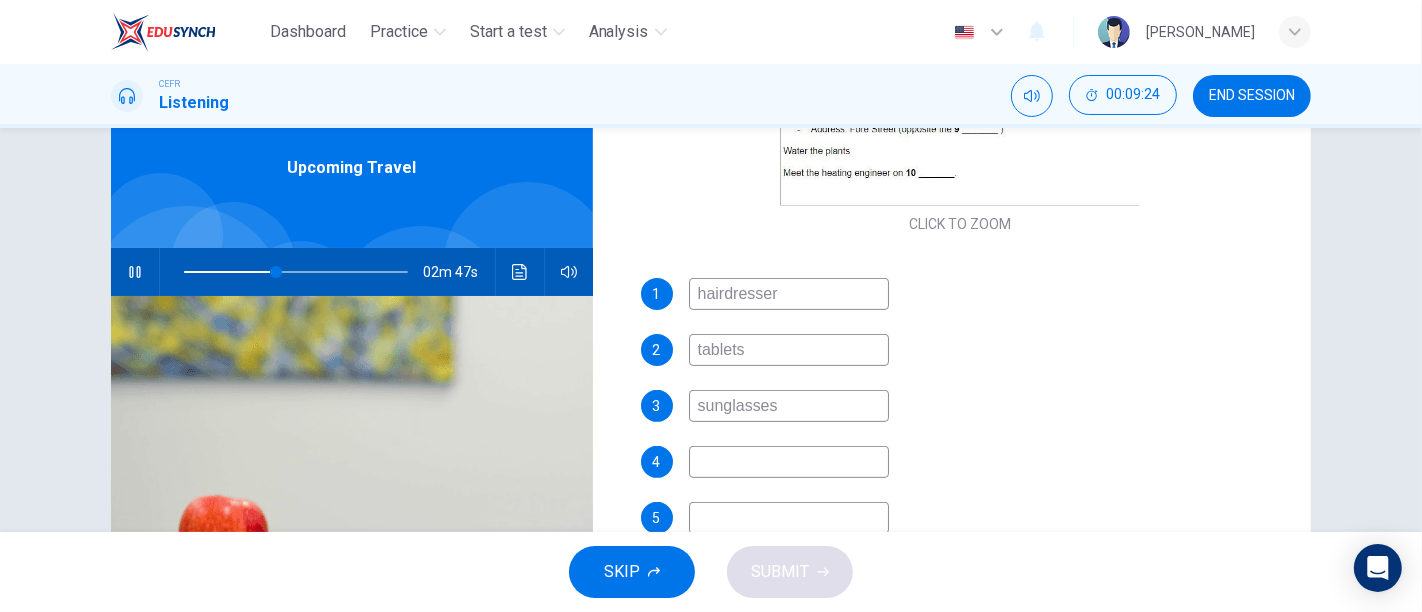 type on "sunglasses" 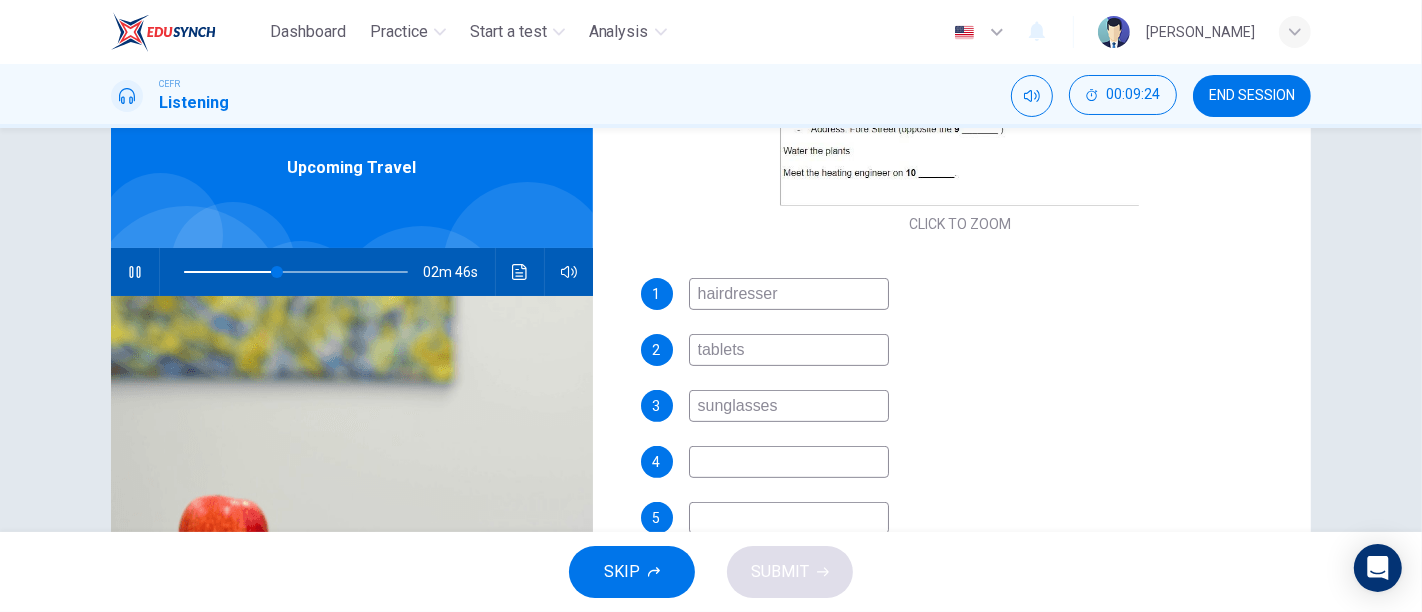 click at bounding box center (789, 462) 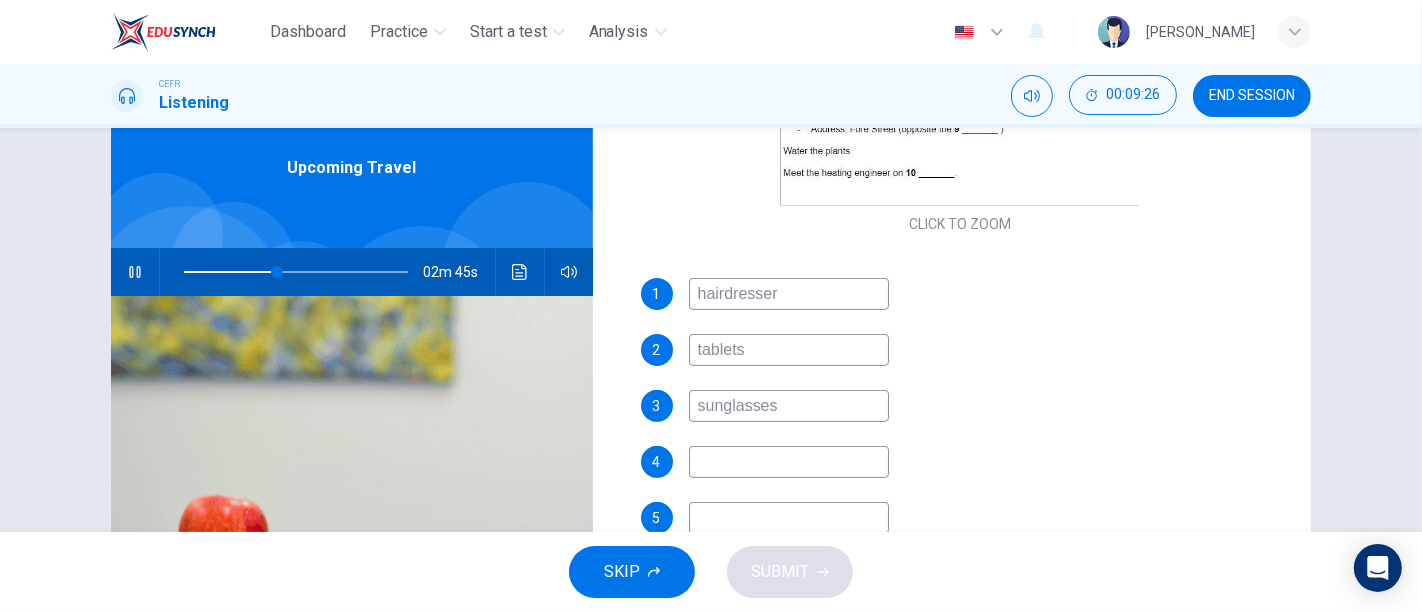 type on "42" 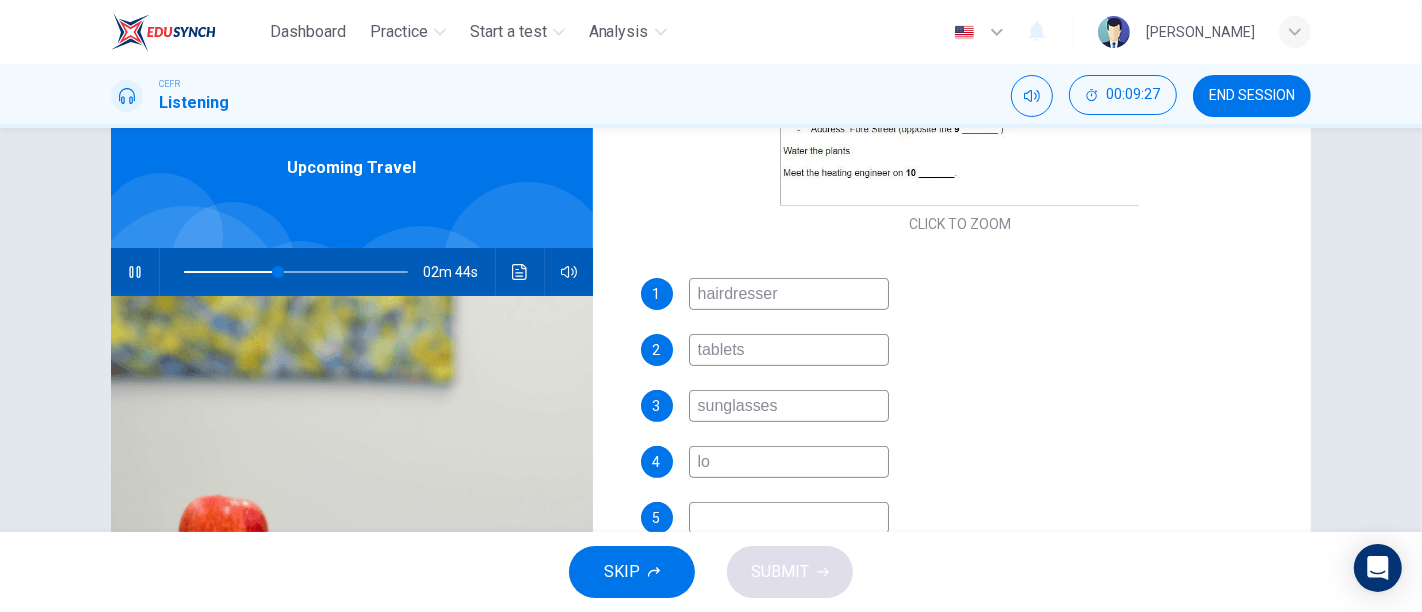 type on "loc" 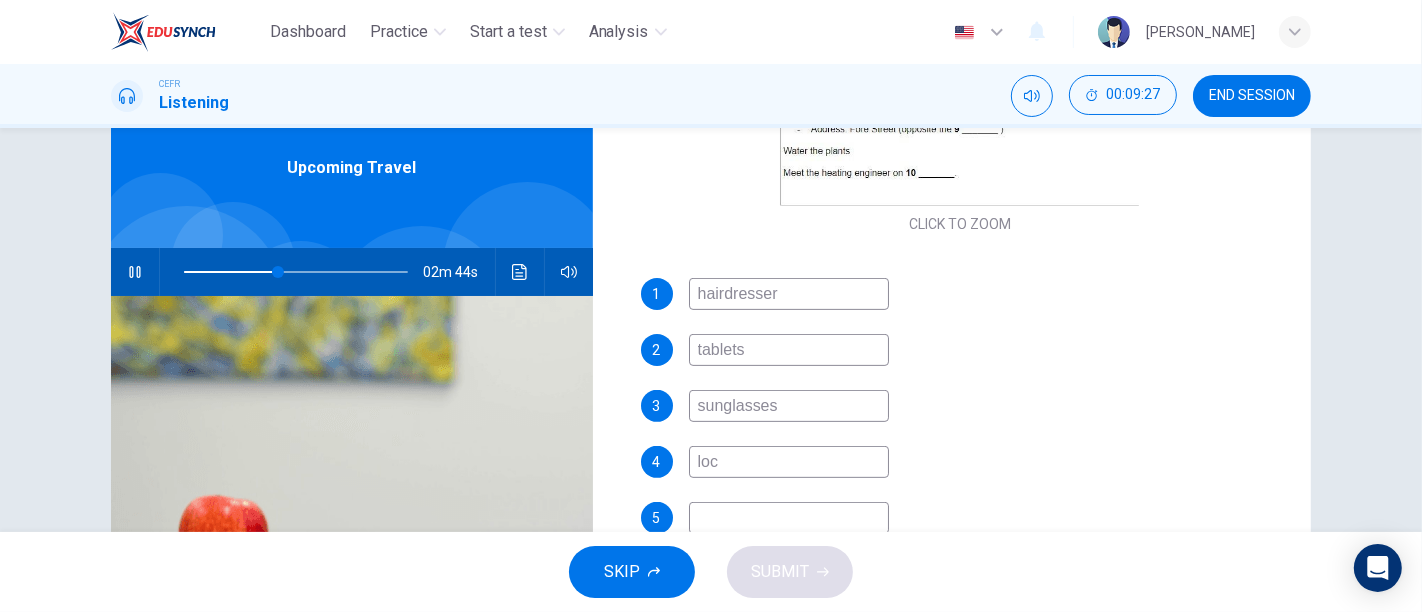 type on "42" 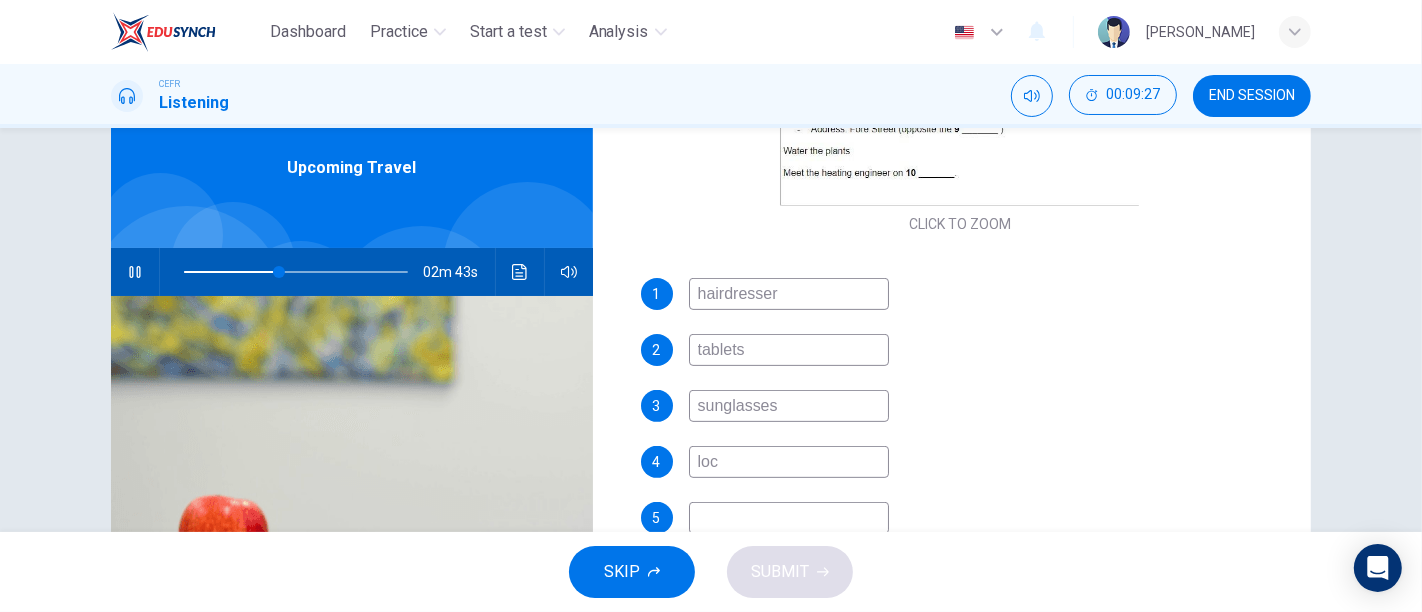 type on "lock" 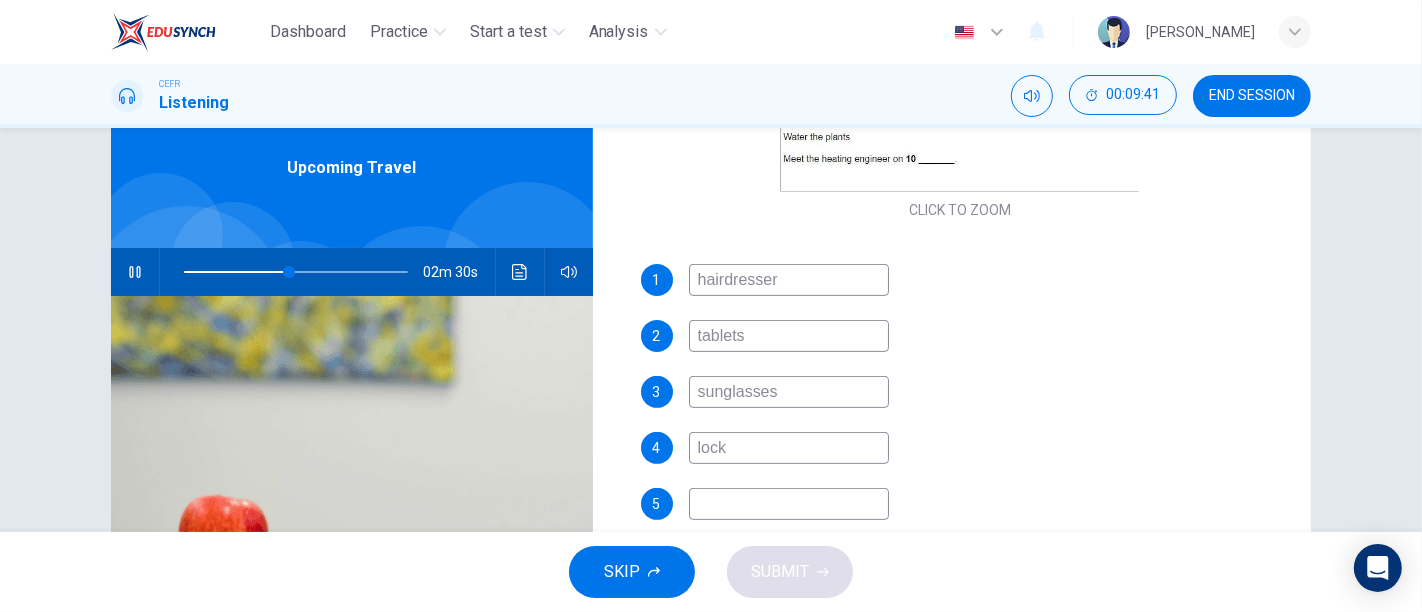 scroll, scrollTop: 581, scrollLeft: 0, axis: vertical 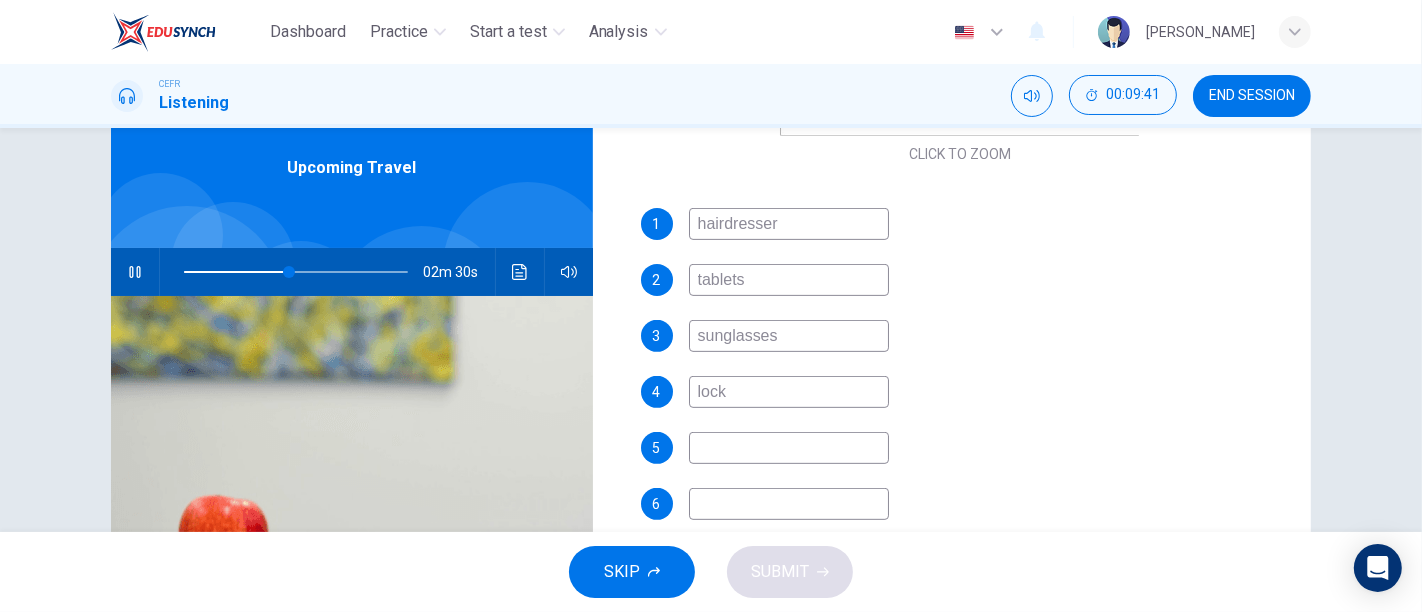 type on "47" 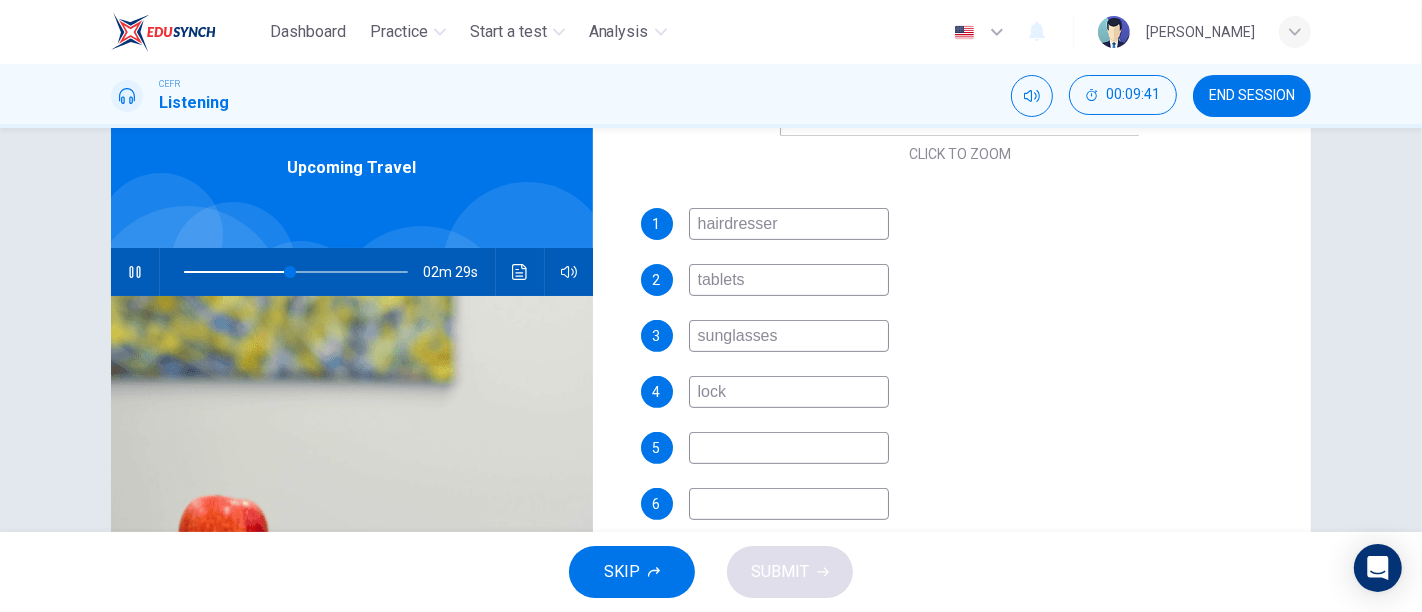 type on "lock" 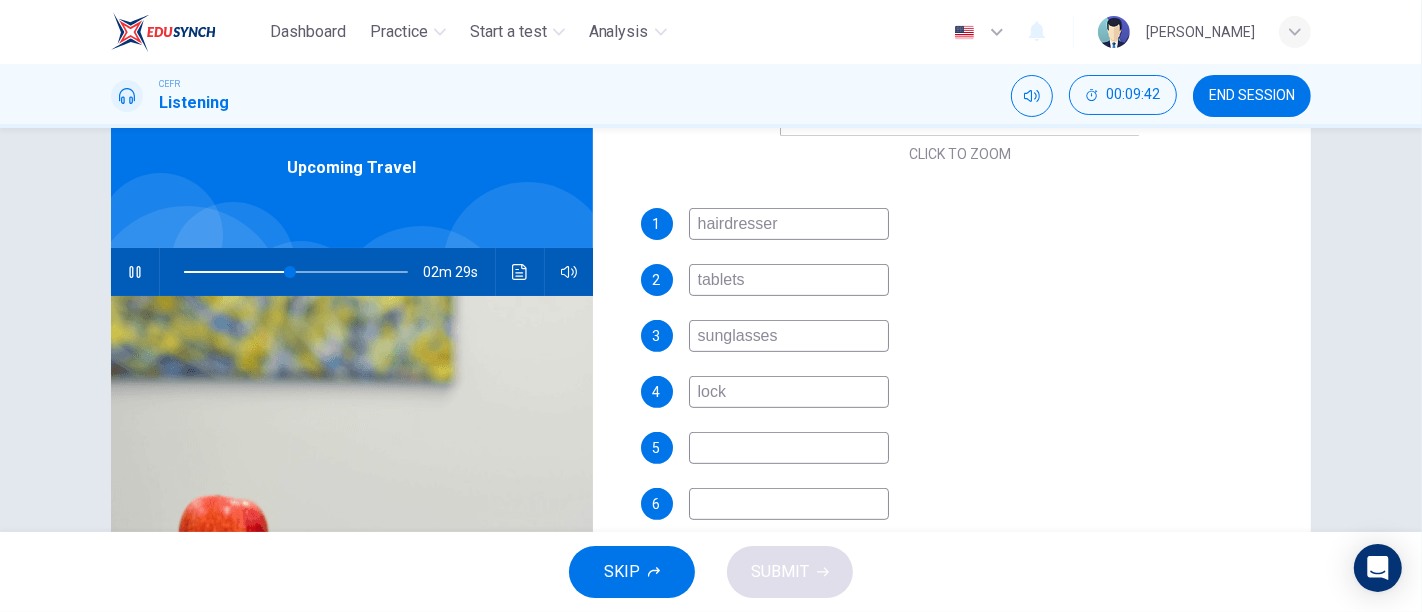 click at bounding box center [789, 448] 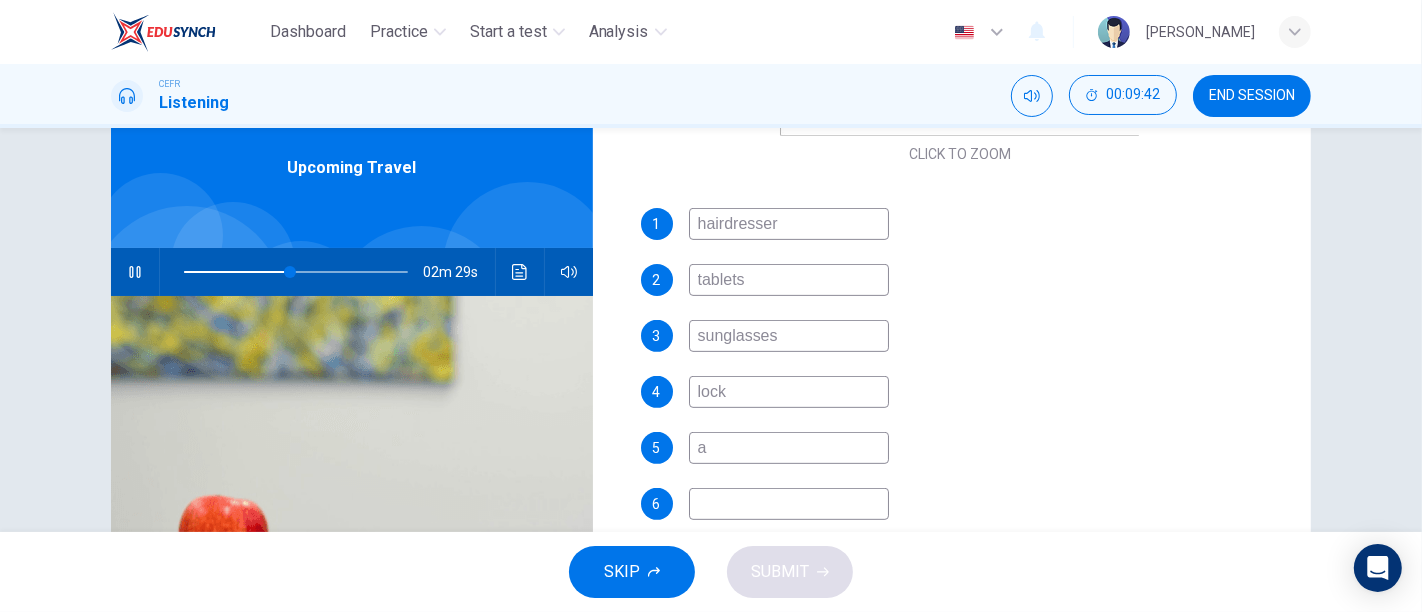 type on "48" 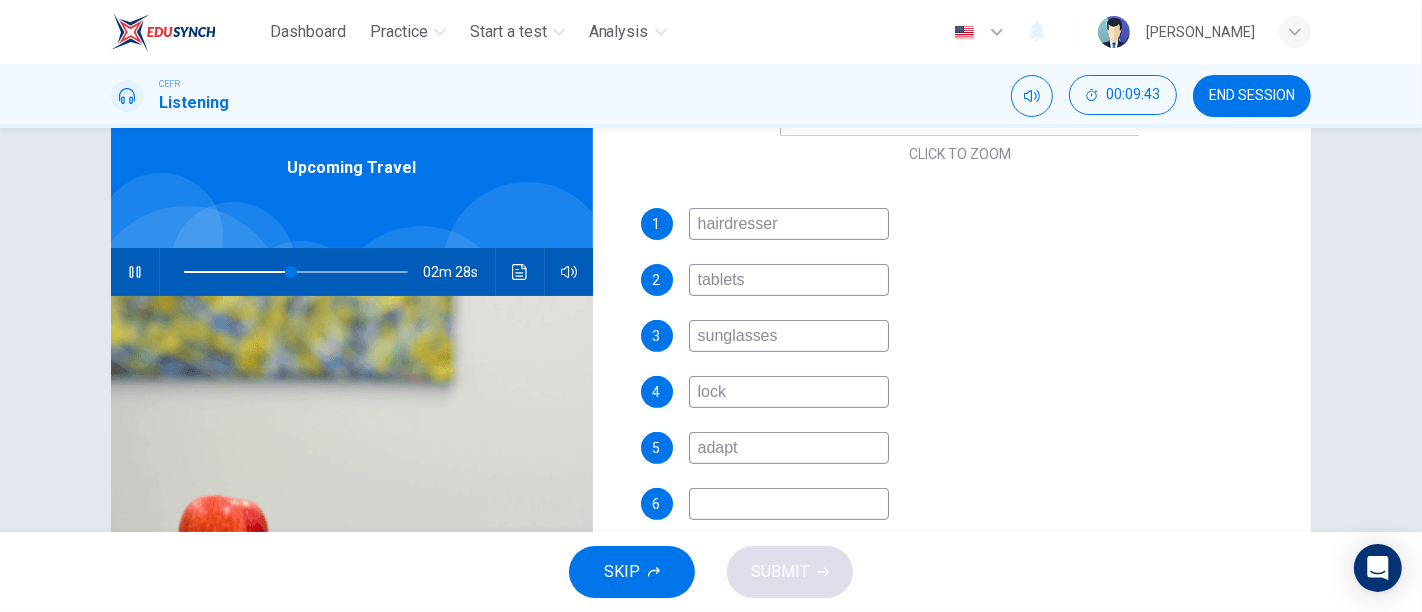 type on "adapte" 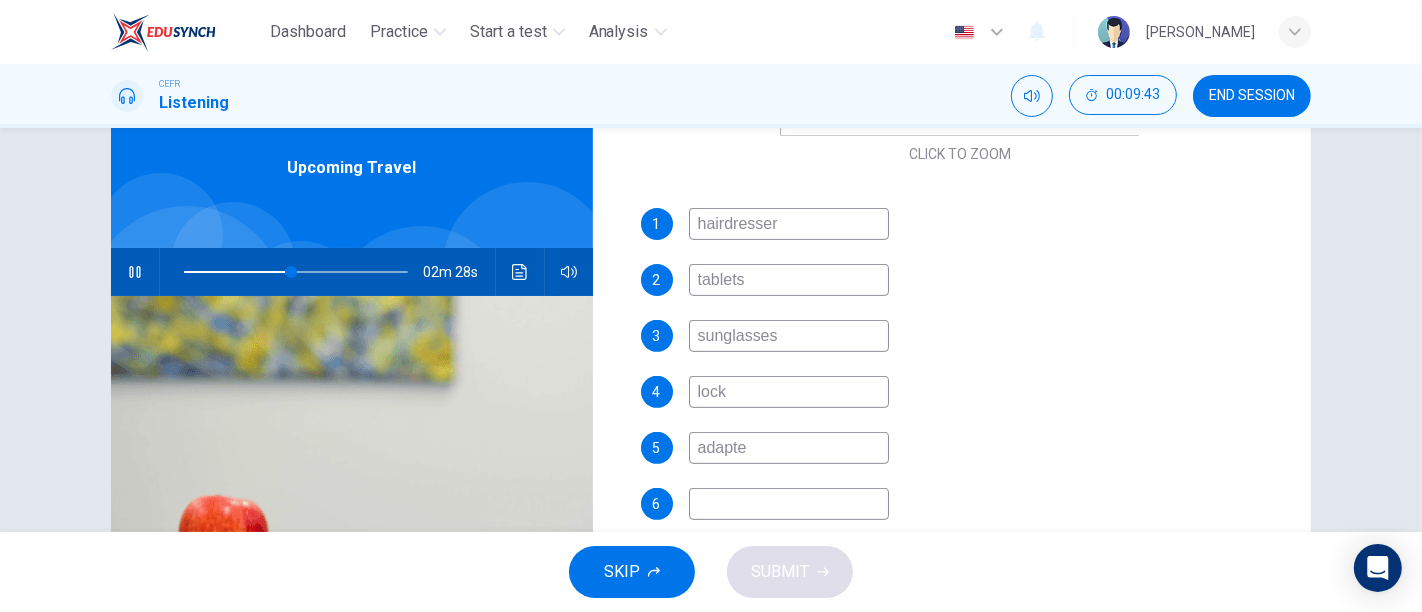 type on "48" 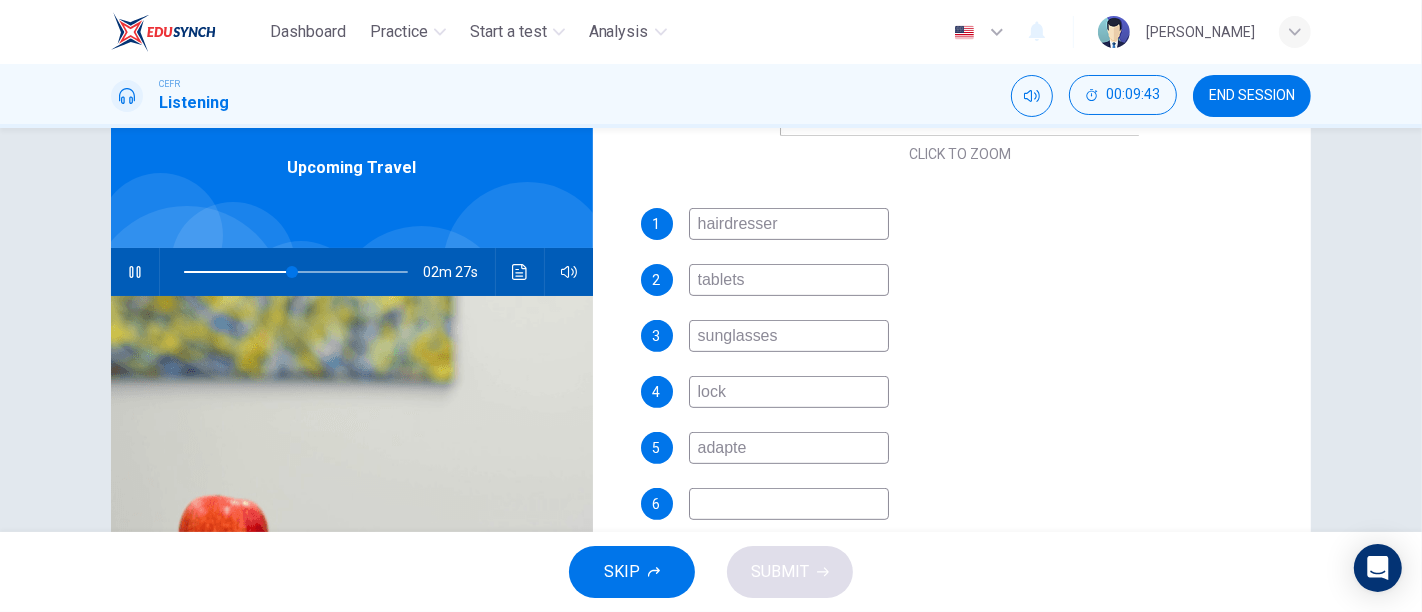 type on "adapter" 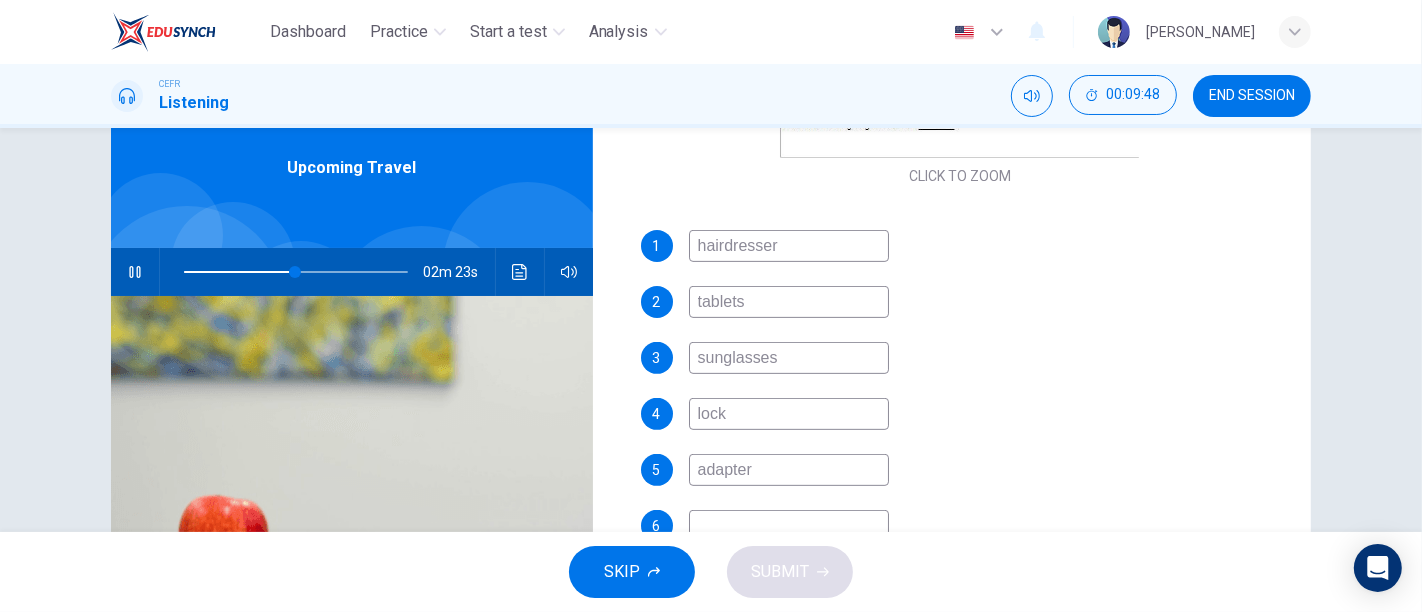 scroll, scrollTop: 581, scrollLeft: 0, axis: vertical 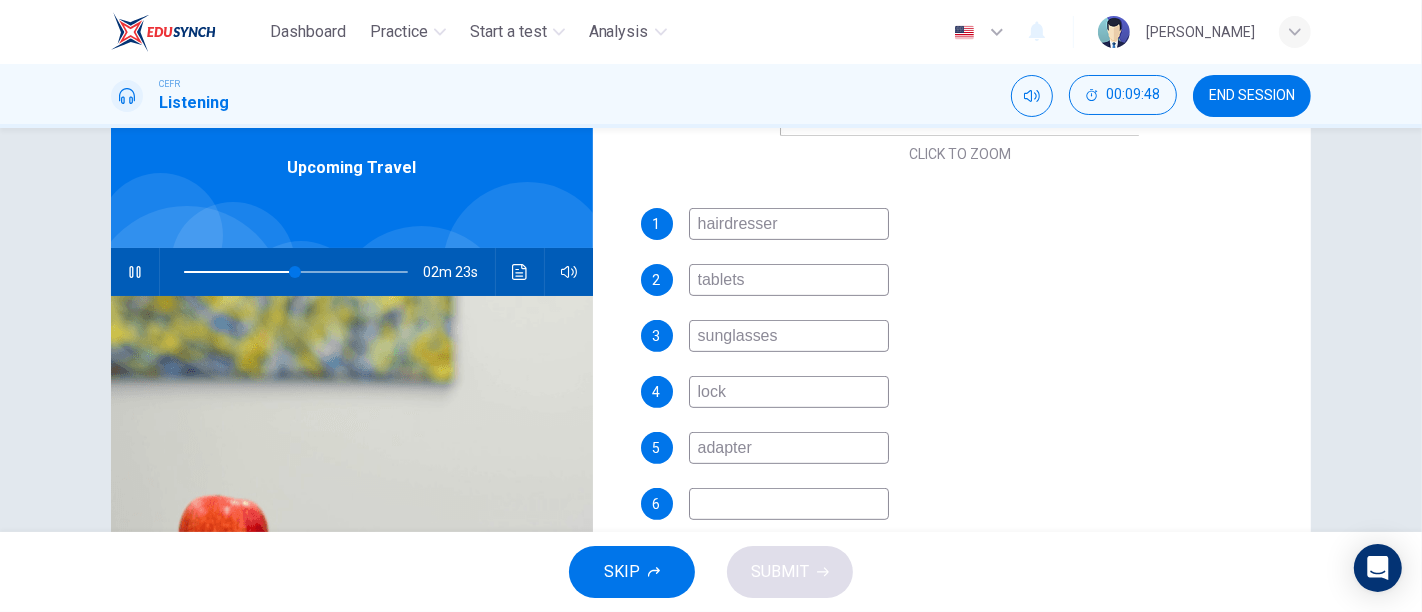 type on "50" 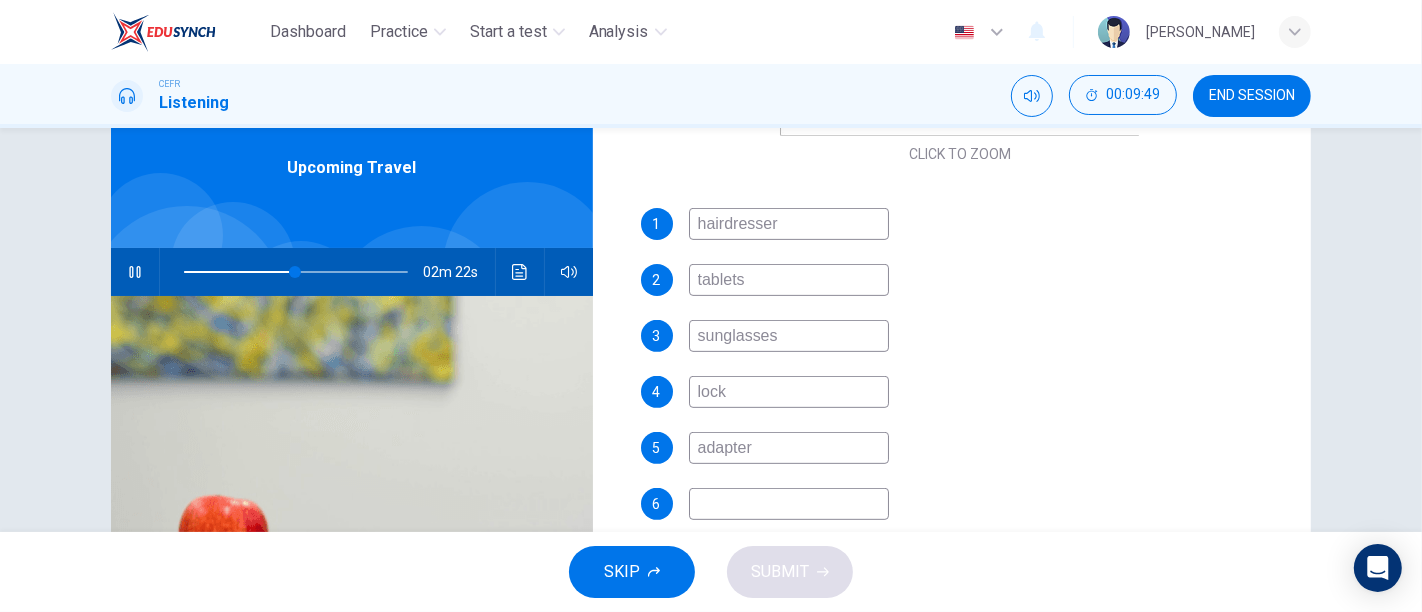 type on "adapter" 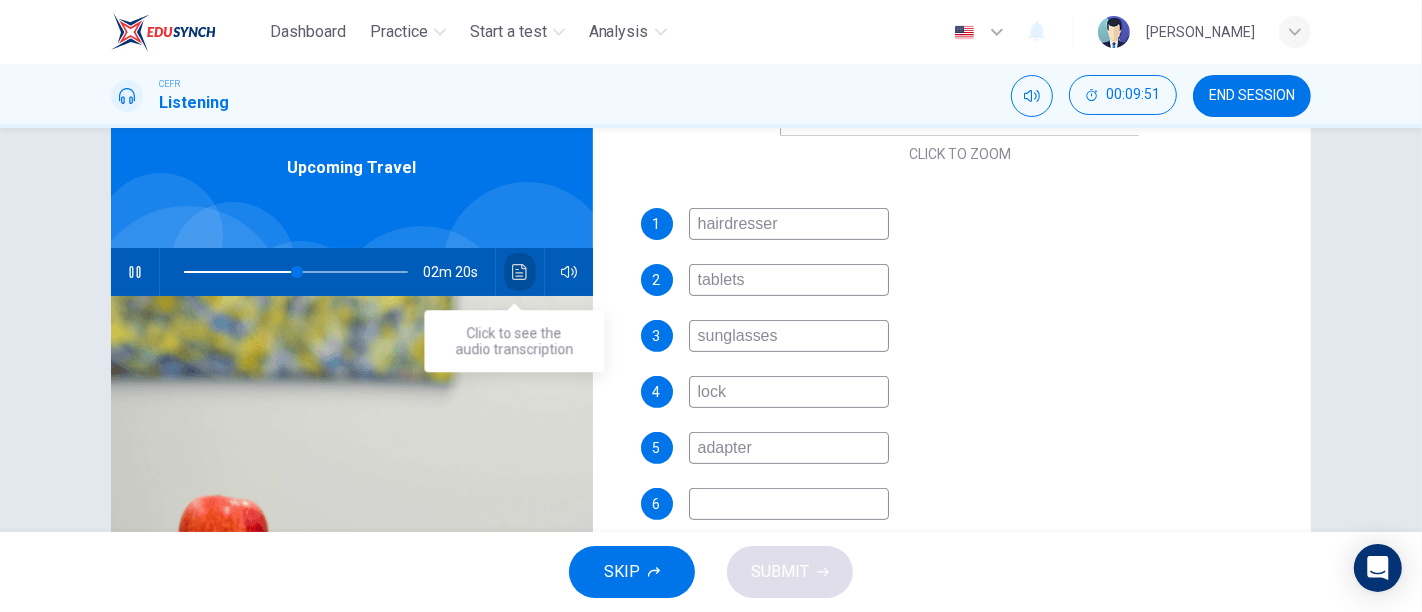 click 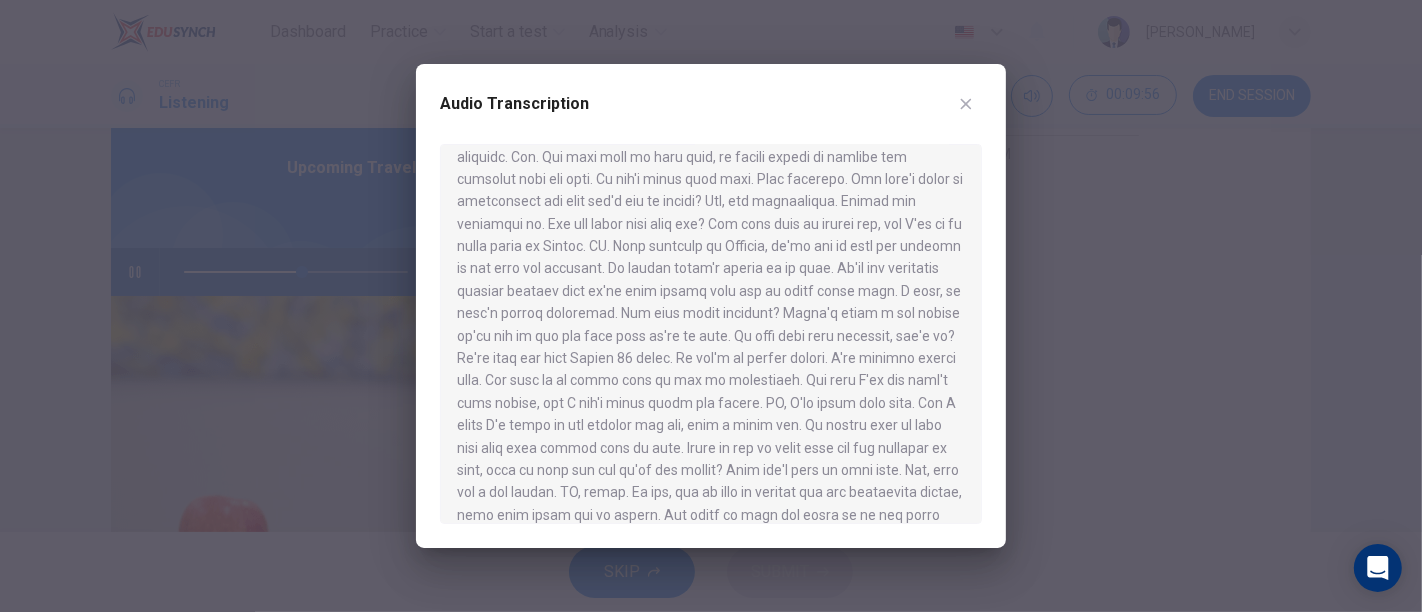scroll, scrollTop: 223, scrollLeft: 0, axis: vertical 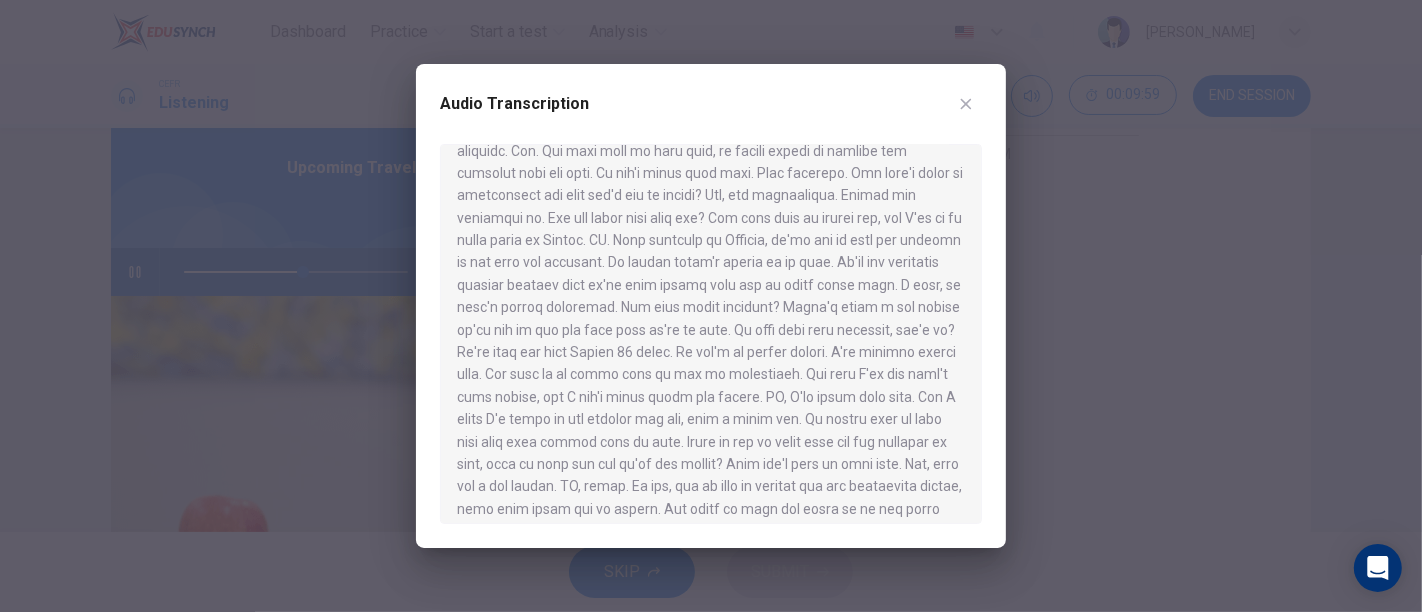 click at bounding box center [711, 306] 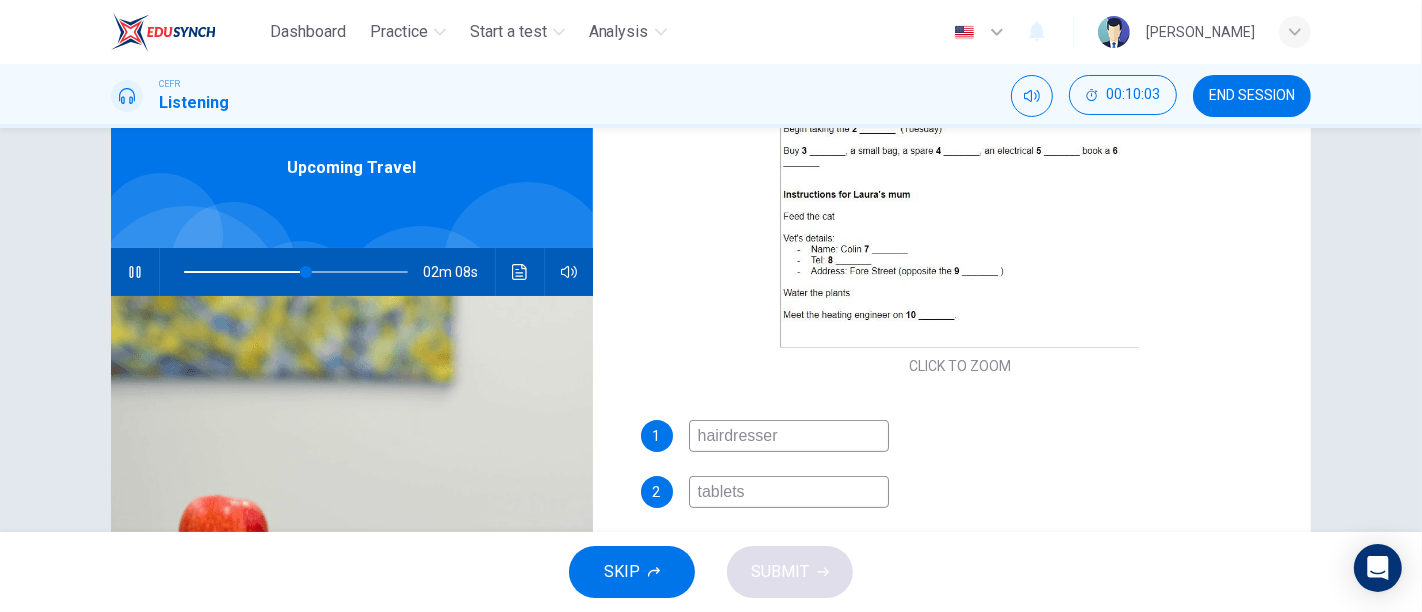 scroll, scrollTop: 581, scrollLeft: 0, axis: vertical 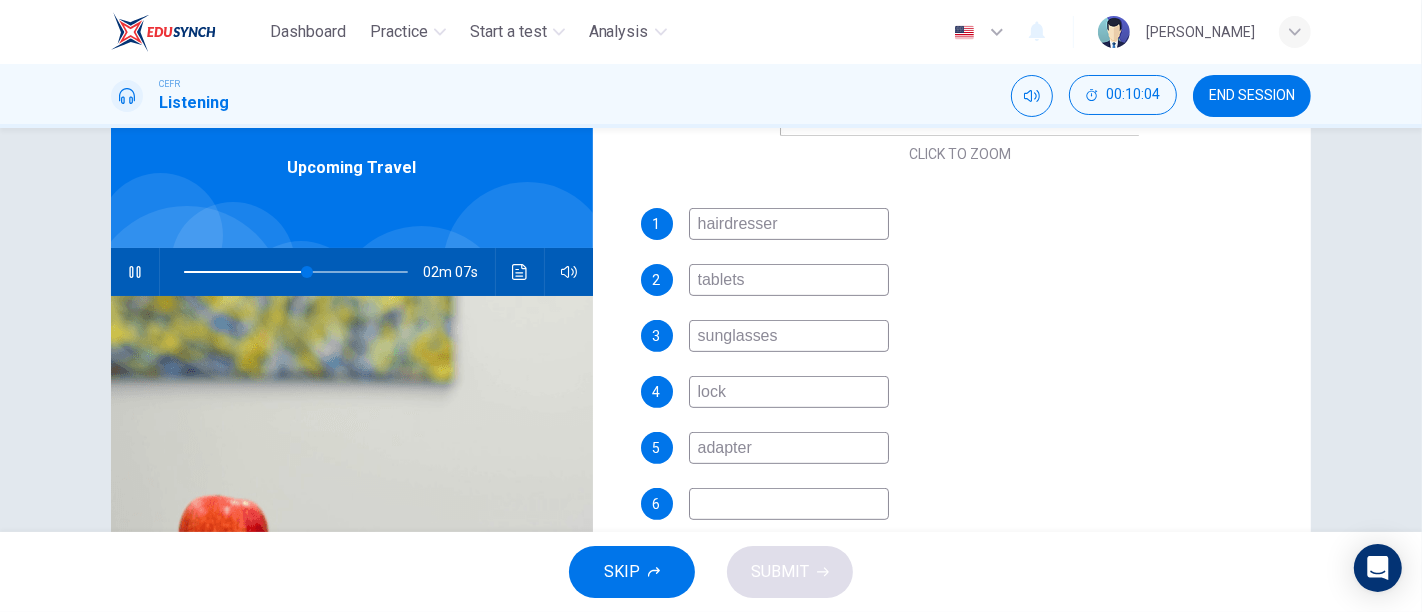 click at bounding box center [789, 504] 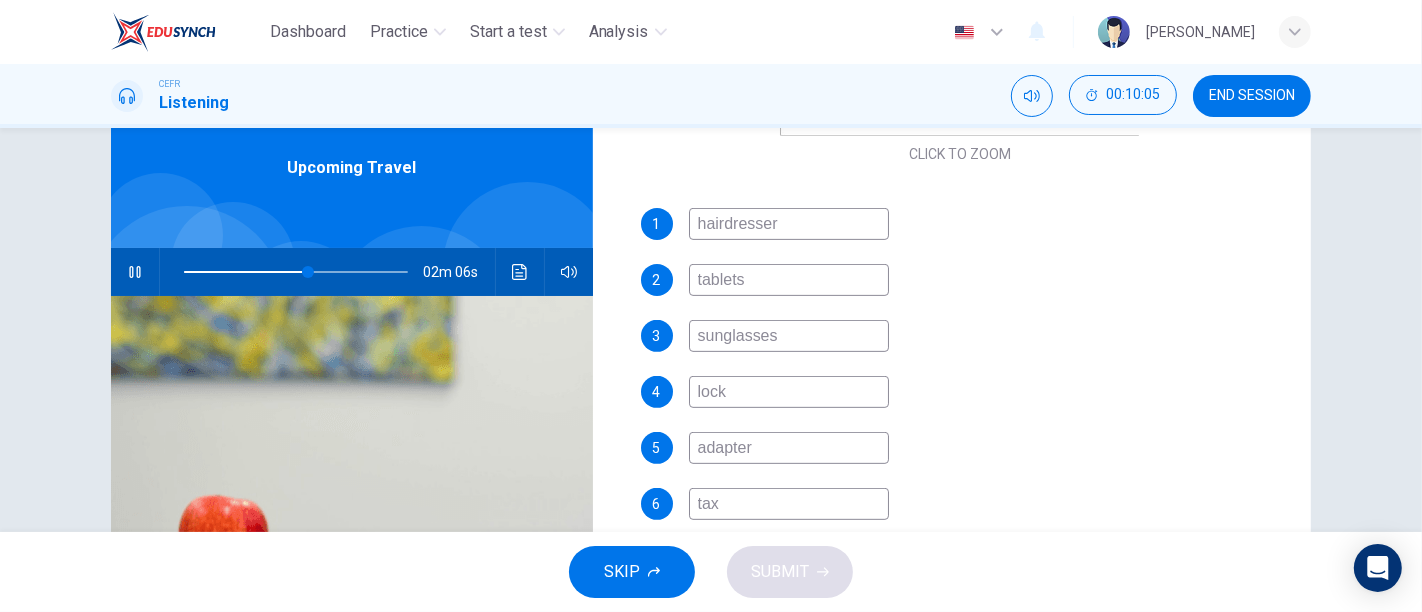 type on "taxi" 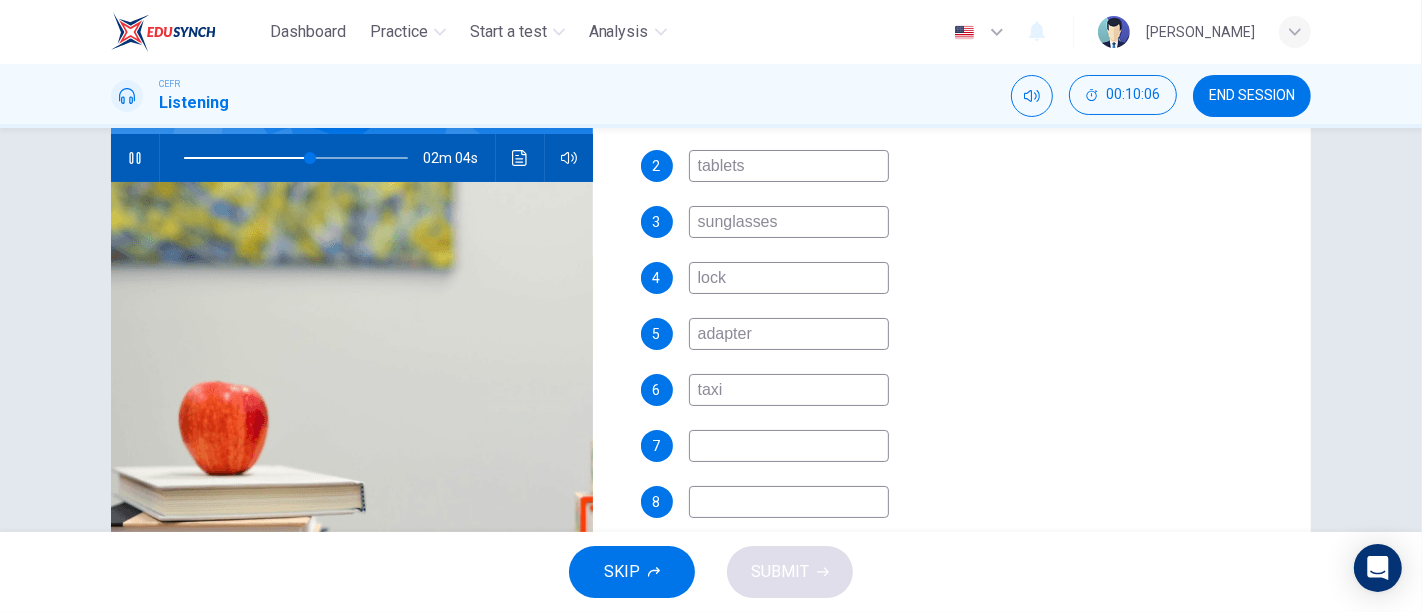 scroll, scrollTop: 195, scrollLeft: 0, axis: vertical 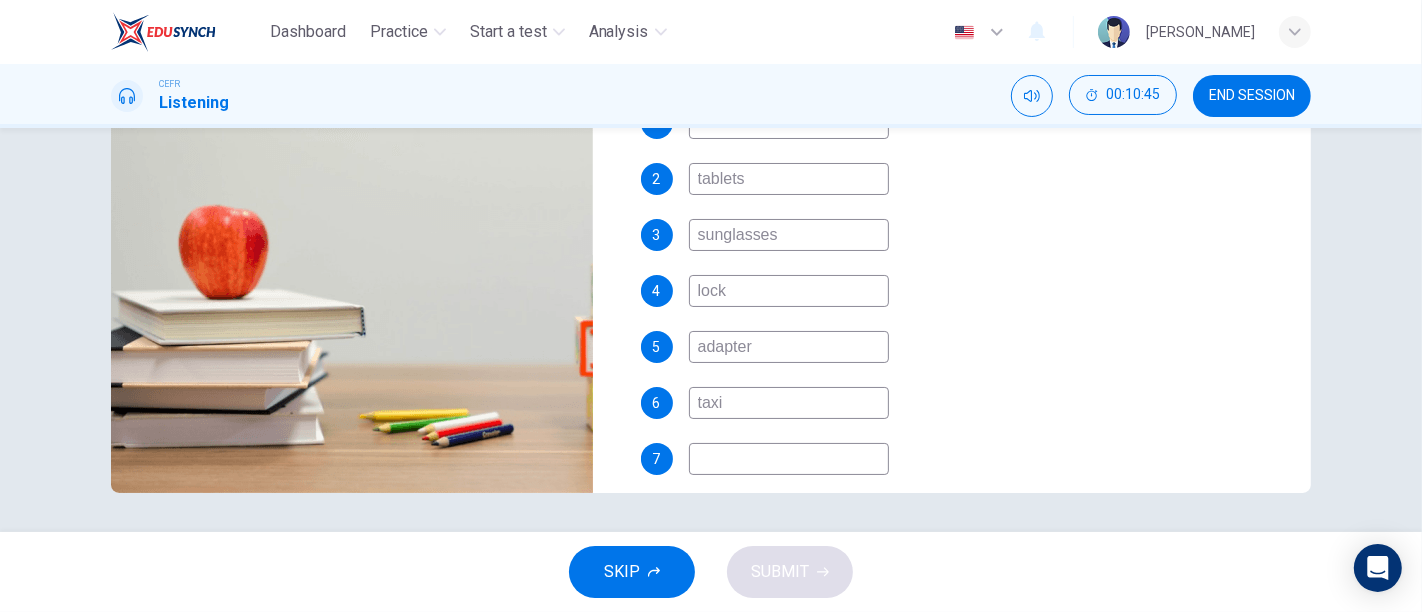 type on "70" 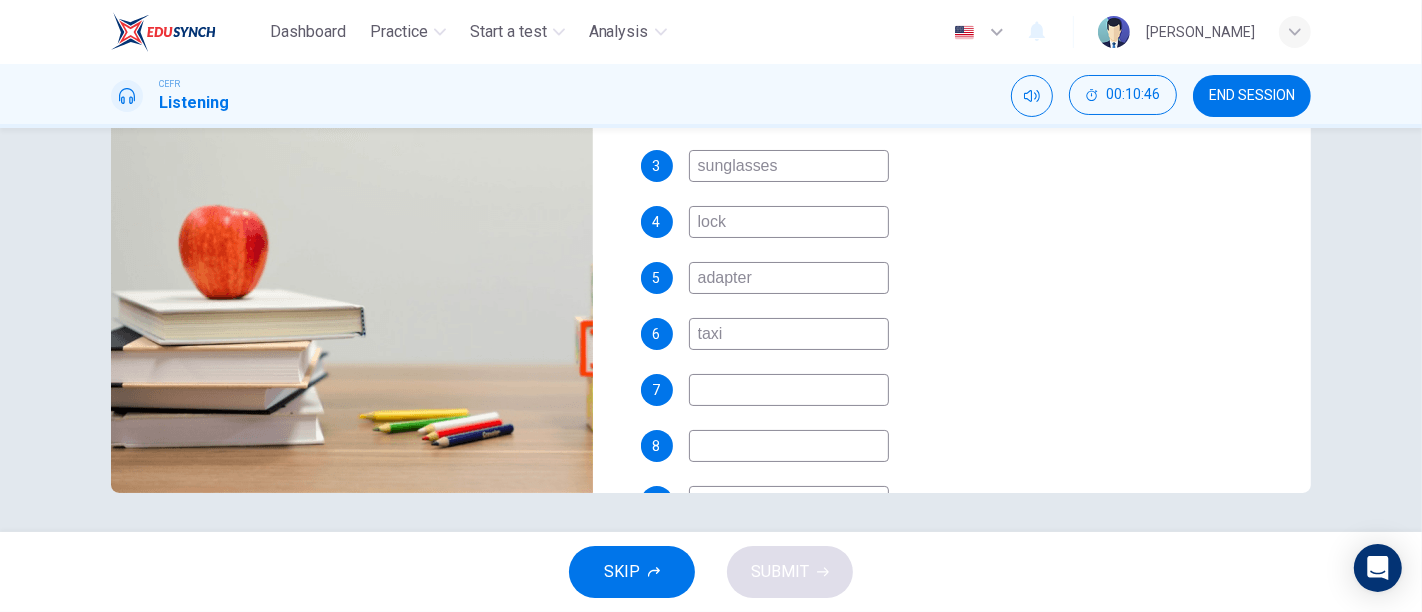 type on "taxi" 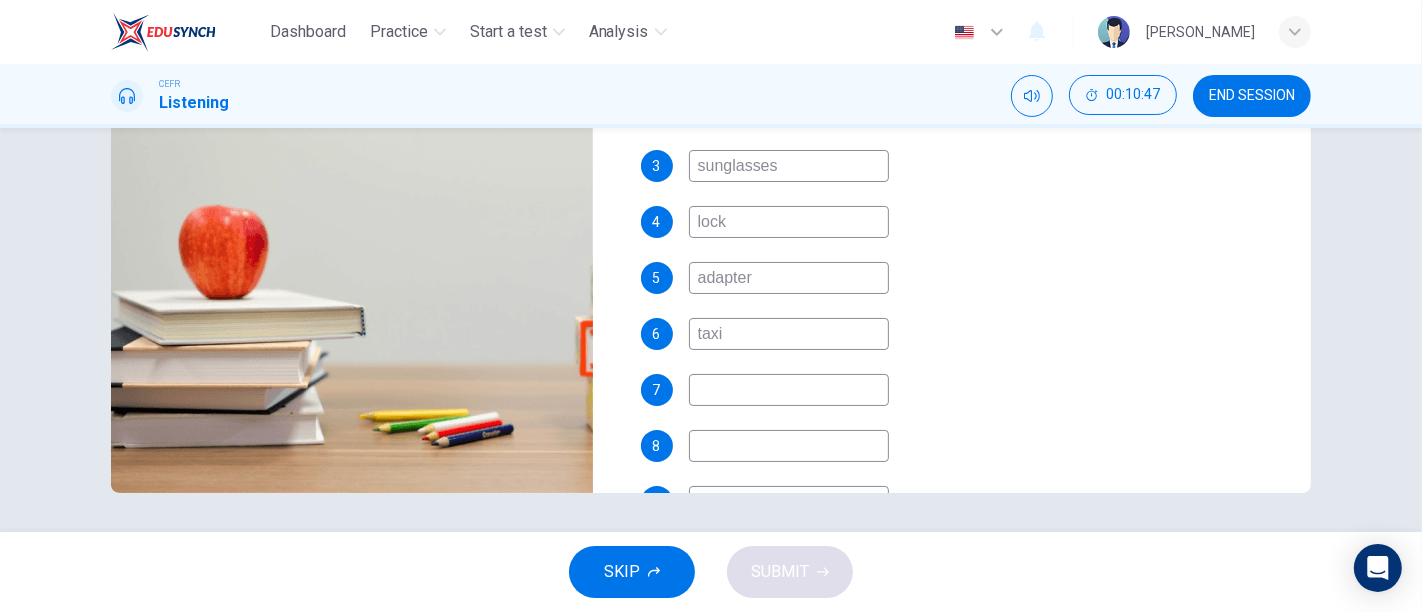 type on "j" 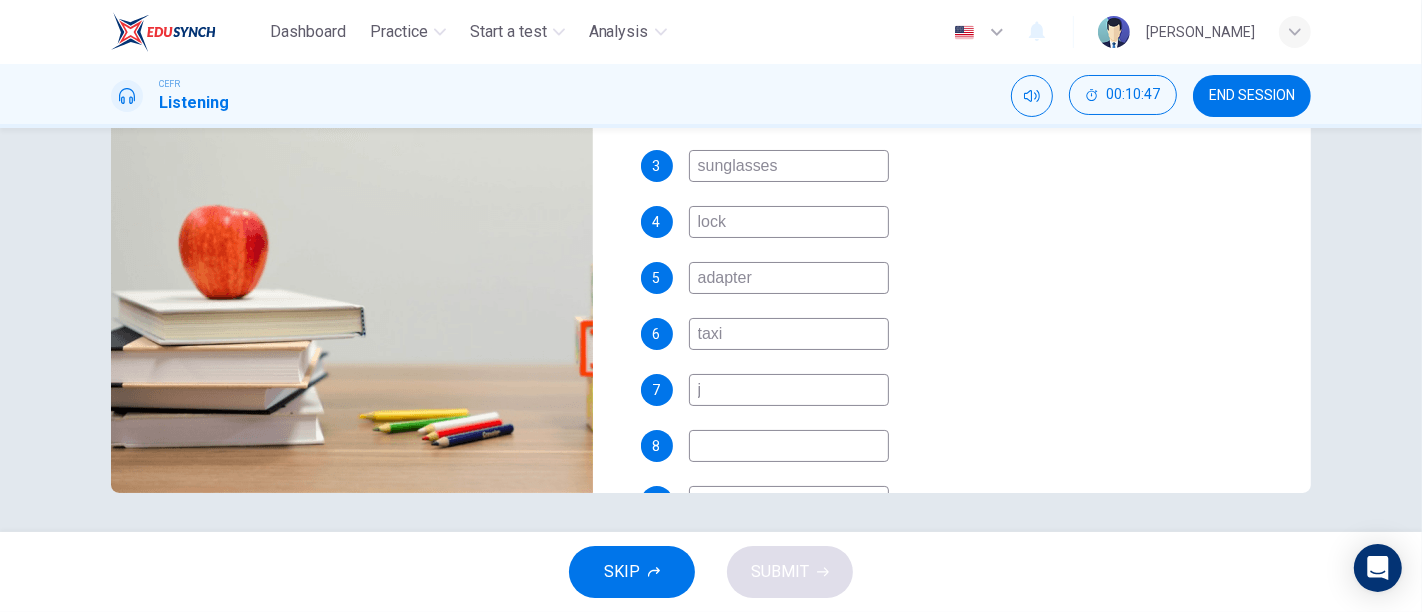 type on "71" 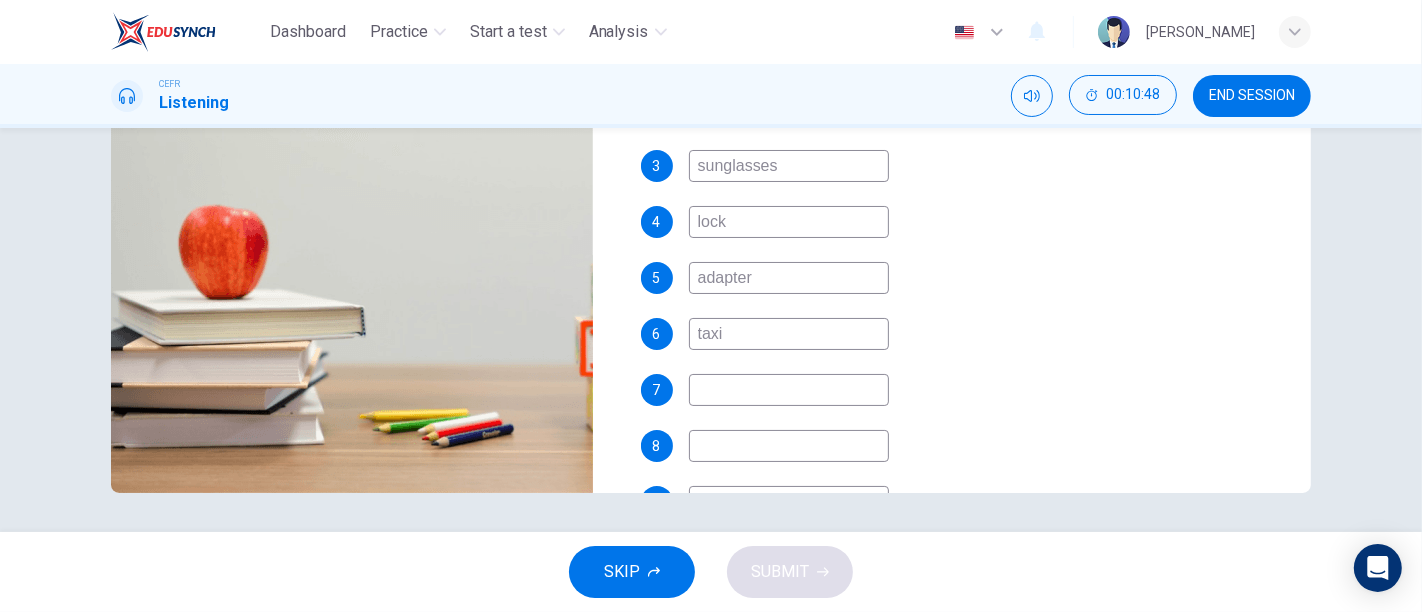 type on "71" 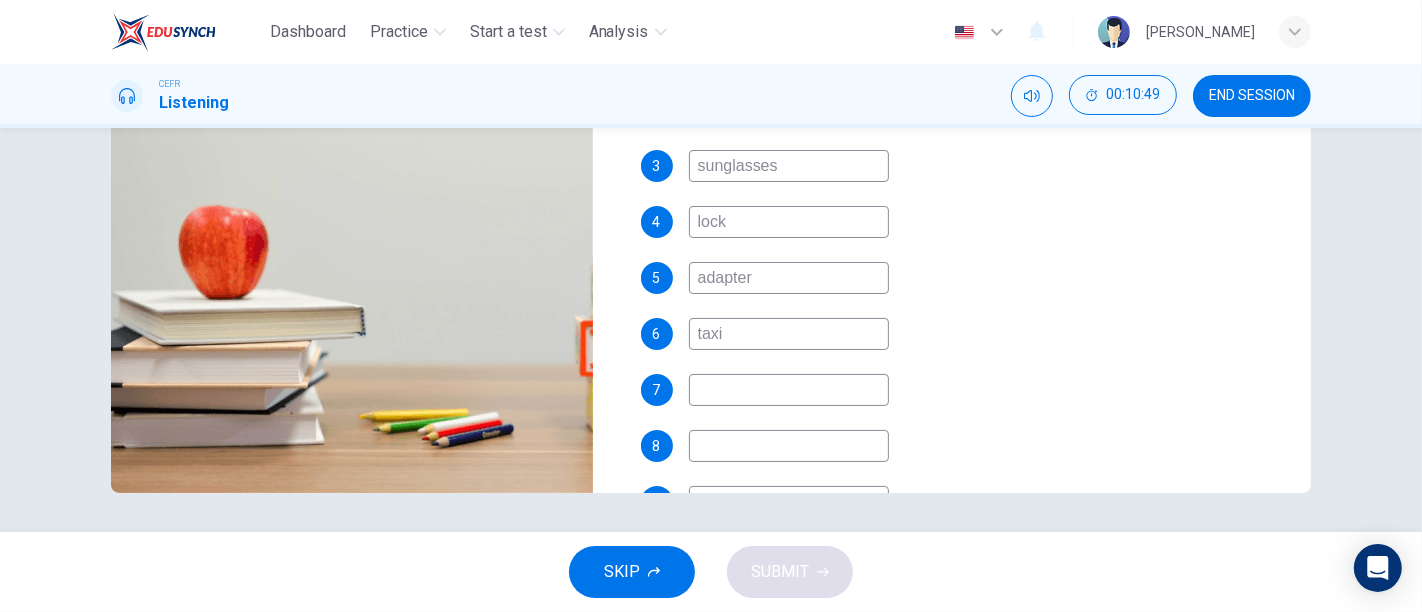 type on "J" 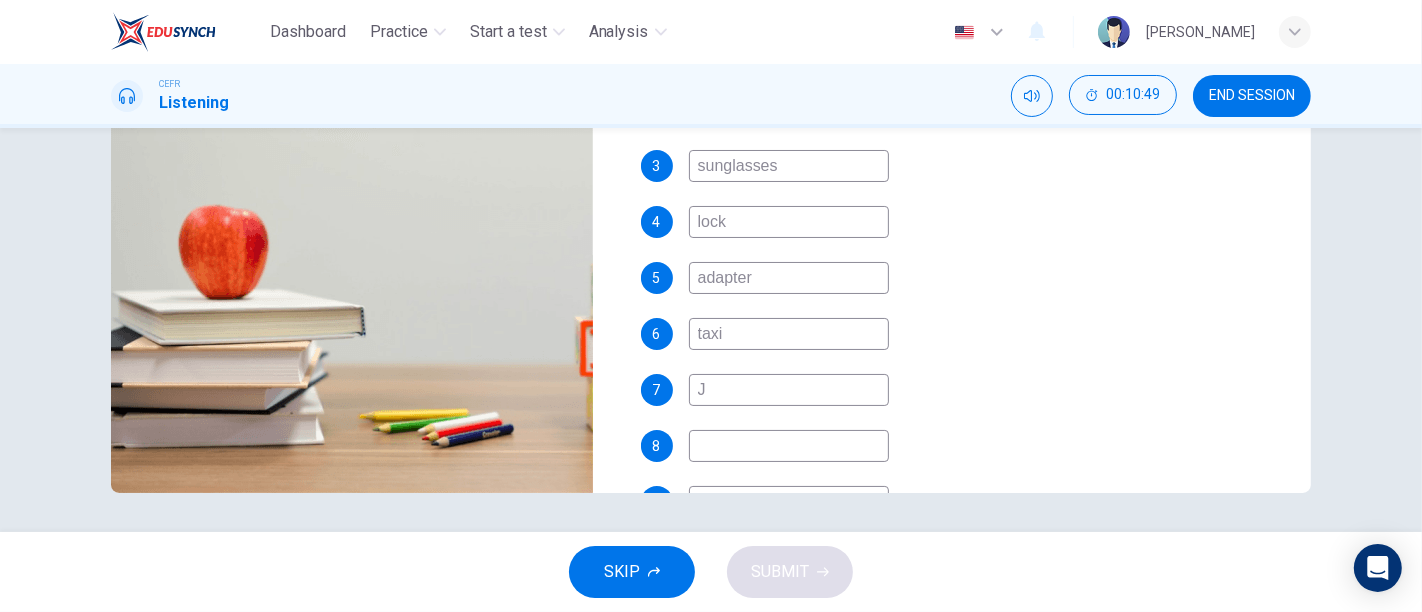 type on "71" 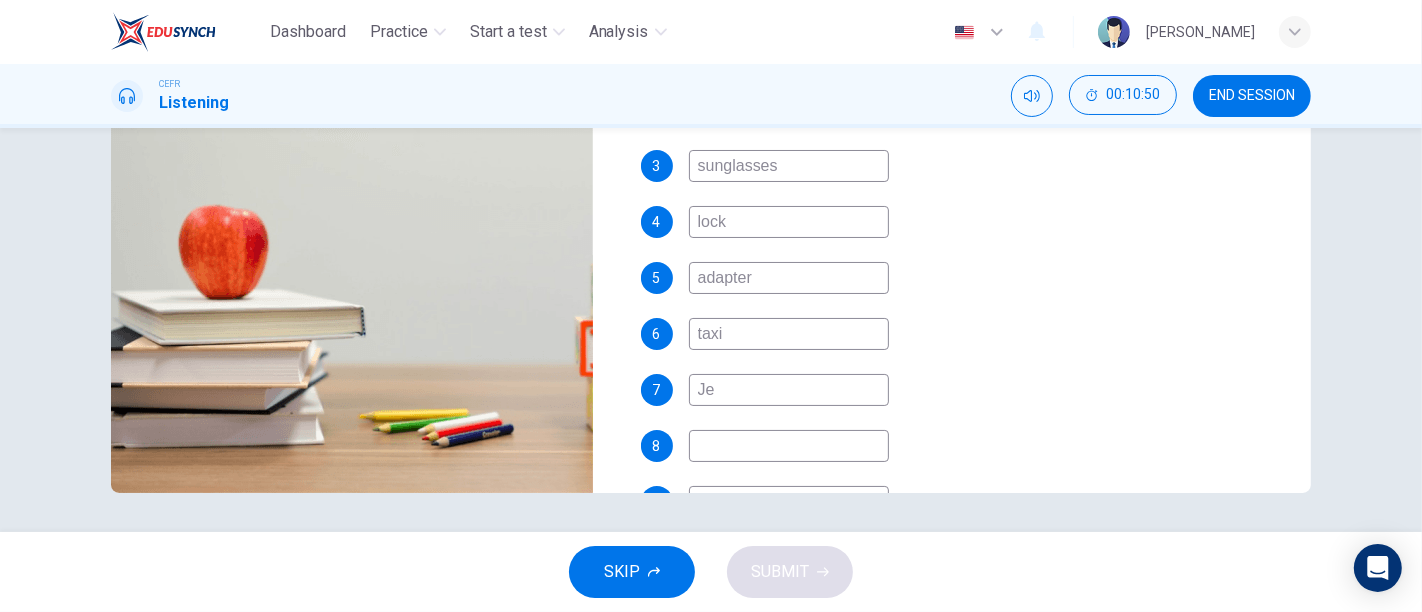 type on "Jef" 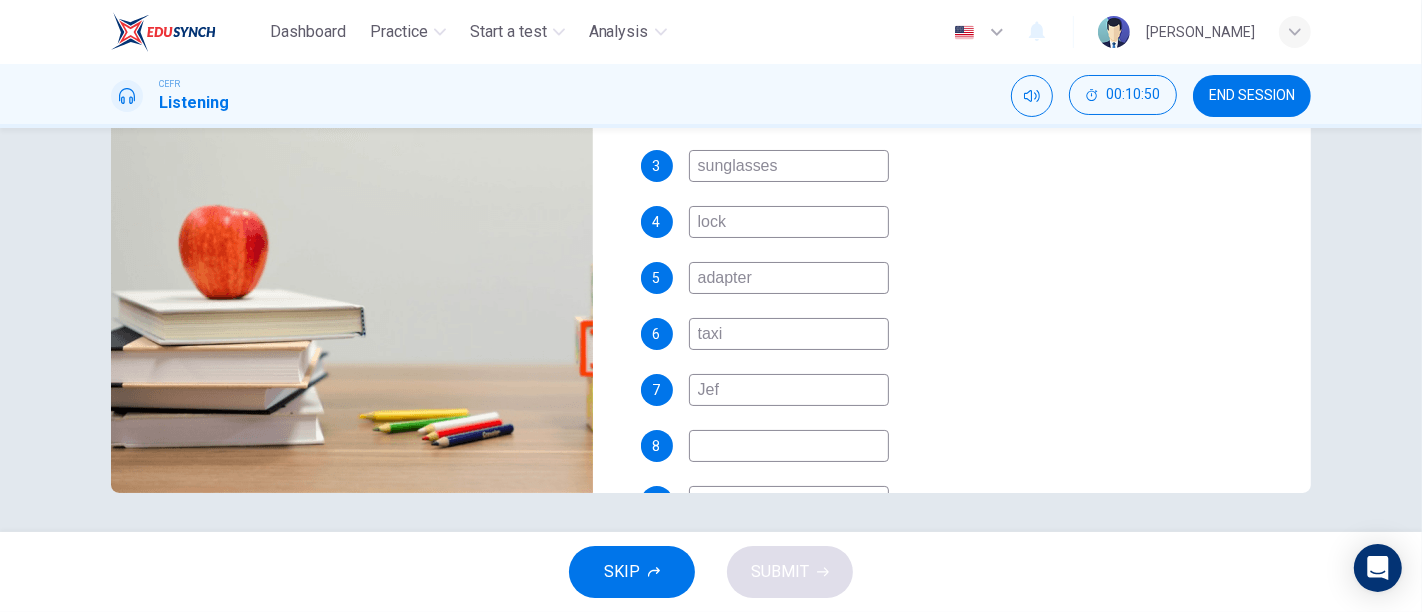 type on "72" 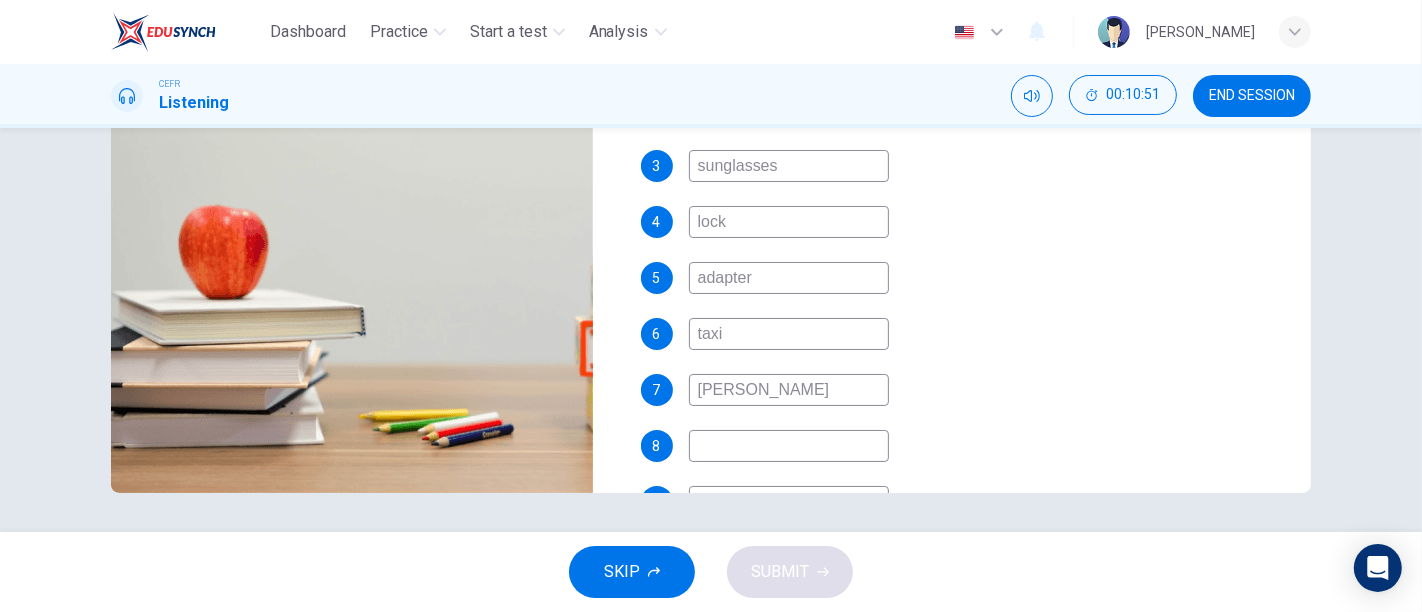 type on "72" 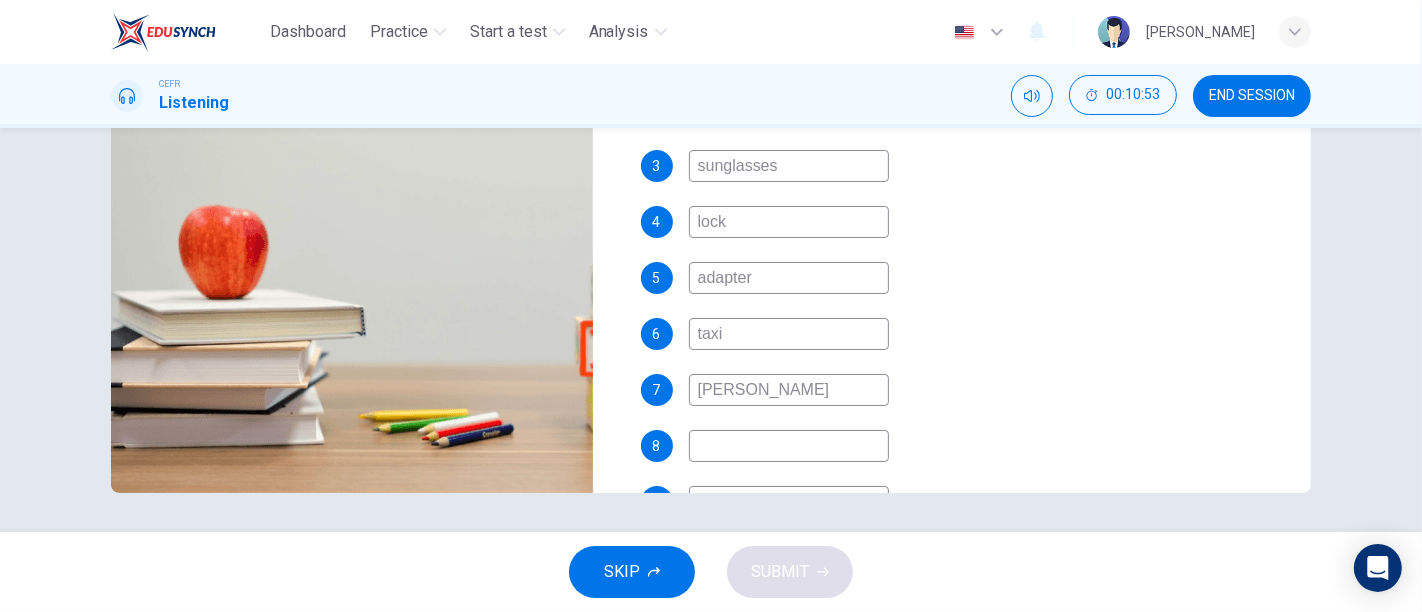type on "73" 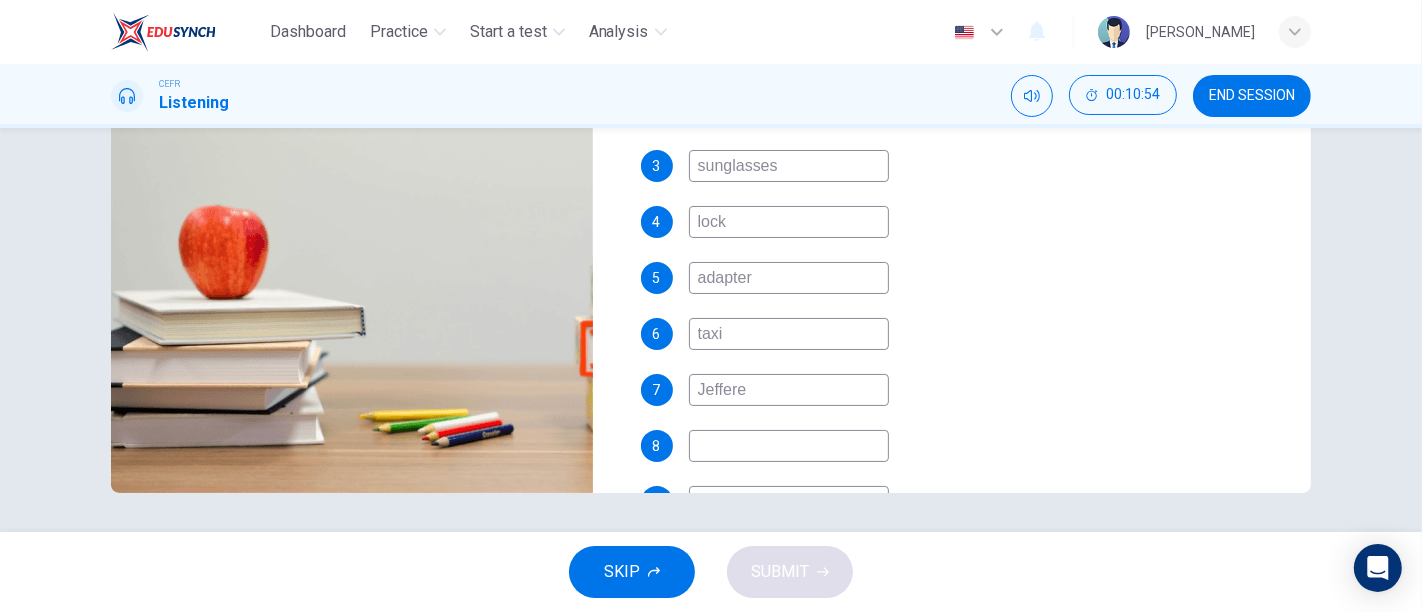 type on "Jefferer" 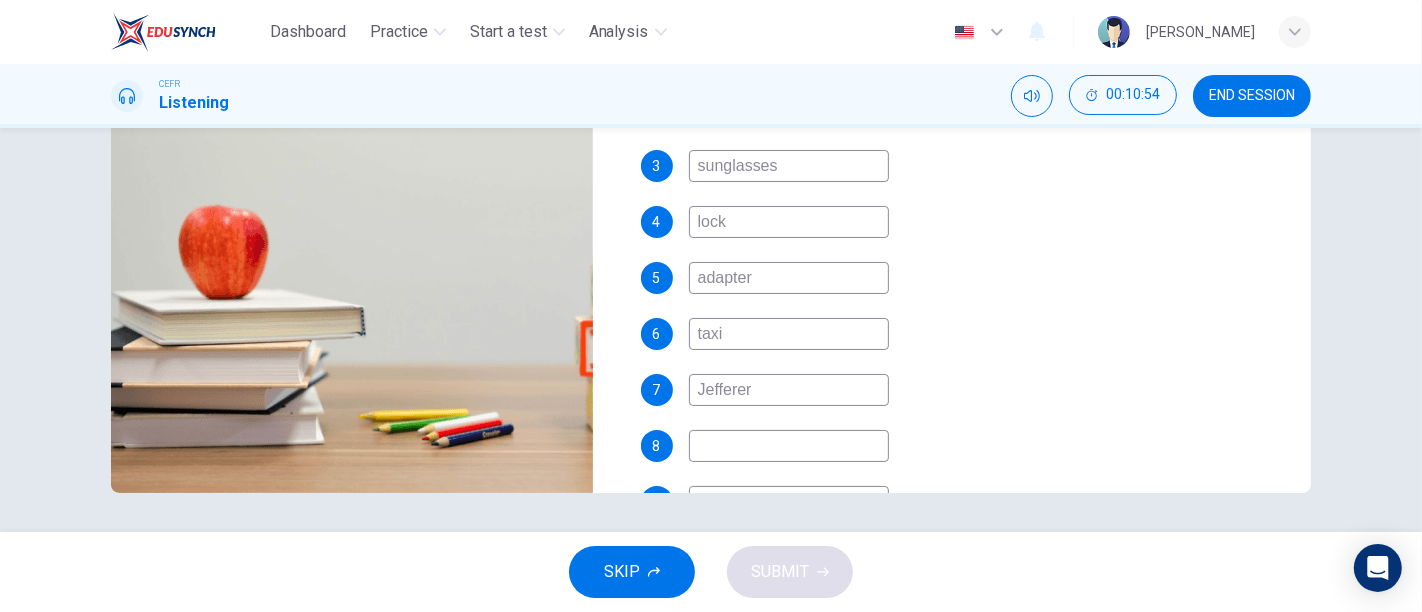 type on "73" 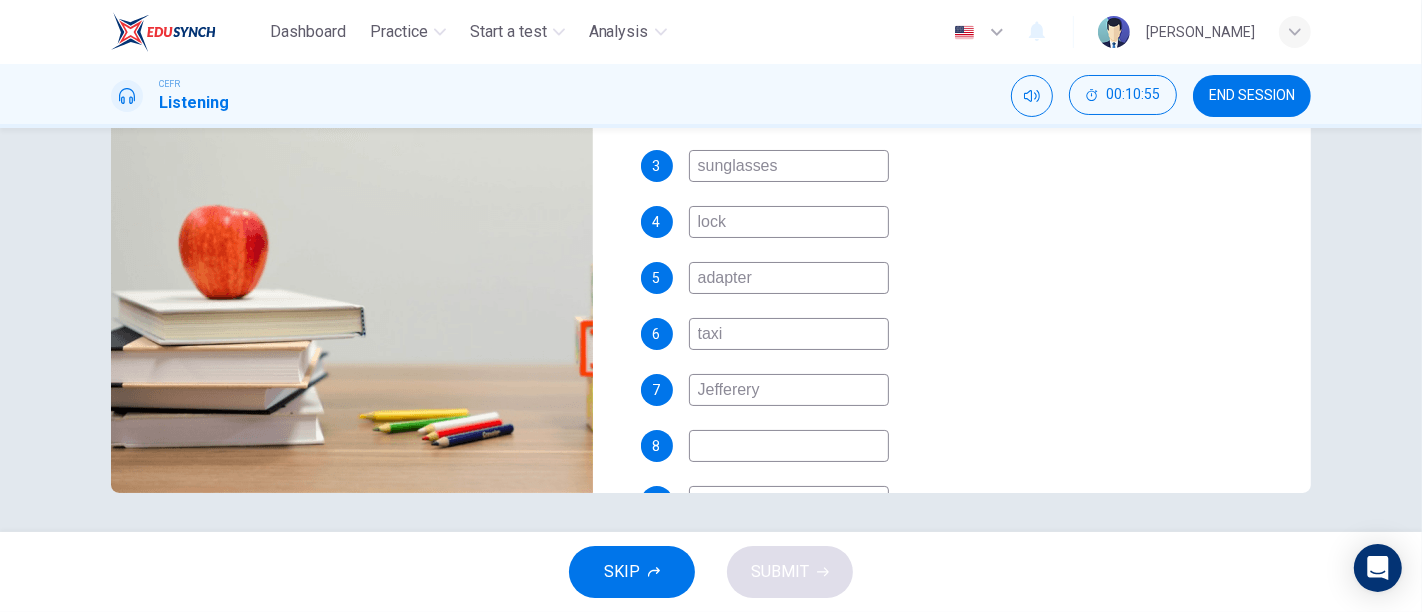 type on "73" 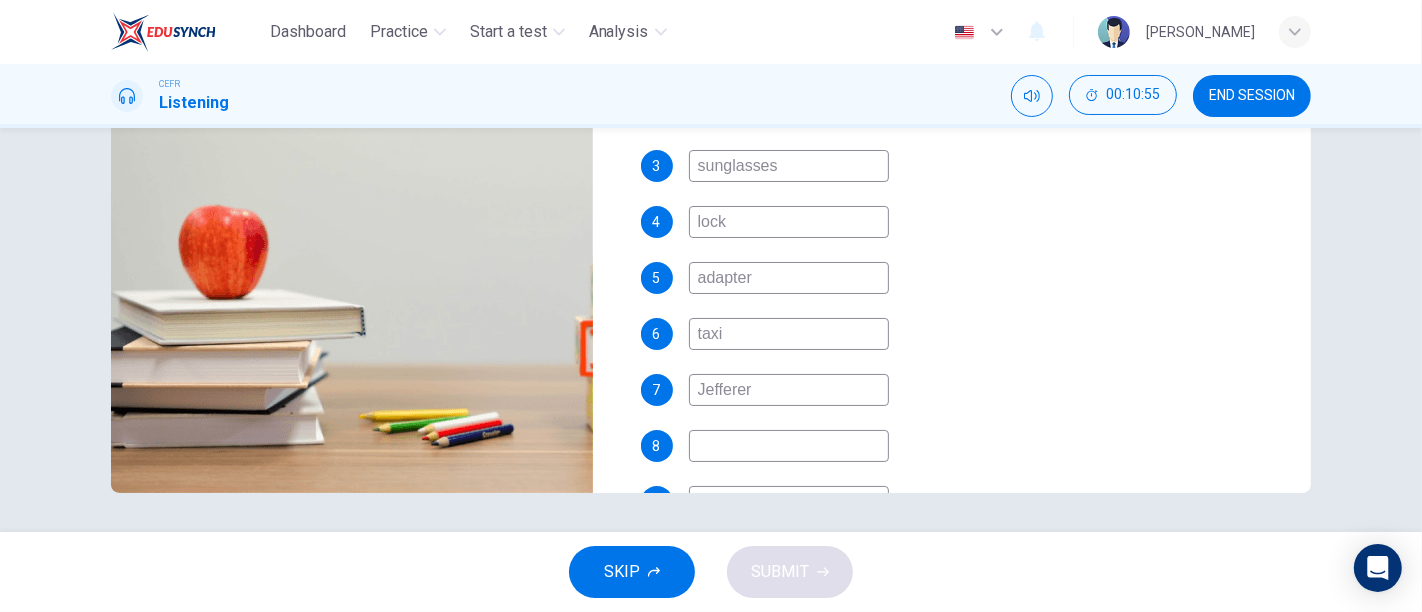 type on "Jeffere" 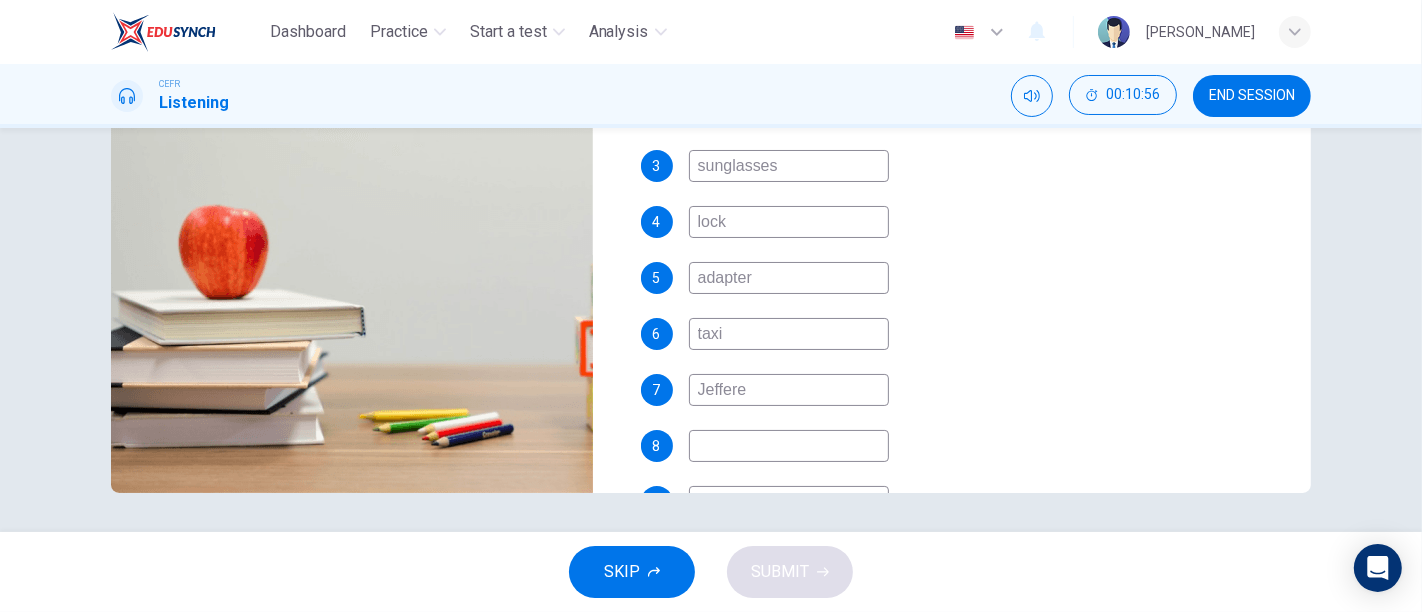 type on "74" 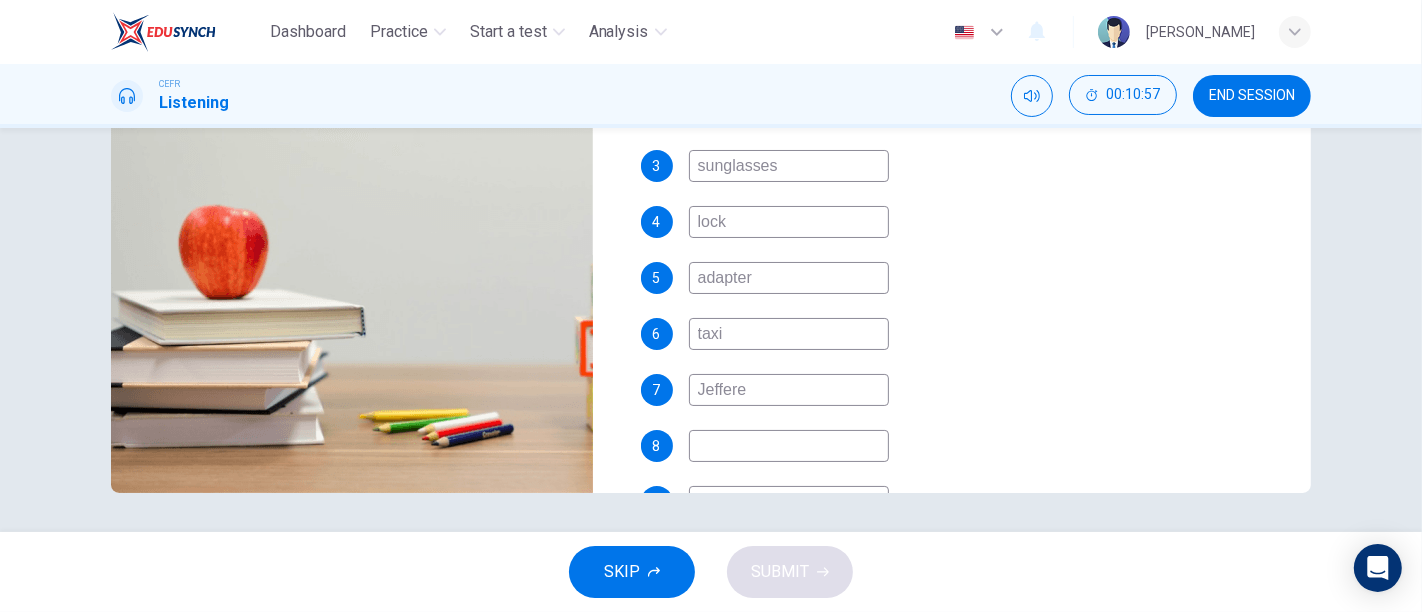 type on "Jefferey" 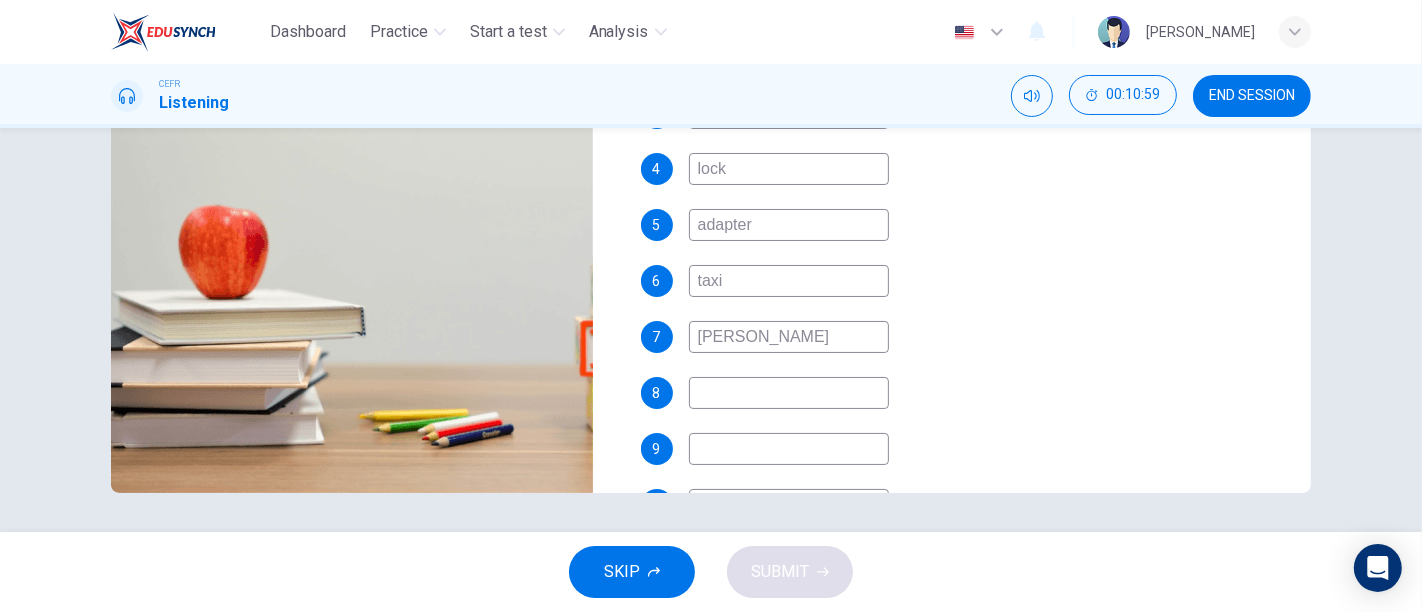 scroll, scrollTop: 581, scrollLeft: 0, axis: vertical 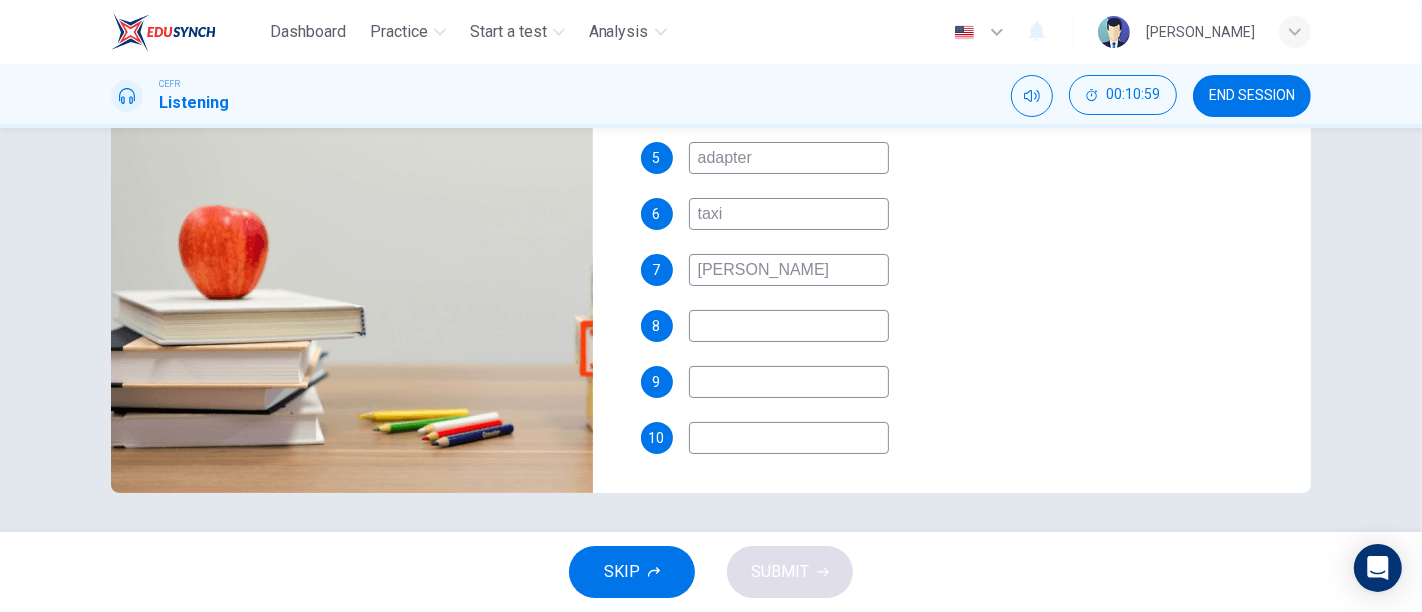 type on "75" 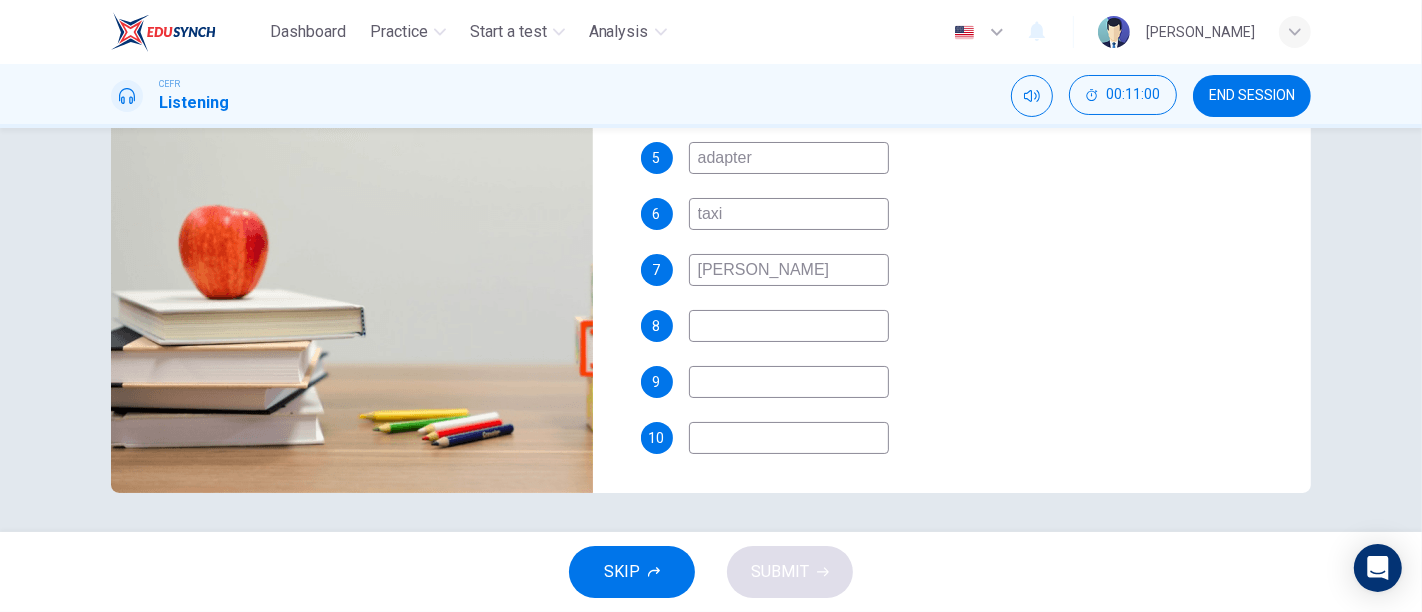 click at bounding box center (789, 326) 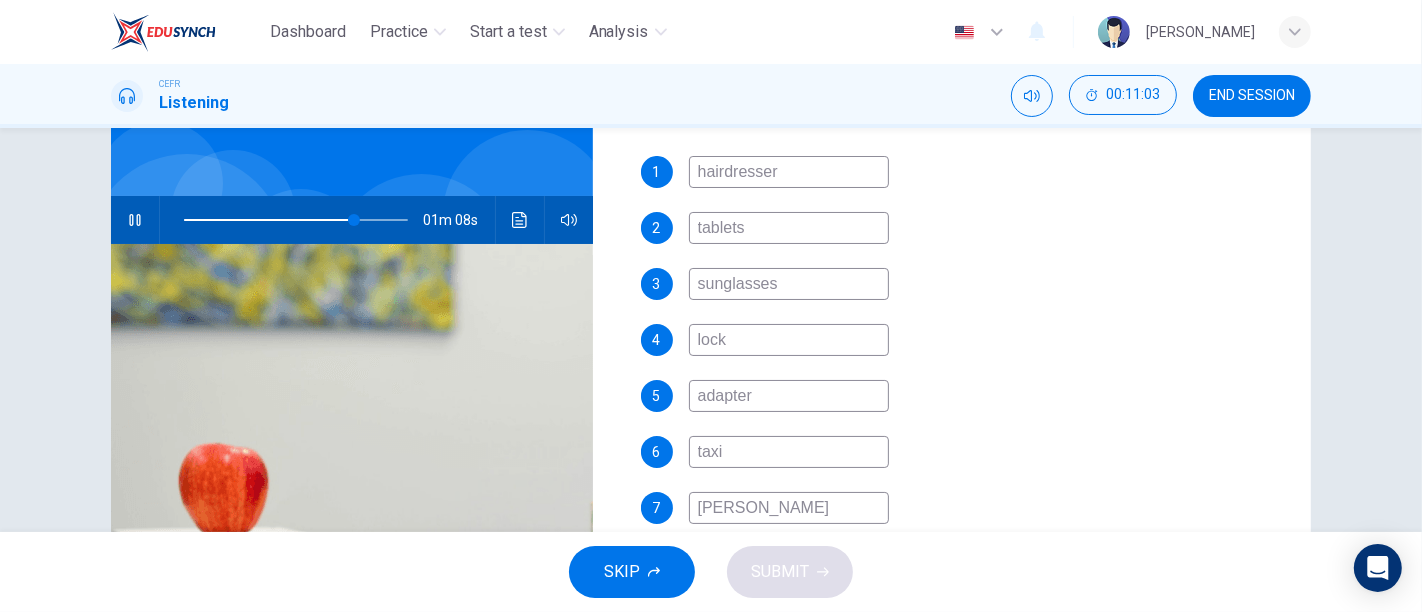 scroll, scrollTop: 129, scrollLeft: 0, axis: vertical 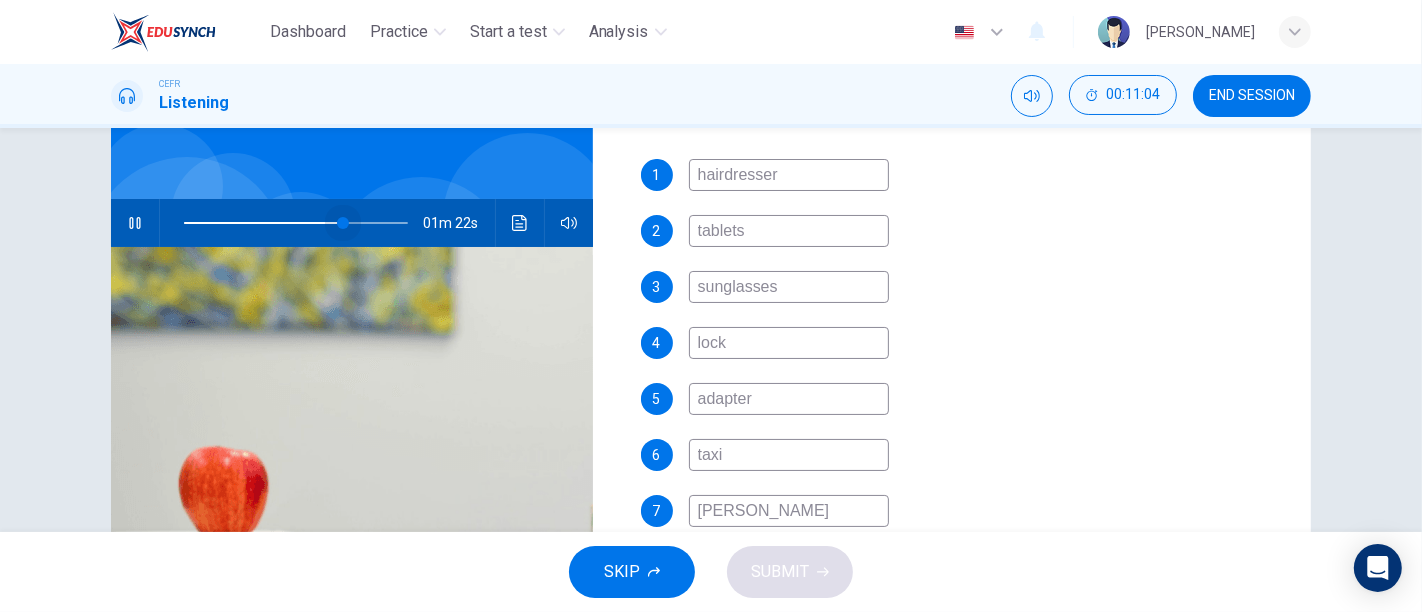 click at bounding box center [343, 223] 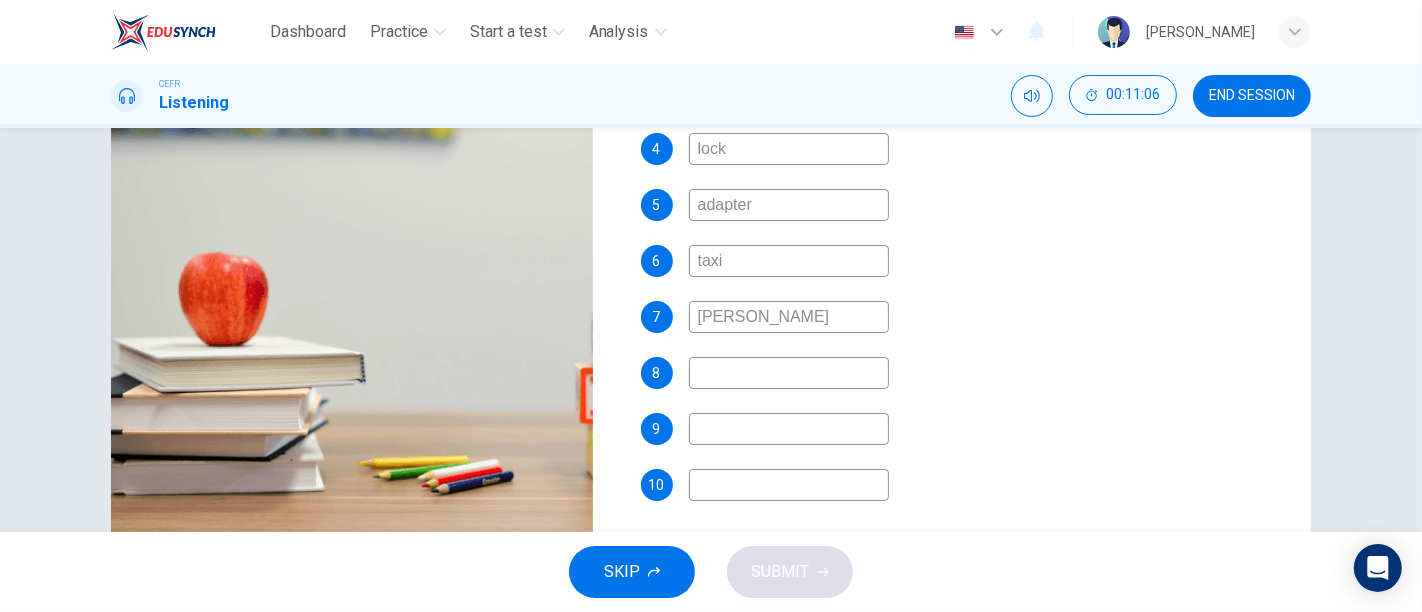 scroll, scrollTop: 325, scrollLeft: 0, axis: vertical 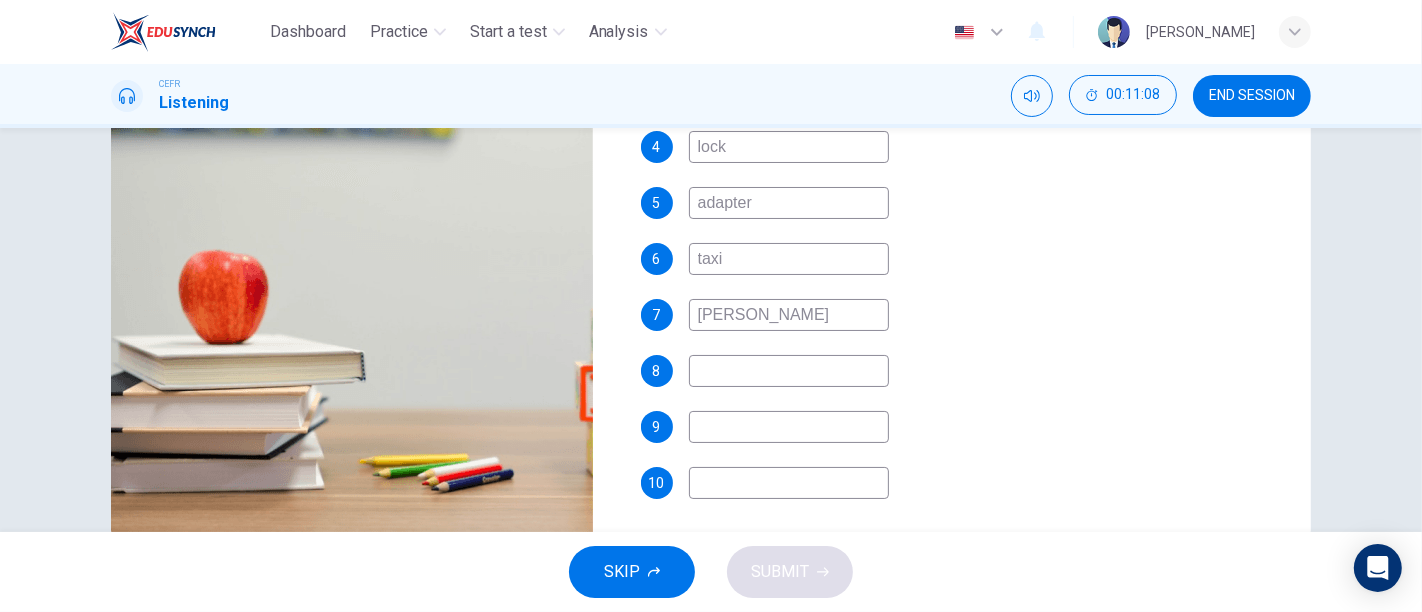 click at bounding box center (789, 371) 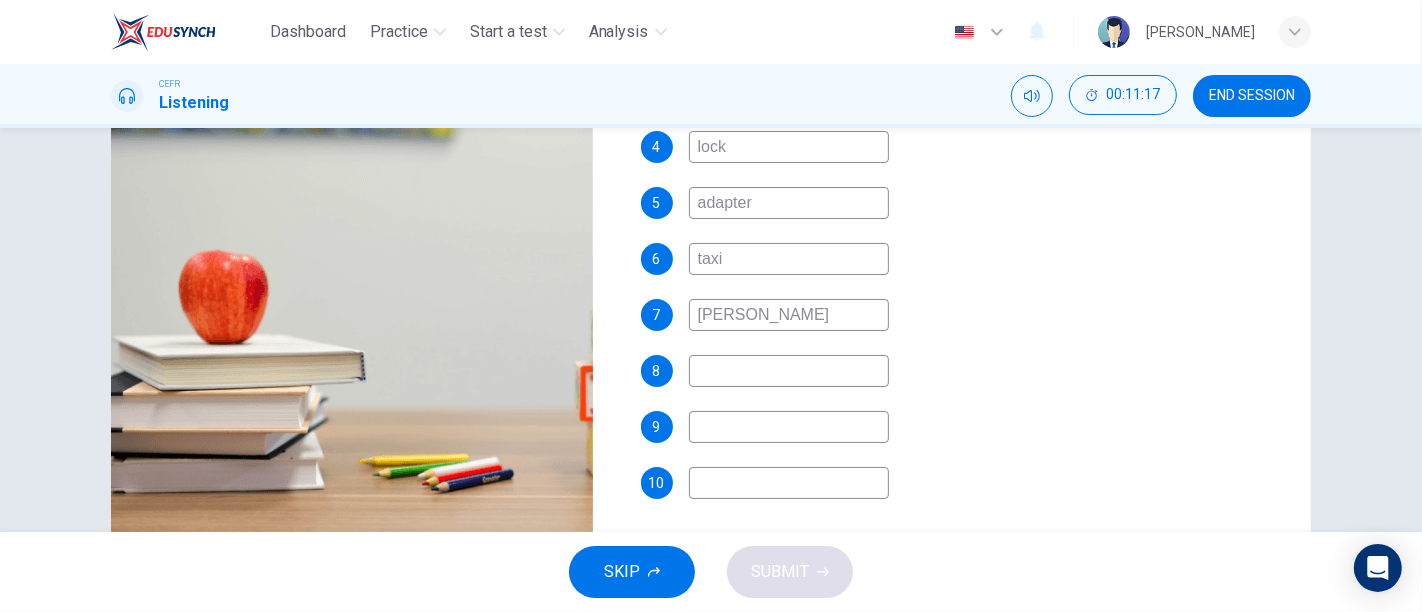 type on "76" 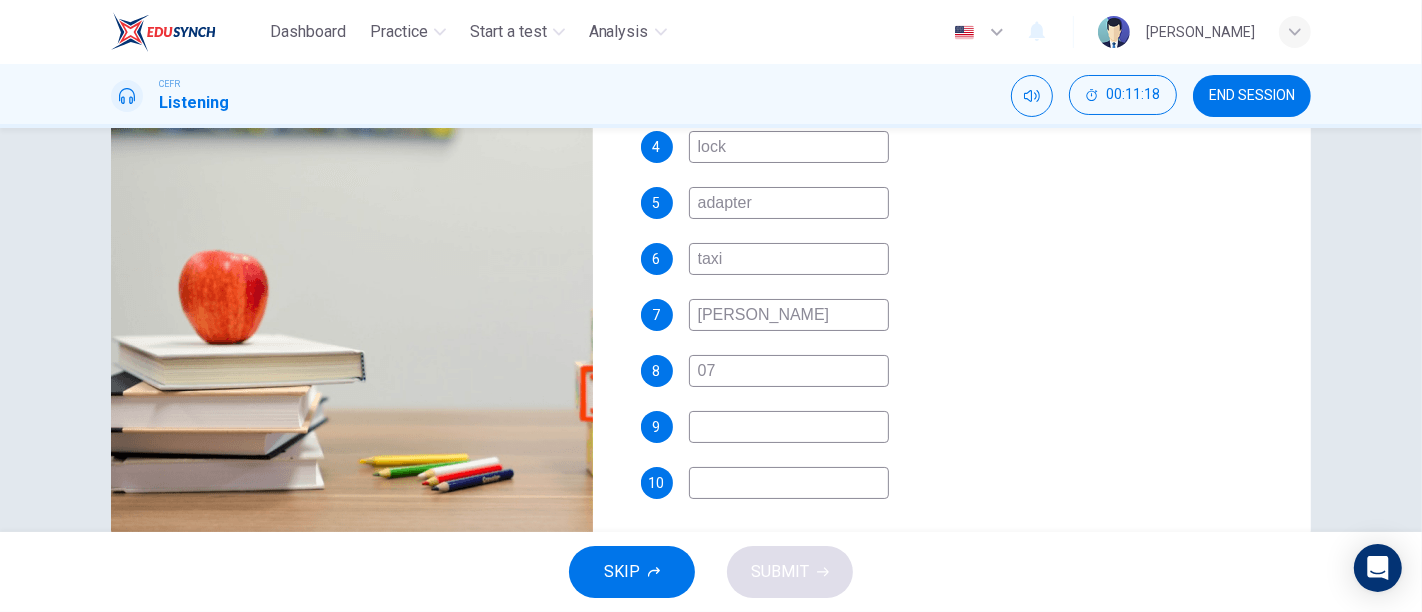 type on "077" 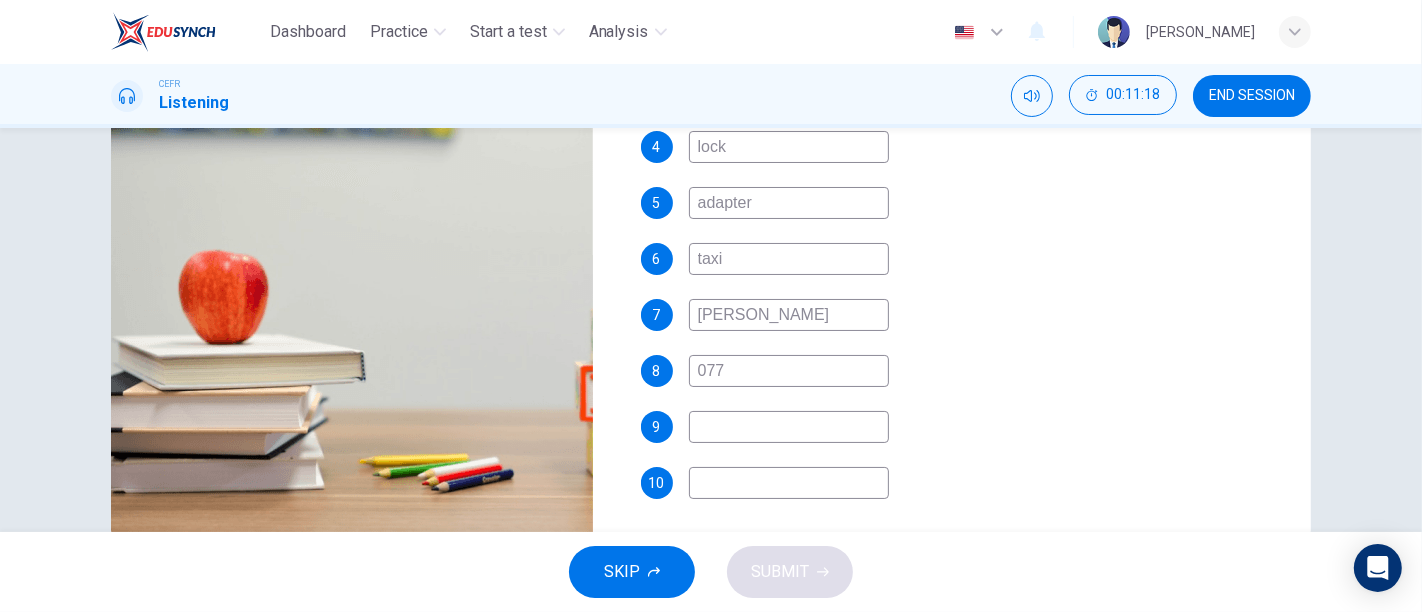 type on "76" 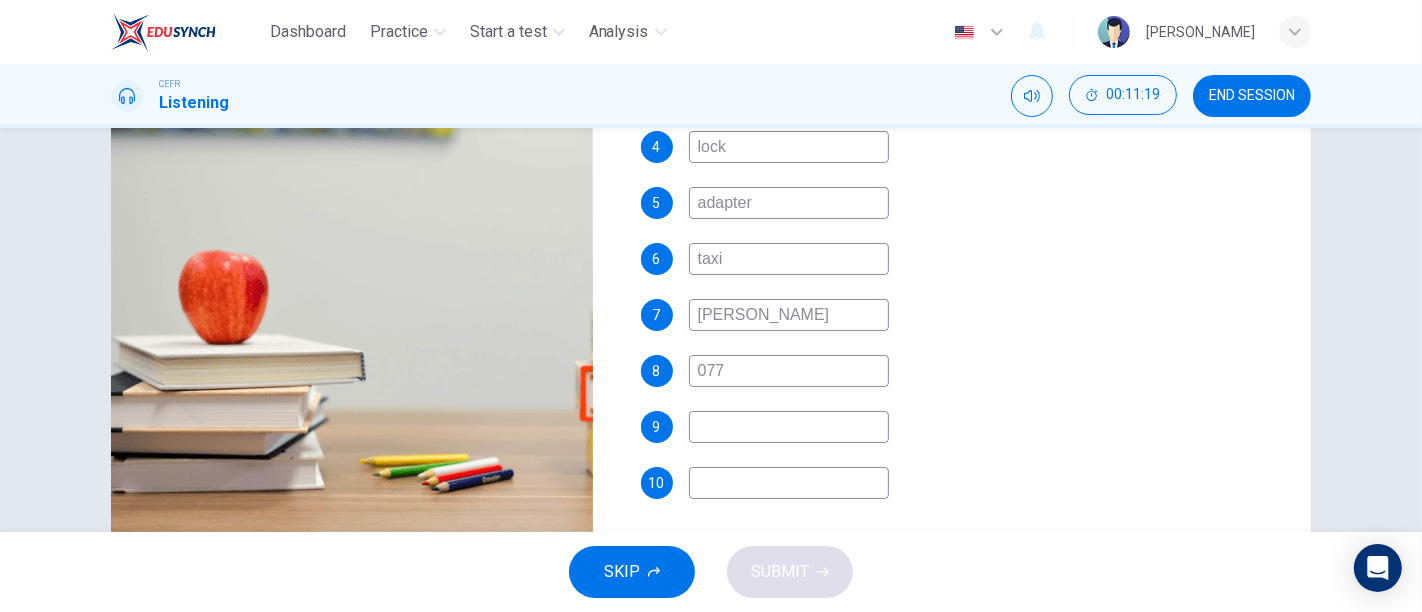 type on "0775" 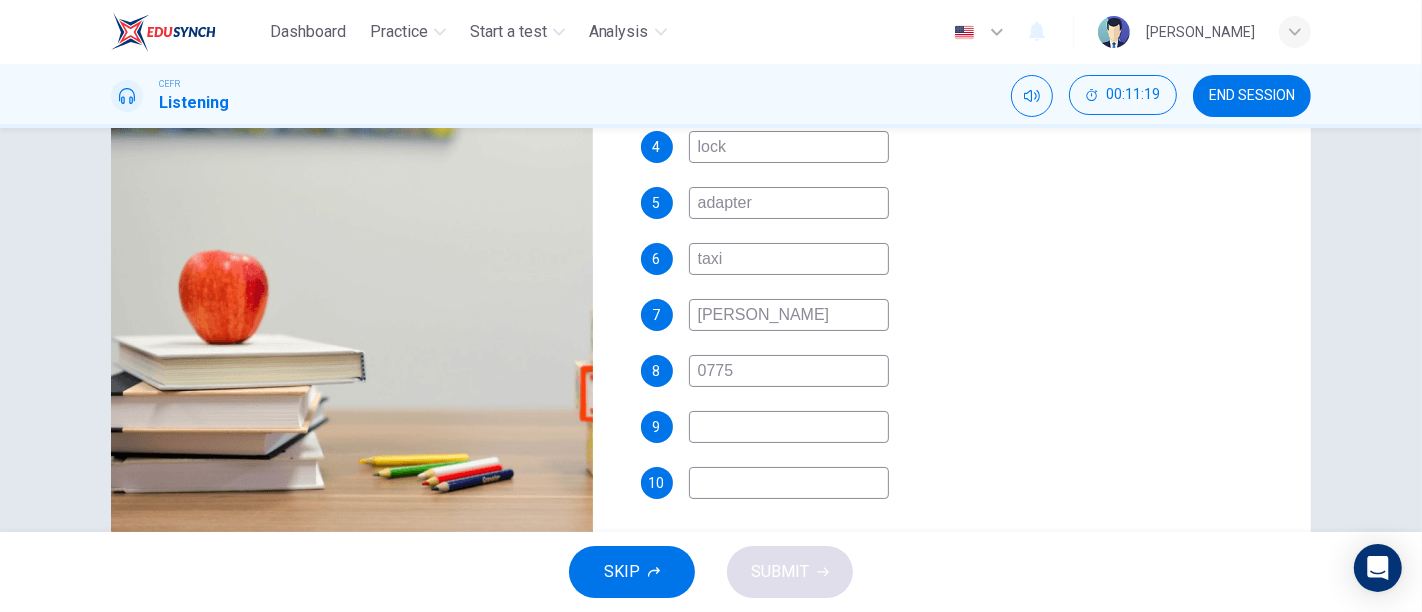 type on "76" 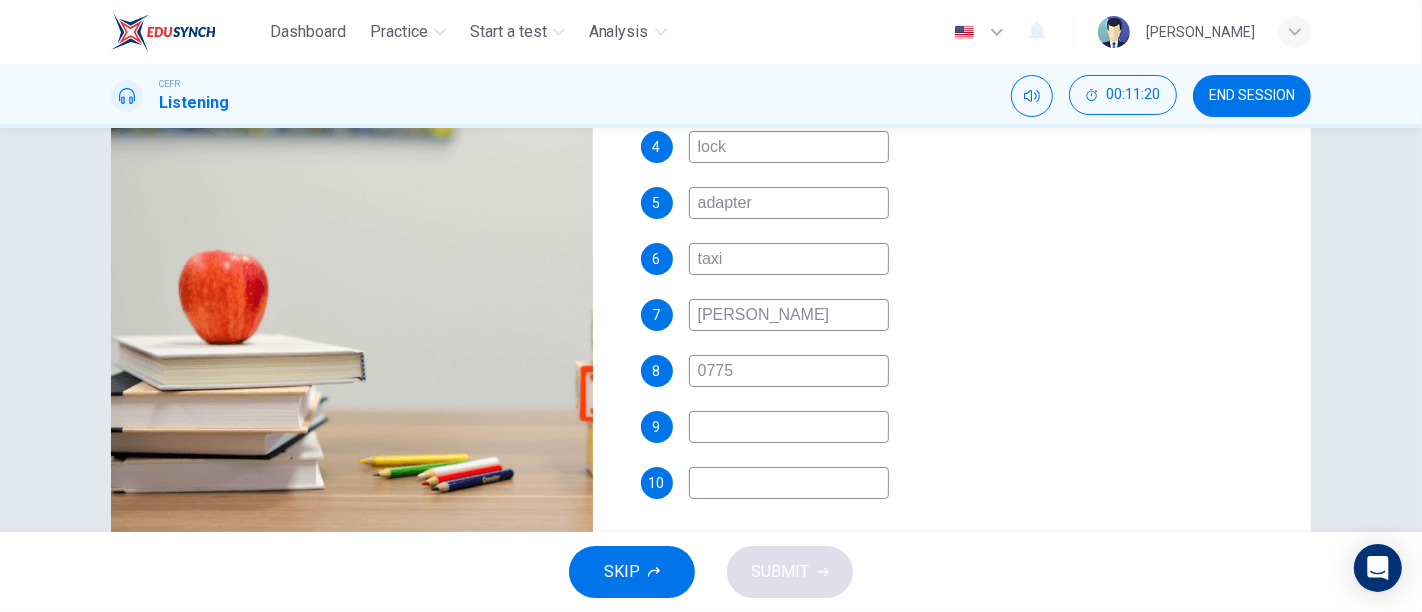 type on "07759" 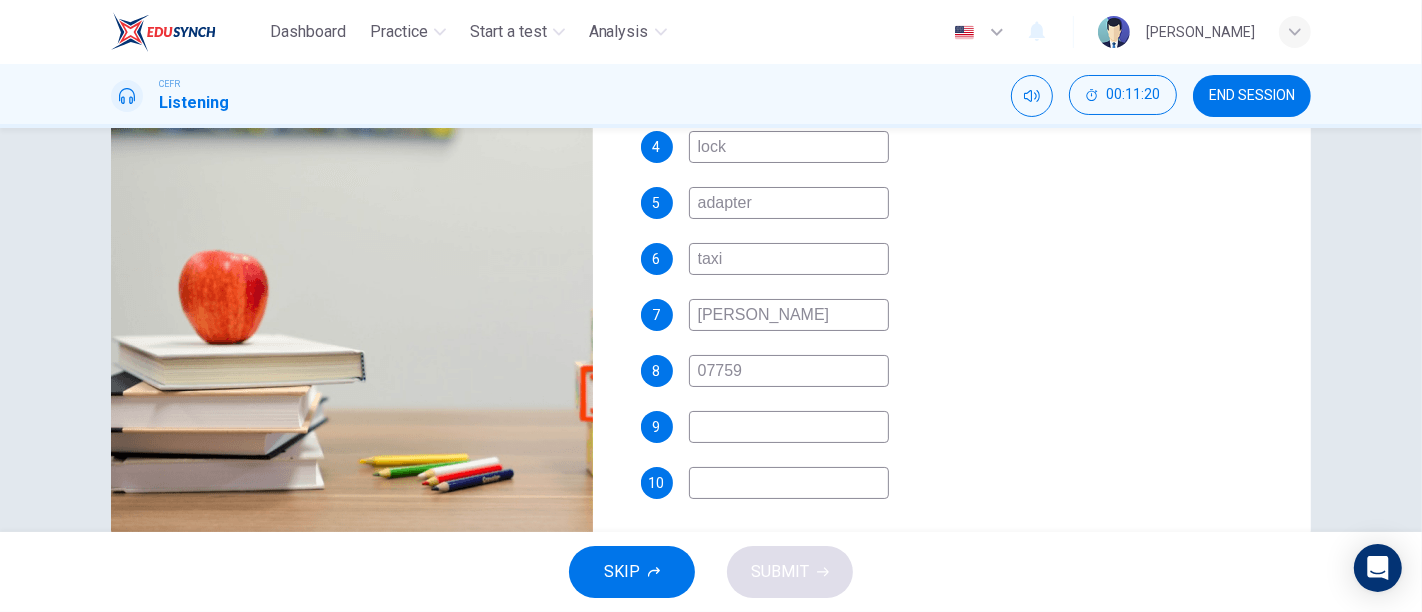 type on "77" 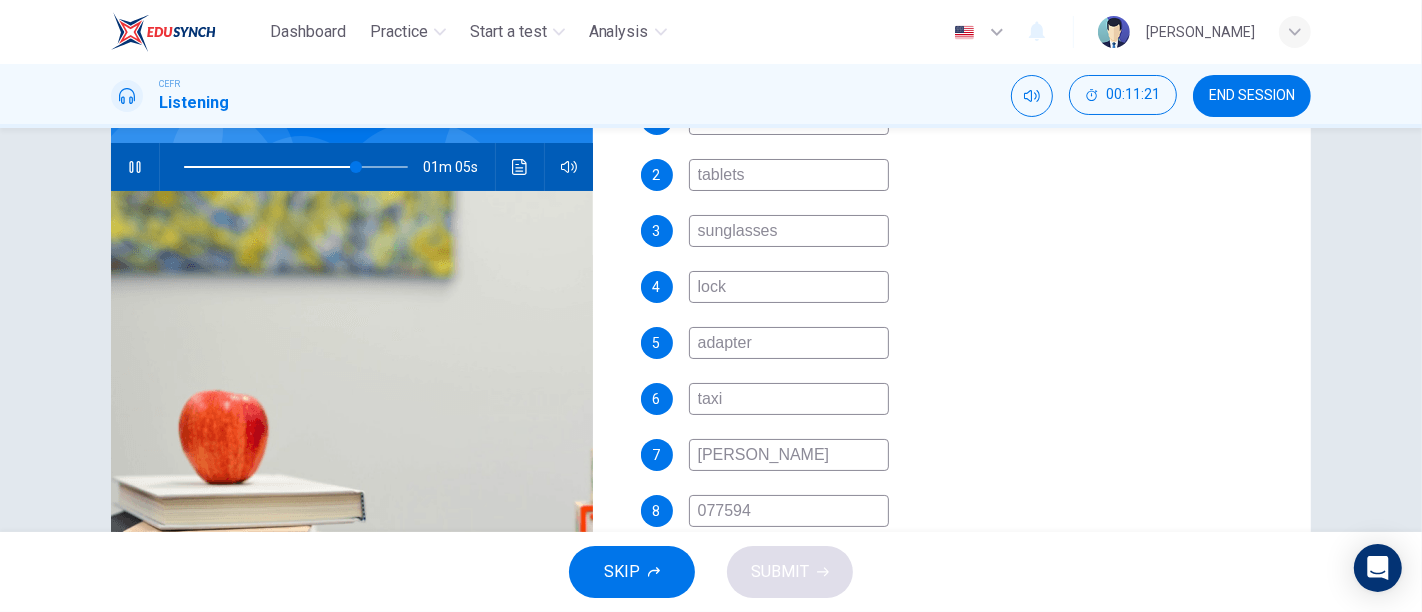 scroll, scrollTop: 185, scrollLeft: 0, axis: vertical 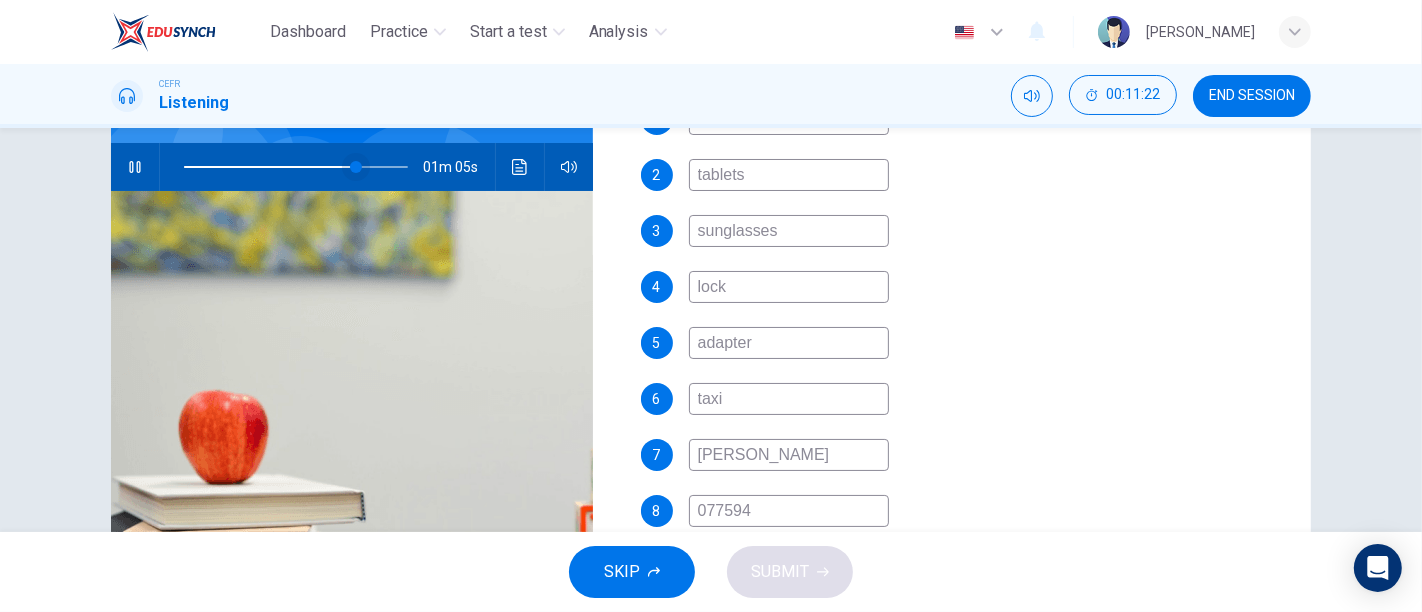 type on "77" 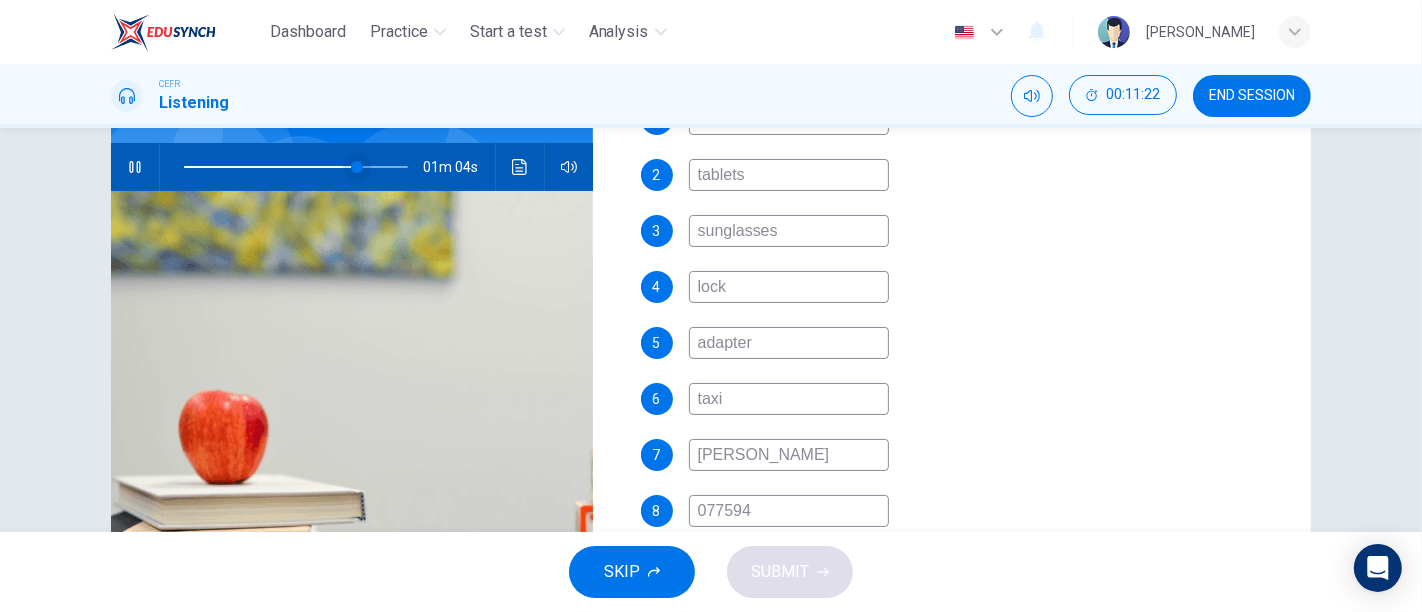 type on "077594" 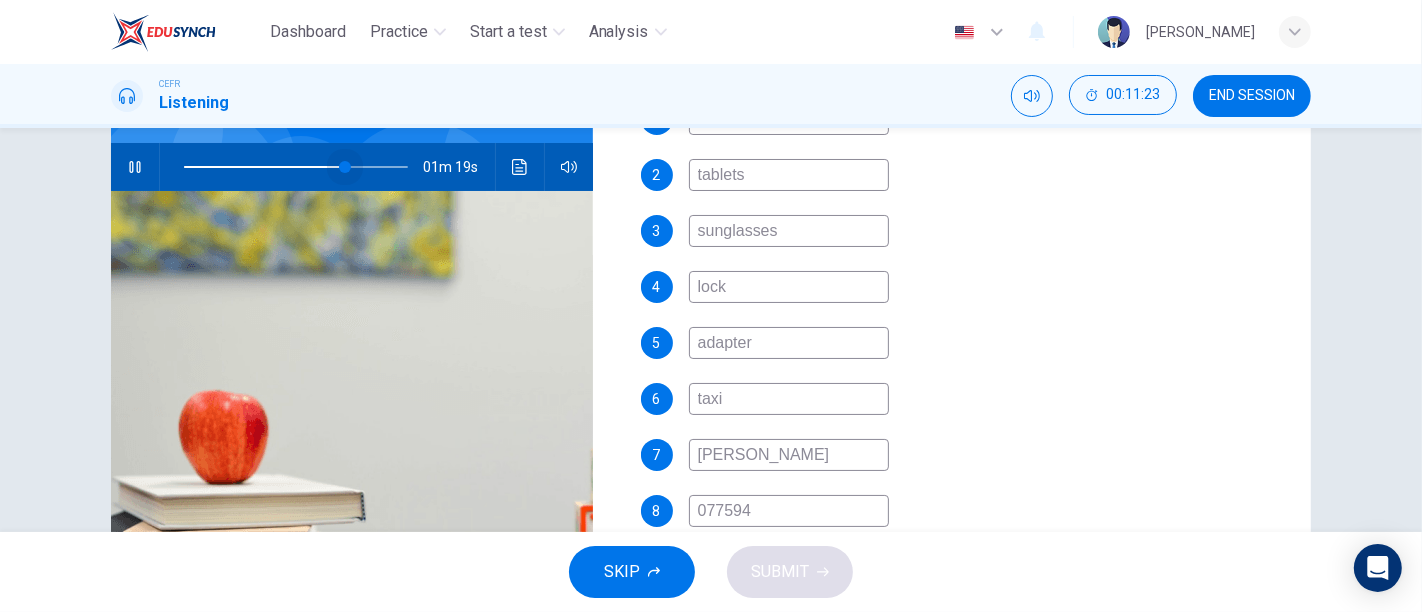 click at bounding box center (345, 167) 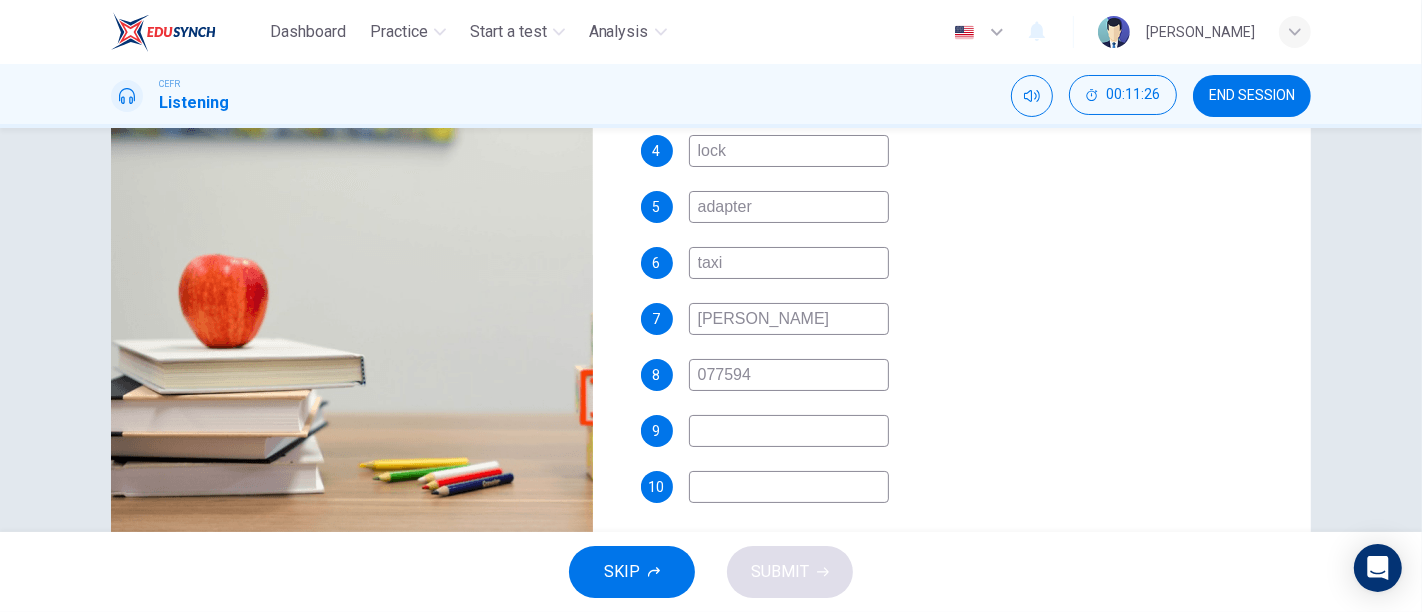 scroll, scrollTop: 323, scrollLeft: 0, axis: vertical 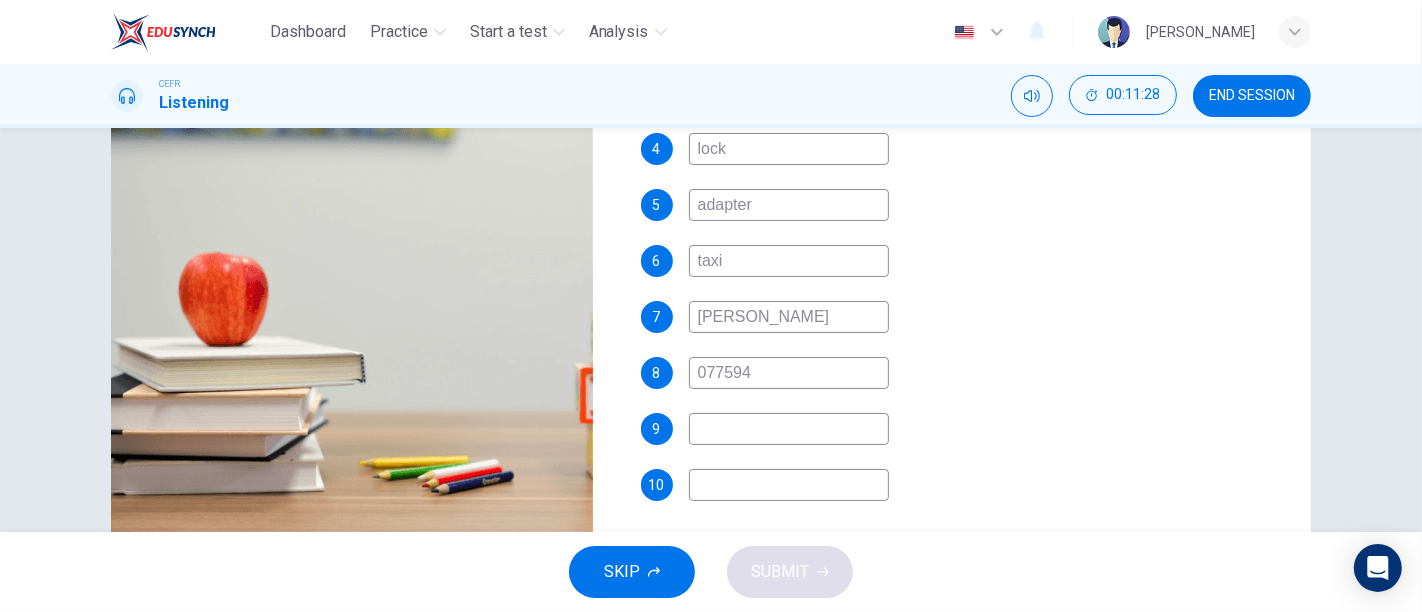 click on "077594" at bounding box center [789, 373] 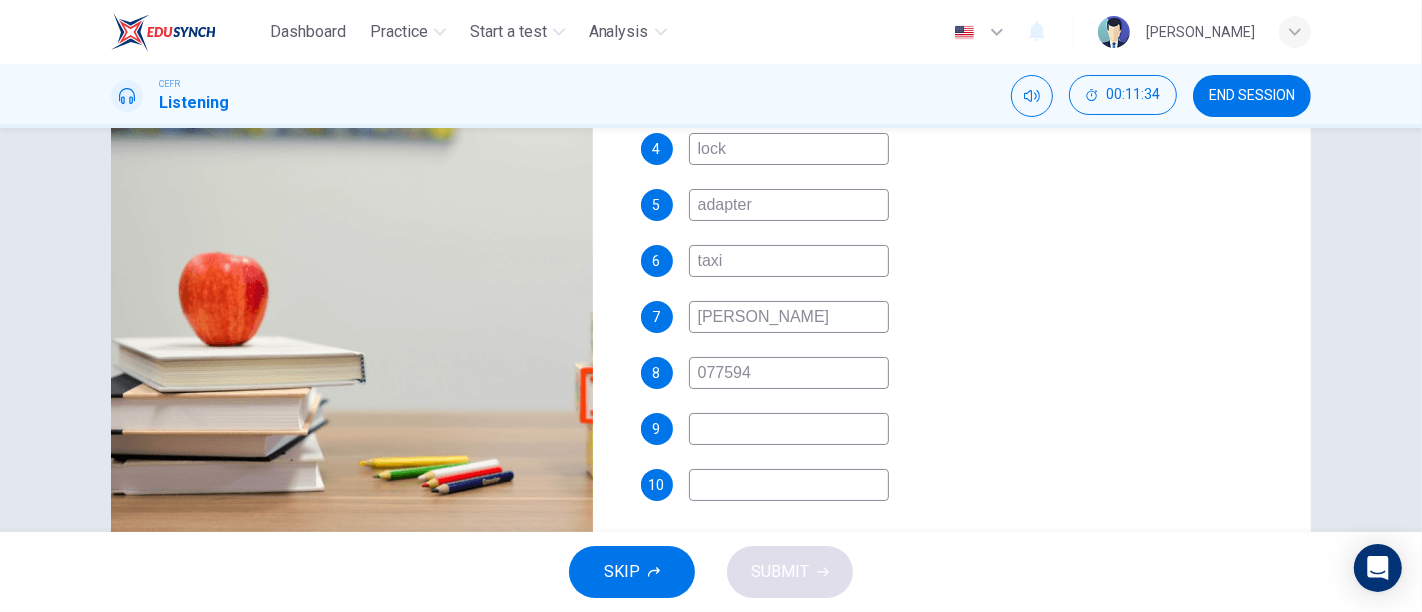 type on "76" 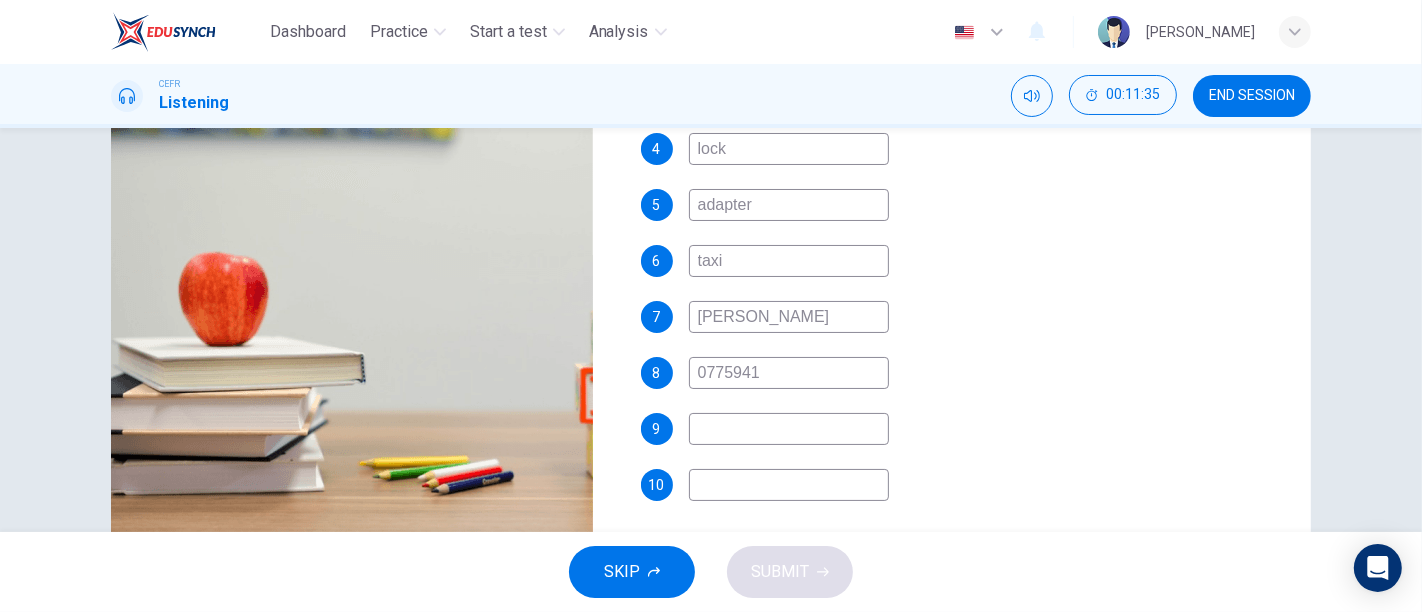 type on "07759412" 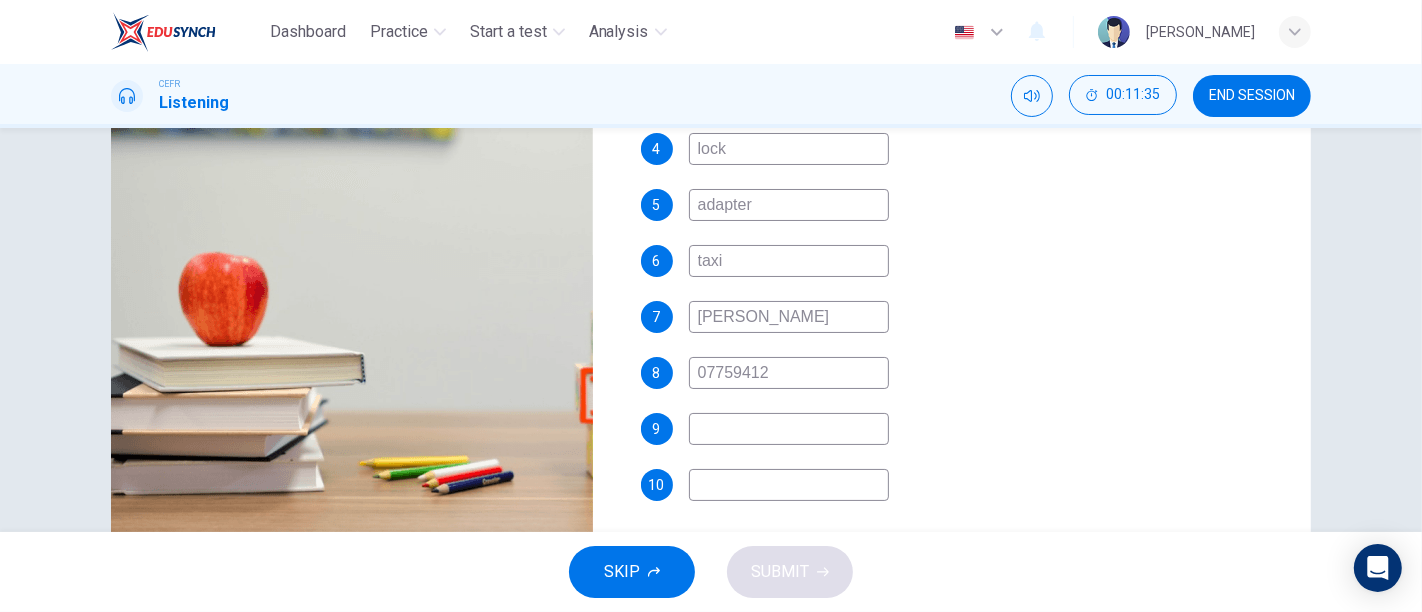 type on "76" 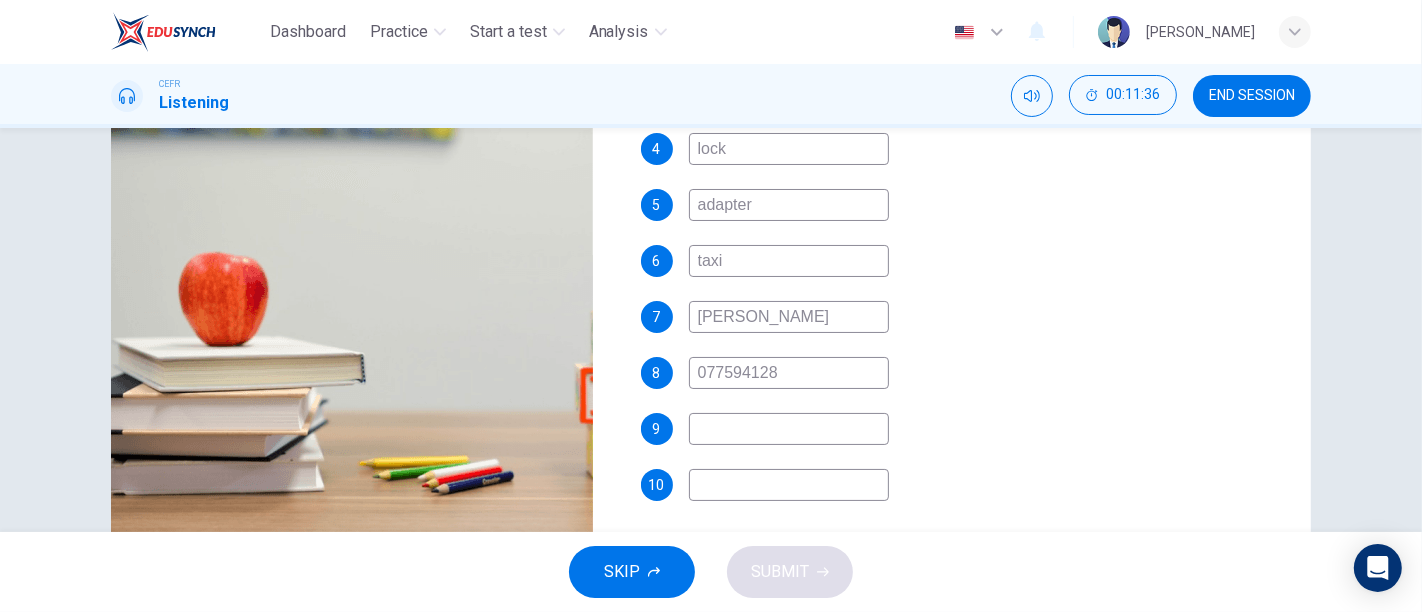 type on "77" 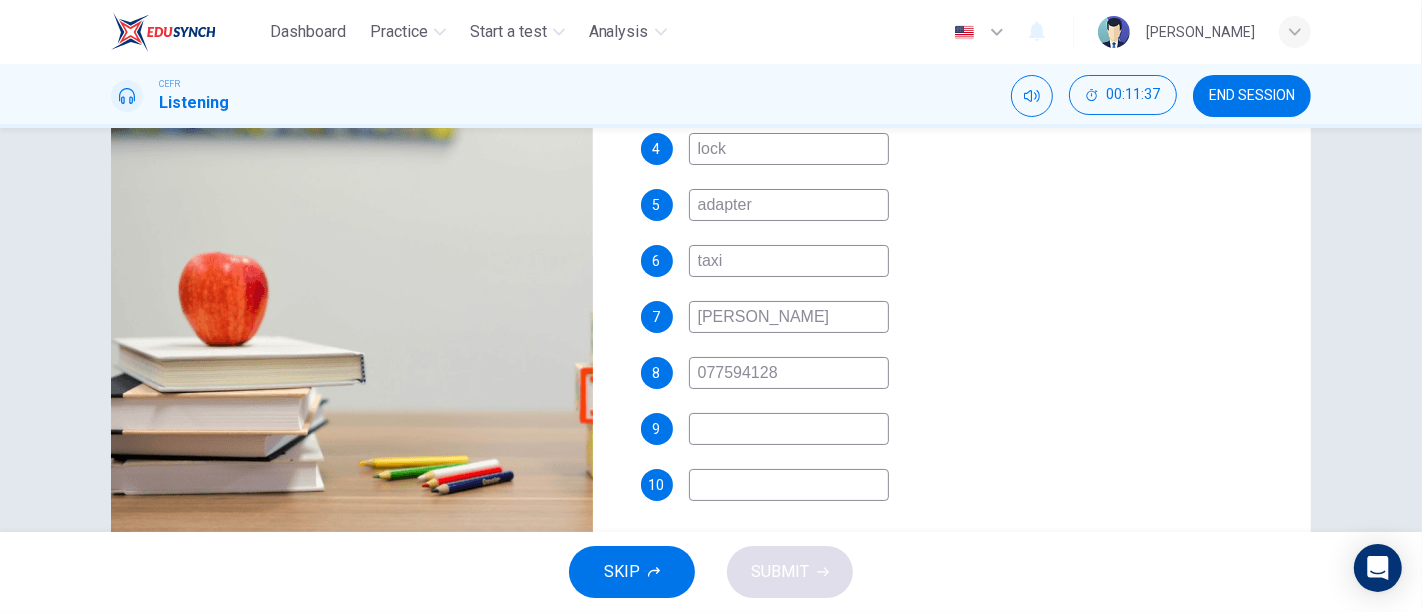 type on "077594128" 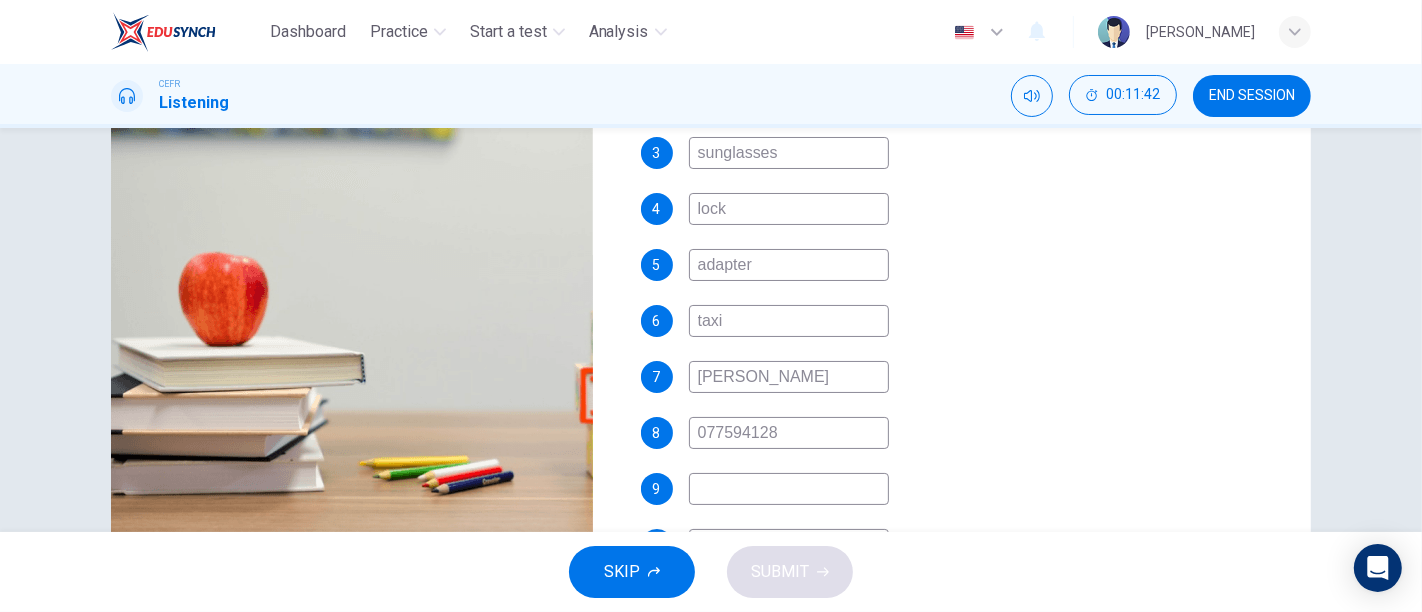 scroll, scrollTop: 581, scrollLeft: 0, axis: vertical 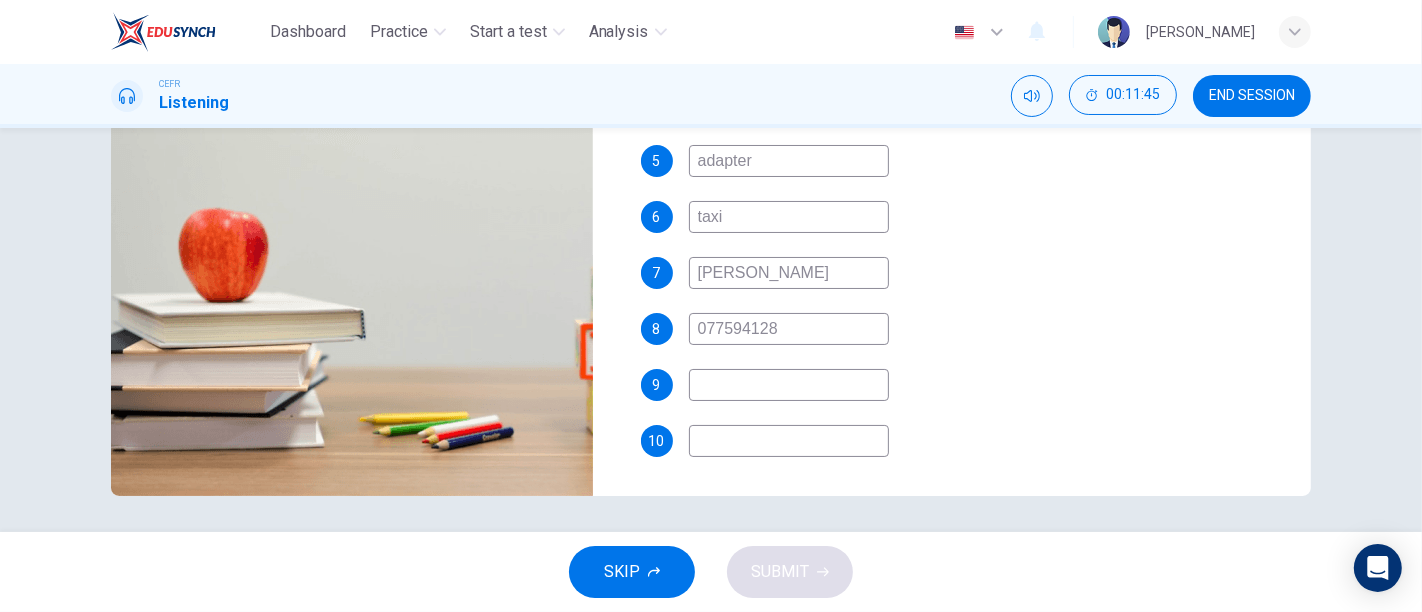 type on "80" 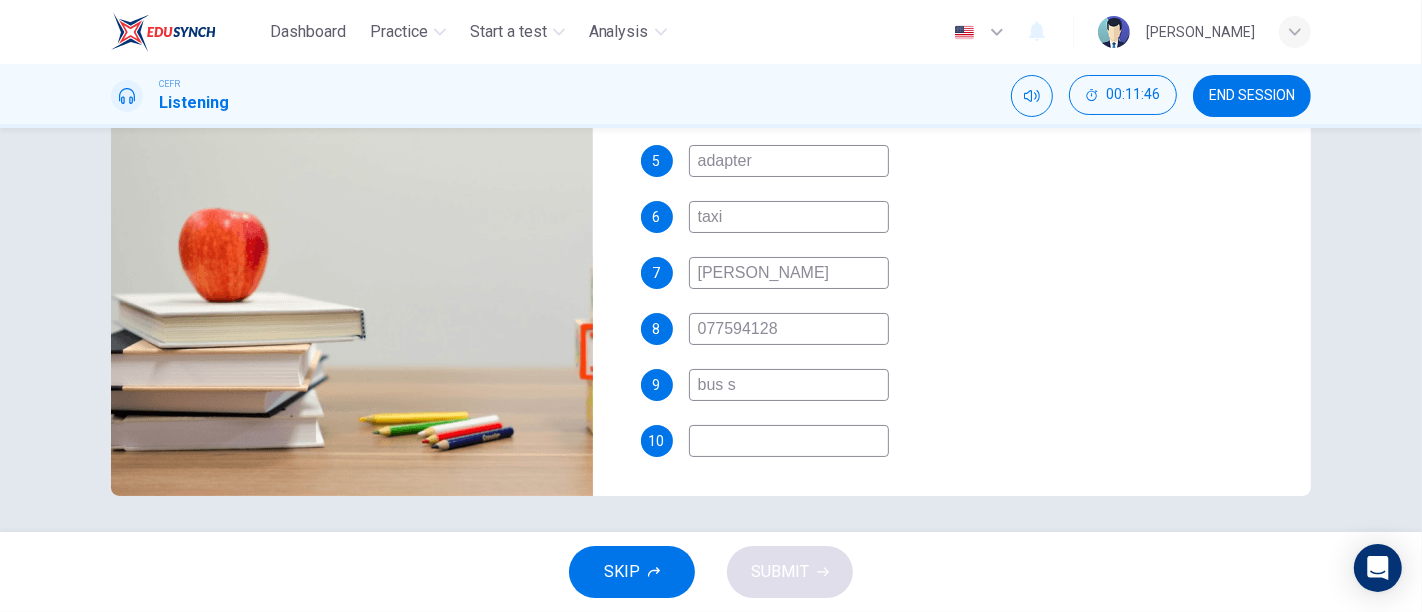 type on "bus st" 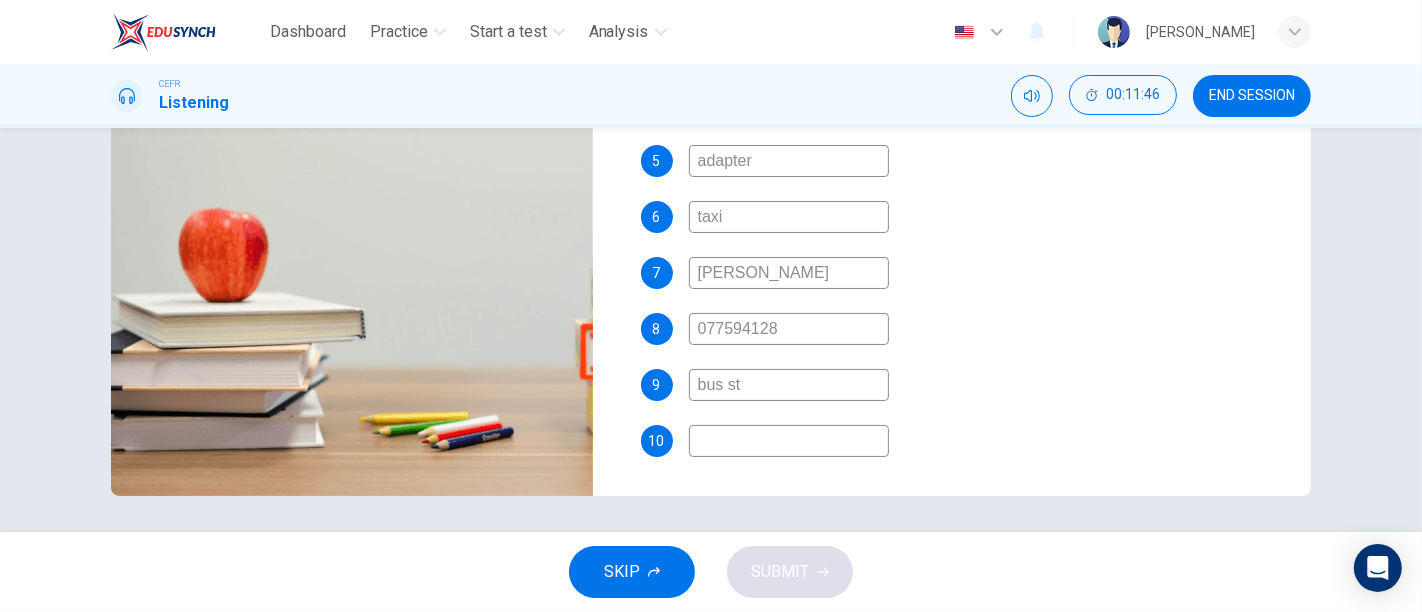 type on "80" 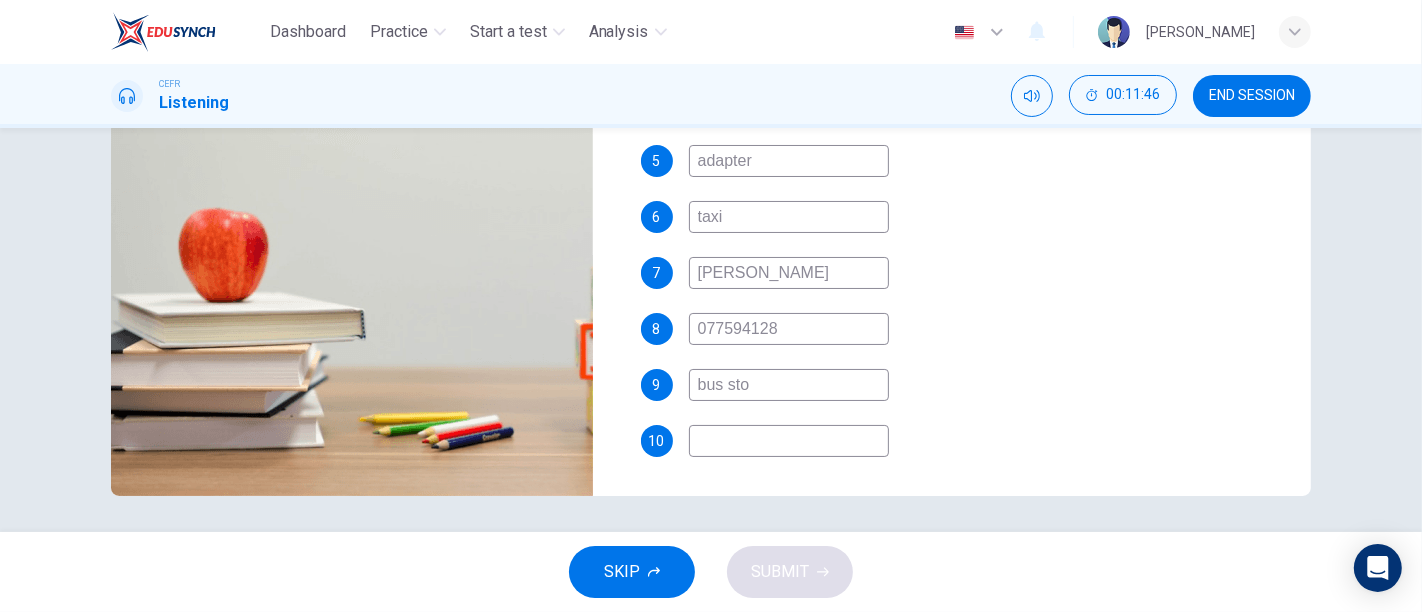 type on "bus stop" 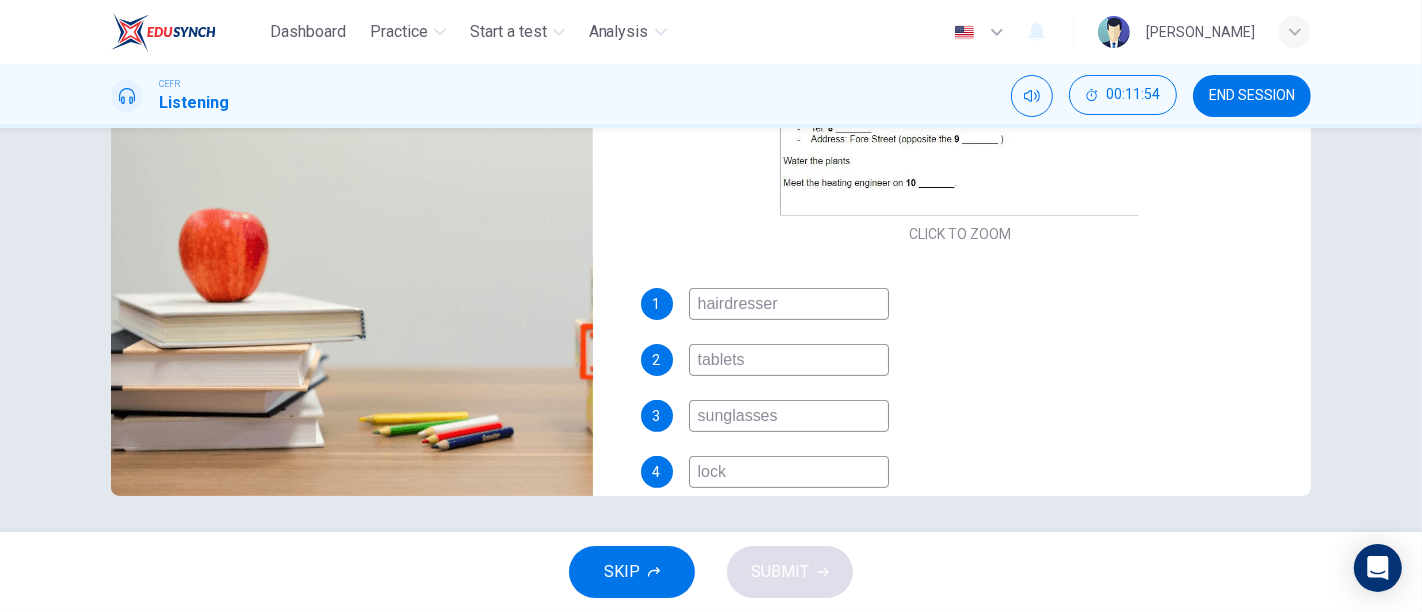 scroll, scrollTop: 198, scrollLeft: 0, axis: vertical 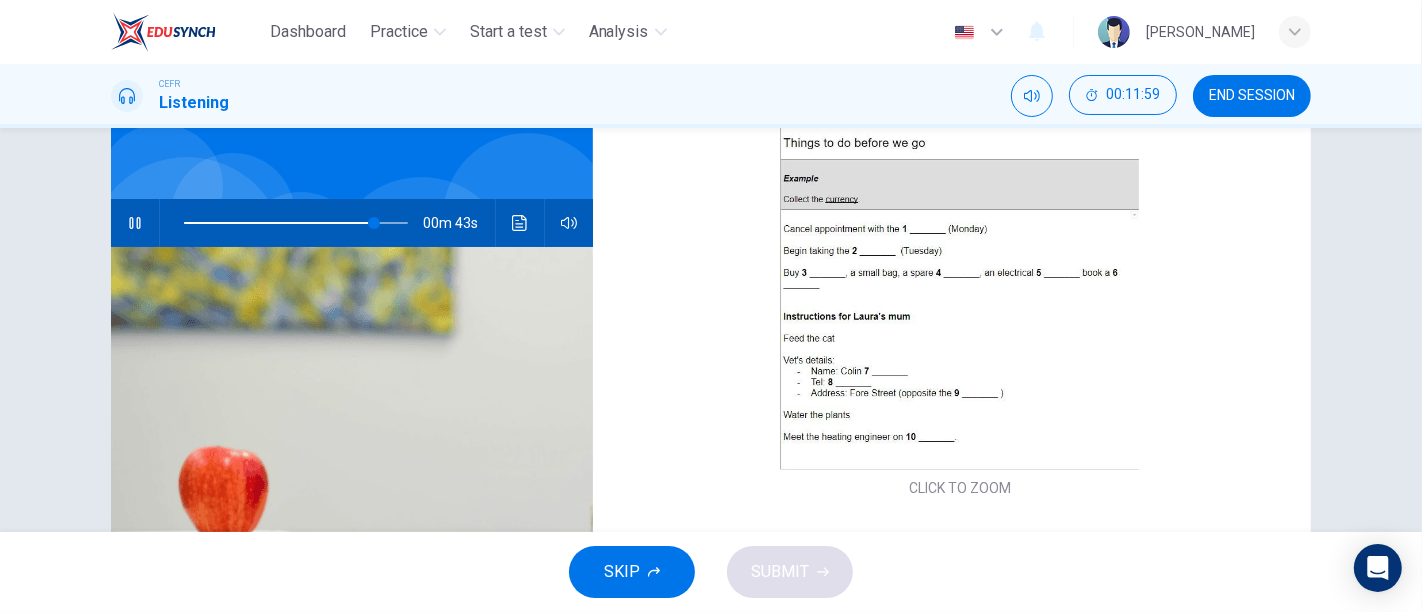type on "85" 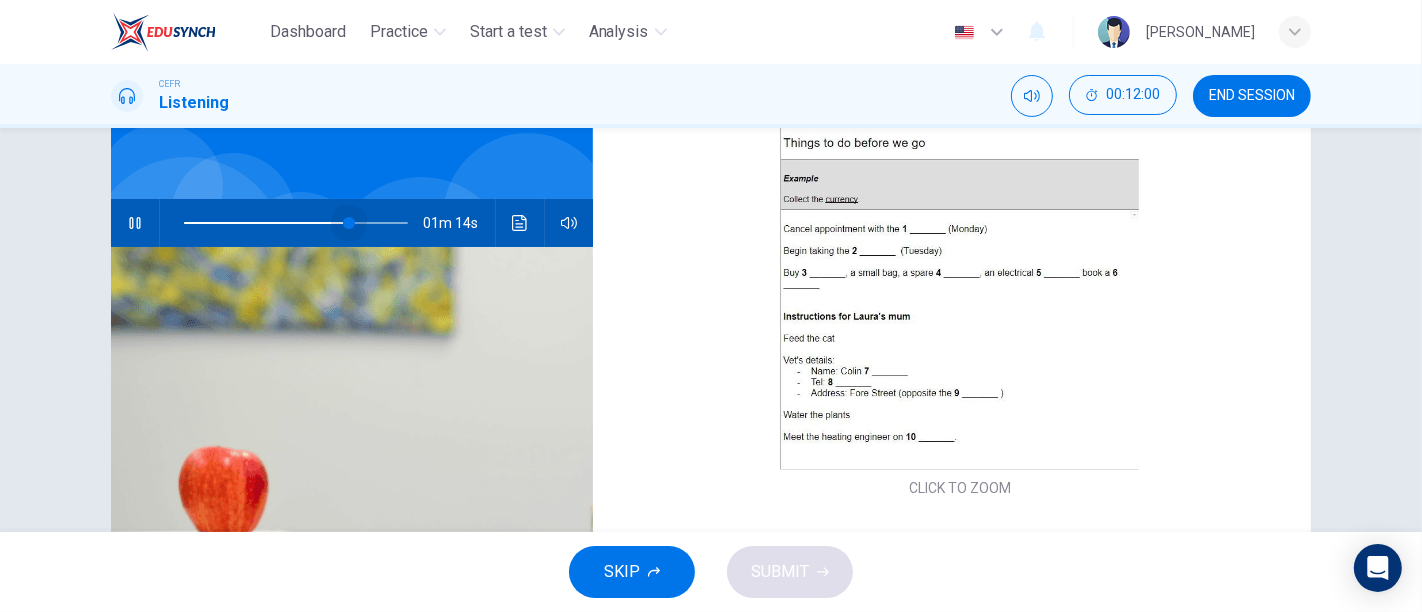 click at bounding box center (296, 223) 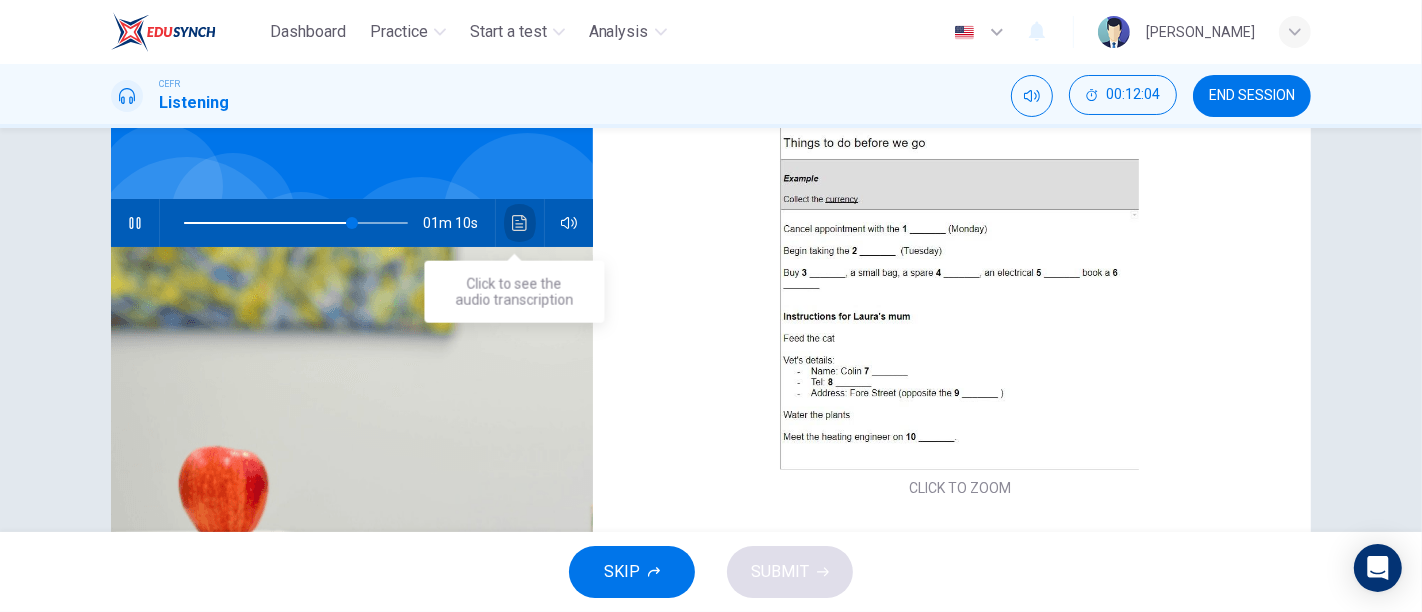 click 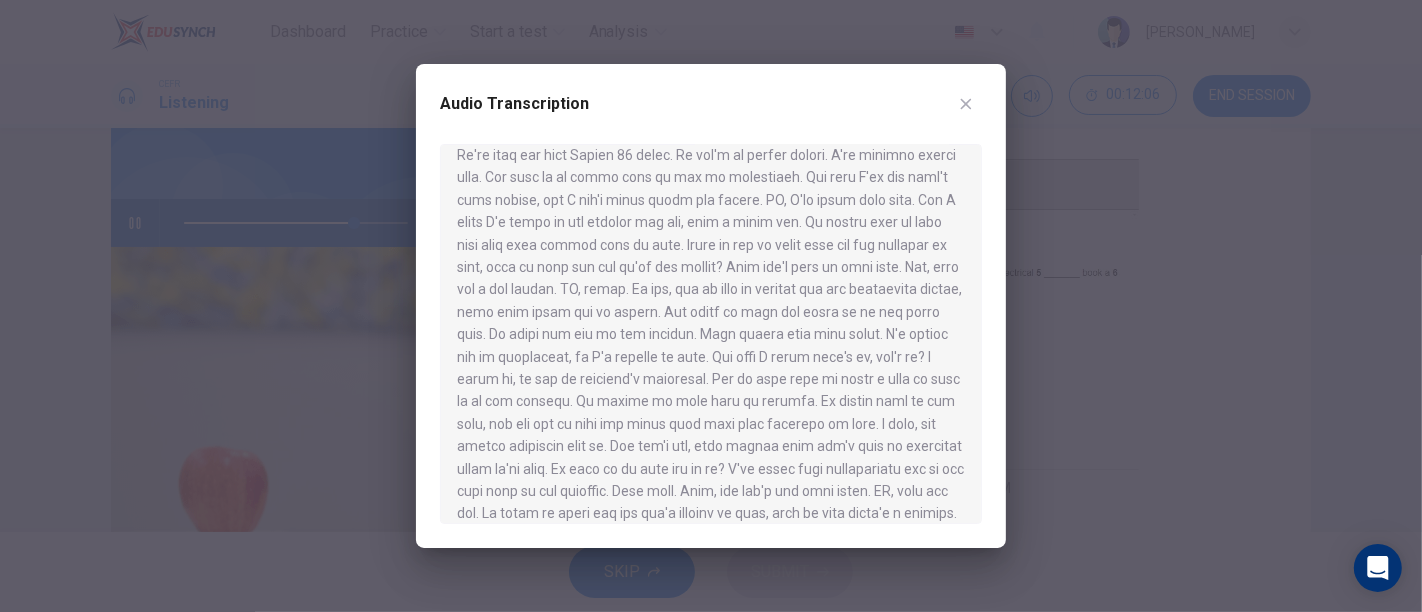 scroll, scrollTop: 566, scrollLeft: 0, axis: vertical 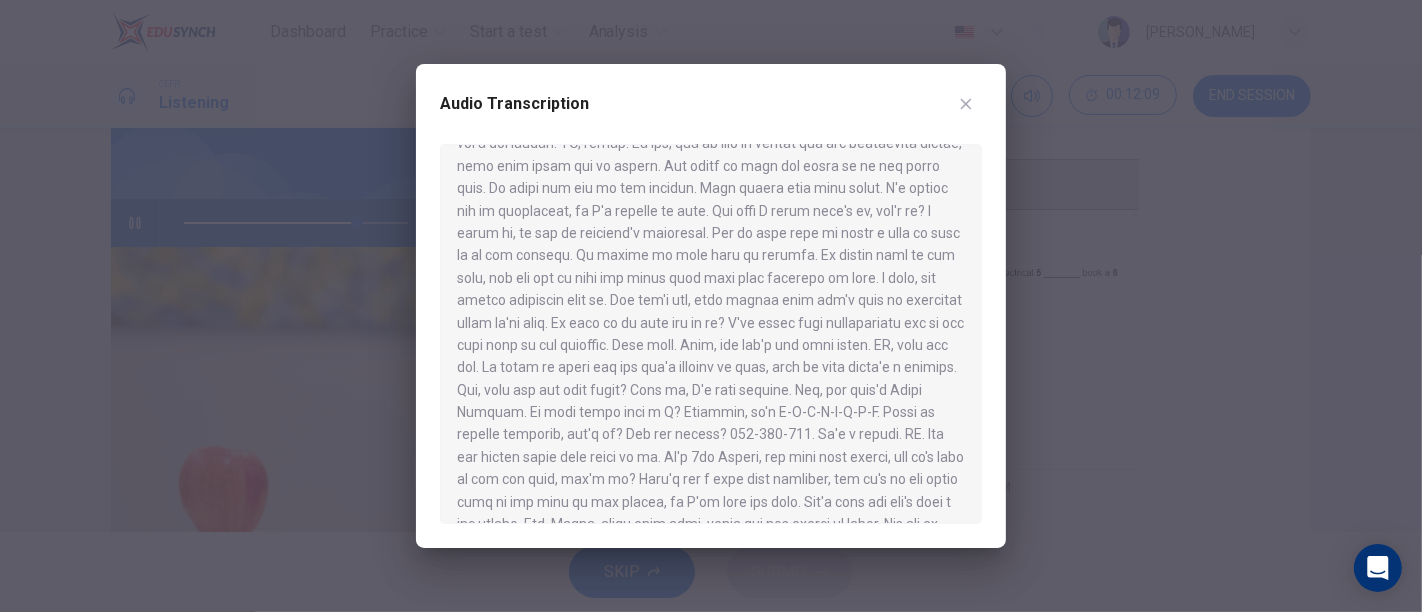 click at bounding box center (711, 306) 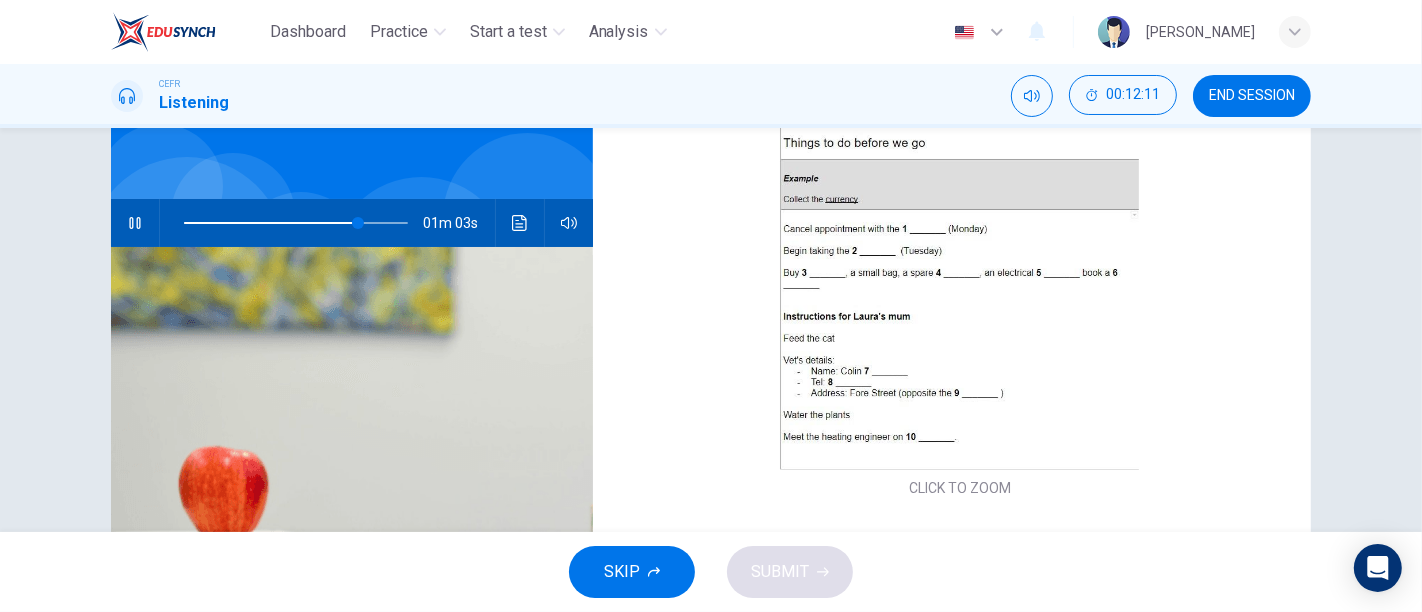 scroll, scrollTop: 370, scrollLeft: 0, axis: vertical 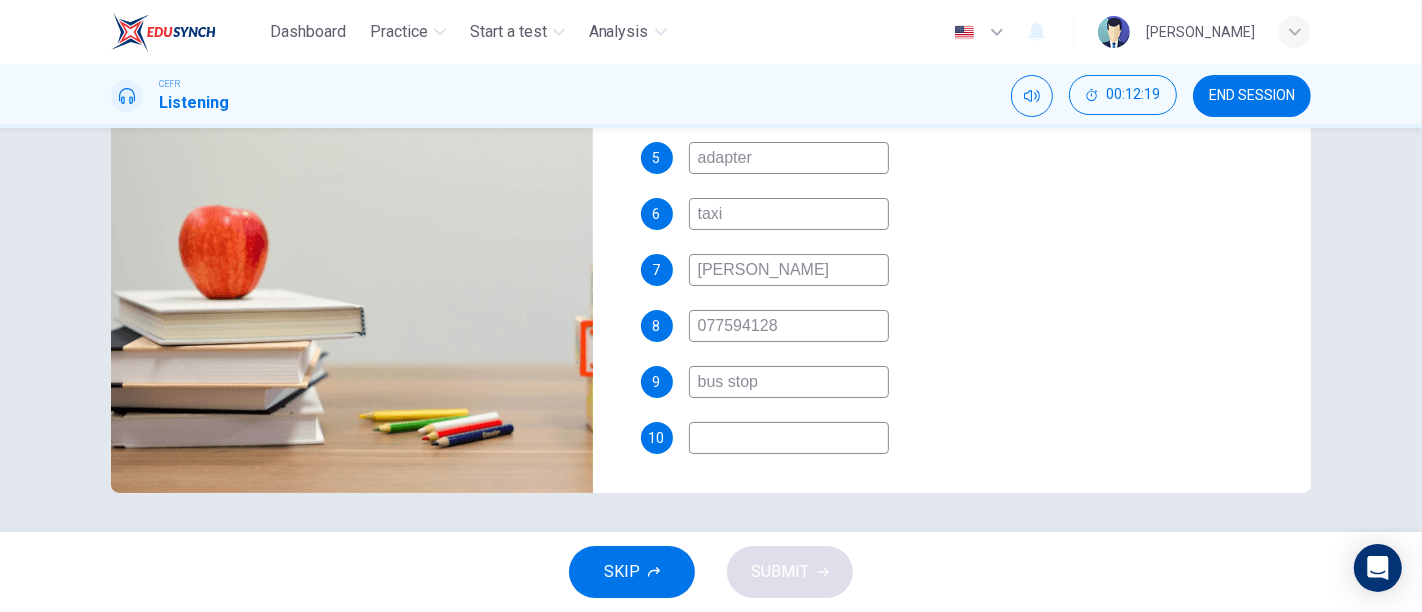 click on "bus stop" at bounding box center (789, 382) 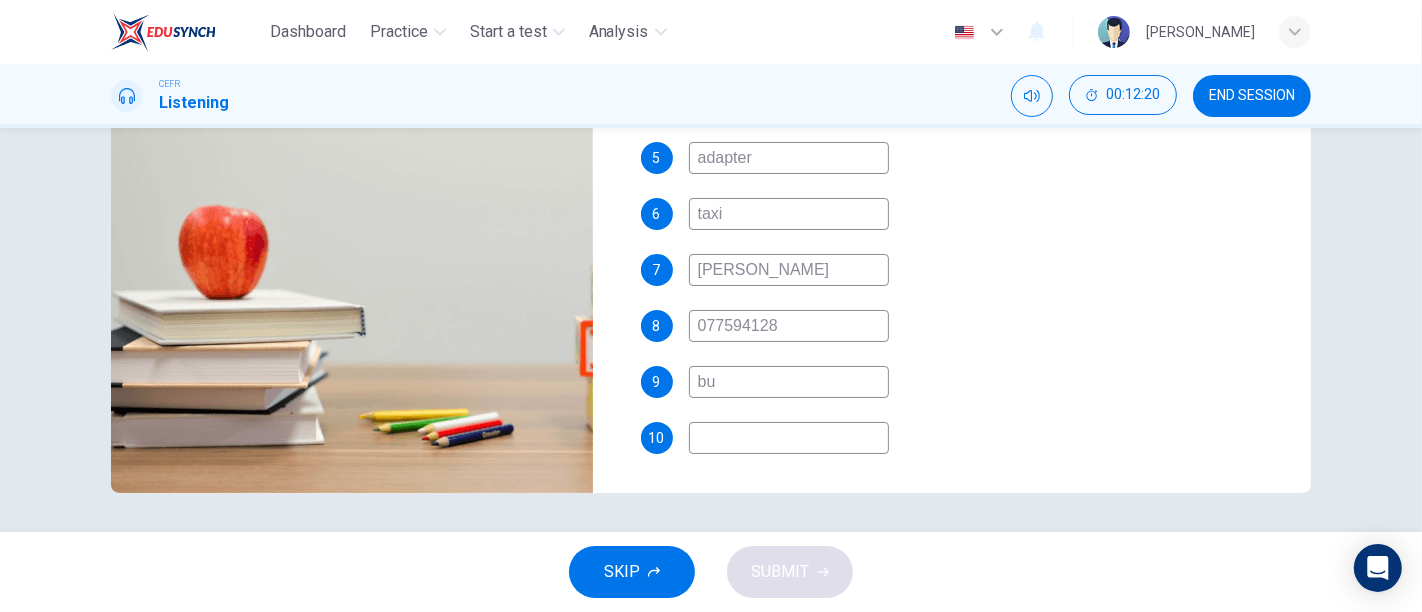 type on "b" 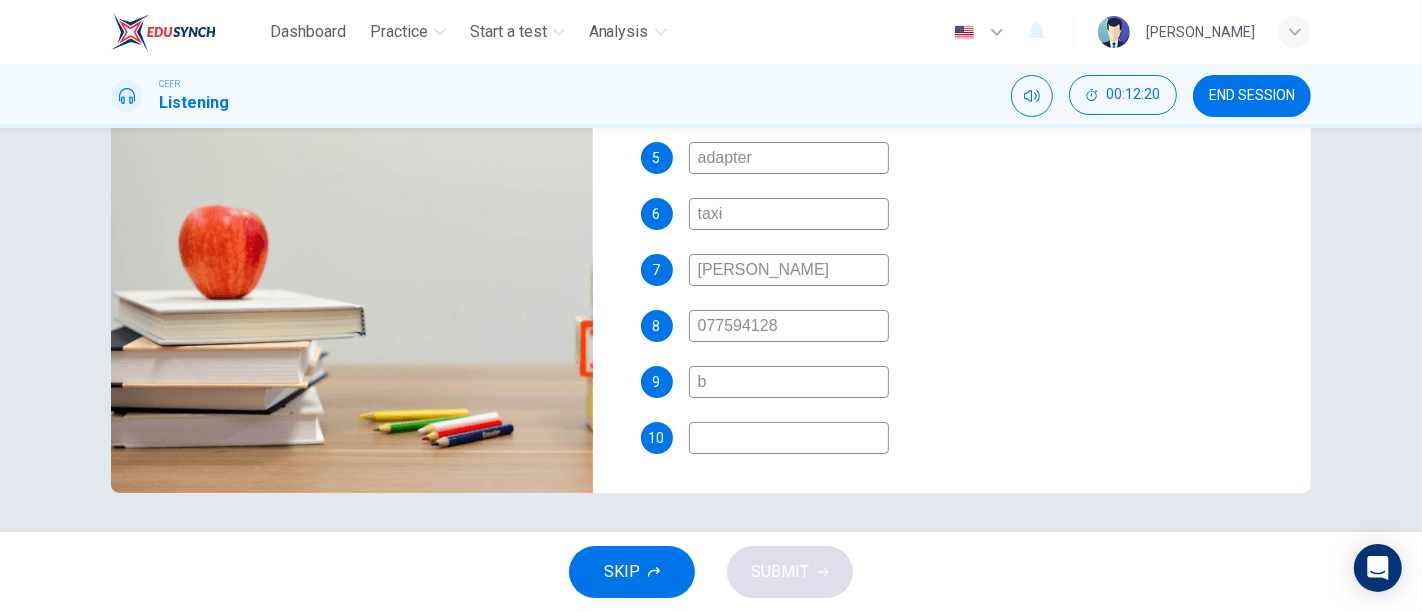 type 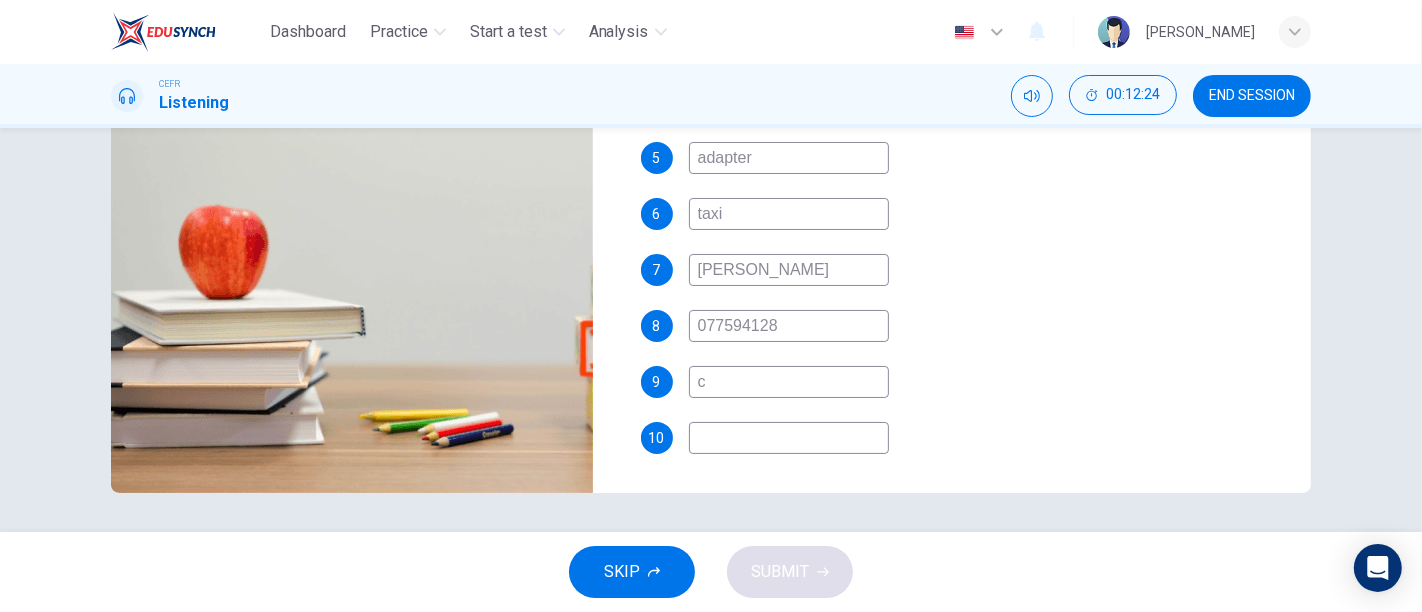 type on "ch" 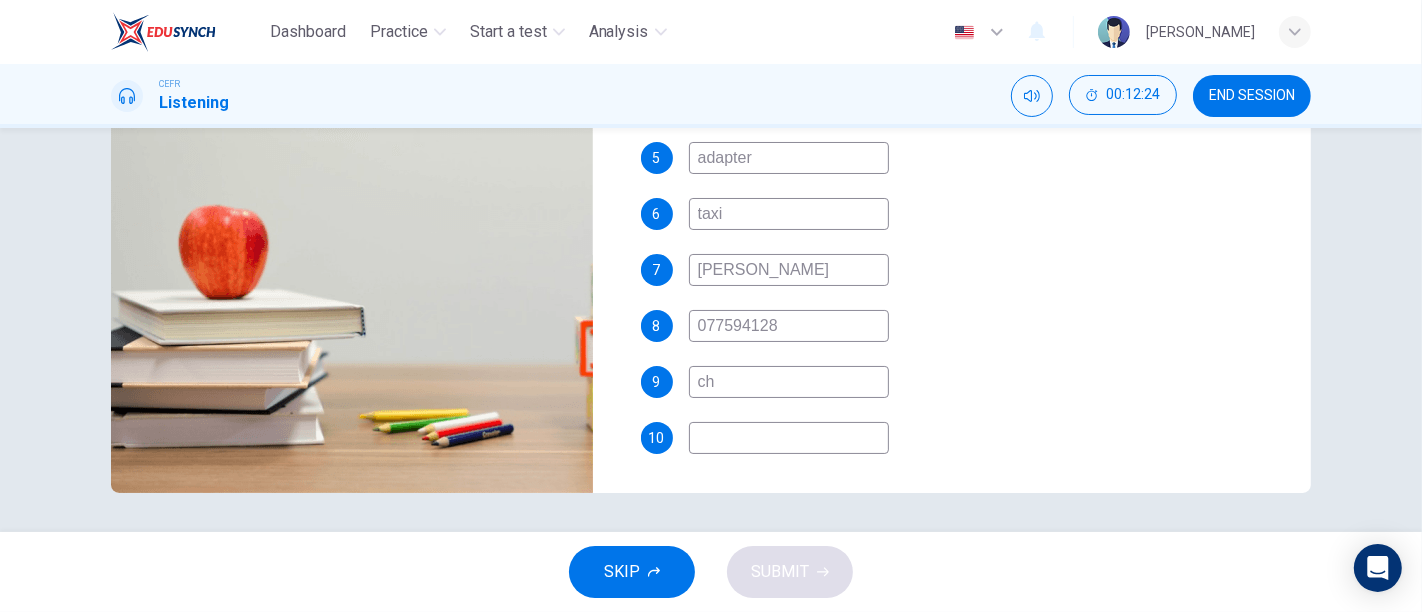 type on "83" 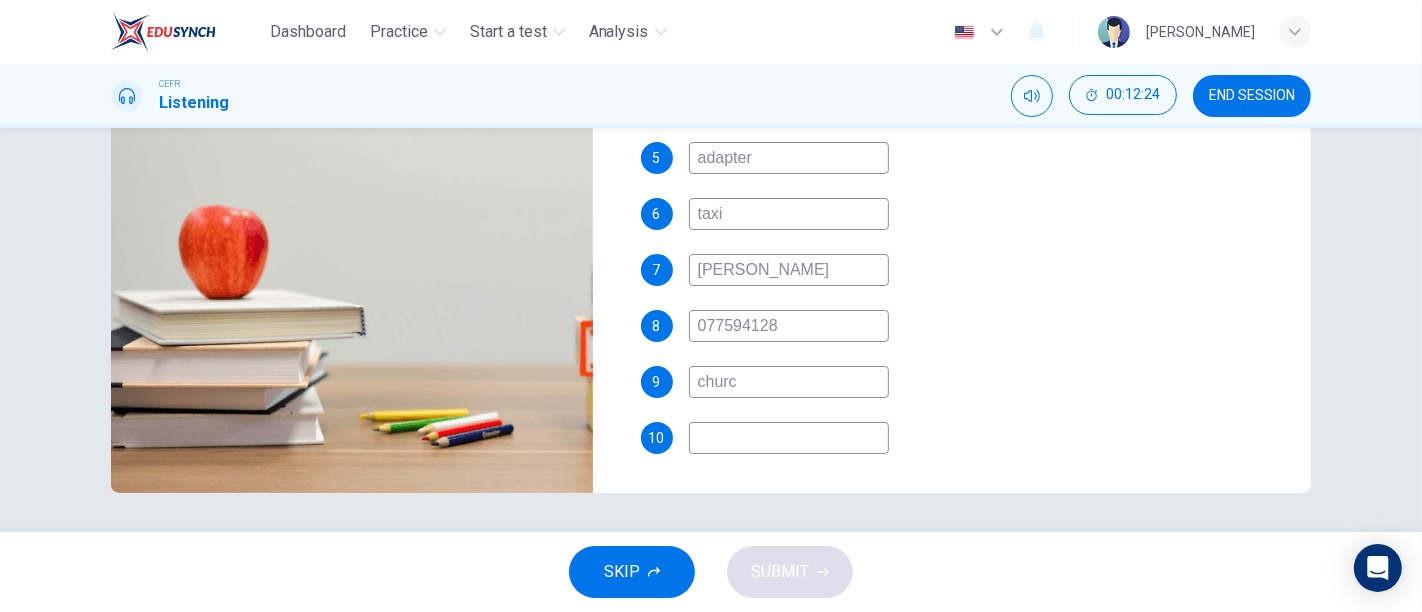 type on "church" 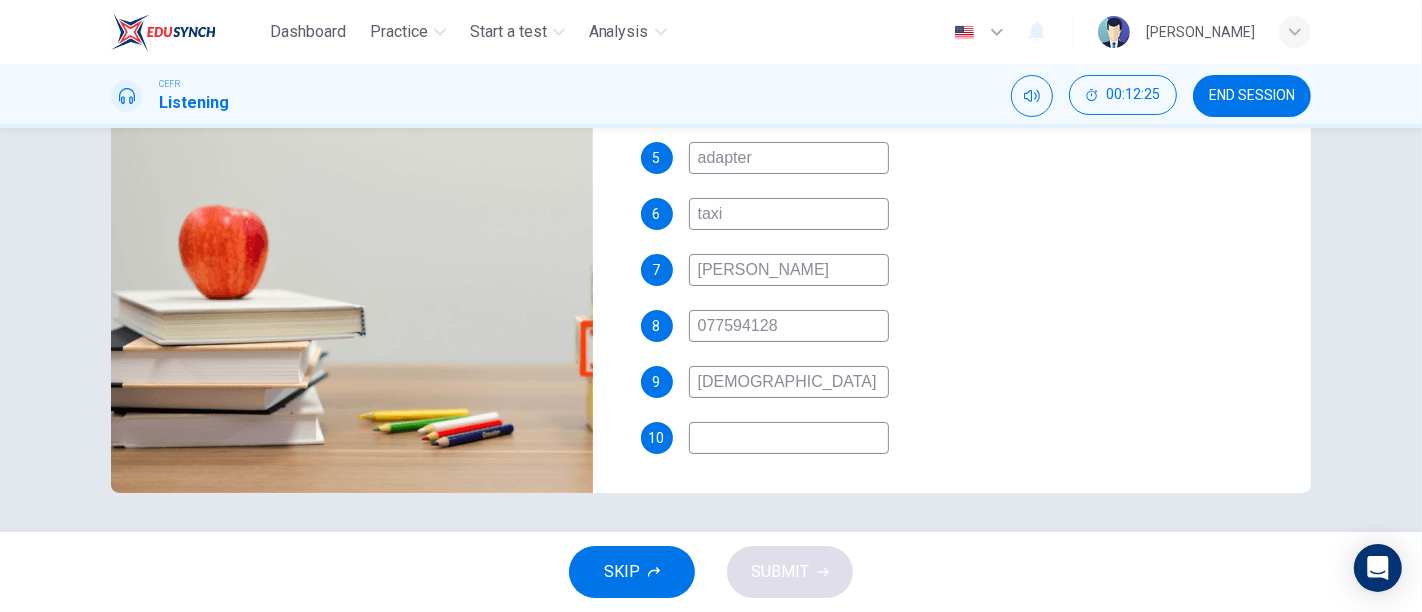 type on "83" 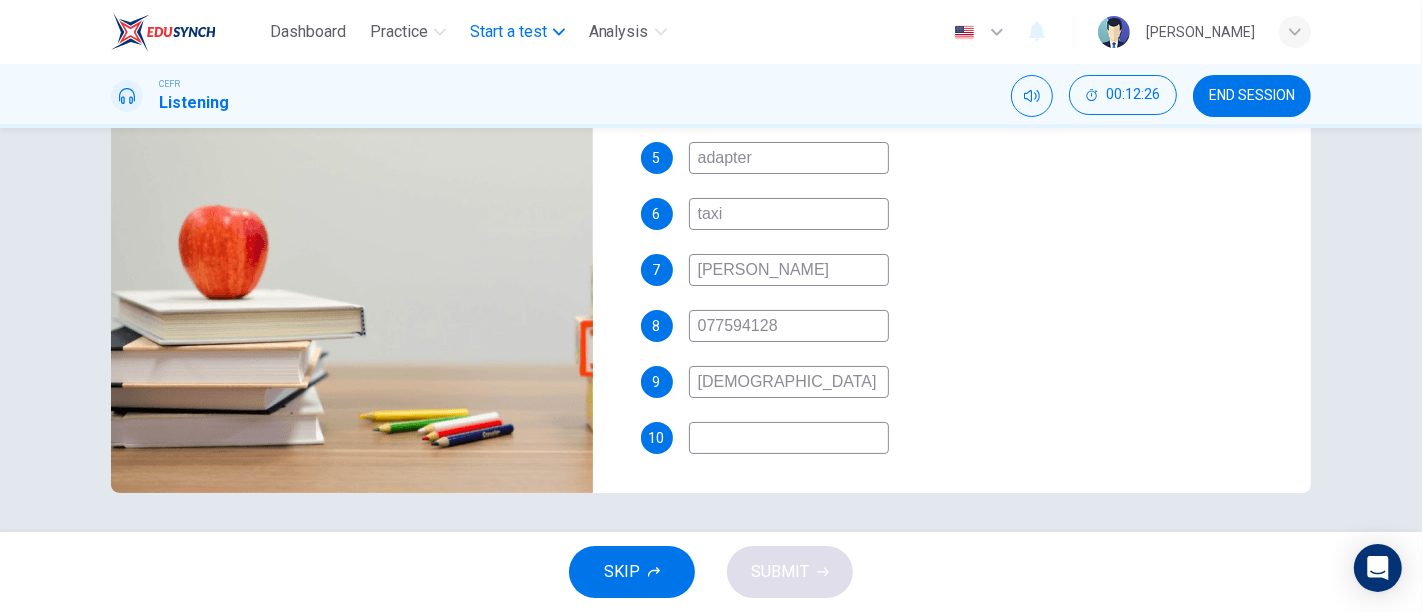 type on "church" 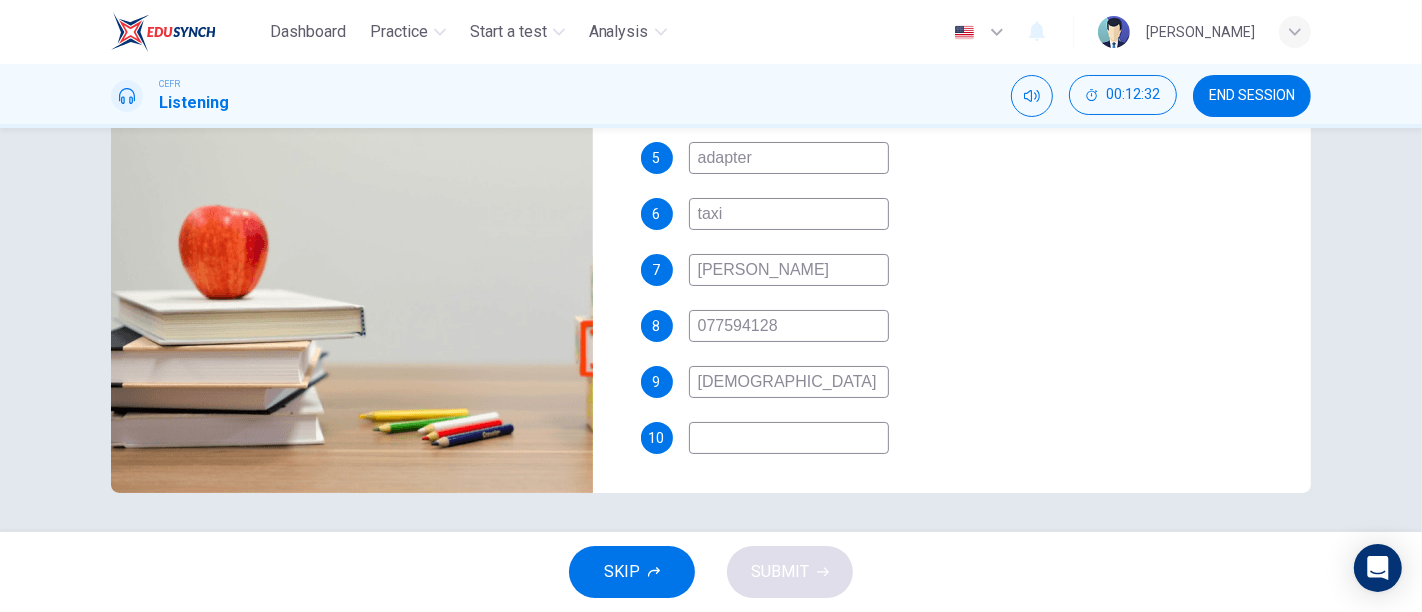 click on "1 hairdresser 2 tablets 3 sunglasses 4 lock 5 adapter 6 taxi 7 Jefferey 8 077594128 9 church 10" at bounding box center [960, 206] 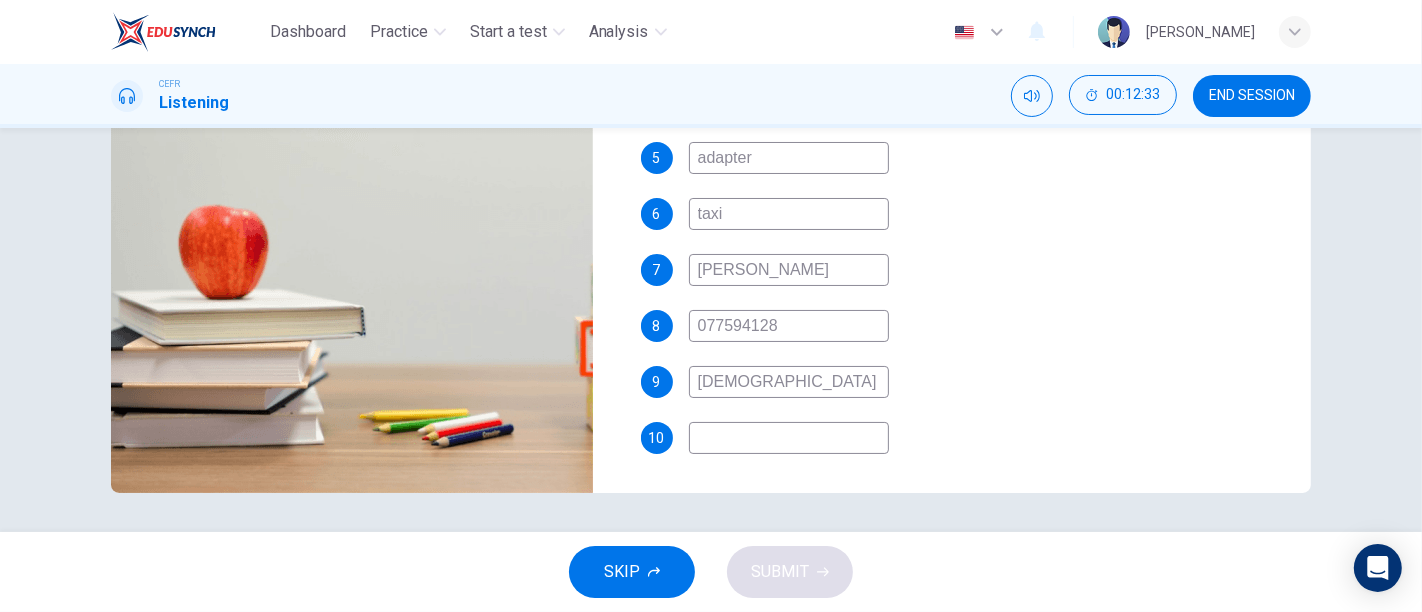 click at bounding box center (789, 438) 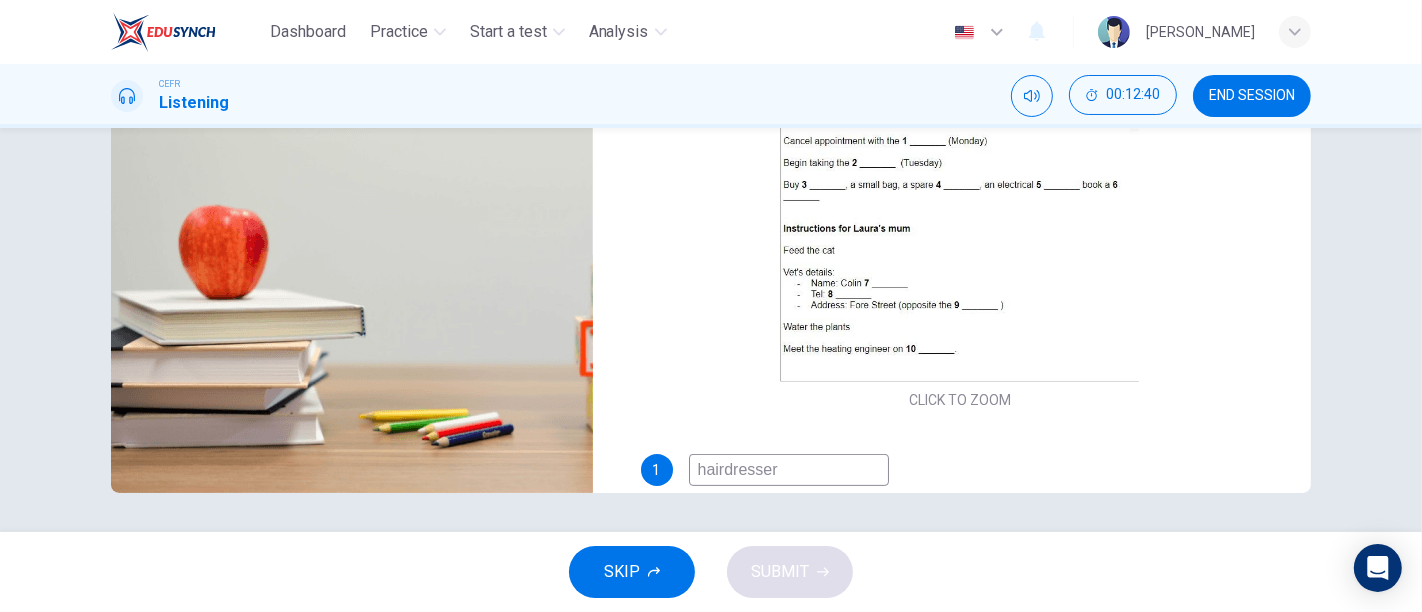 scroll, scrollTop: 581, scrollLeft: 0, axis: vertical 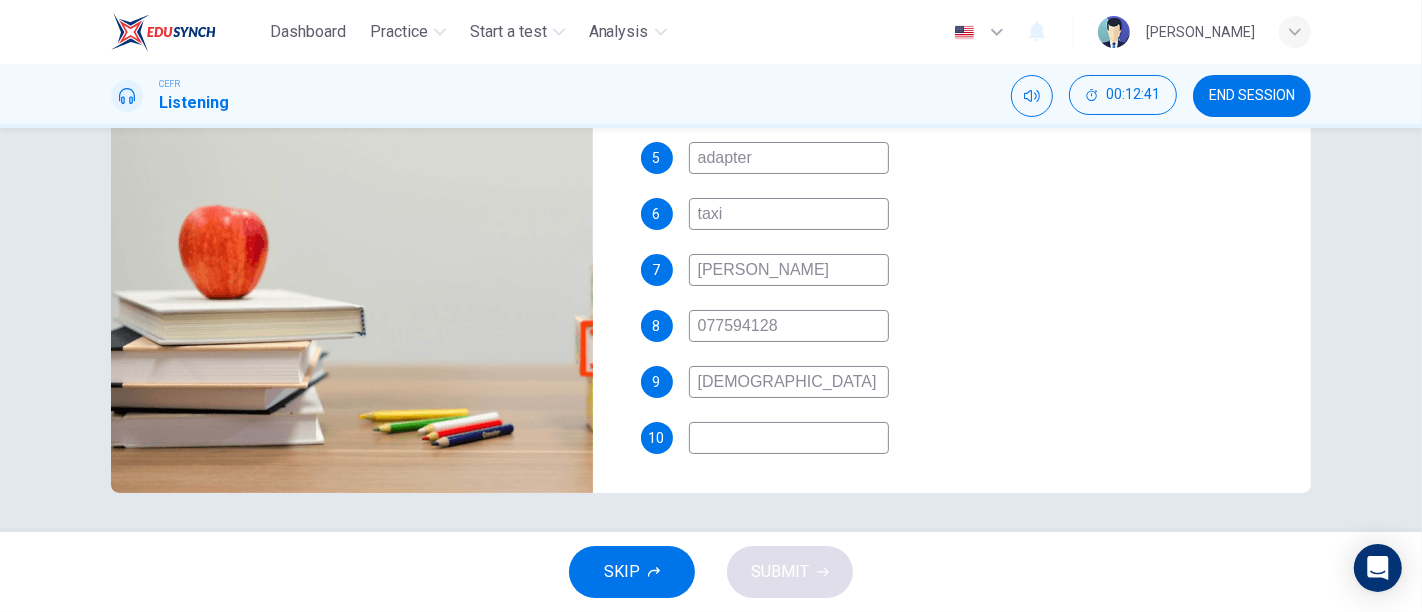 click at bounding box center [789, 438] 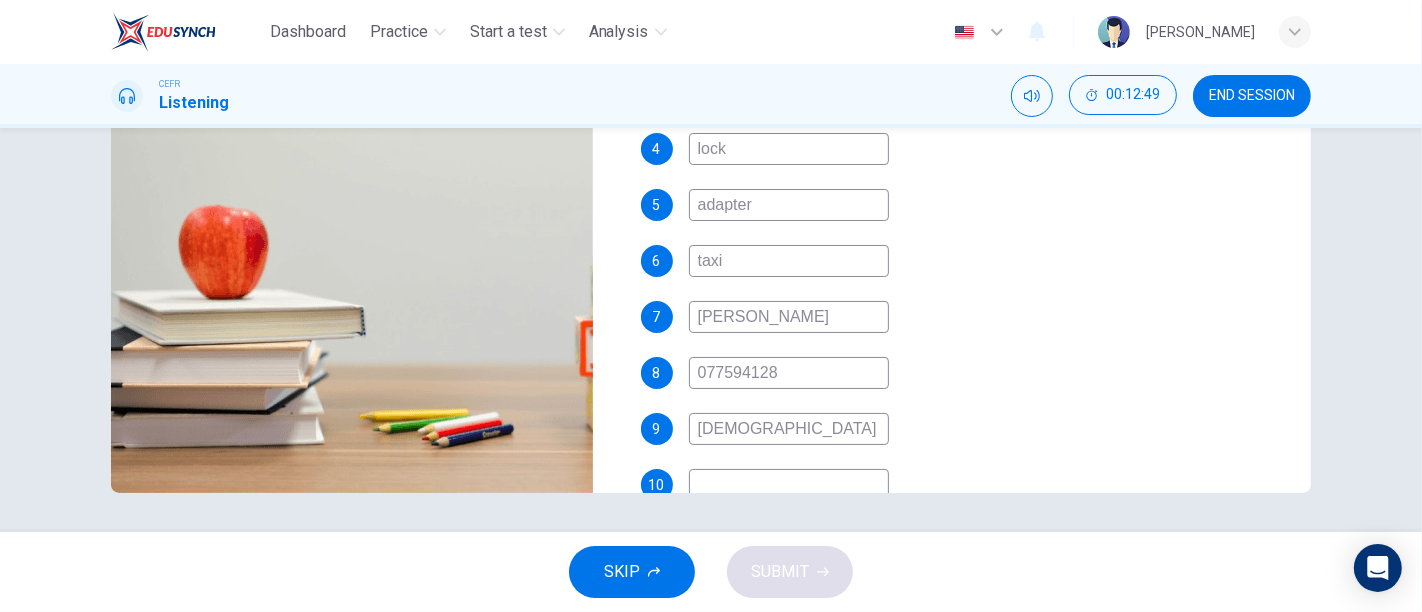 scroll, scrollTop: 581, scrollLeft: 0, axis: vertical 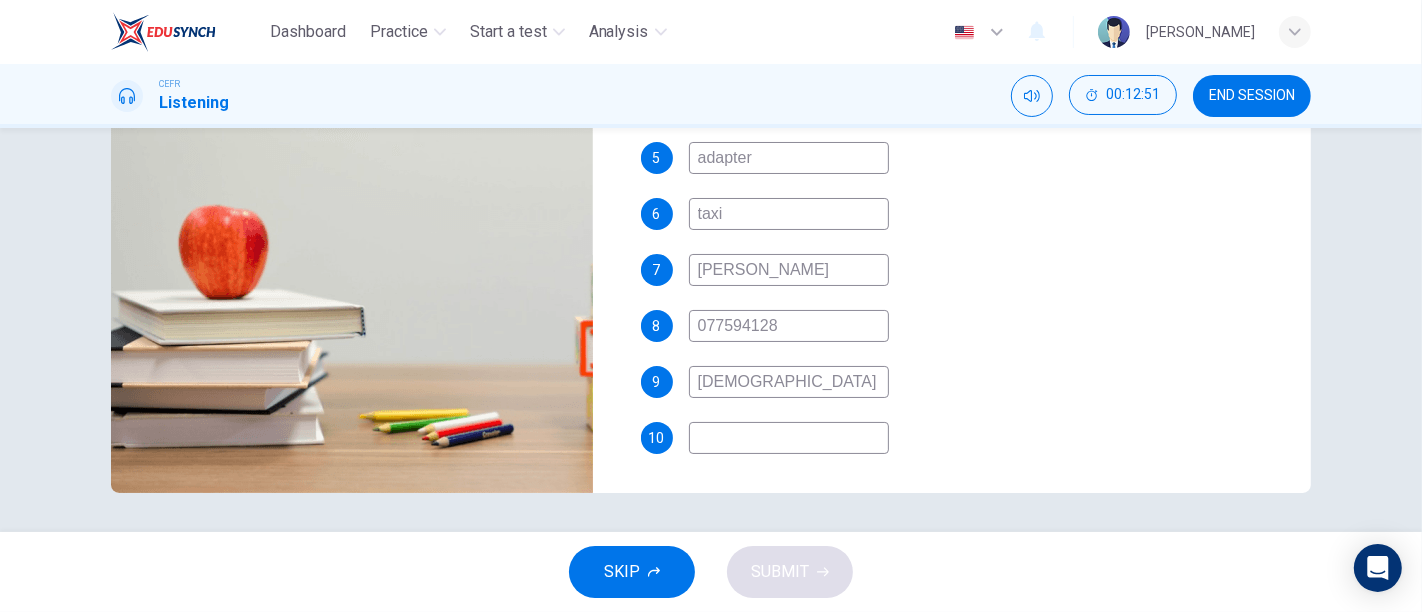 click at bounding box center (789, 438) 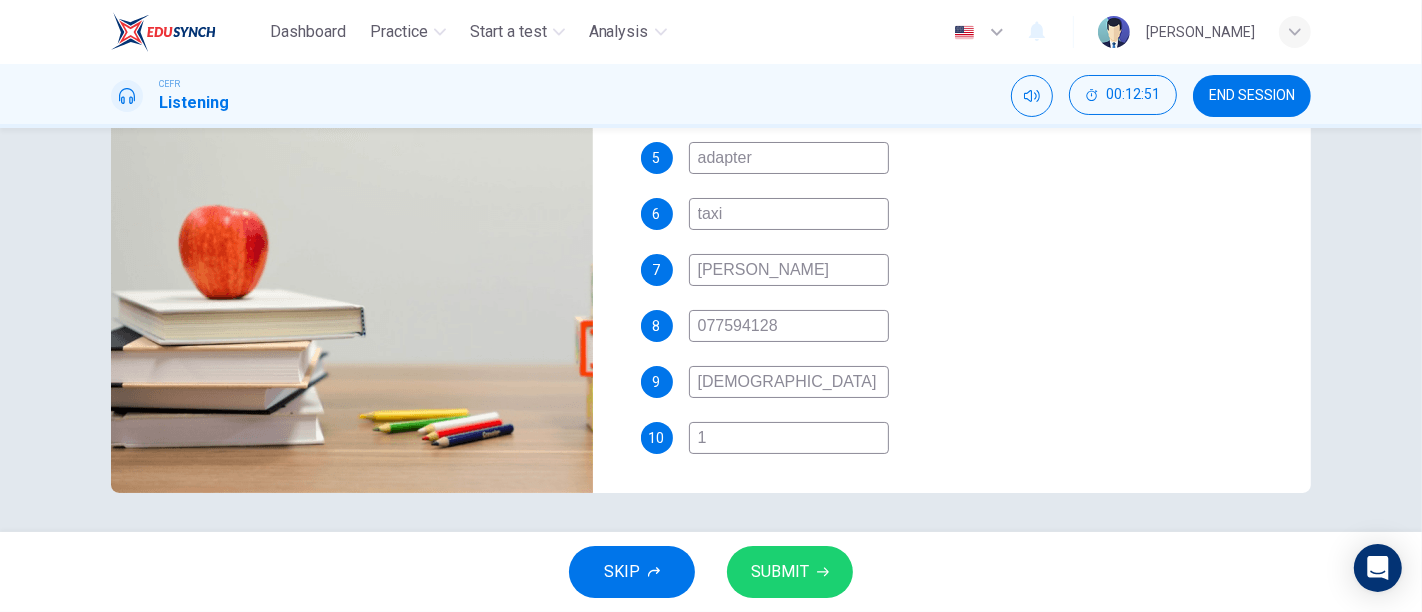 type on "92" 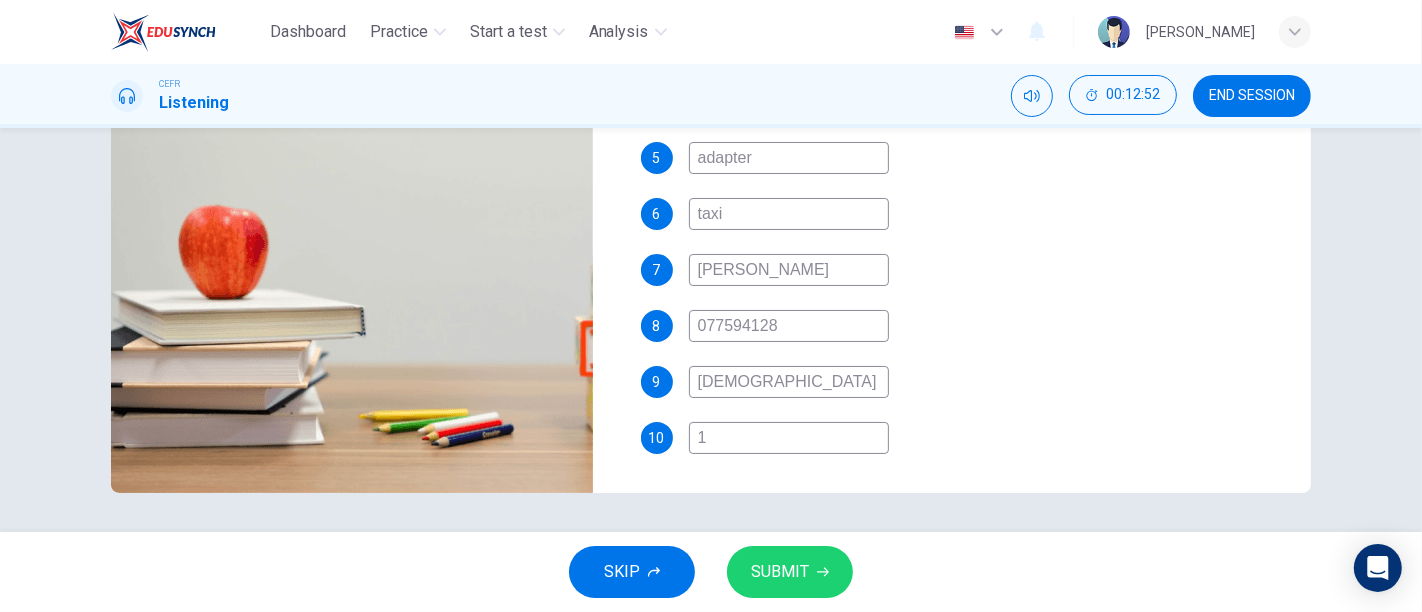type on "13" 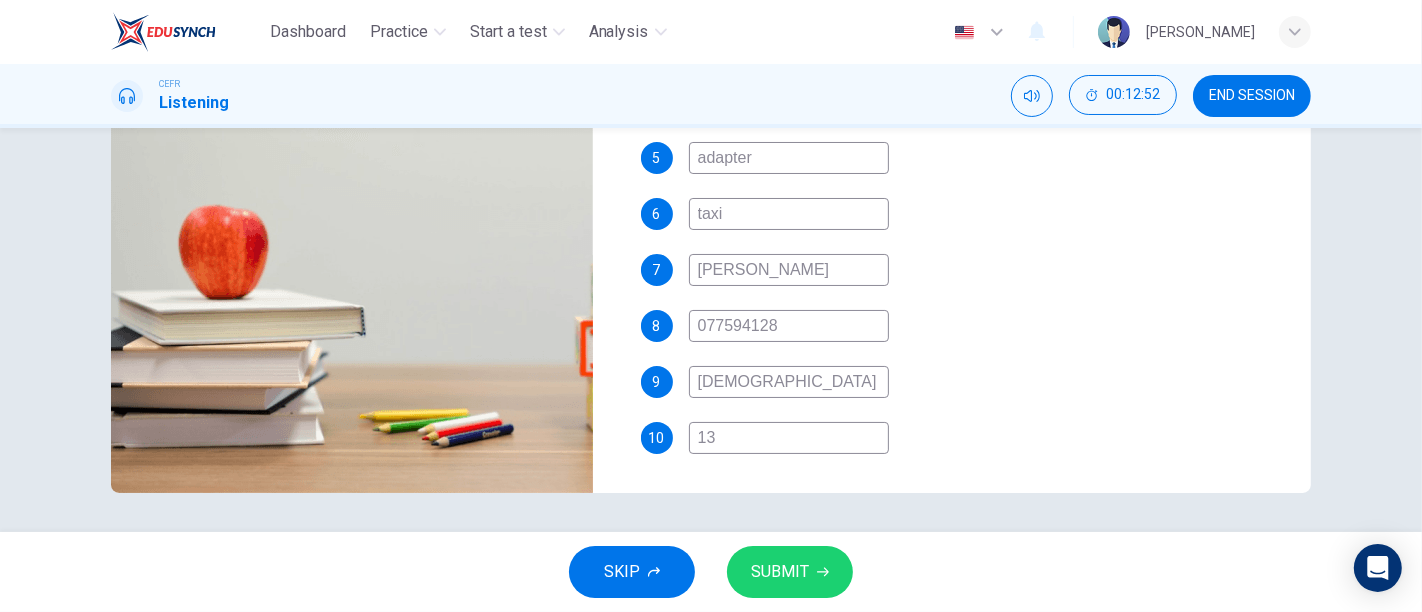 type on "13t" 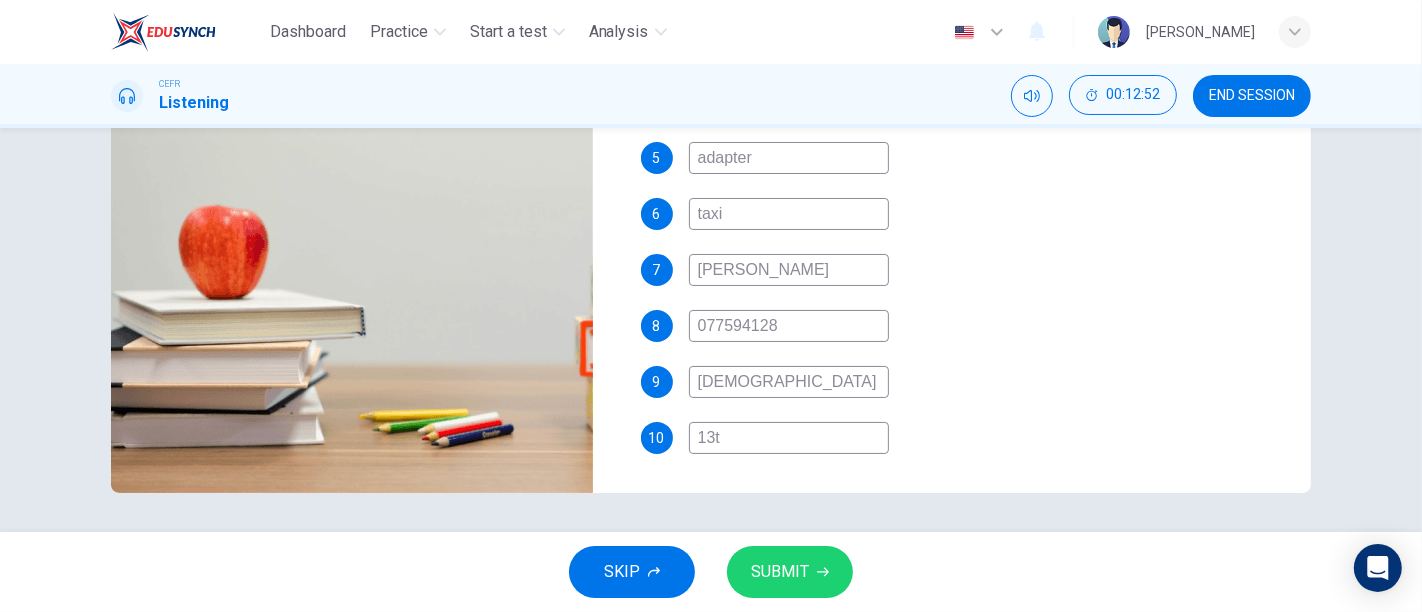 type on "92" 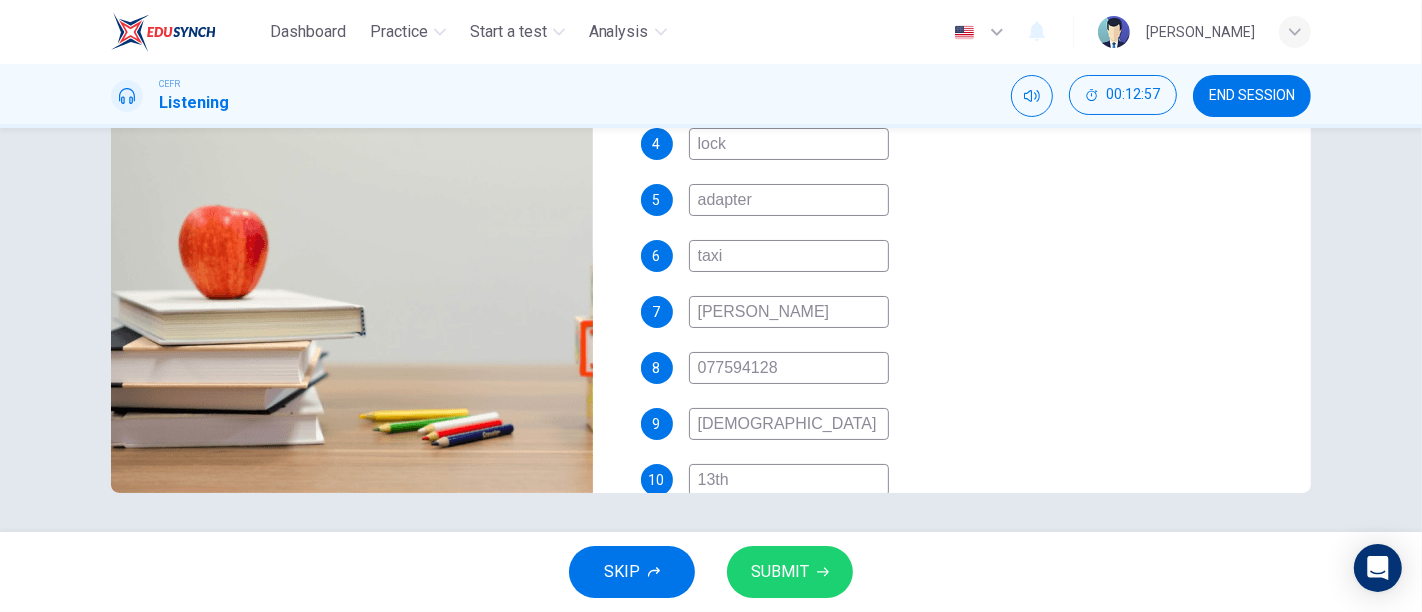 scroll, scrollTop: 581, scrollLeft: 0, axis: vertical 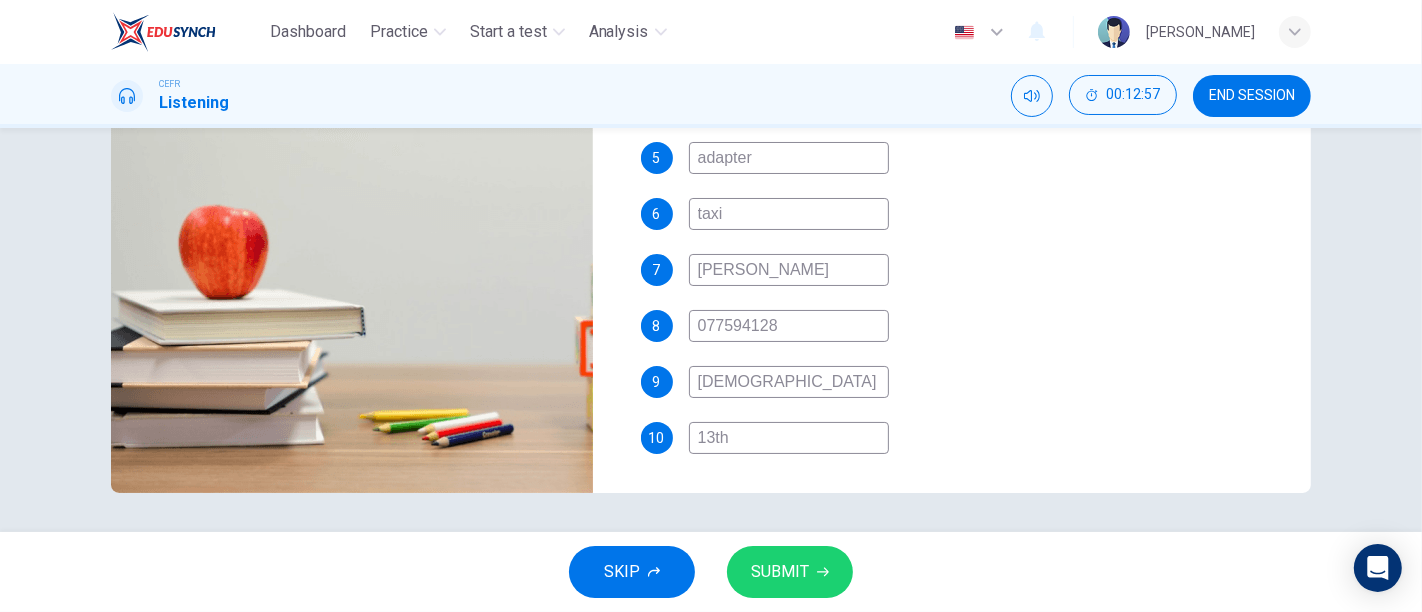 type on "94" 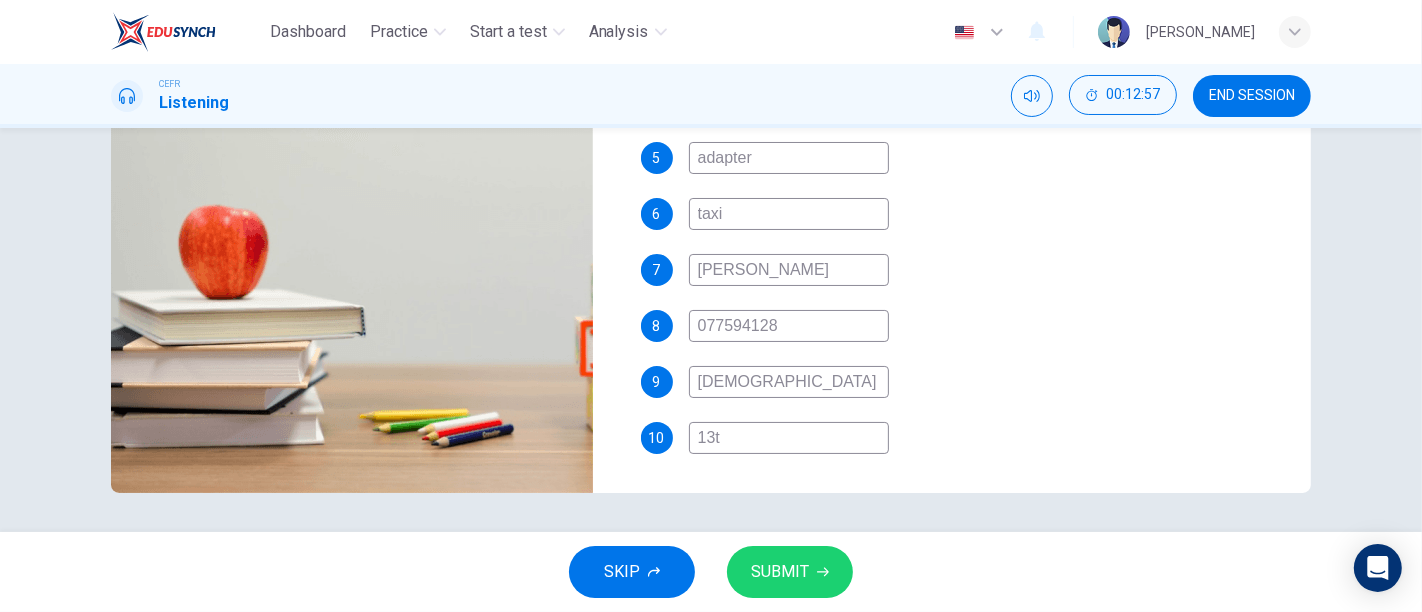 type on "13" 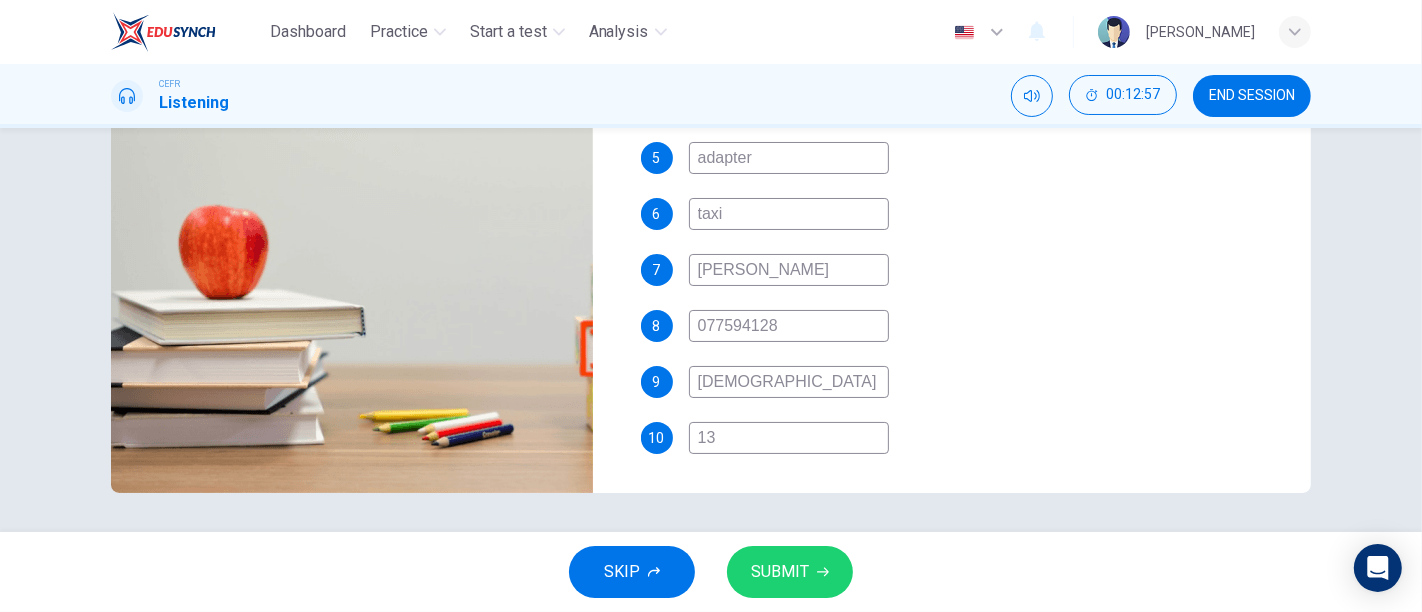type on "94" 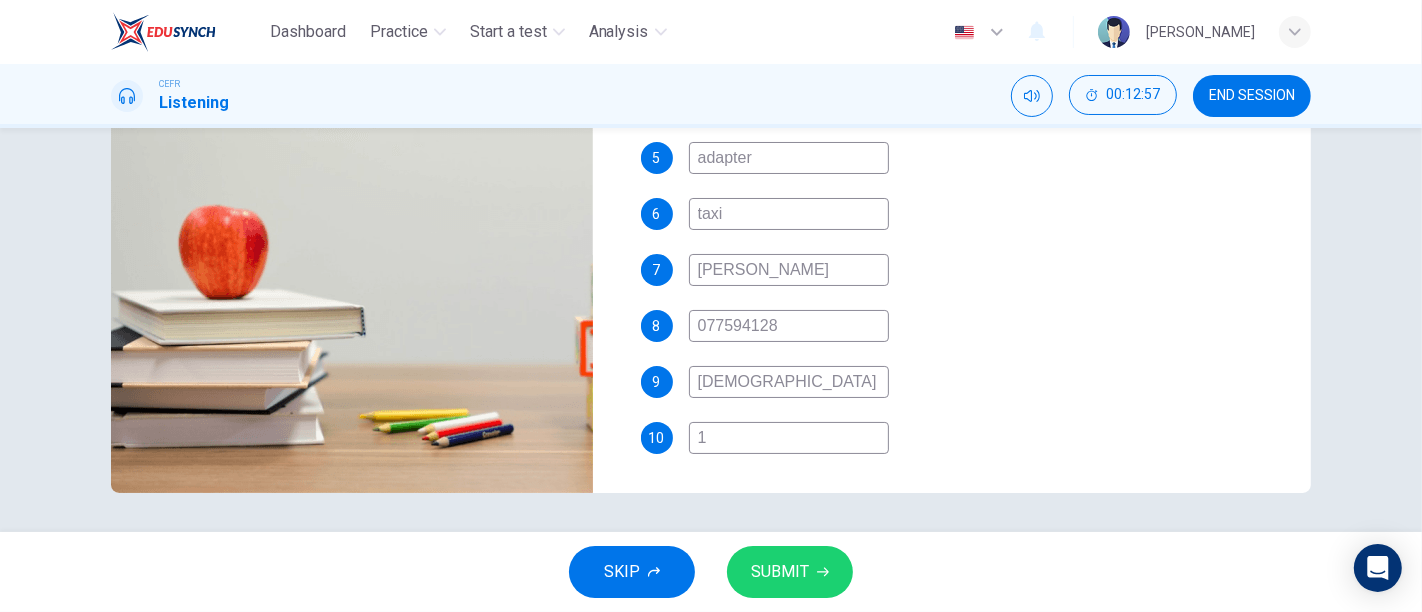 type on "94" 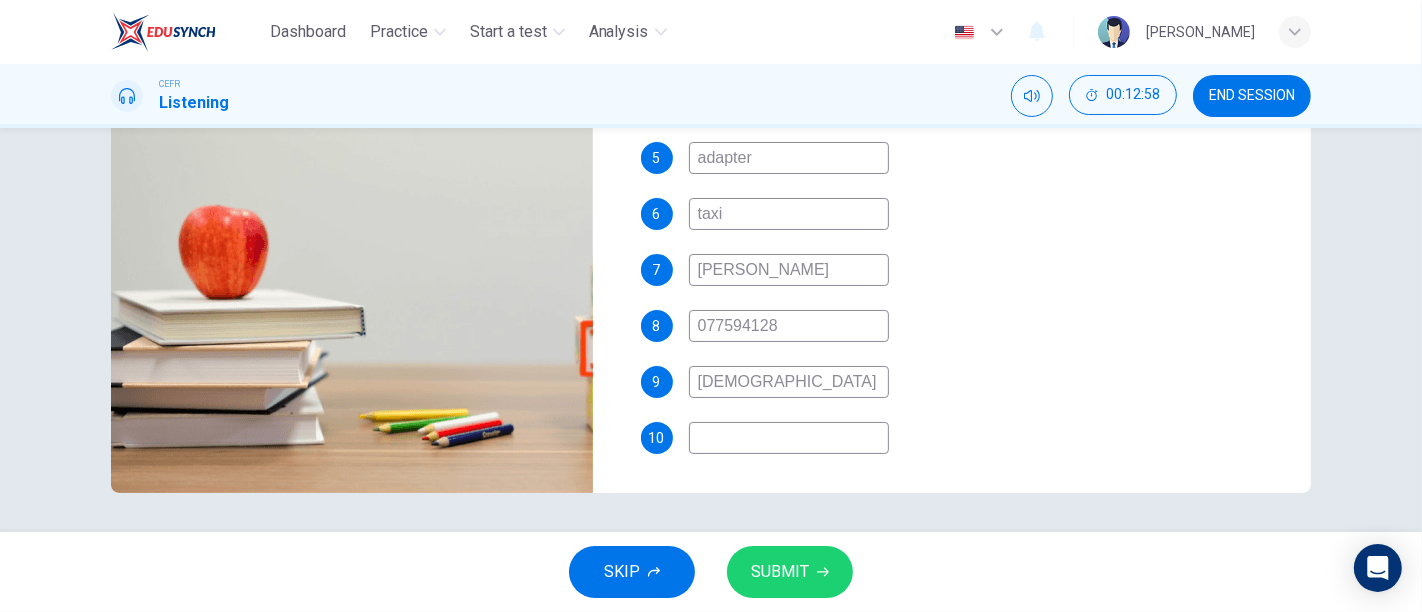 type on "95" 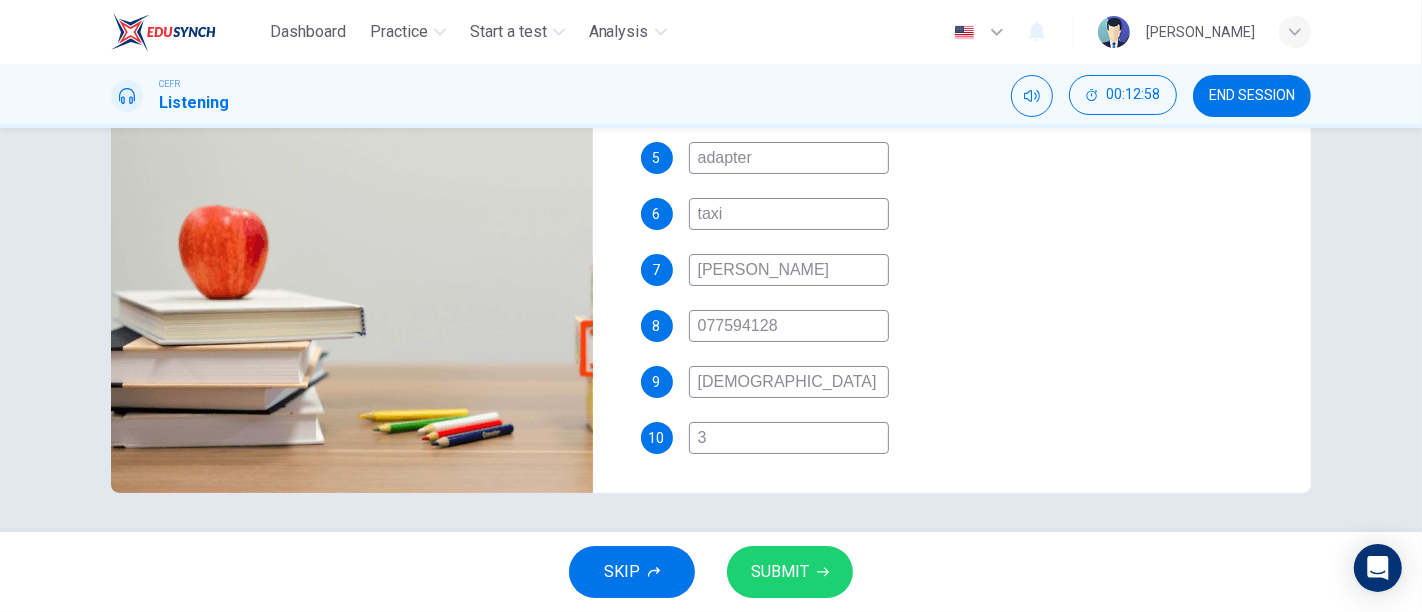 type on "95" 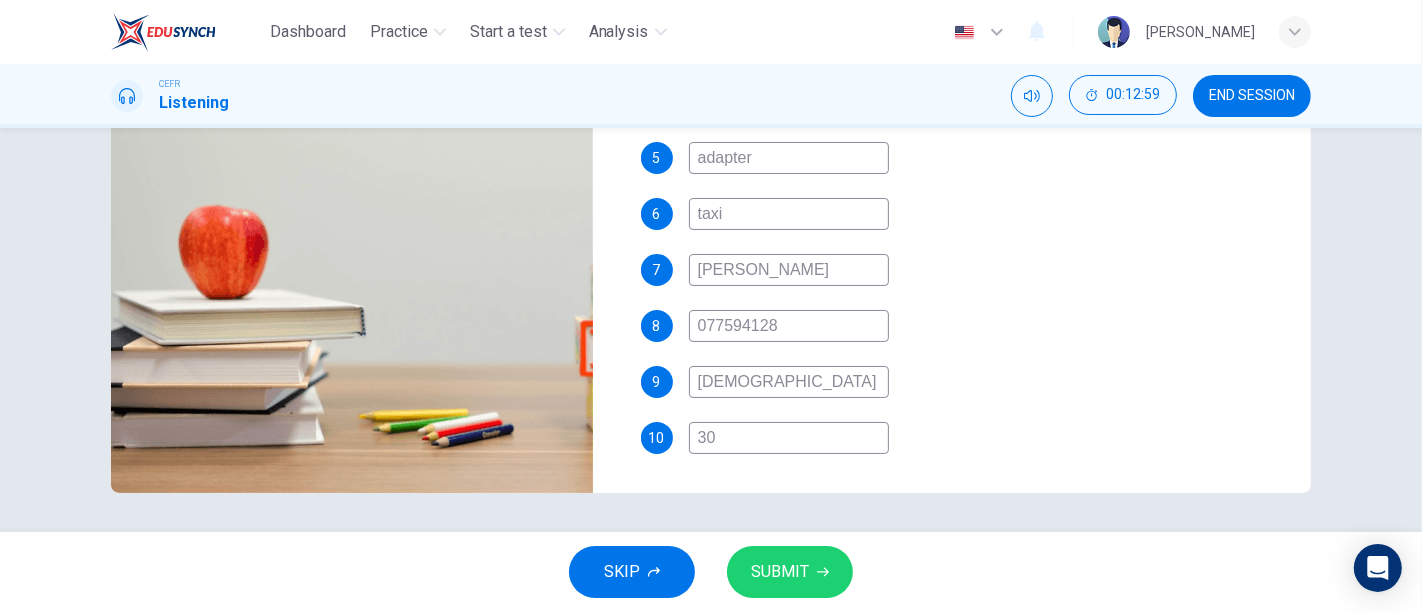 type on "30t" 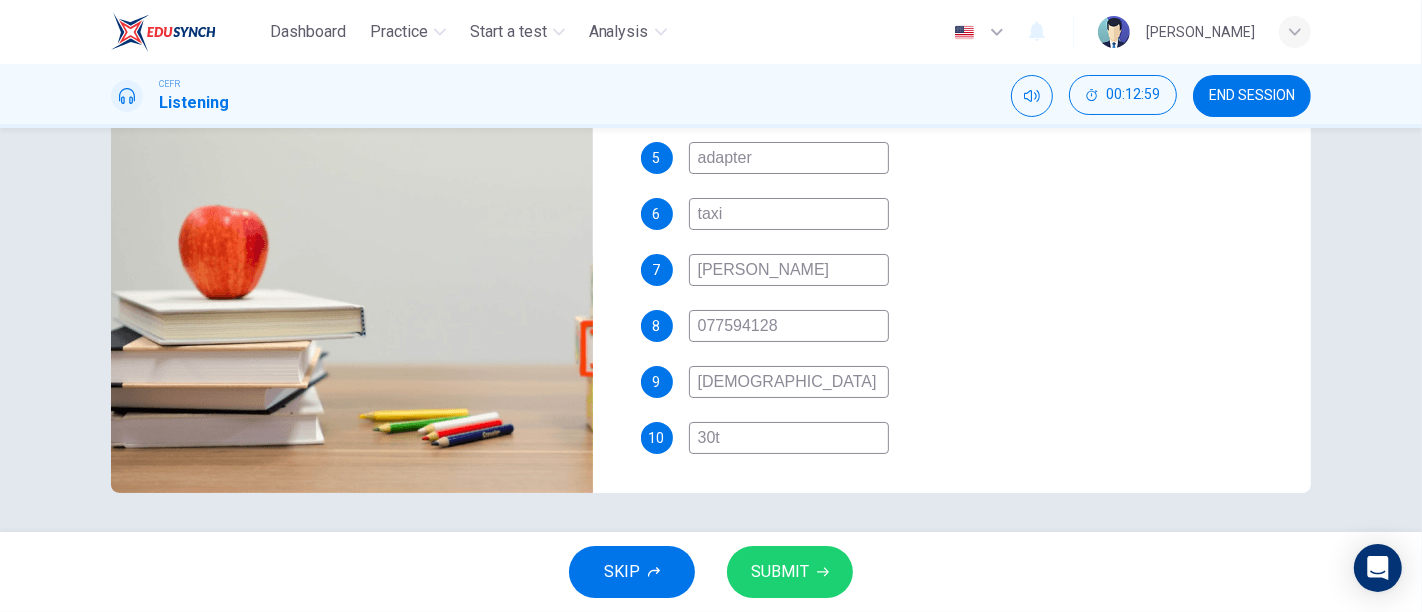 type on "95" 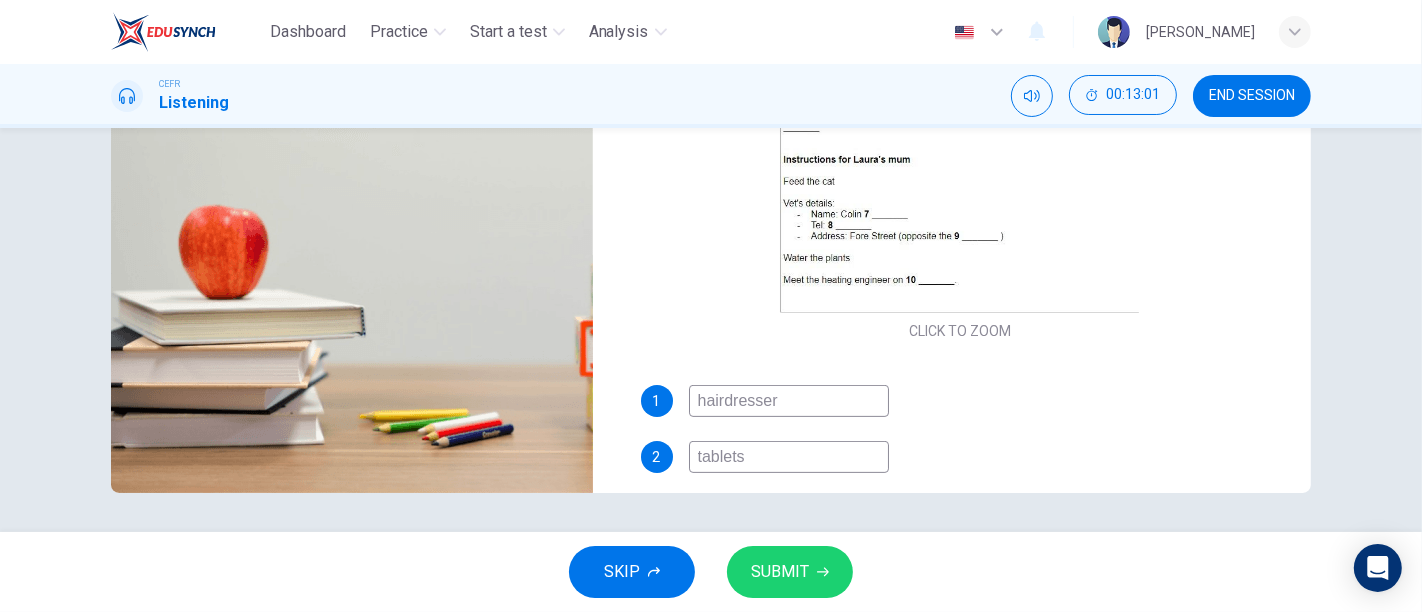 scroll, scrollTop: 111, scrollLeft: 0, axis: vertical 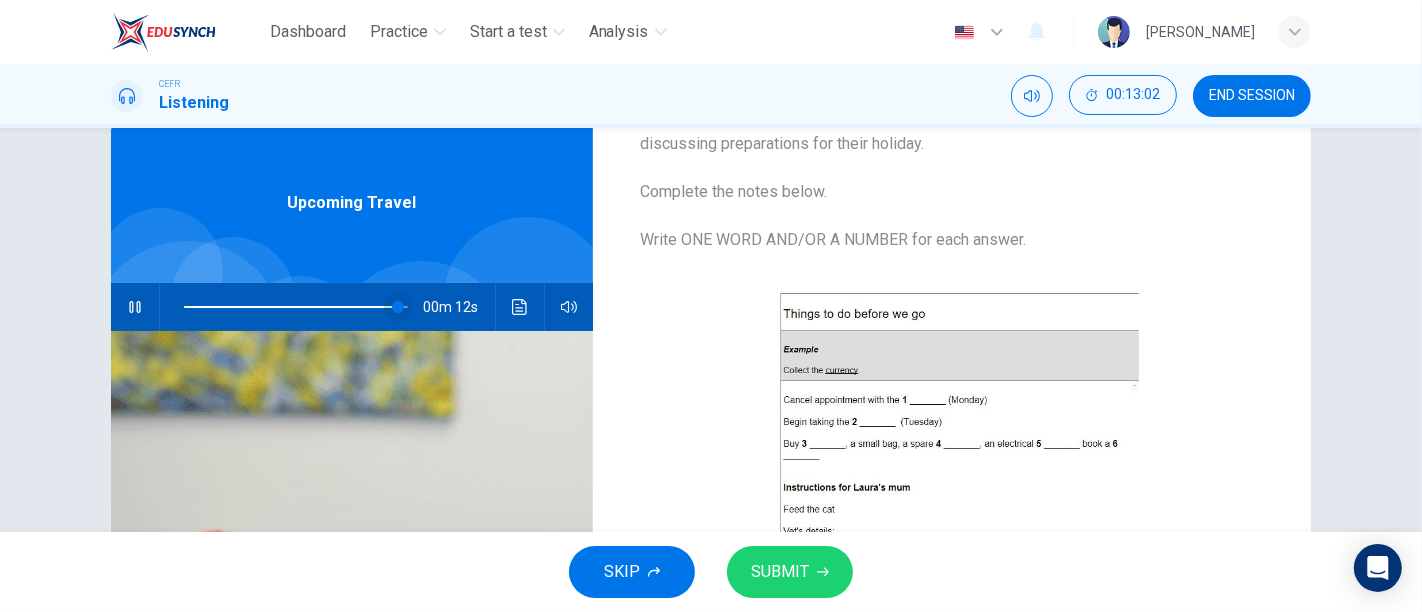 type on "96" 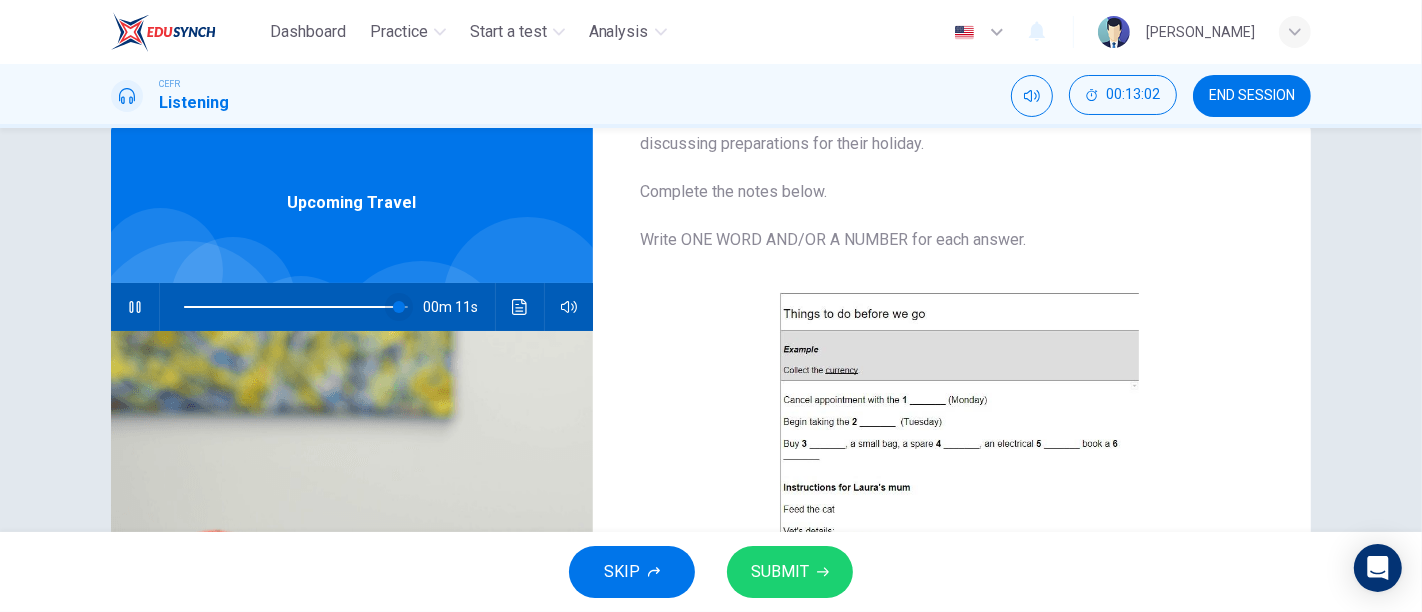 type on "30th" 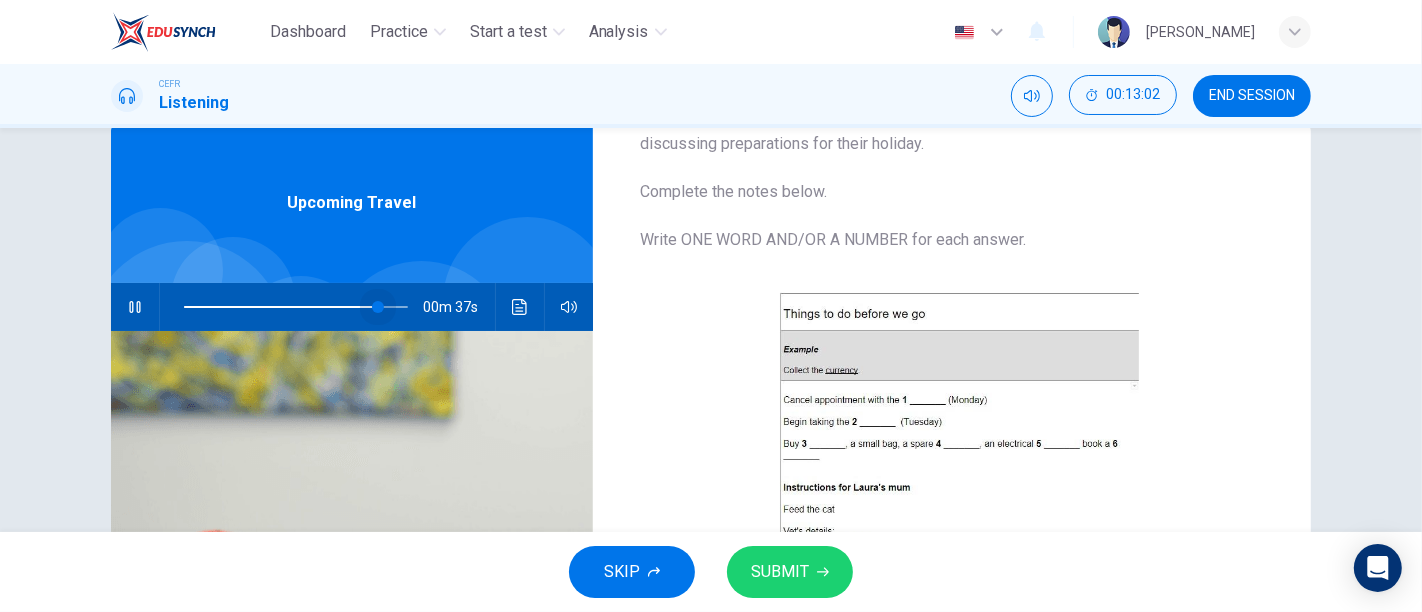 click at bounding box center [378, 307] 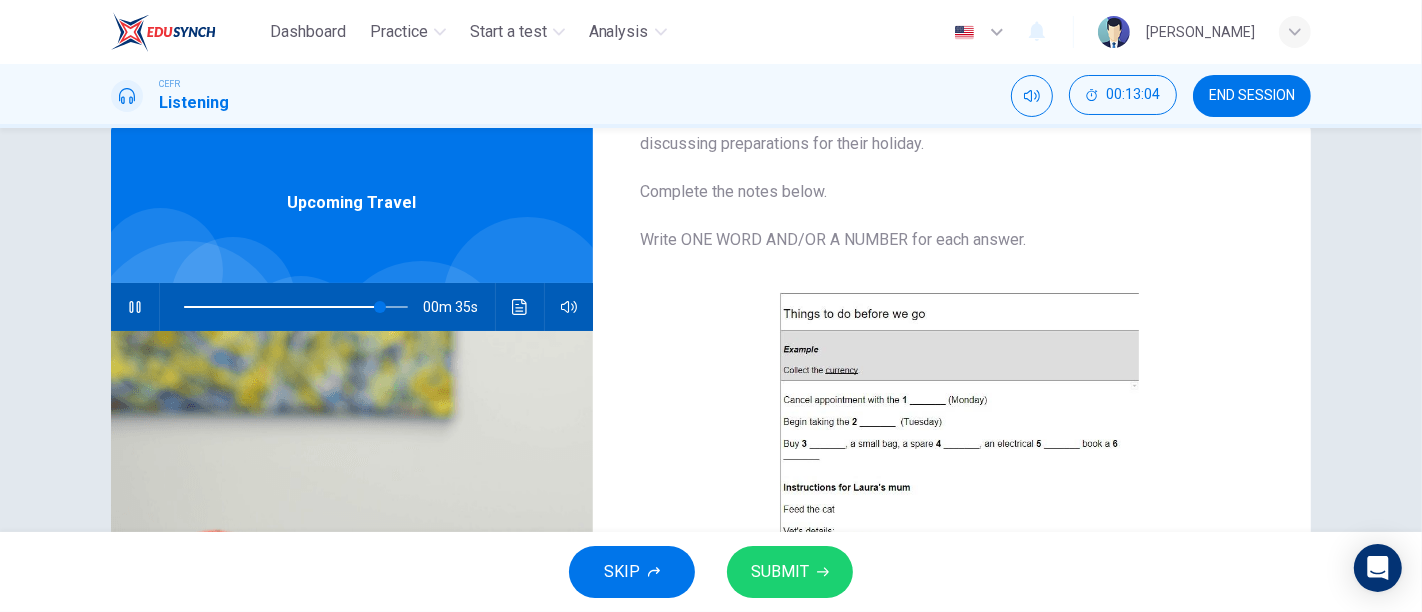 scroll, scrollTop: 370, scrollLeft: 0, axis: vertical 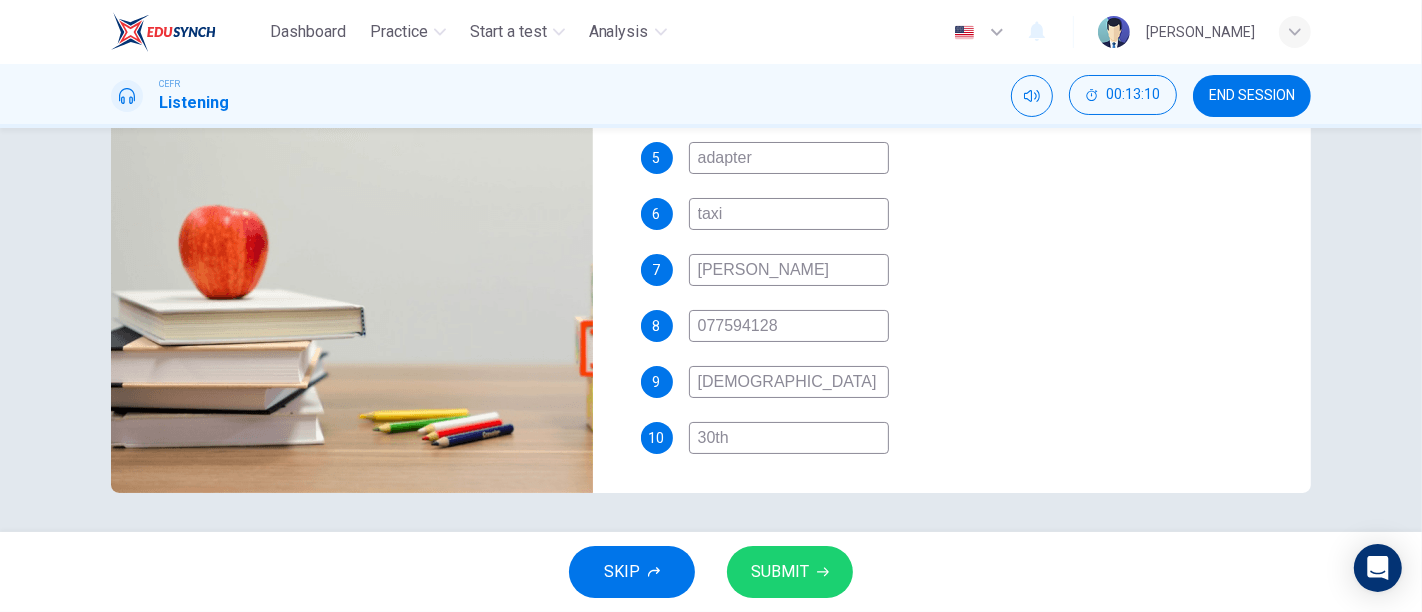 type on "90" 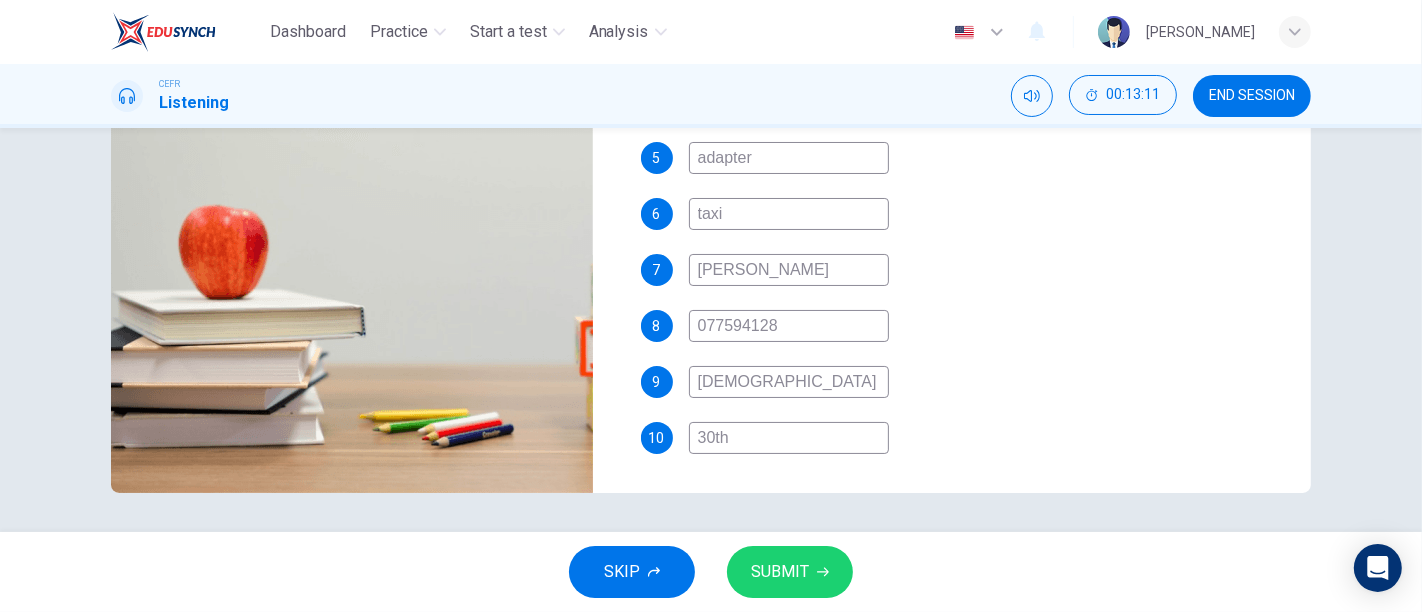 type on "077-594128" 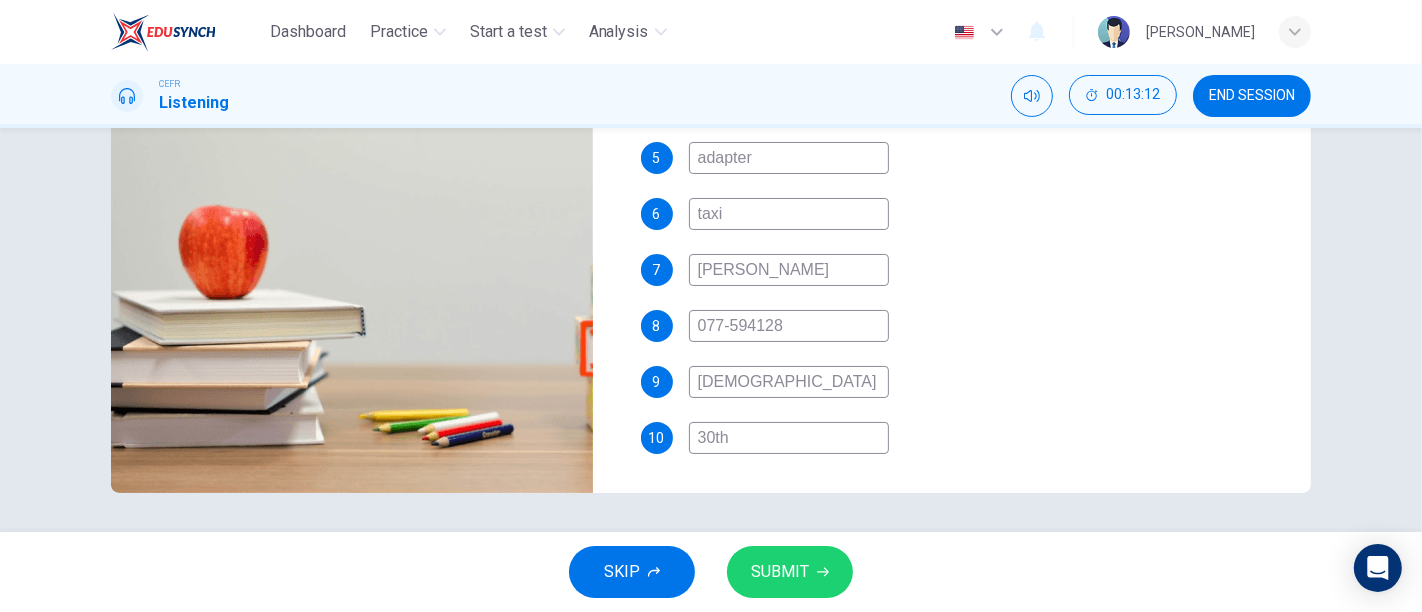 type on "90" 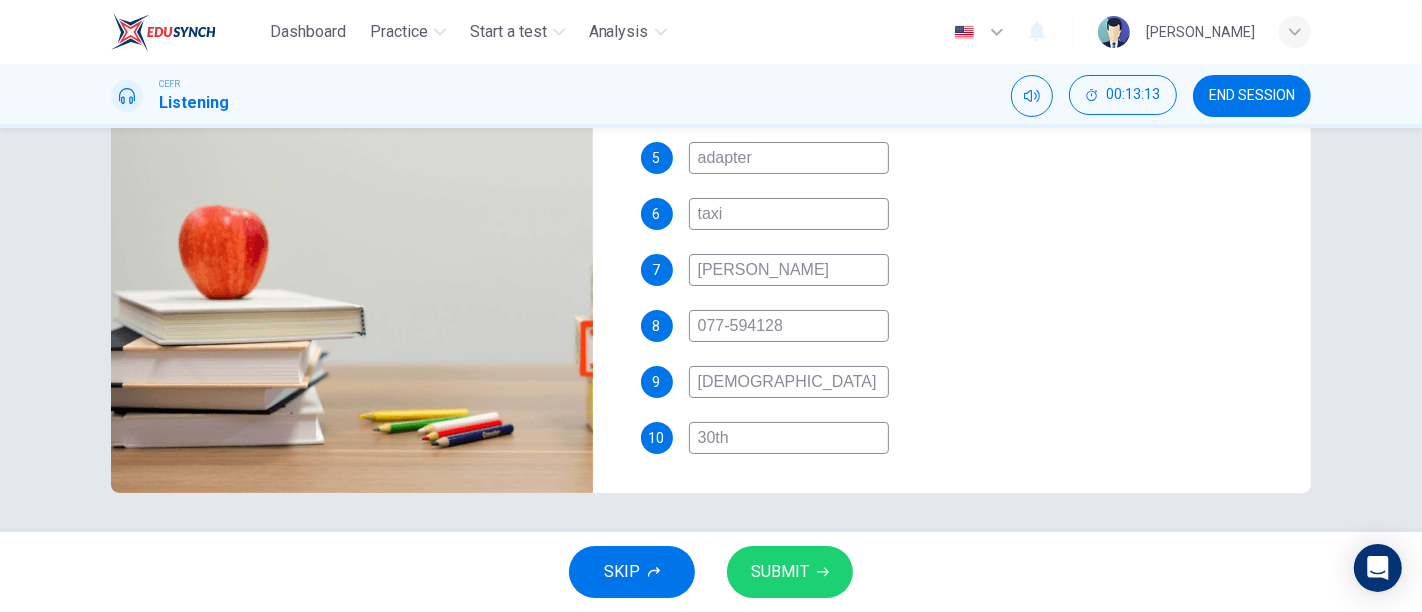 type on "077-594-128" 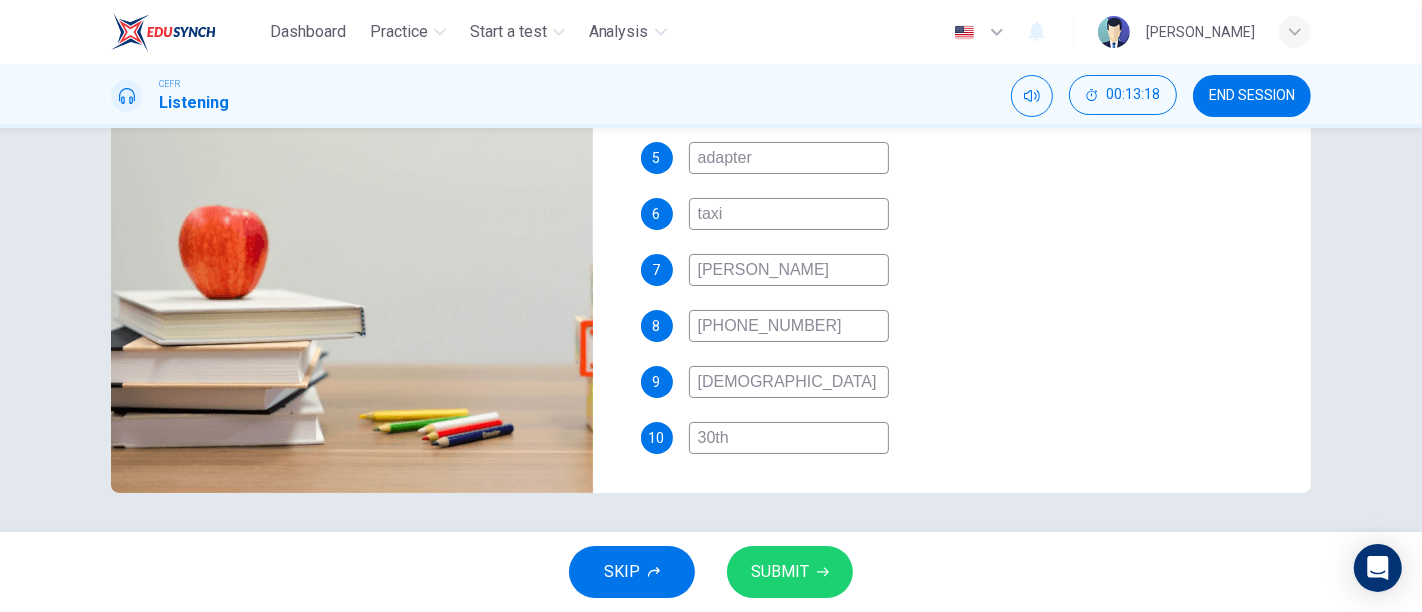 scroll, scrollTop: 0, scrollLeft: 0, axis: both 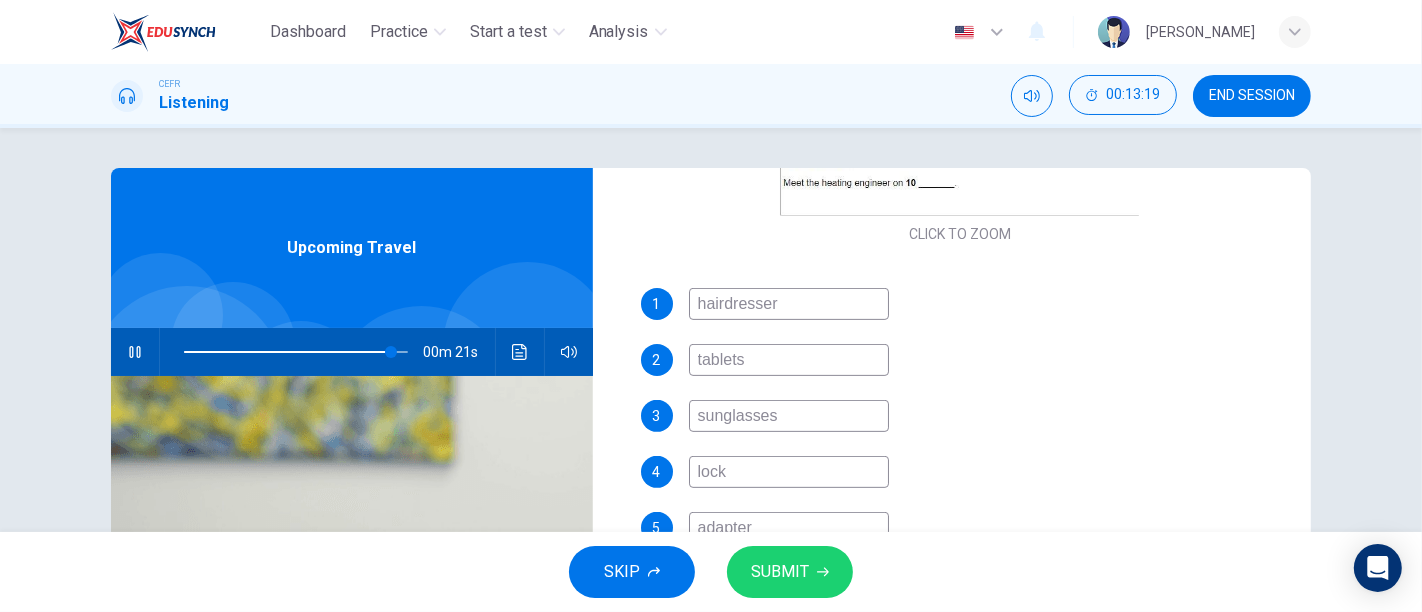 type on "93" 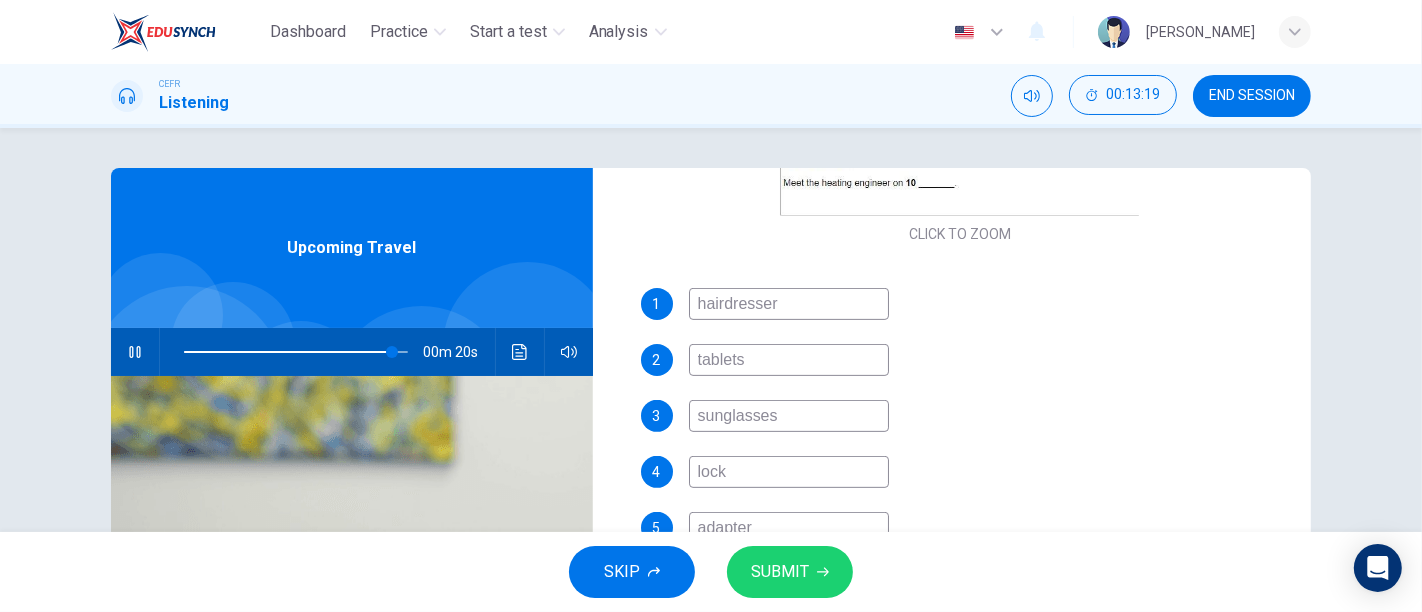 type on "077-594-128" 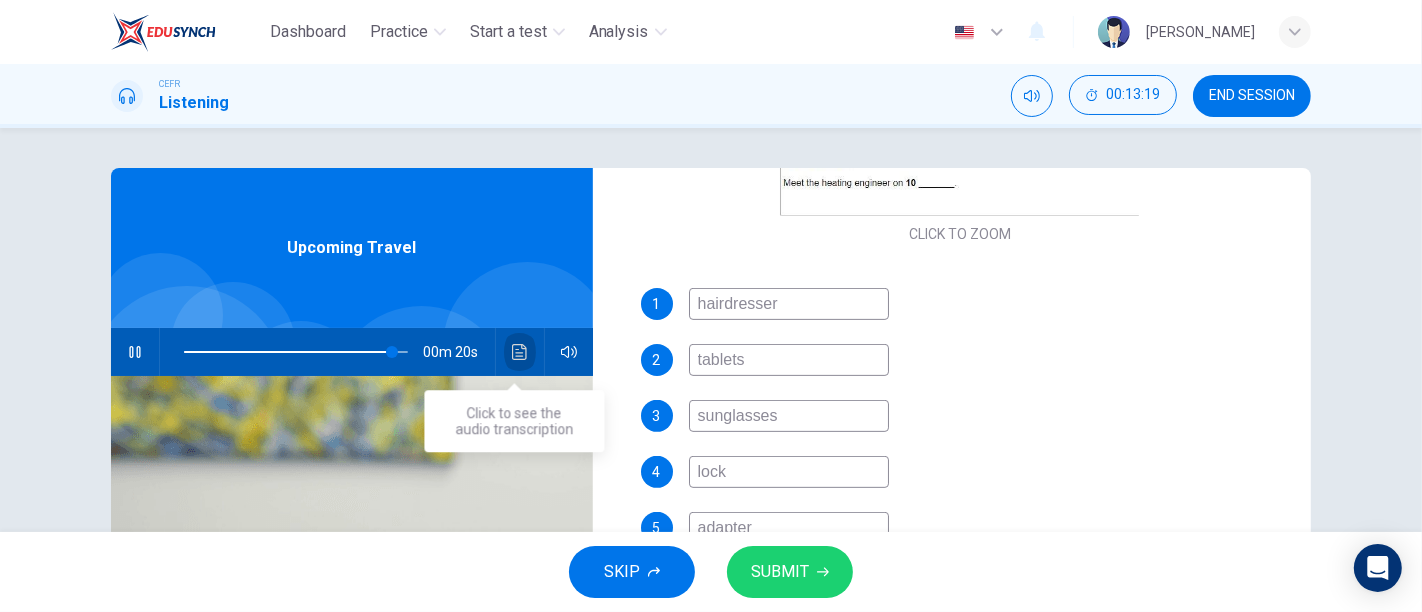 click at bounding box center [520, 352] 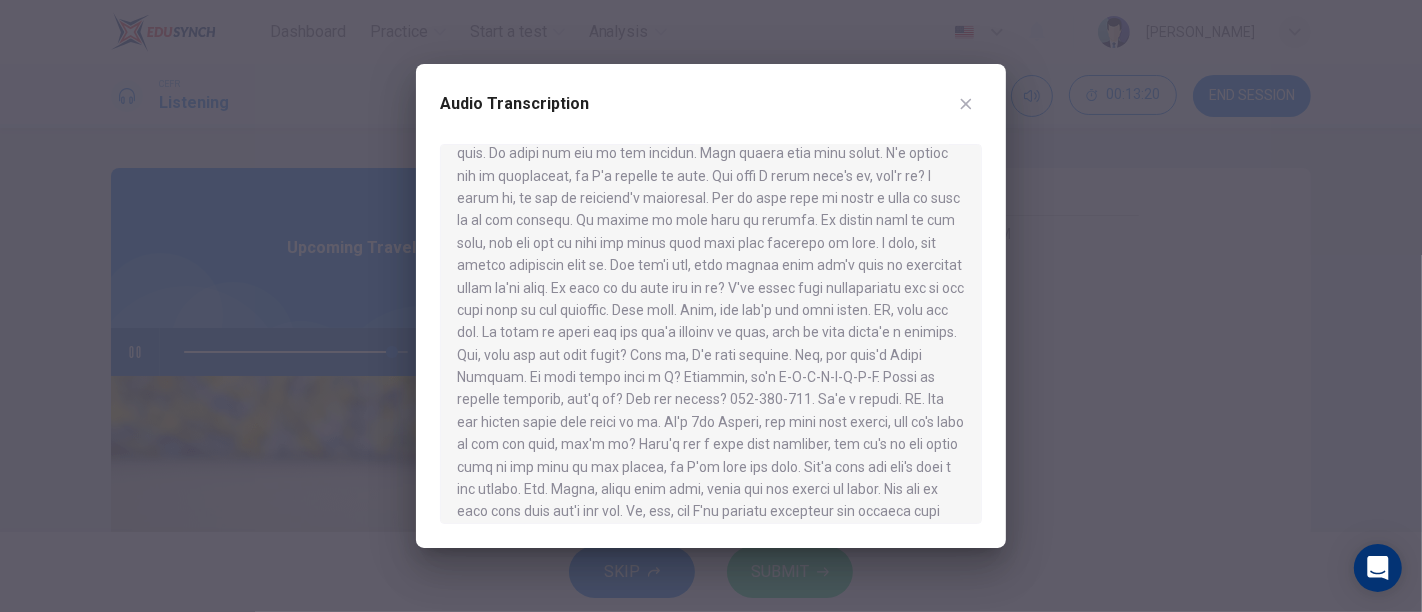 scroll, scrollTop: 796, scrollLeft: 0, axis: vertical 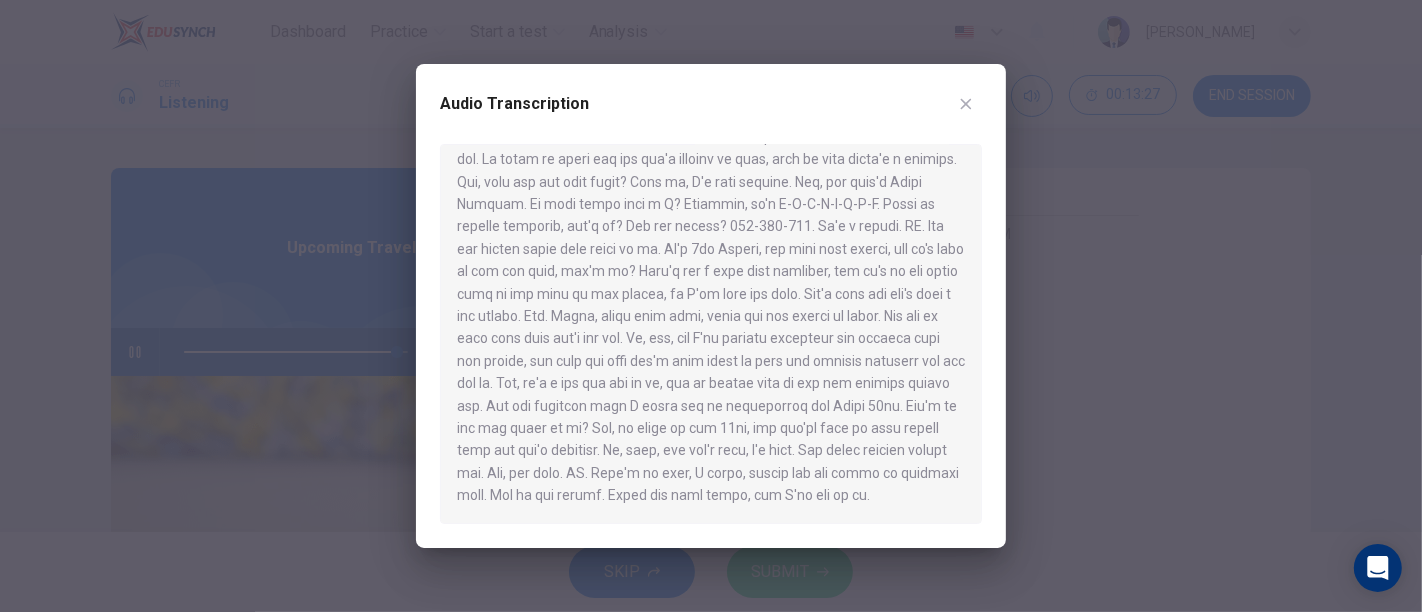 click at bounding box center (711, 306) 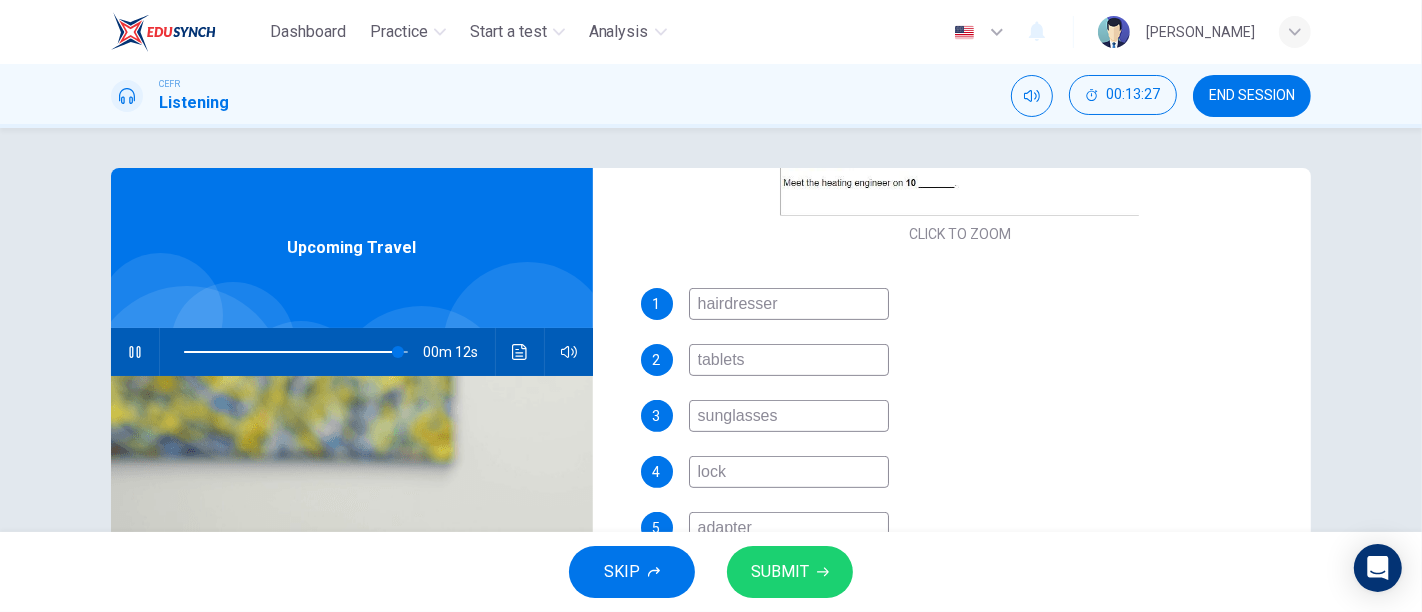 scroll, scrollTop: 370, scrollLeft: 0, axis: vertical 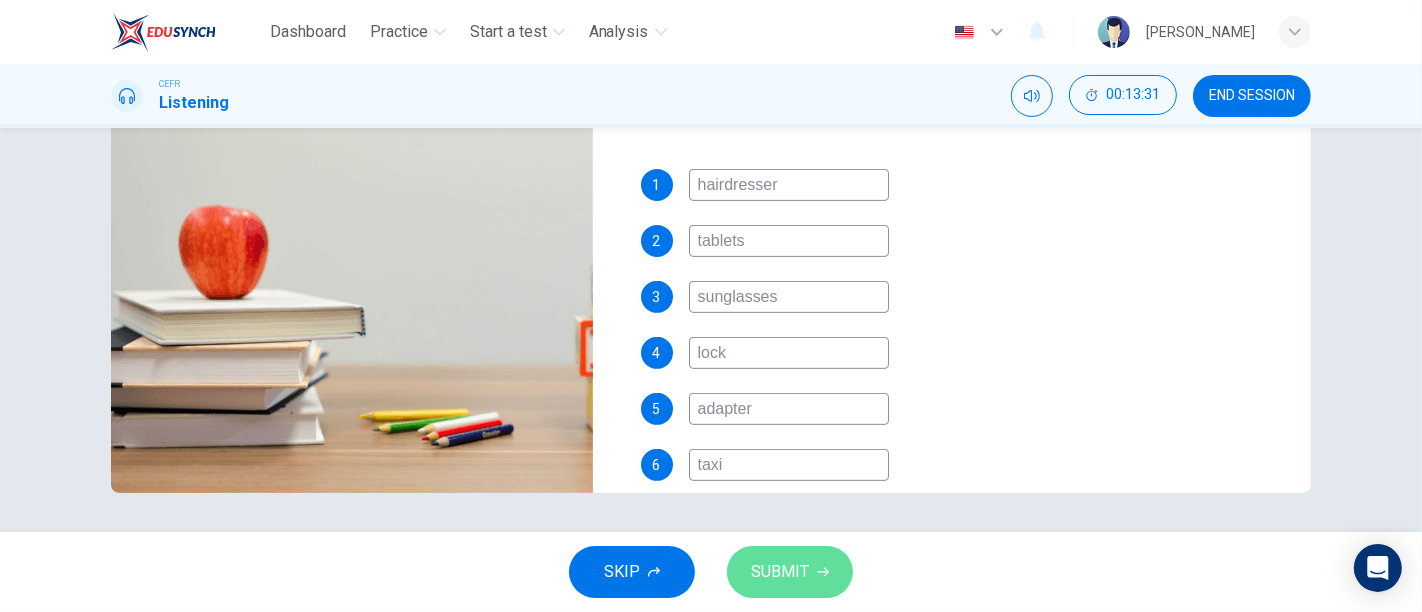 click on "SUBMIT" at bounding box center [780, 572] 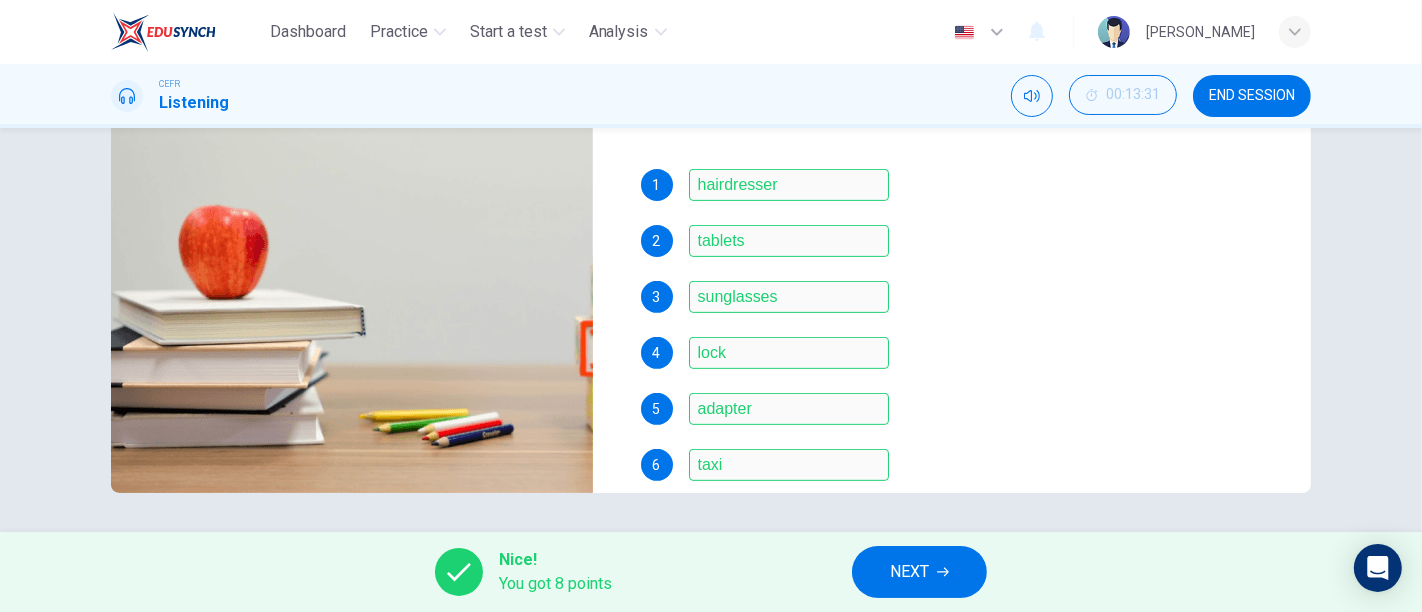 scroll, scrollTop: 581, scrollLeft: 0, axis: vertical 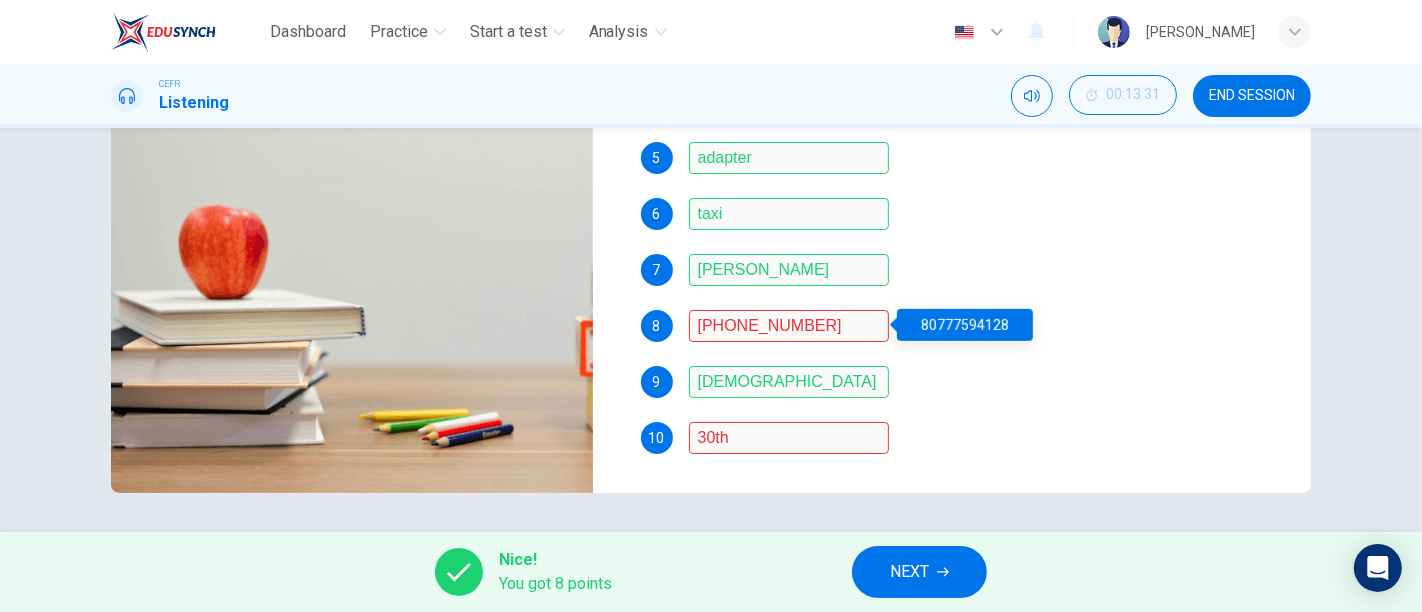 type on "0" 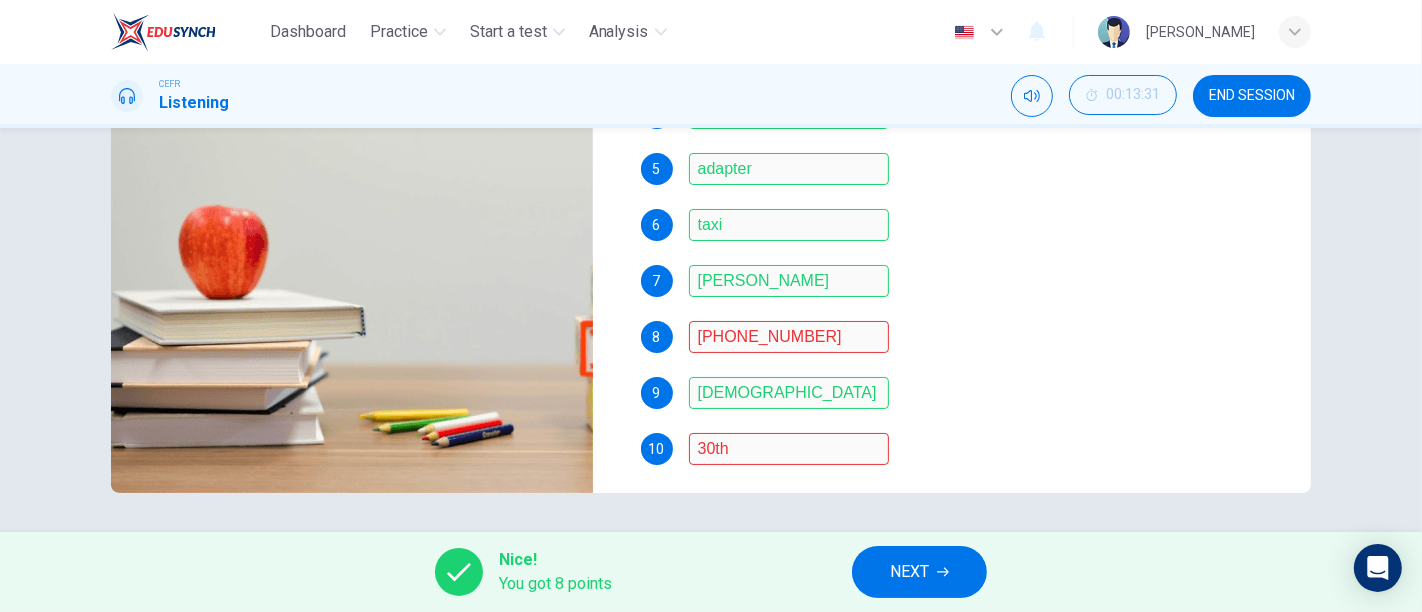 scroll, scrollTop: 581, scrollLeft: 0, axis: vertical 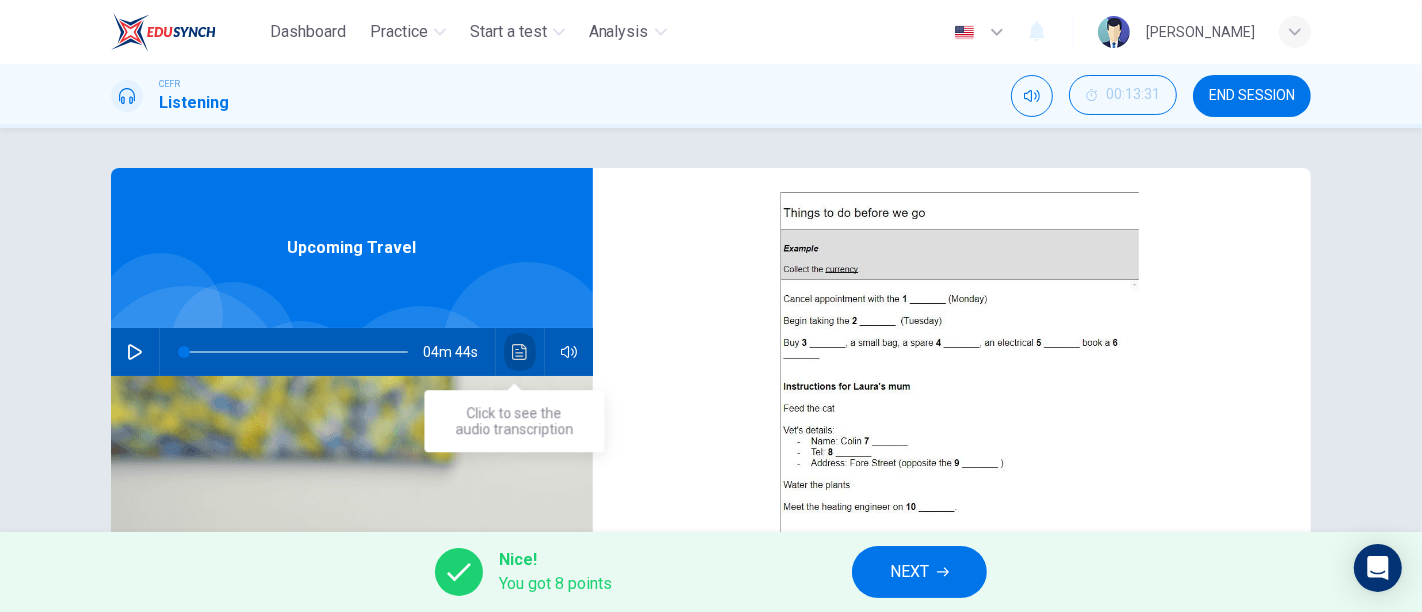 click 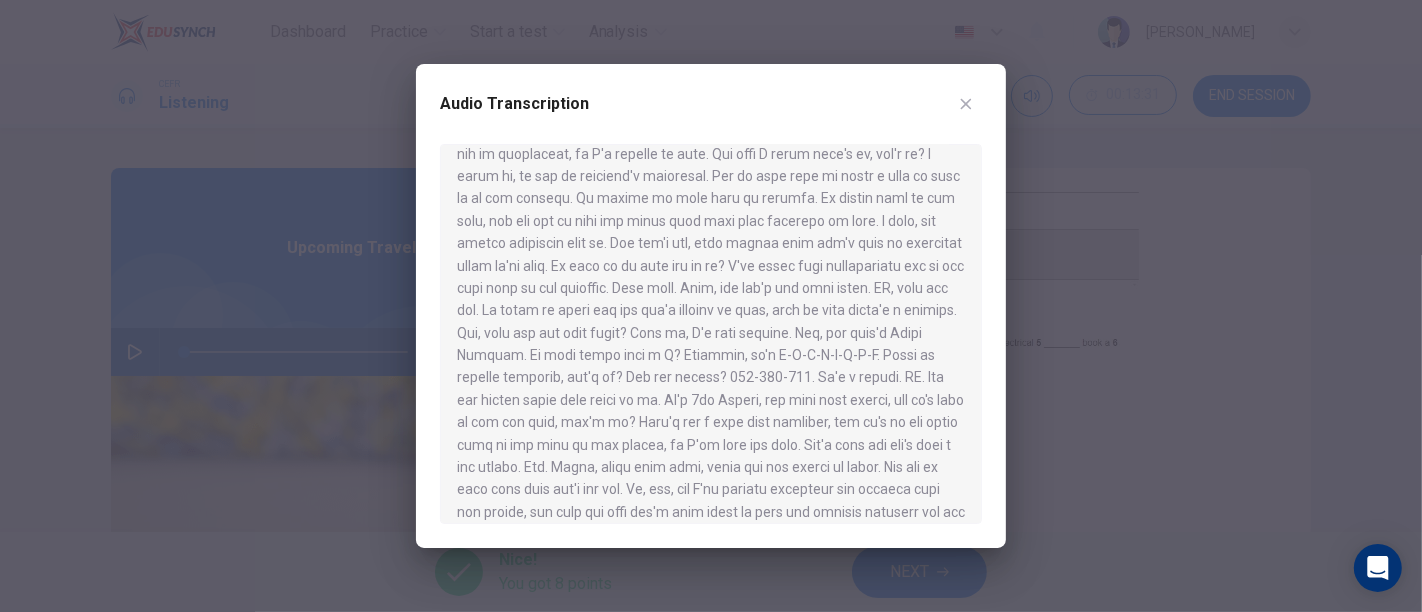scroll, scrollTop: 662, scrollLeft: 0, axis: vertical 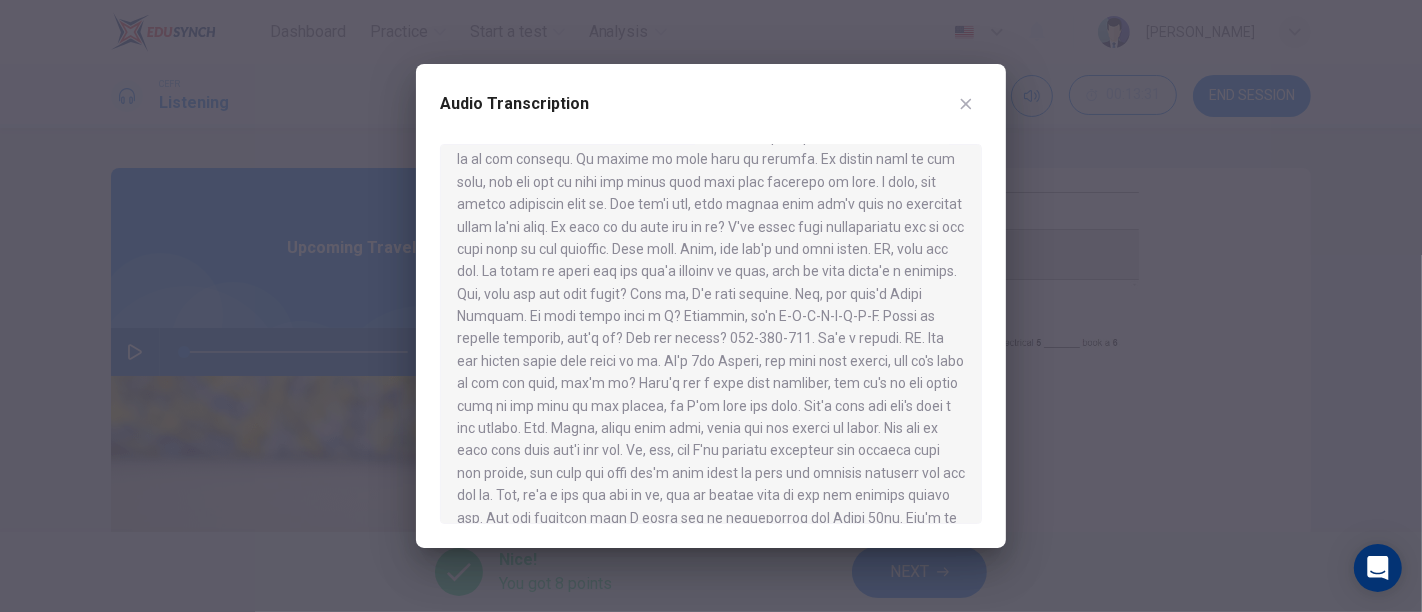 click on "Audio Transcription" at bounding box center (711, 306) 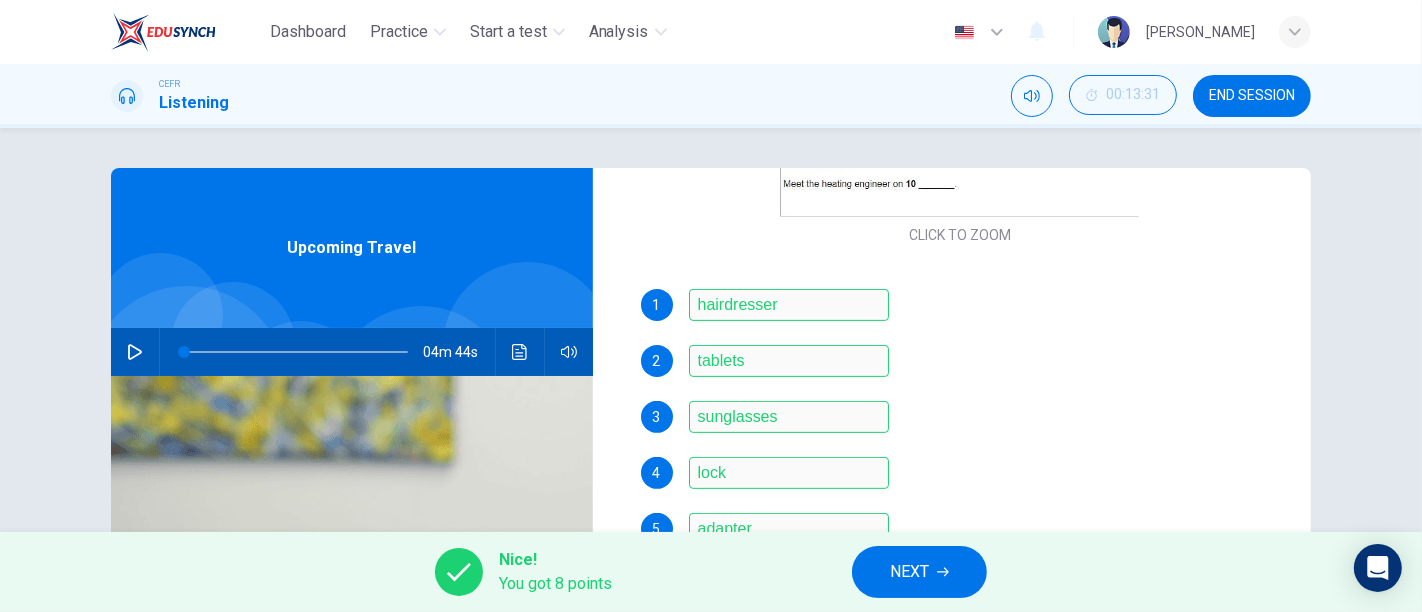 scroll, scrollTop: 581, scrollLeft: 0, axis: vertical 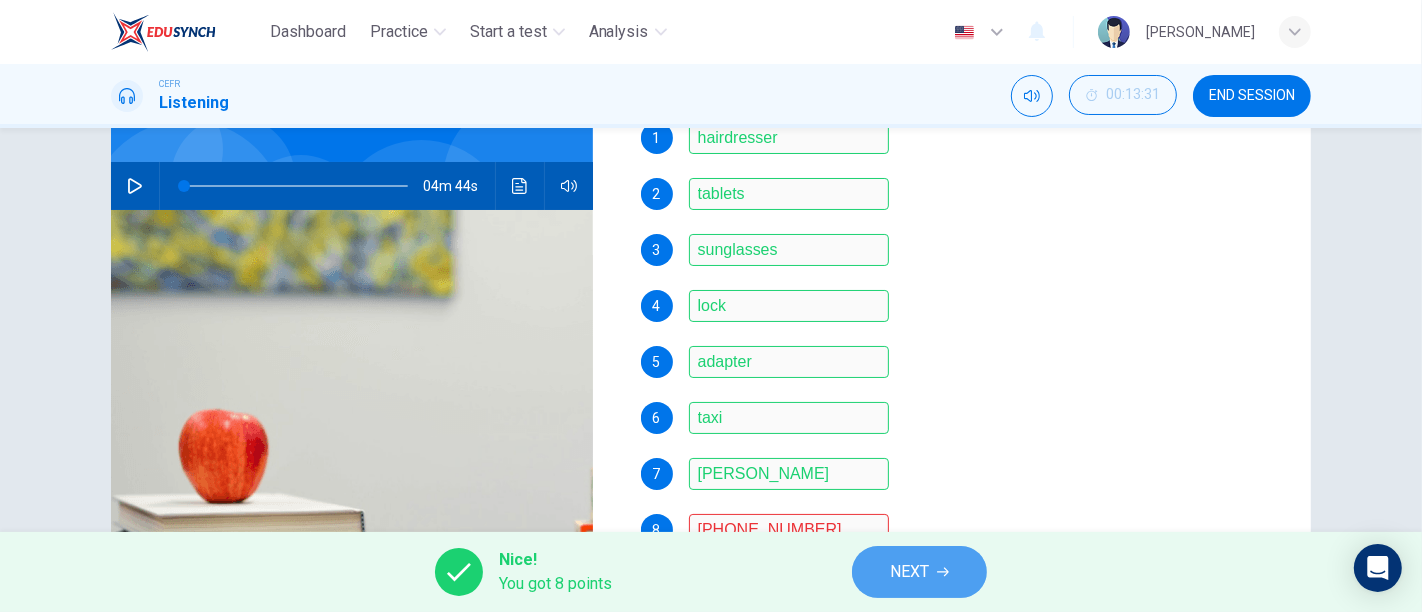 click on "NEXT" at bounding box center [909, 572] 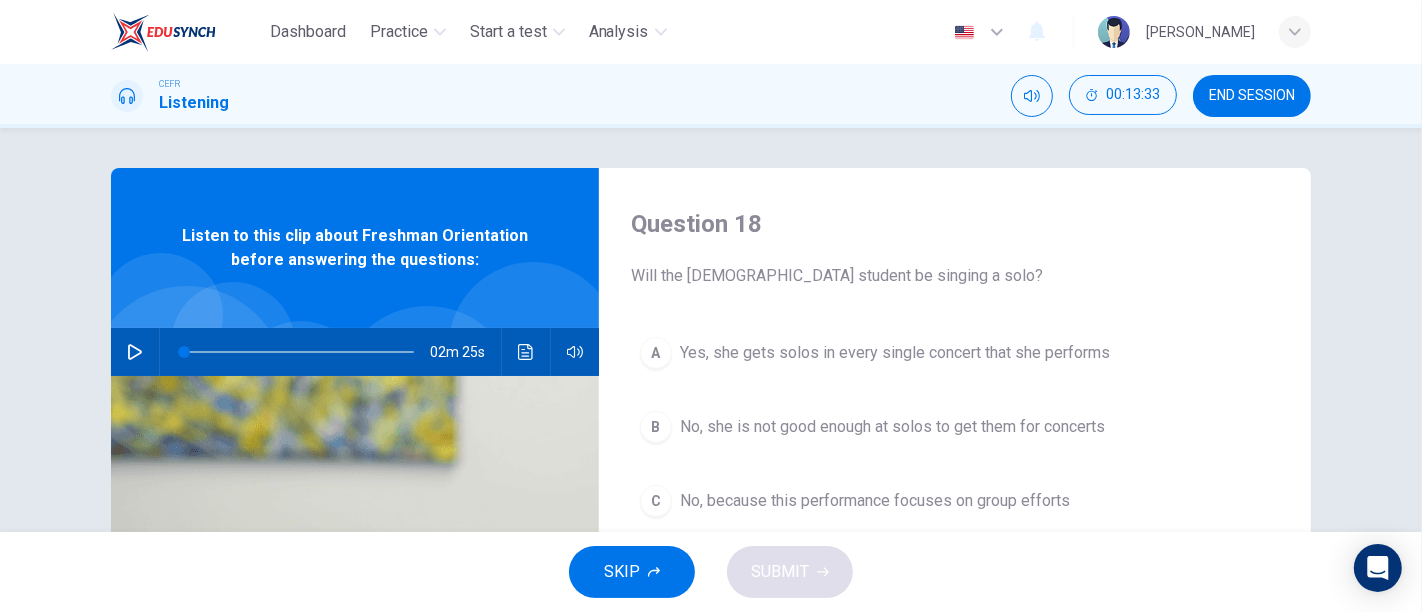 click on "02m 25s" at bounding box center [355, 352] 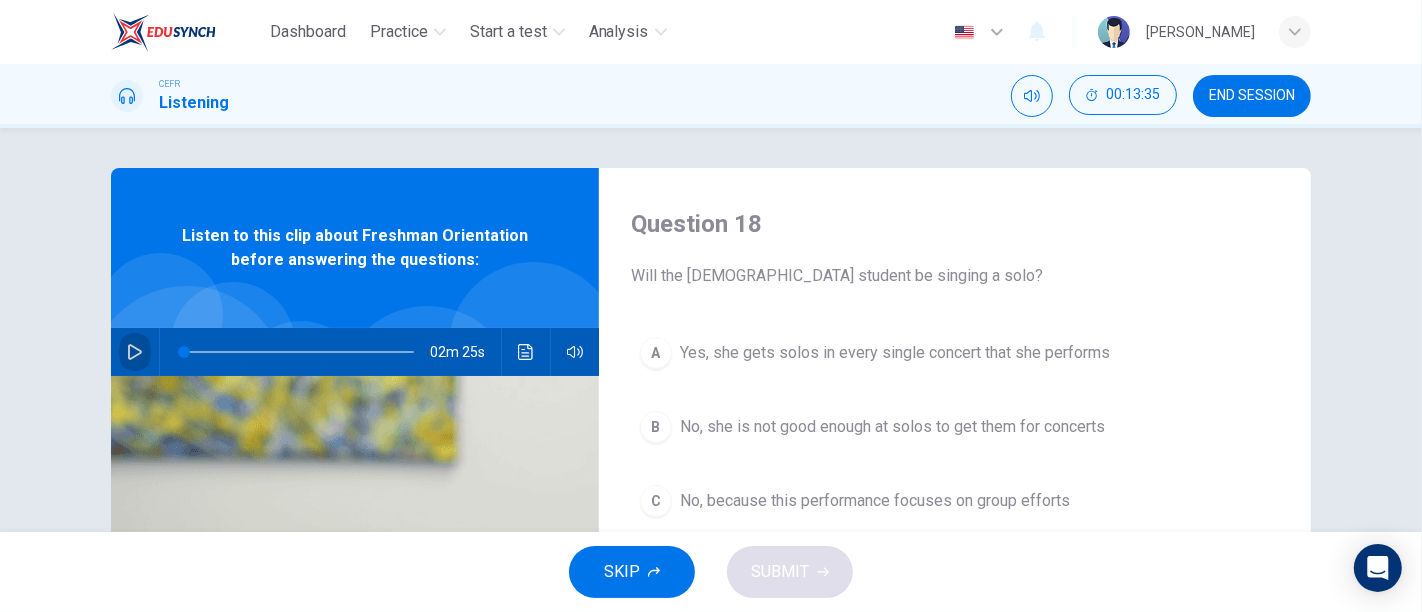 click 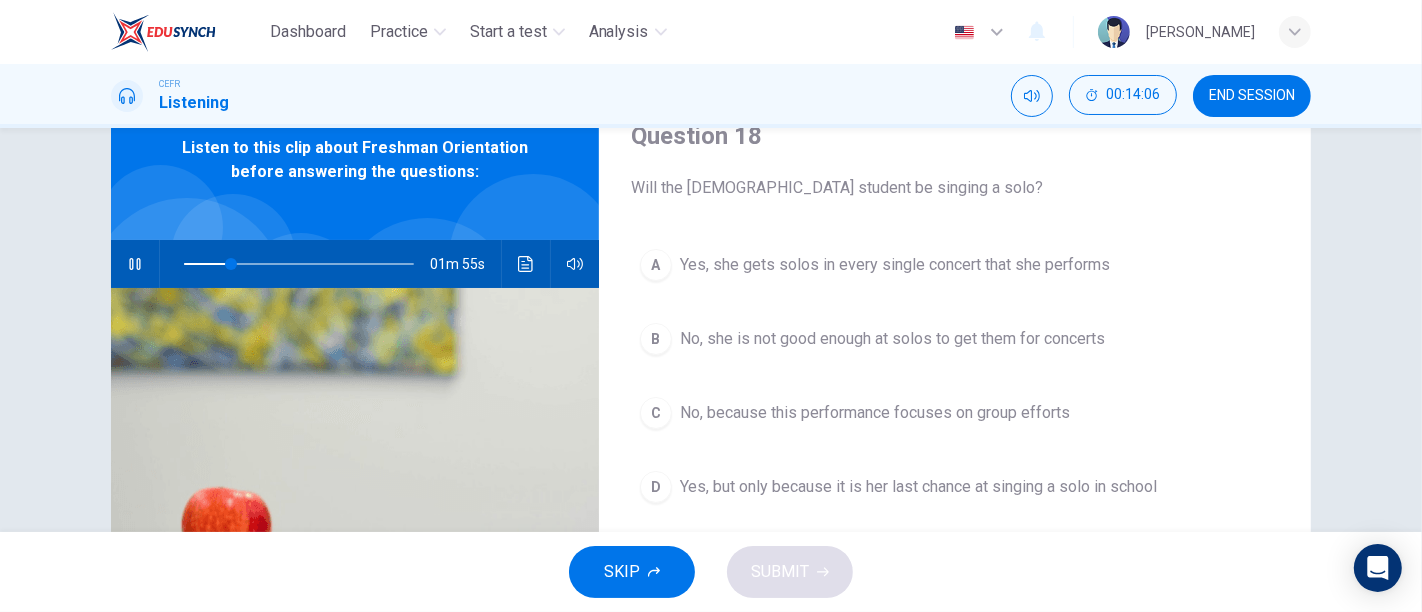 scroll, scrollTop: 88, scrollLeft: 0, axis: vertical 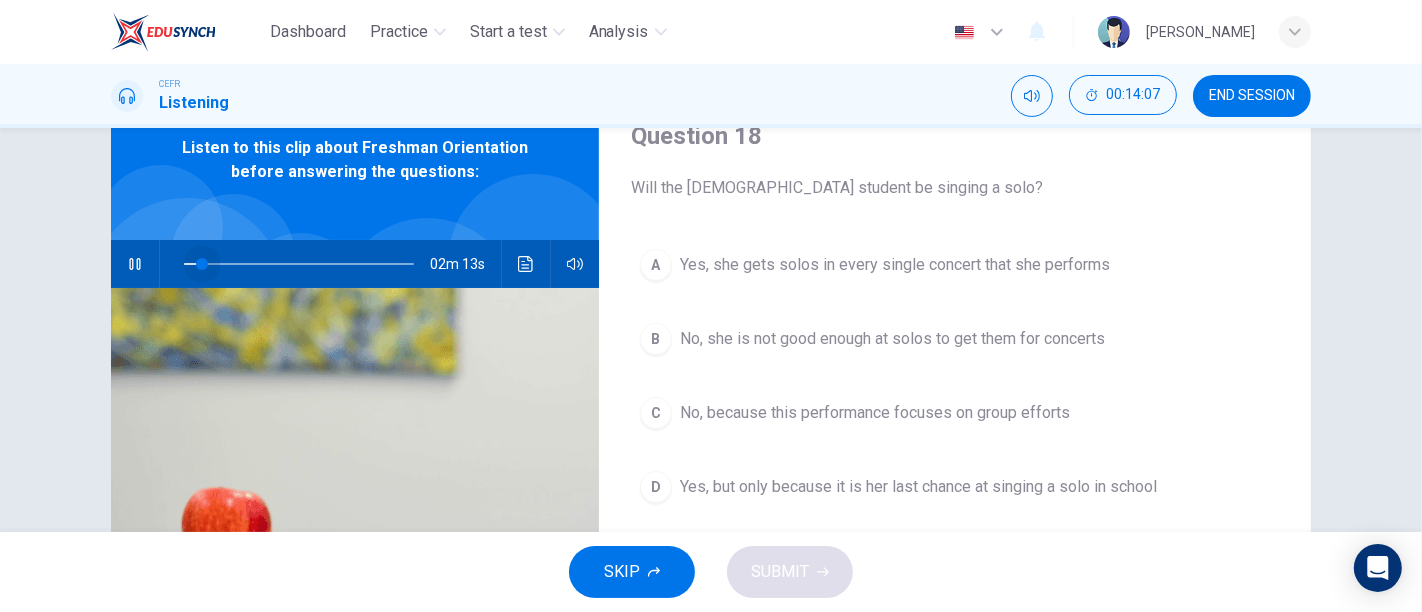 click at bounding box center [299, 264] 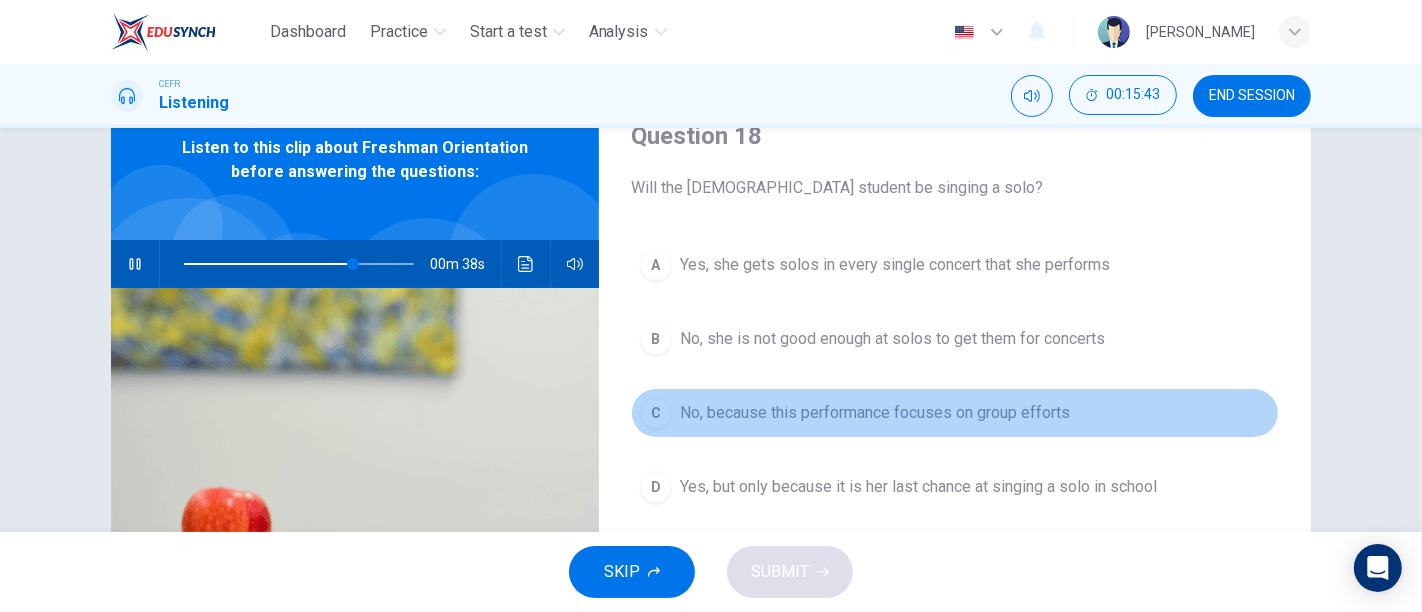 click on "C No, because this performance focuses on group efforts" at bounding box center [955, 413] 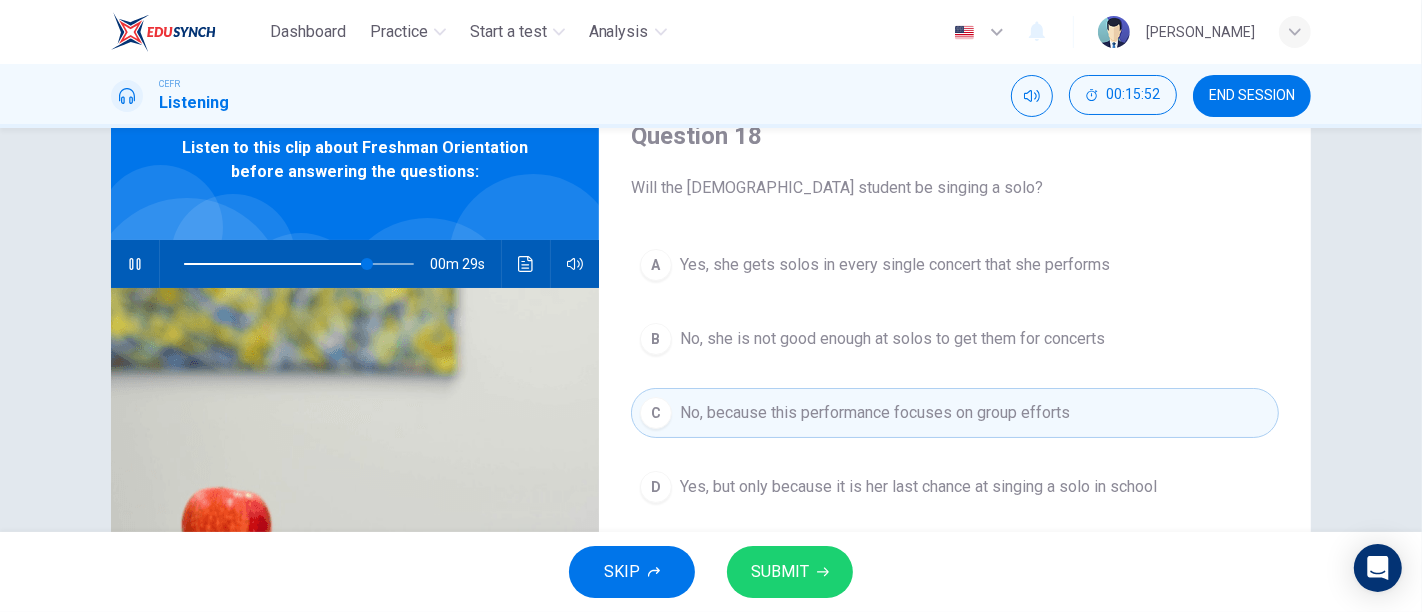 click at bounding box center [299, 264] 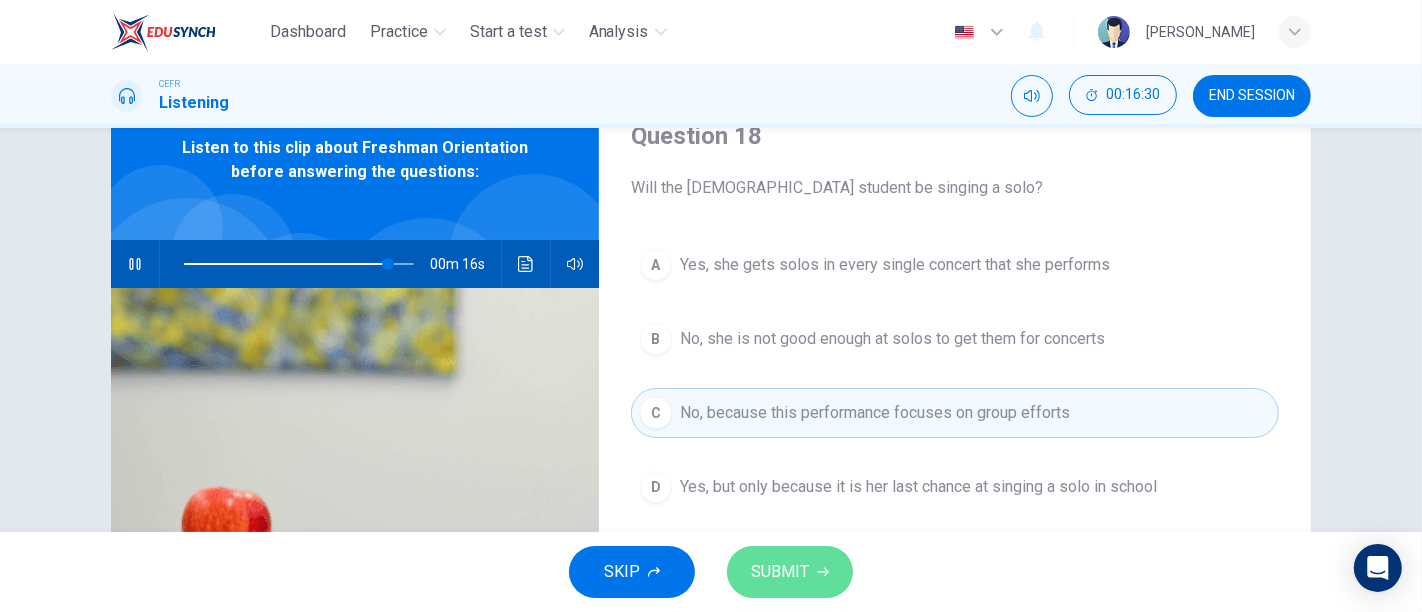click on "SUBMIT" at bounding box center (780, 572) 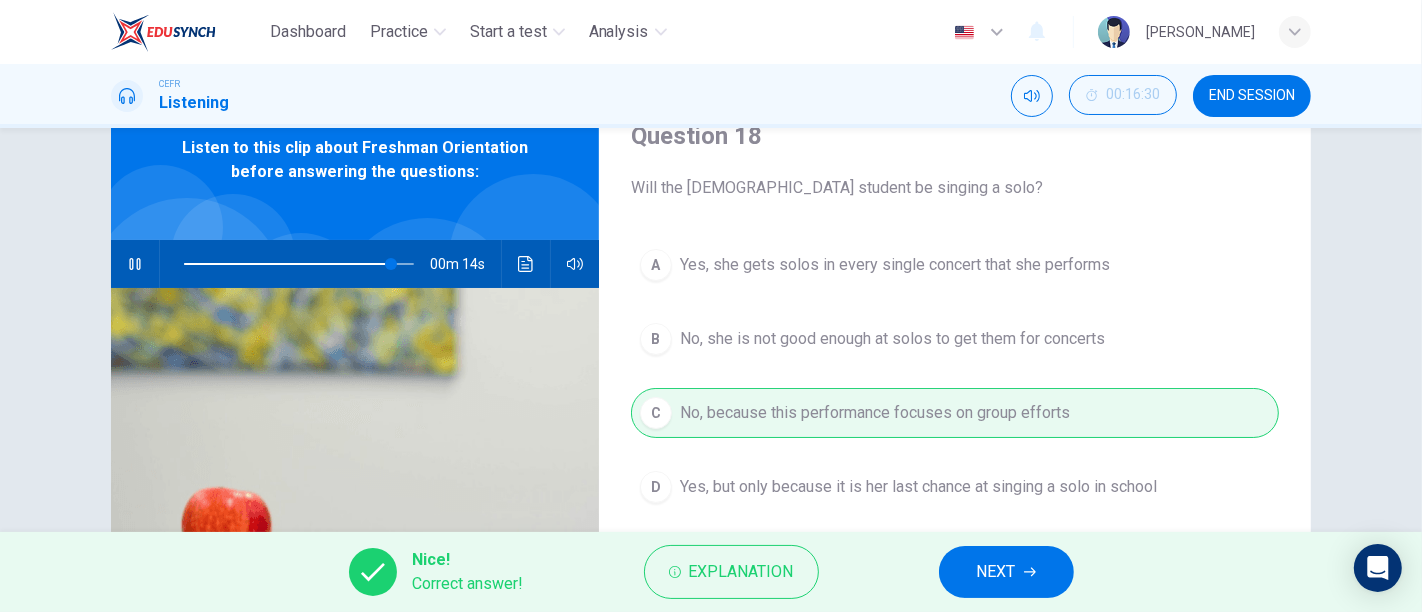 click on "Nice! Correct answer! Explanation NEXT" at bounding box center [711, 572] 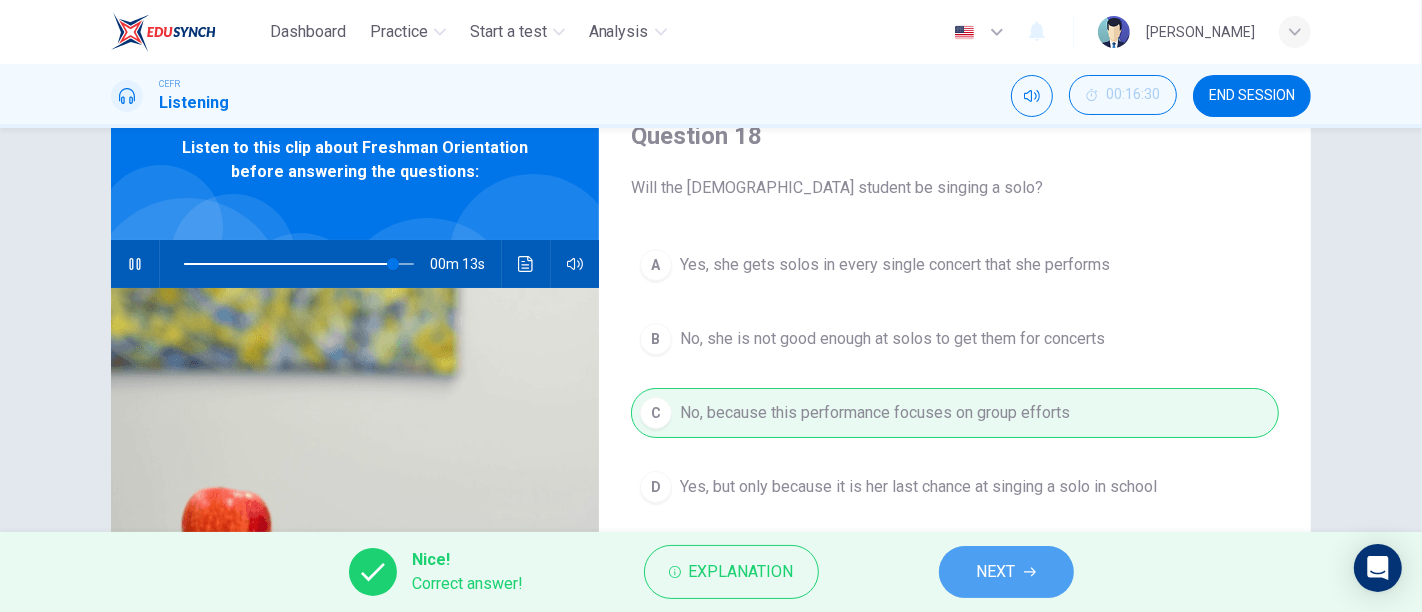 click on "NEXT" at bounding box center (1006, 572) 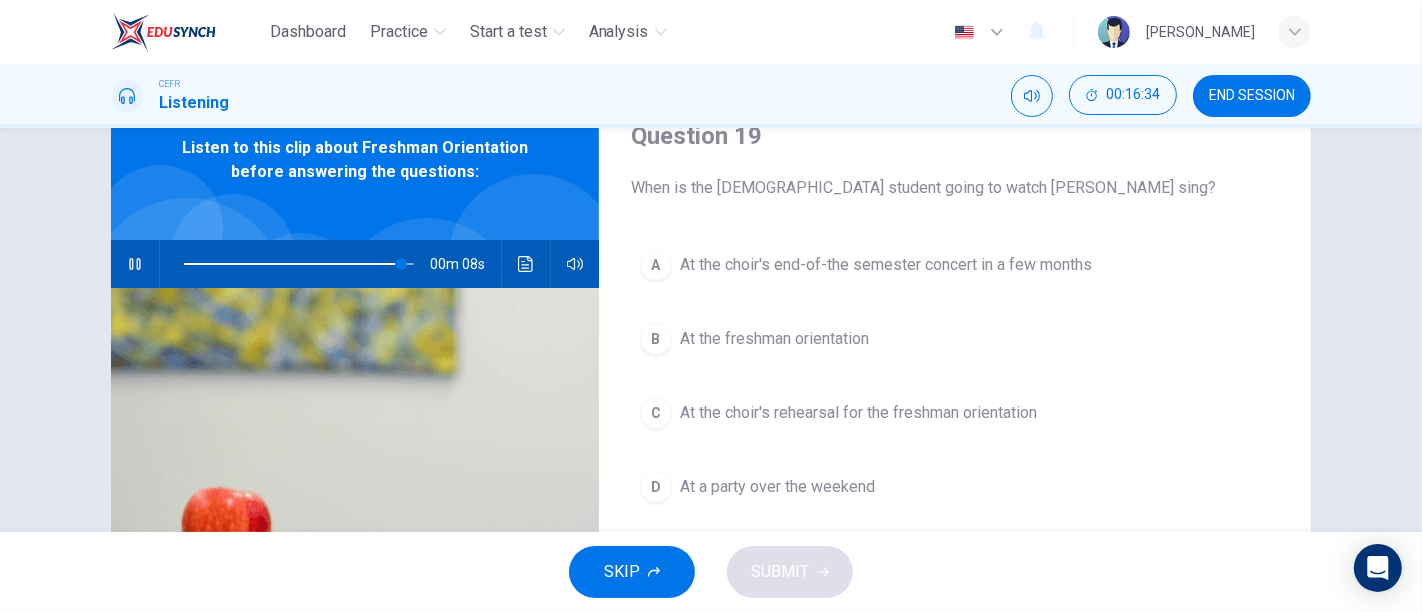 scroll, scrollTop: 114, scrollLeft: 0, axis: vertical 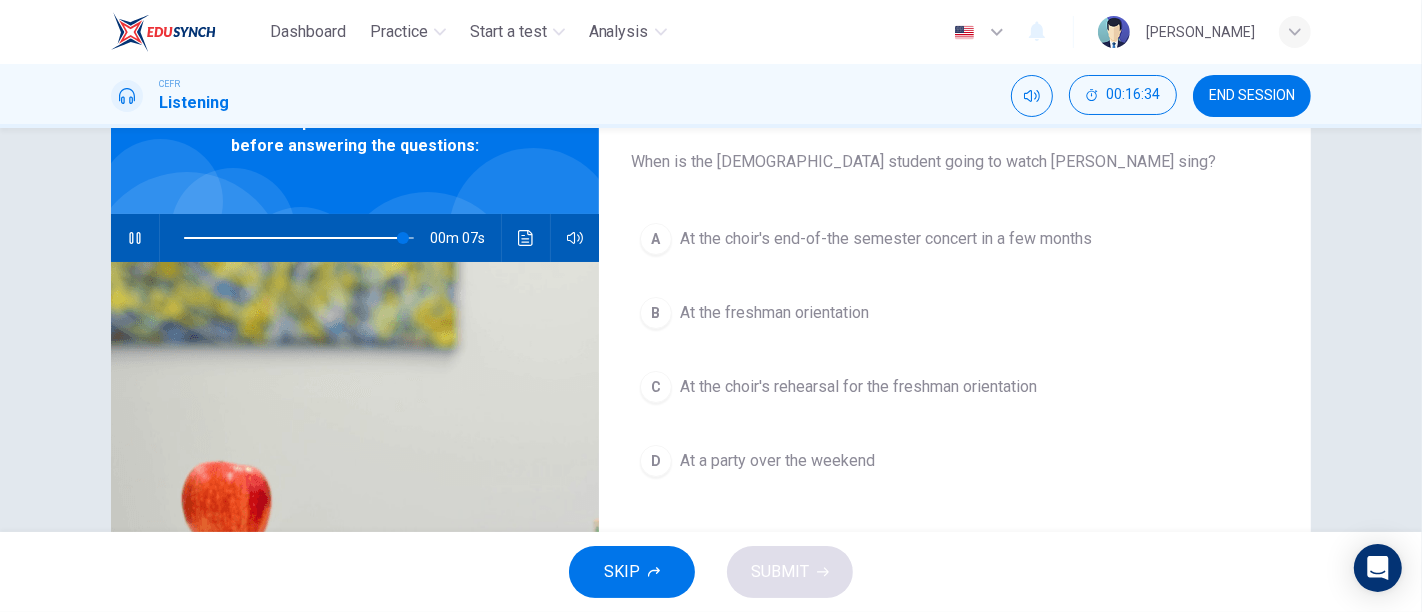 click on "A At the choir's end-of-the semester concert in a few months B At the freshman orientation C At the choir's rehearsal for the freshman orientation D At a party over the weekend" at bounding box center [955, 370] 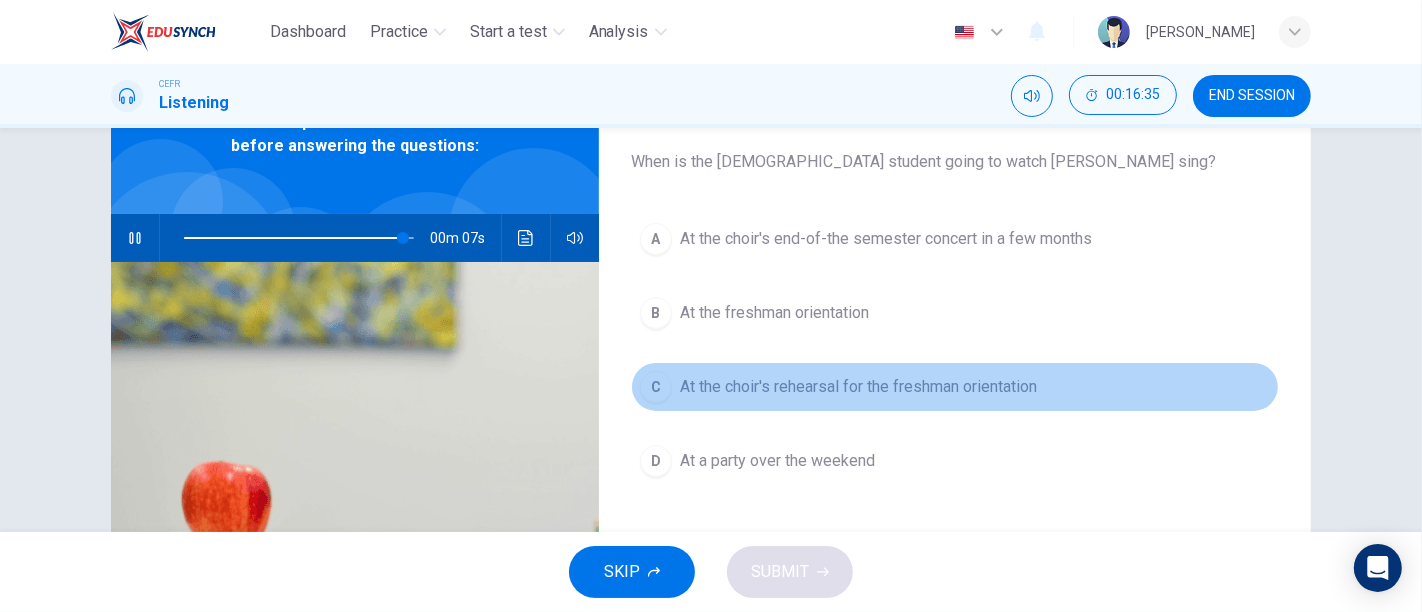 click on "At the choir's rehearsal for the freshman orientation" at bounding box center (858, 387) 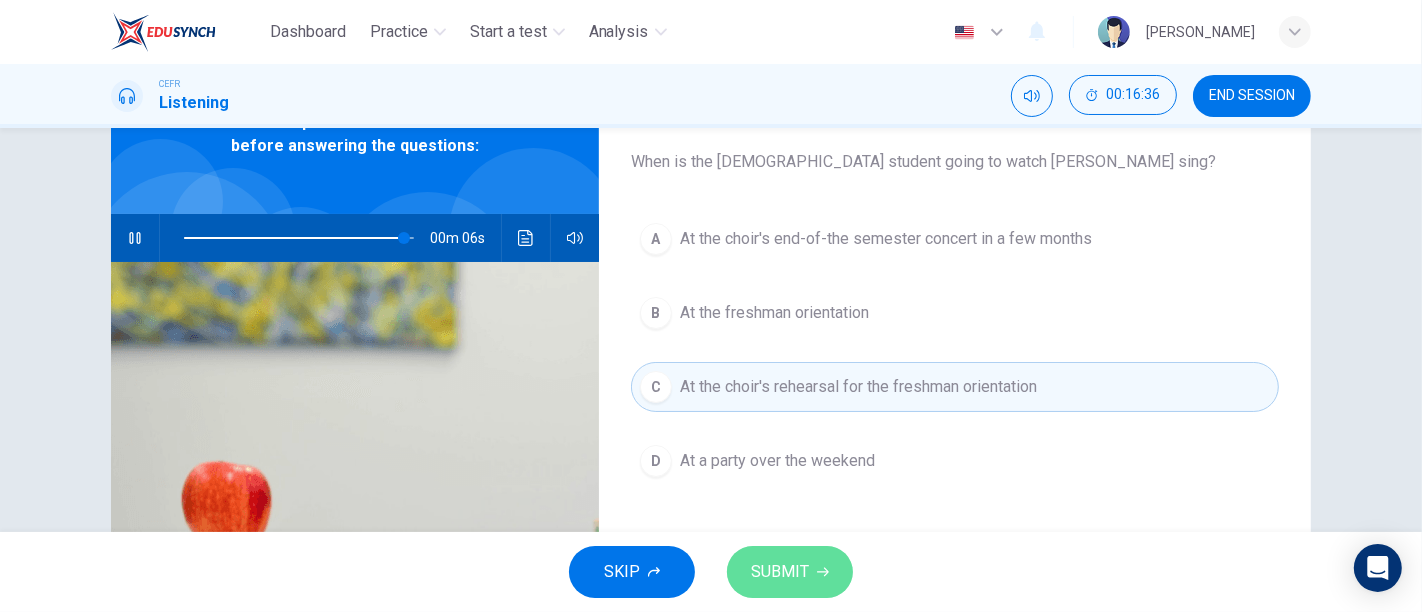 click on "SUBMIT" at bounding box center [790, 572] 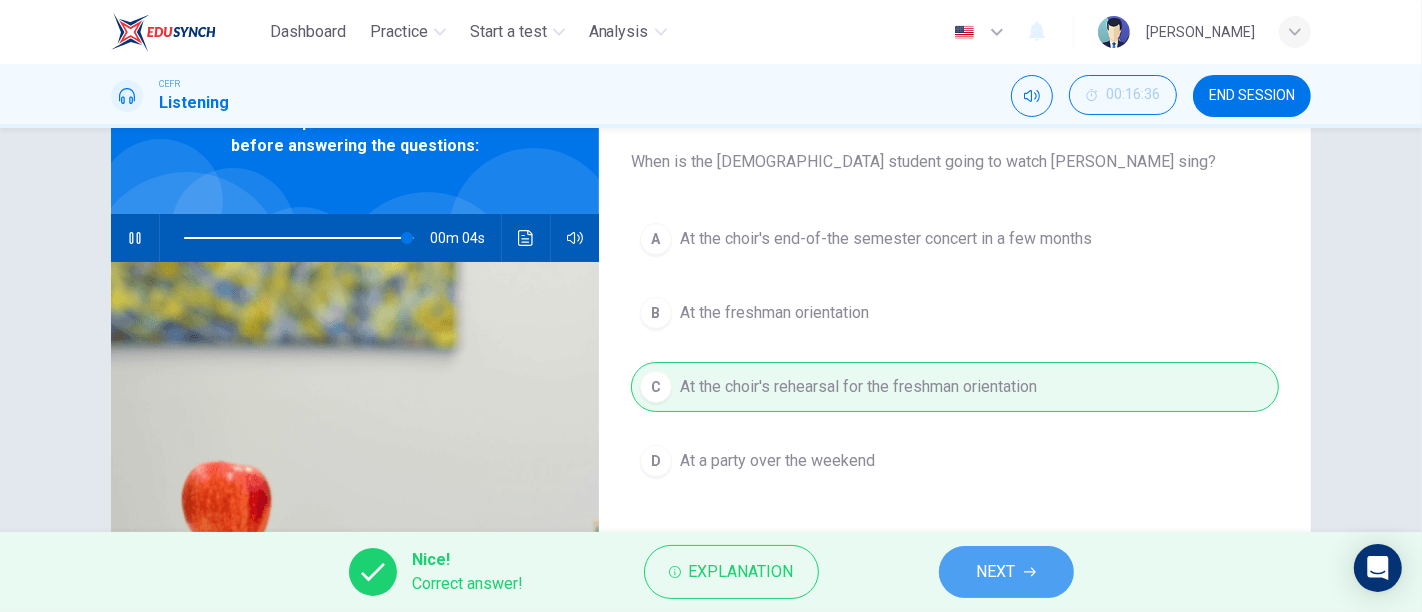 click on "NEXT" at bounding box center (1006, 572) 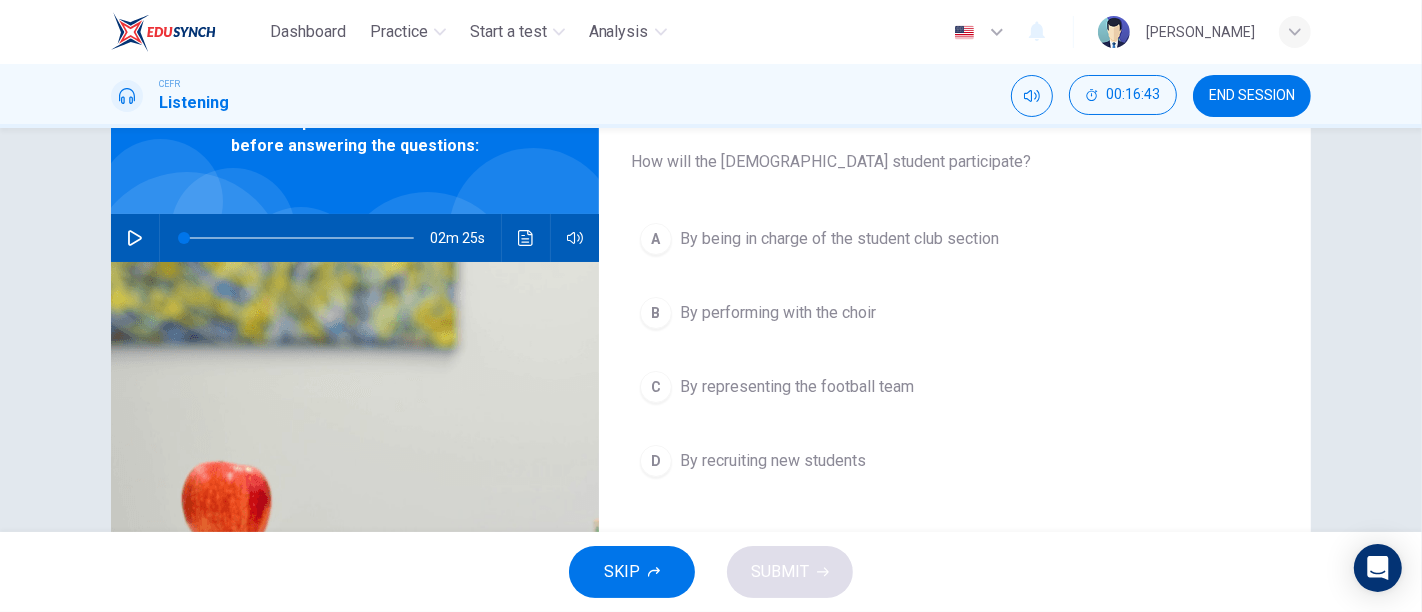 click 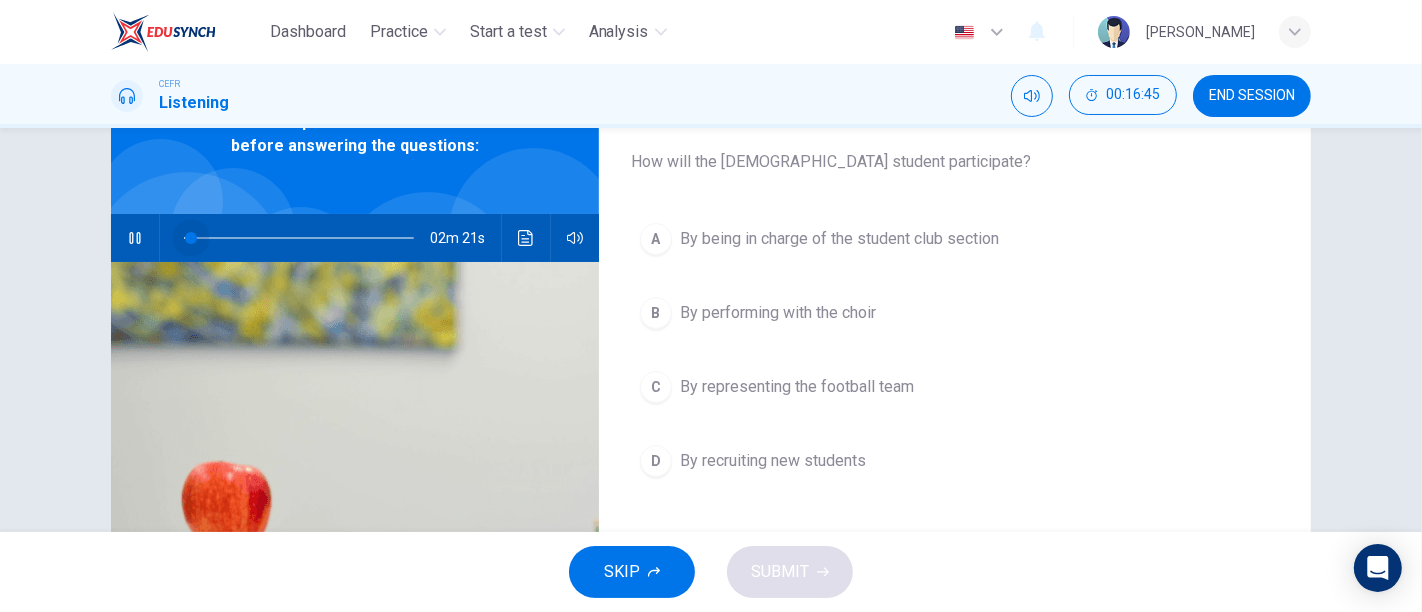 click at bounding box center [191, 238] 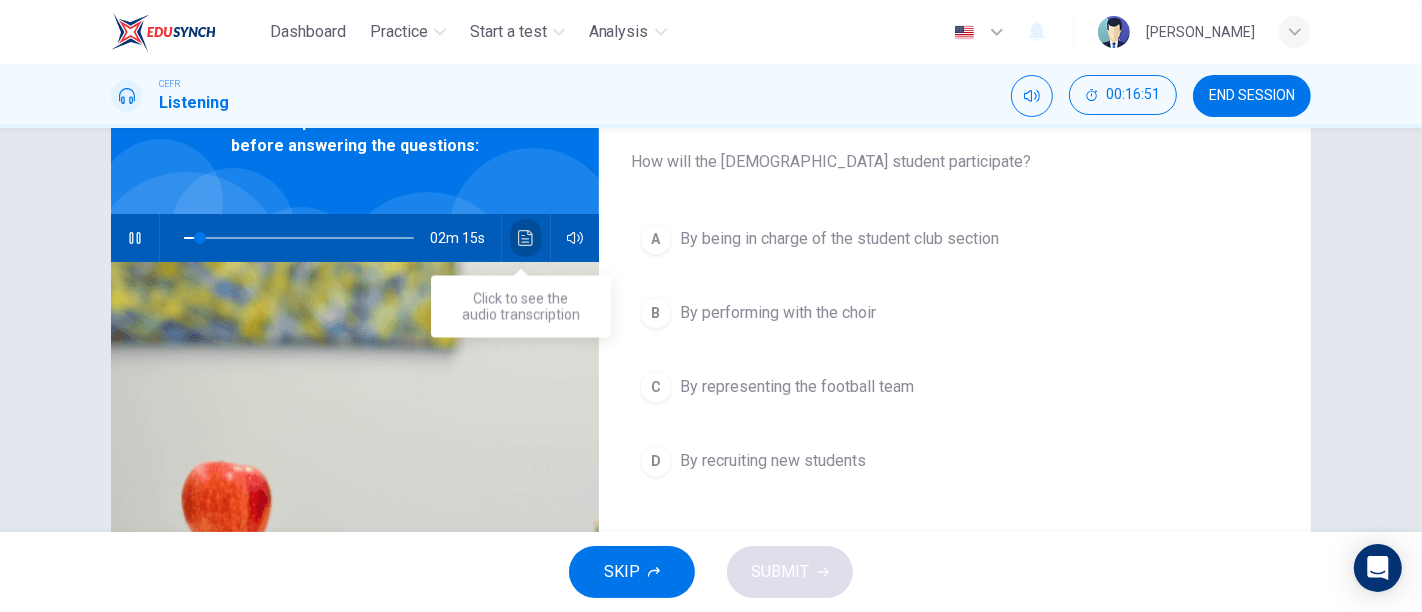 click at bounding box center [526, 238] 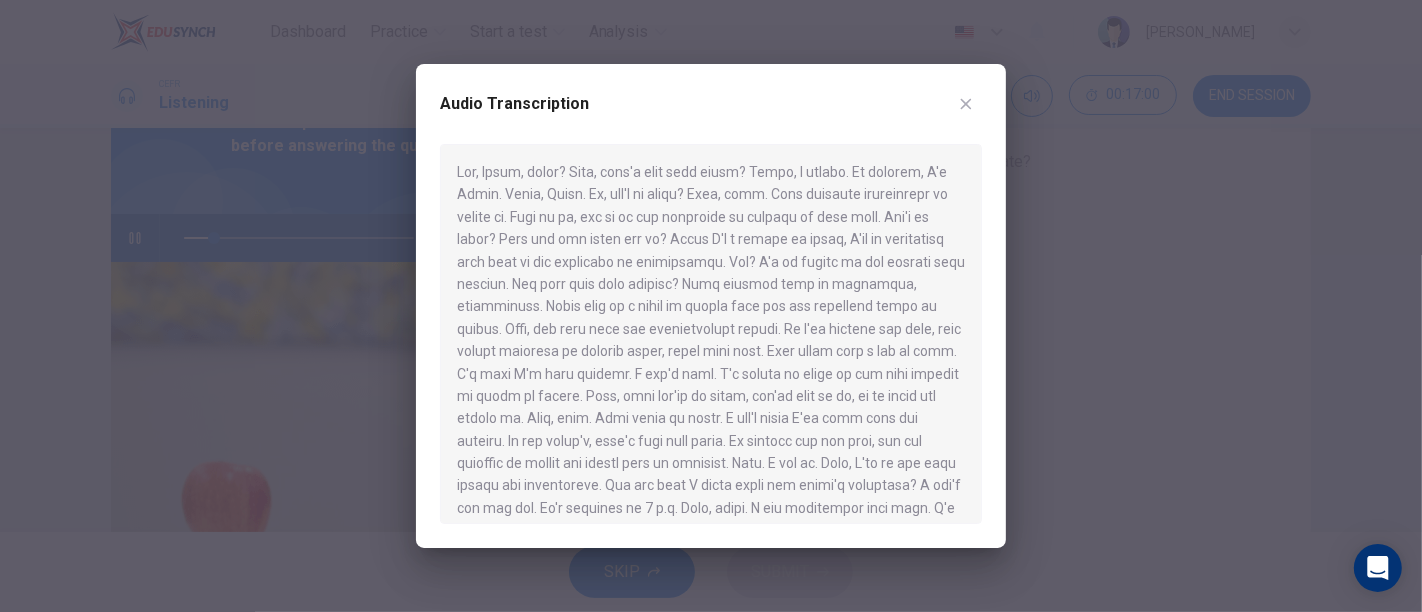 drag, startPoint x: 985, startPoint y: 85, endPoint x: 962, endPoint y: 104, distance: 29.832869 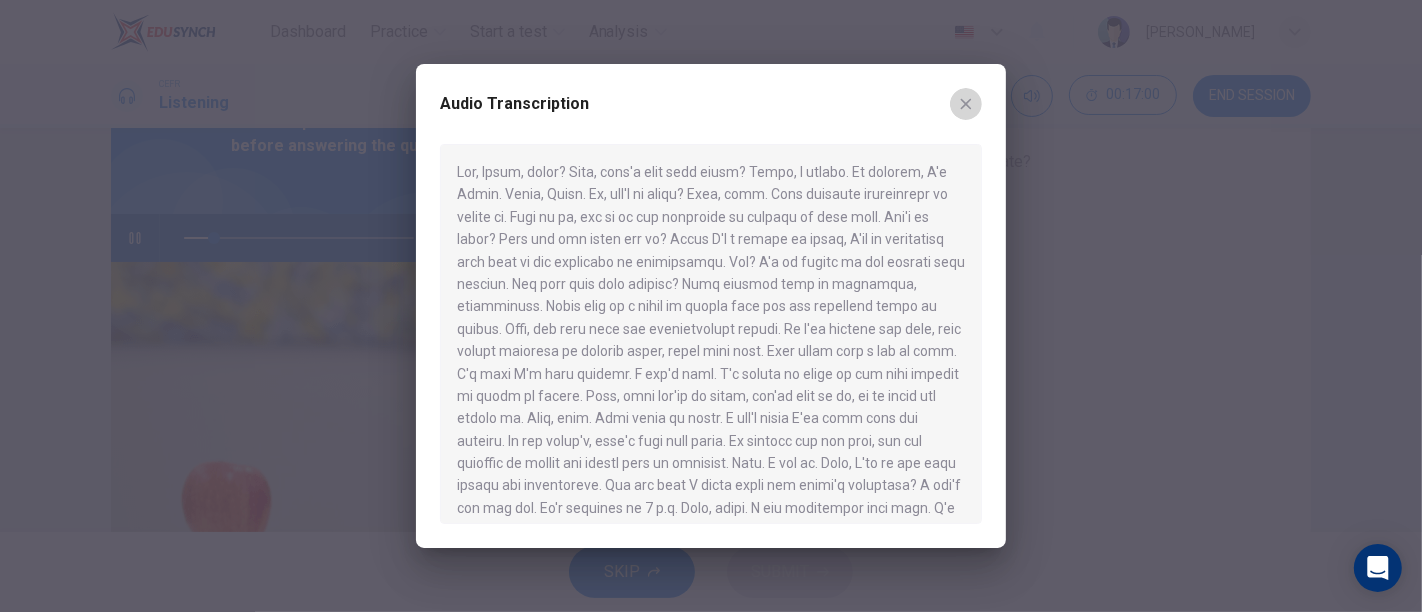 click 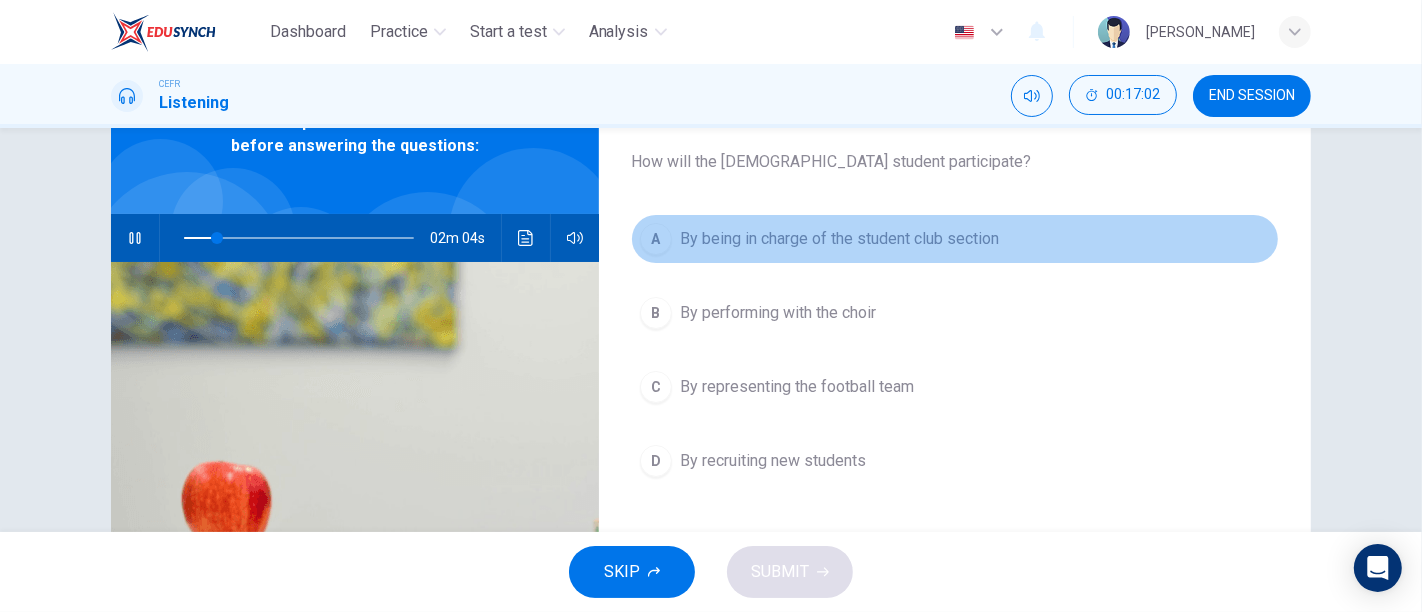 click on "By being in charge of the student club section" at bounding box center [839, 239] 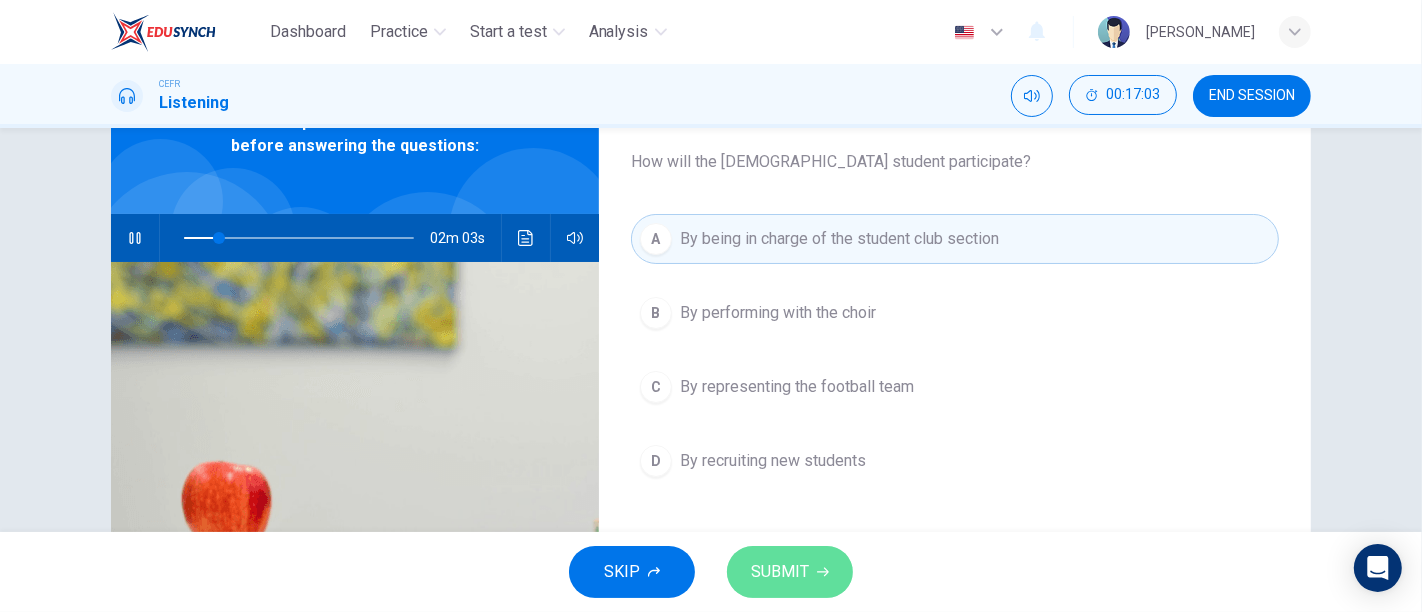 click on "SUBMIT" at bounding box center [780, 572] 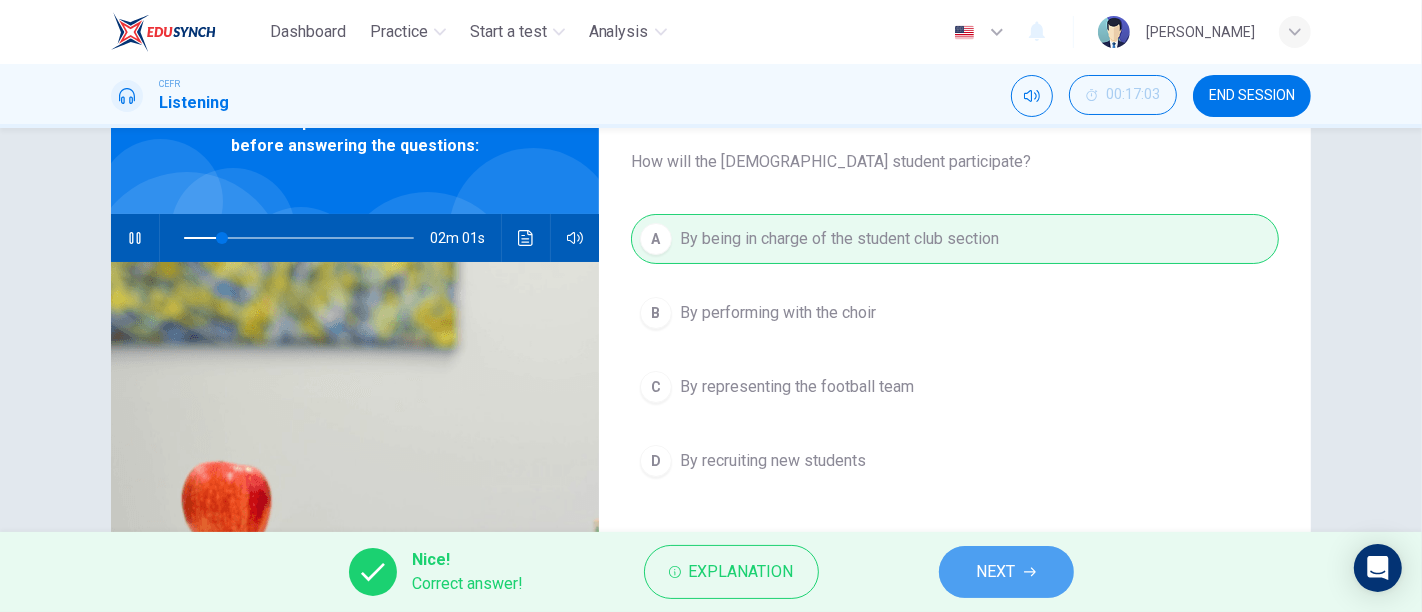 click on "NEXT" at bounding box center [1006, 572] 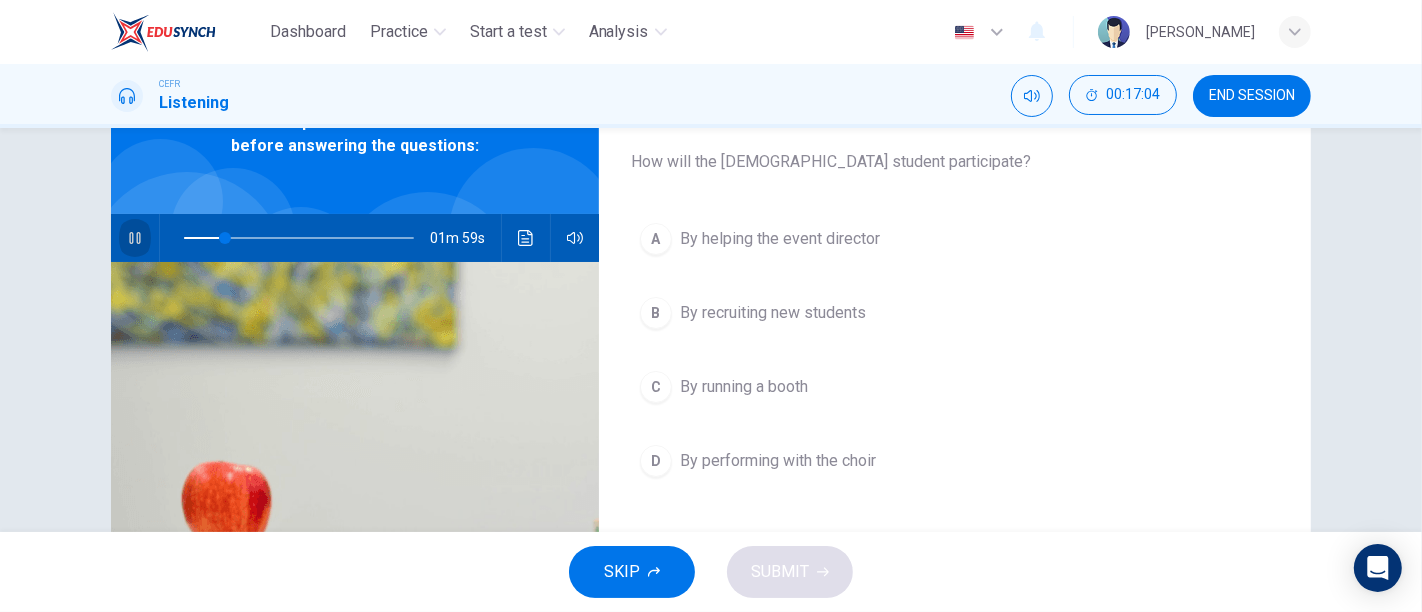 click at bounding box center [135, 238] 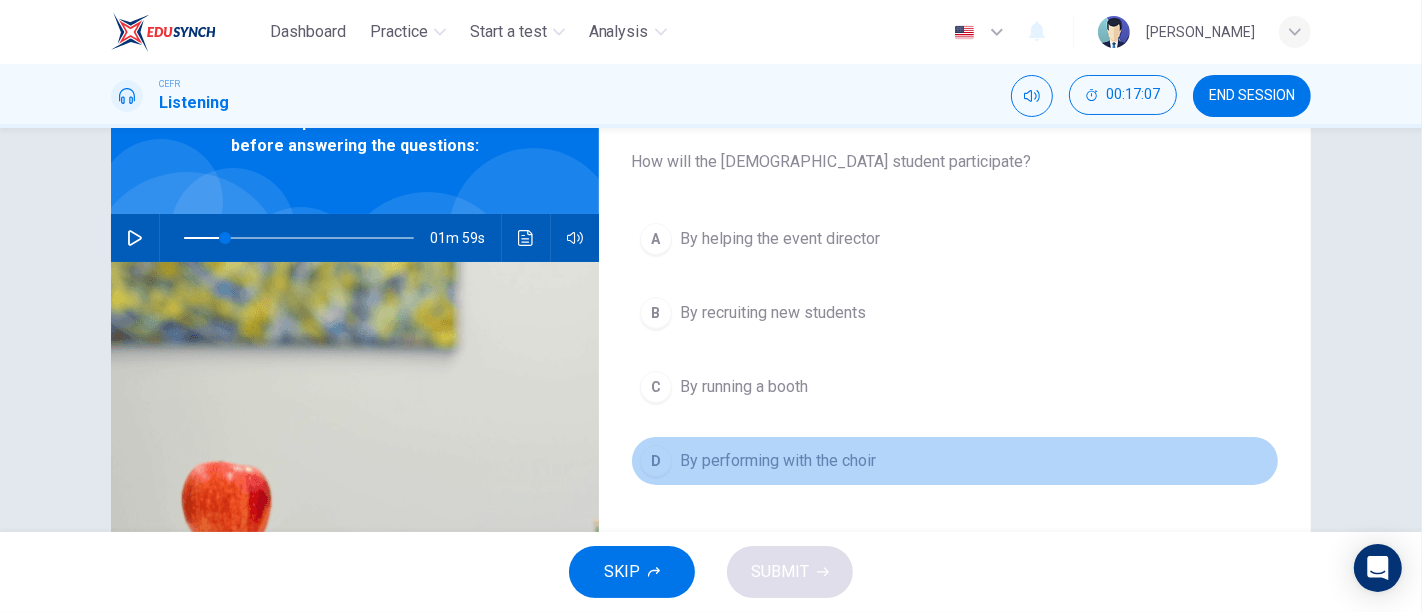 click on "By performing with the choir" at bounding box center (778, 461) 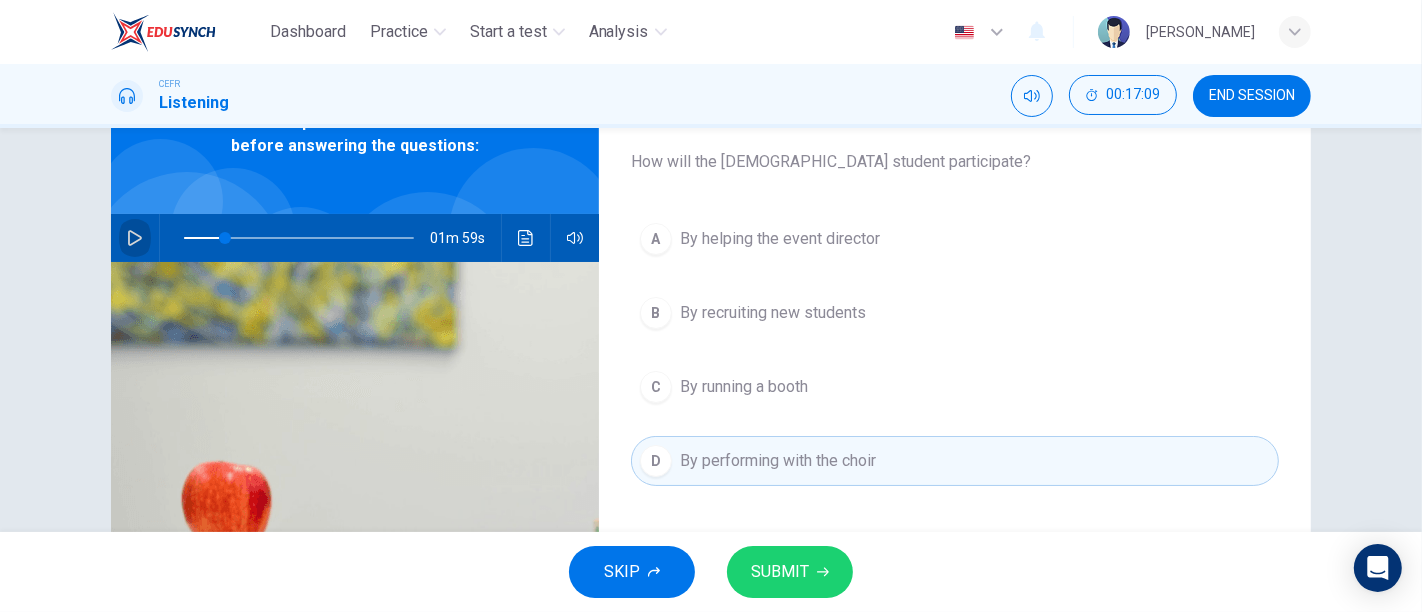 click 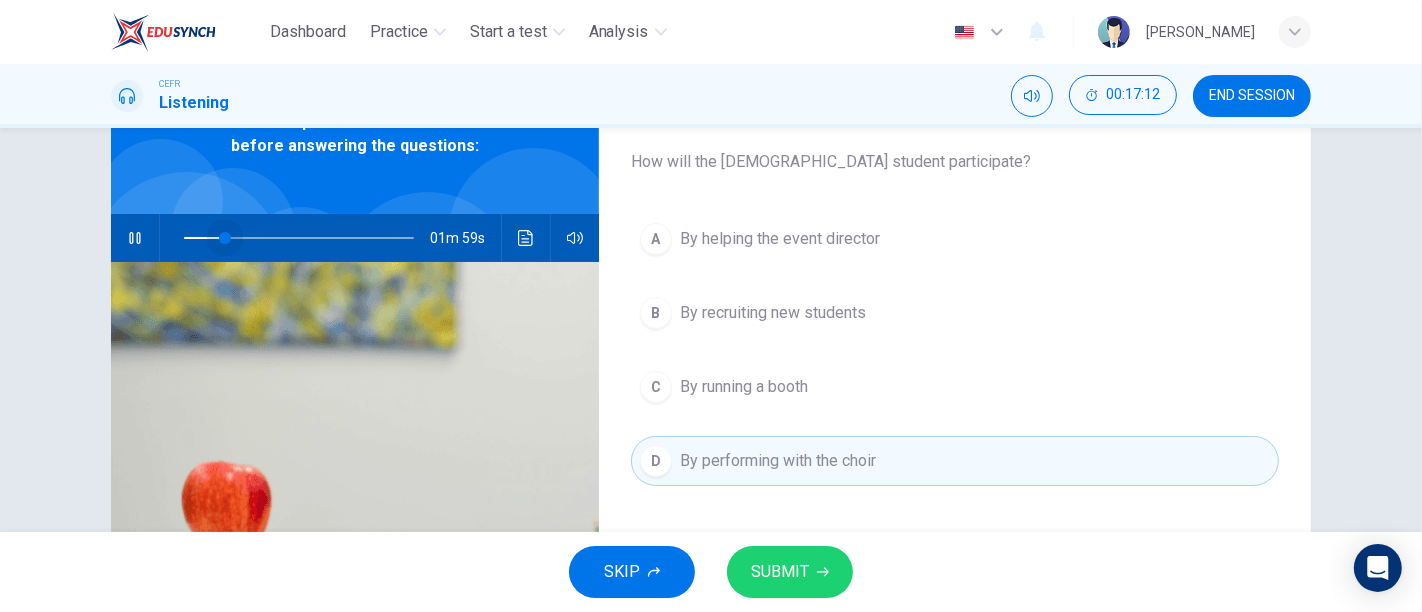 drag, startPoint x: 228, startPoint y: 232, endPoint x: 216, endPoint y: 232, distance: 12 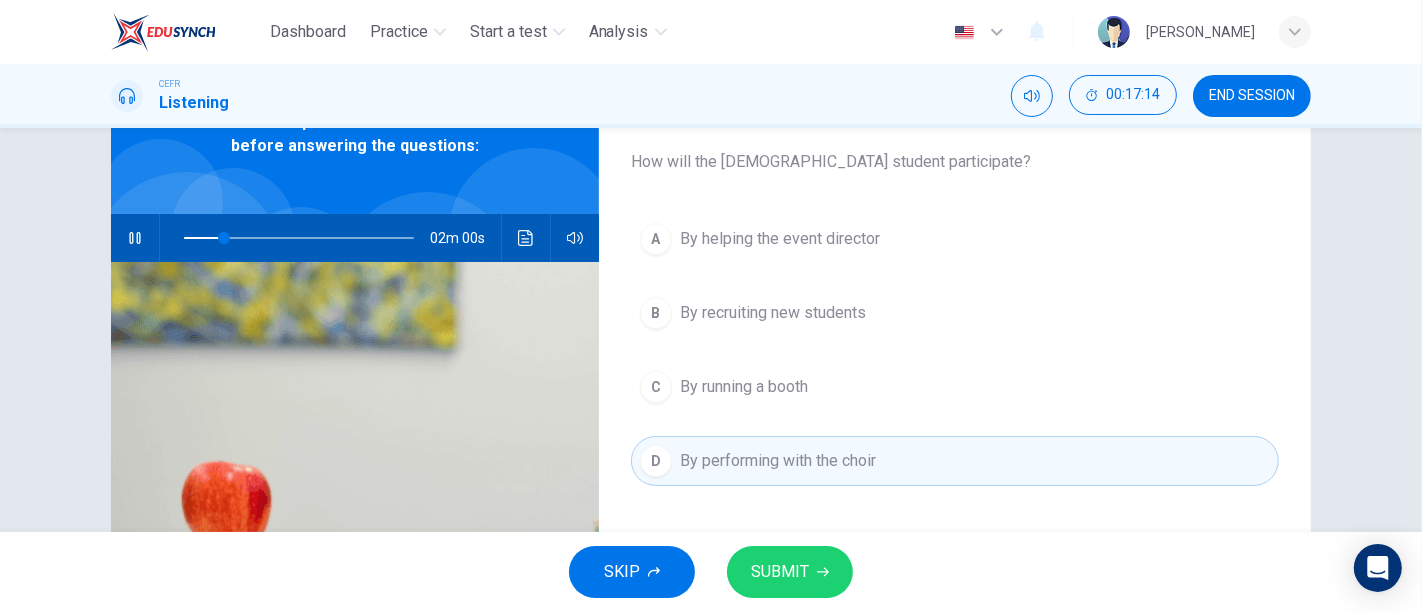 click on "SKIP SUBMIT" at bounding box center [711, 572] 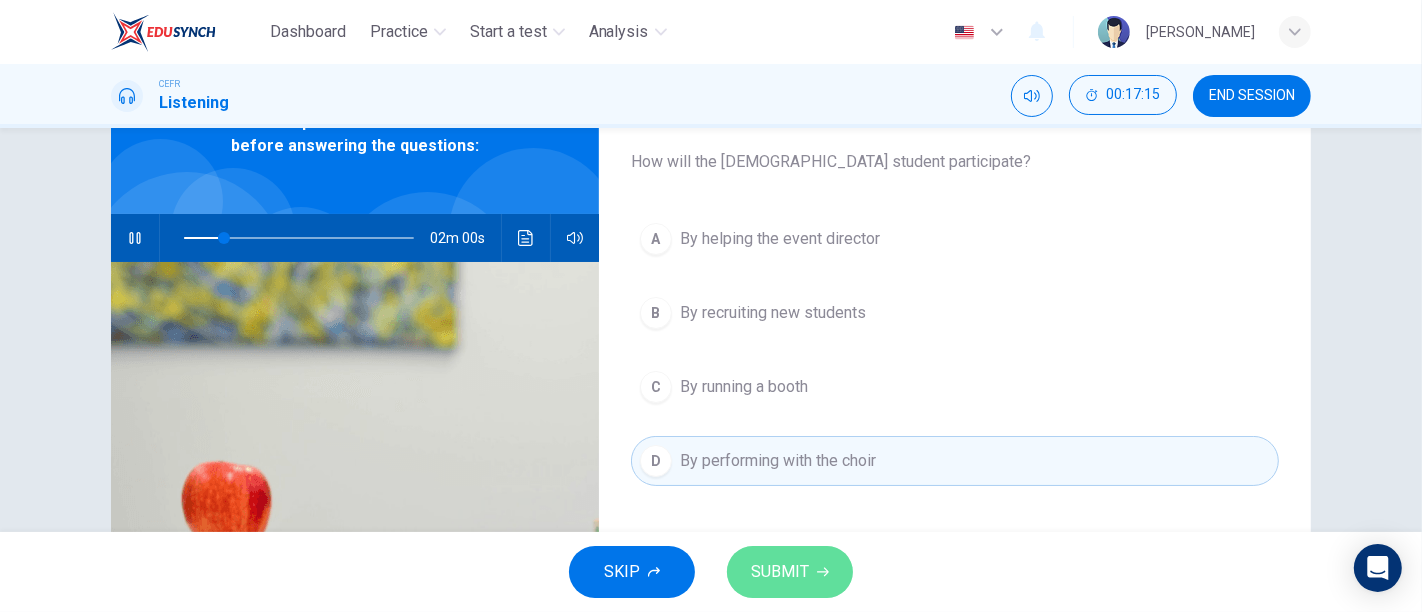 click on "SUBMIT" at bounding box center [780, 572] 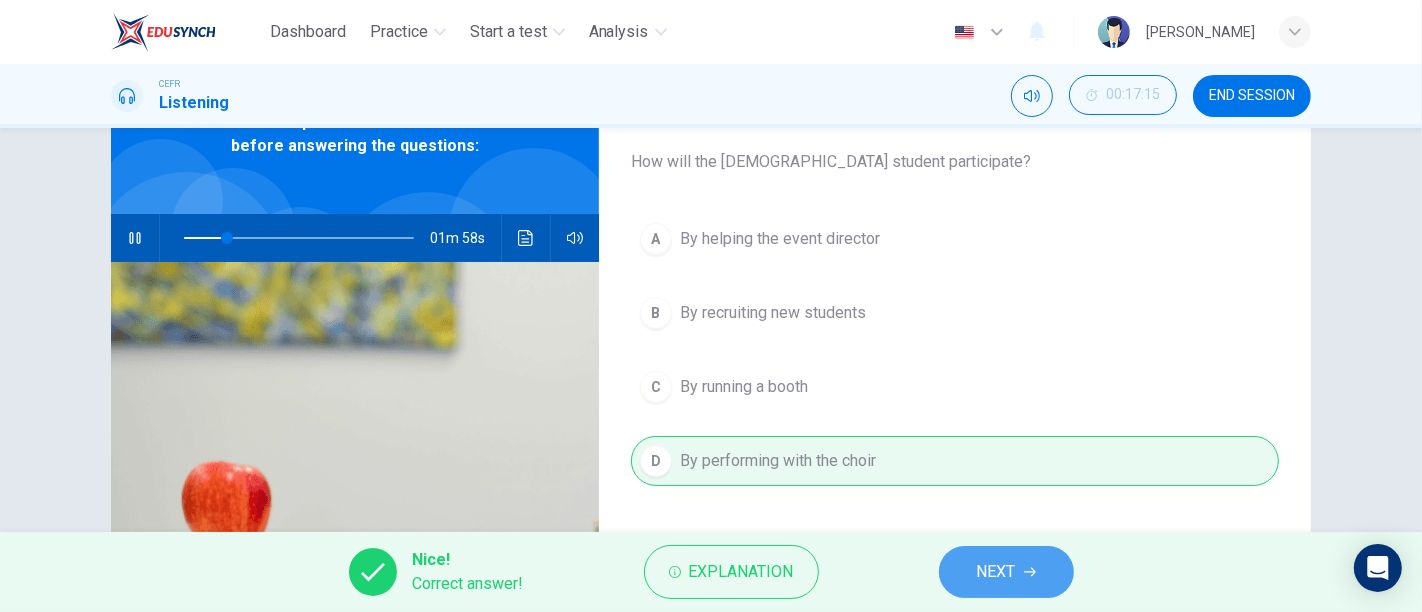 click on "NEXT" at bounding box center [996, 572] 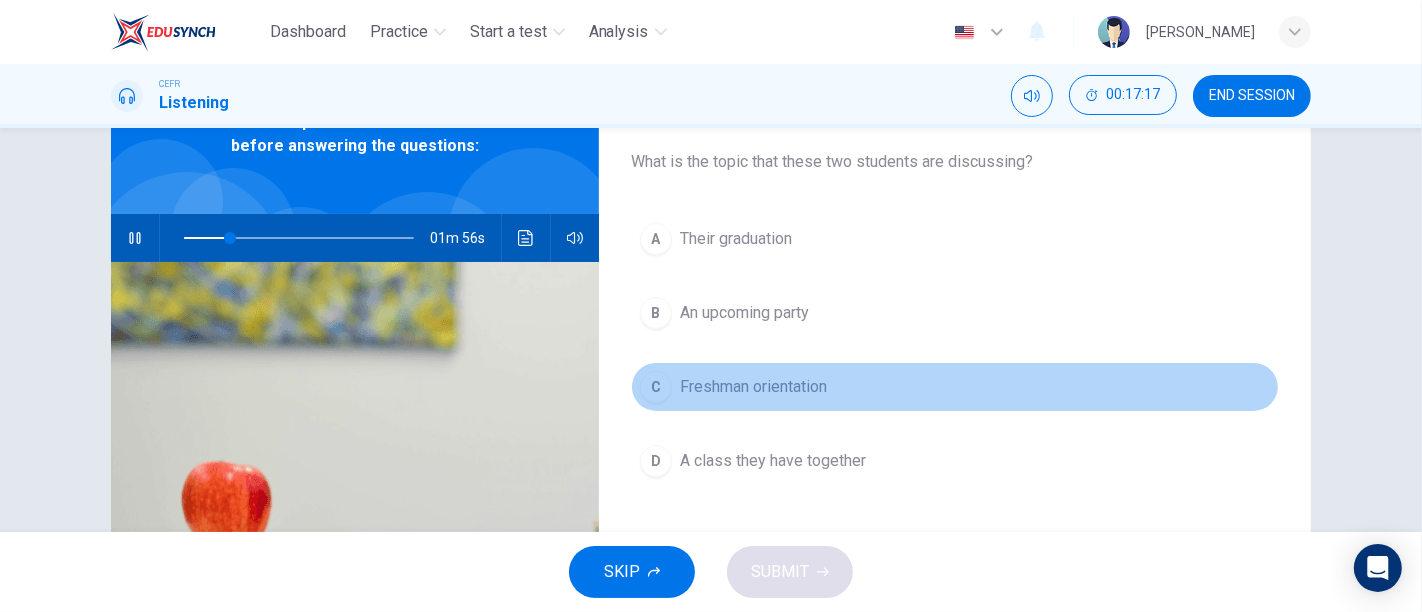 click on "Freshman orientation" at bounding box center (753, 387) 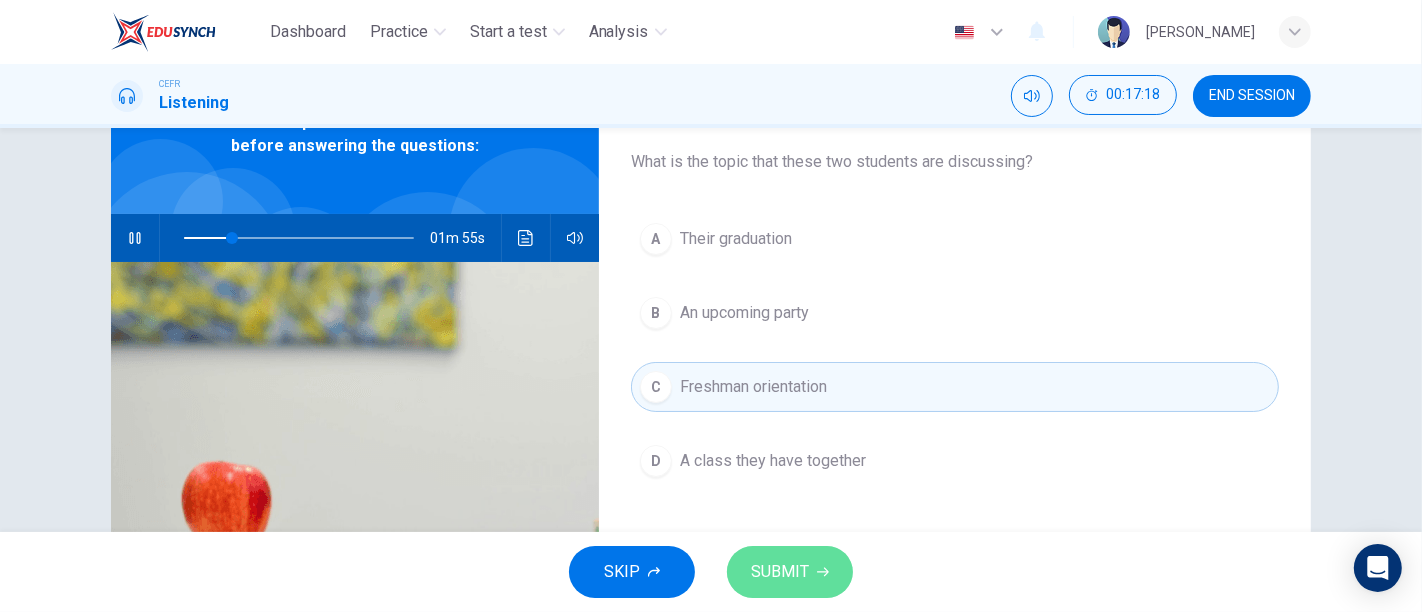 click on "SUBMIT" at bounding box center (780, 572) 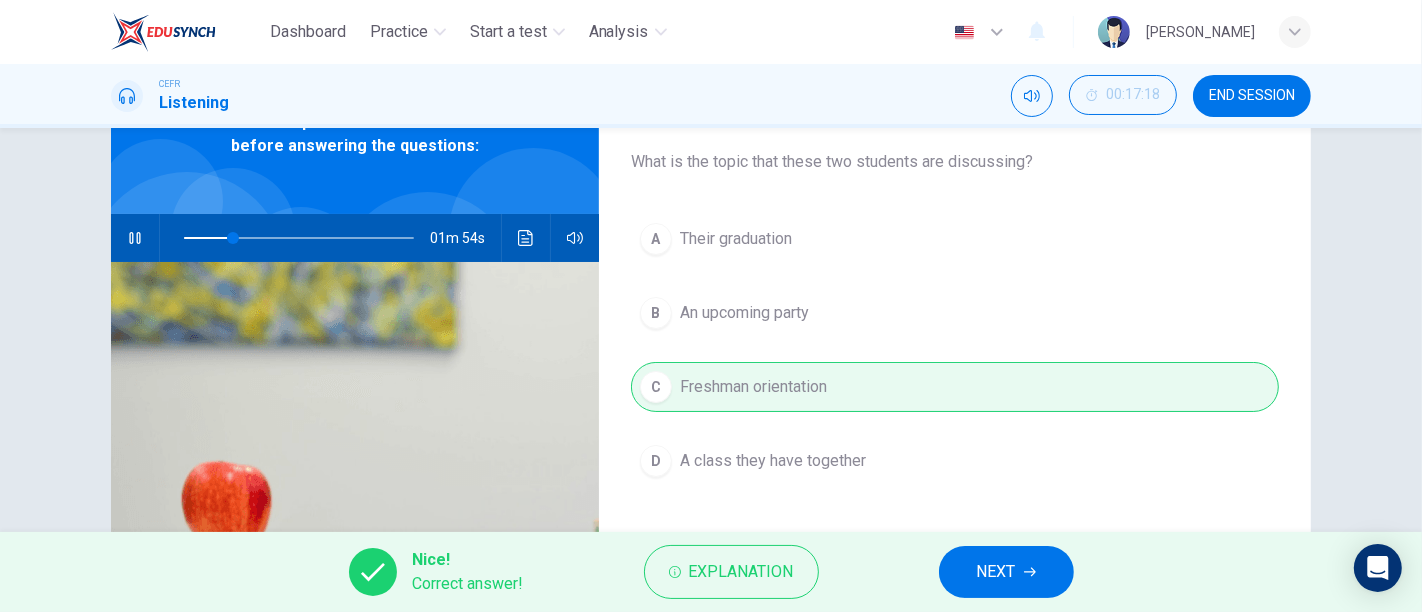 type on "22" 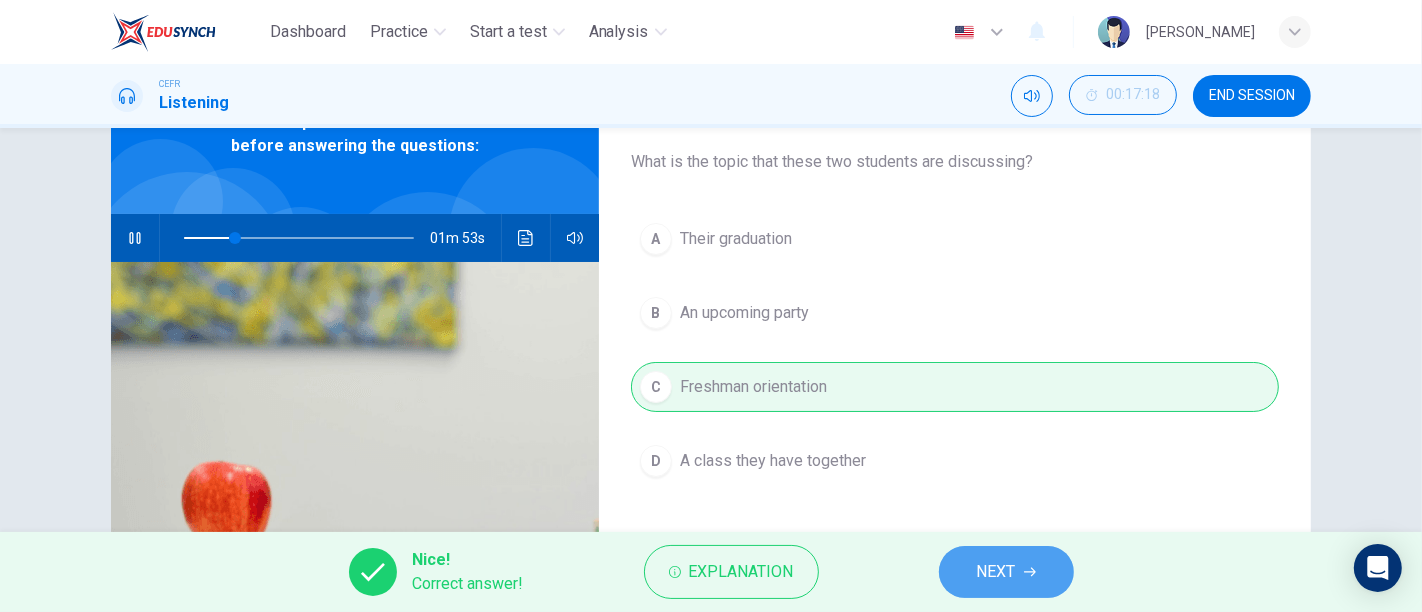 click on "NEXT" at bounding box center (996, 572) 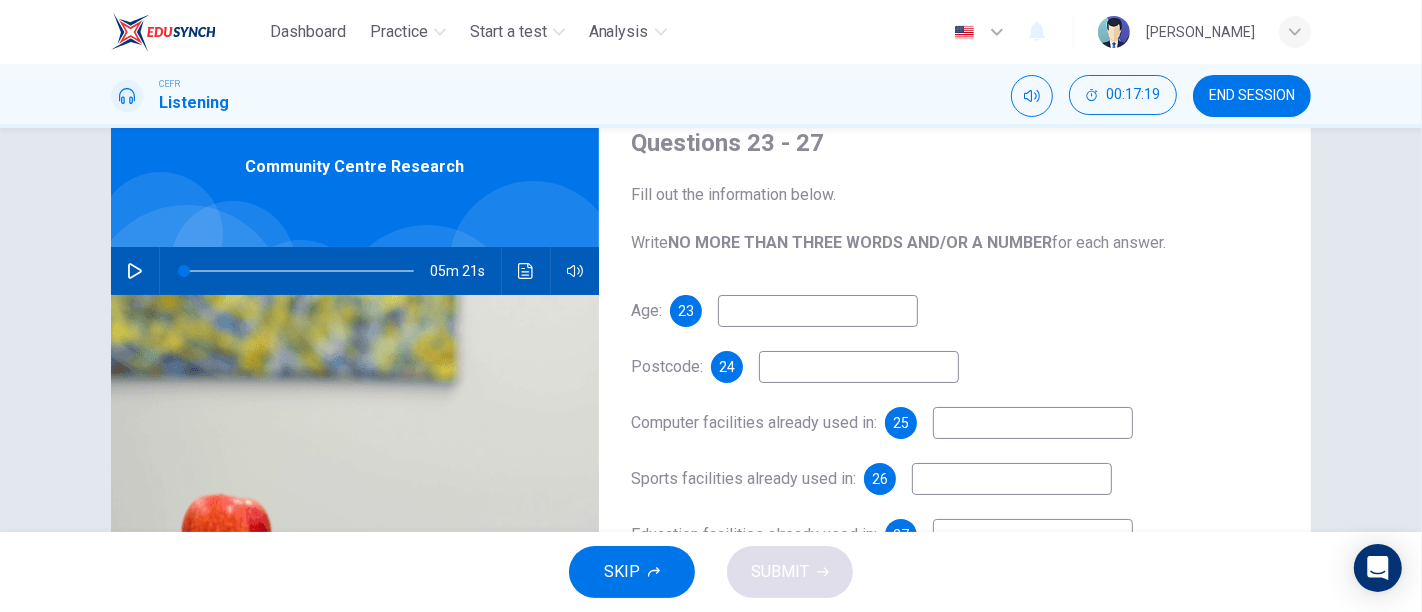 scroll, scrollTop: 82, scrollLeft: 0, axis: vertical 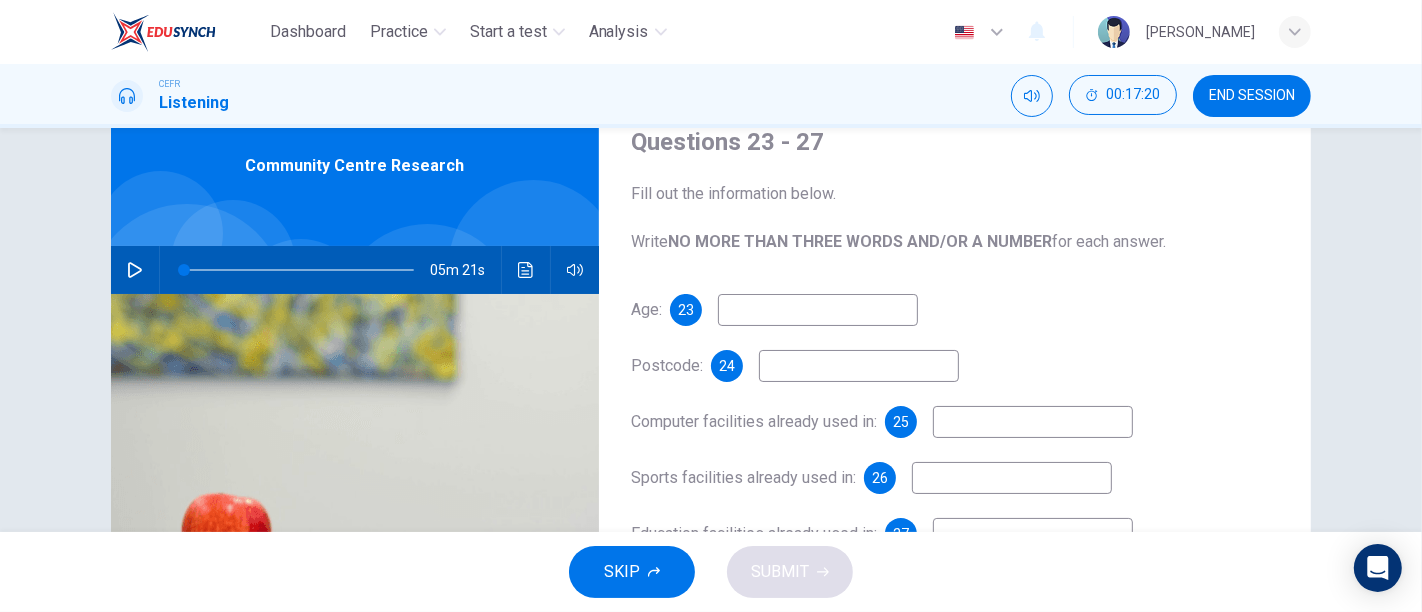 click 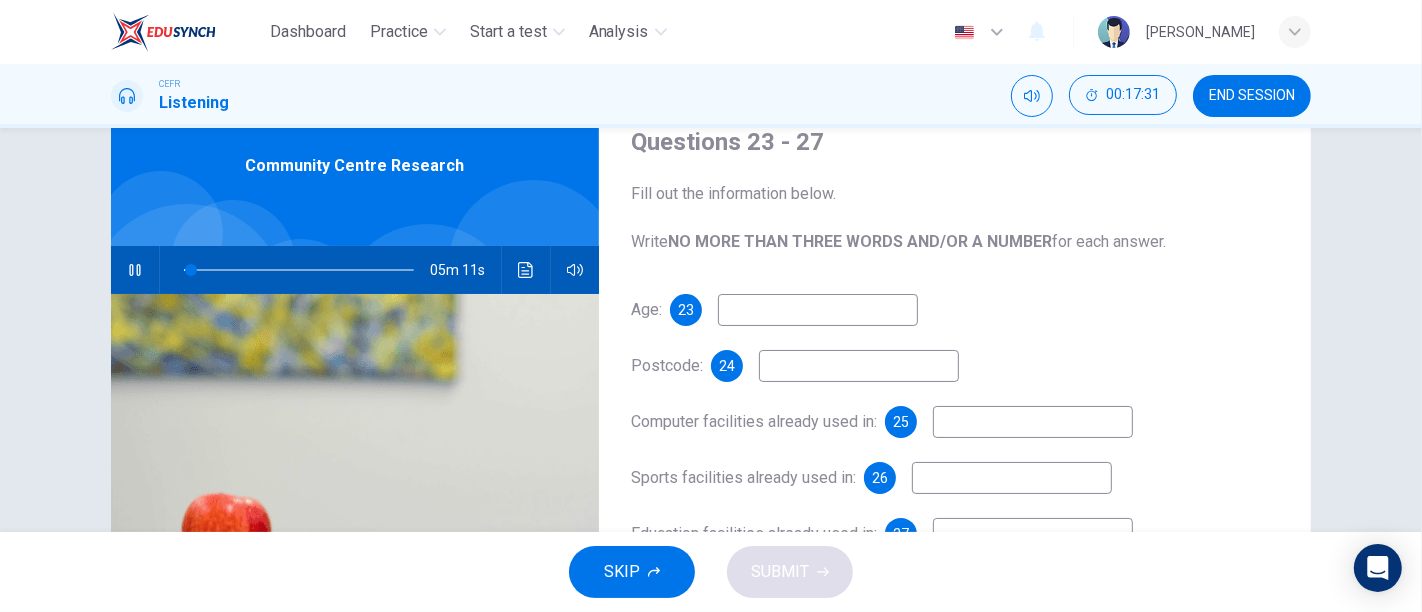 click at bounding box center (818, 310) 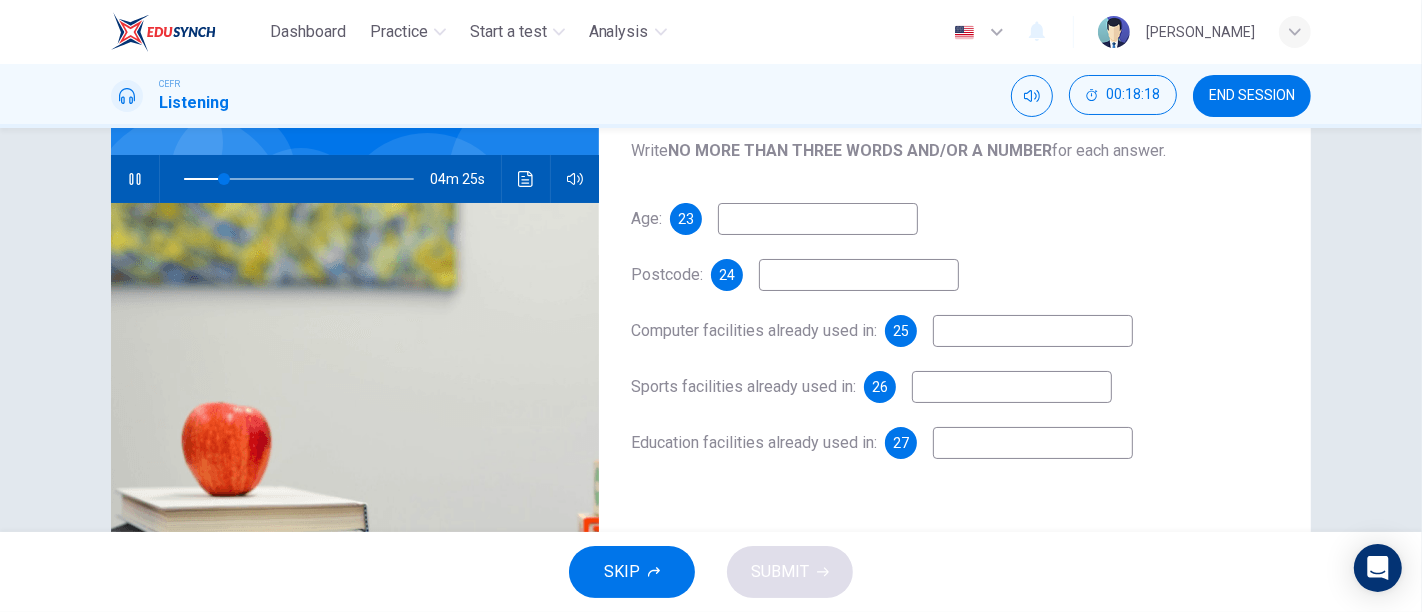 scroll, scrollTop: 166, scrollLeft: 0, axis: vertical 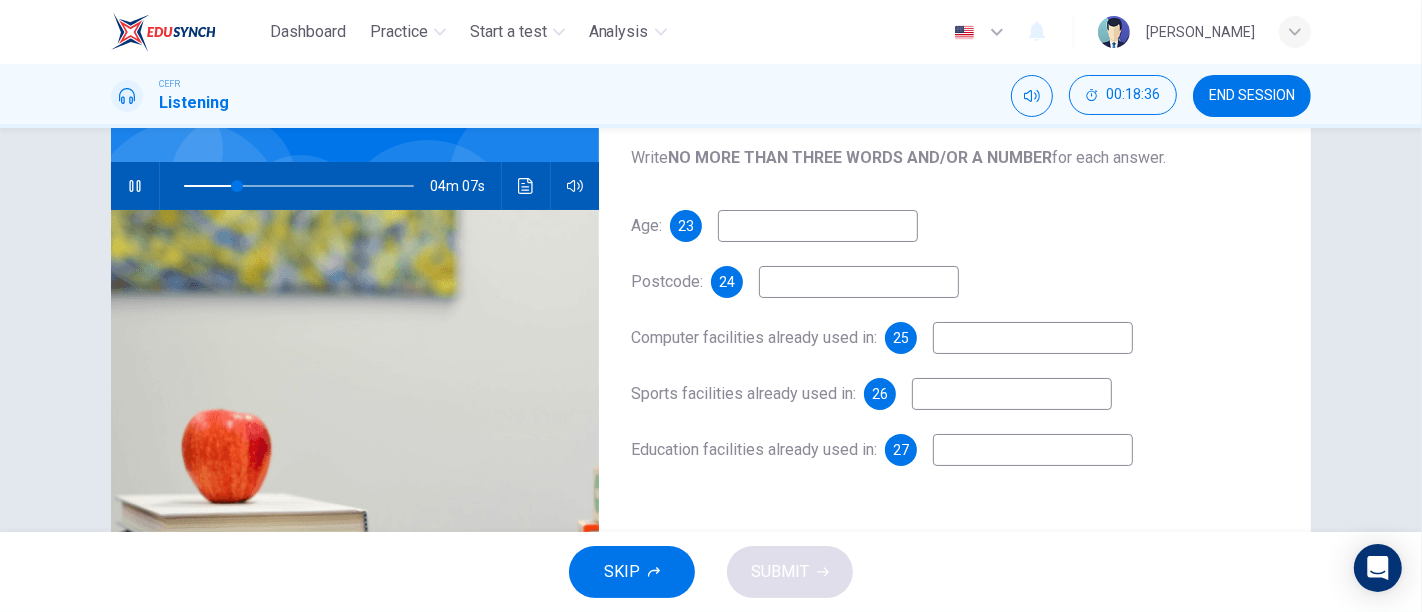 type on "23" 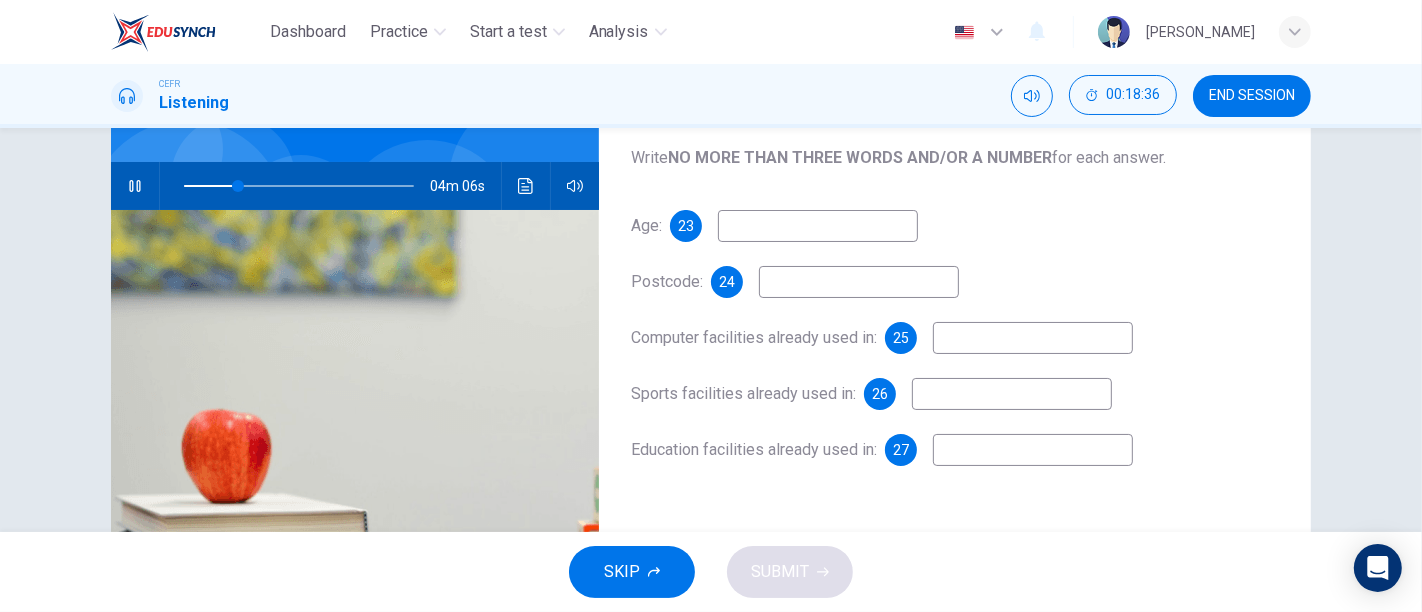 type on "5" 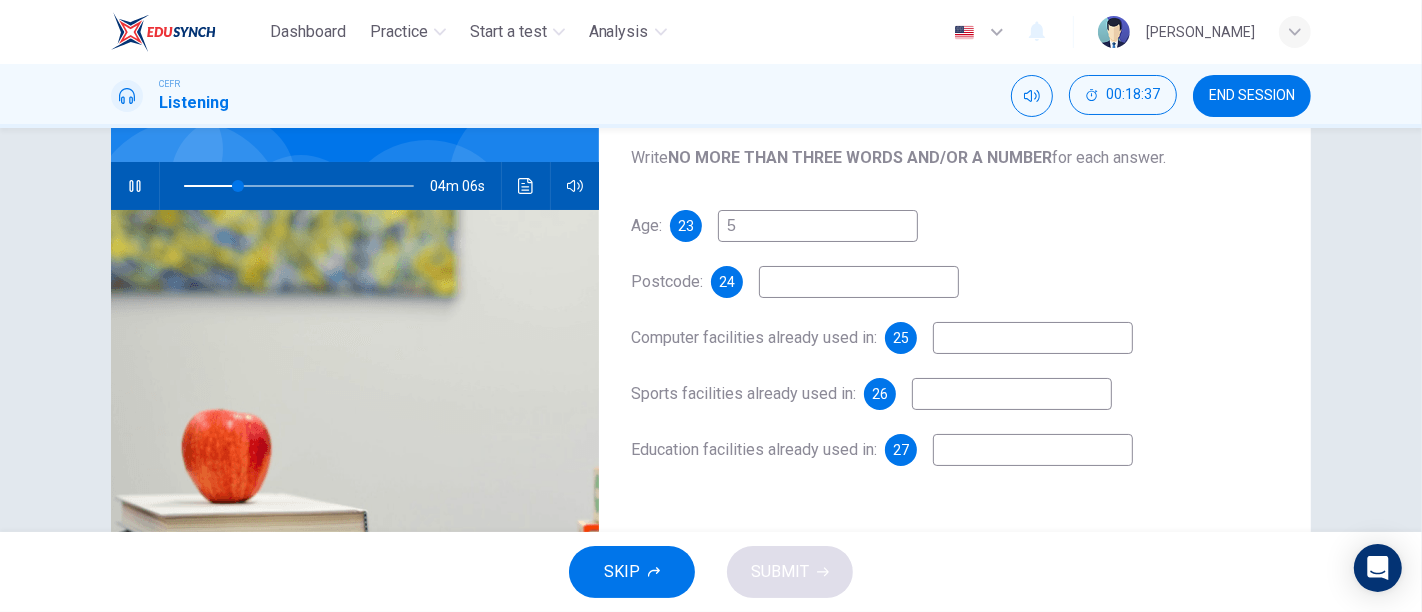type on "24" 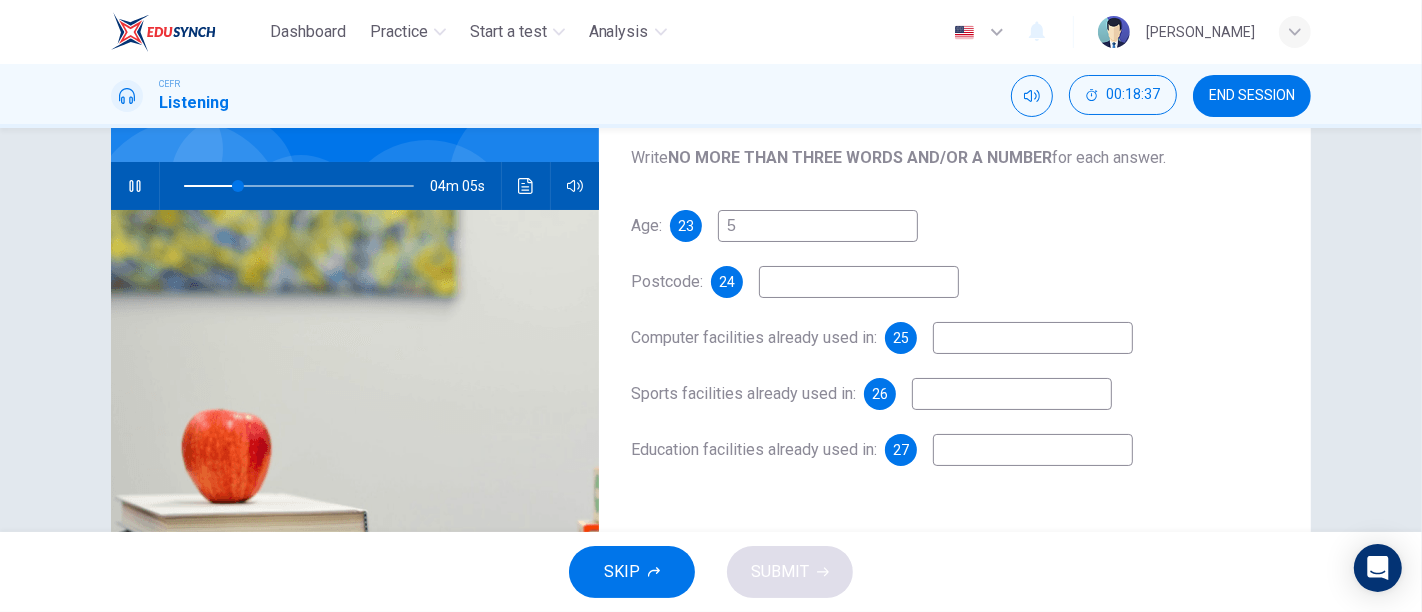 type on "59" 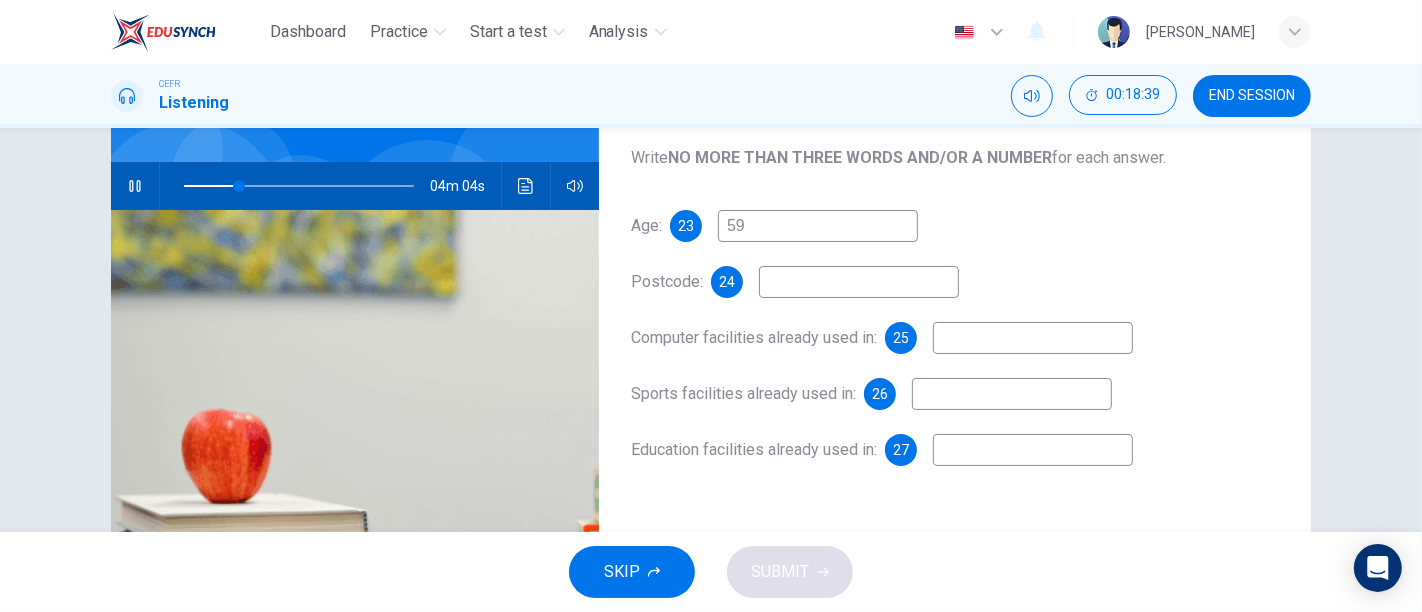 type on "24" 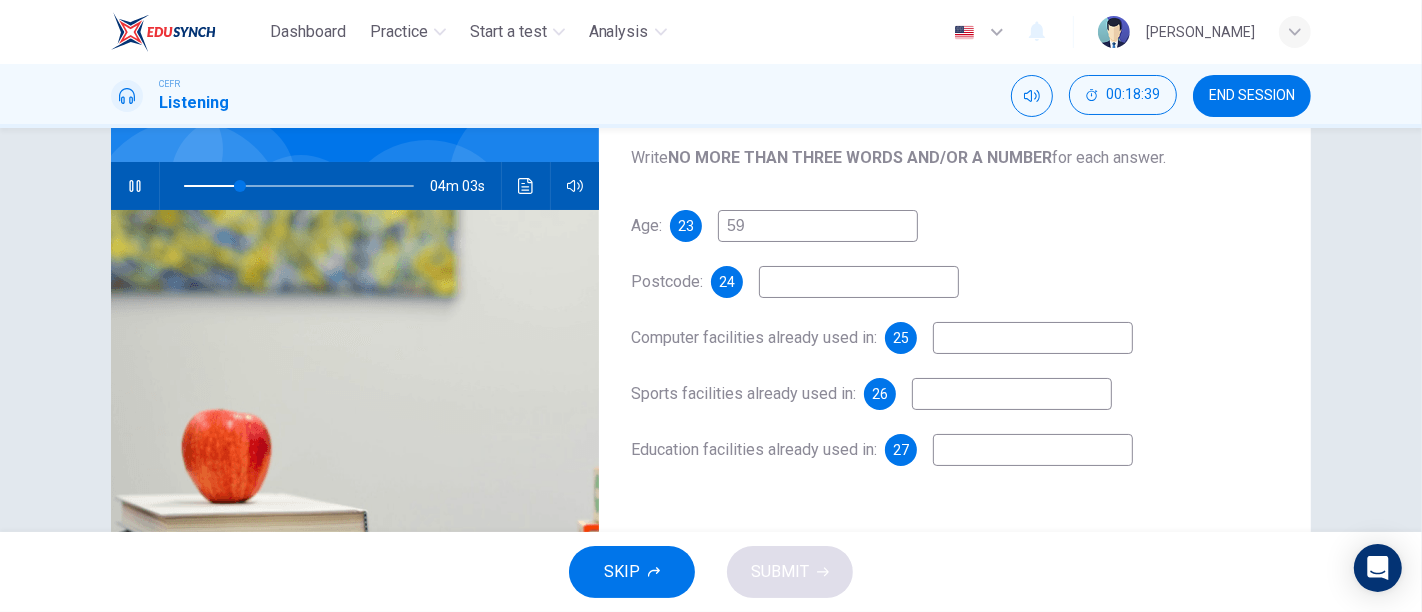 click at bounding box center (859, 282) 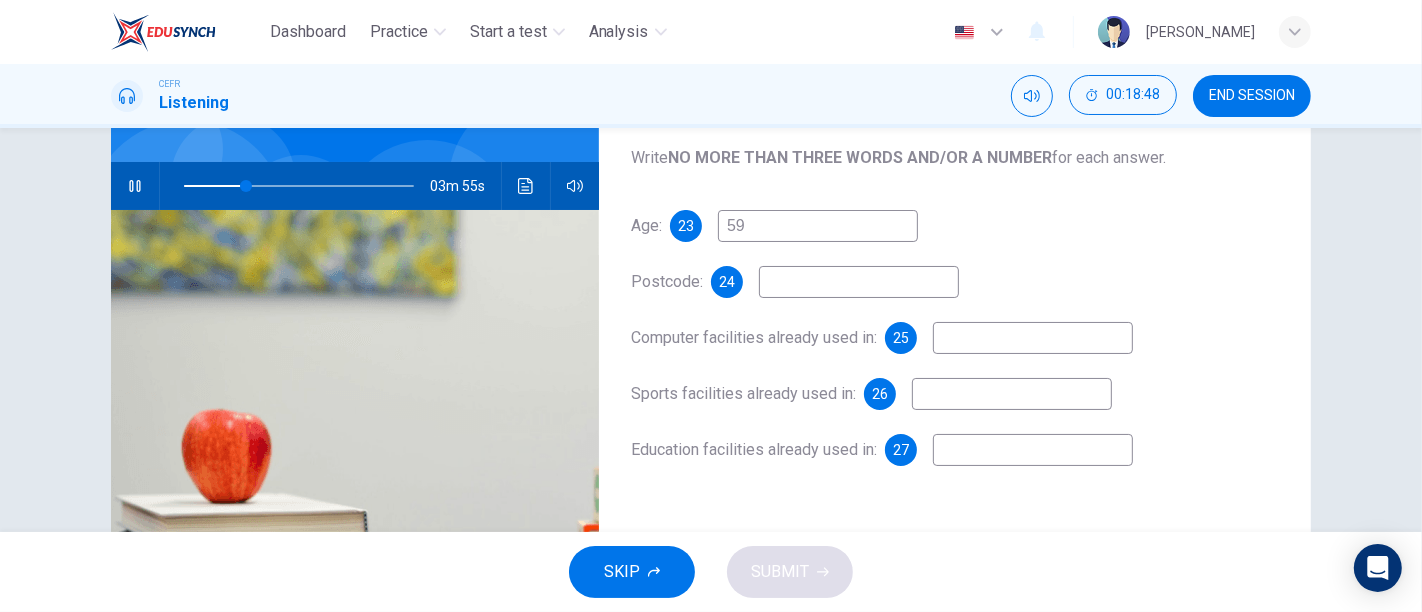 type on "27" 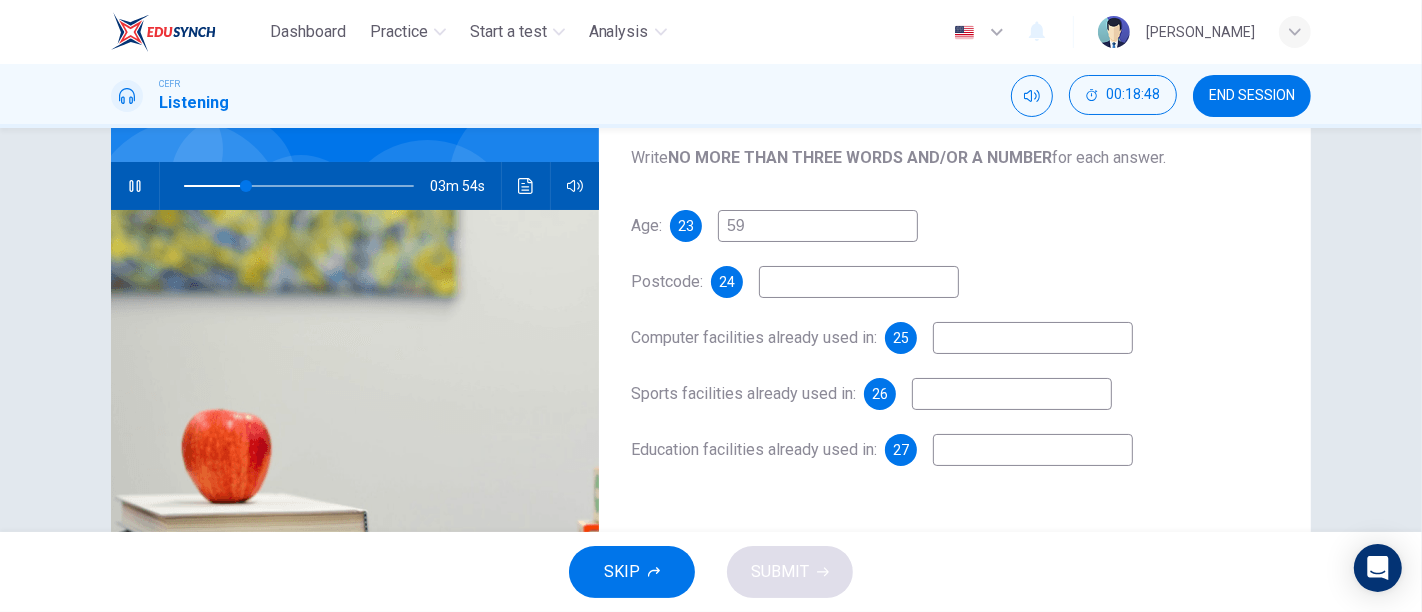 type on "H" 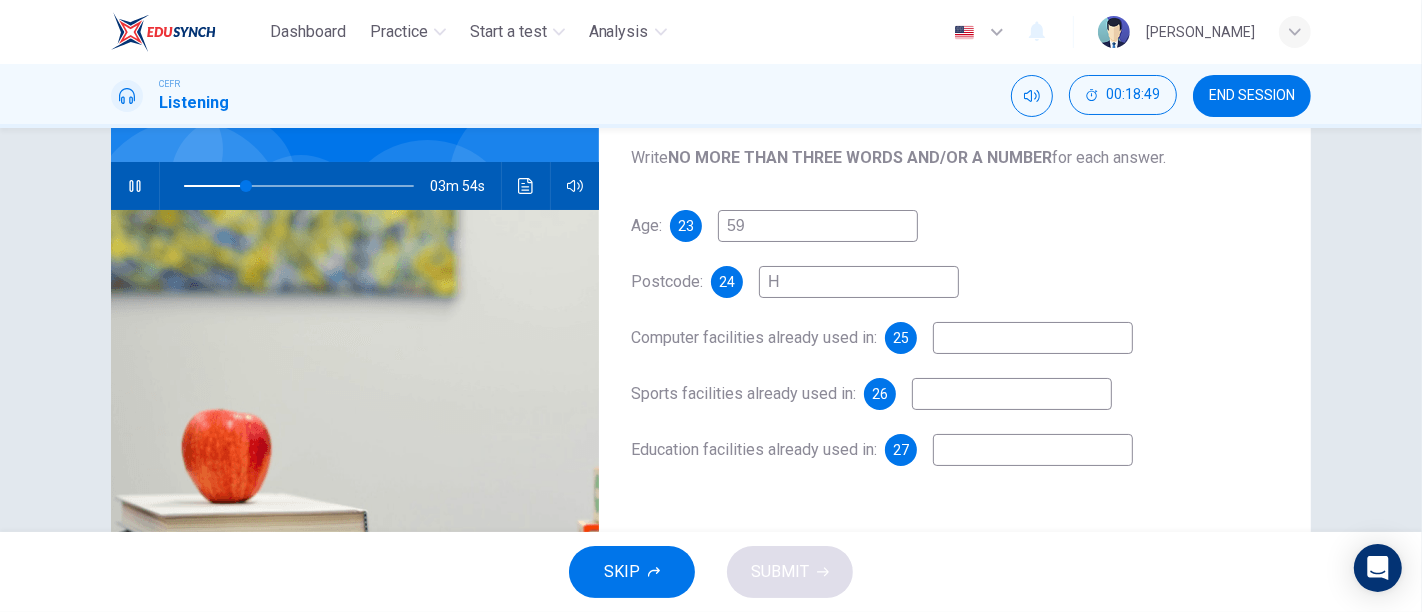 type on "27" 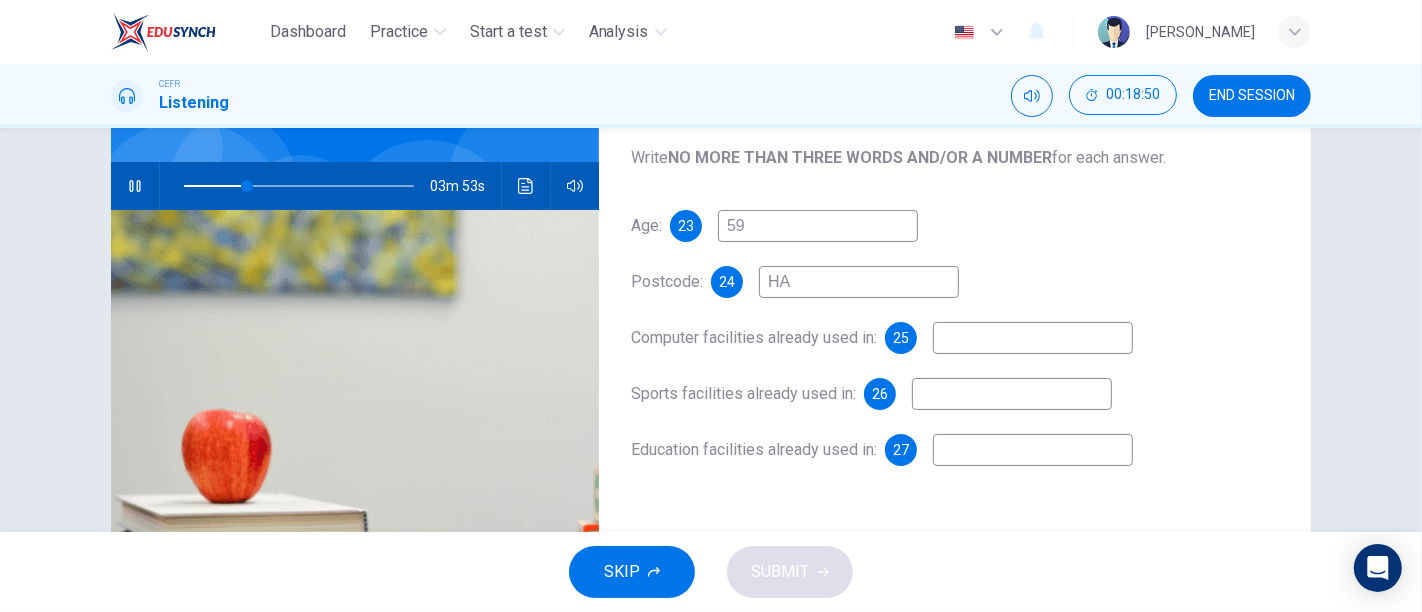 type on "28" 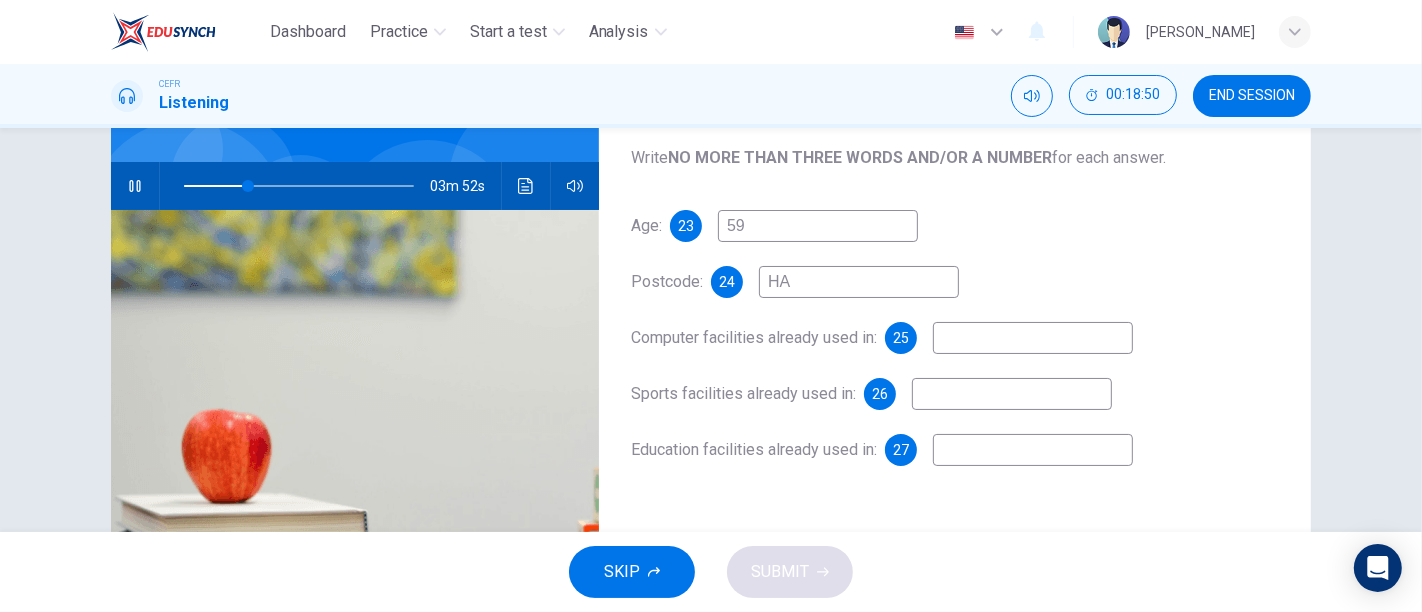 type on "HA8" 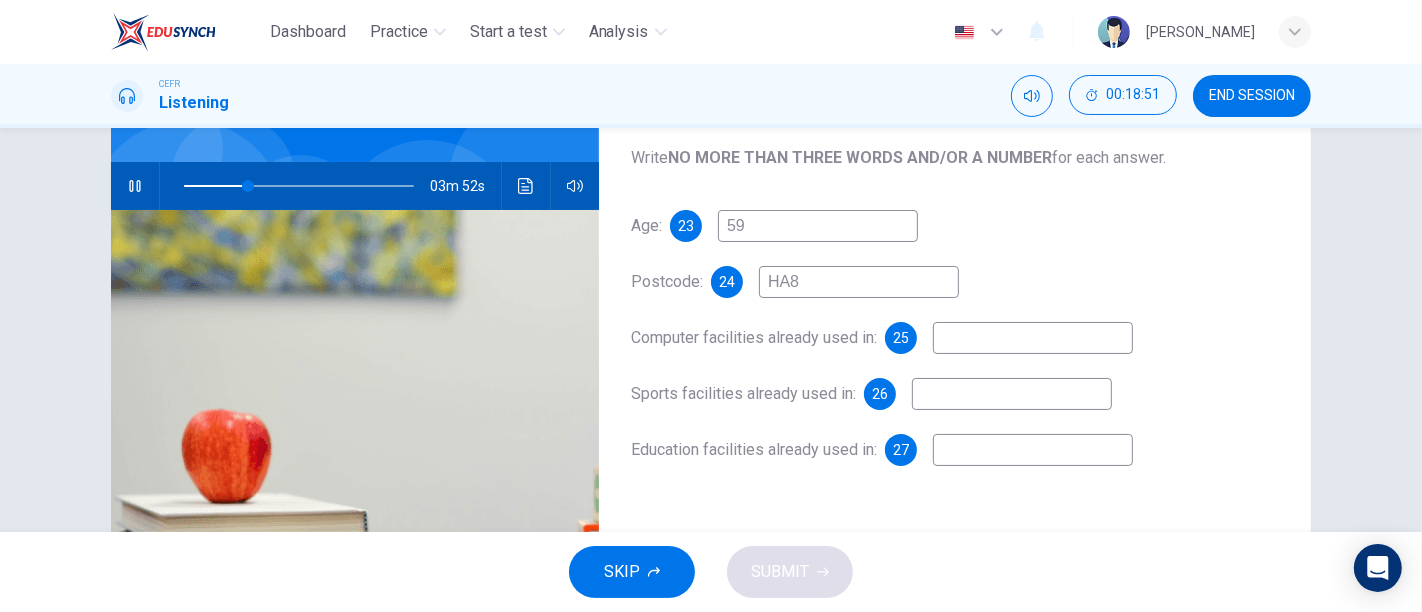 type on "28" 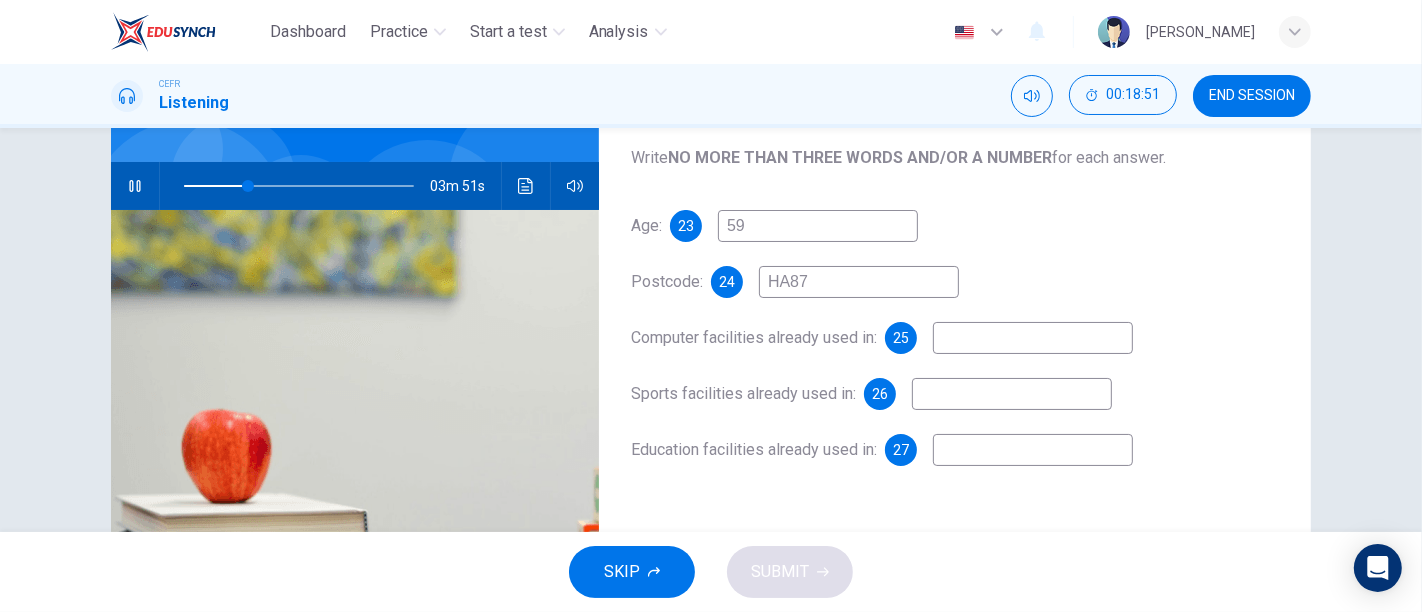 type on "HA87U" 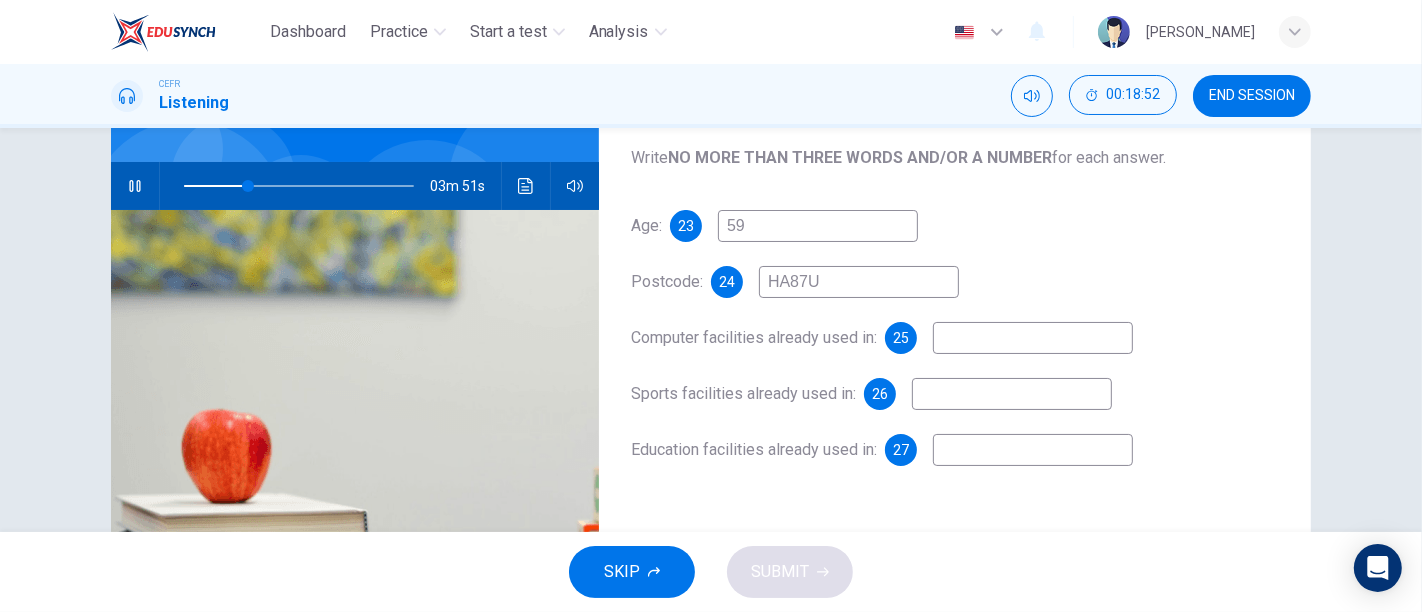 type on "28" 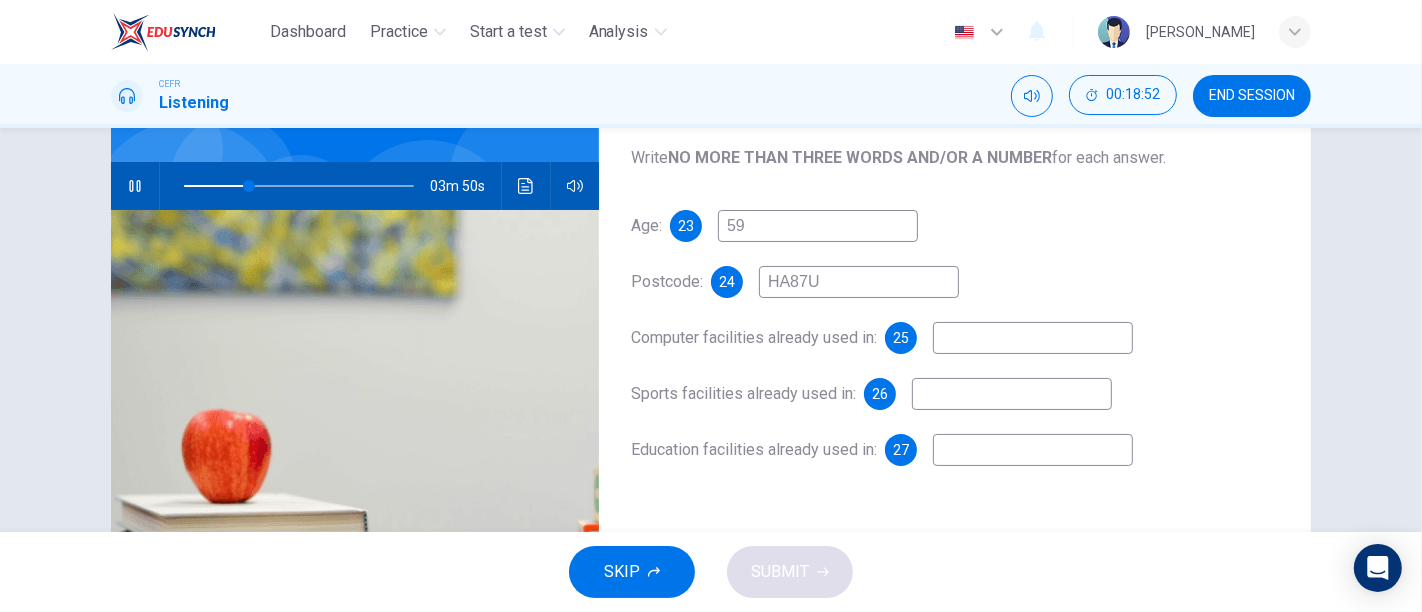 type on "HA87UP" 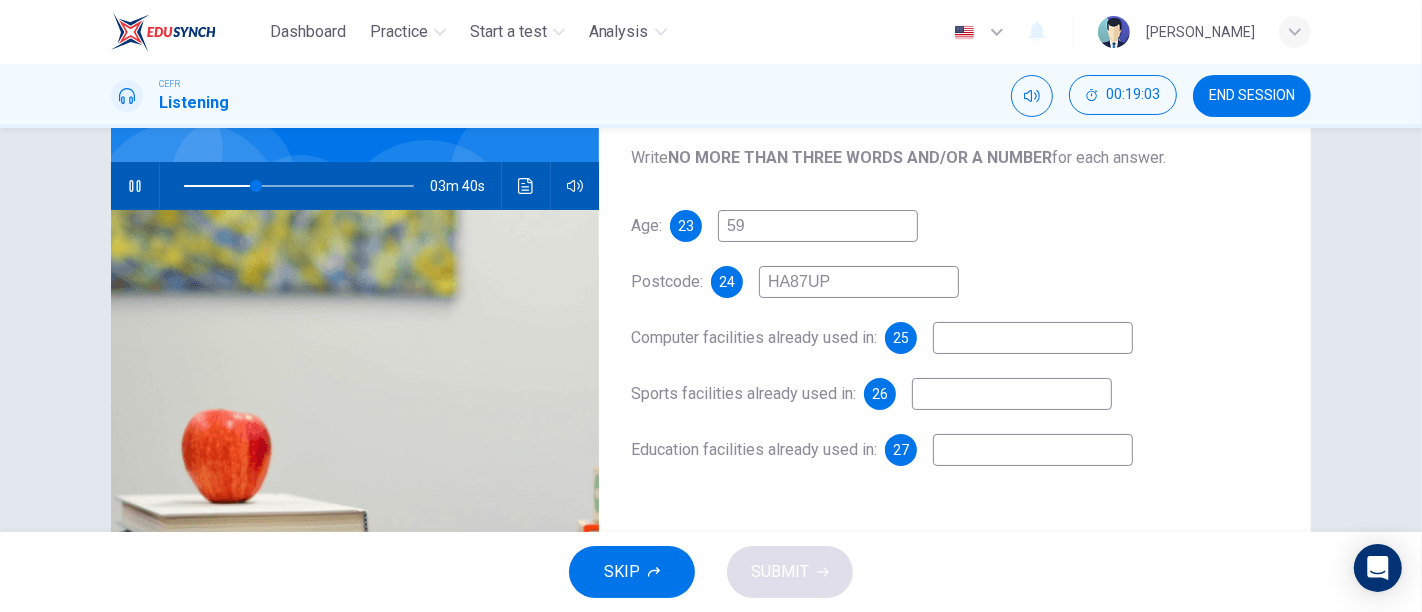 type on "32" 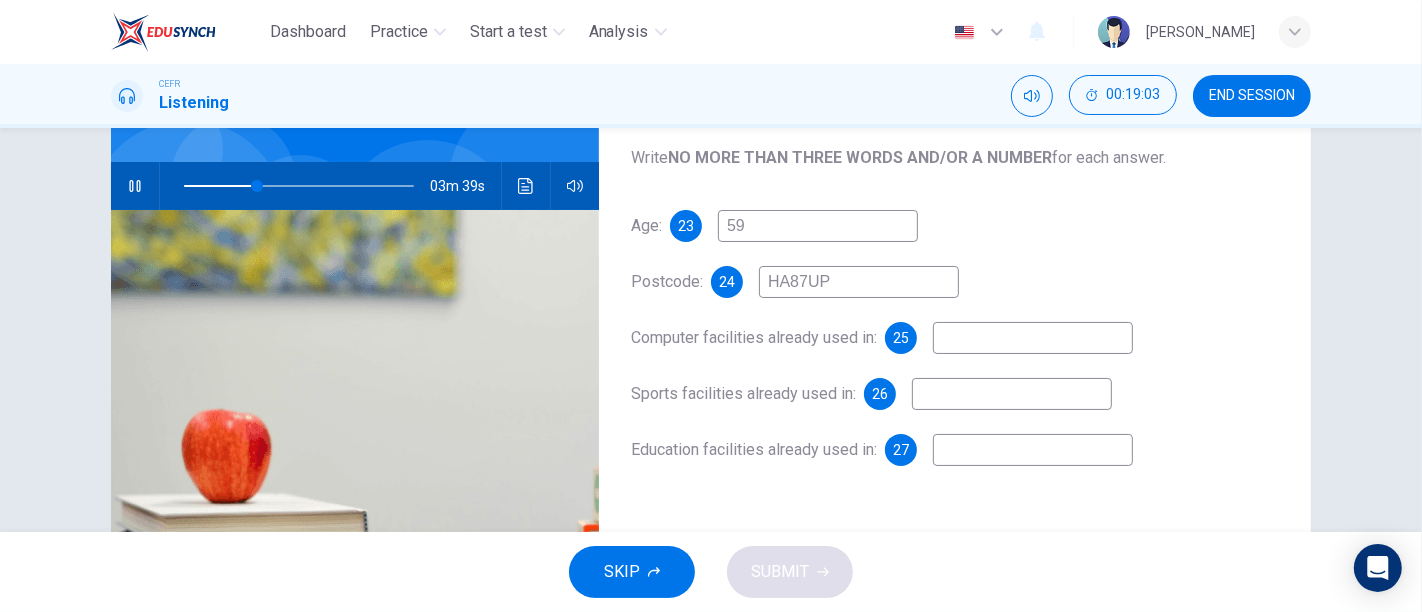 type on "HA87UP" 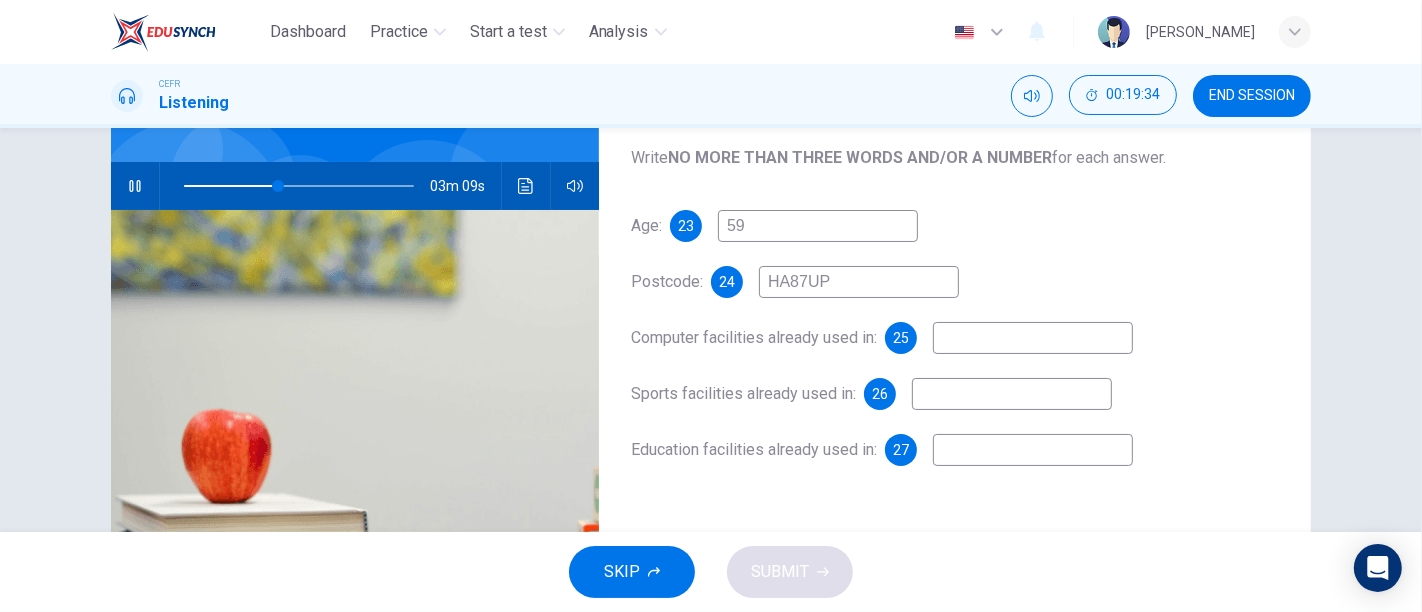 type on "41" 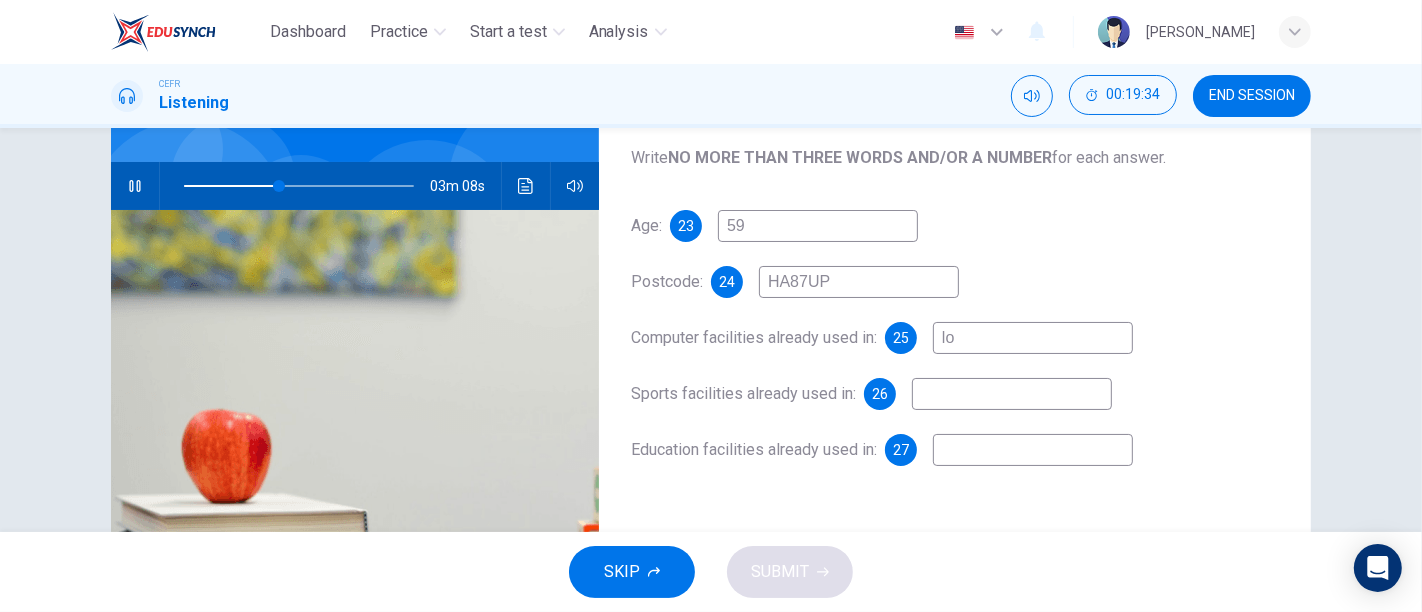 type on "loc" 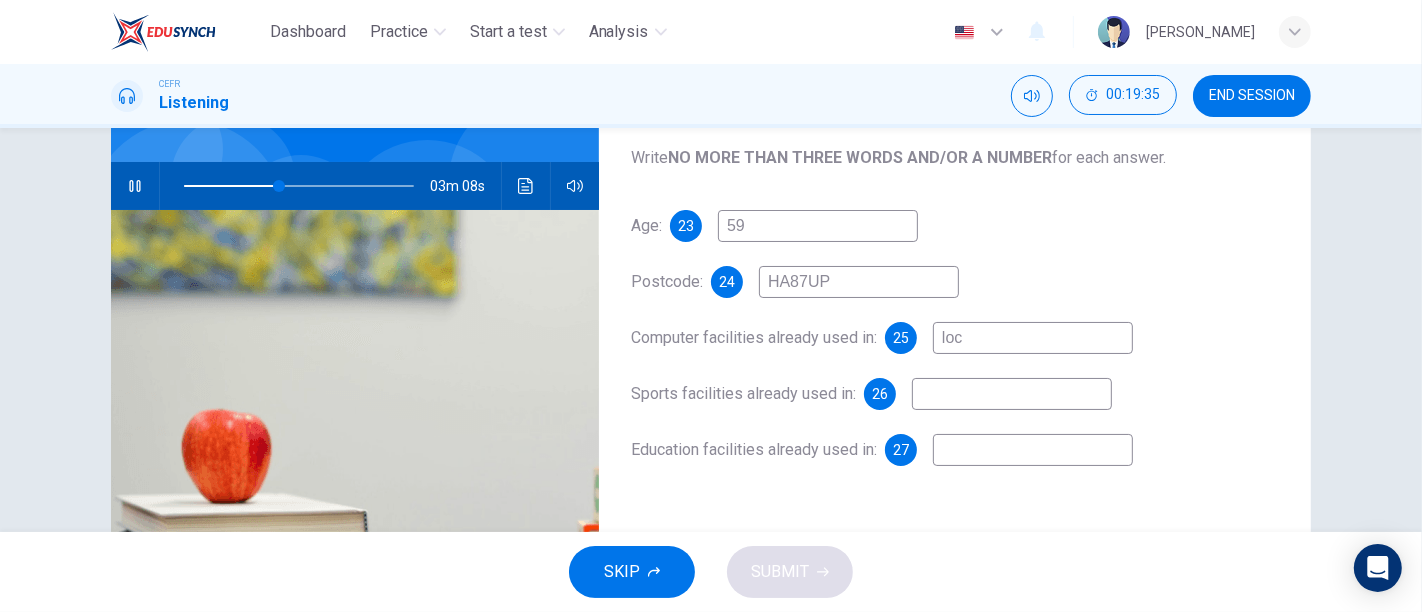 type on "42" 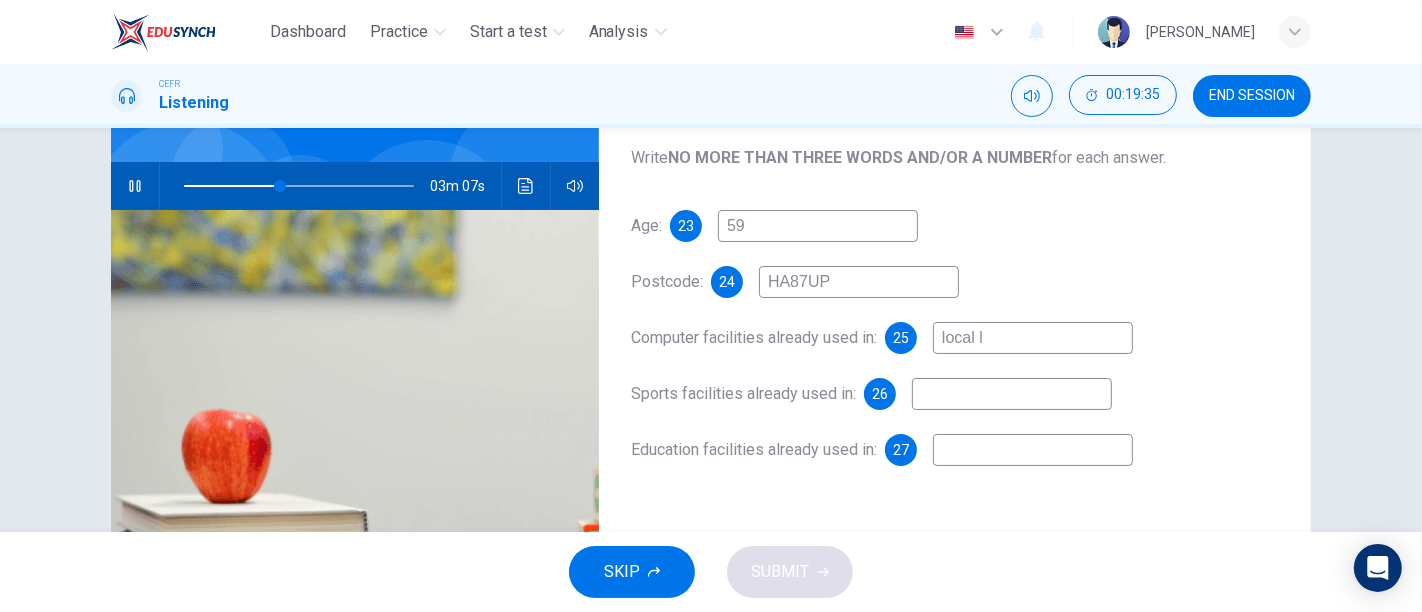 type on "local li" 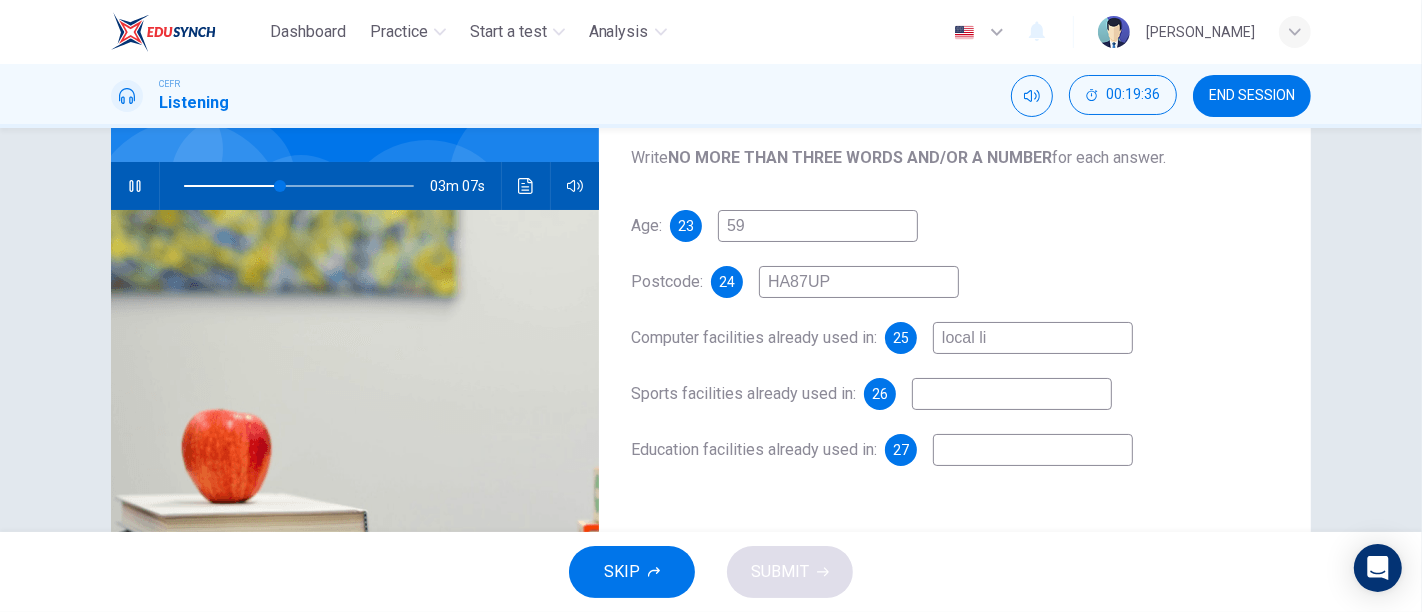 type on "42" 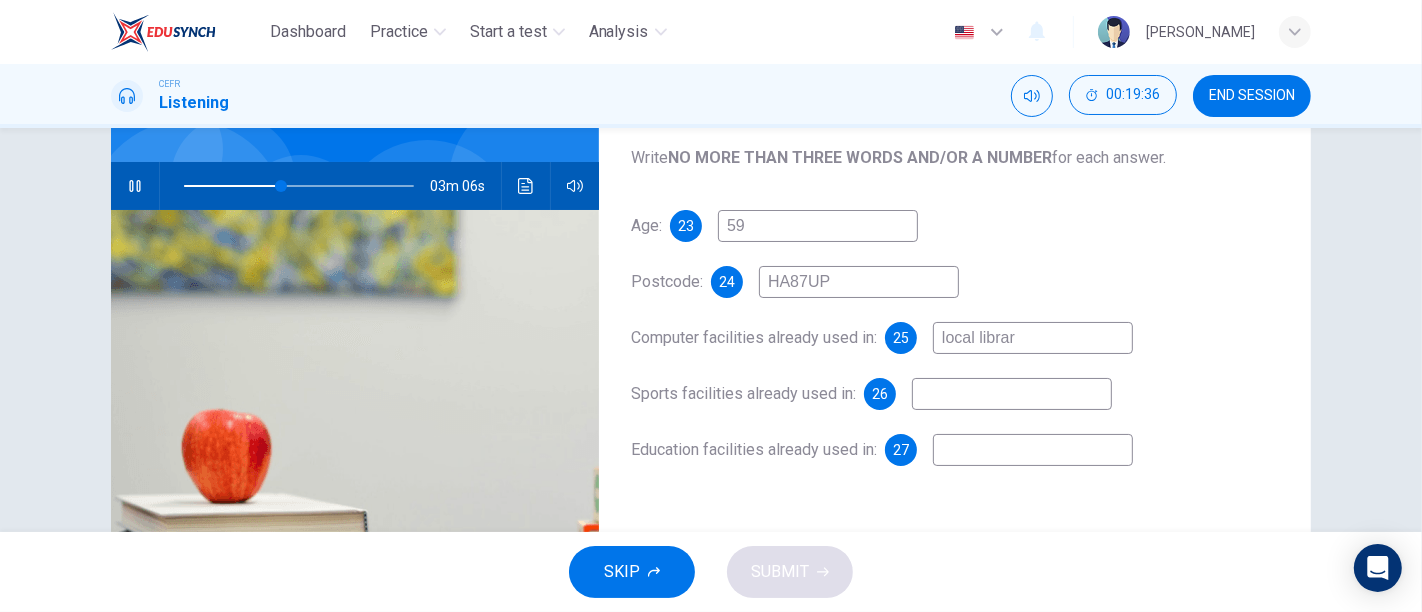 type on "local library" 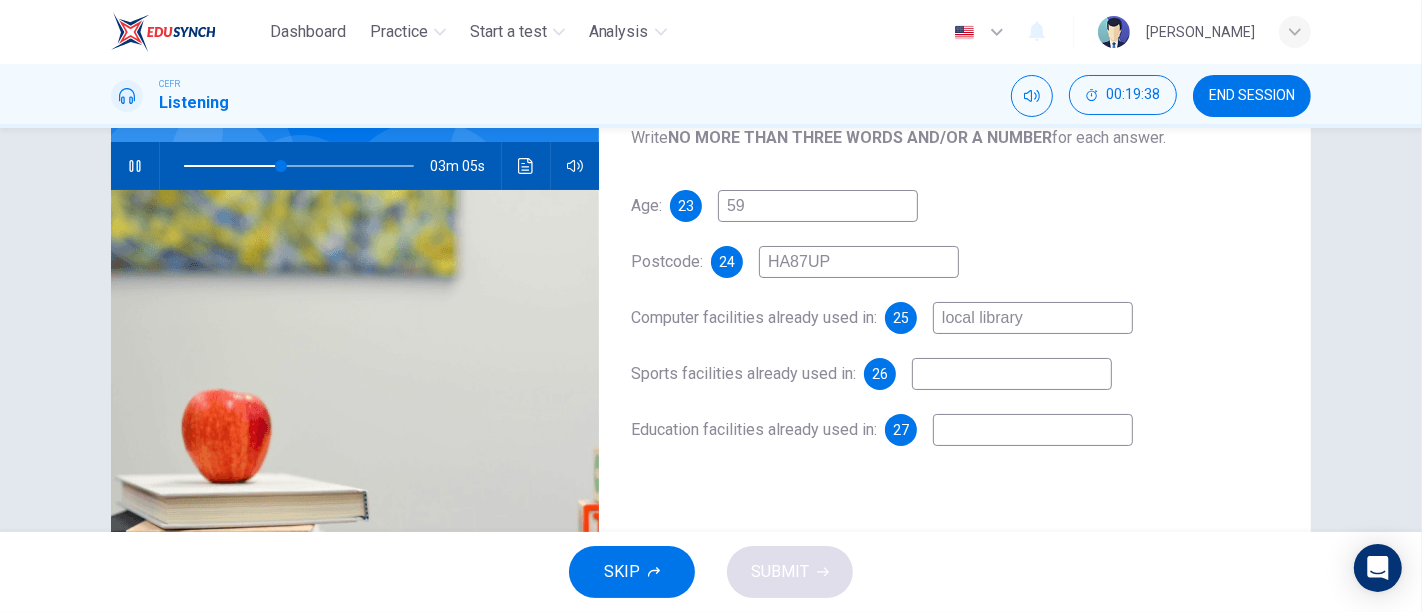 type on "43" 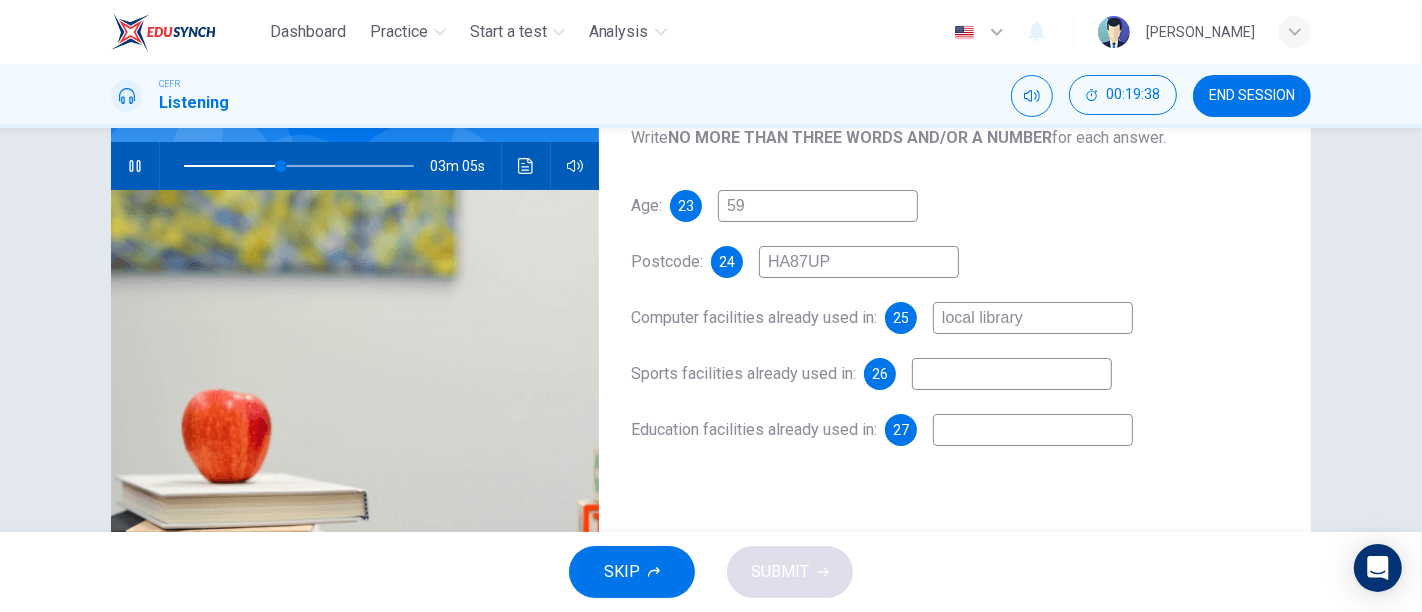 scroll, scrollTop: 188, scrollLeft: 0, axis: vertical 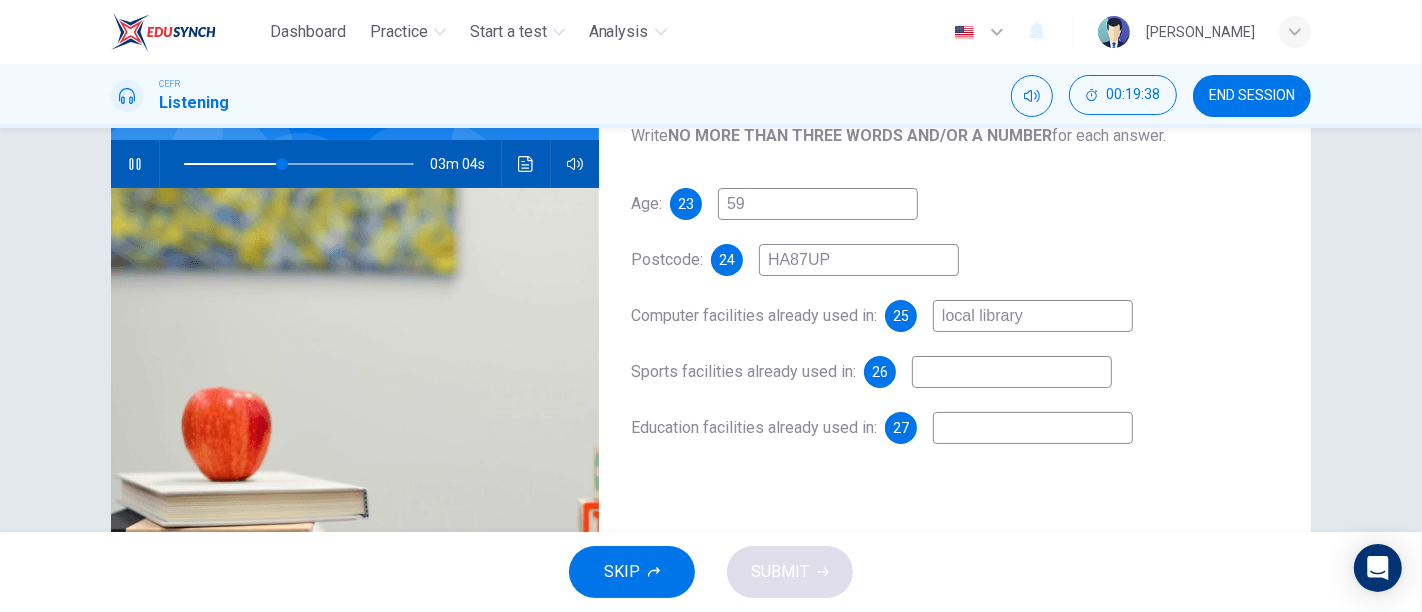 type on "local library" 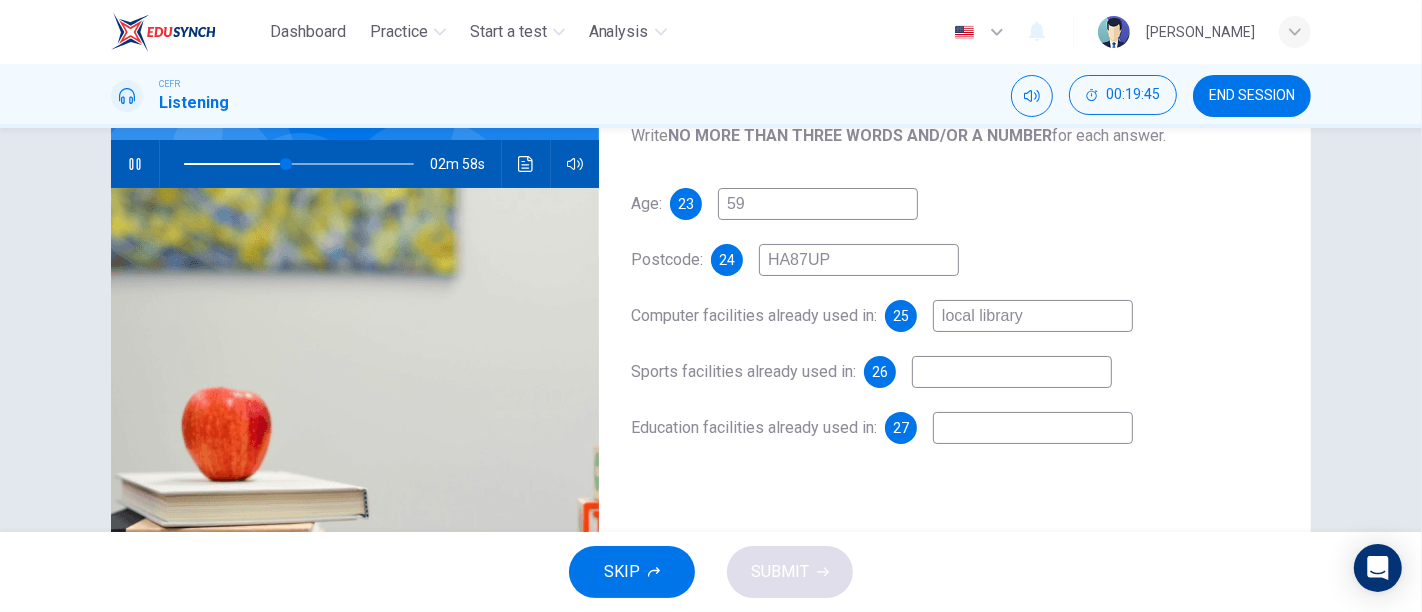 type on "45" 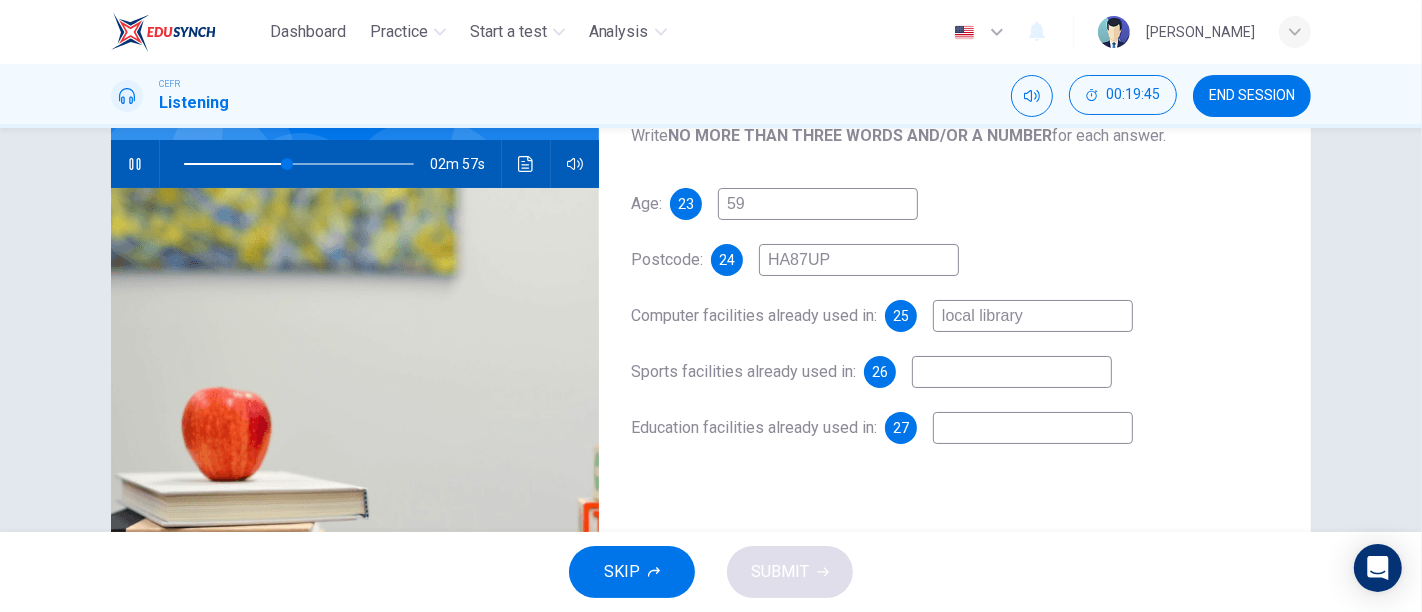 type on "w" 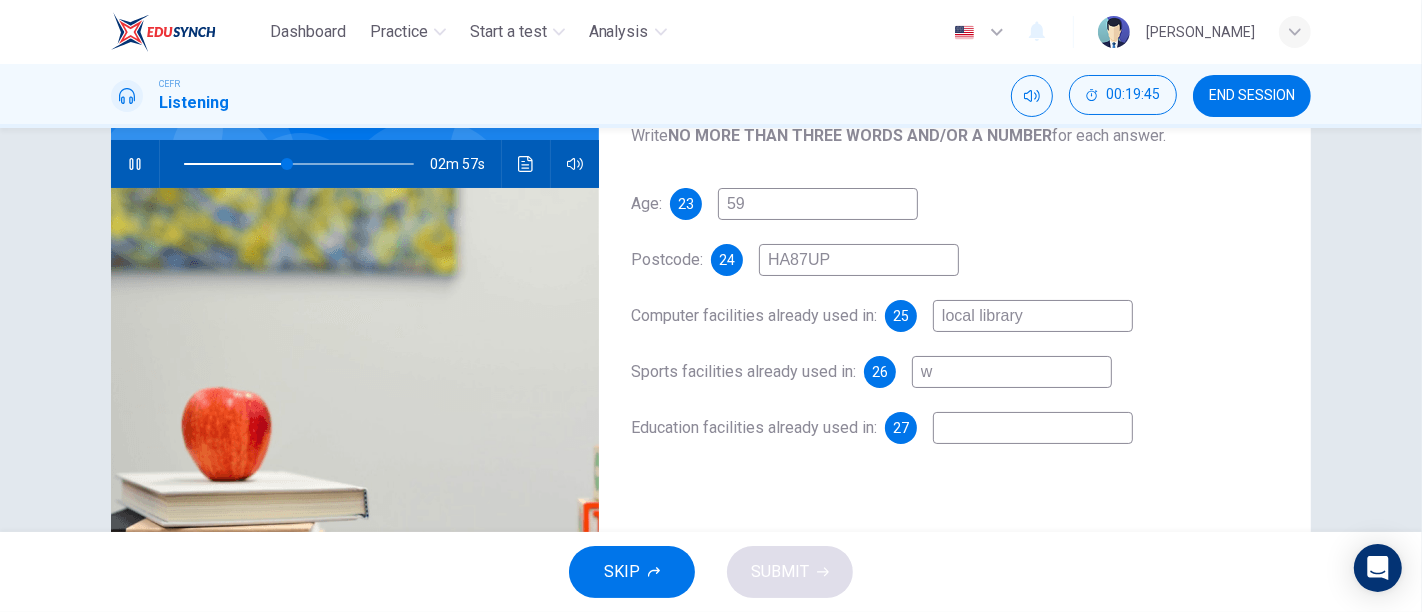 type 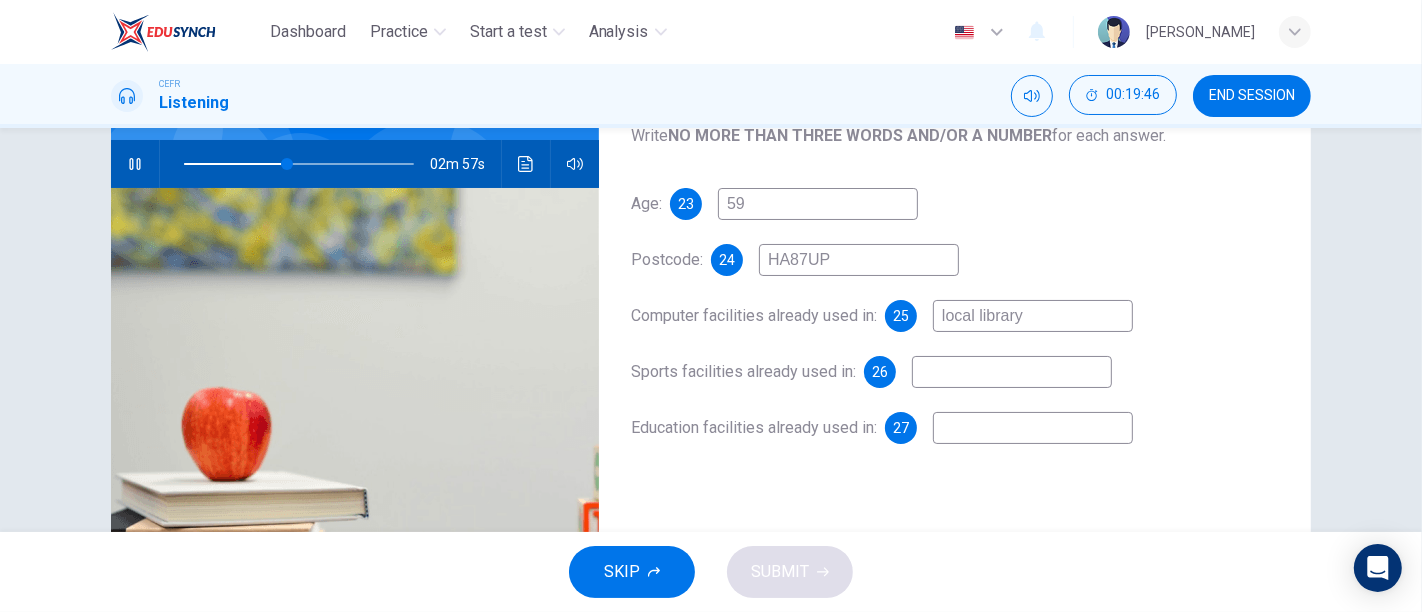 type on "45" 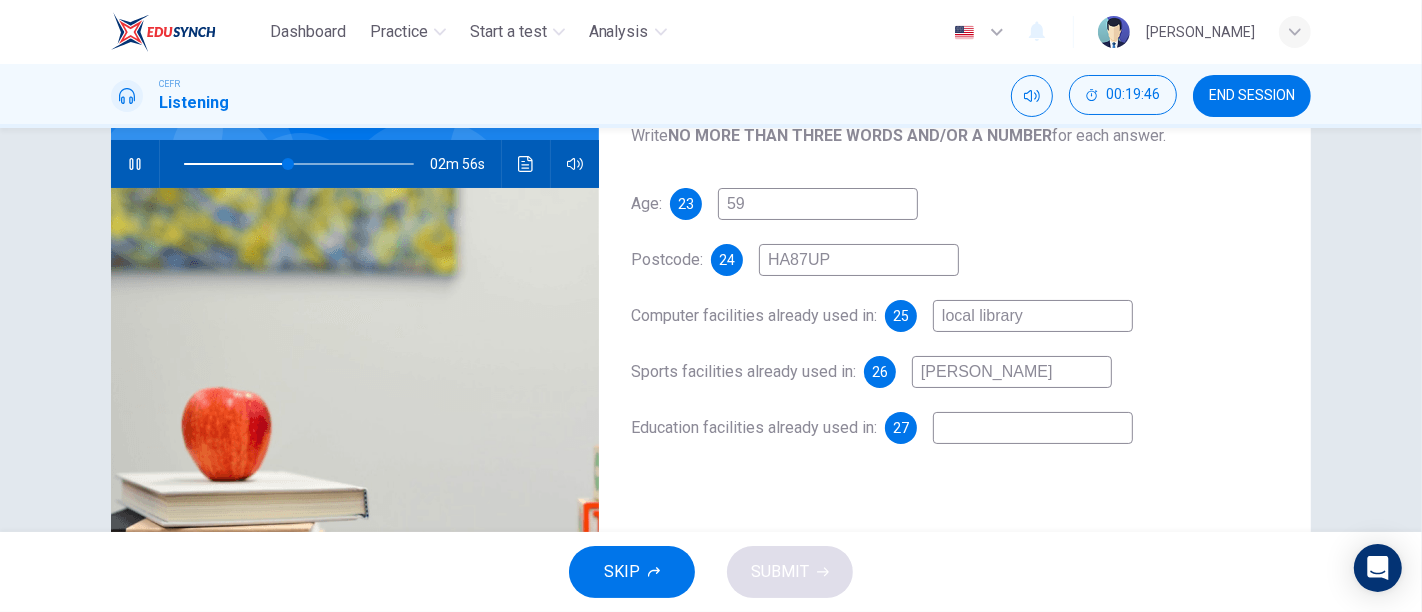type on "swimmi" 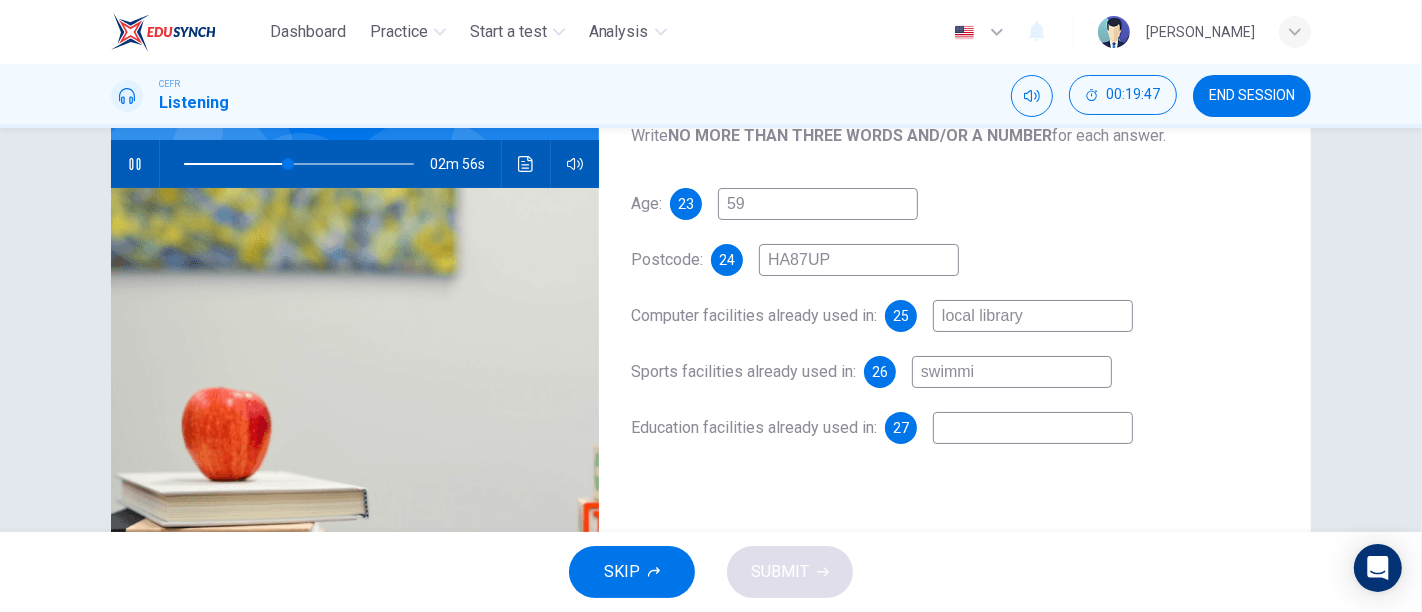 type on "45" 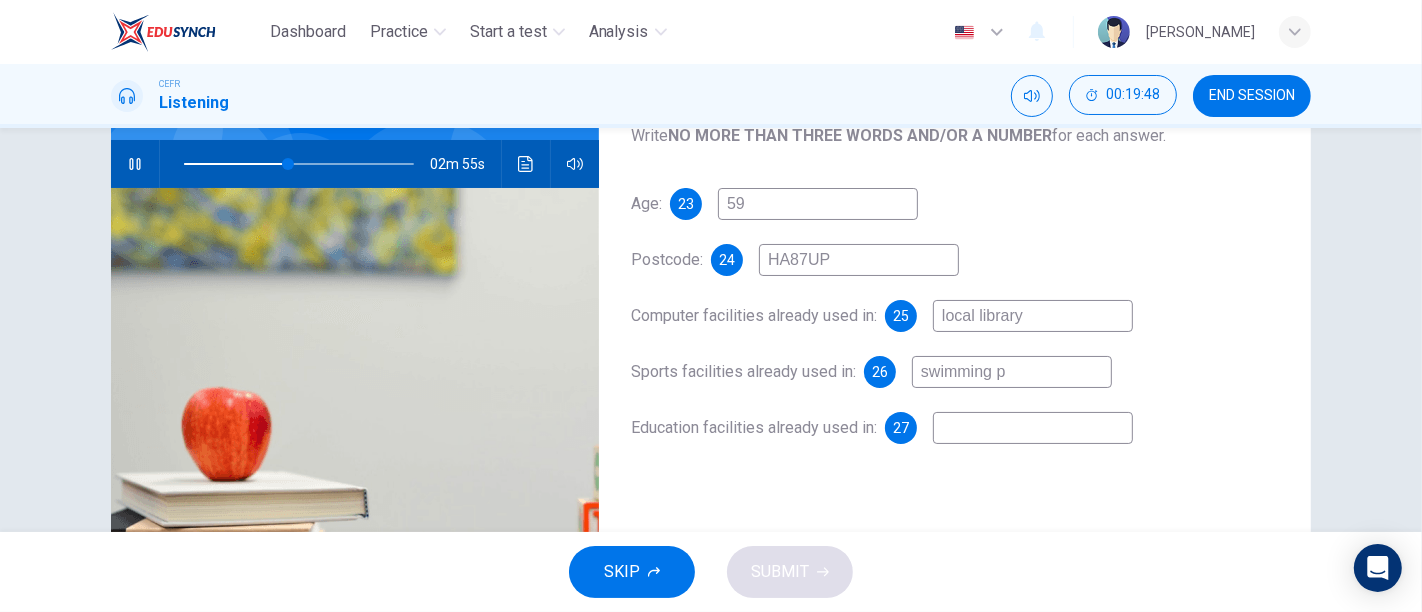 type on "swimming po" 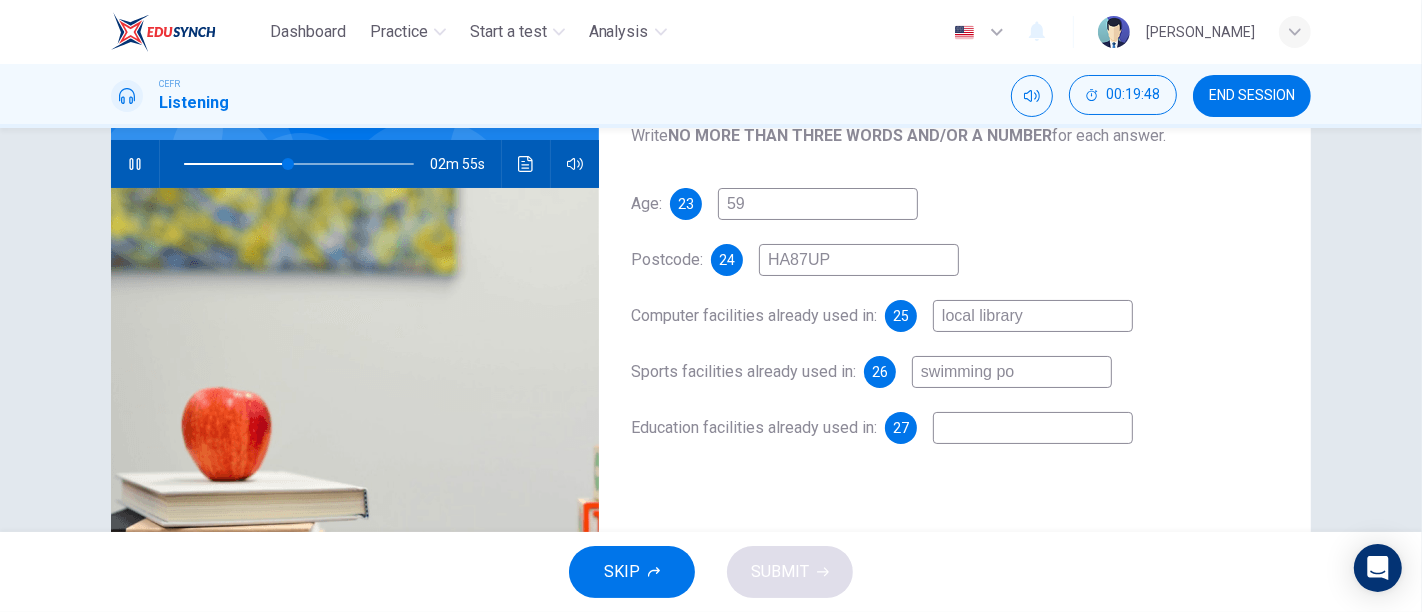 type on "46" 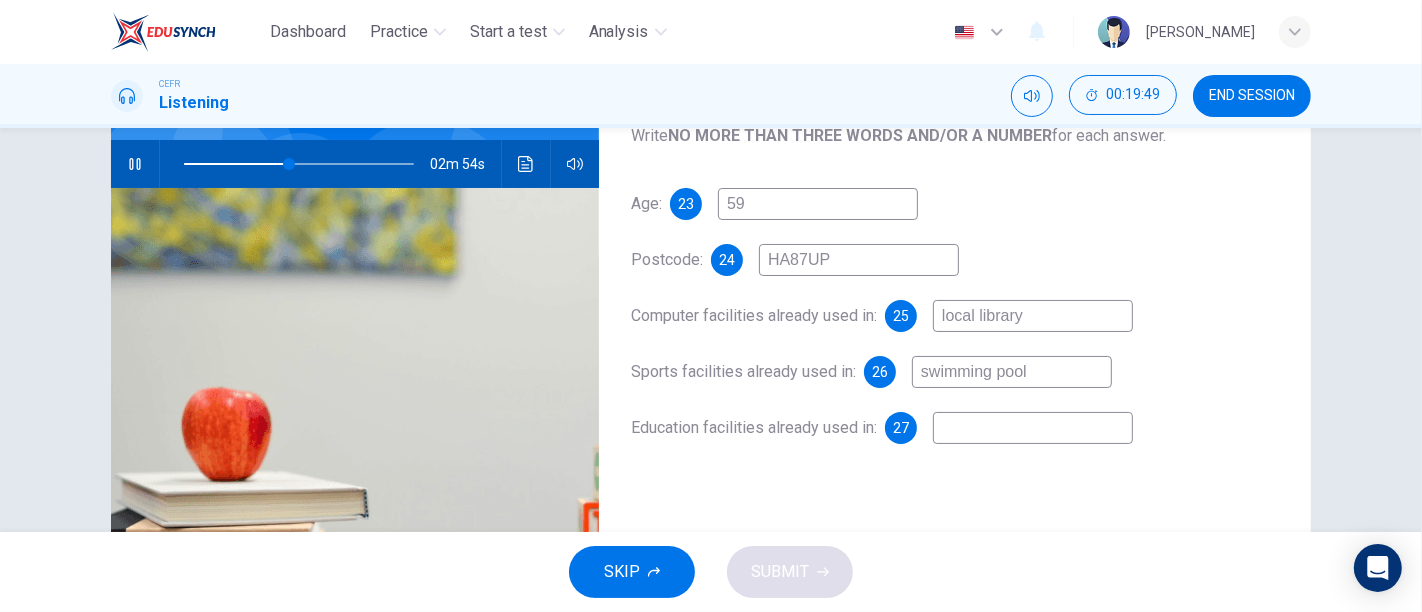 type on "swimming pool" 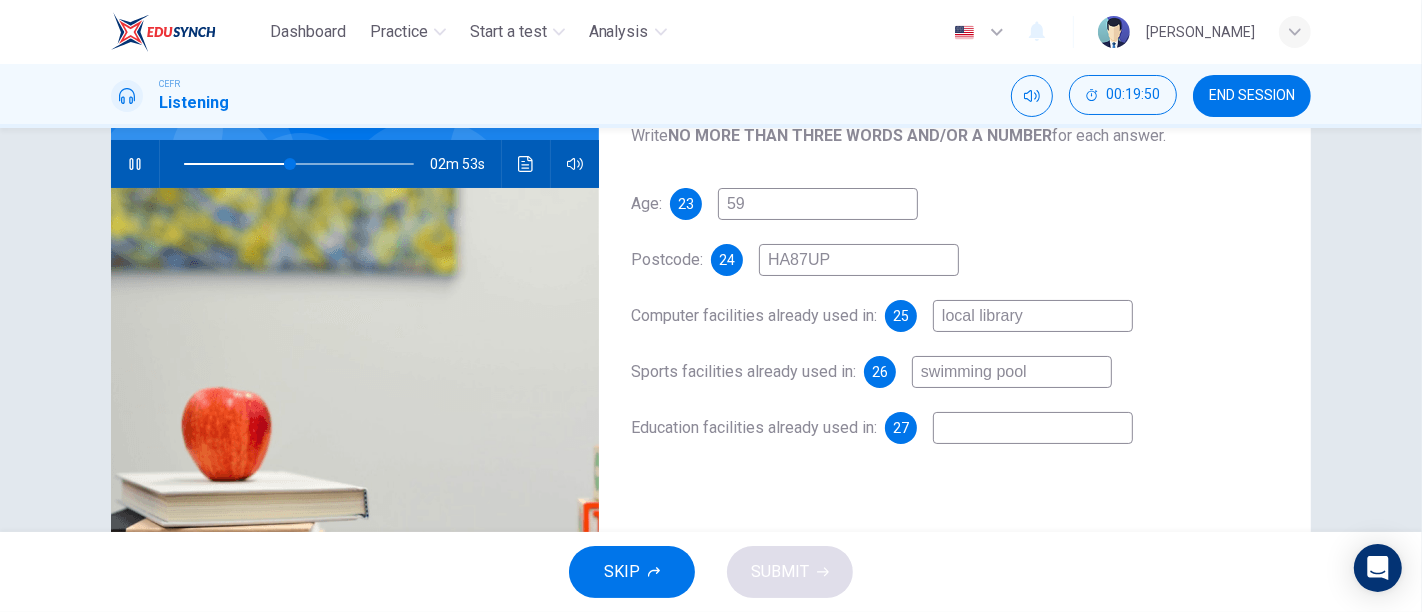 type on "46" 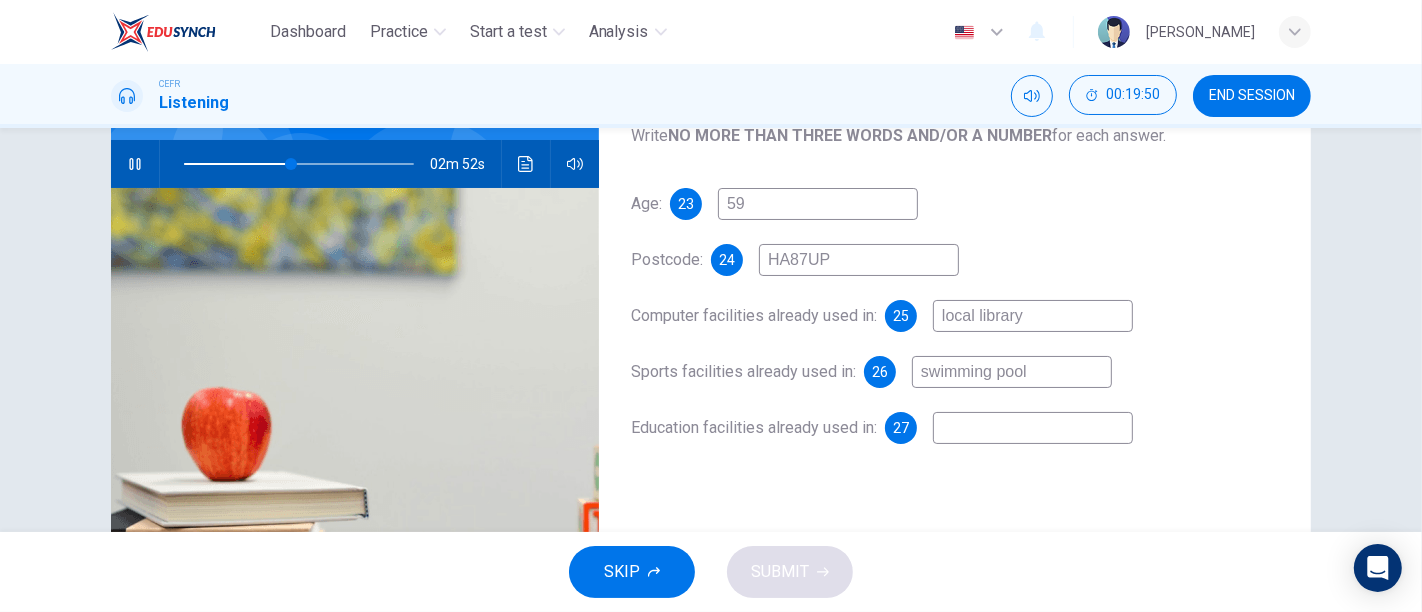 click on "Age: 23 59 Postcode:  24 HA87UP Computer facilities already used in:  25 local library Sports facilities already used in:  26 swimming pool Education facilities already used in:  27" at bounding box center [955, 336] 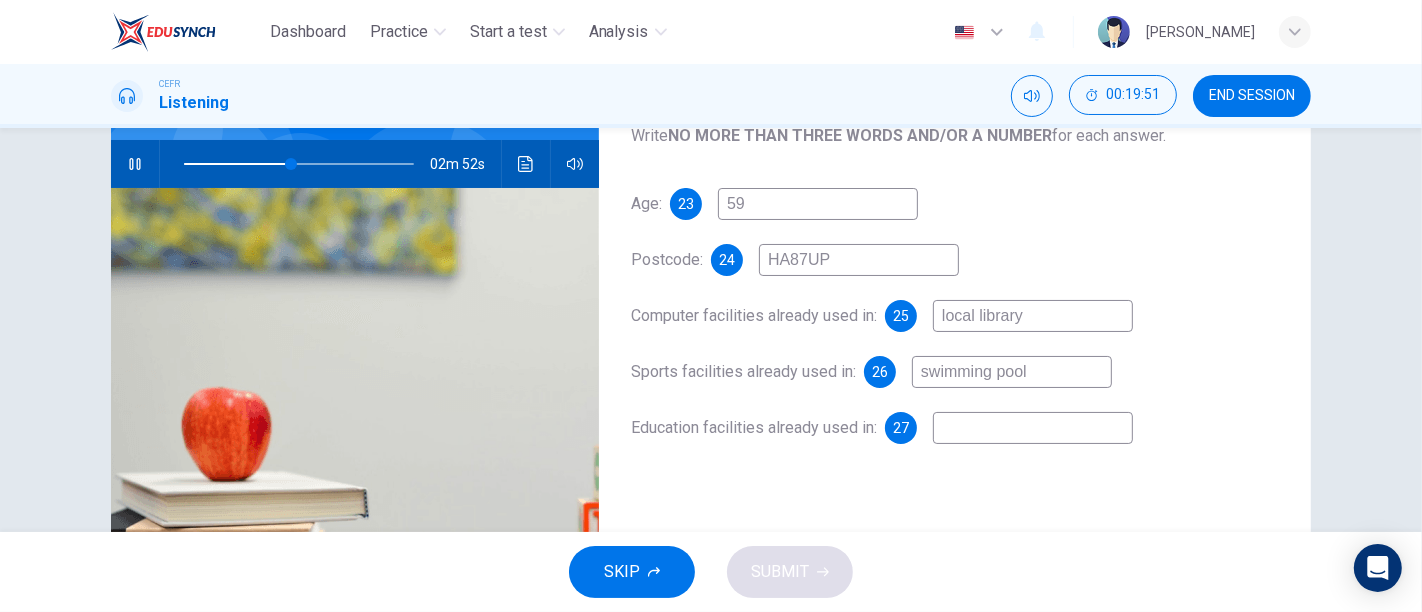 click at bounding box center [1033, 428] 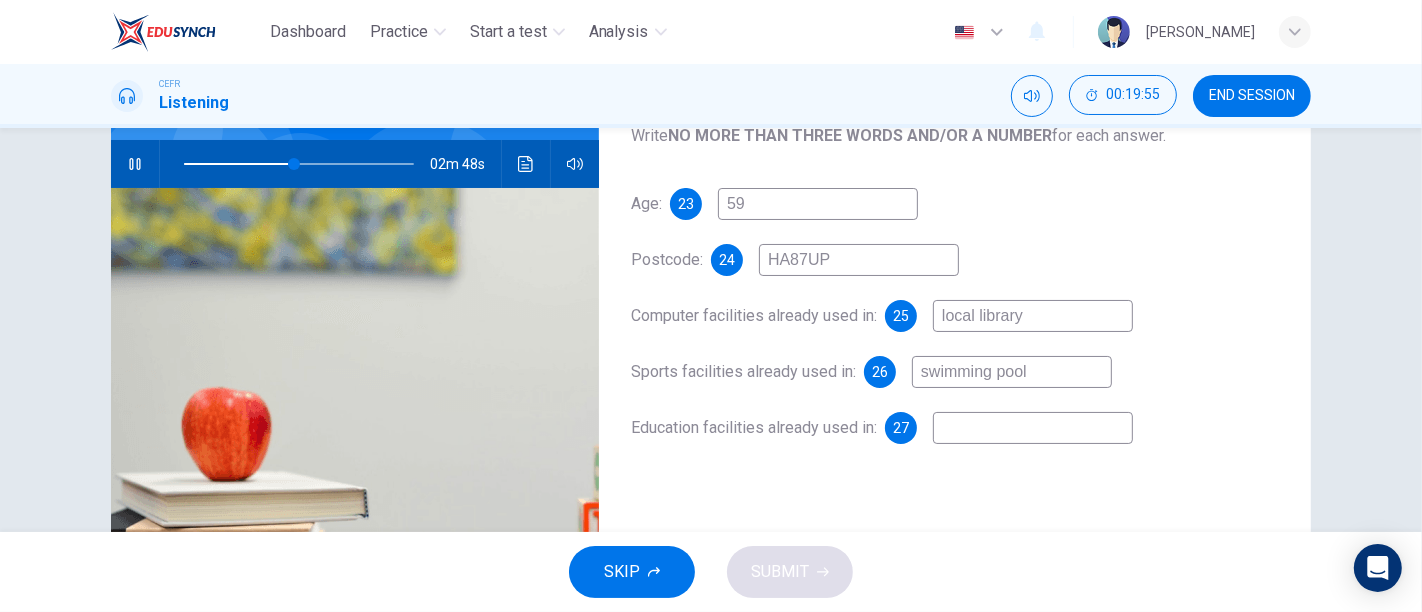 type on "48" 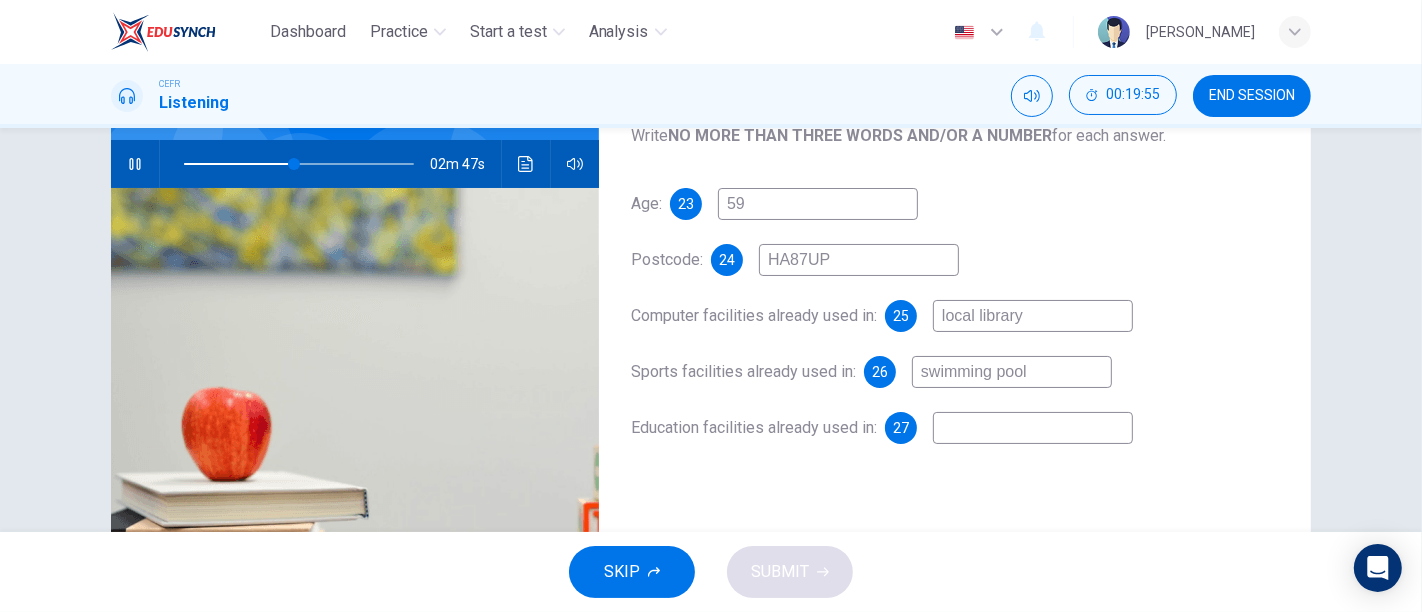 type on "s" 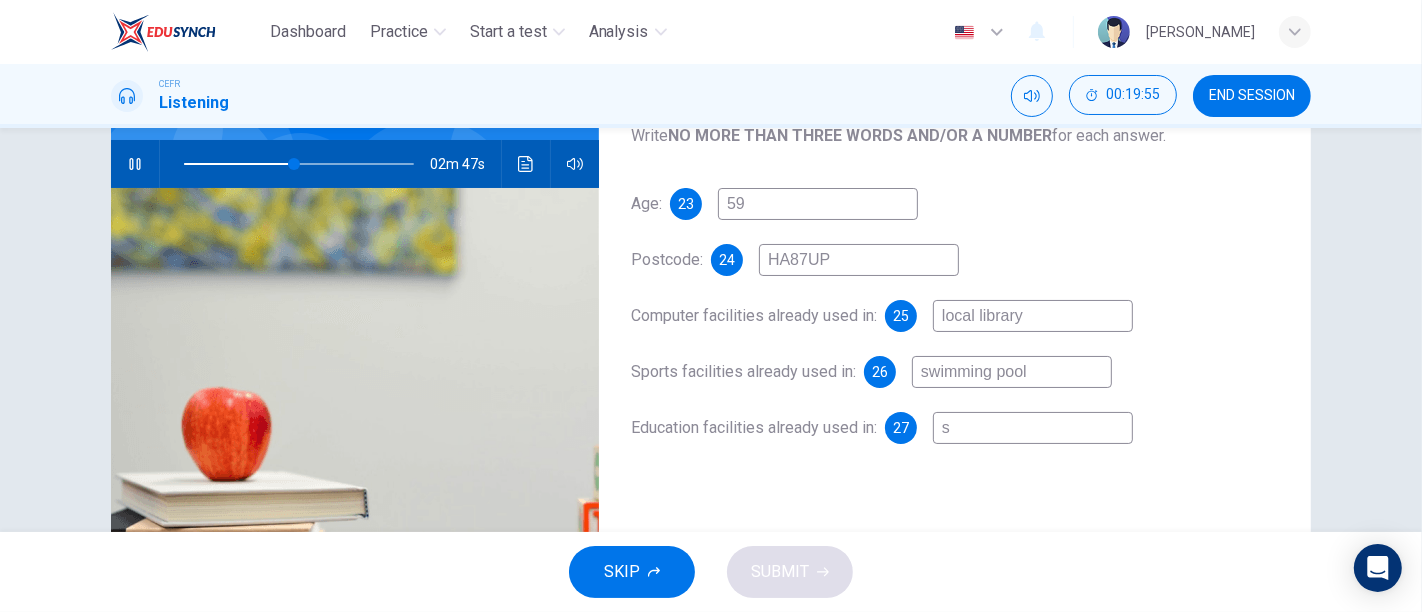 type on "48" 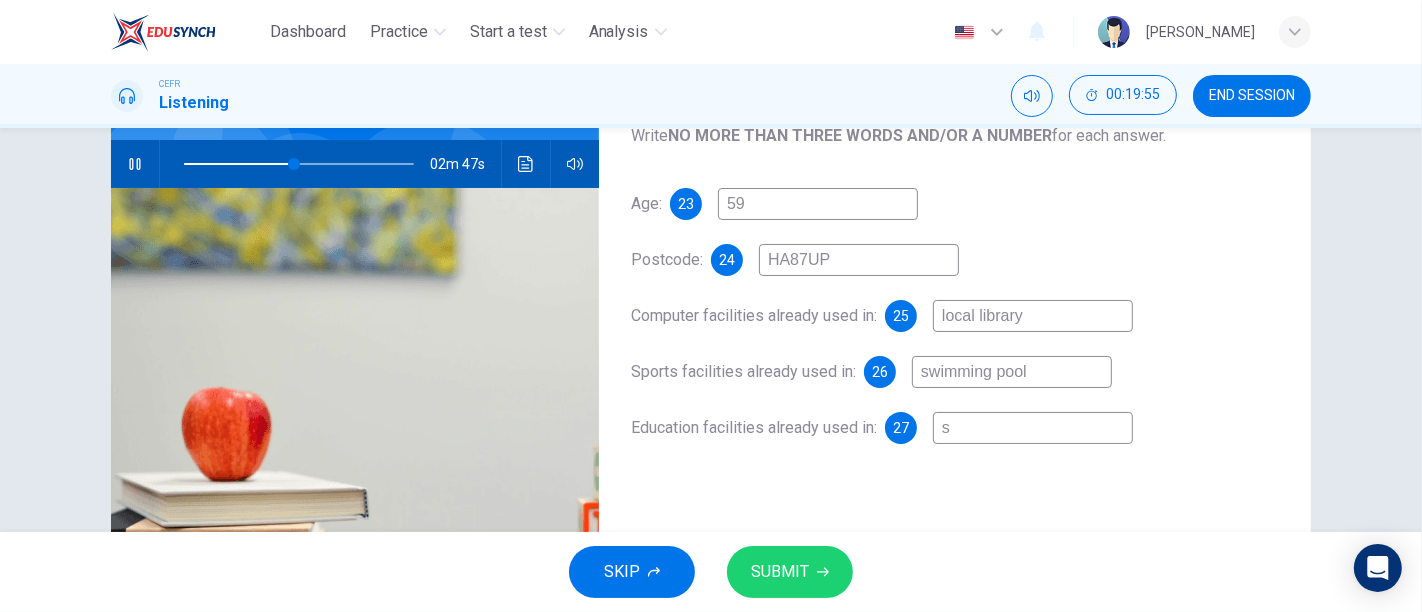 type on "sp" 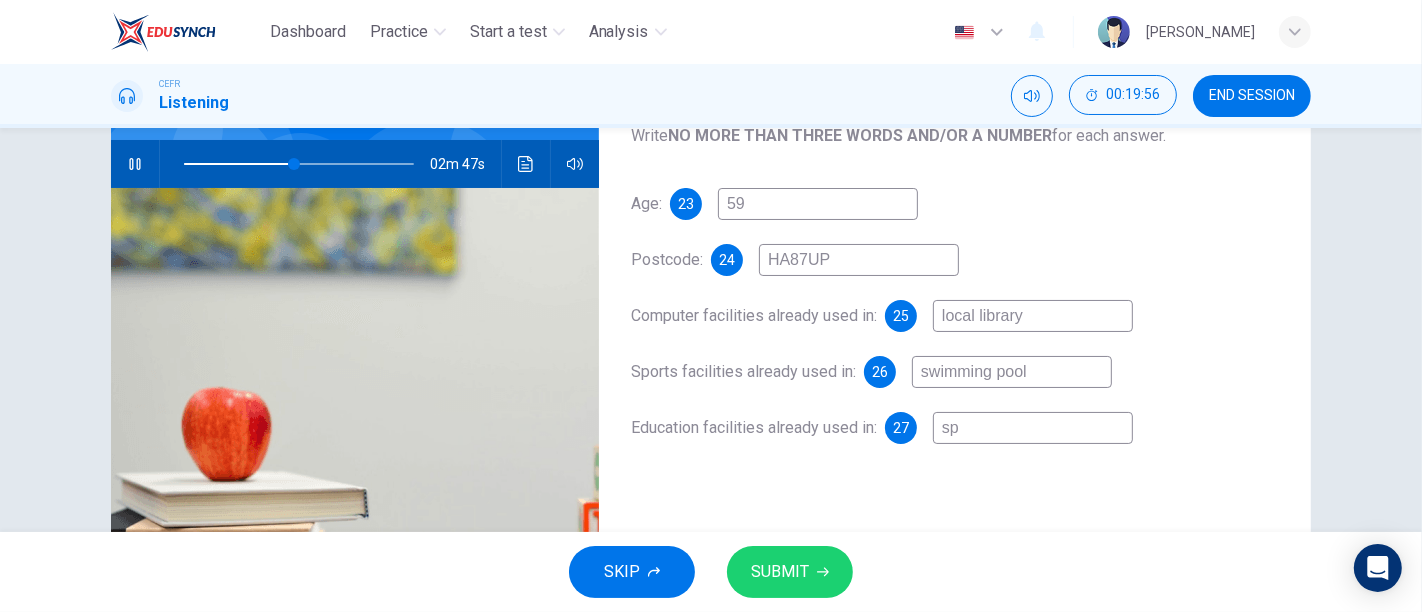 type on "48" 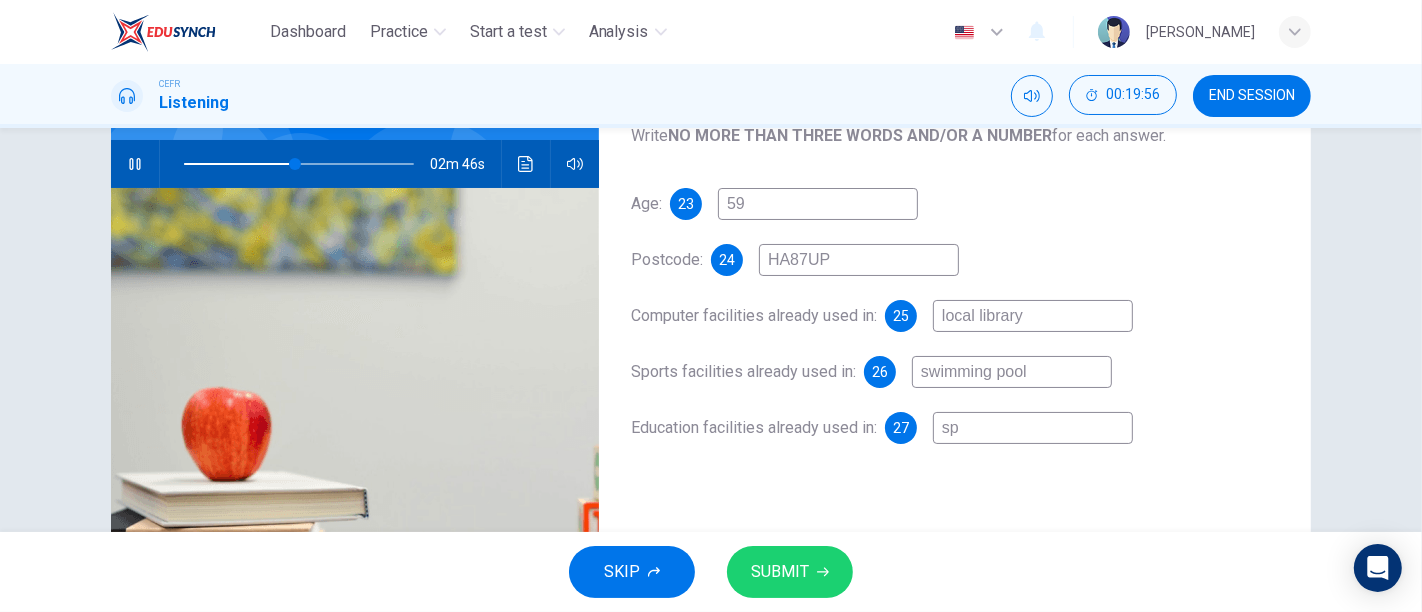type on "s" 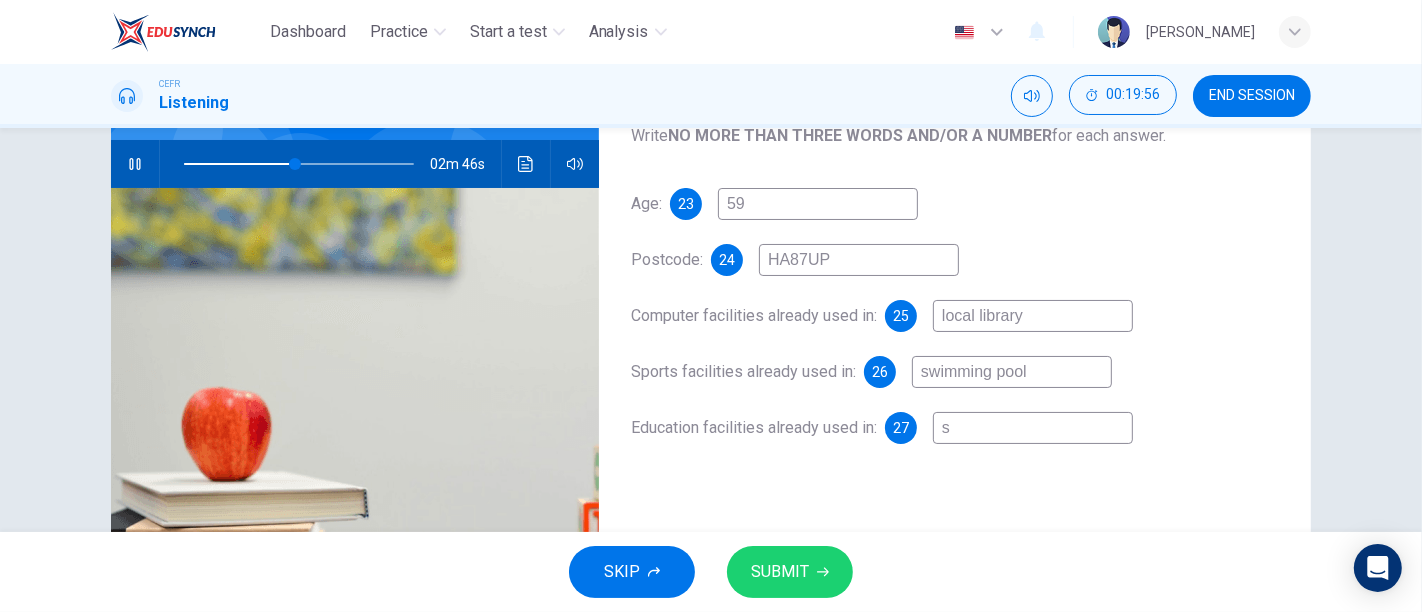 type on "48" 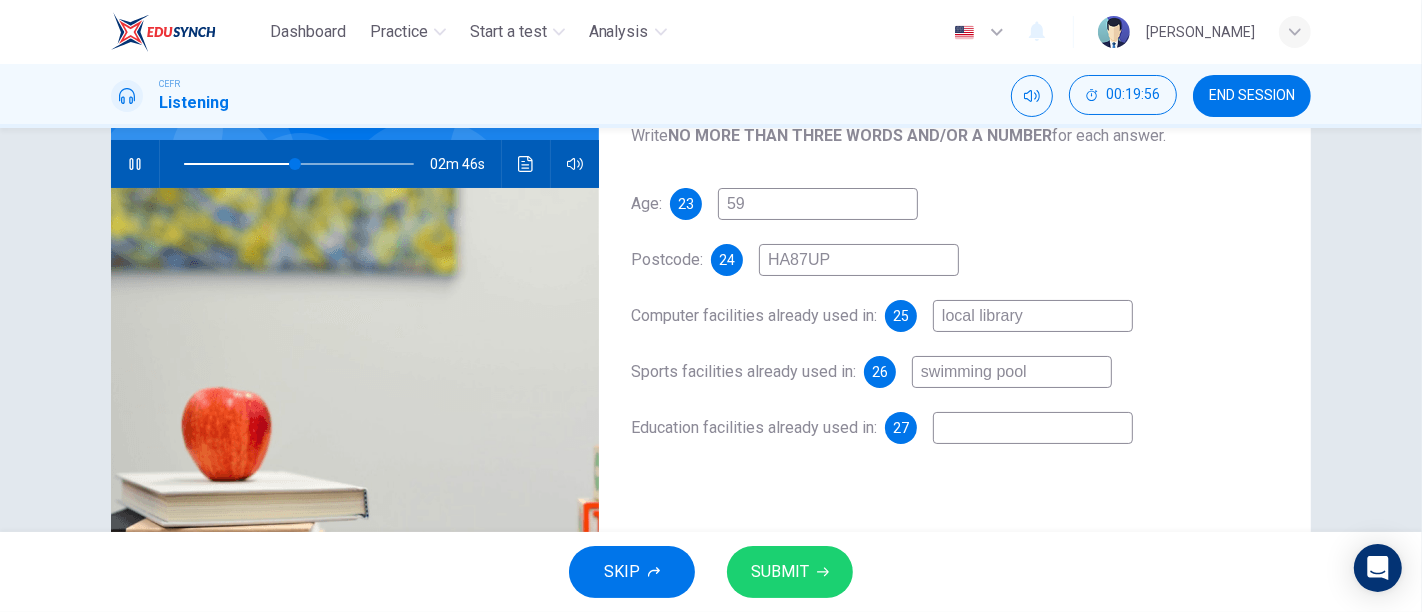type on "S" 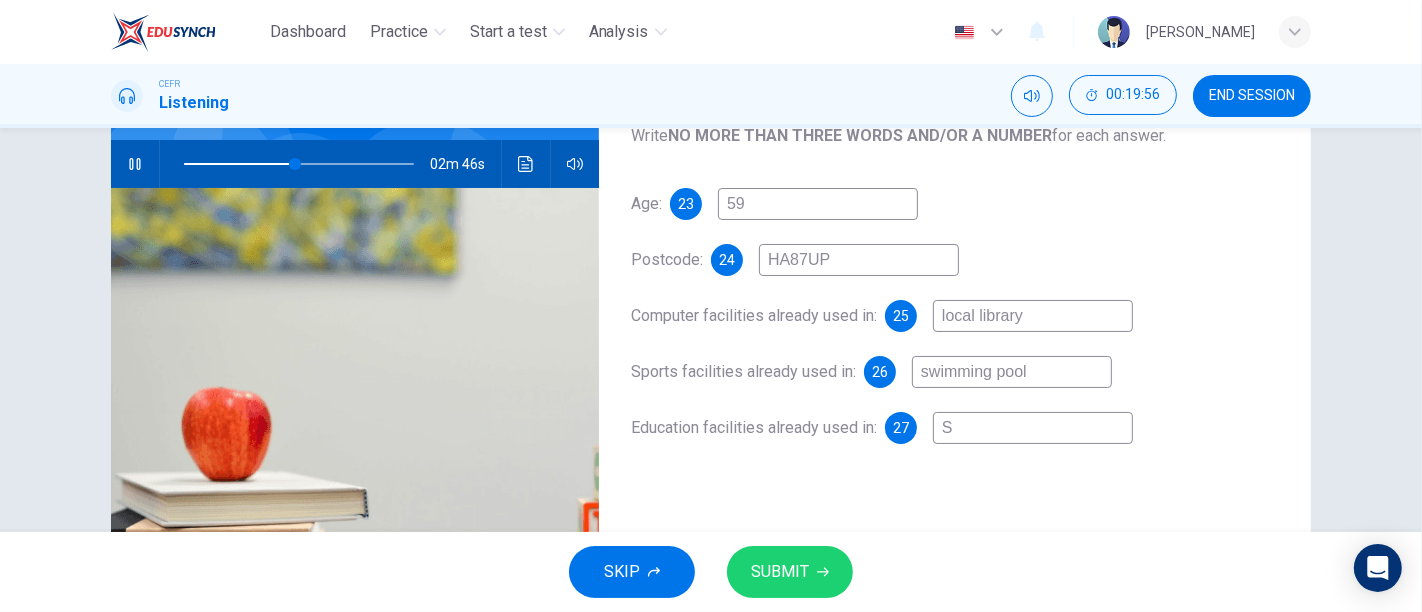 type on "48" 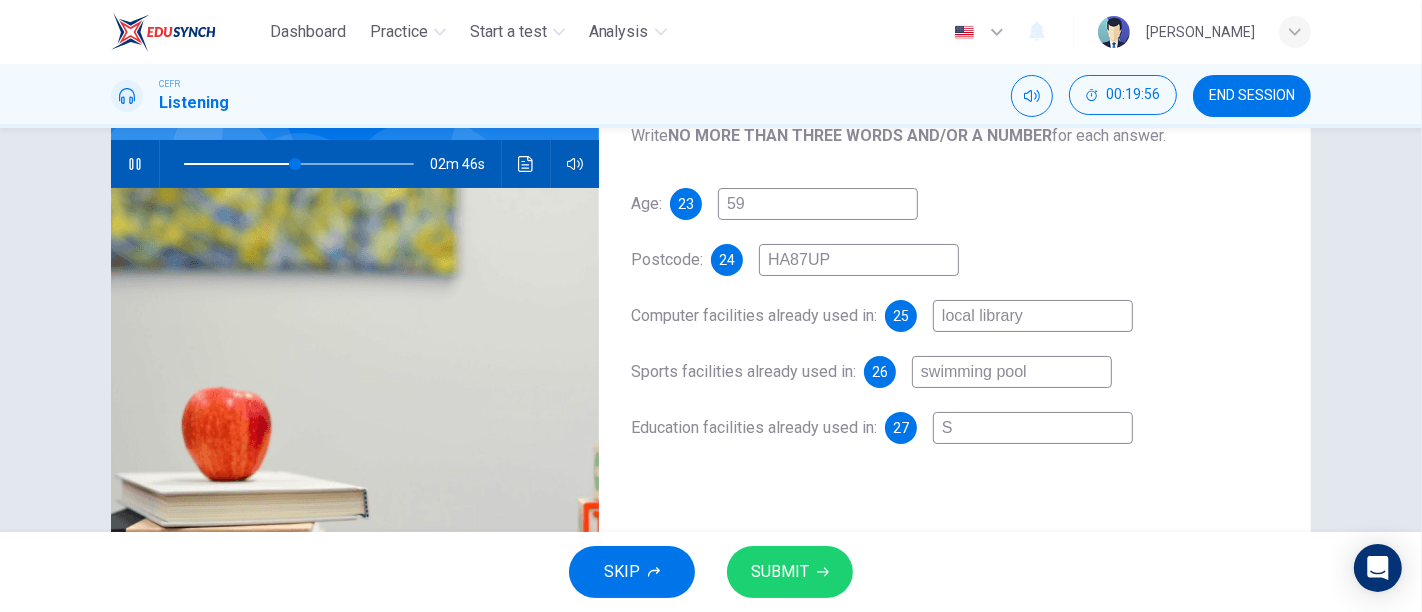 type on "Sp" 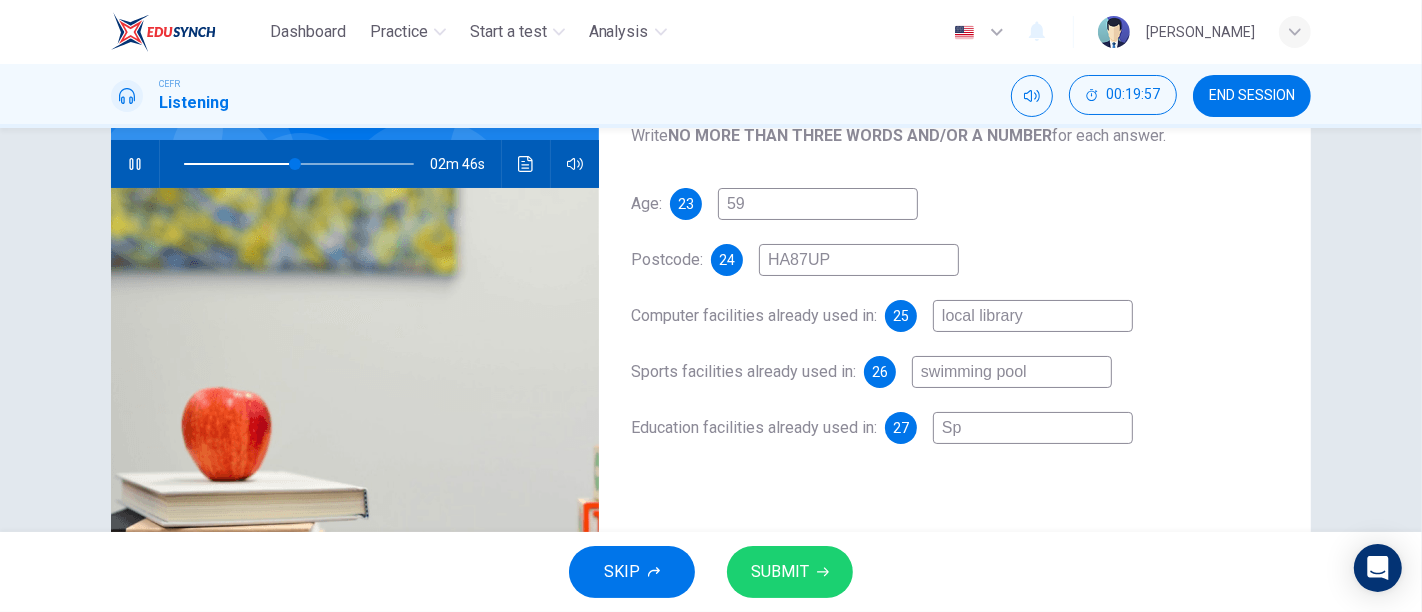 type on "49" 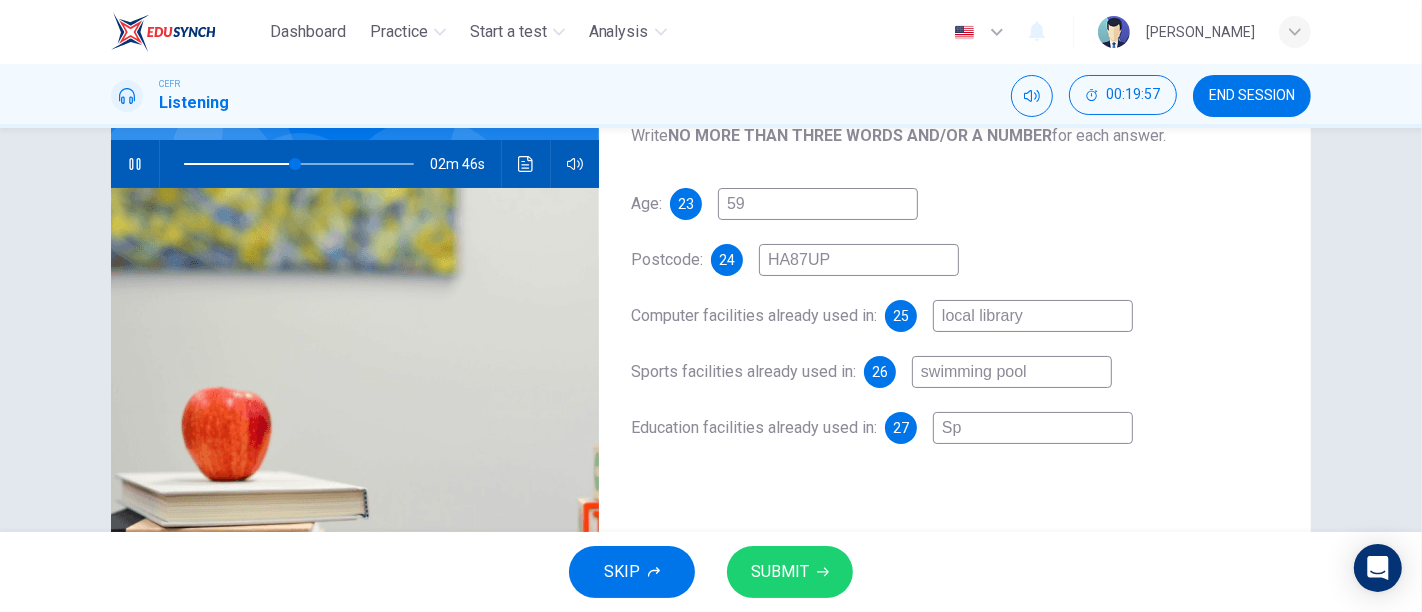 type on "Spa" 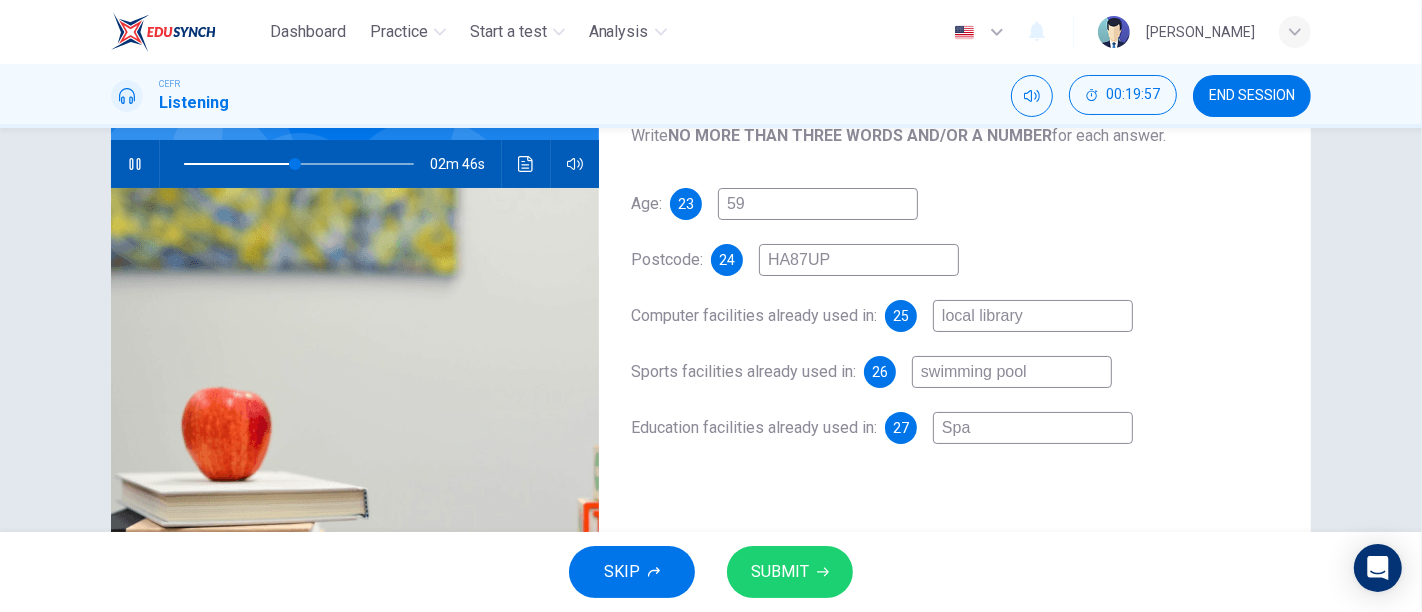 type 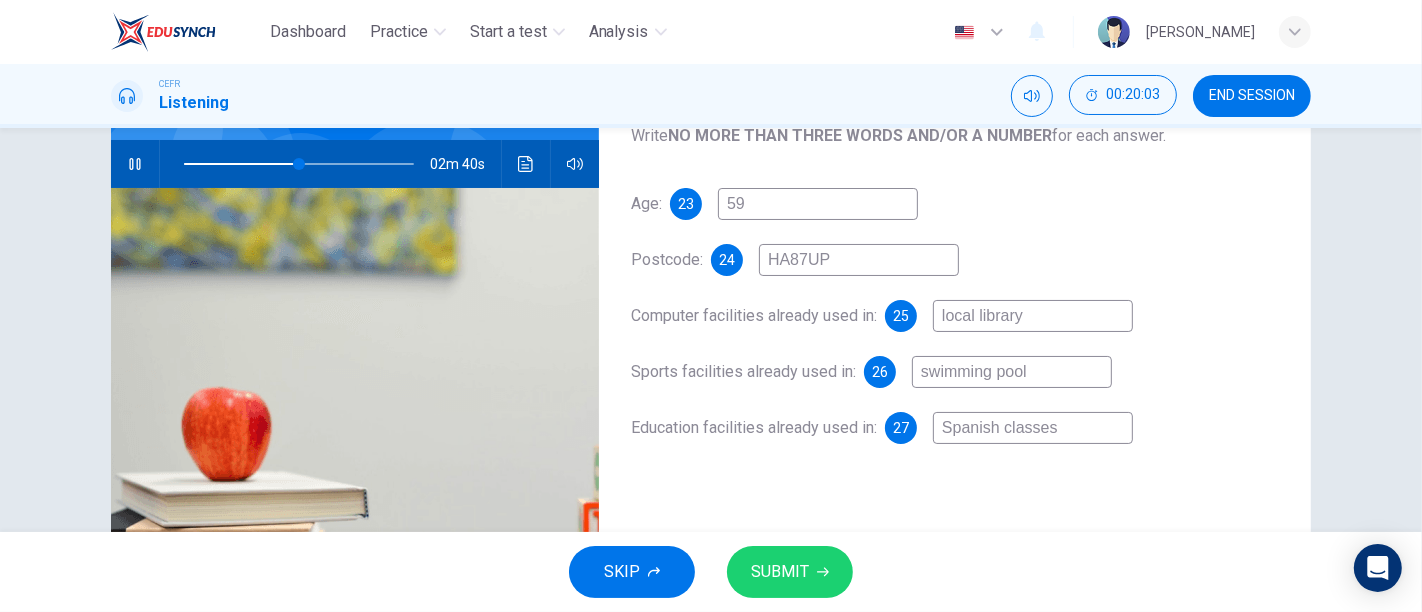 scroll, scrollTop: 185, scrollLeft: 0, axis: vertical 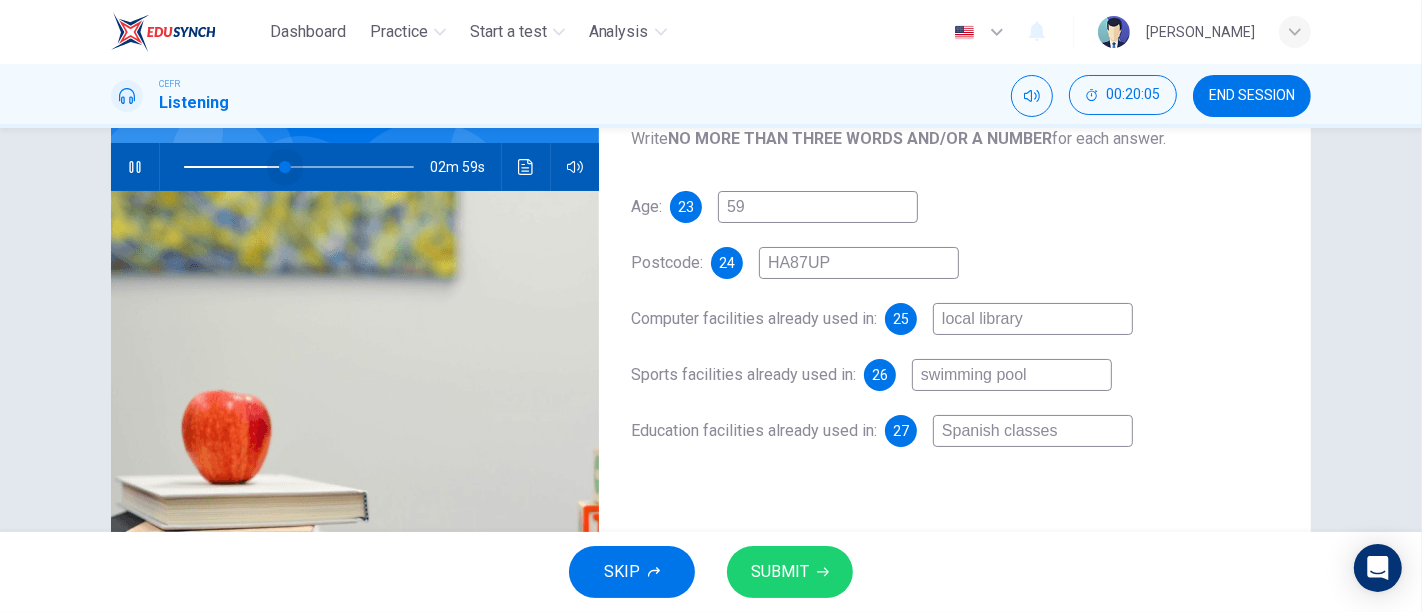 click at bounding box center (285, 167) 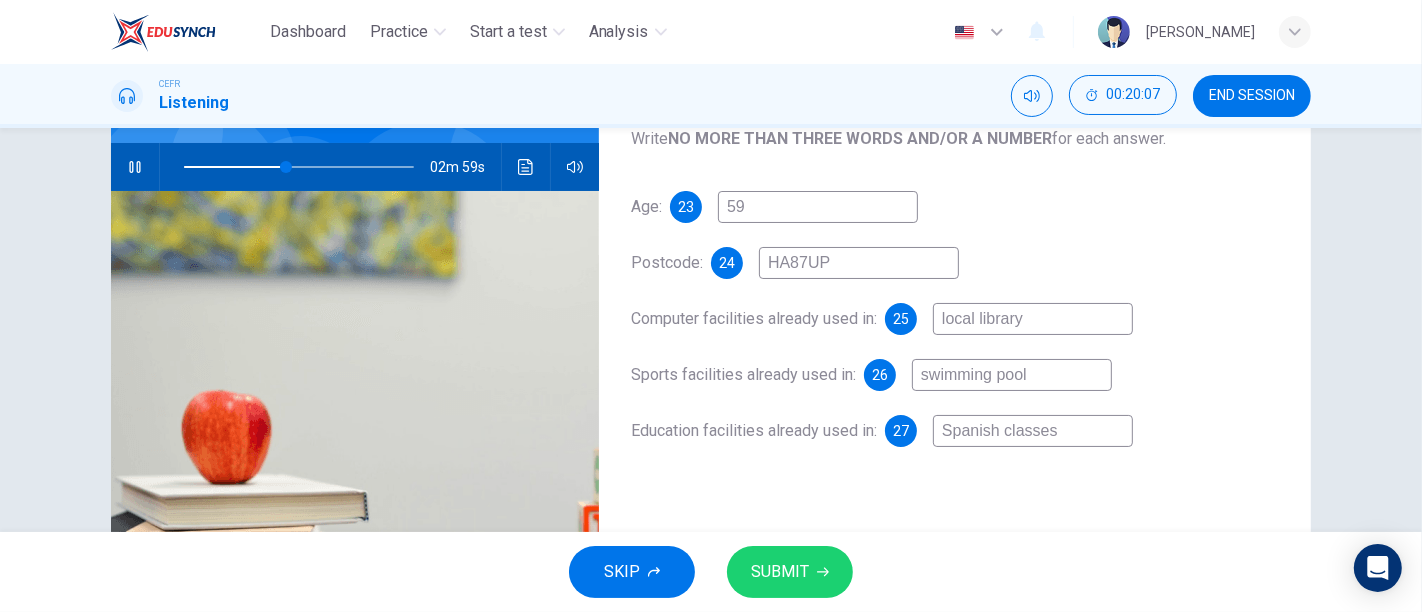 click on "Spanish classes" at bounding box center (1033, 431) 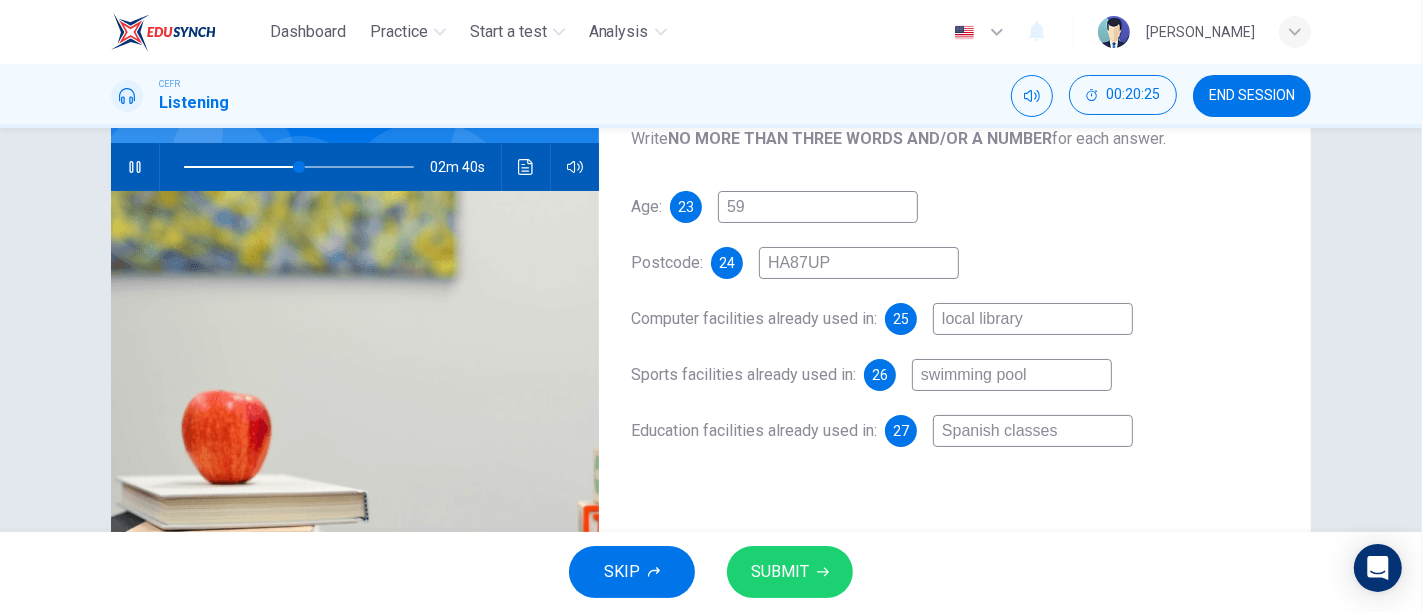 click on "SUBMIT" at bounding box center (790, 572) 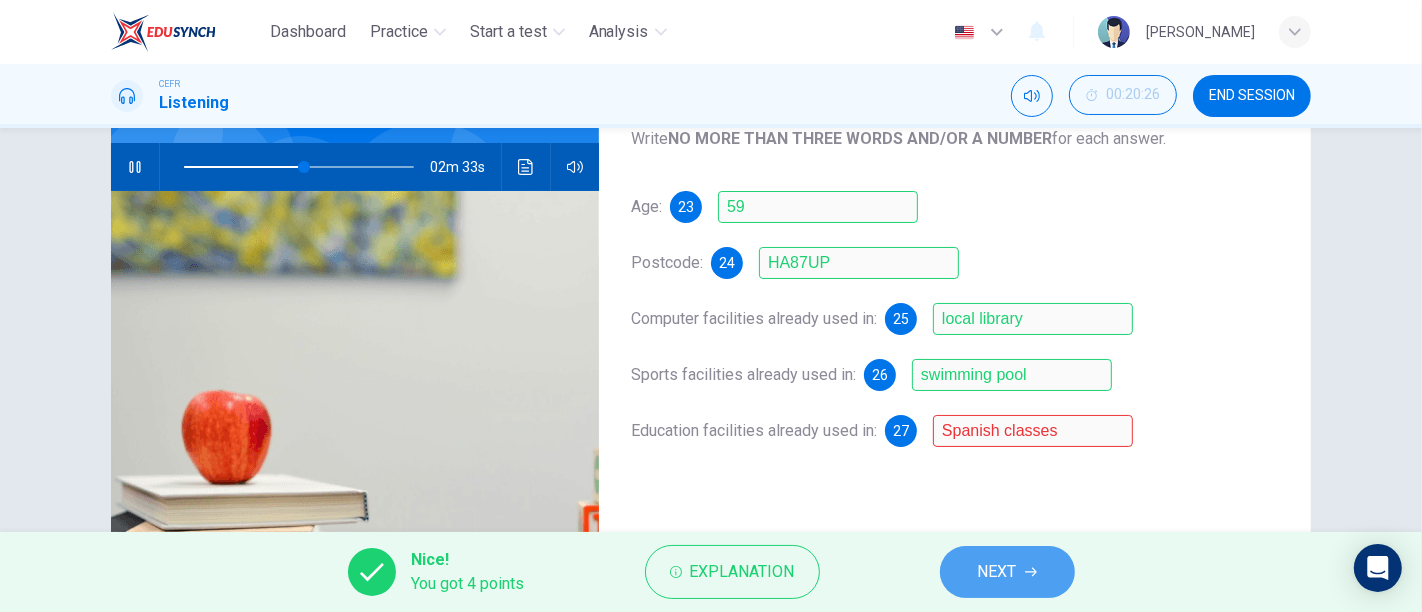 click on "NEXT" at bounding box center (997, 572) 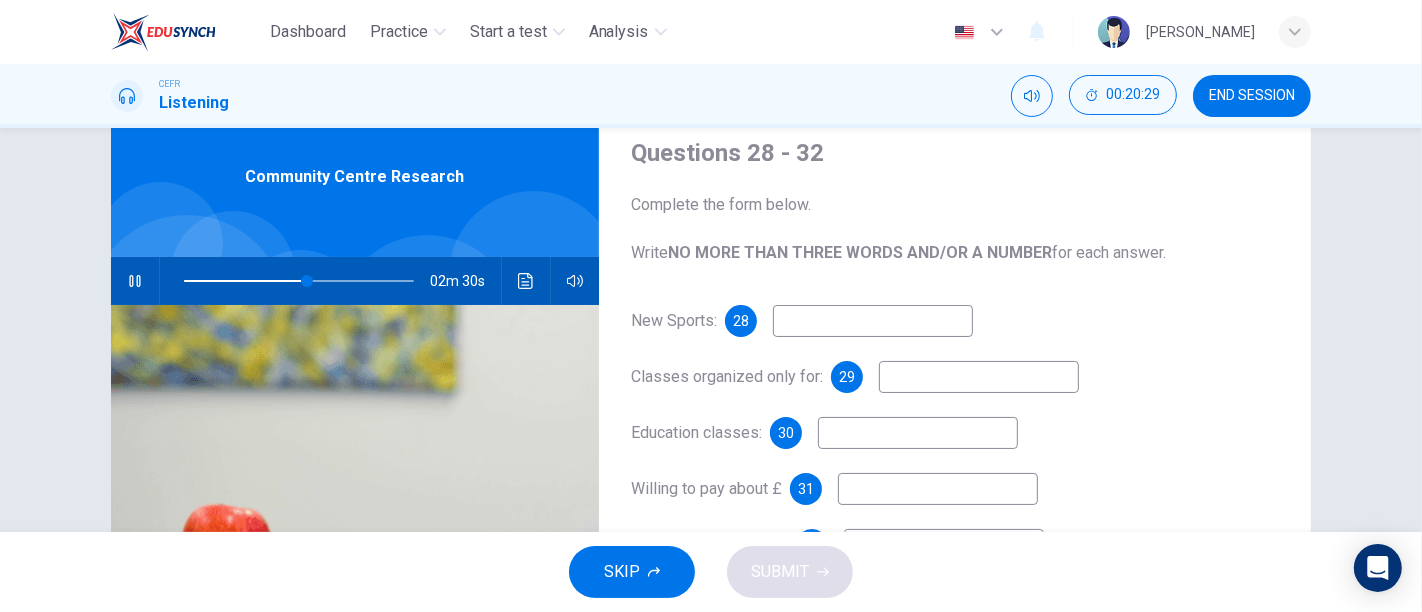 scroll, scrollTop: 106, scrollLeft: 0, axis: vertical 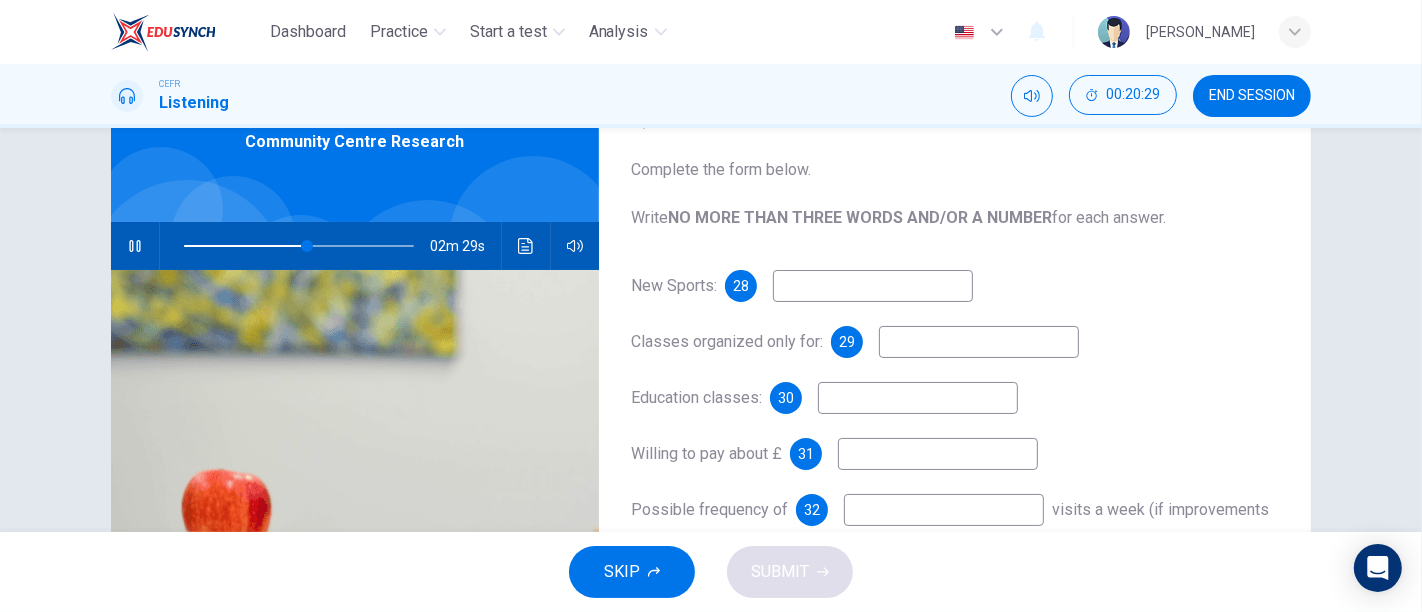 click at bounding box center (873, 286) 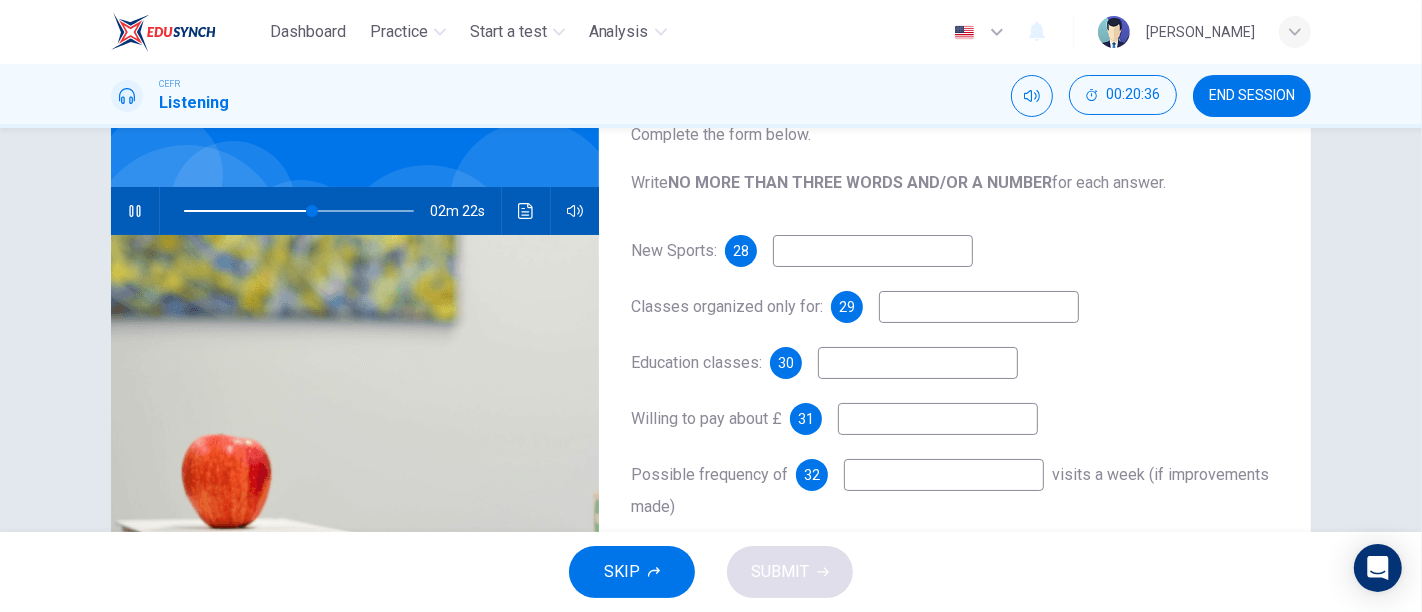 scroll, scrollTop: 142, scrollLeft: 0, axis: vertical 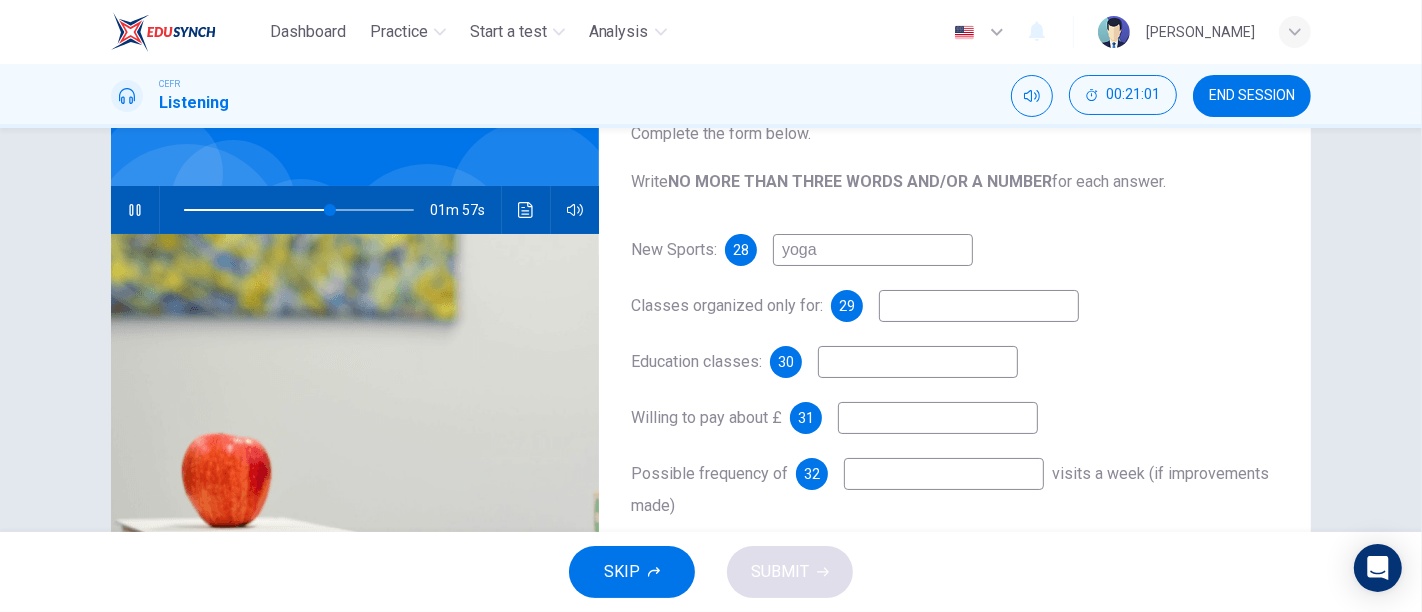 click at bounding box center (979, 306) 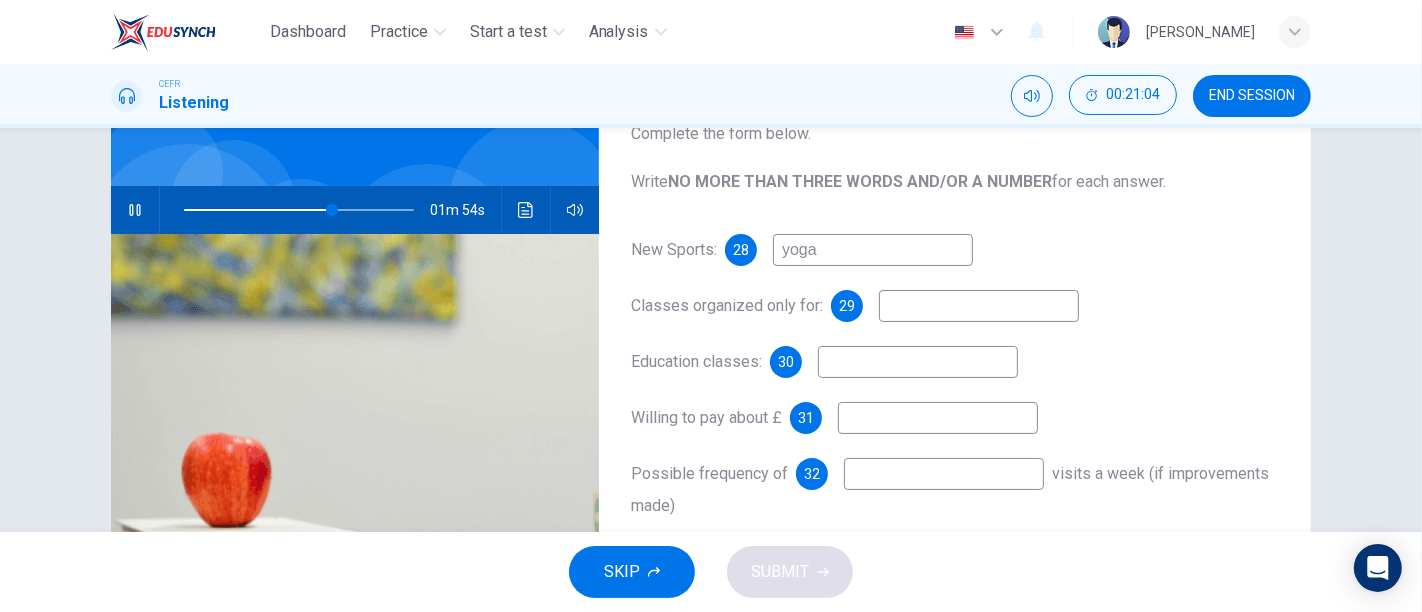 click on "yoga" at bounding box center [873, 250] 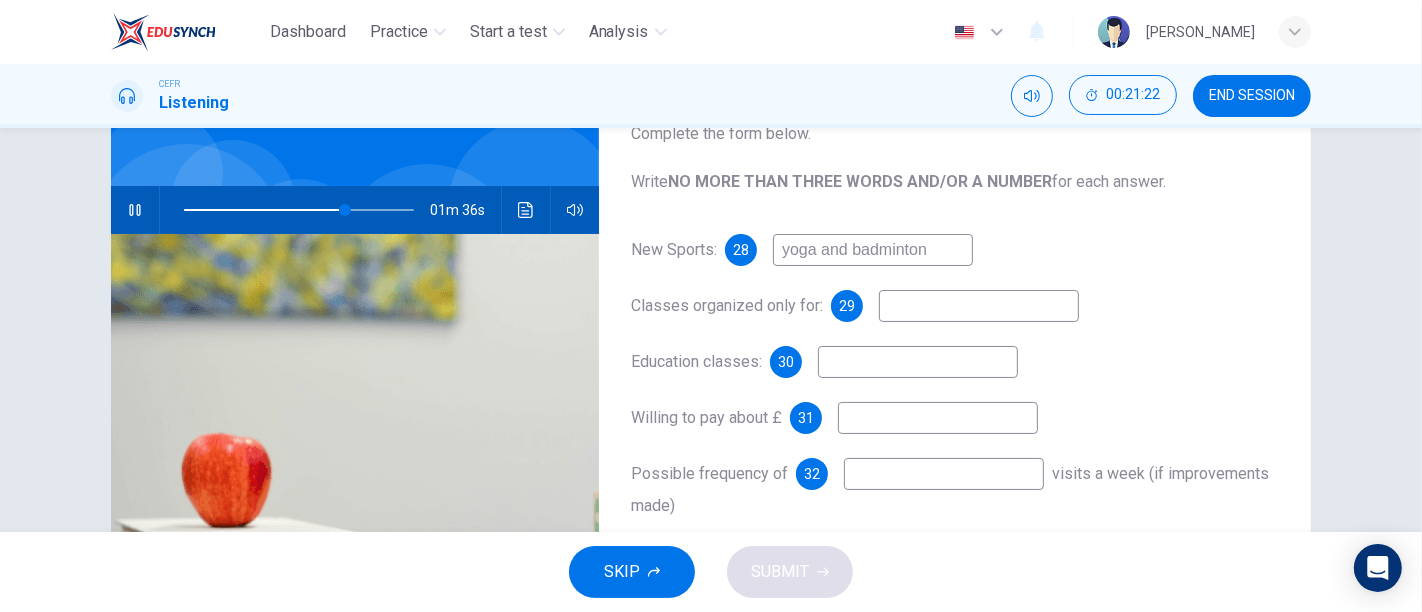 click at bounding box center (979, 306) 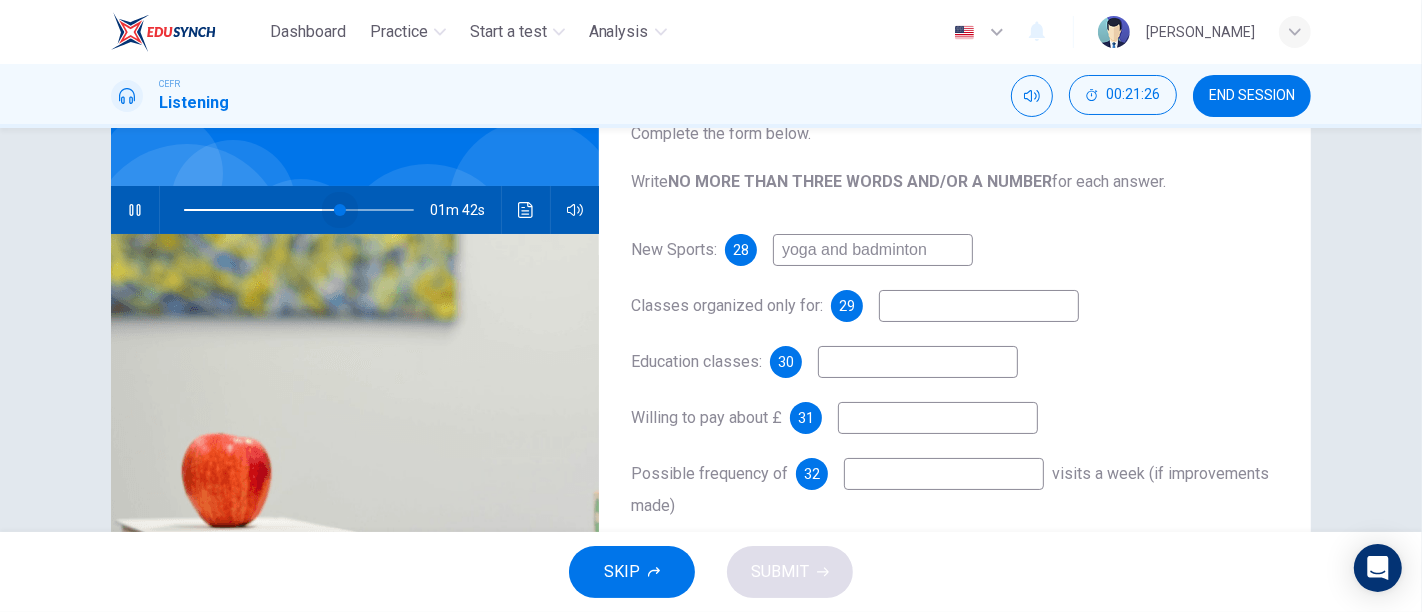 click at bounding box center (340, 210) 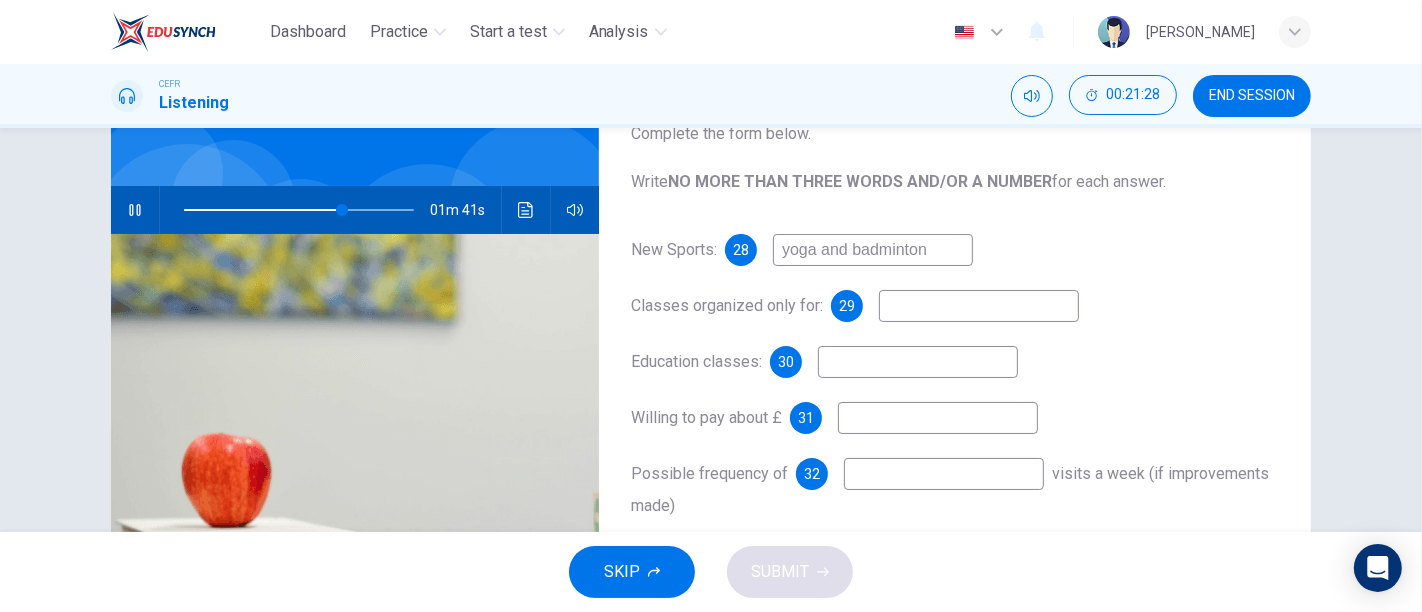 click at bounding box center (979, 306) 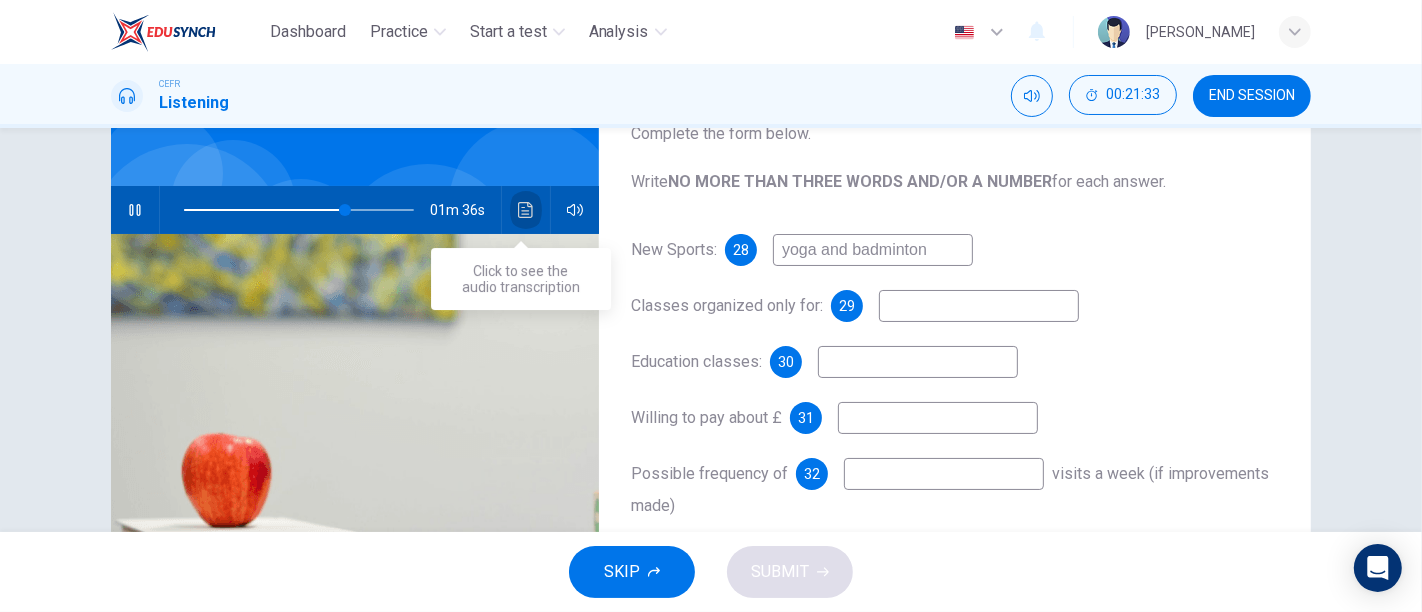 click 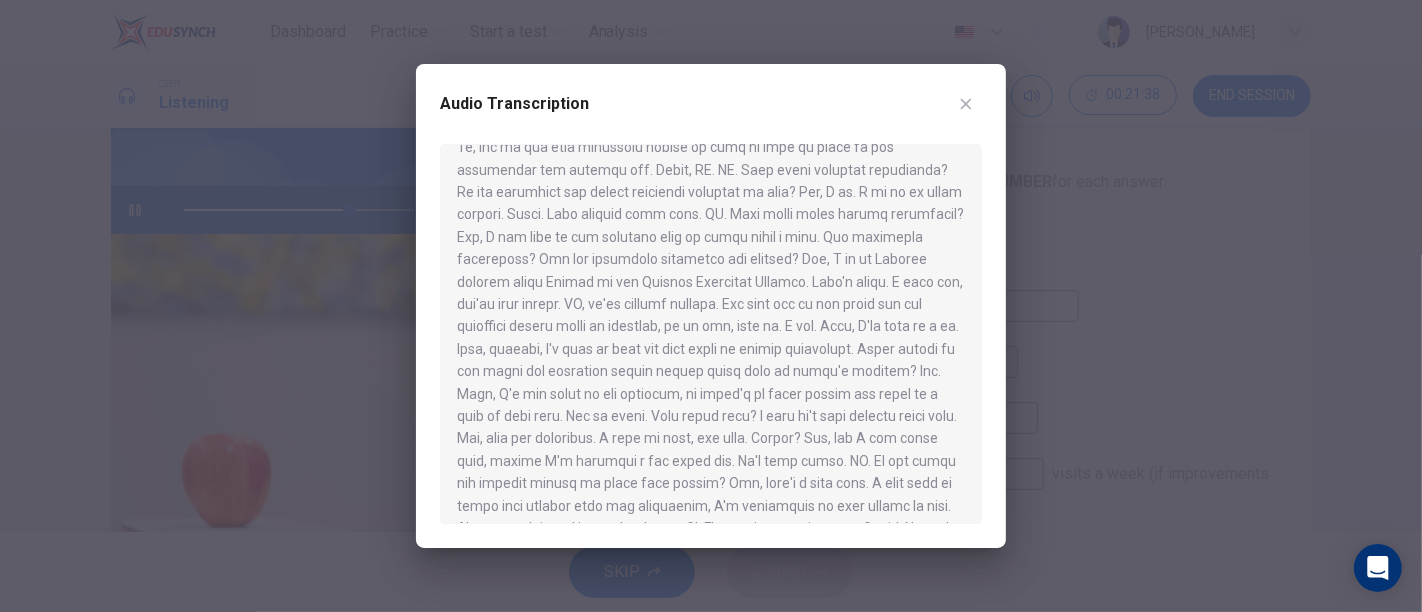 scroll, scrollTop: 406, scrollLeft: 0, axis: vertical 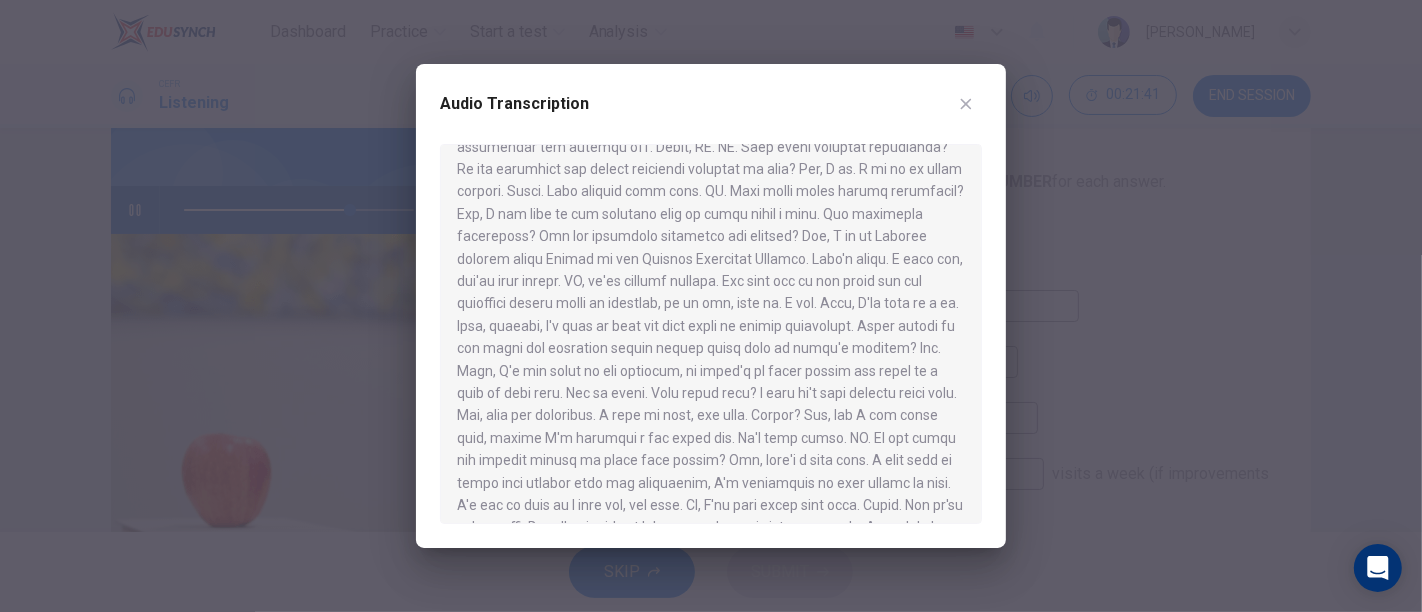 click at bounding box center (711, 306) 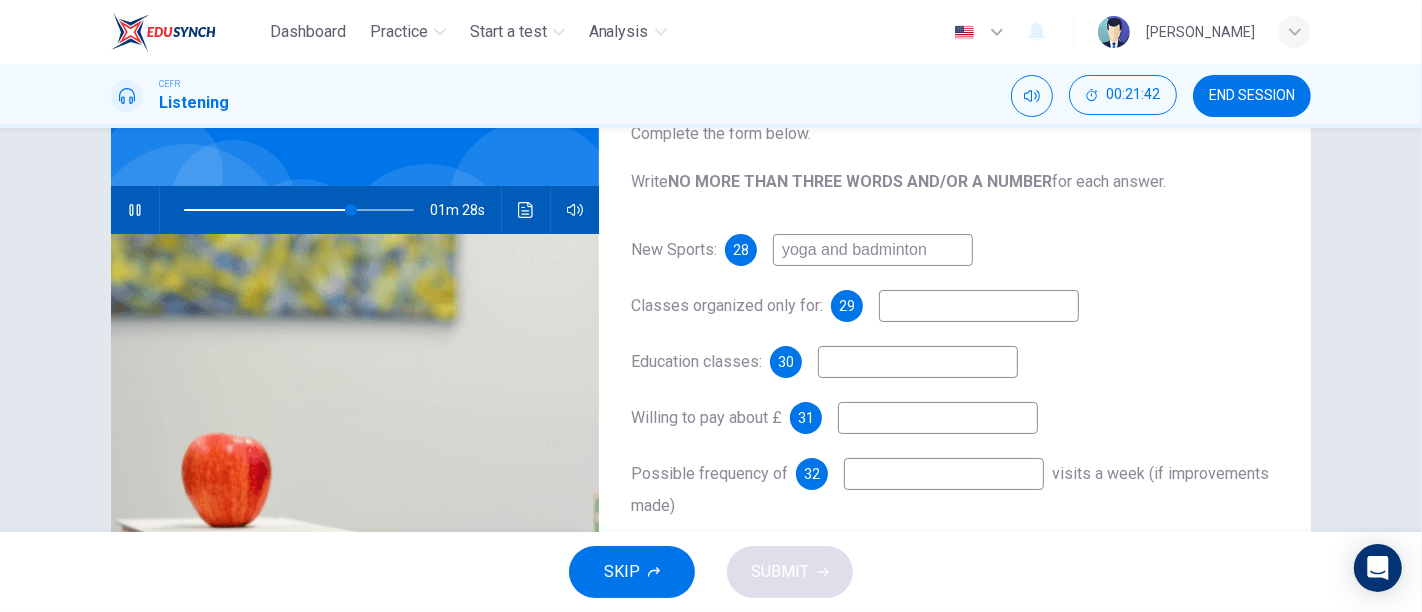click at bounding box center (979, 306) 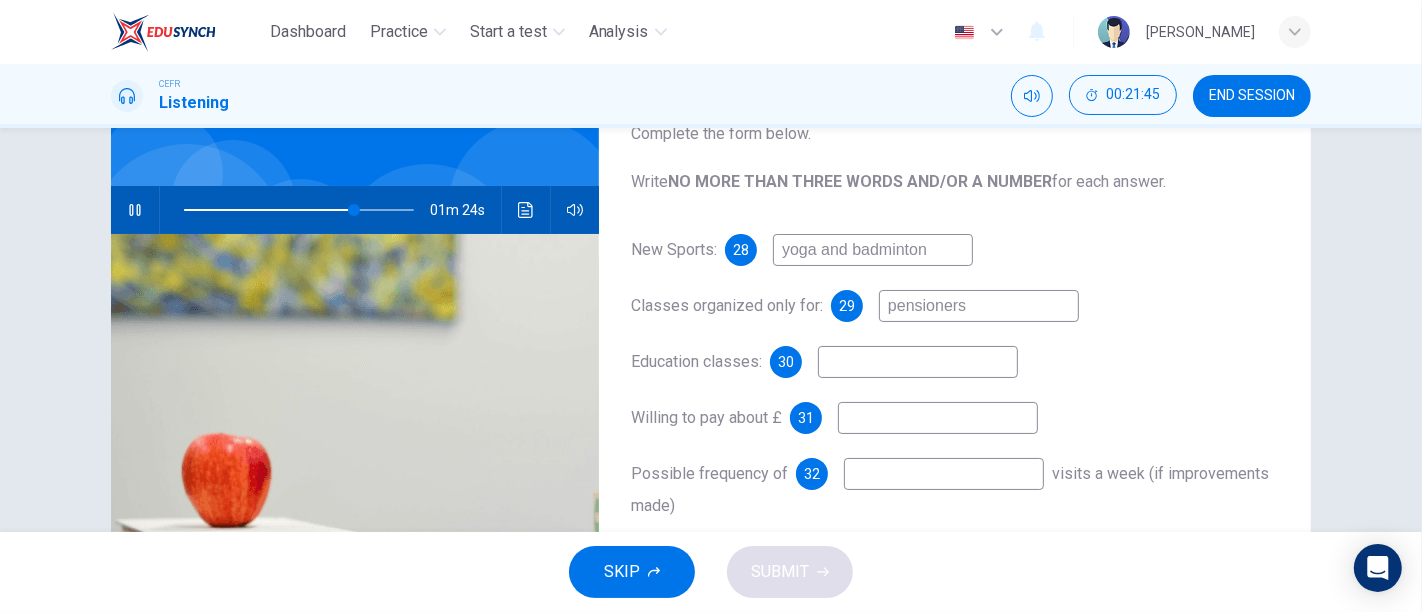 click on "Education classes:  30" at bounding box center (955, 362) 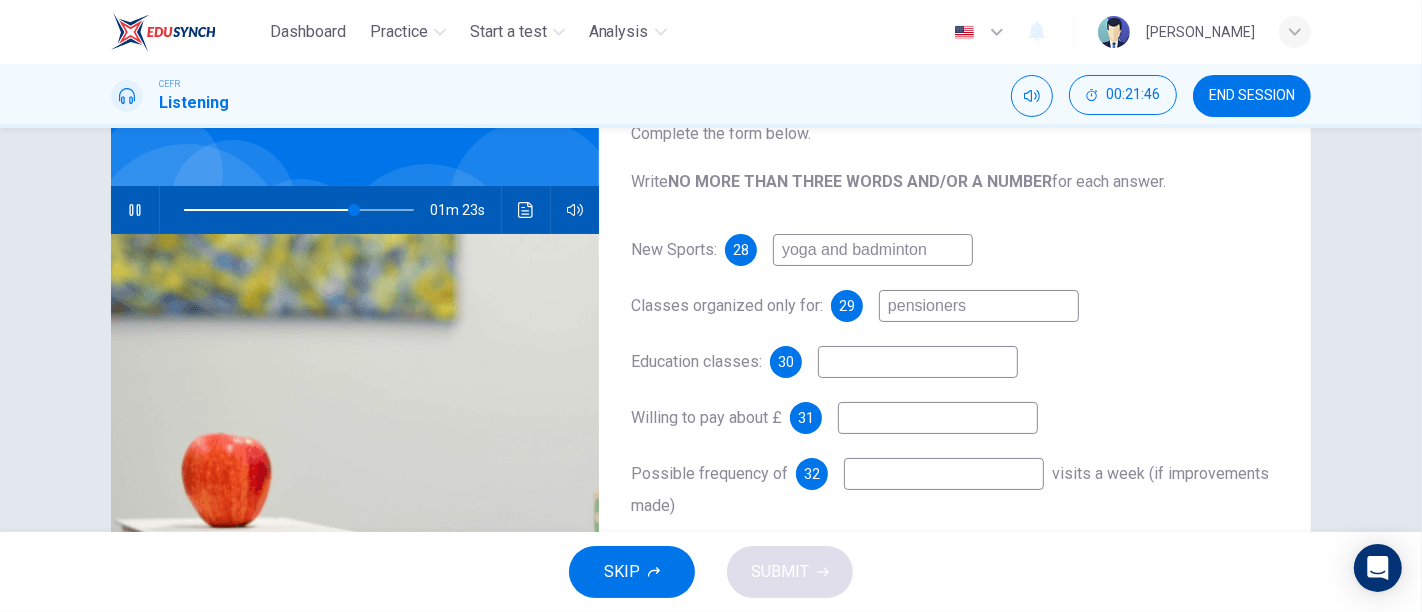 click at bounding box center [918, 362] 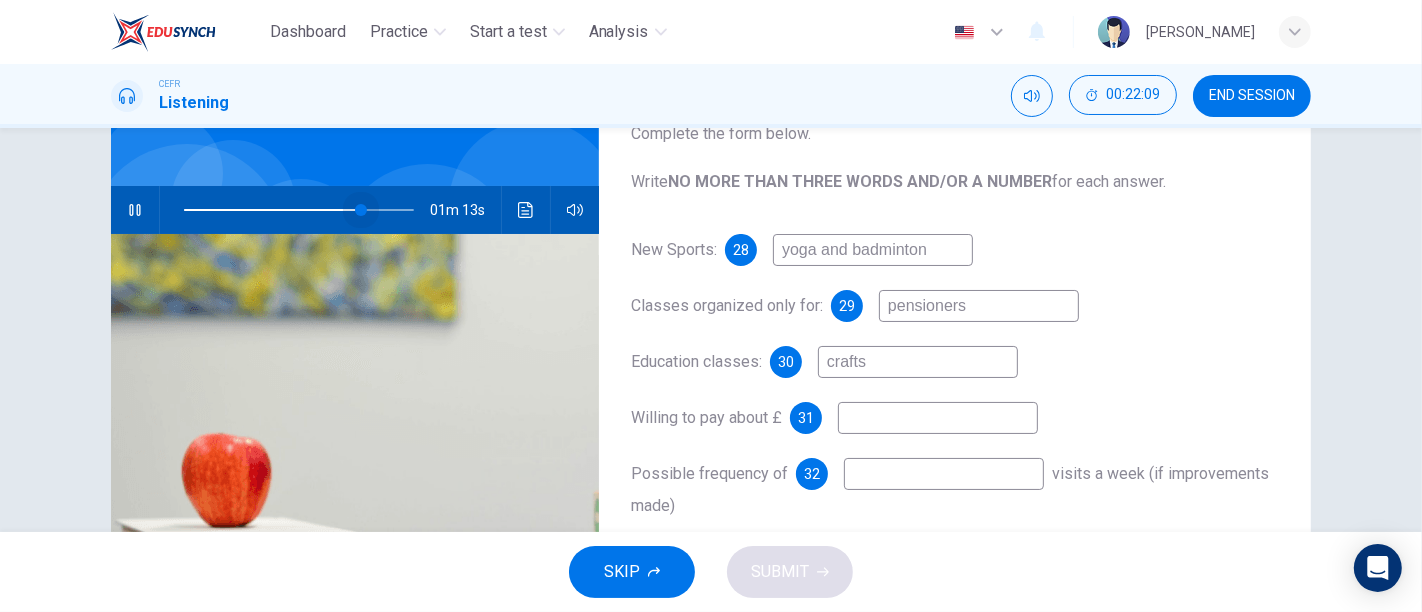 click at bounding box center (361, 210) 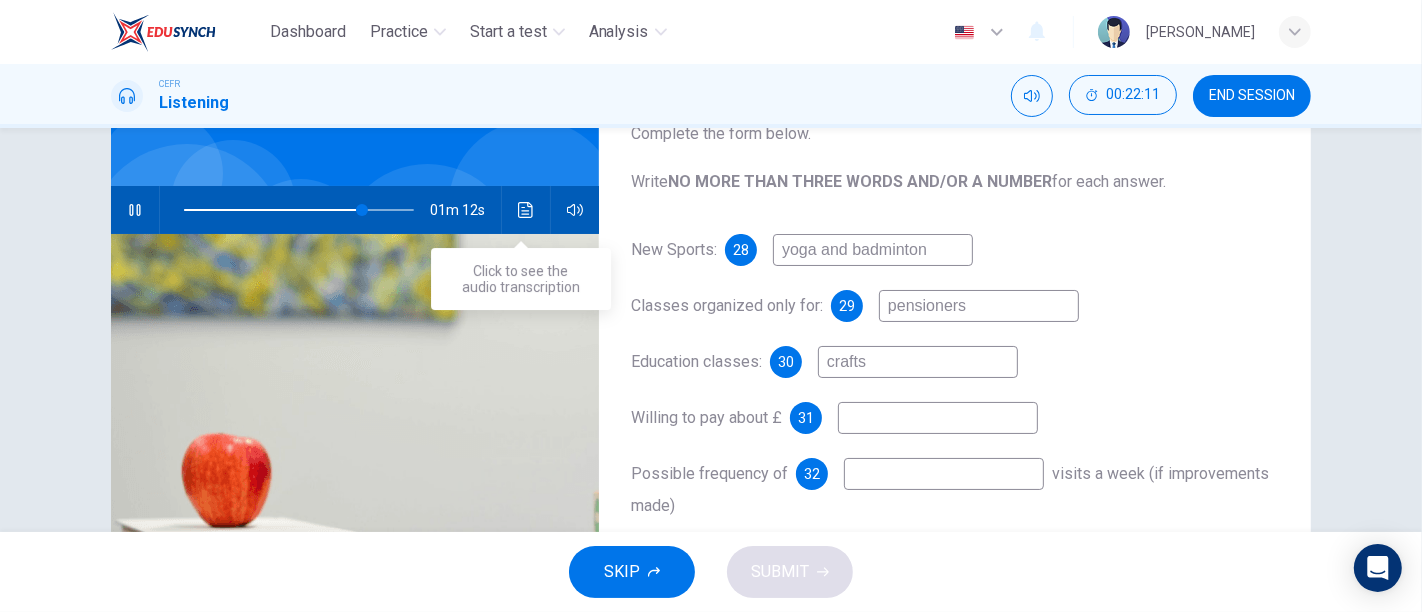 click 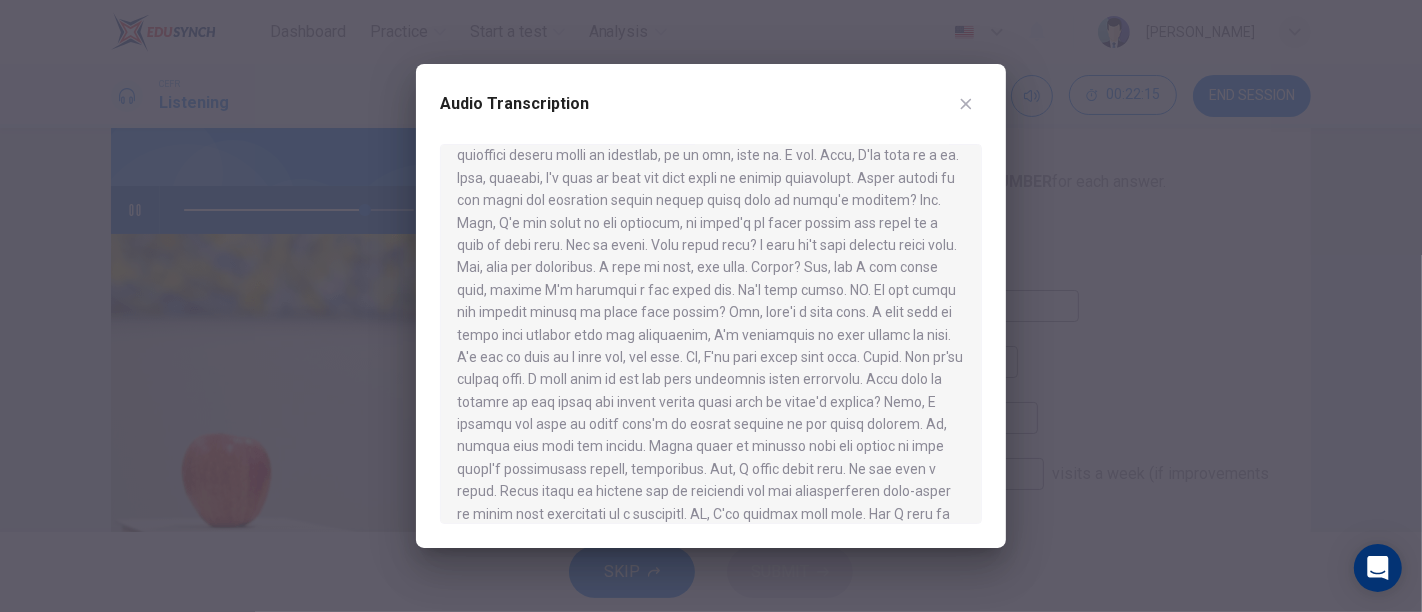 scroll, scrollTop: 555, scrollLeft: 0, axis: vertical 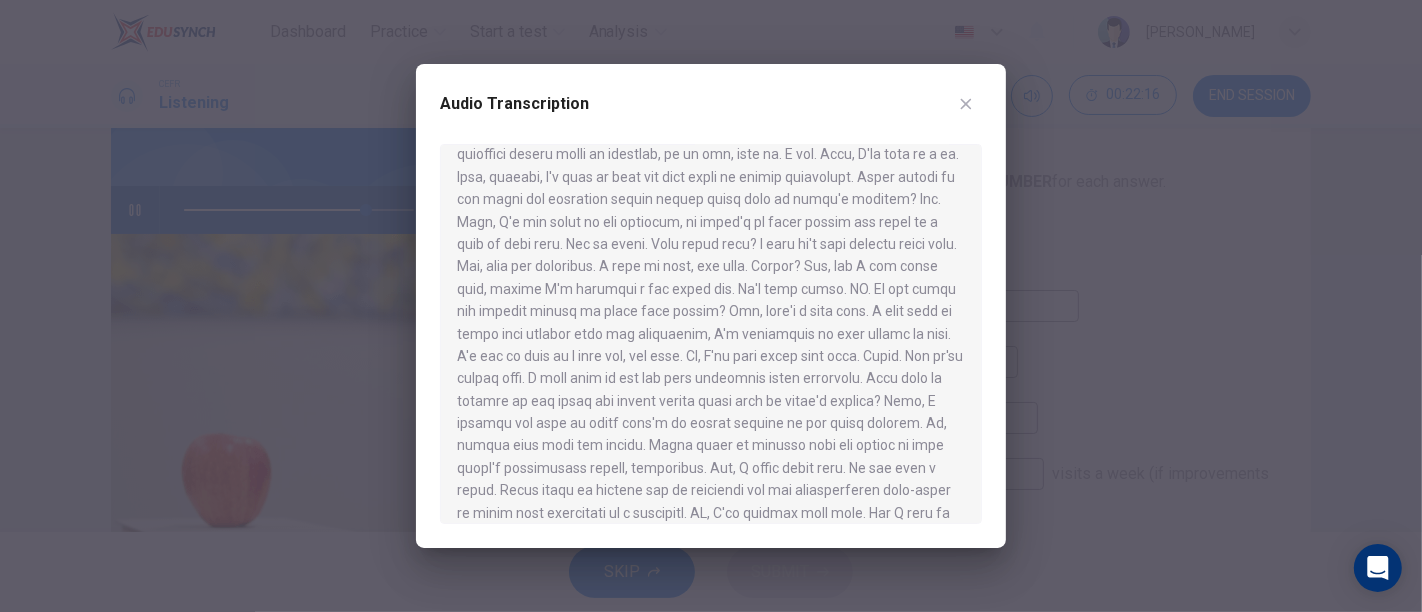 click at bounding box center [711, 306] 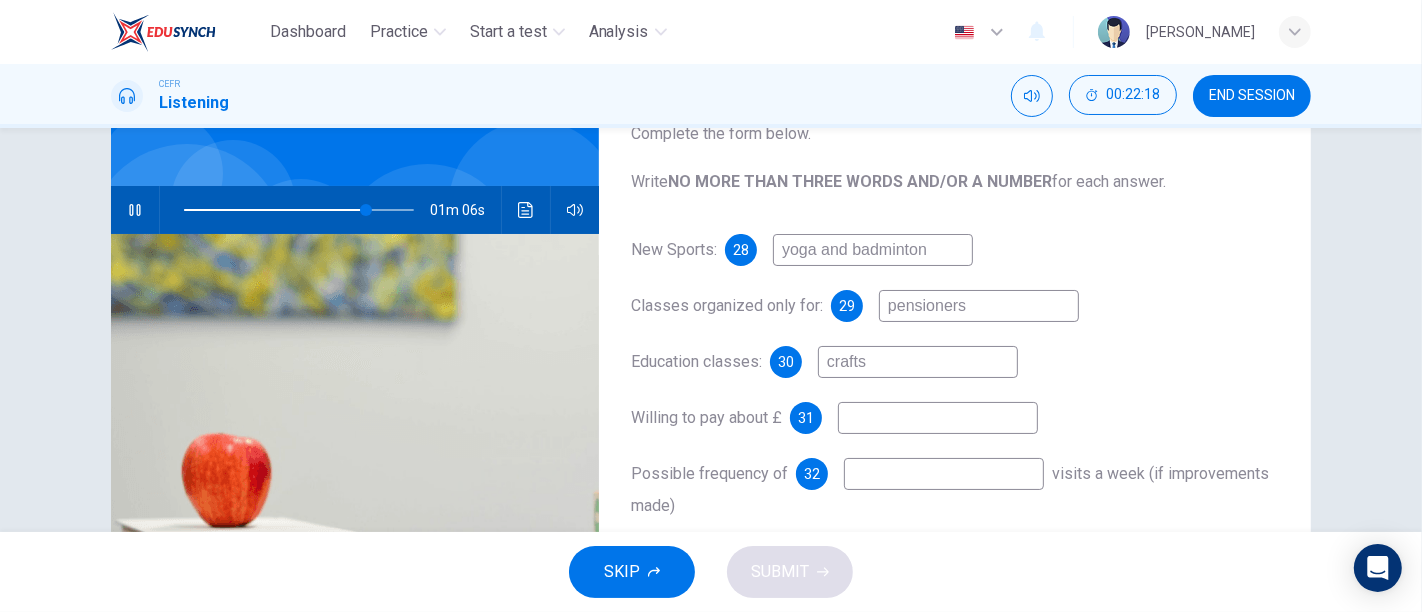 click on "crafts" at bounding box center [918, 362] 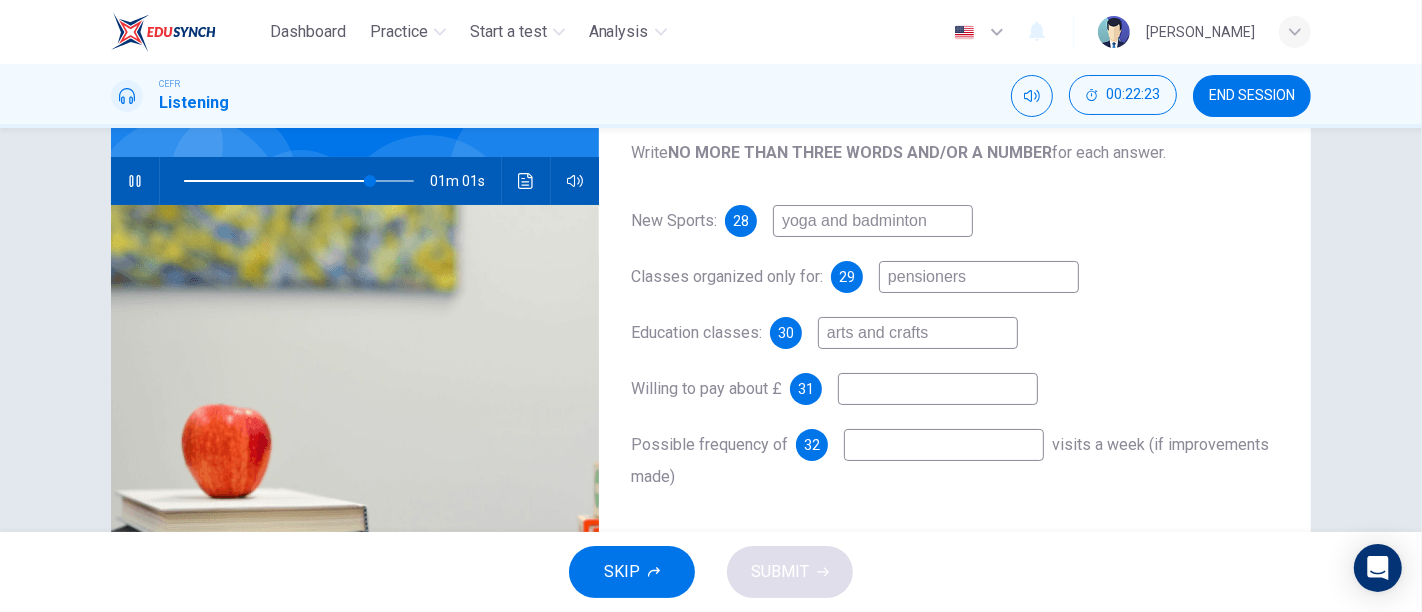 scroll, scrollTop: 173, scrollLeft: 0, axis: vertical 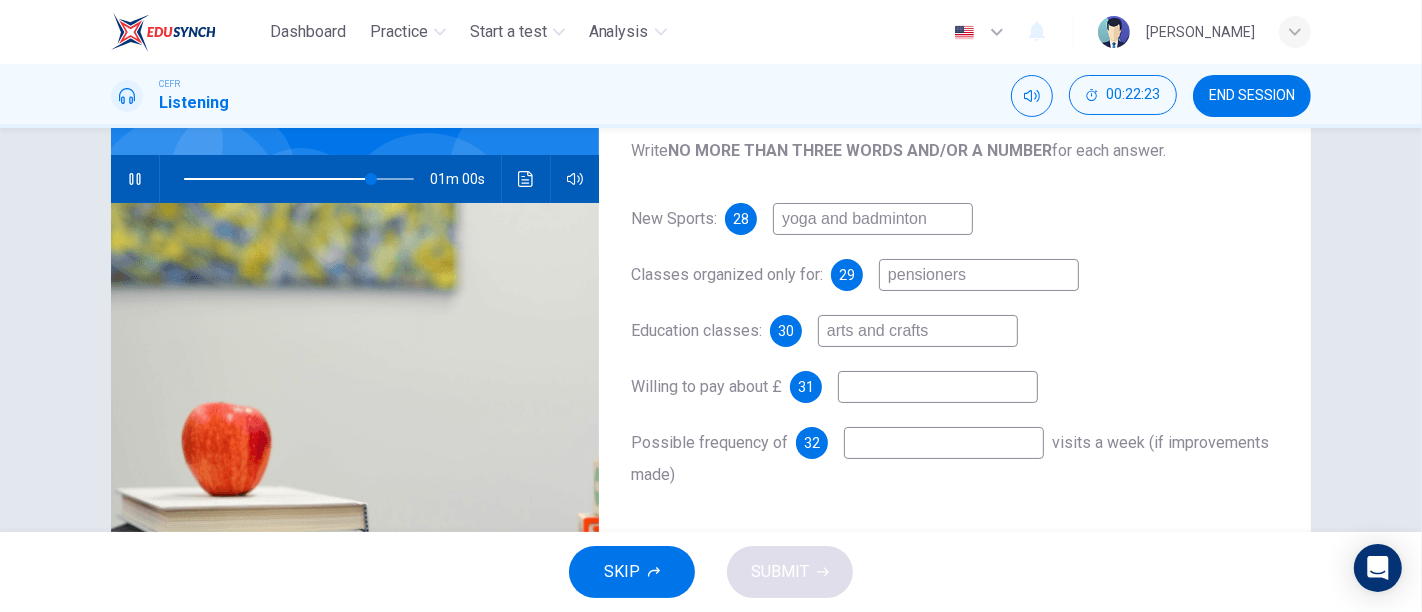 click at bounding box center (938, 387) 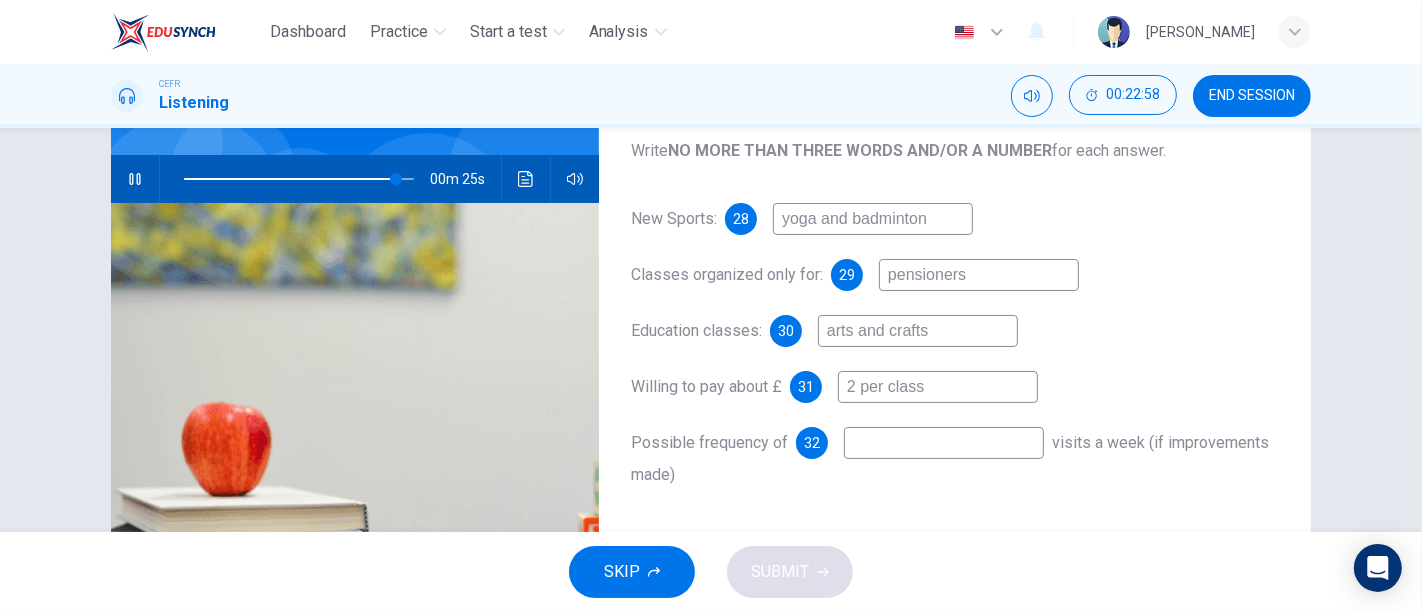 scroll, scrollTop: 200, scrollLeft: 0, axis: vertical 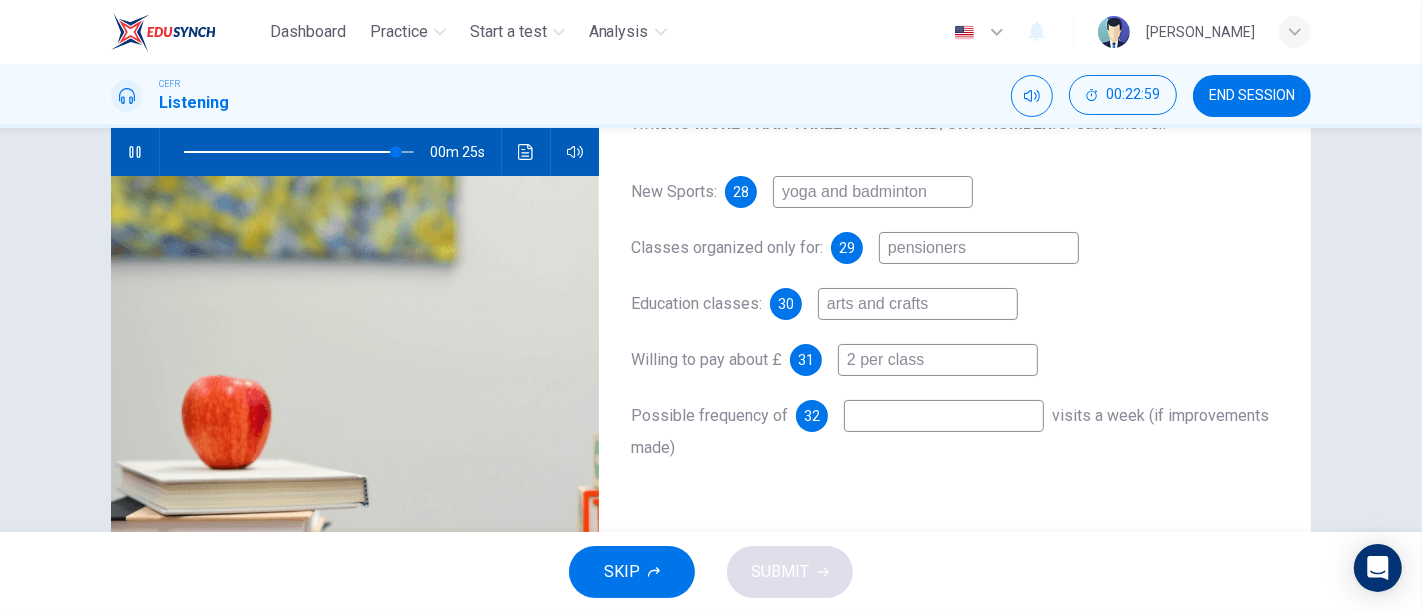 click at bounding box center [944, 416] 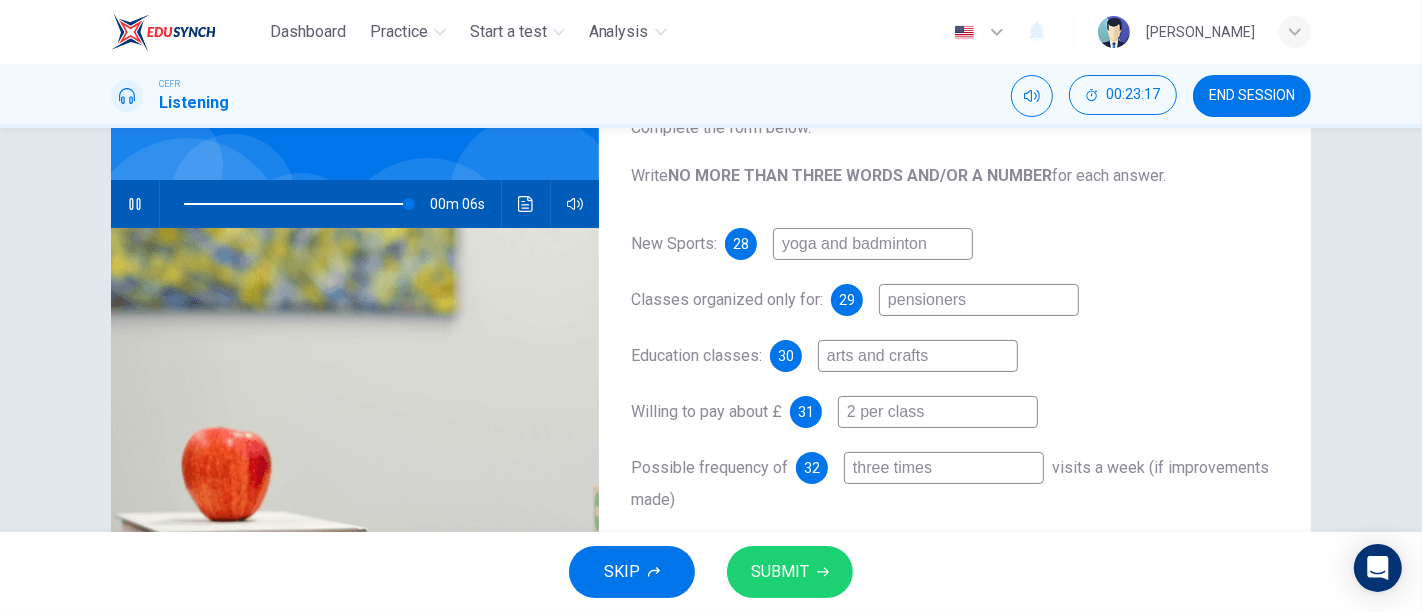 scroll, scrollTop: 146, scrollLeft: 0, axis: vertical 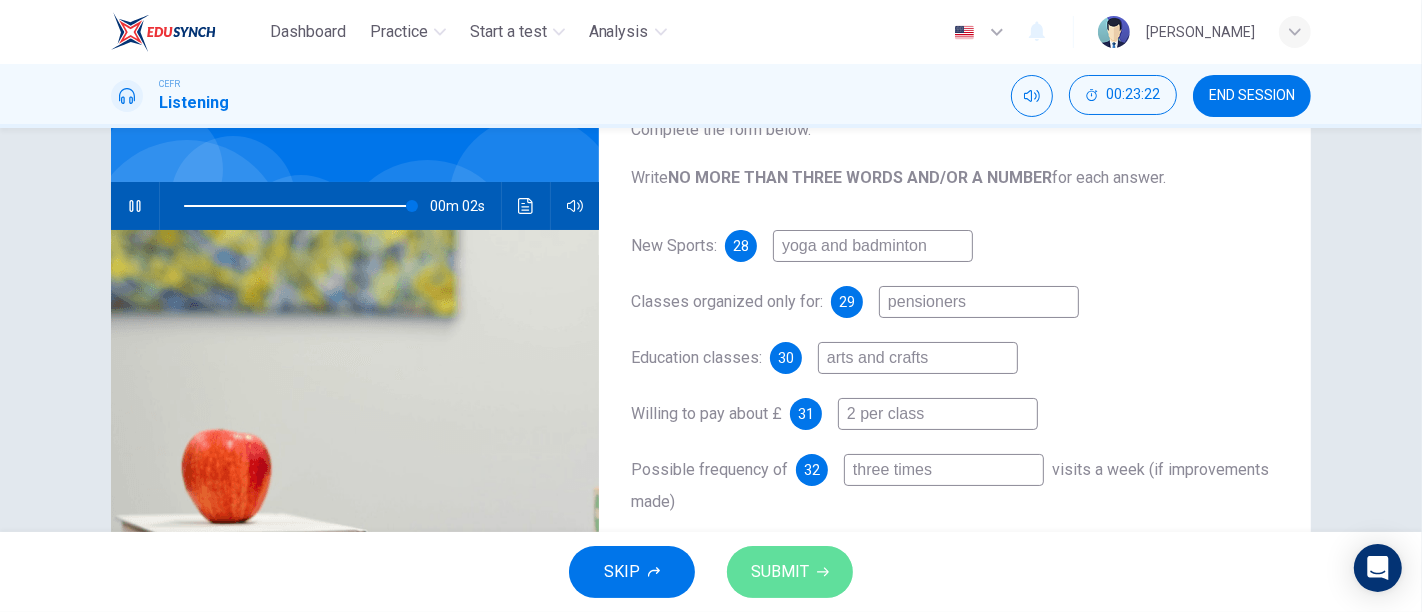 click on "SUBMIT" at bounding box center (780, 572) 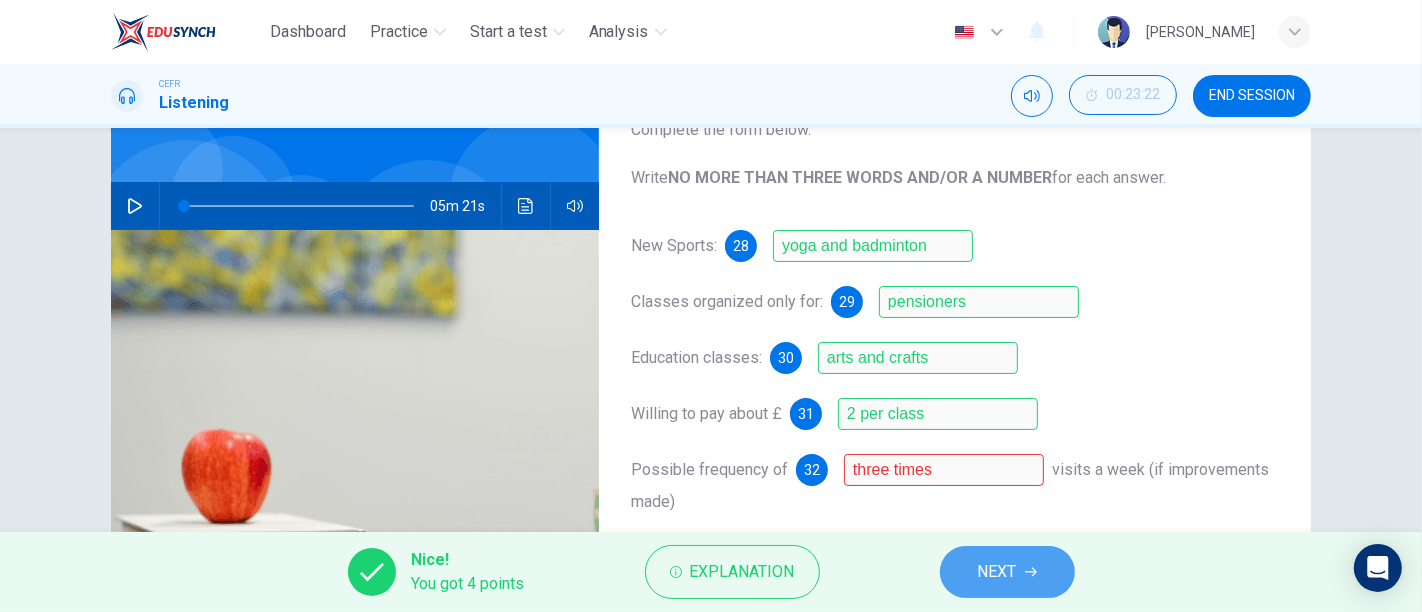 click on "NEXT" at bounding box center (1007, 572) 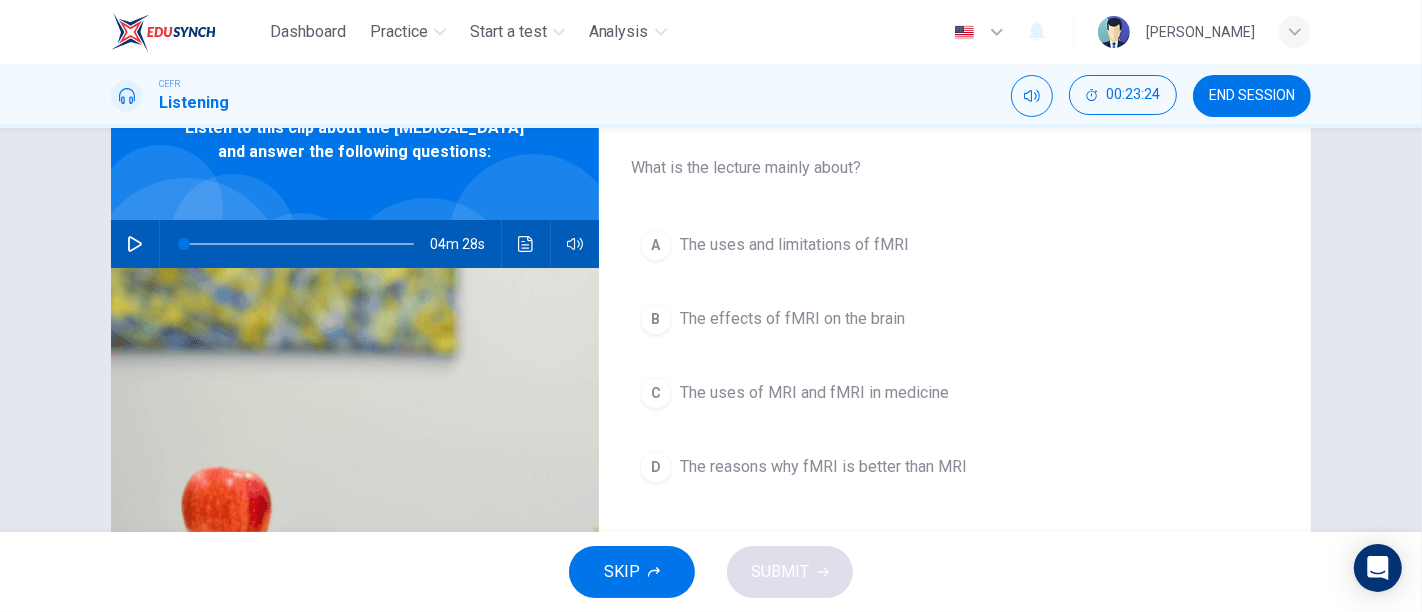 scroll, scrollTop: 128, scrollLeft: 0, axis: vertical 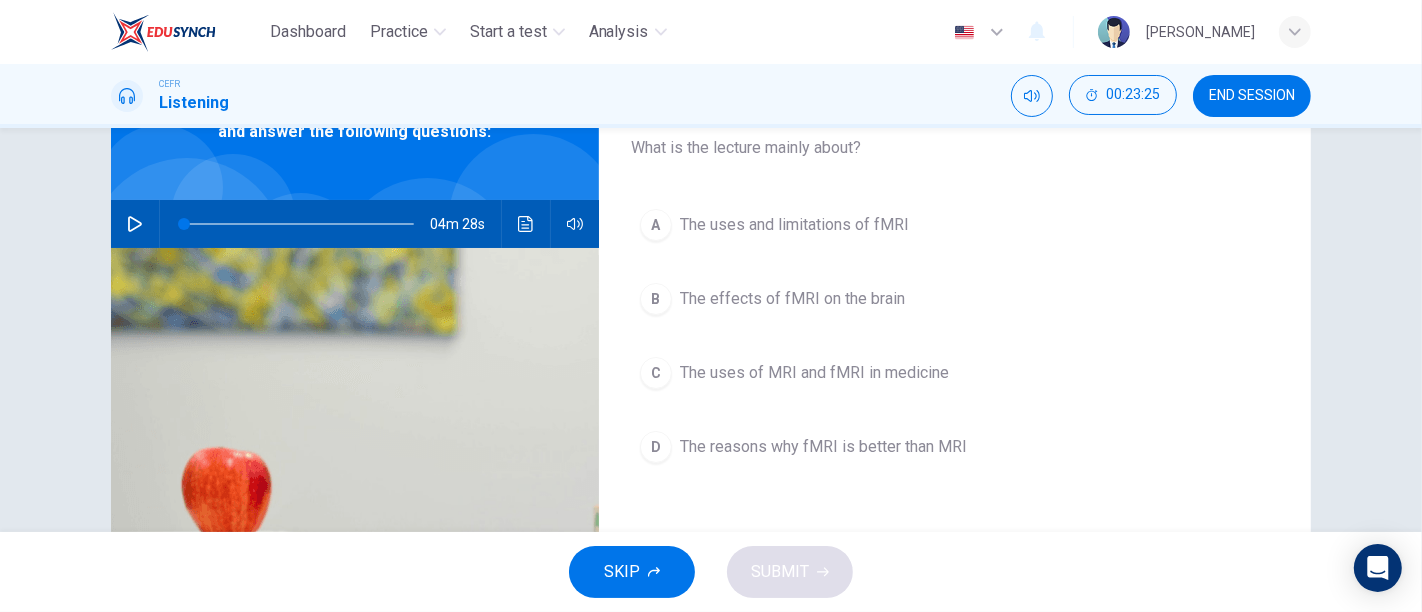 click on "The uses and limitations of fMRI" at bounding box center [794, 225] 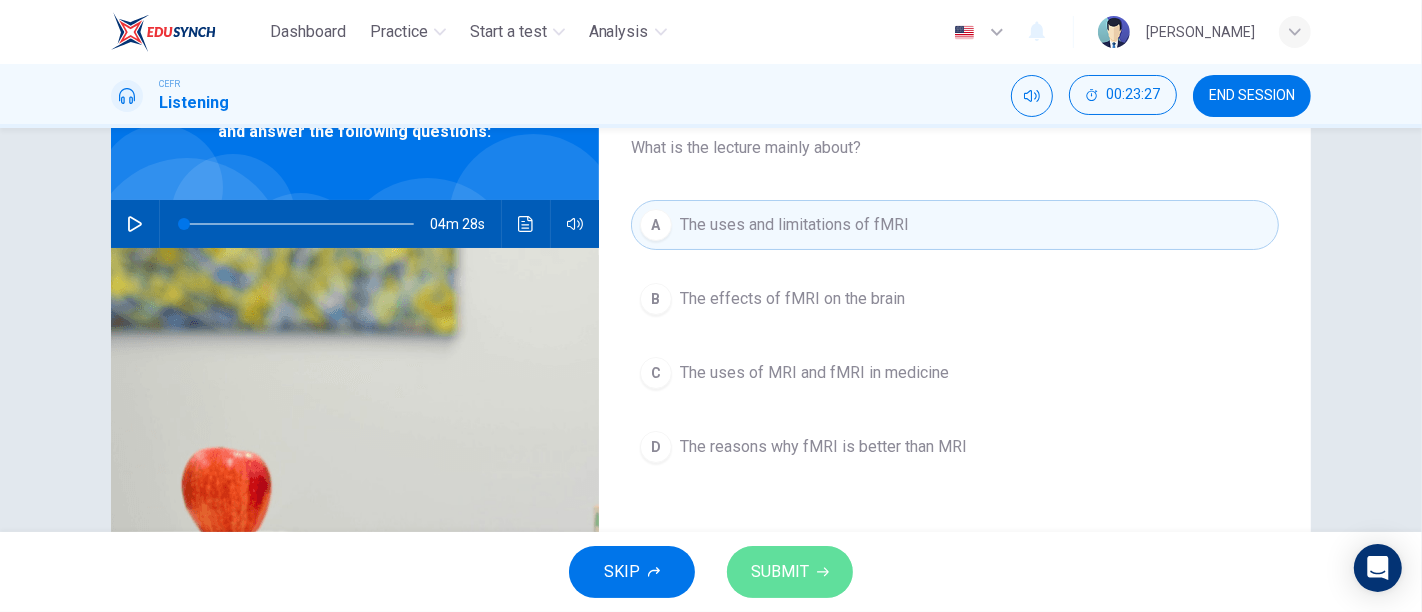 click on "SUBMIT" at bounding box center [790, 572] 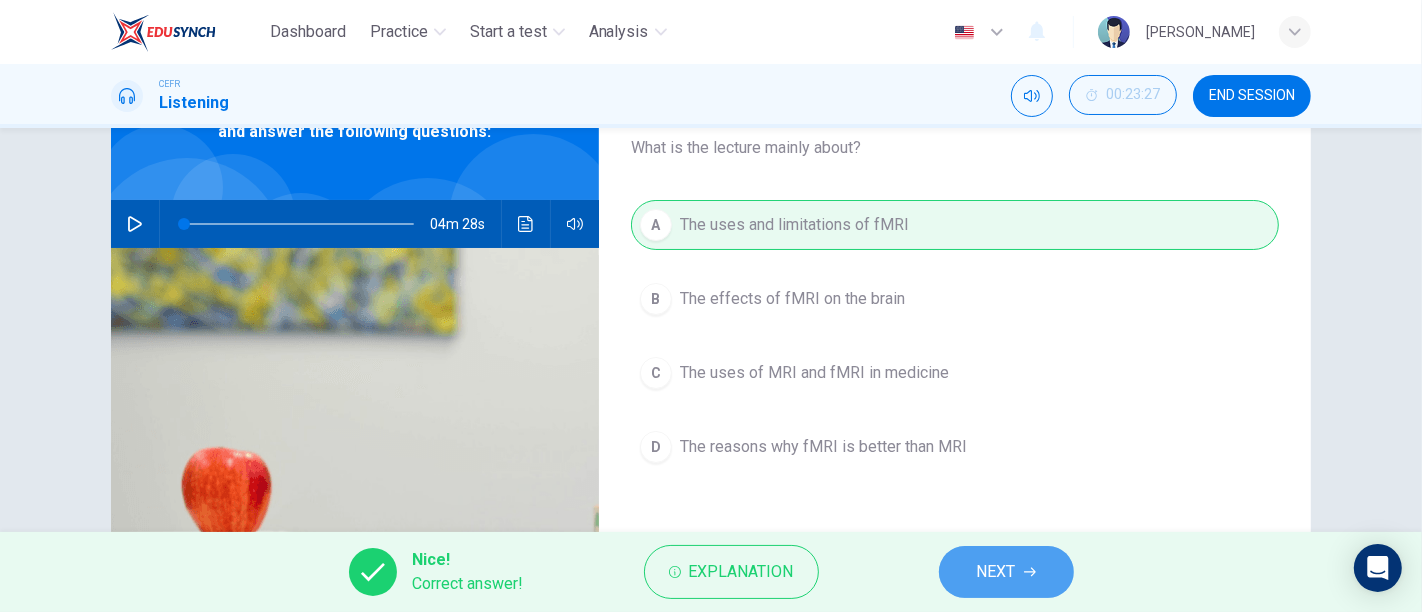 click 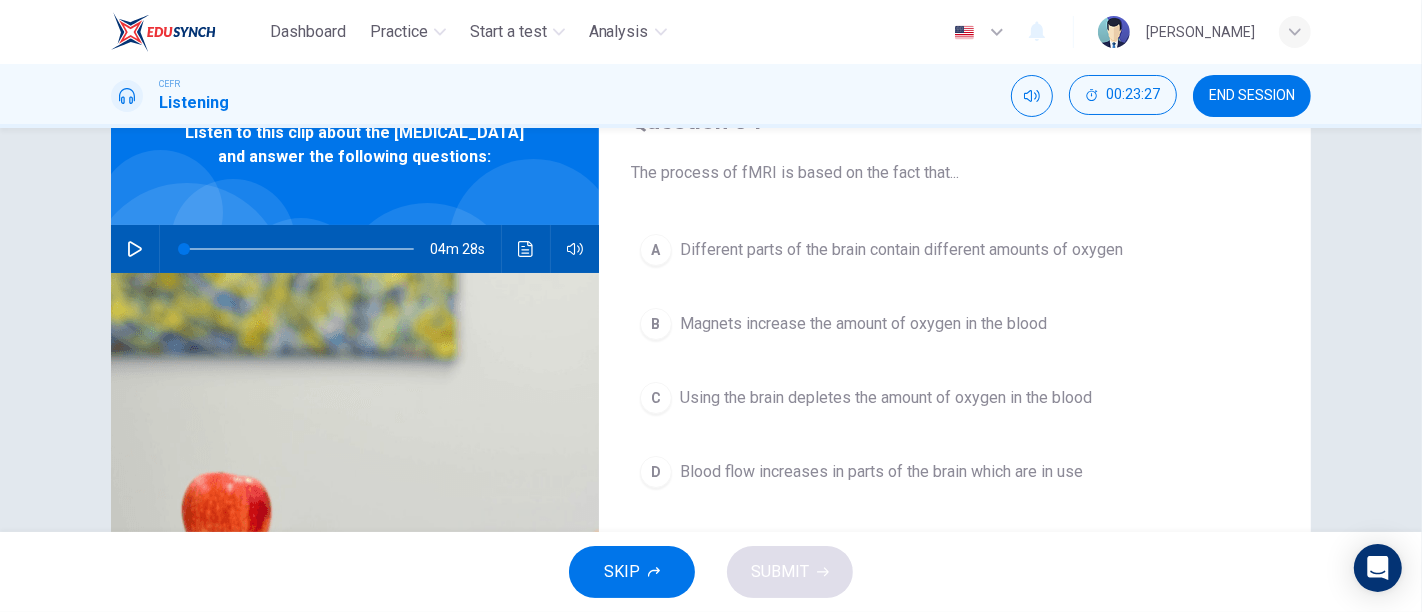 scroll, scrollTop: 101, scrollLeft: 0, axis: vertical 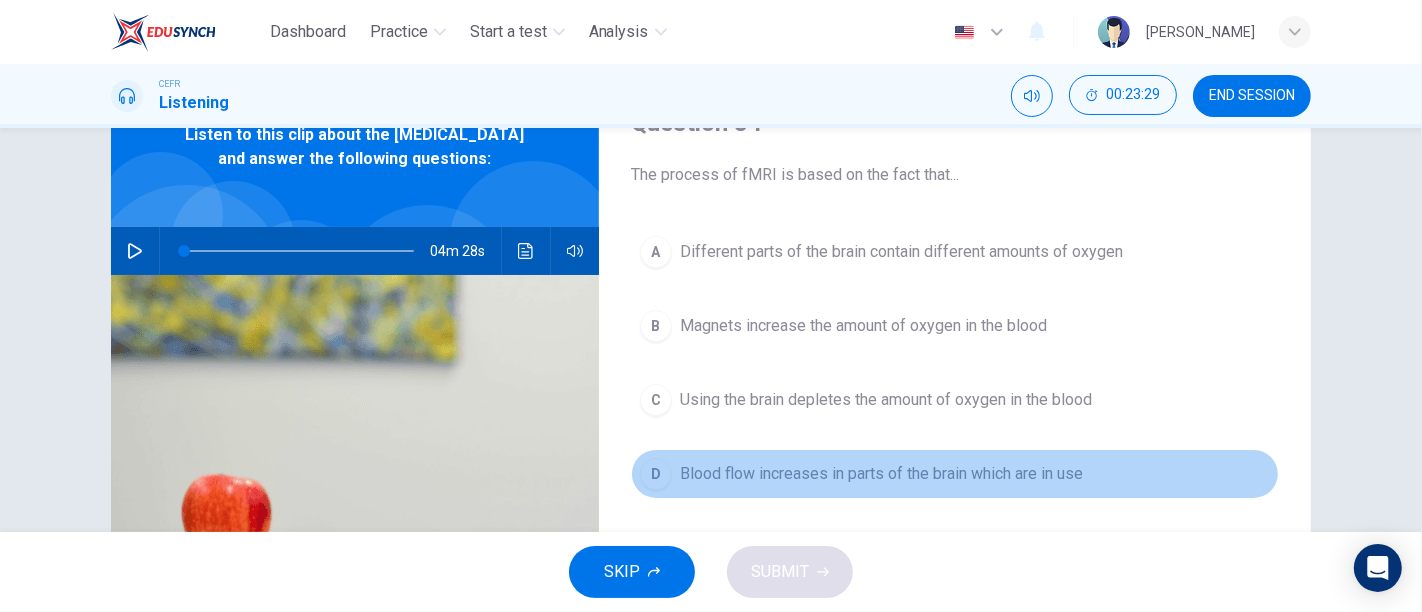 click on "Blood flow increases in parts of the brain which are in use" at bounding box center [881, 474] 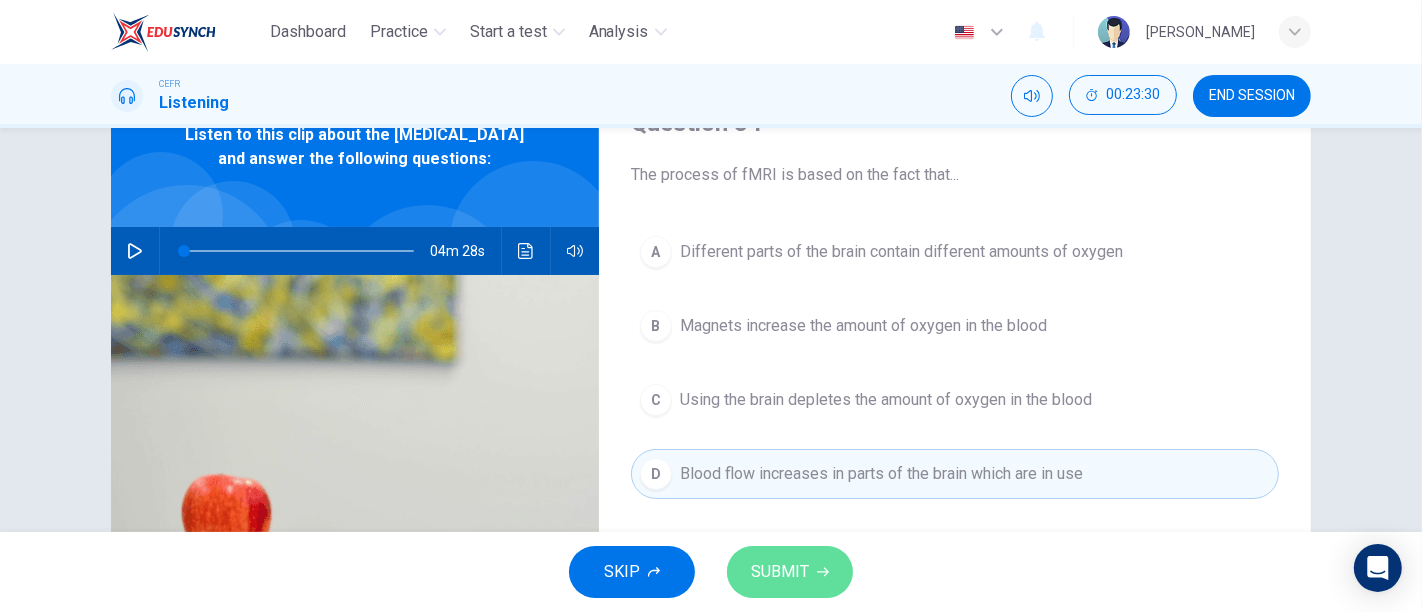 click on "SUBMIT" at bounding box center [790, 572] 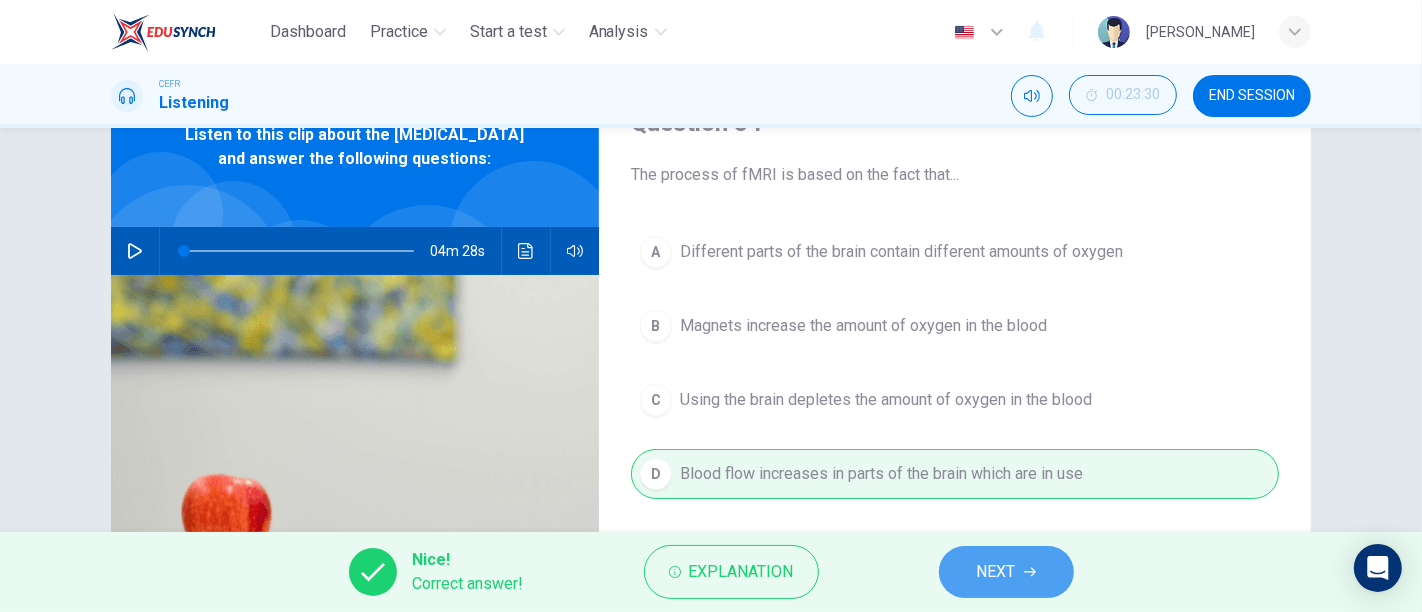 click on "NEXT" at bounding box center (1006, 572) 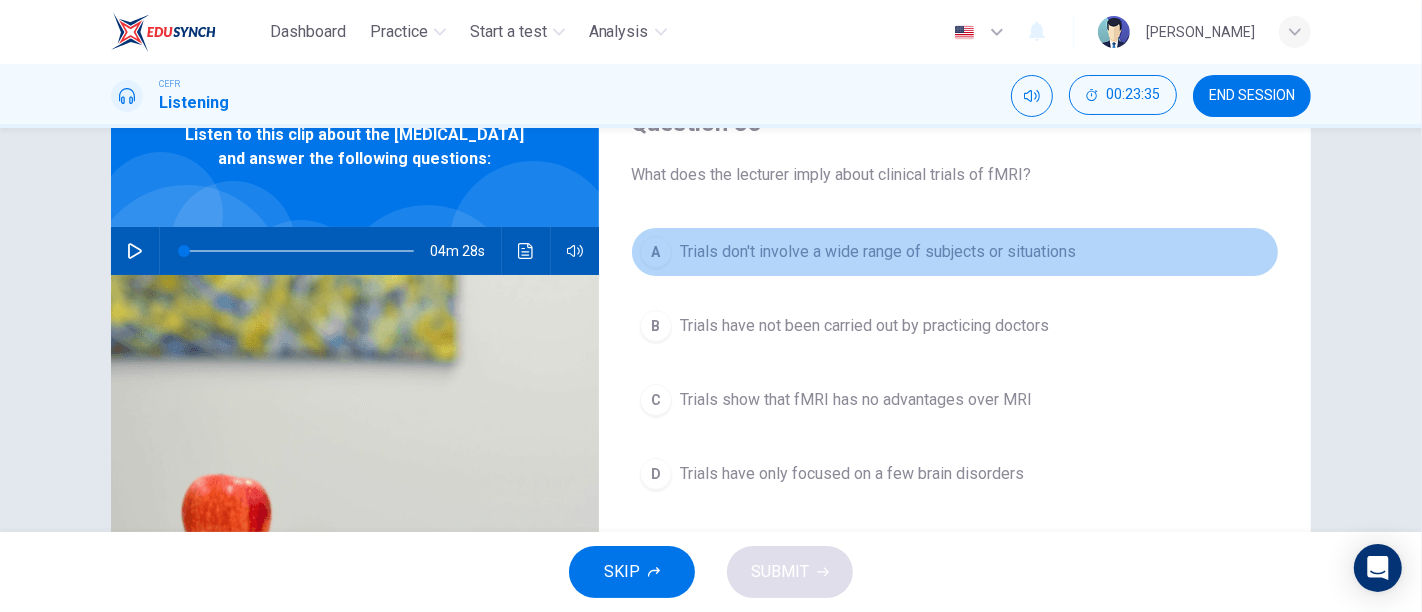 click on "A Trials don't involve a wide range of subjects or situations" at bounding box center (955, 252) 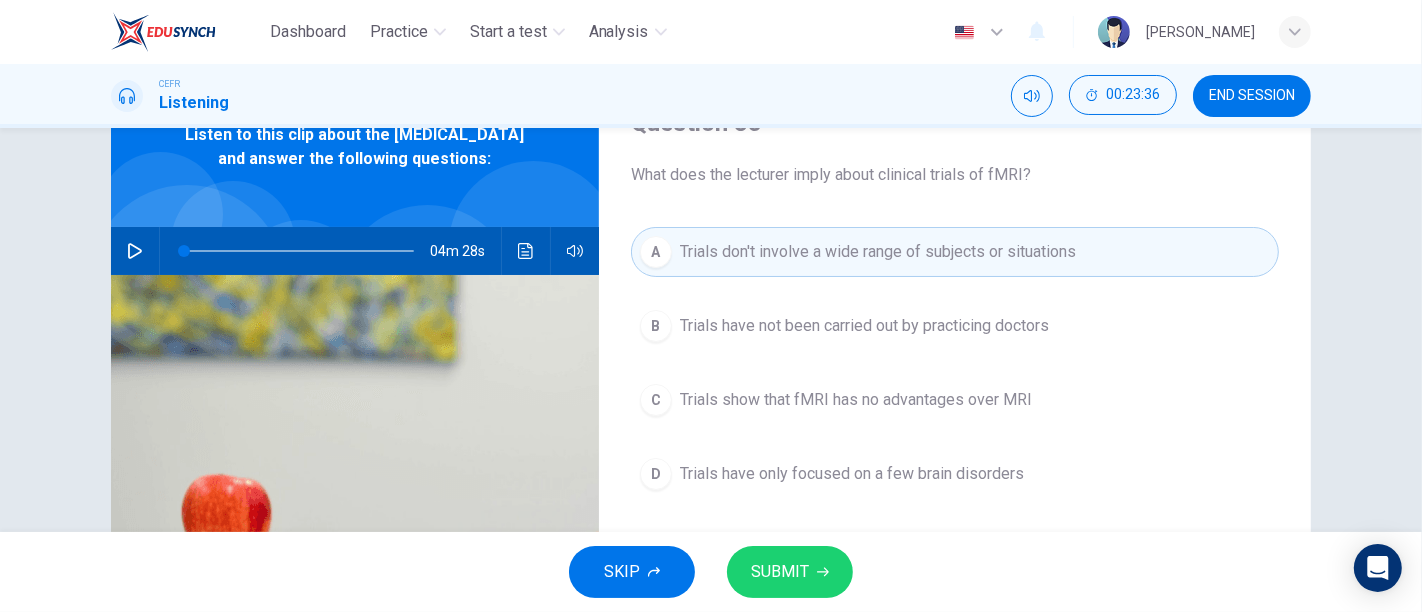 click on "SUBMIT" at bounding box center [790, 572] 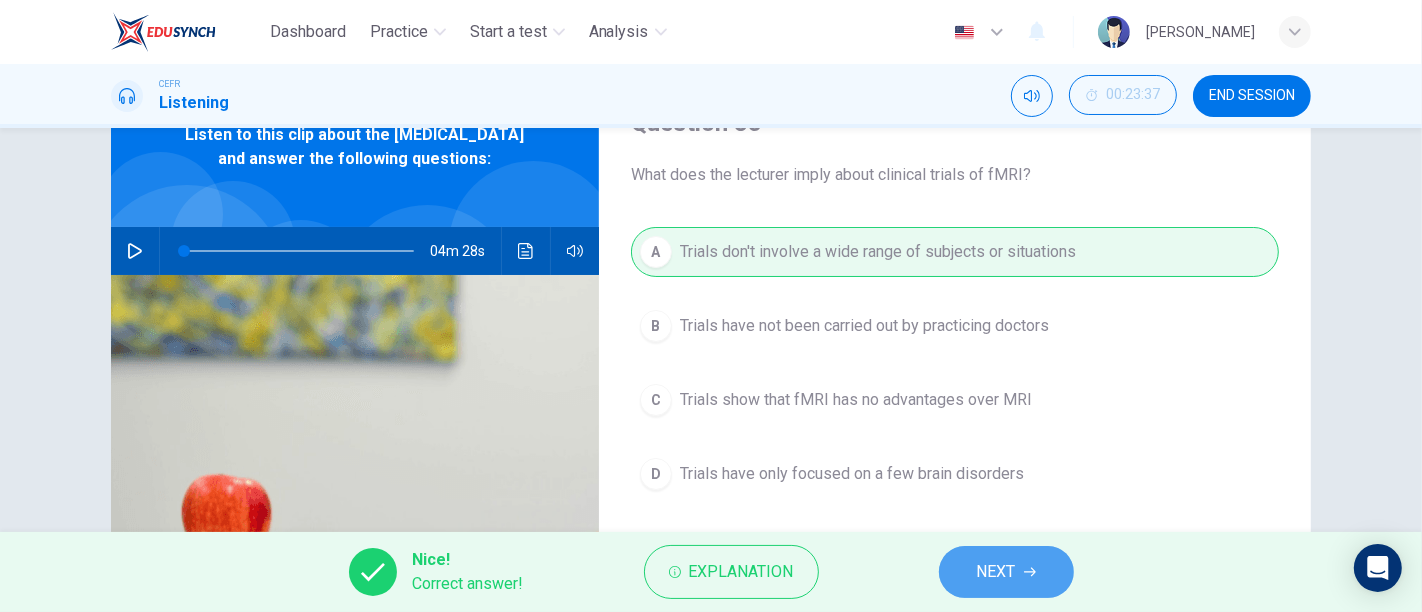 click on "NEXT" at bounding box center [1006, 572] 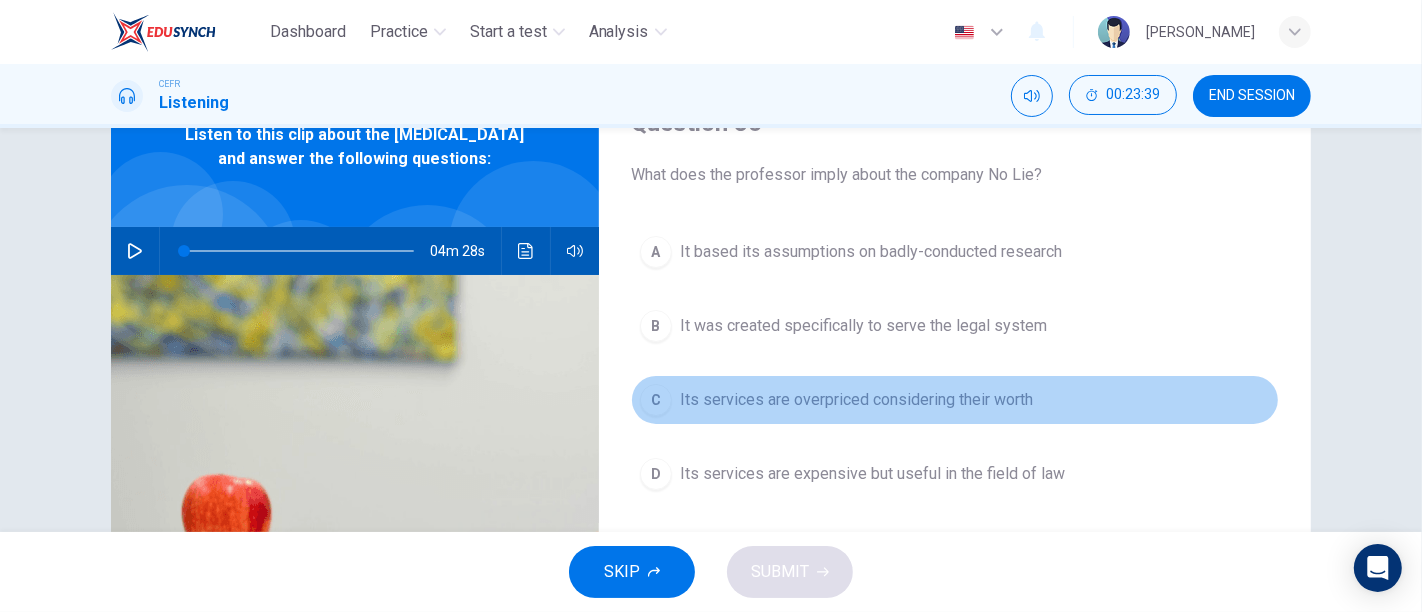 click on "C Its services are overpriced considering their worth" at bounding box center (955, 400) 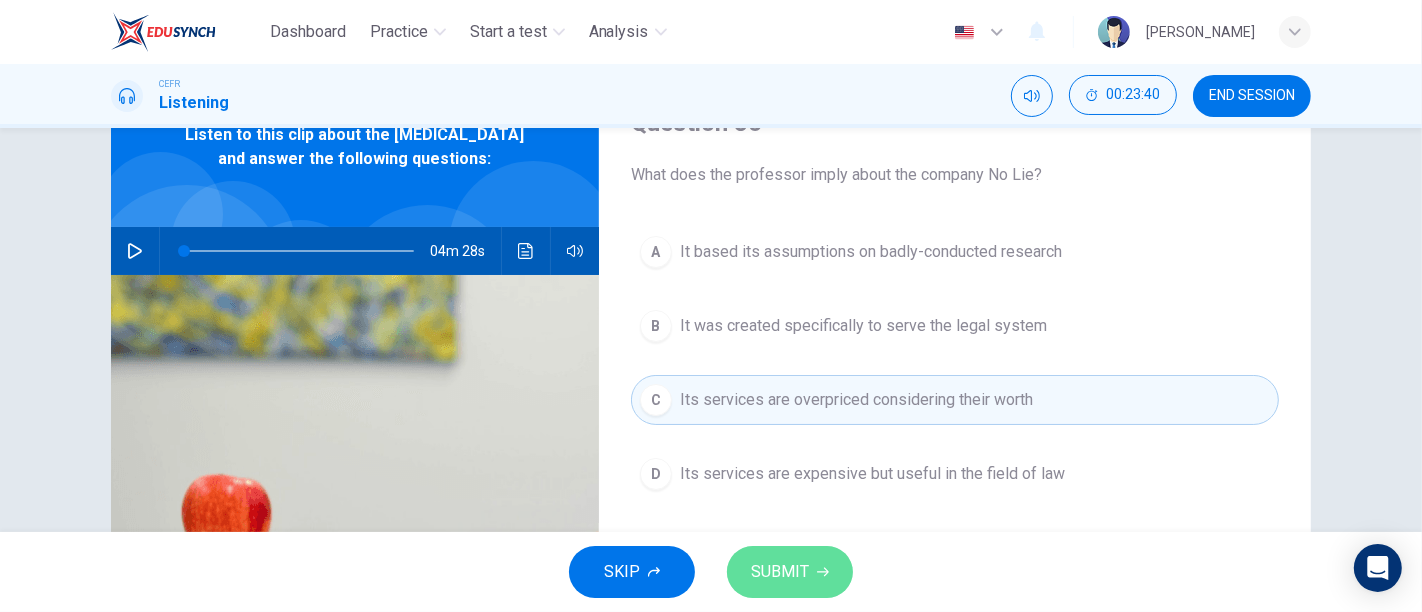 click on "SUBMIT" at bounding box center [790, 572] 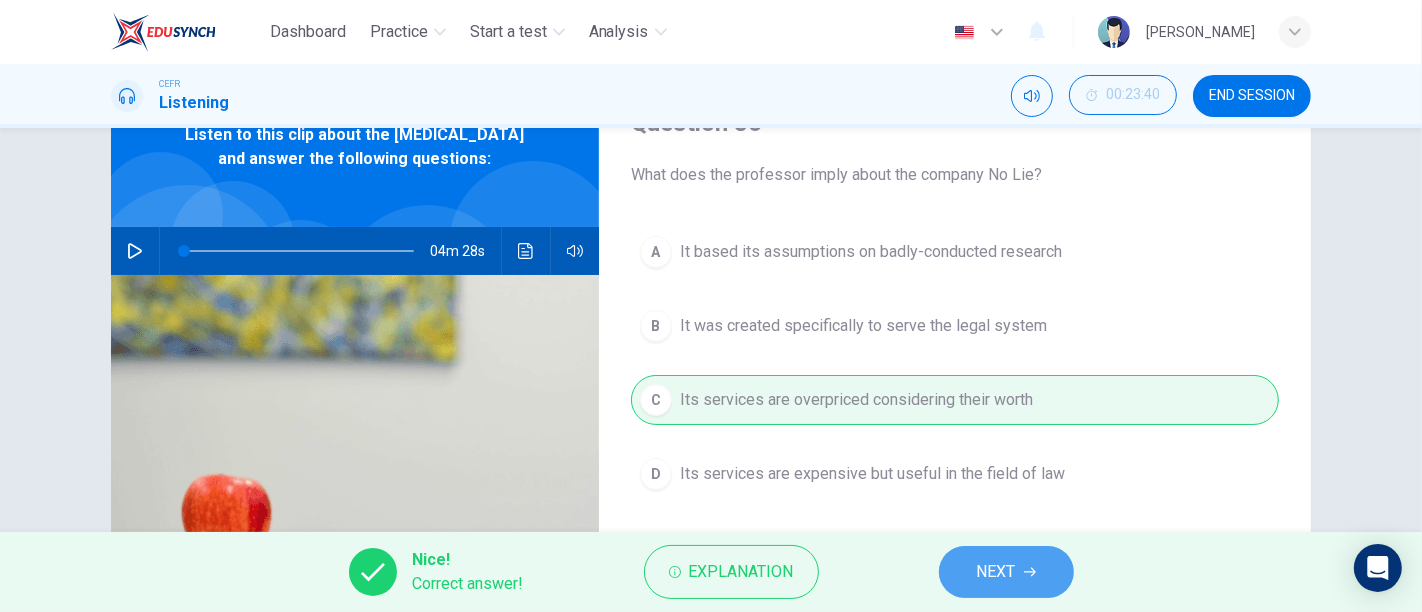 click on "NEXT" at bounding box center [1006, 572] 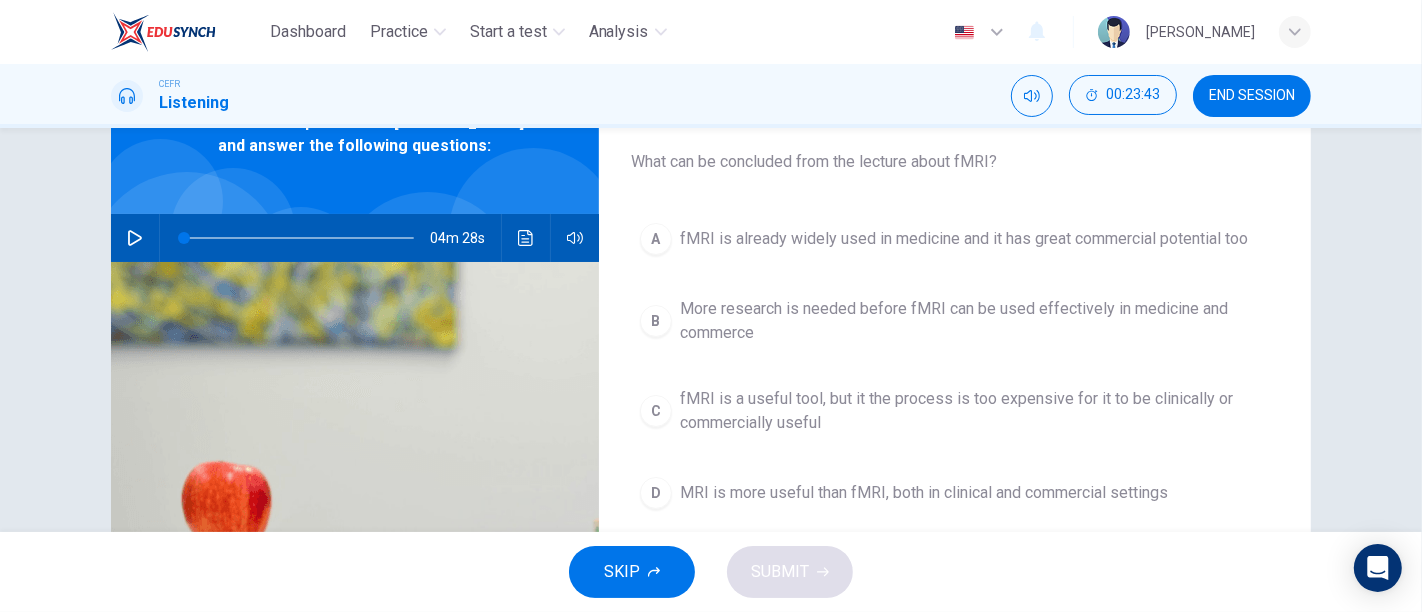 scroll, scrollTop: 117, scrollLeft: 0, axis: vertical 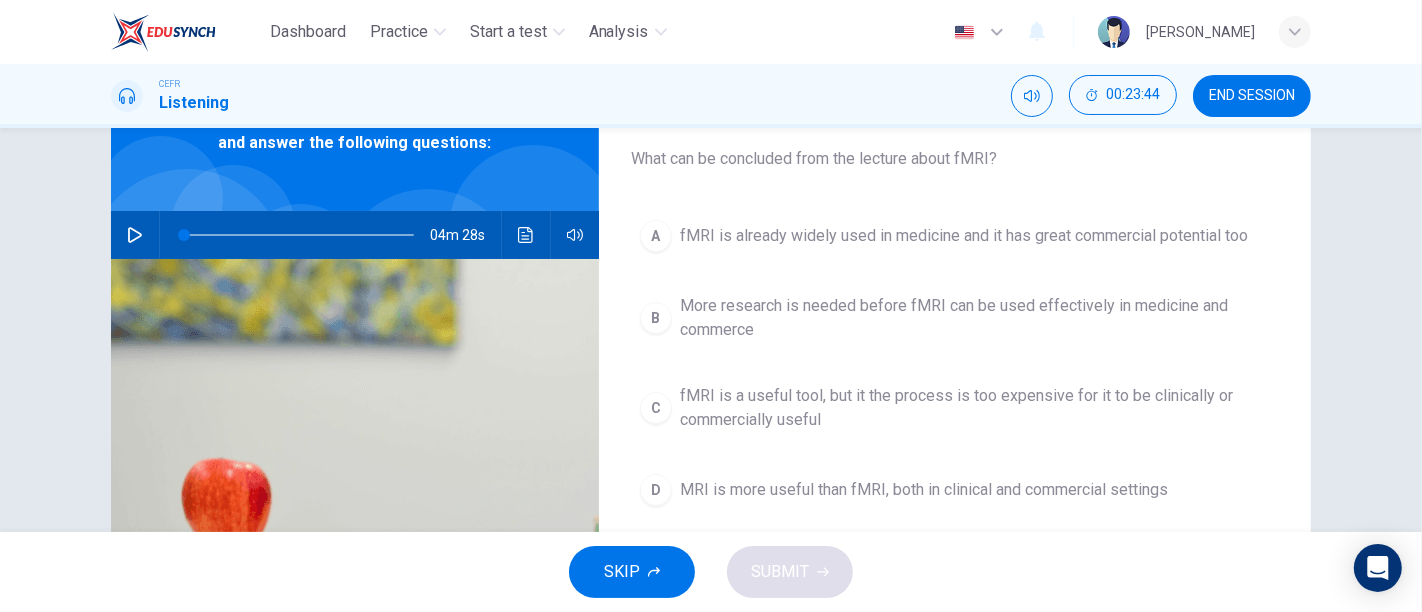 click on "More research is needed before fMRI can be used effectively in medicine and commerce" at bounding box center (975, 318) 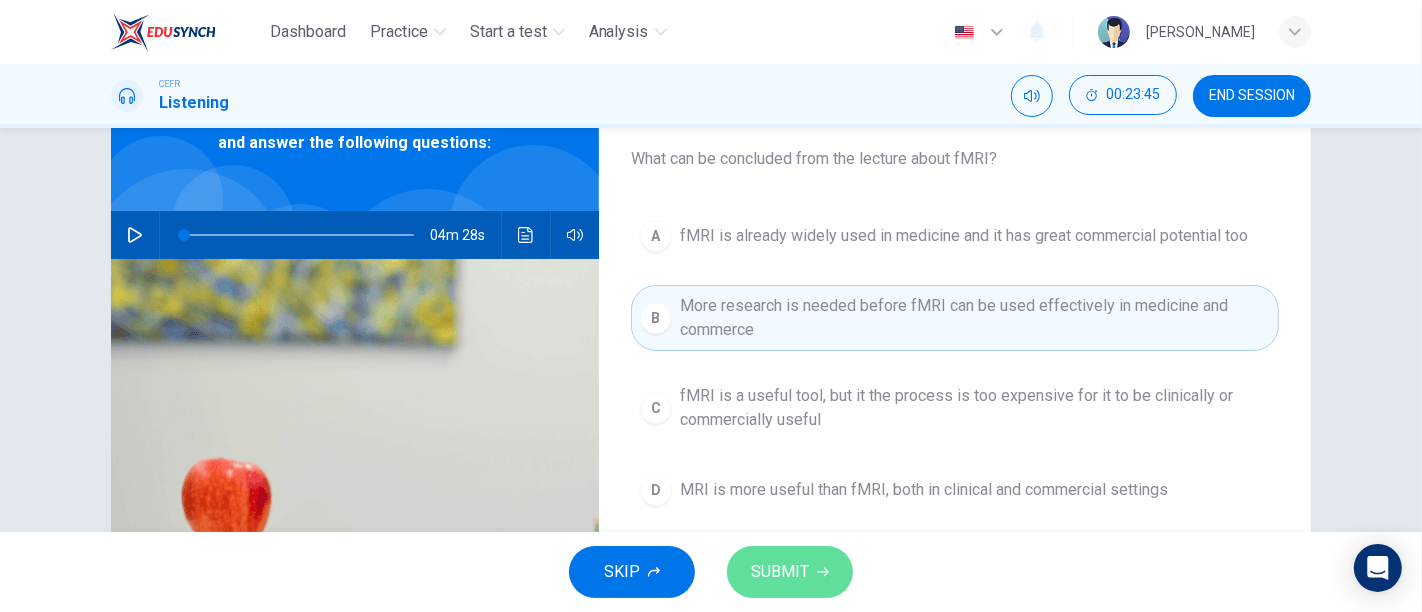 click on "SUBMIT" at bounding box center (790, 572) 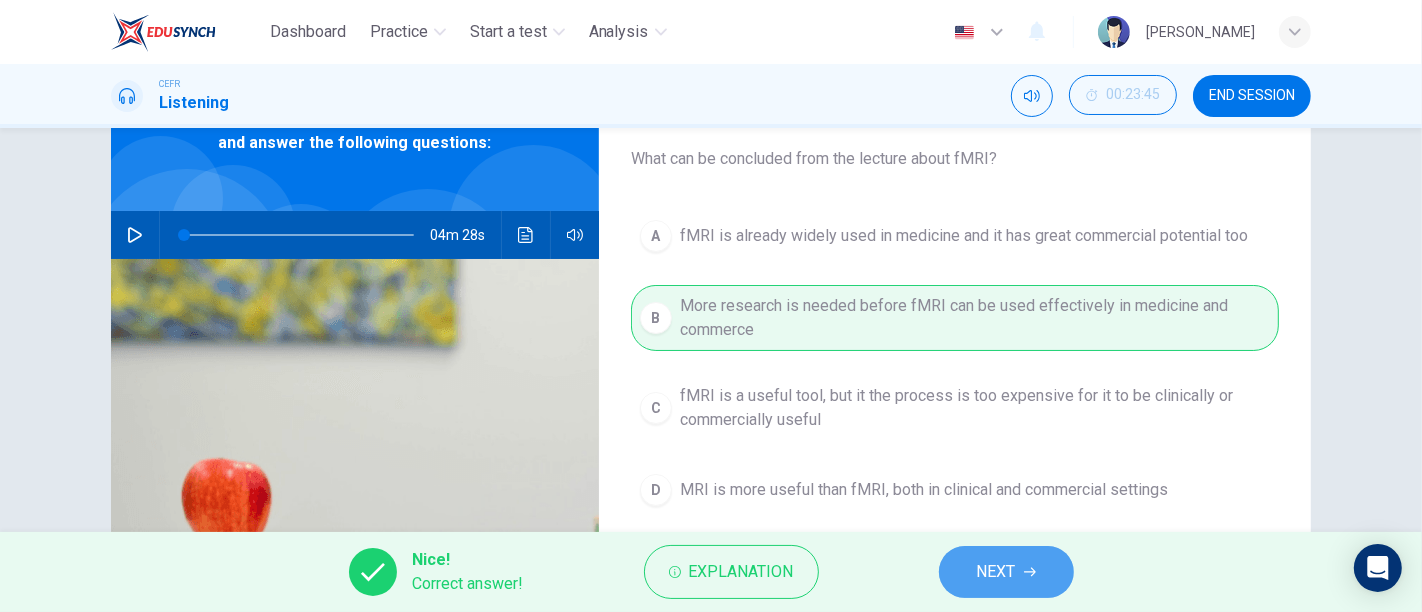 click on "NEXT" at bounding box center [1006, 572] 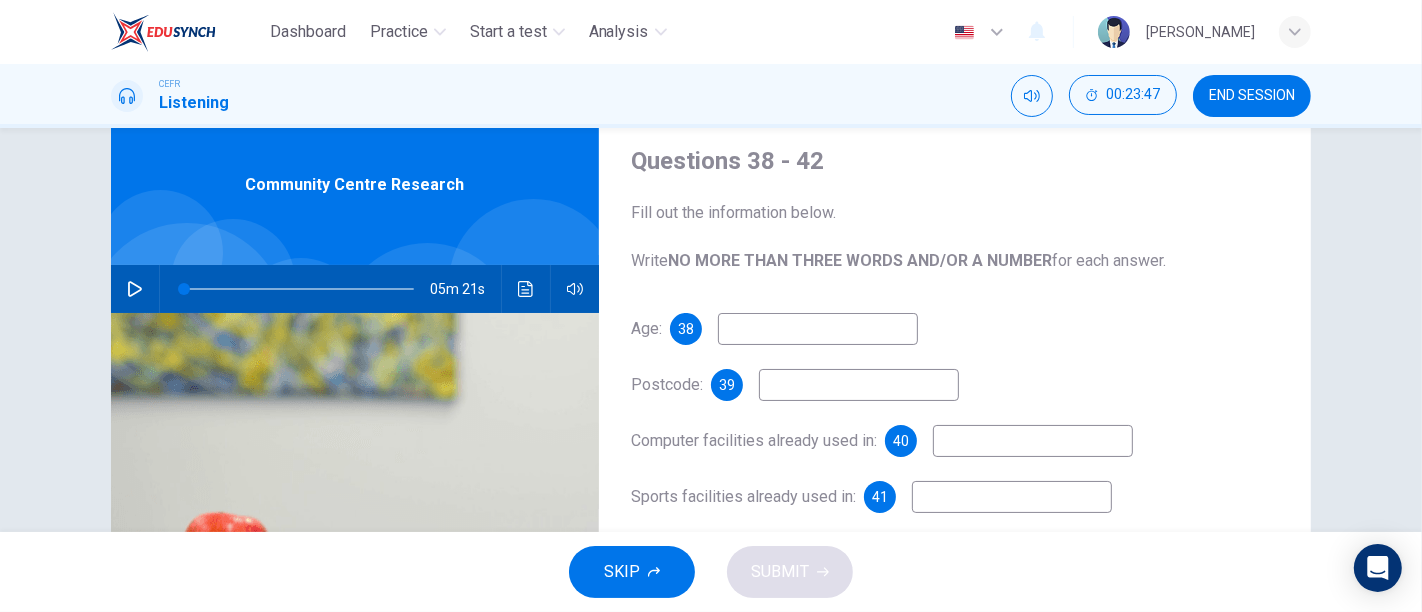 scroll, scrollTop: 65, scrollLeft: 0, axis: vertical 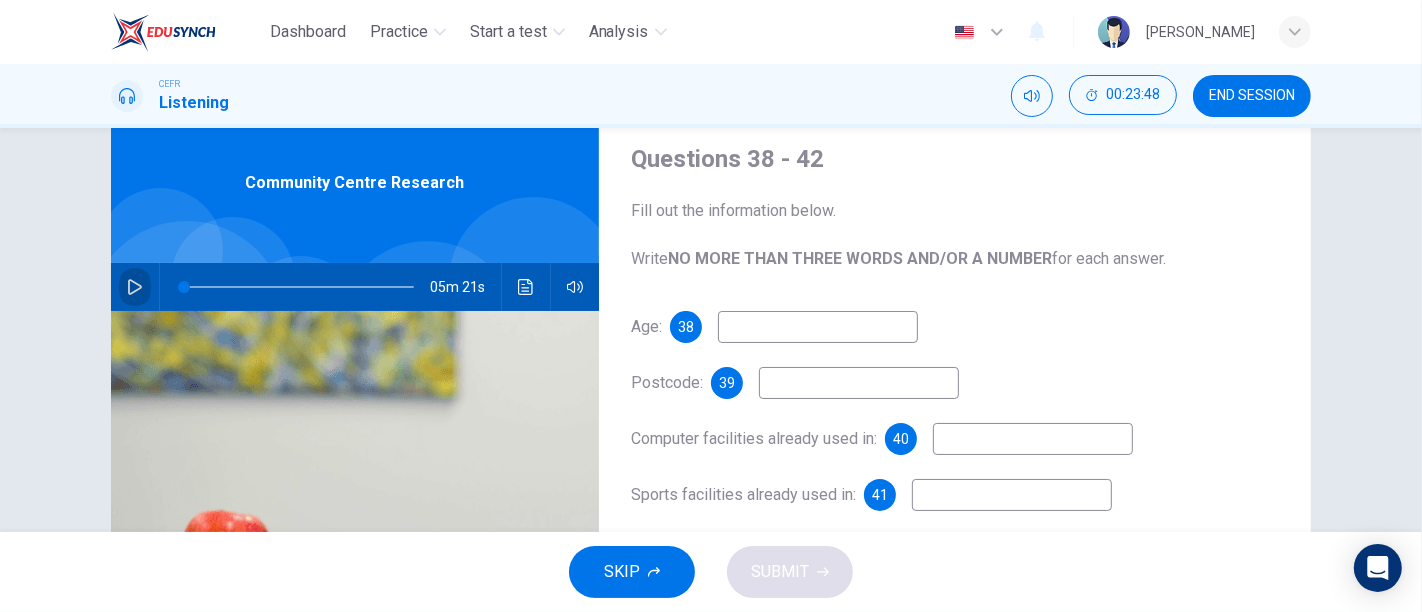 click 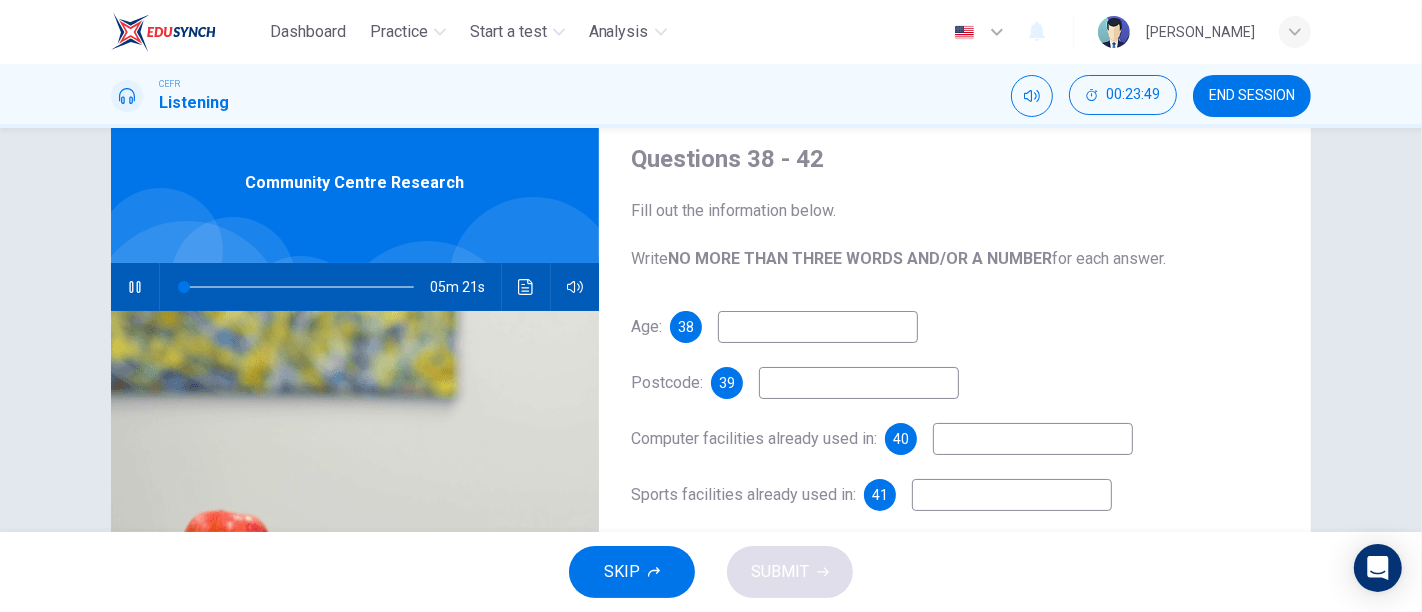 click at bounding box center [818, 327] 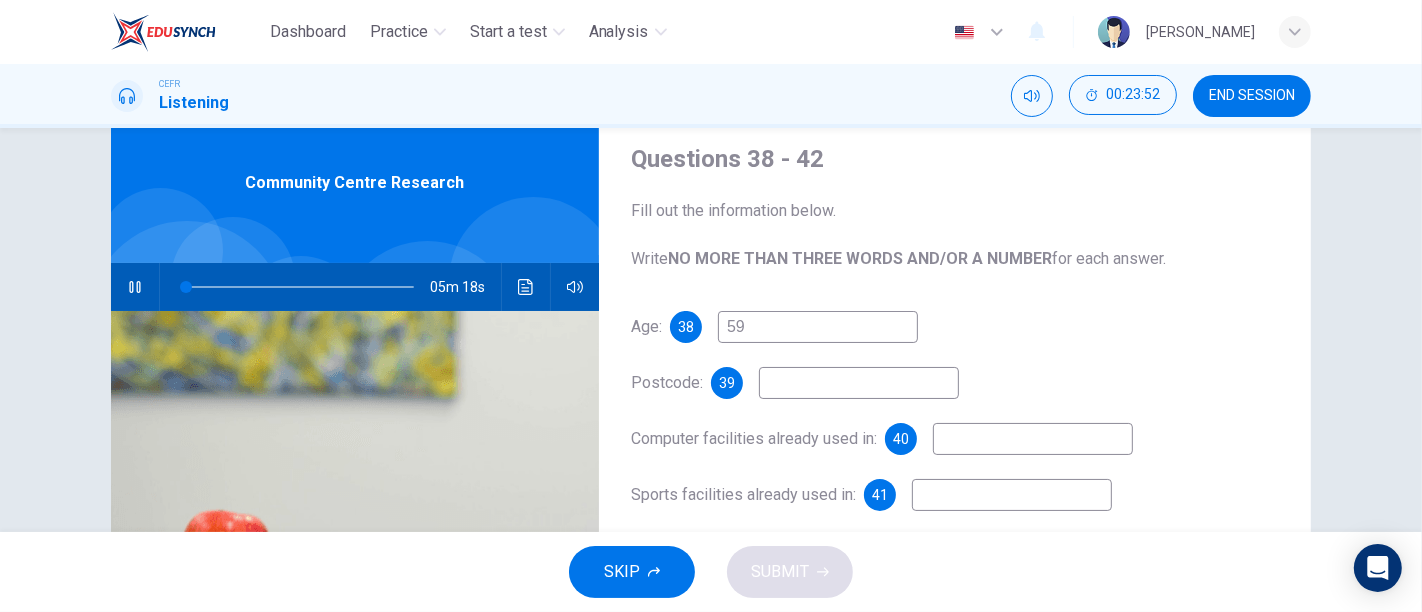 click at bounding box center (859, 383) 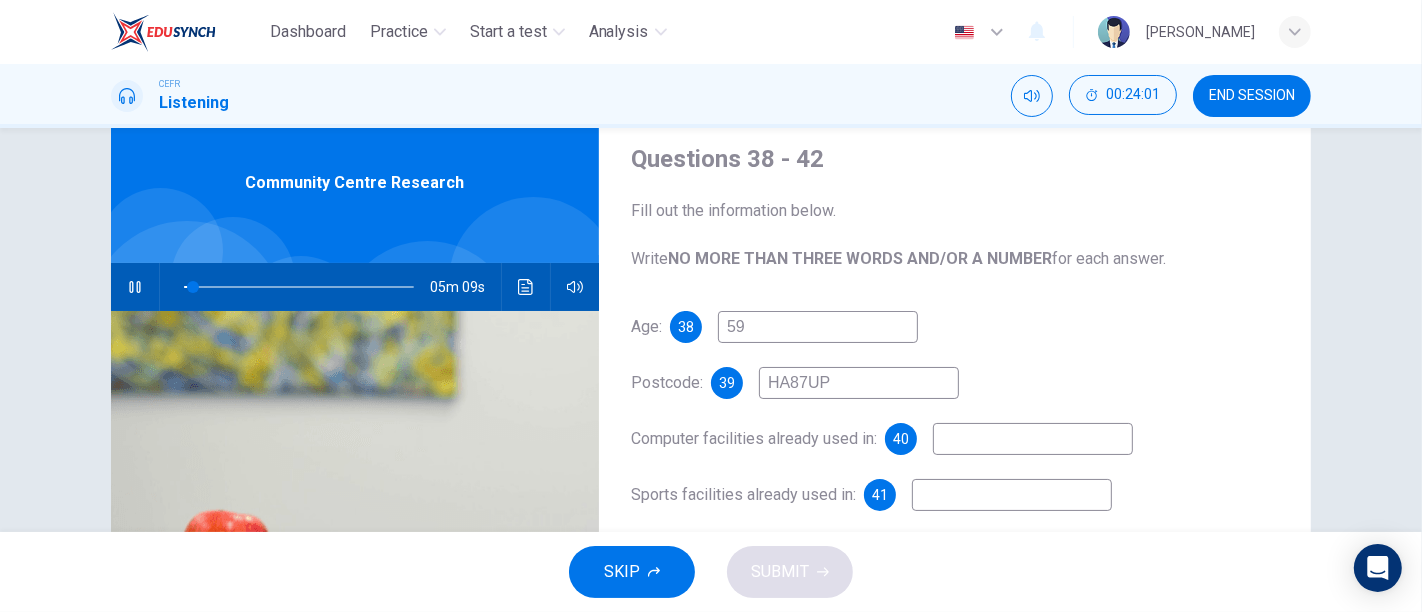 click at bounding box center (1033, 439) 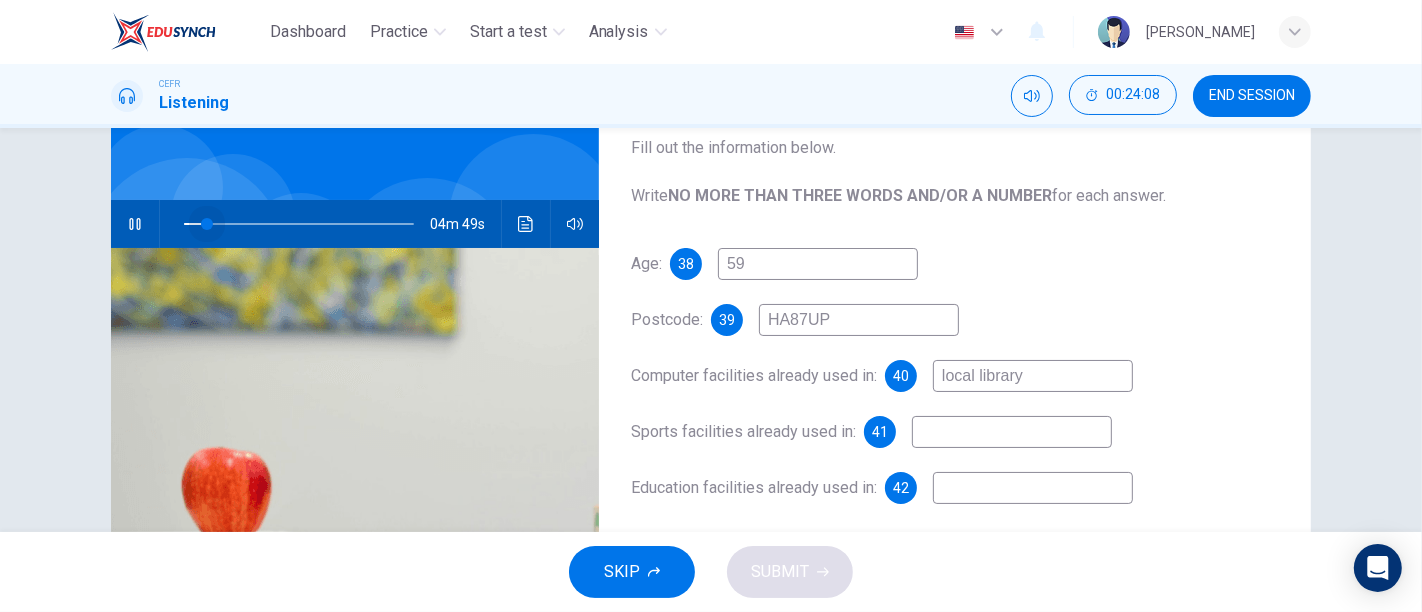 click at bounding box center [207, 224] 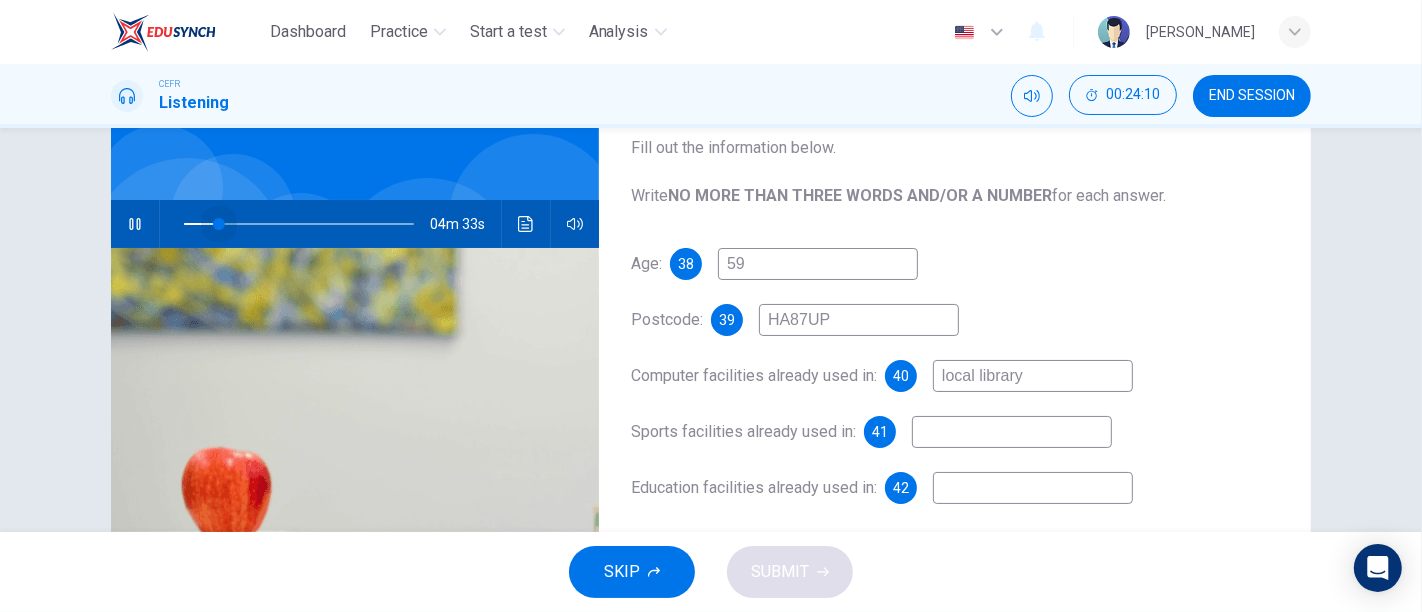 click at bounding box center (219, 224) 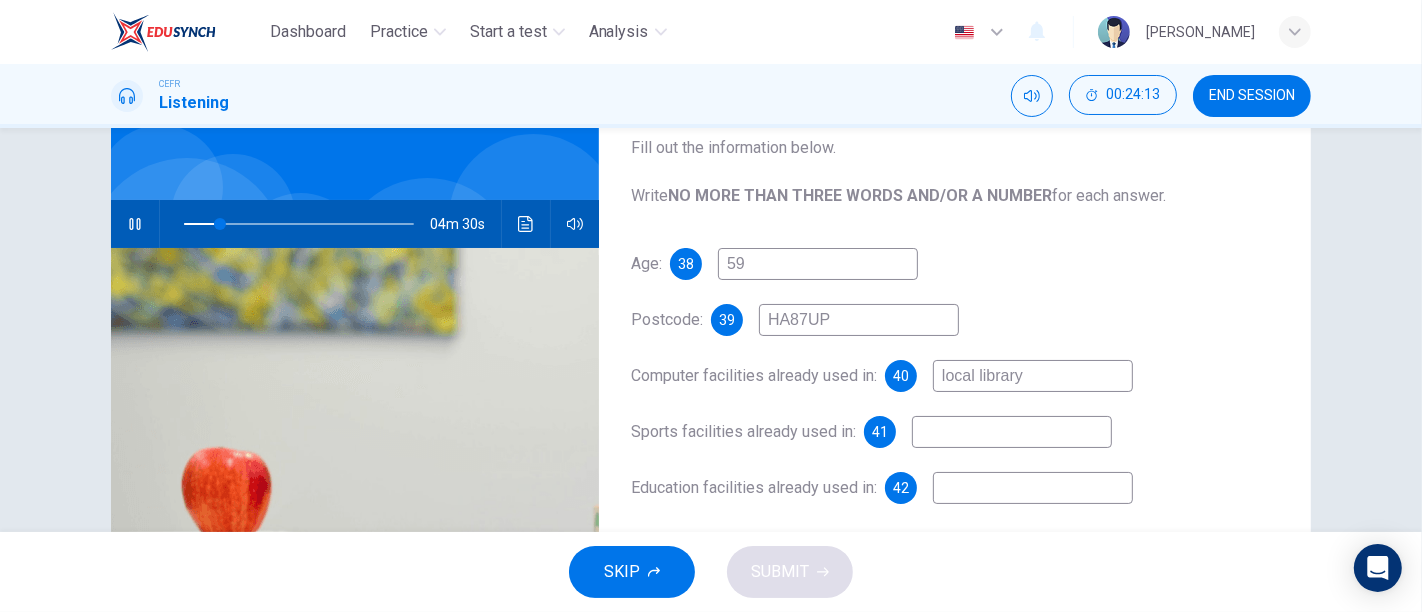 click at bounding box center (1012, 432) 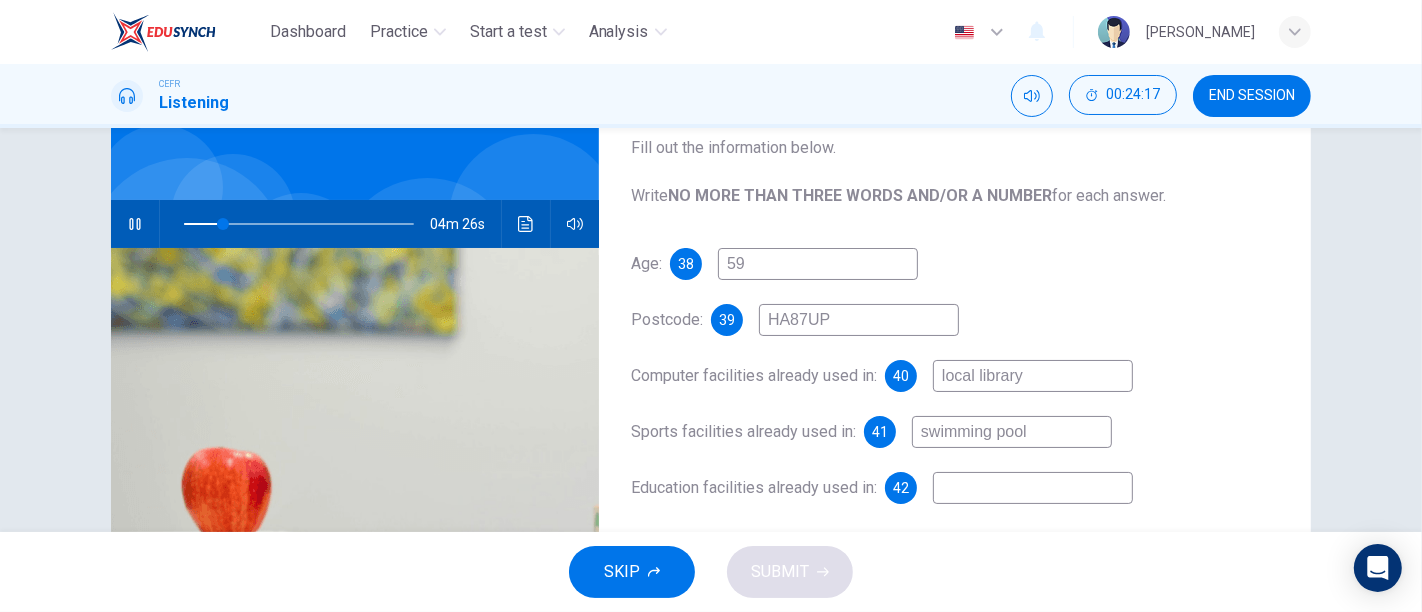 click at bounding box center [1033, 488] 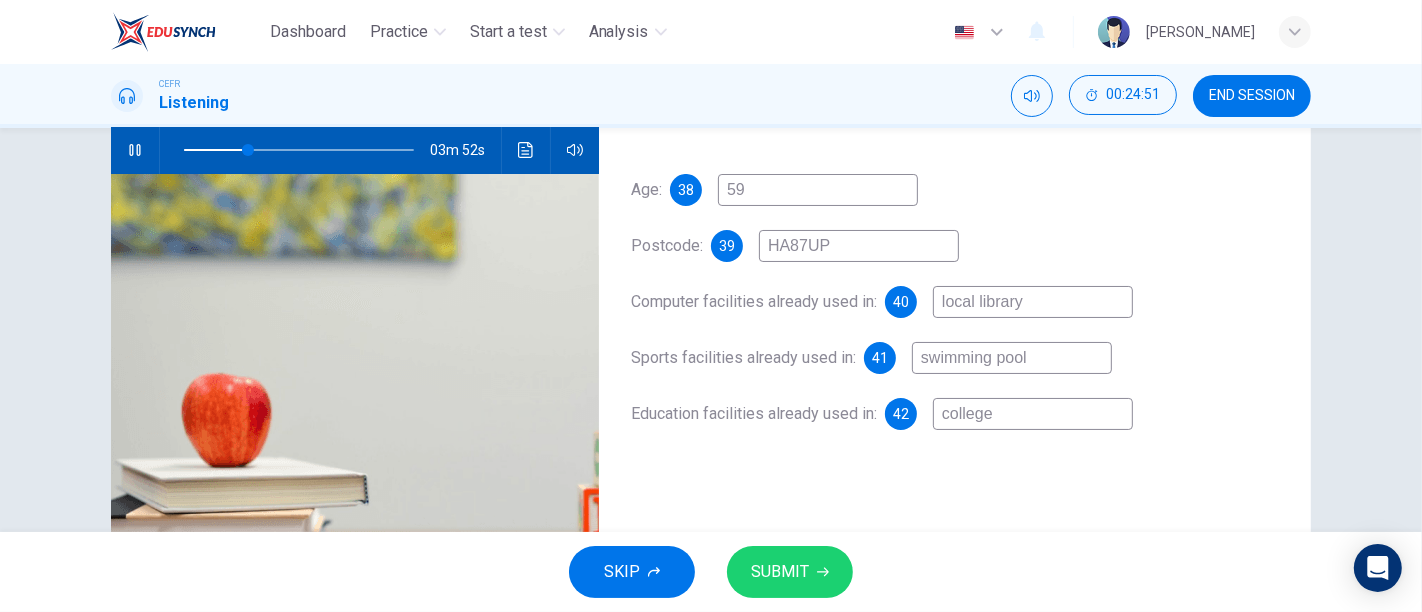 scroll, scrollTop: 201, scrollLeft: 0, axis: vertical 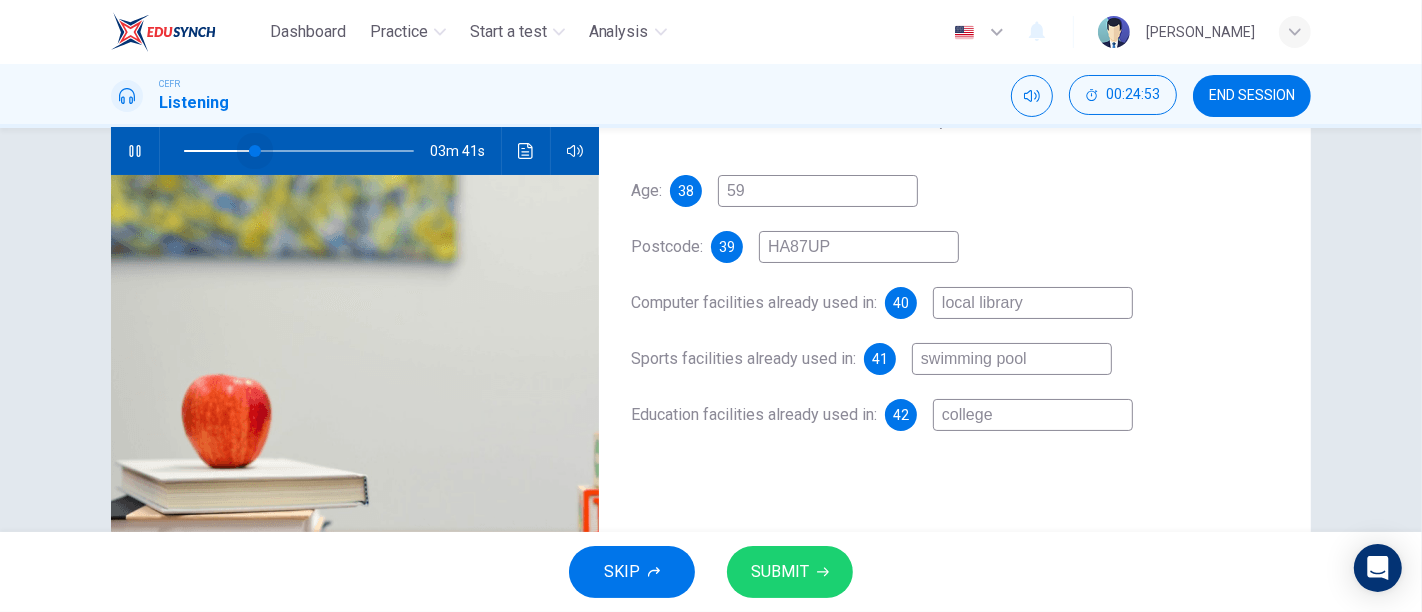 click at bounding box center [255, 151] 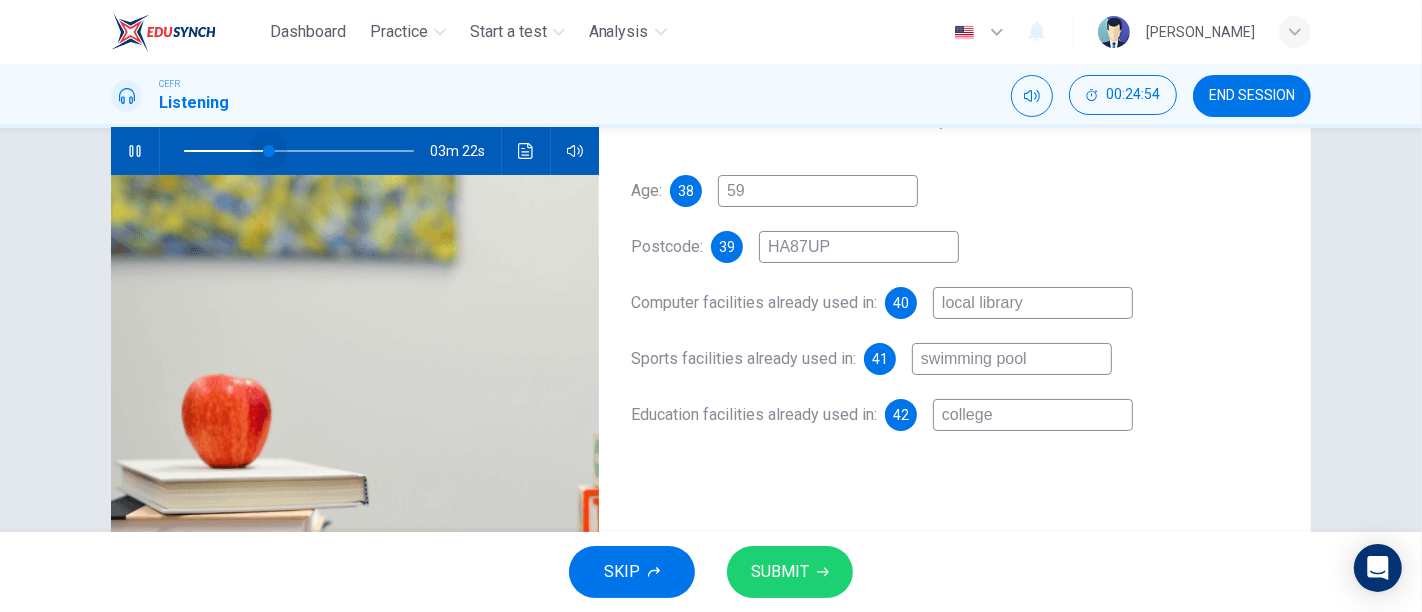 click at bounding box center (269, 151) 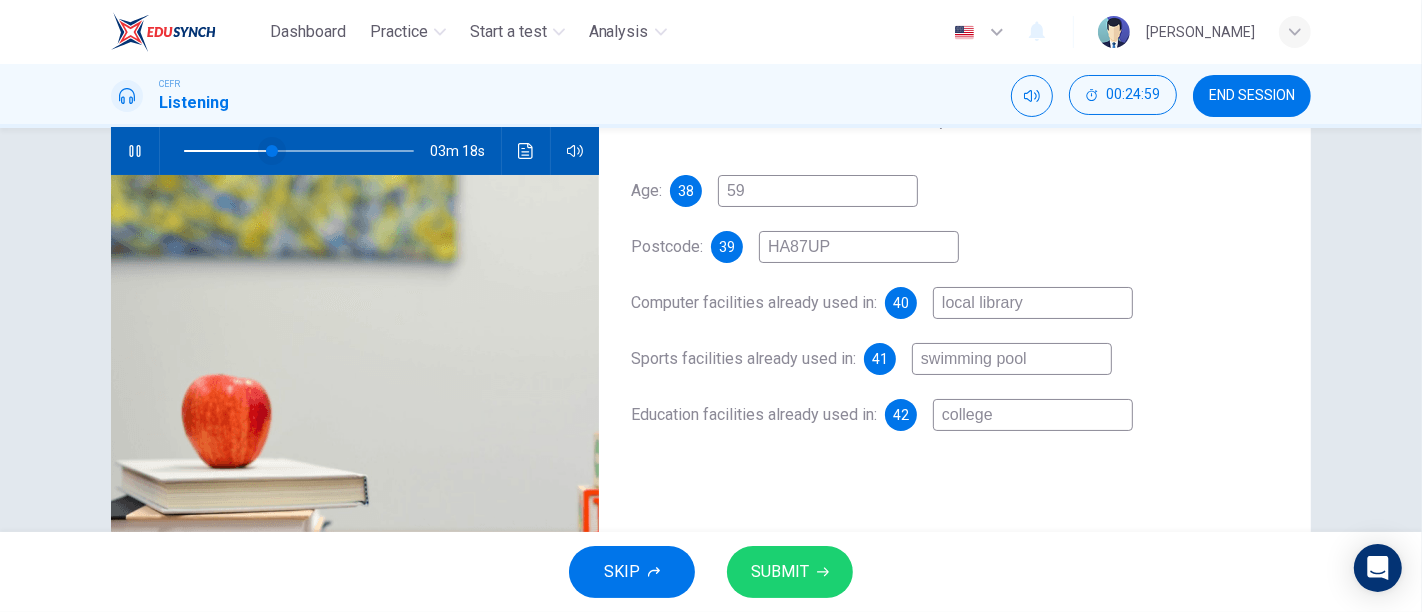 click at bounding box center (272, 151) 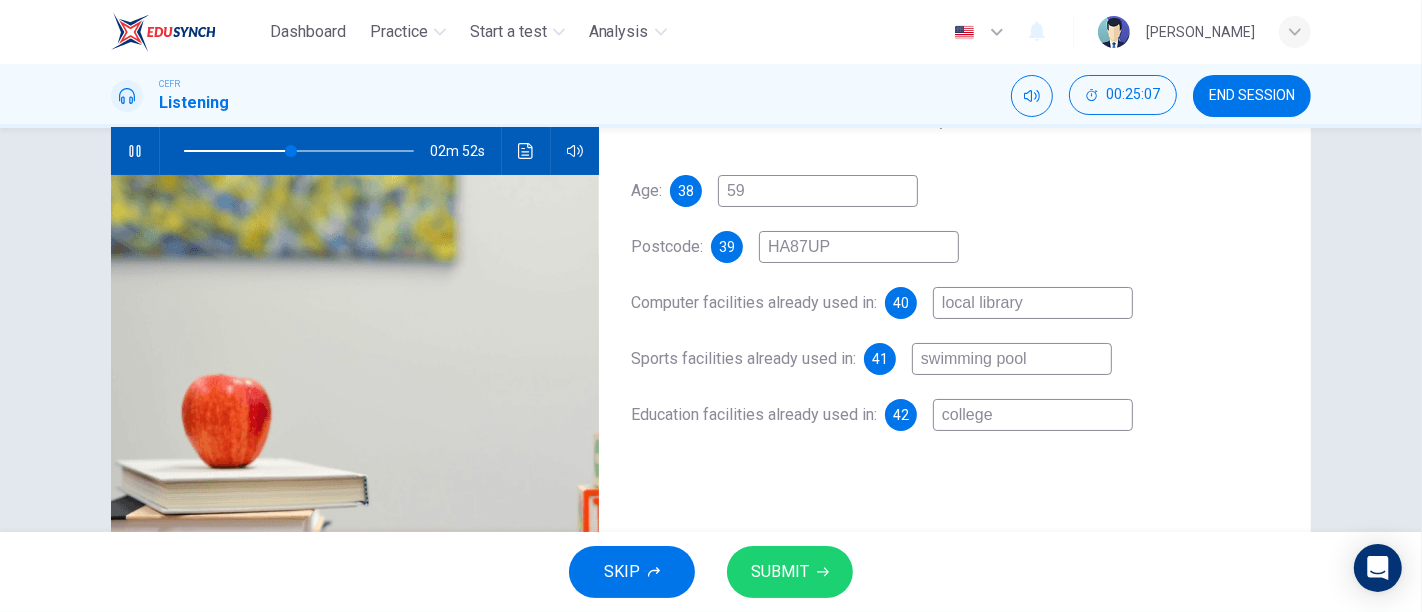 click on "college" at bounding box center [1033, 415] 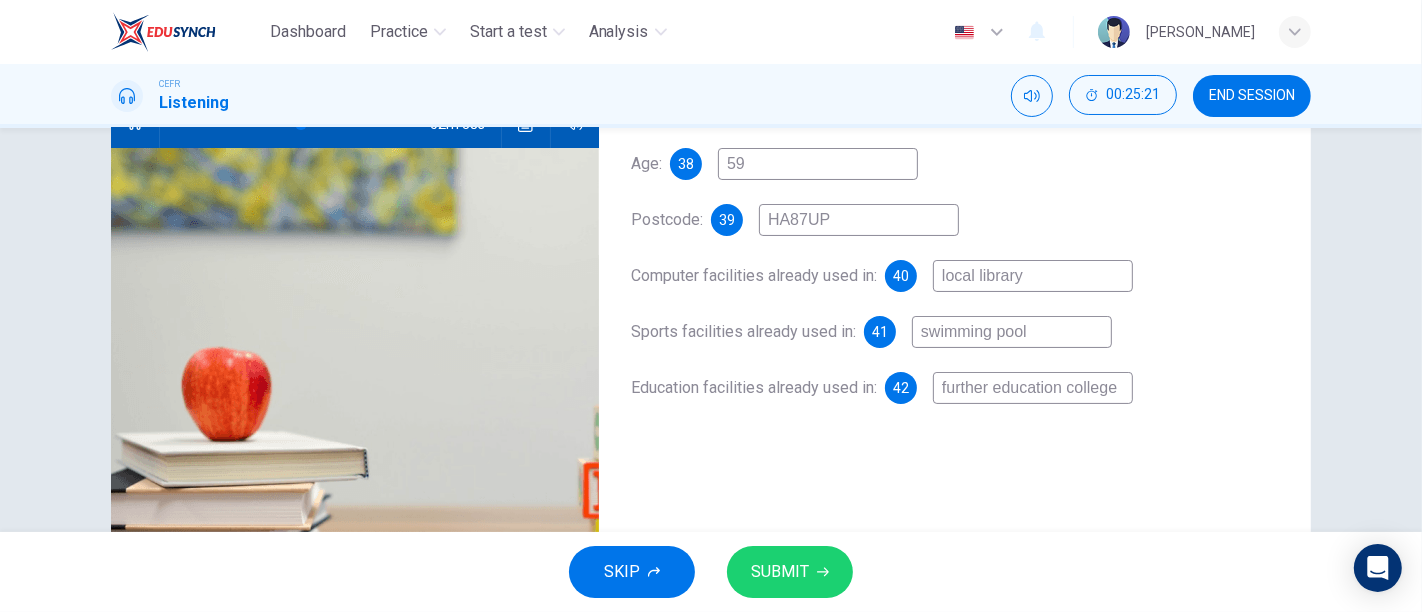 scroll, scrollTop: 228, scrollLeft: 0, axis: vertical 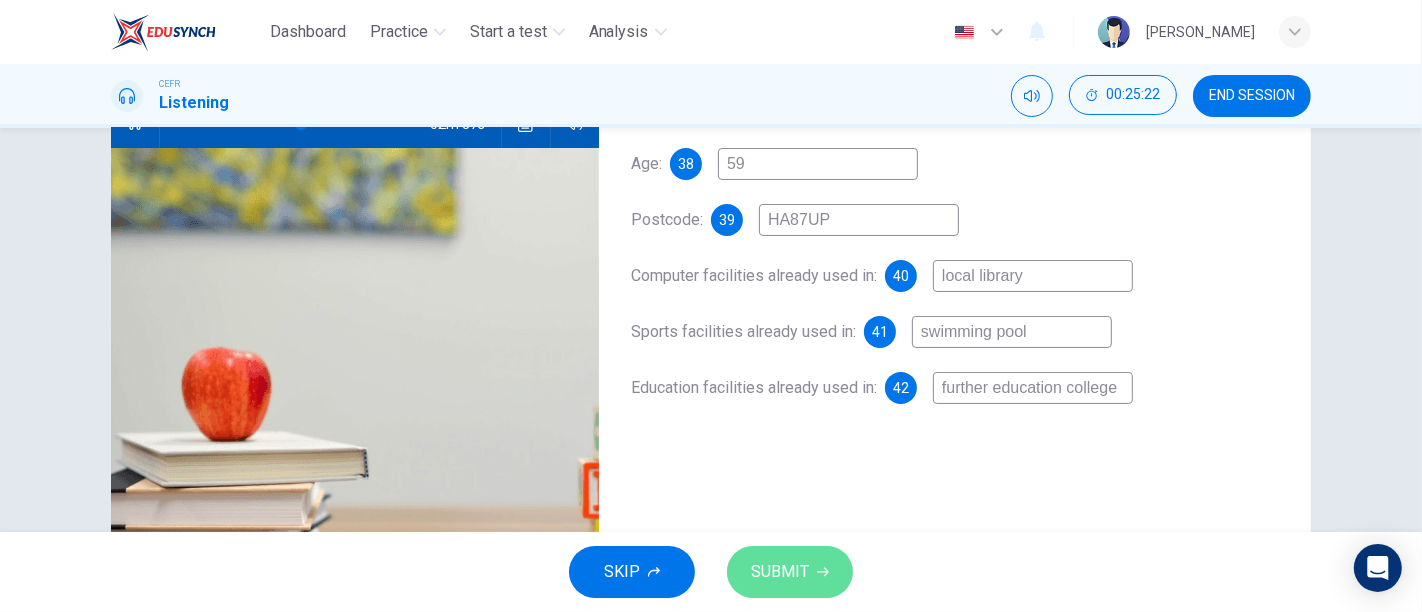 click on "SUBMIT" at bounding box center (790, 572) 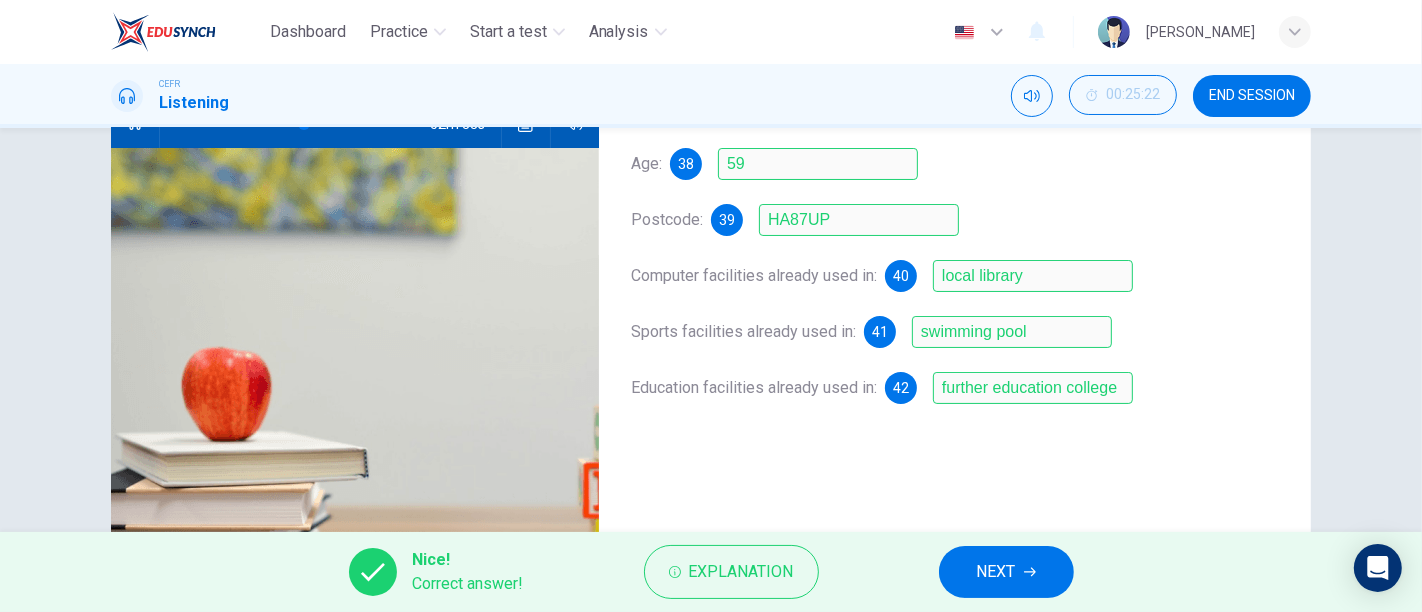 drag, startPoint x: 973, startPoint y: 542, endPoint x: 986, endPoint y: 561, distance: 23.021729 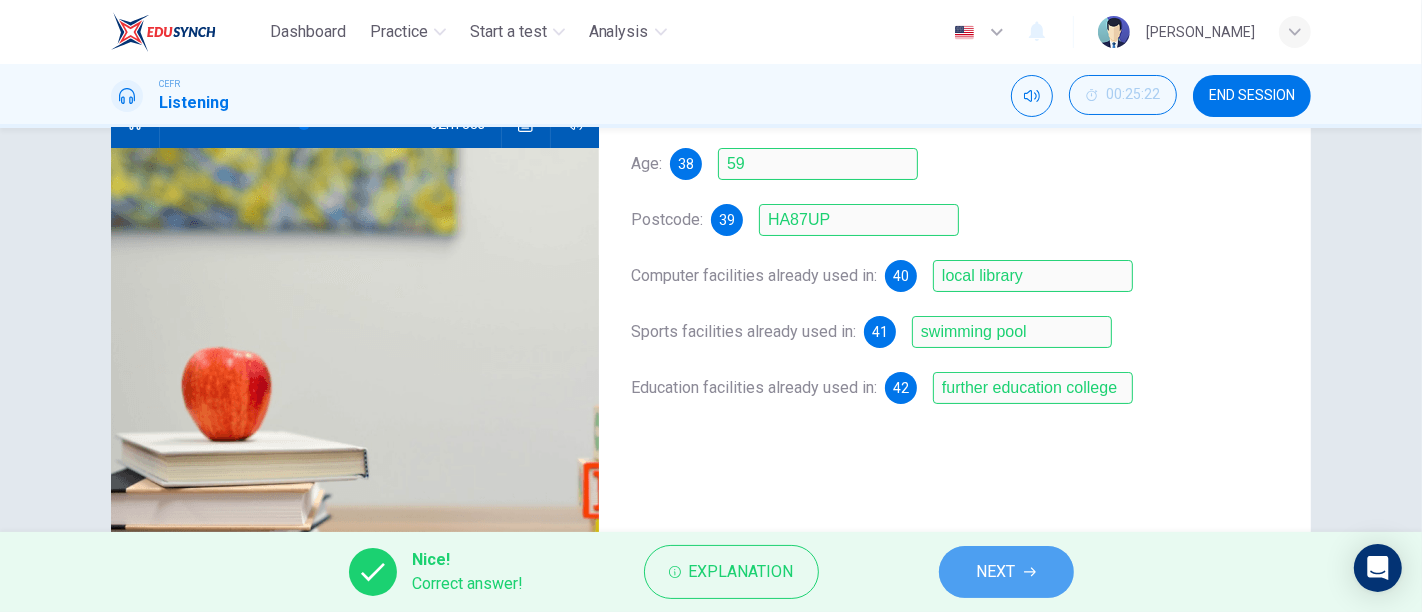 click on "NEXT" at bounding box center [996, 572] 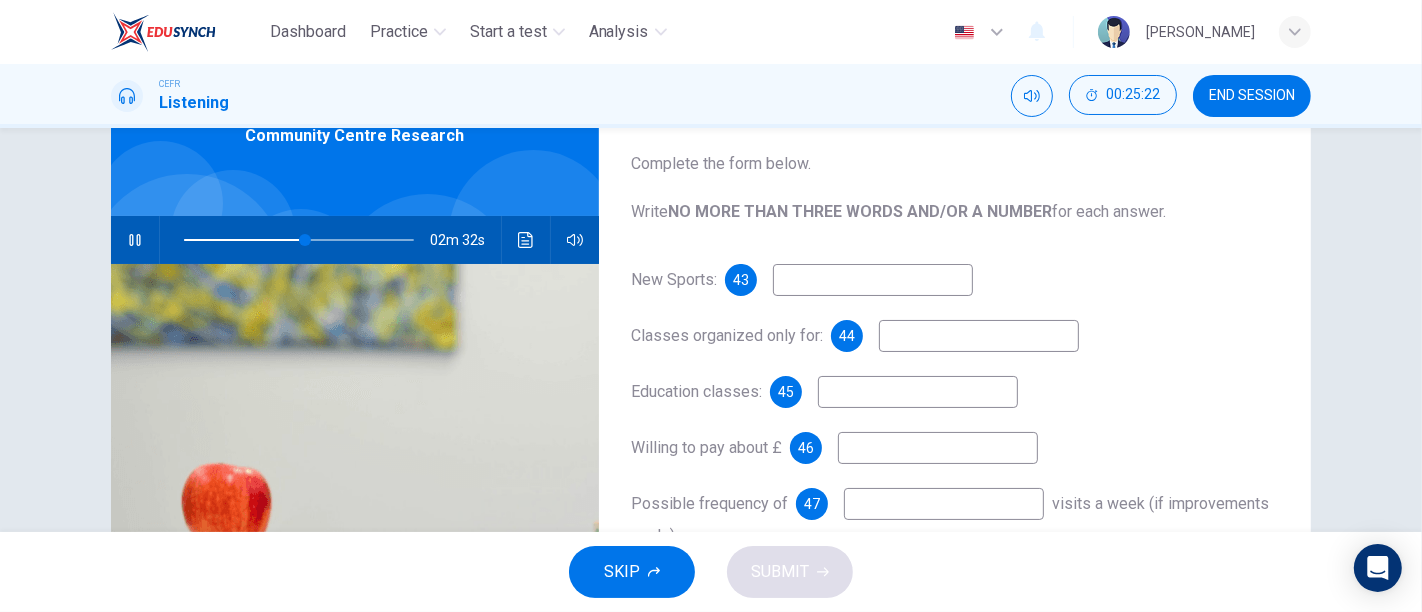scroll, scrollTop: 105, scrollLeft: 0, axis: vertical 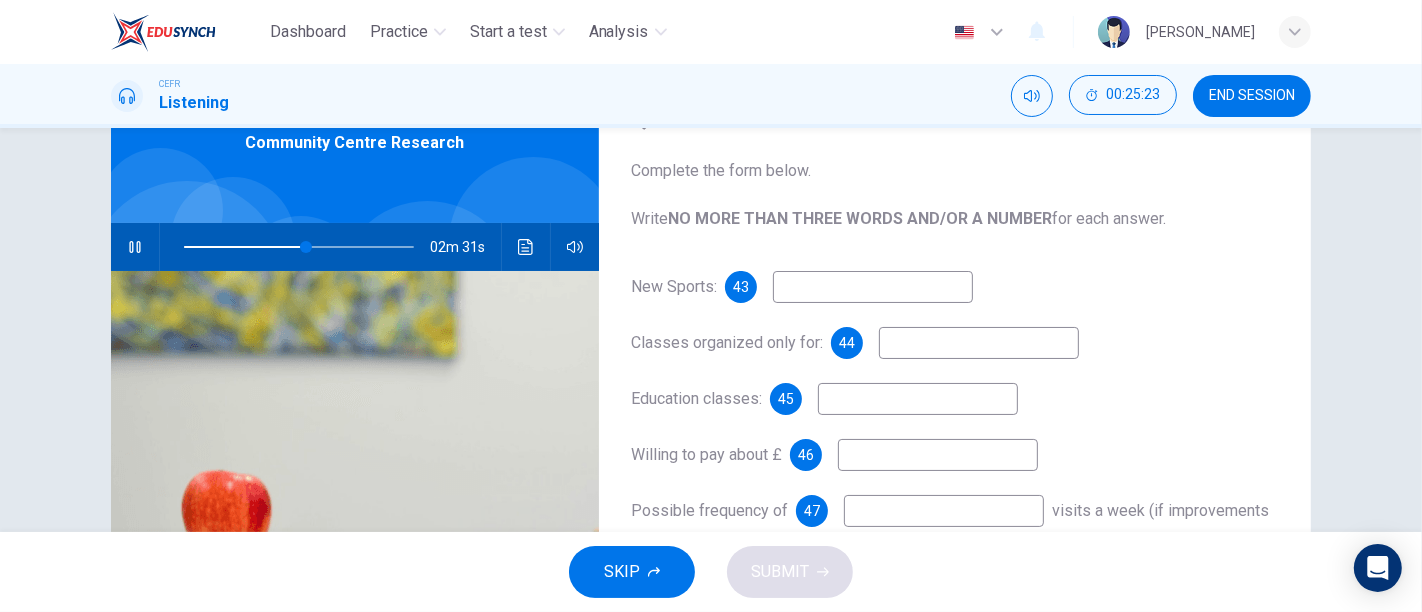 click at bounding box center (873, 287) 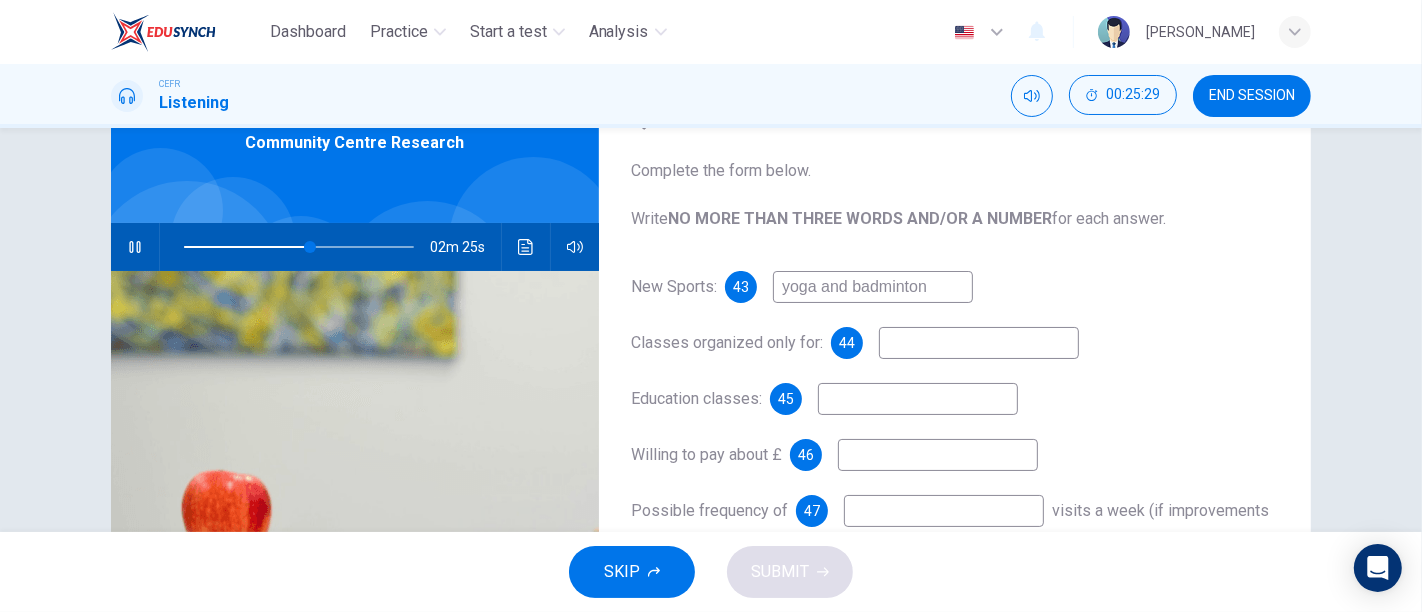 click at bounding box center (979, 343) 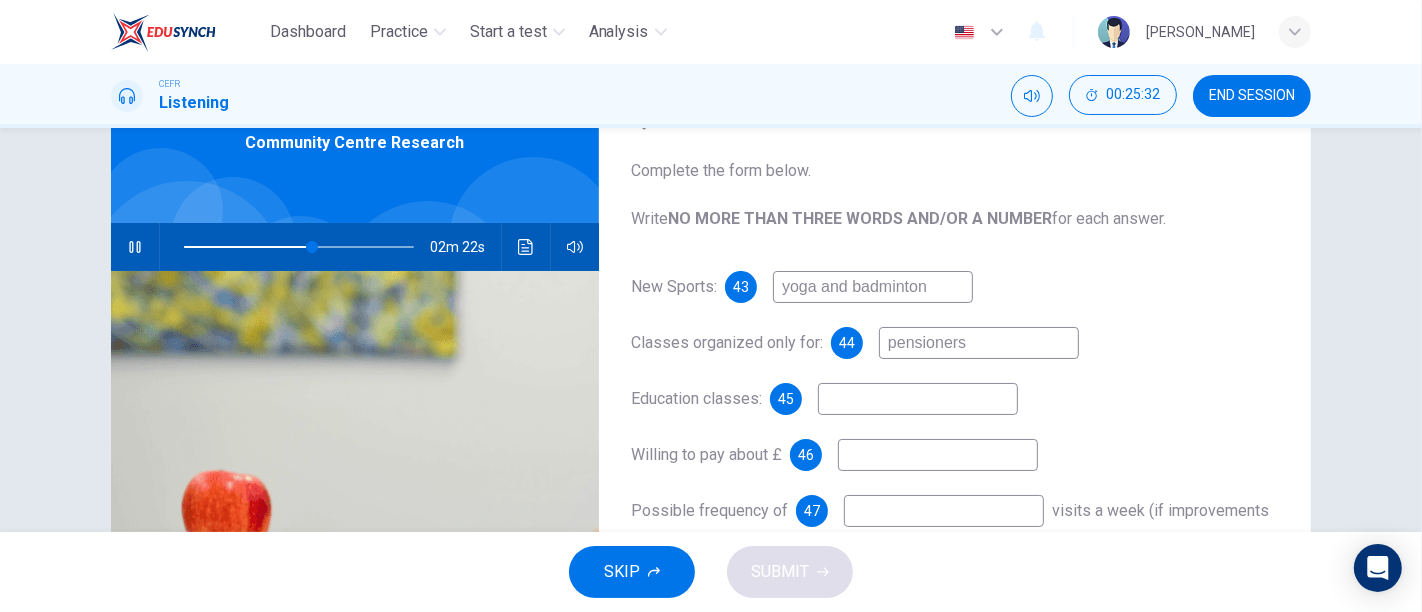 scroll, scrollTop: 164, scrollLeft: 0, axis: vertical 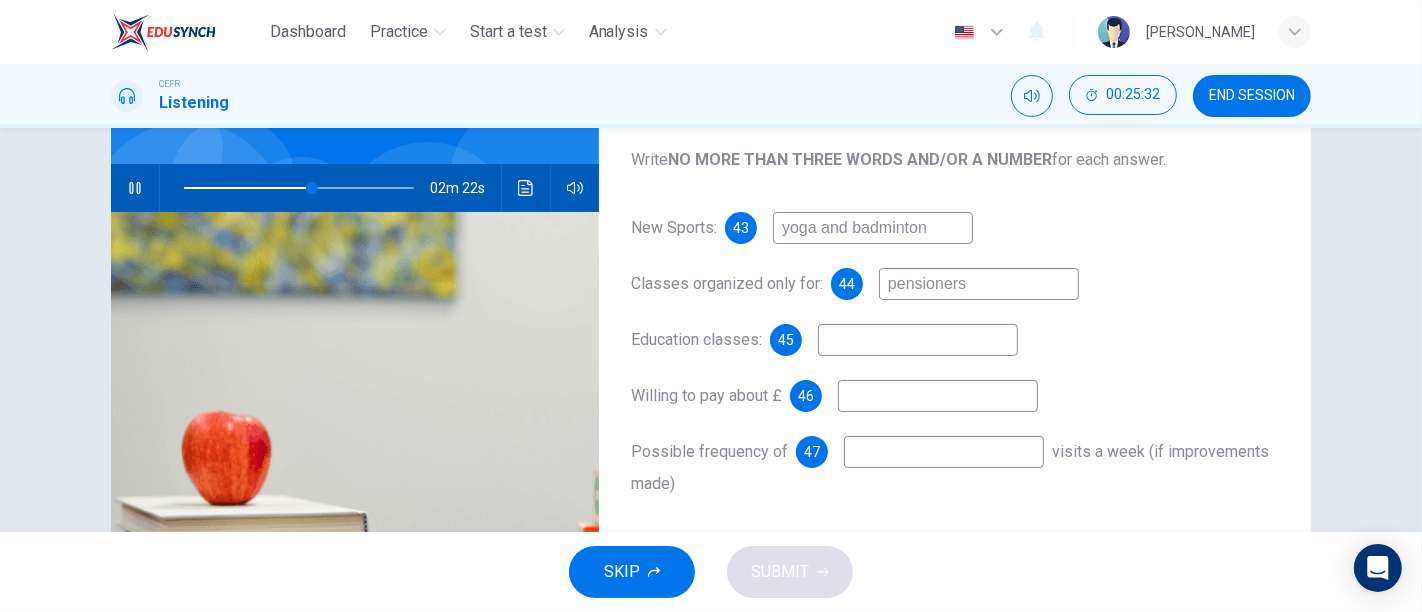 click at bounding box center (918, 340) 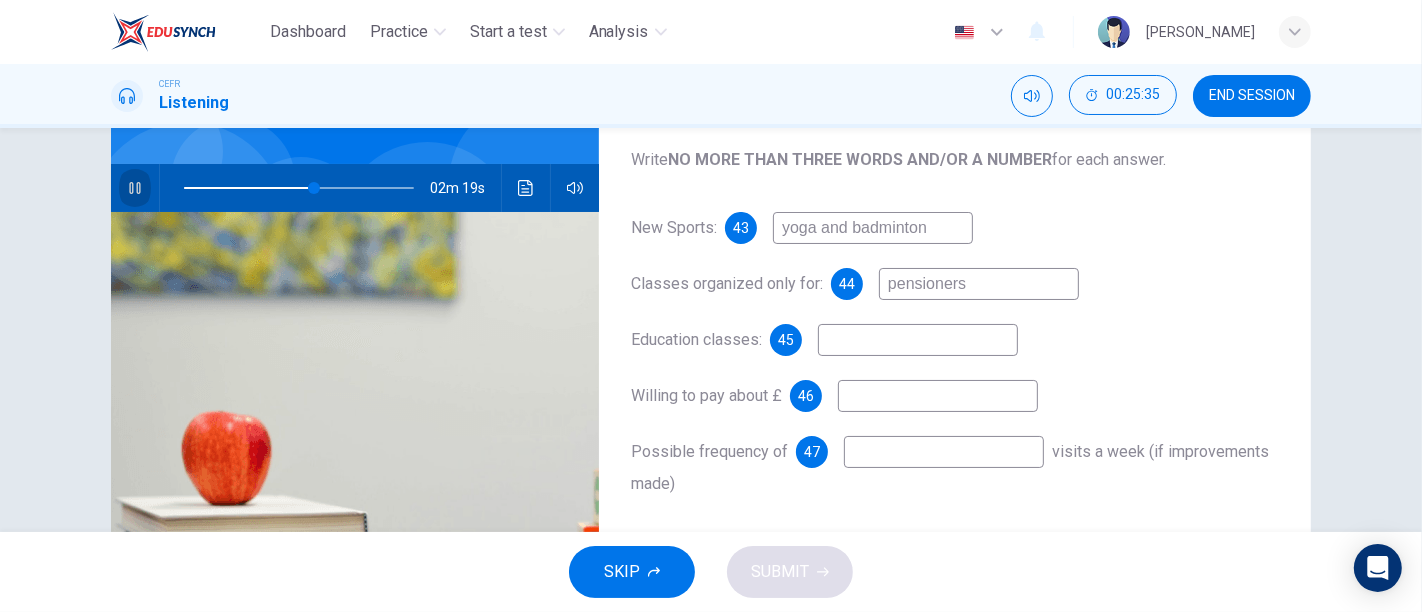 click 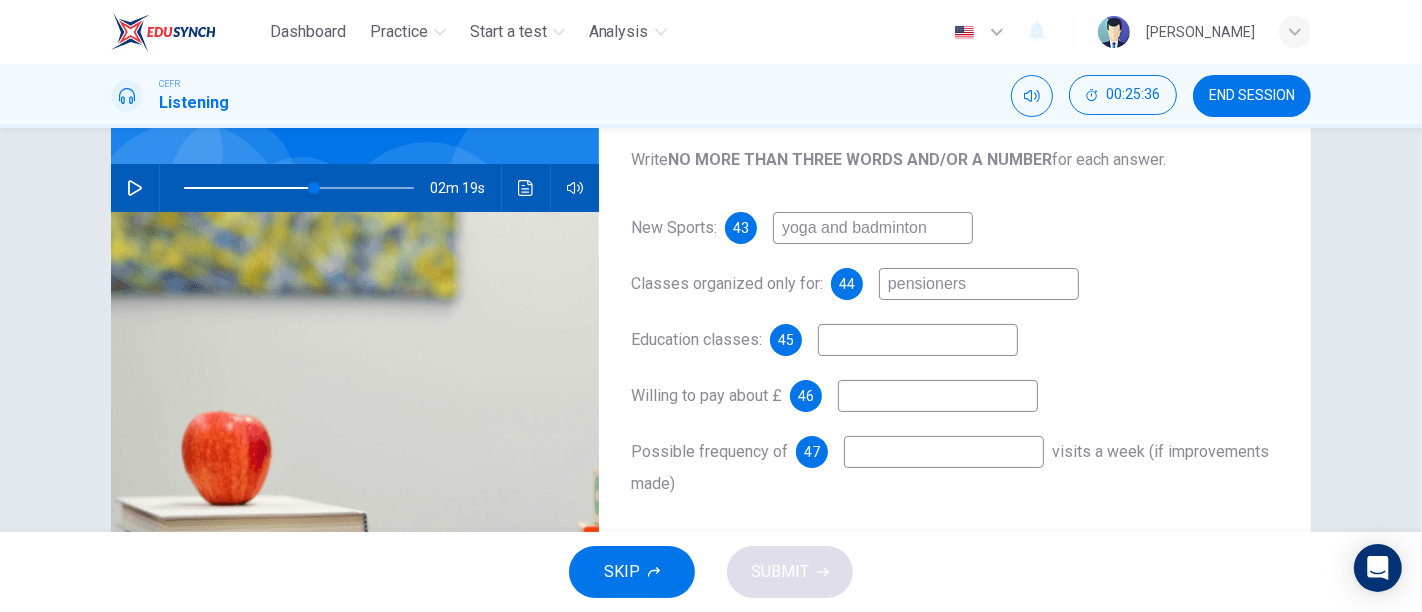 click at bounding box center [135, 188] 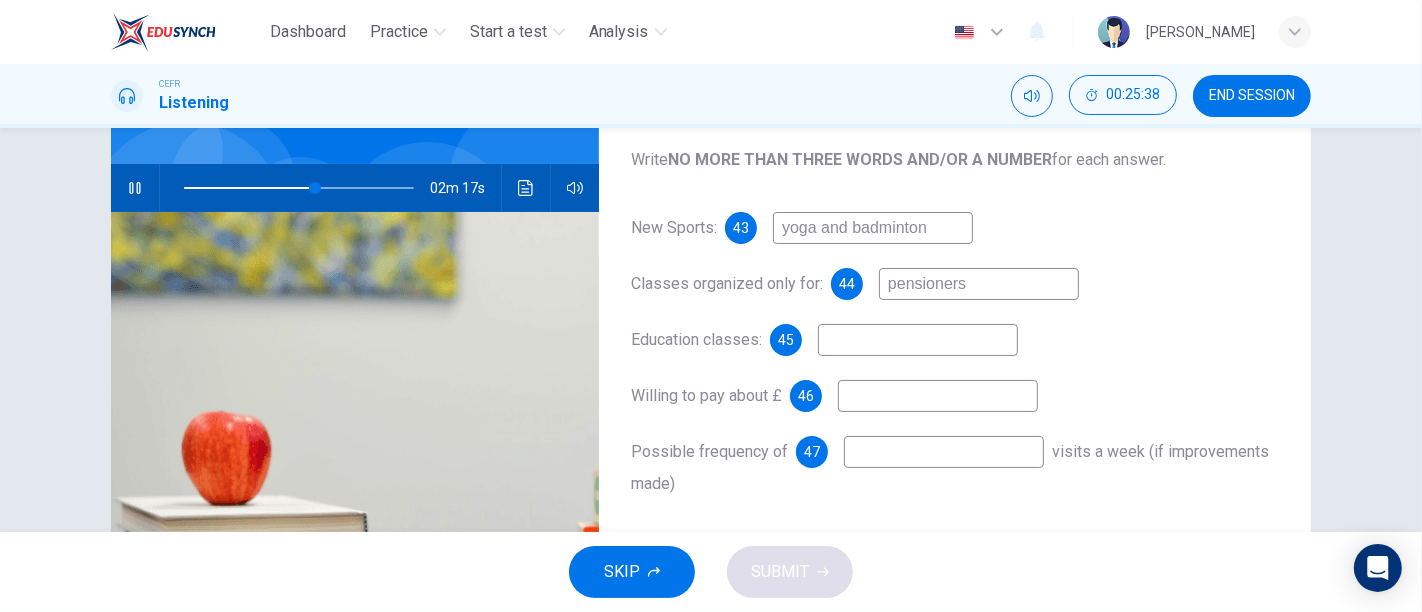 click at bounding box center (135, 188) 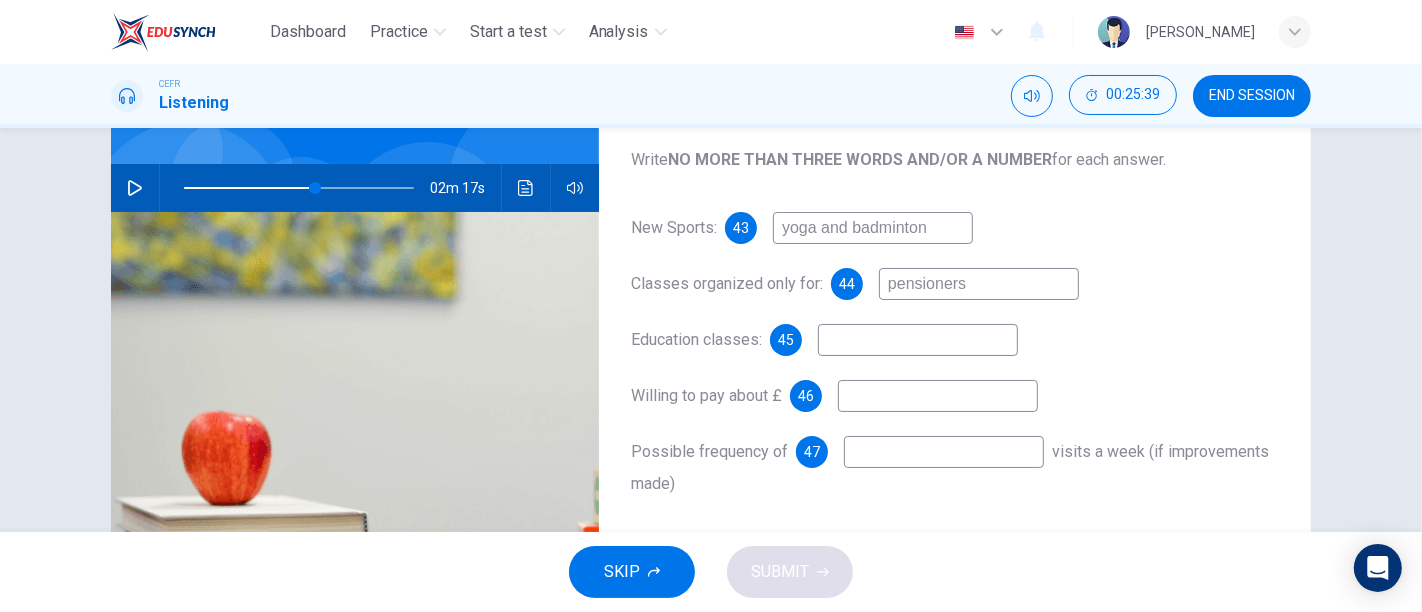 click at bounding box center (918, 340) 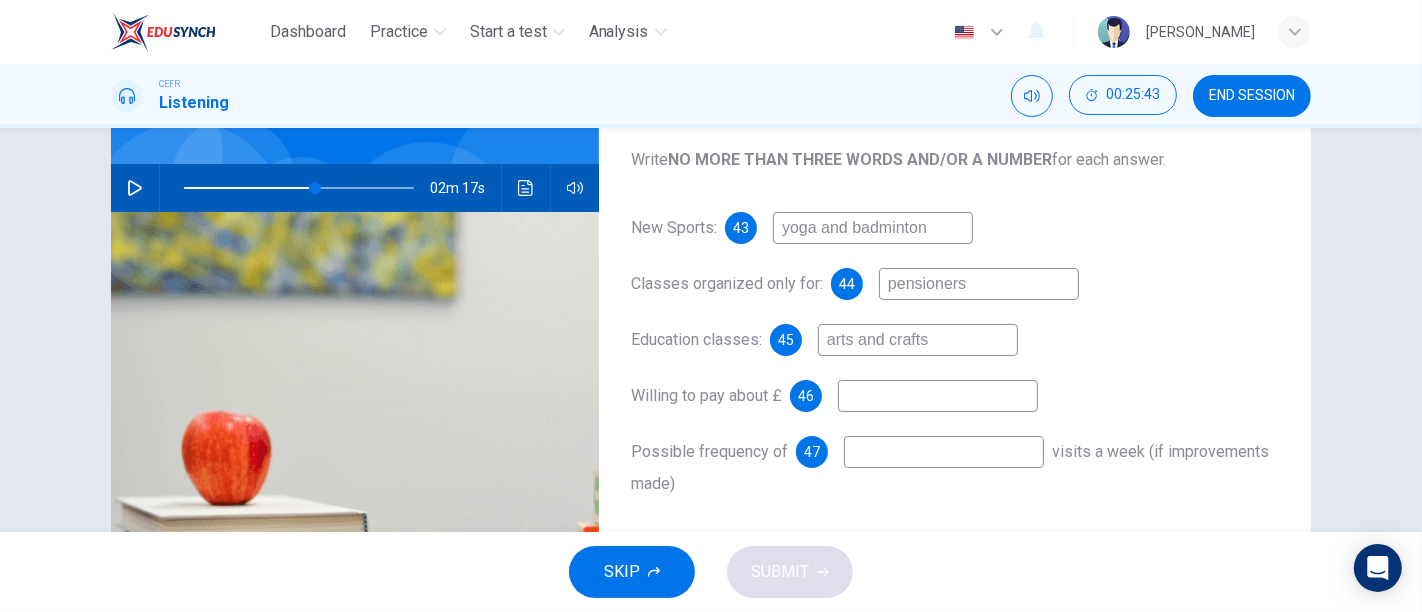 click on "New Sports:  43 yoga and badminton Classes organized only for:  44 pensioners Education classes:  45 arts and crafts Willing to pay about £ 46 Possible frequency of  47  visits a week (if improvements made)" at bounding box center [955, 376] 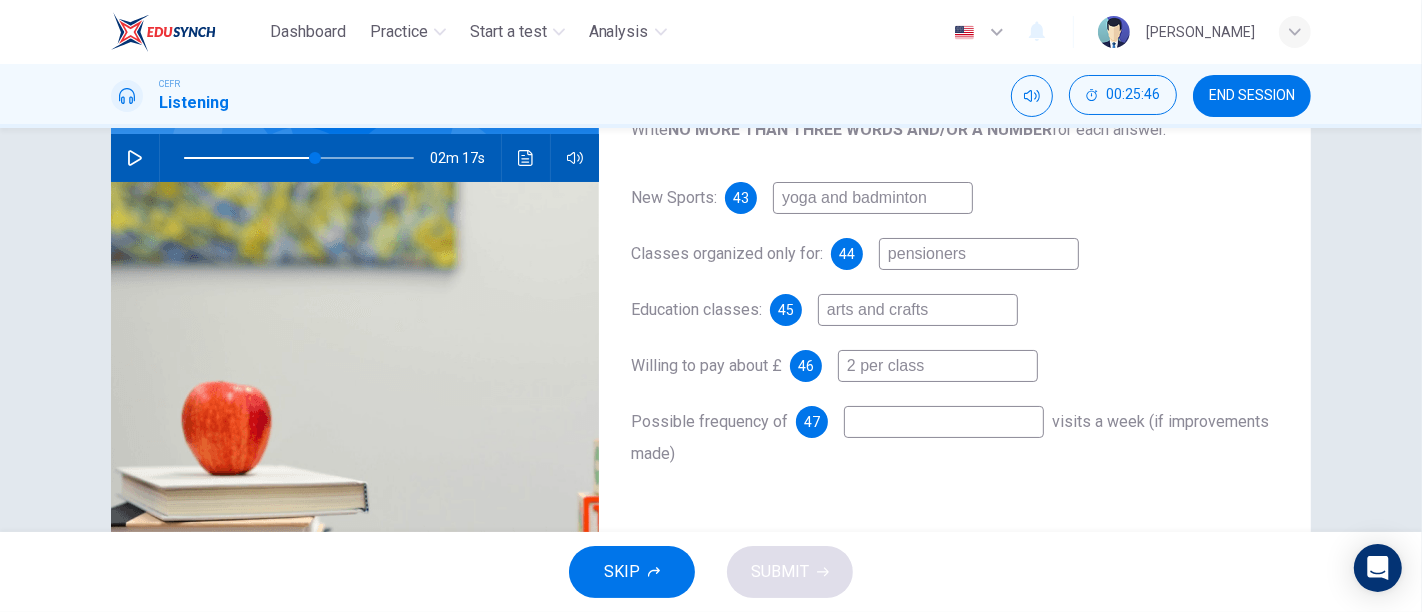 scroll, scrollTop: 195, scrollLeft: 0, axis: vertical 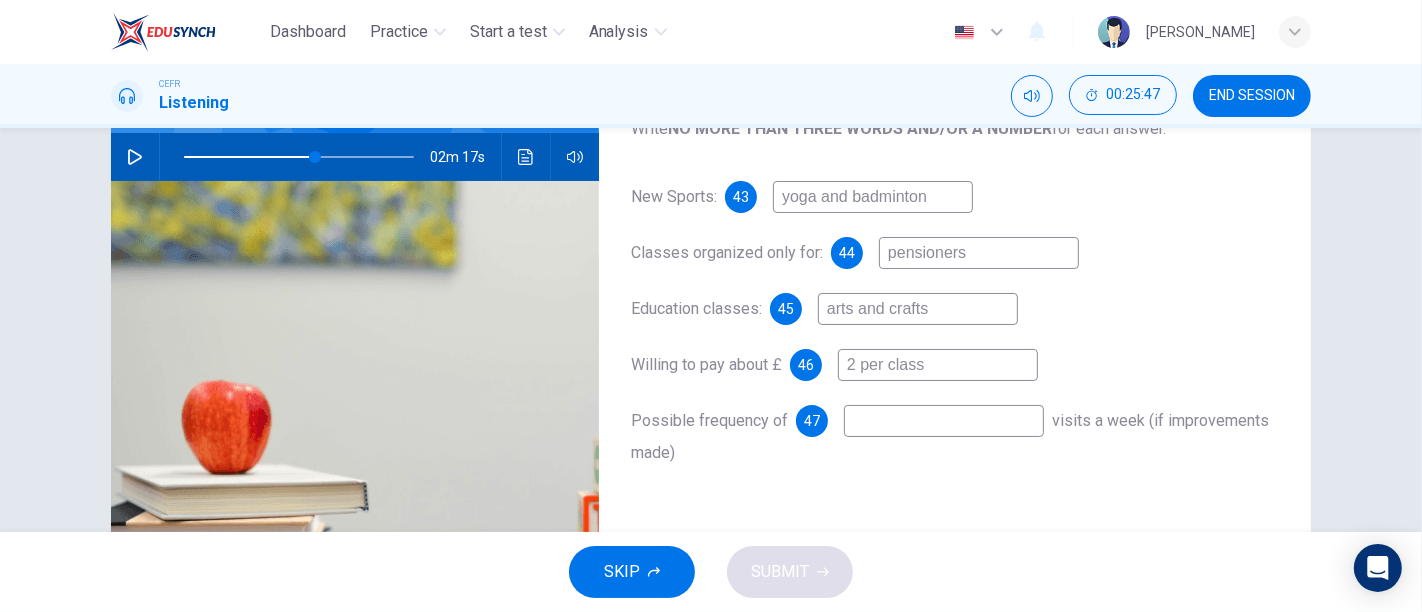 click at bounding box center [944, 421] 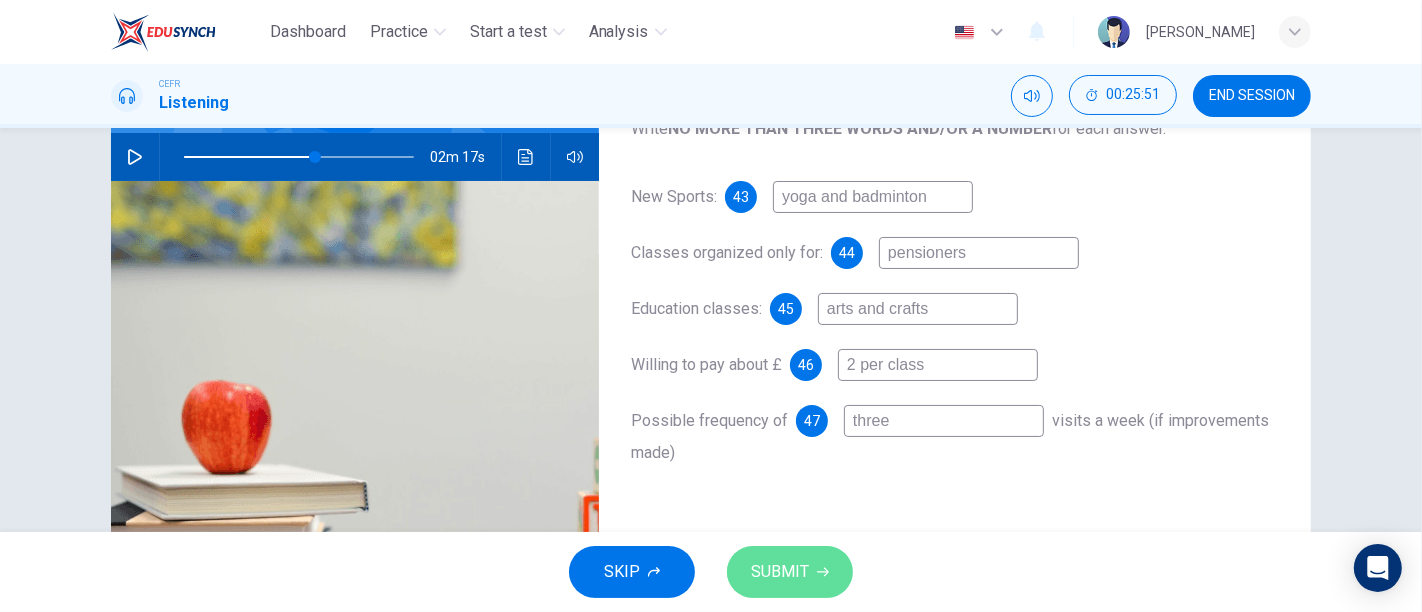 click on "SUBMIT" at bounding box center [780, 572] 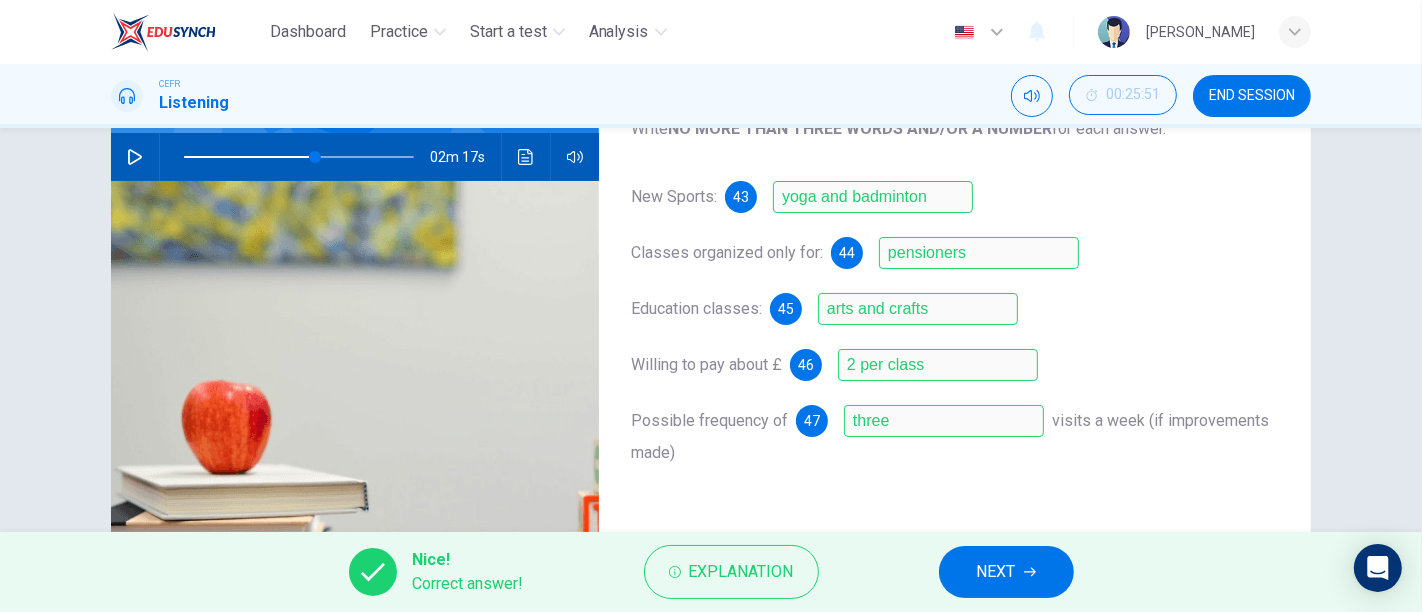 click on "NEXT" at bounding box center [996, 572] 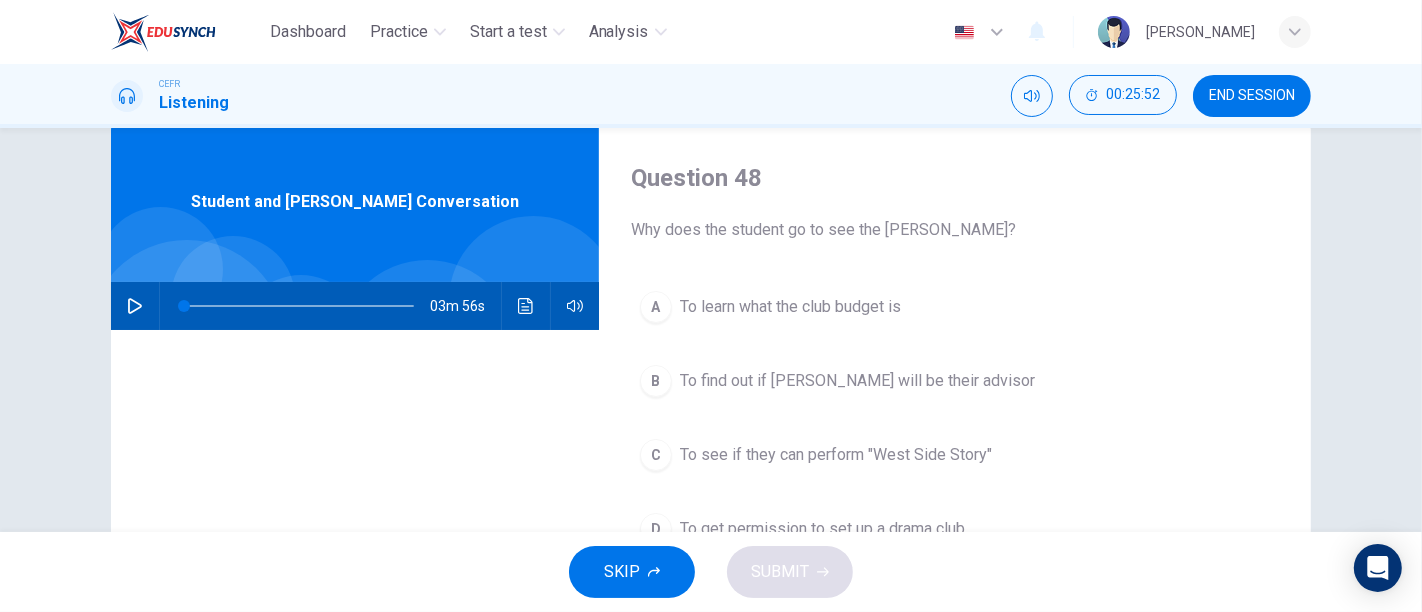 scroll, scrollTop: 52, scrollLeft: 0, axis: vertical 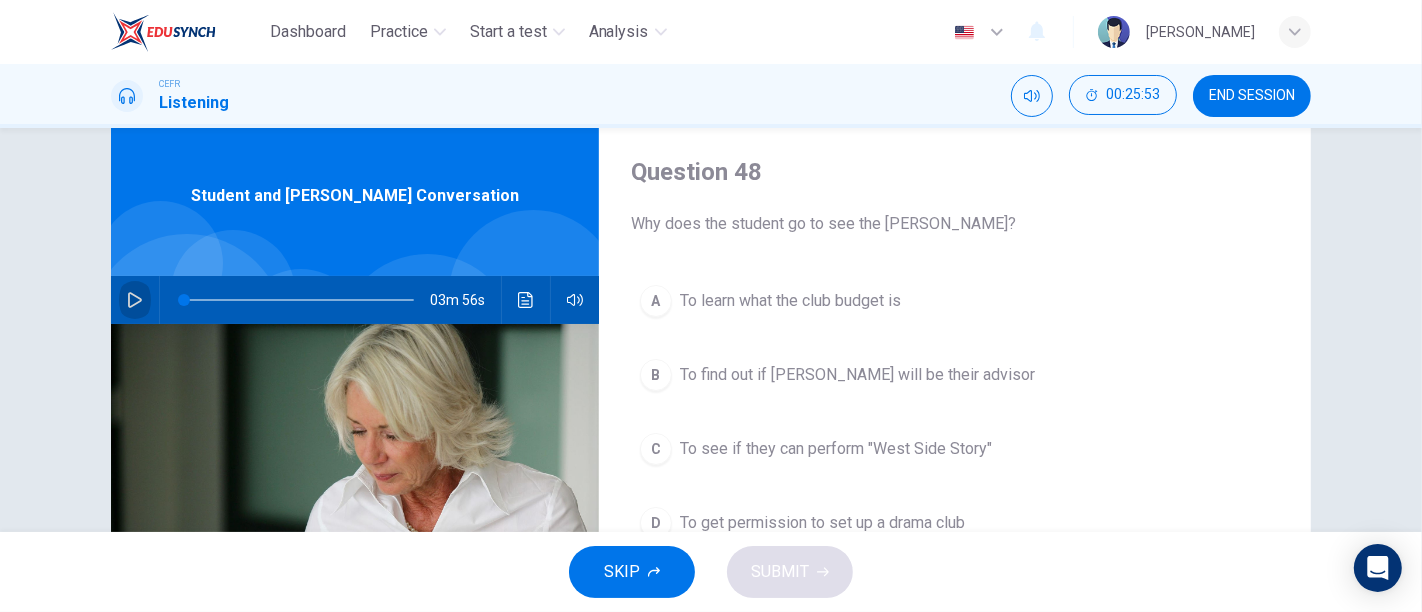 click 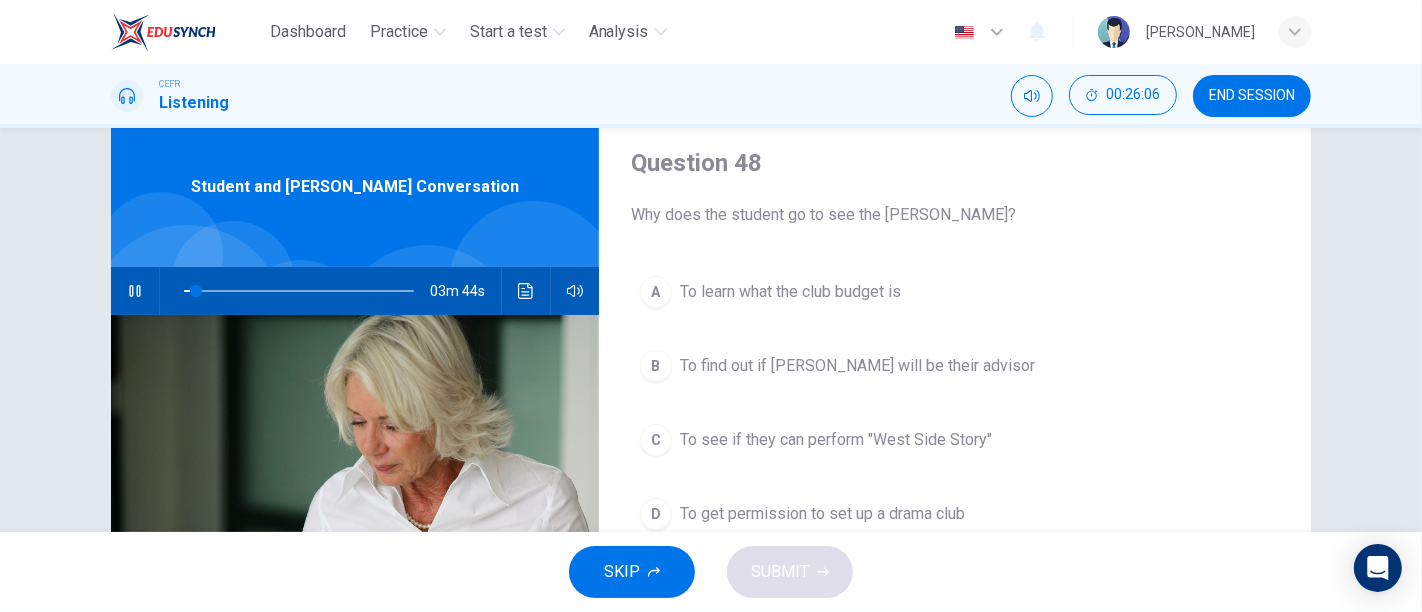 scroll, scrollTop: 92, scrollLeft: 0, axis: vertical 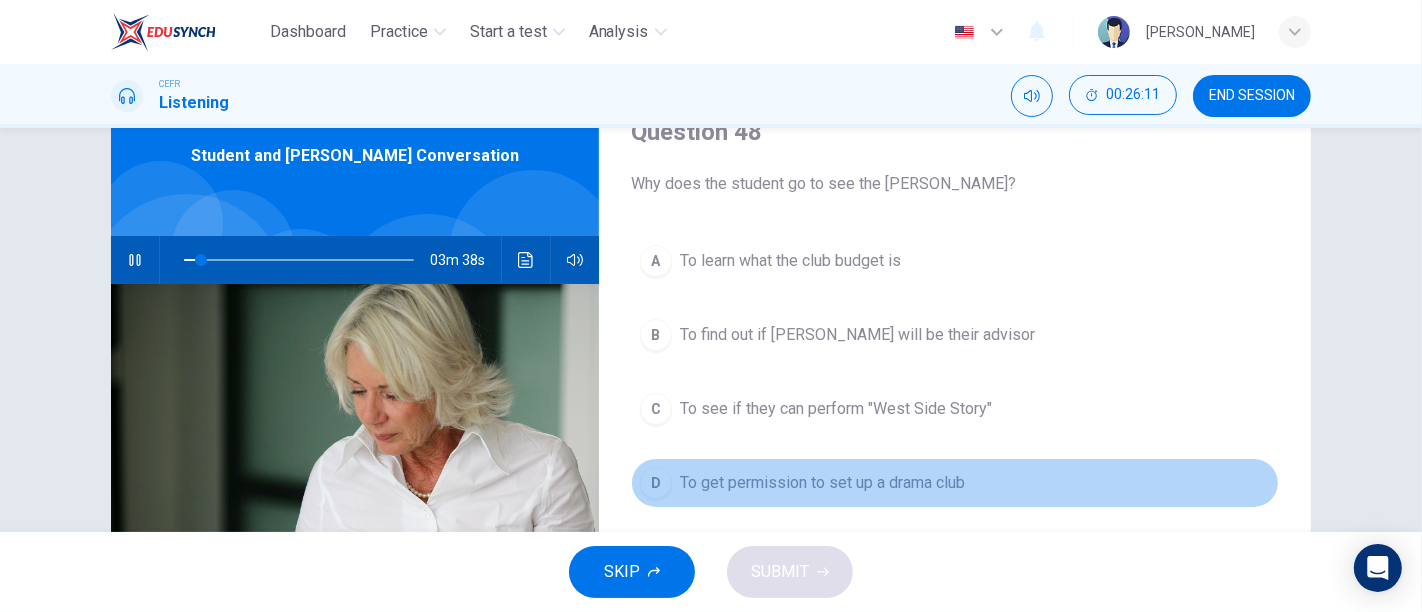 click on "To get permission to set up a drama club" at bounding box center [822, 483] 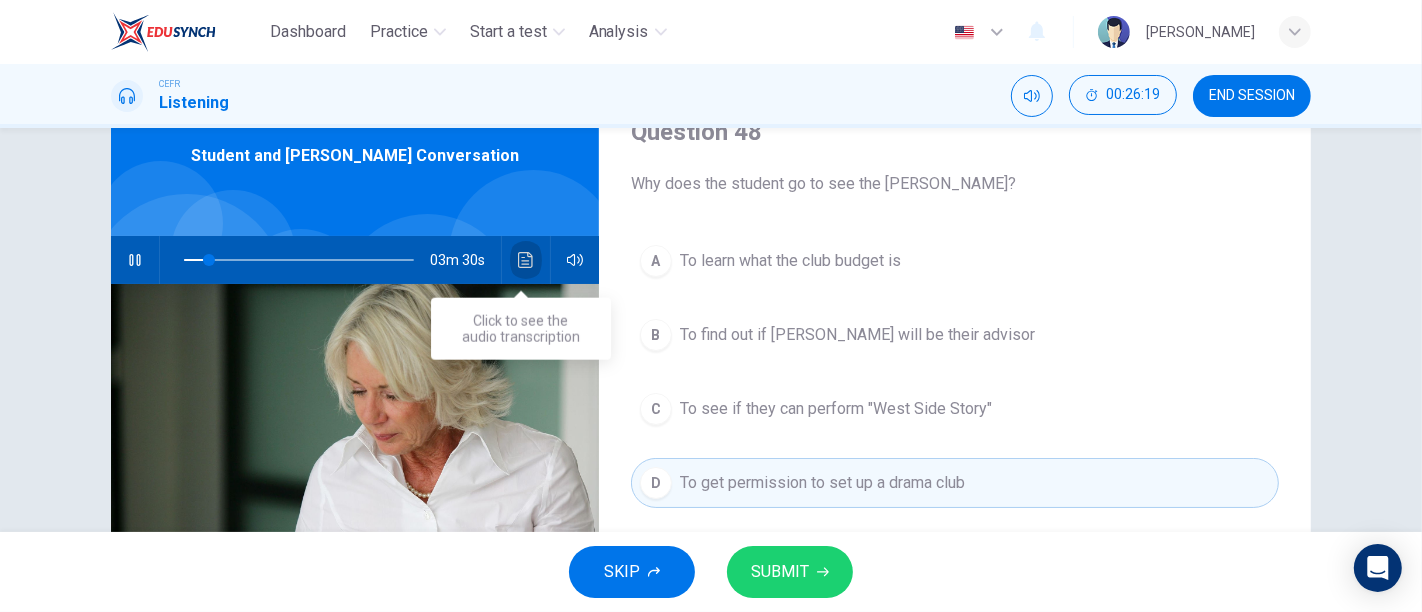 click 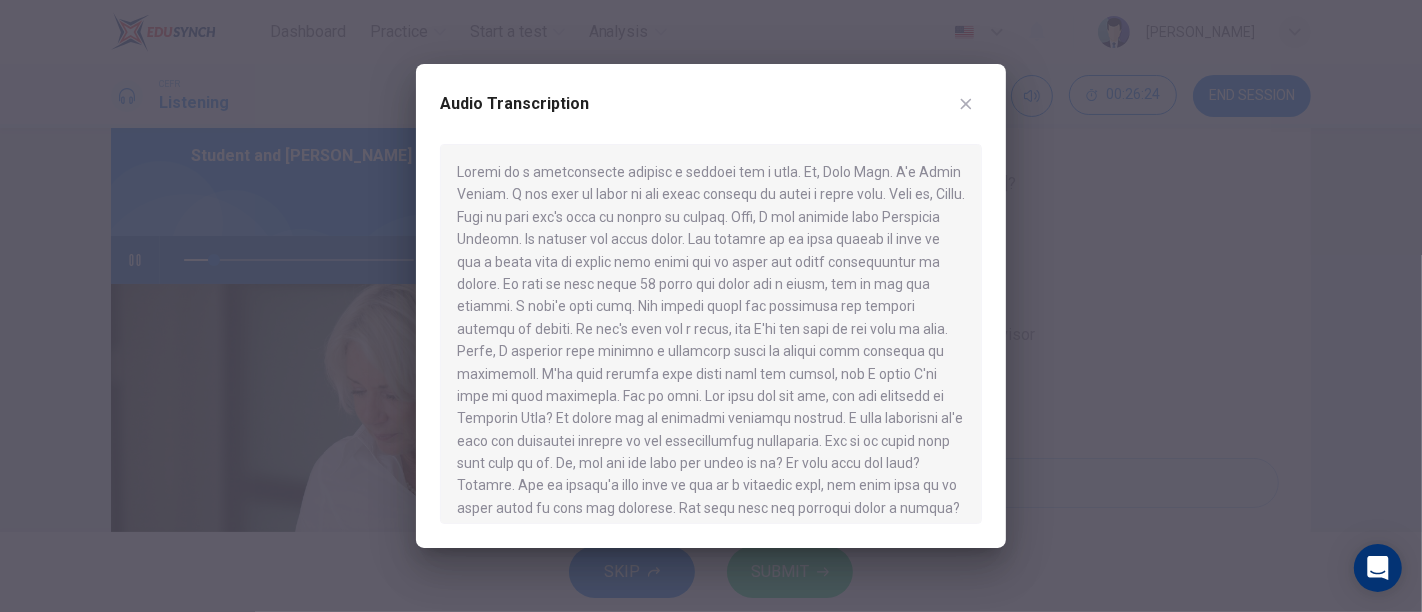 click at bounding box center [711, 306] 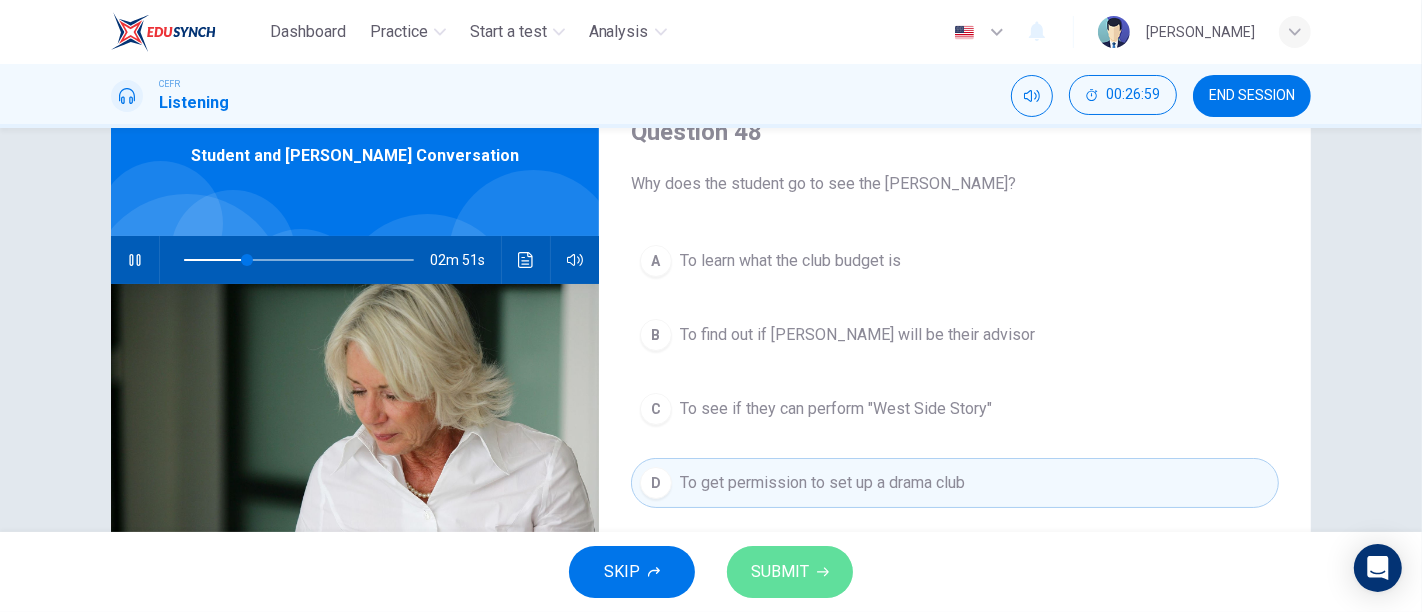 click 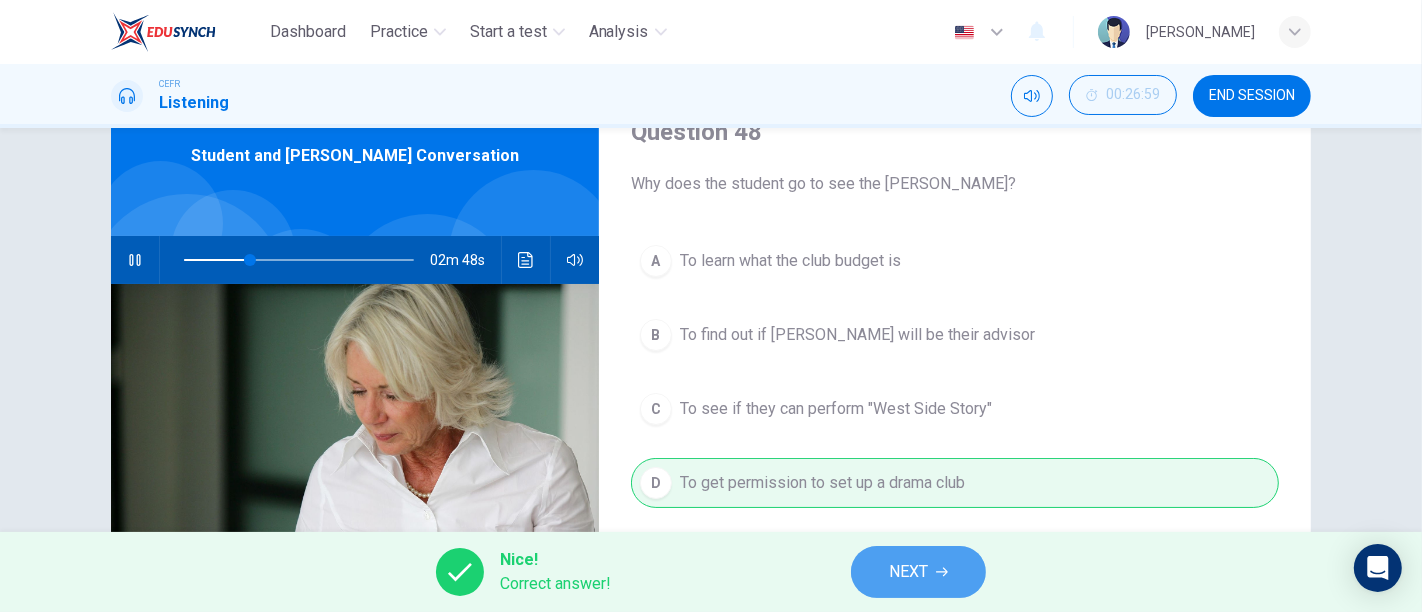 click on "NEXT" at bounding box center (918, 572) 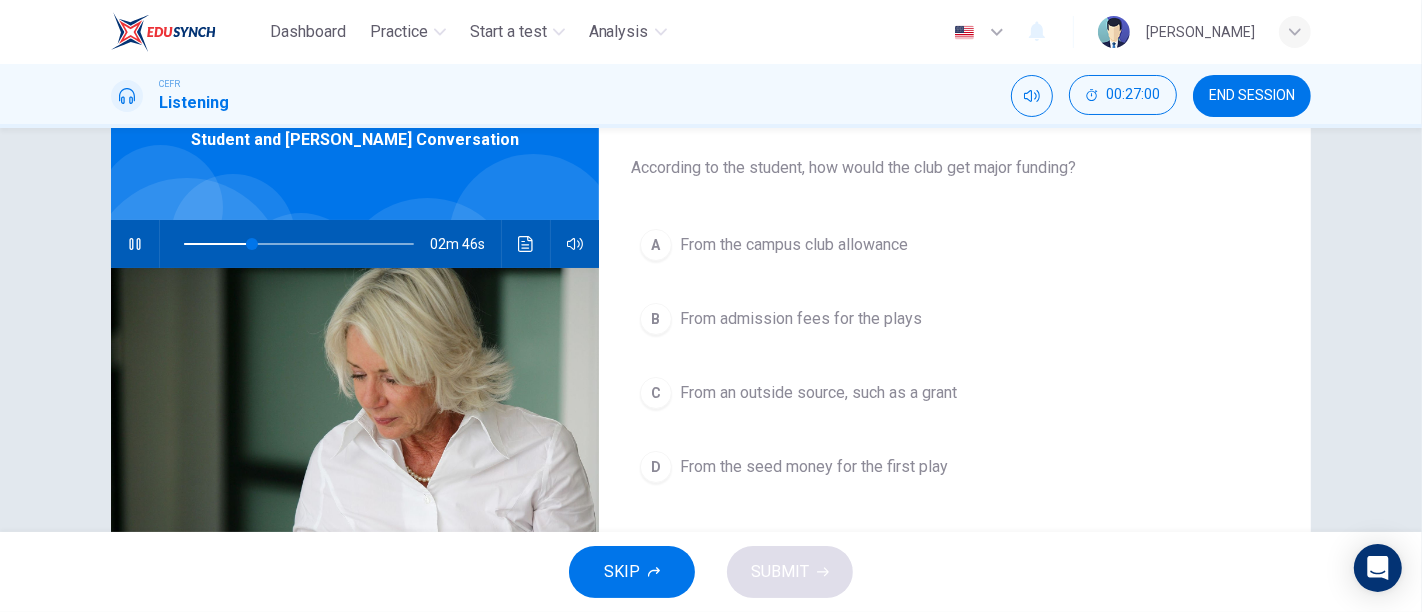 scroll, scrollTop: 108, scrollLeft: 0, axis: vertical 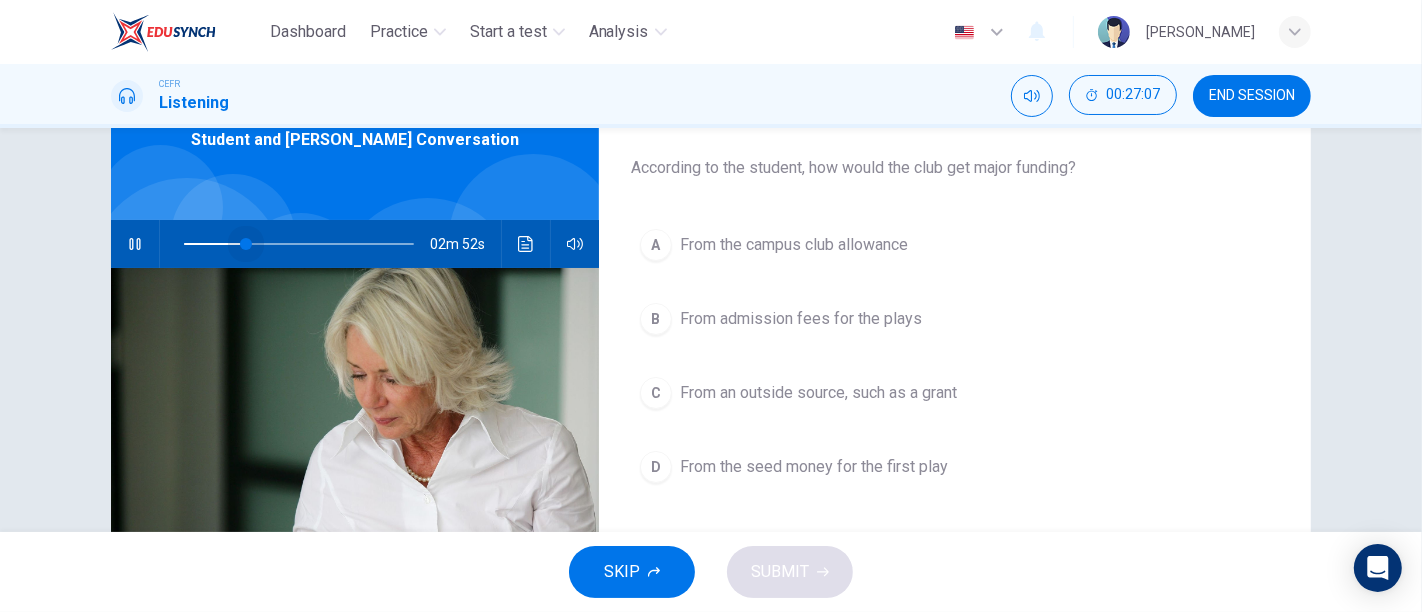 click at bounding box center [246, 244] 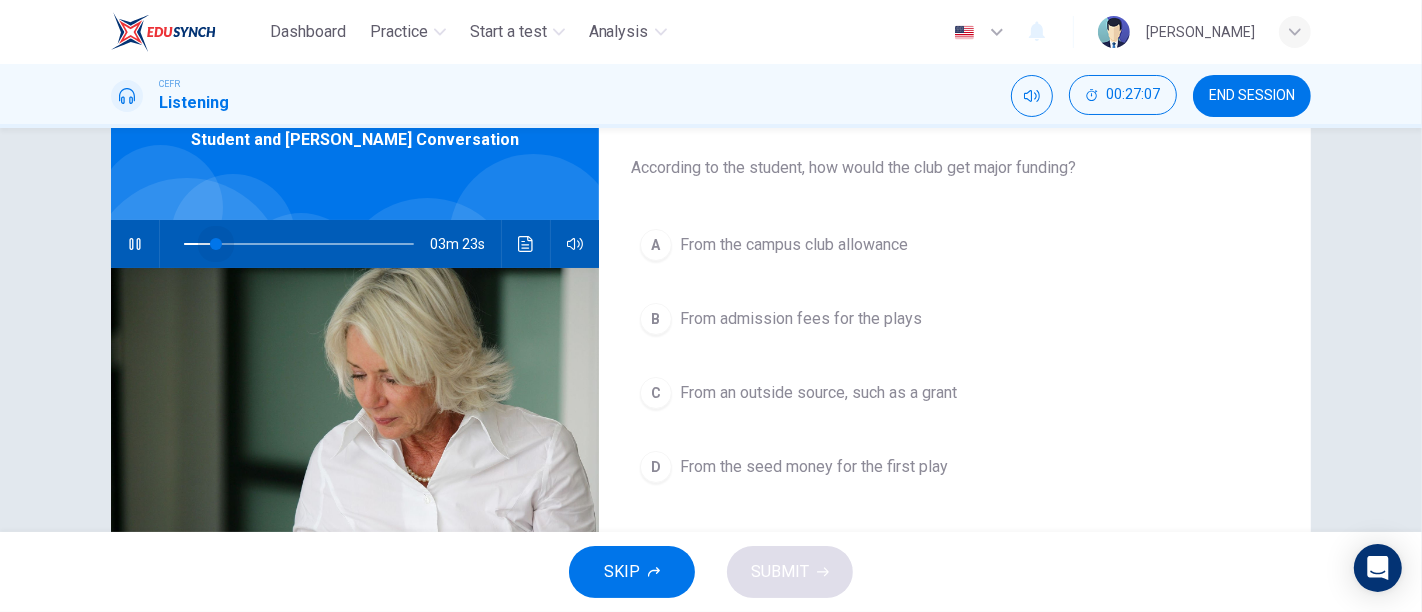 click at bounding box center (299, 244) 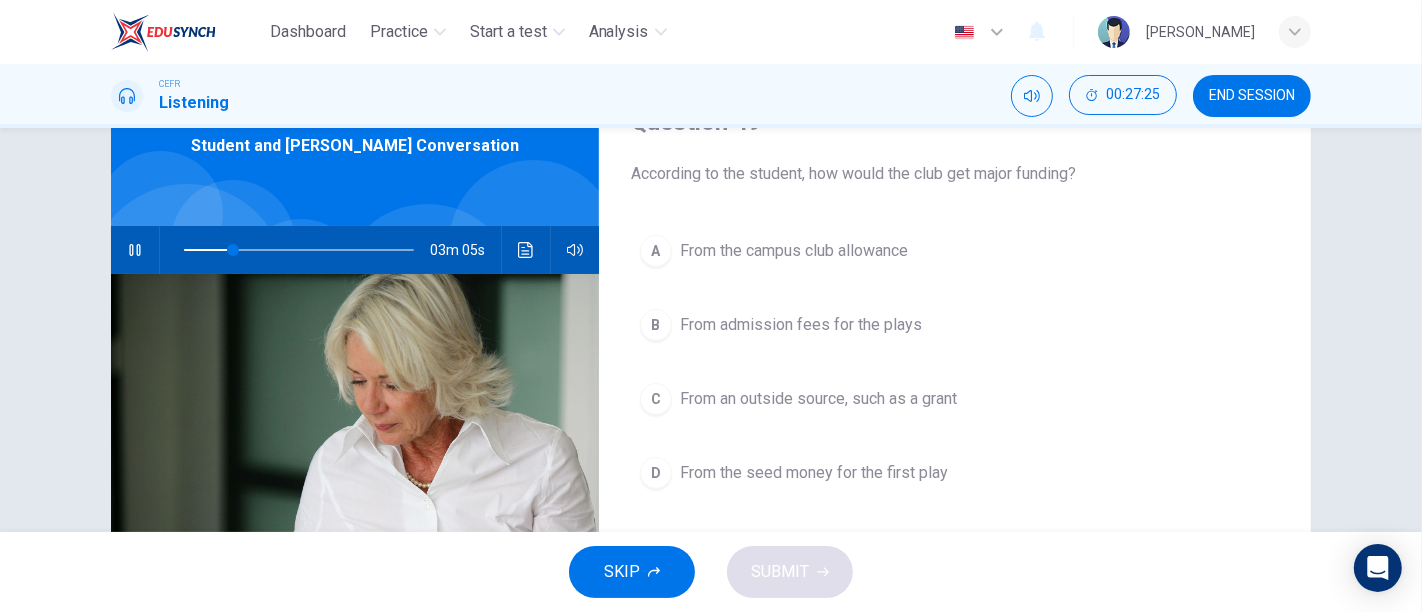scroll, scrollTop: 128, scrollLeft: 0, axis: vertical 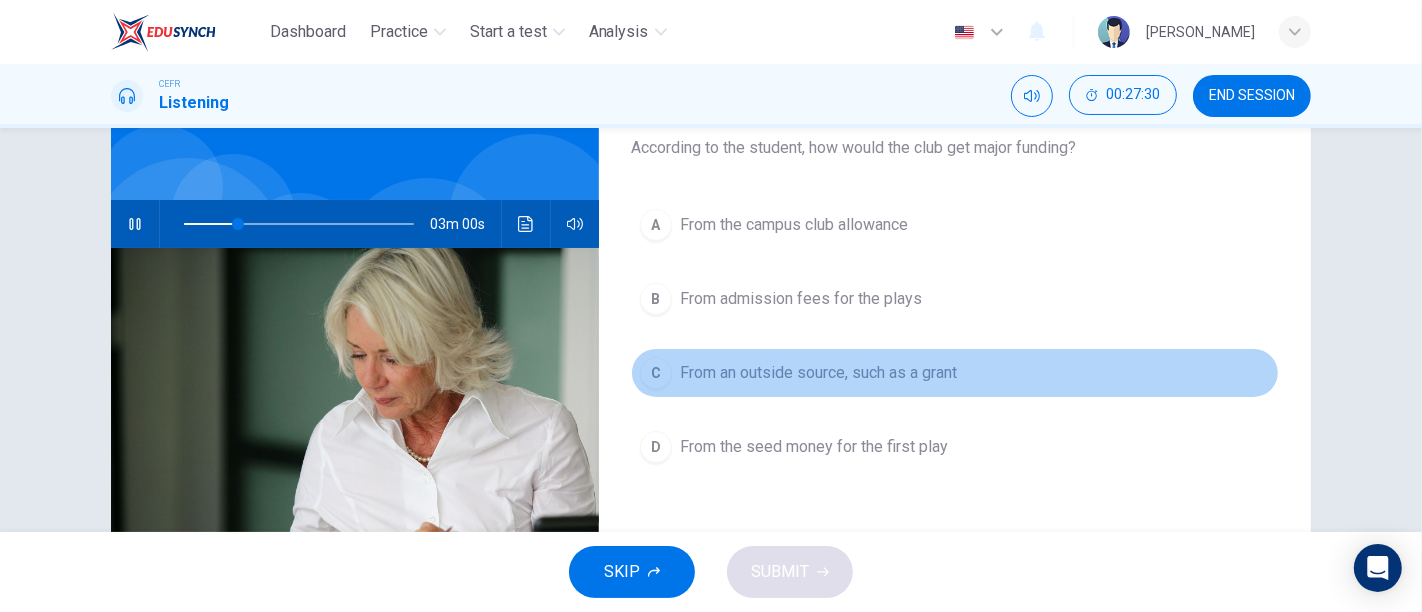 click on "C From an outside source, such as a grant" at bounding box center (955, 373) 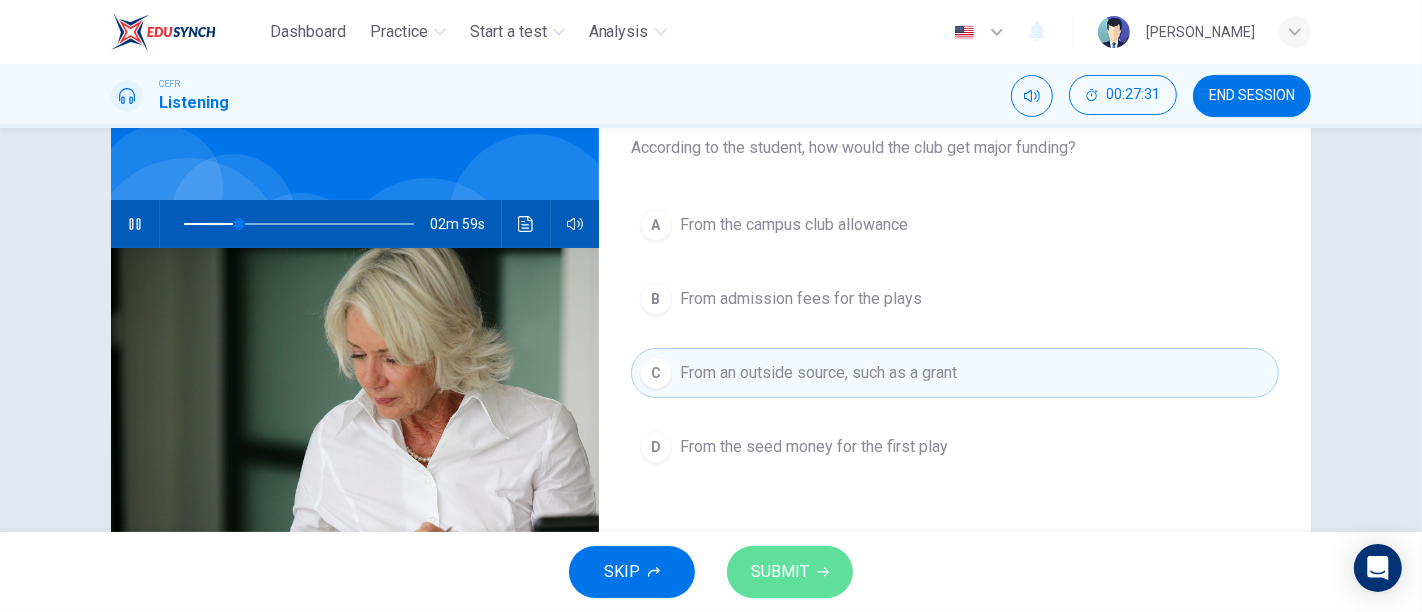 click on "SUBMIT" at bounding box center (790, 572) 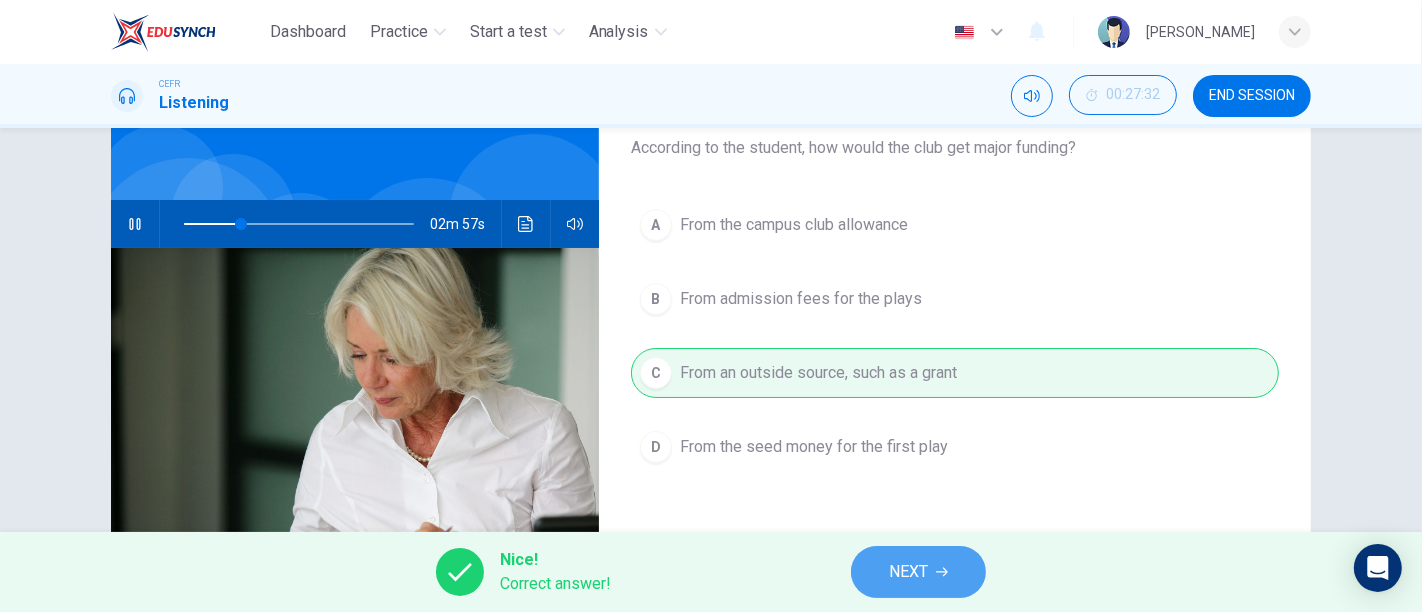 click on "NEXT" at bounding box center [918, 572] 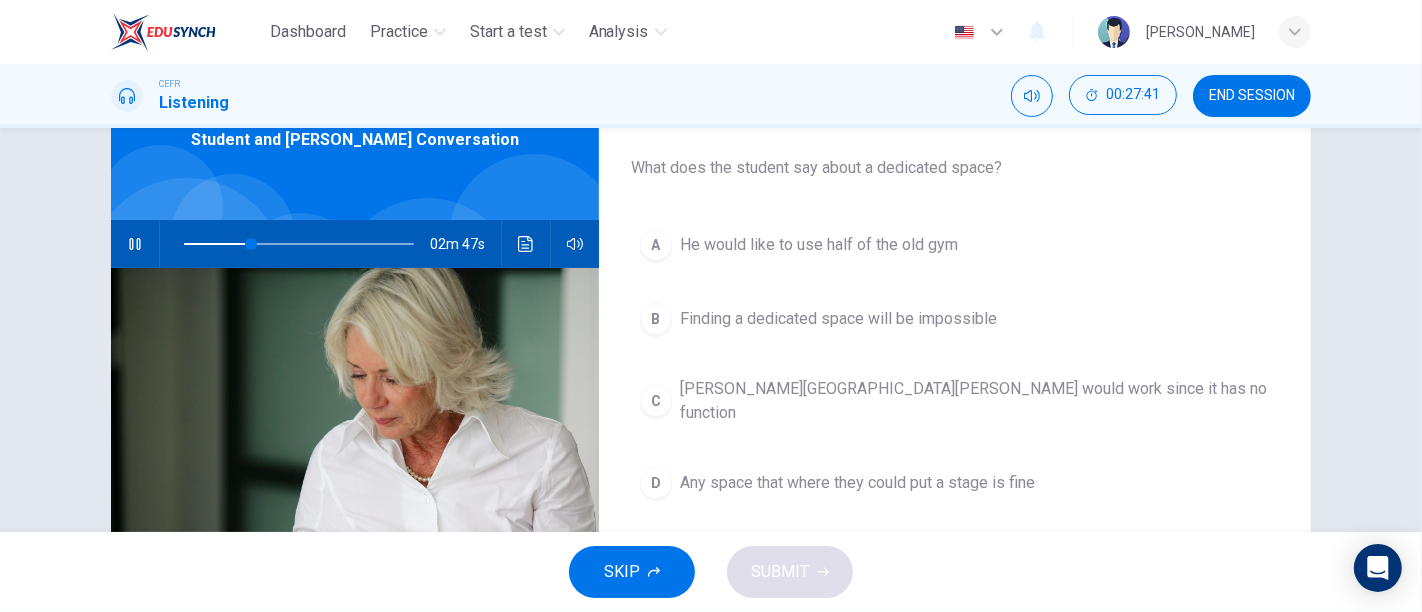 scroll, scrollTop: 114, scrollLeft: 0, axis: vertical 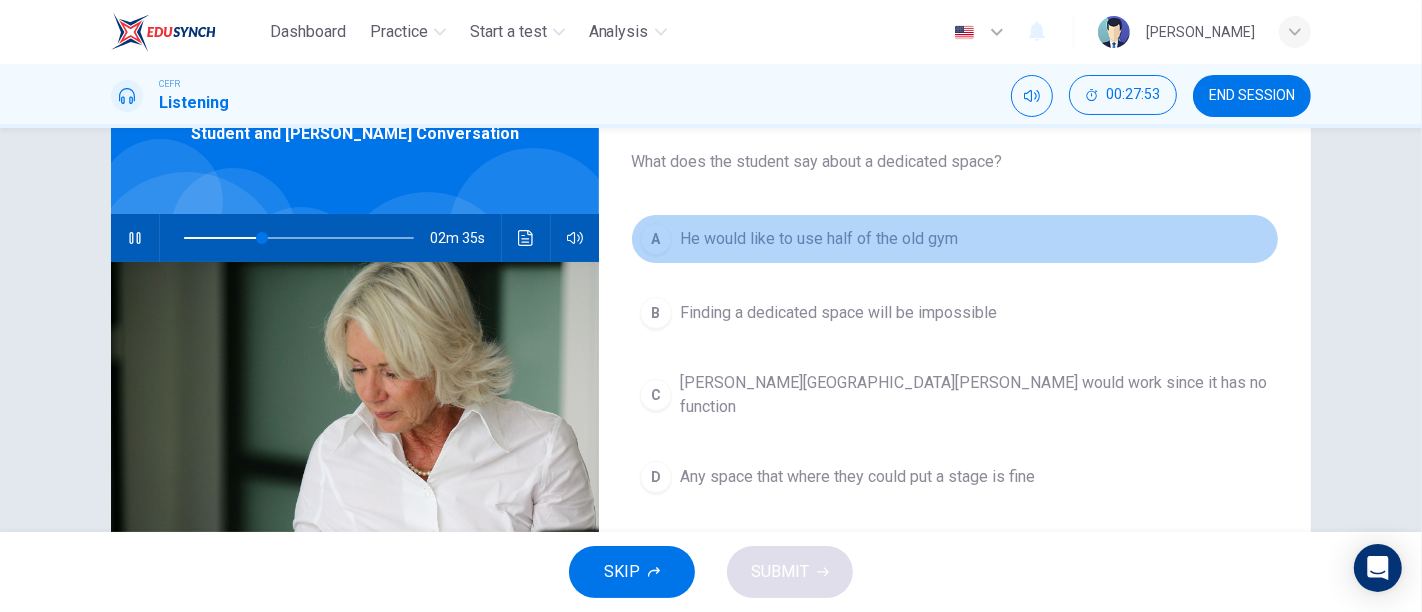 click on "A He would like to use half of the old gym" at bounding box center (955, 239) 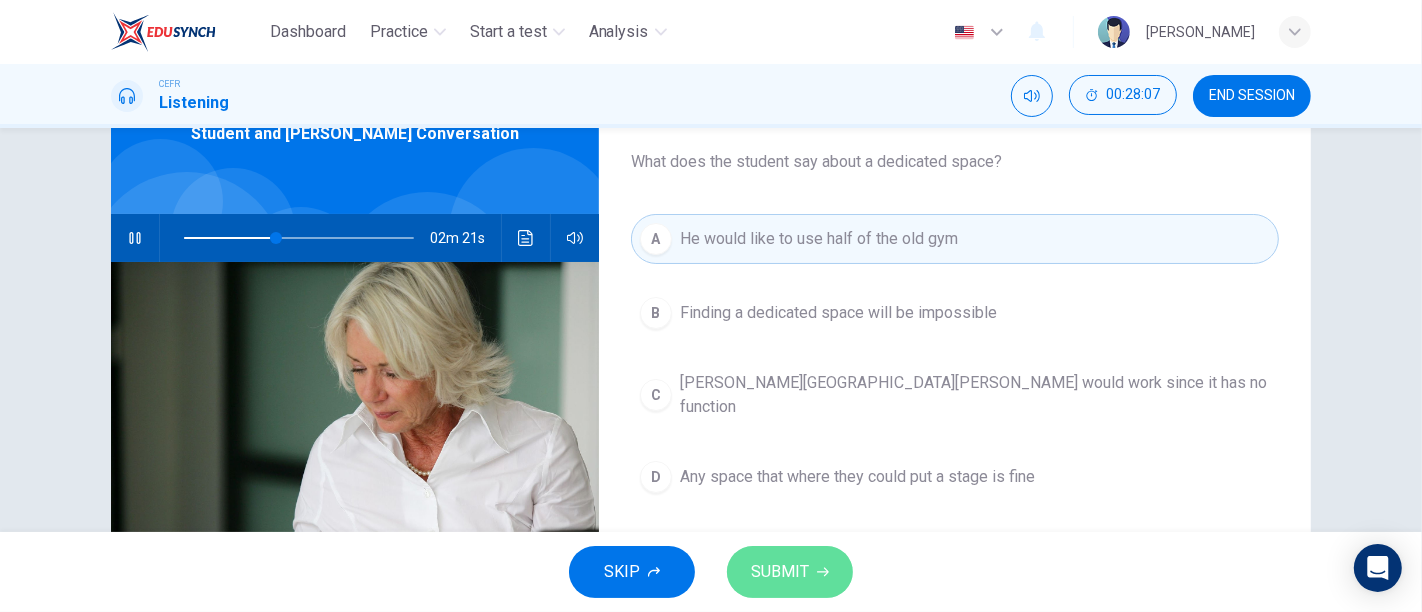 click on "SUBMIT" at bounding box center (780, 572) 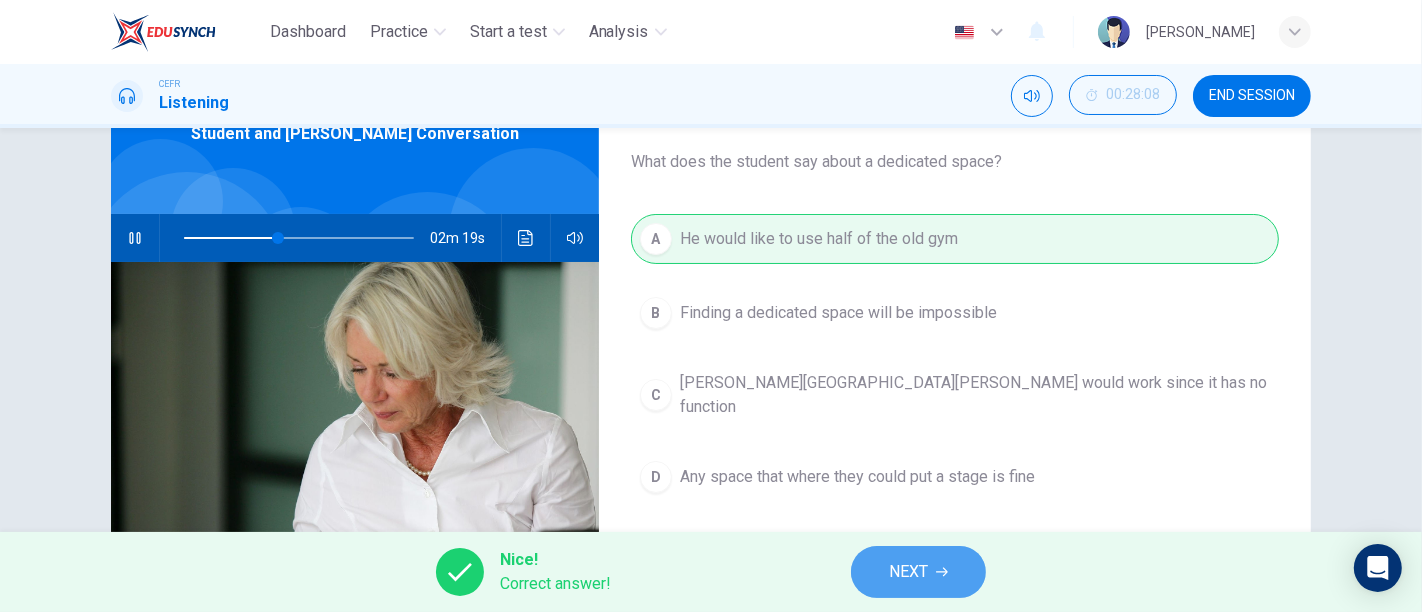 click on "NEXT" at bounding box center (908, 572) 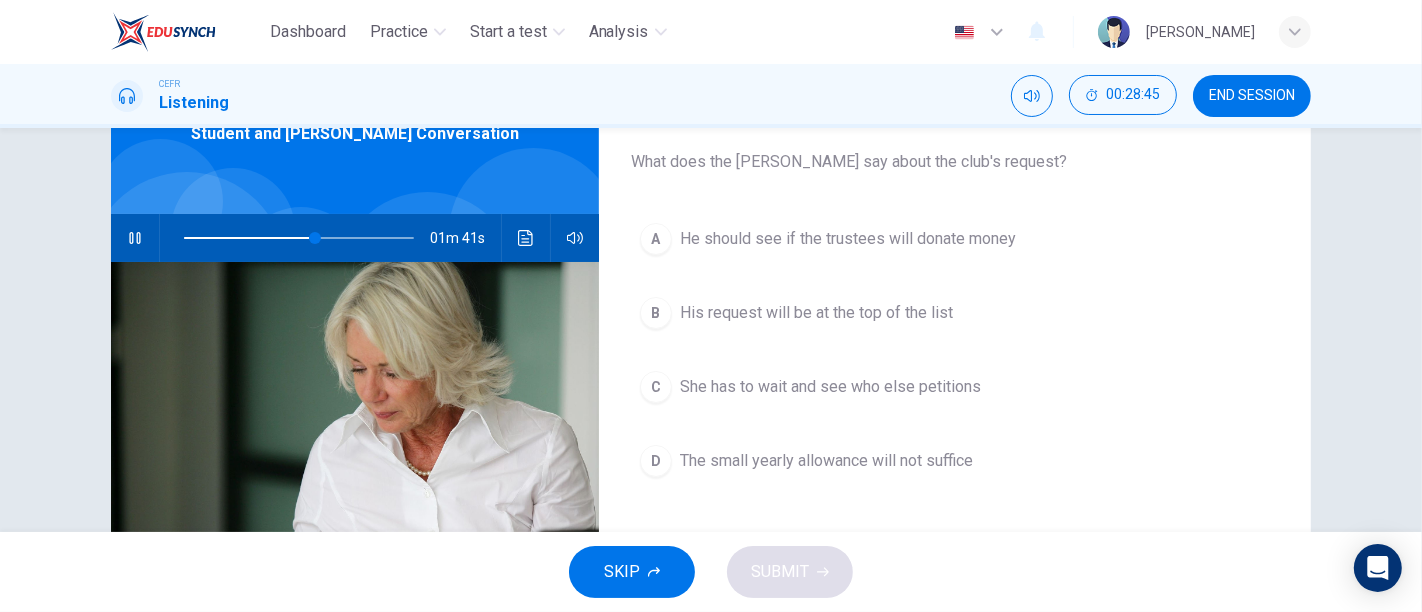 click on "Question 51 What does the dean say about the club's request? A He should see if the trustees will donate money B His request will be at the top of the list C She has to wait and see who else petitions D The small yearly allowance will not suffice" at bounding box center (955, 401) 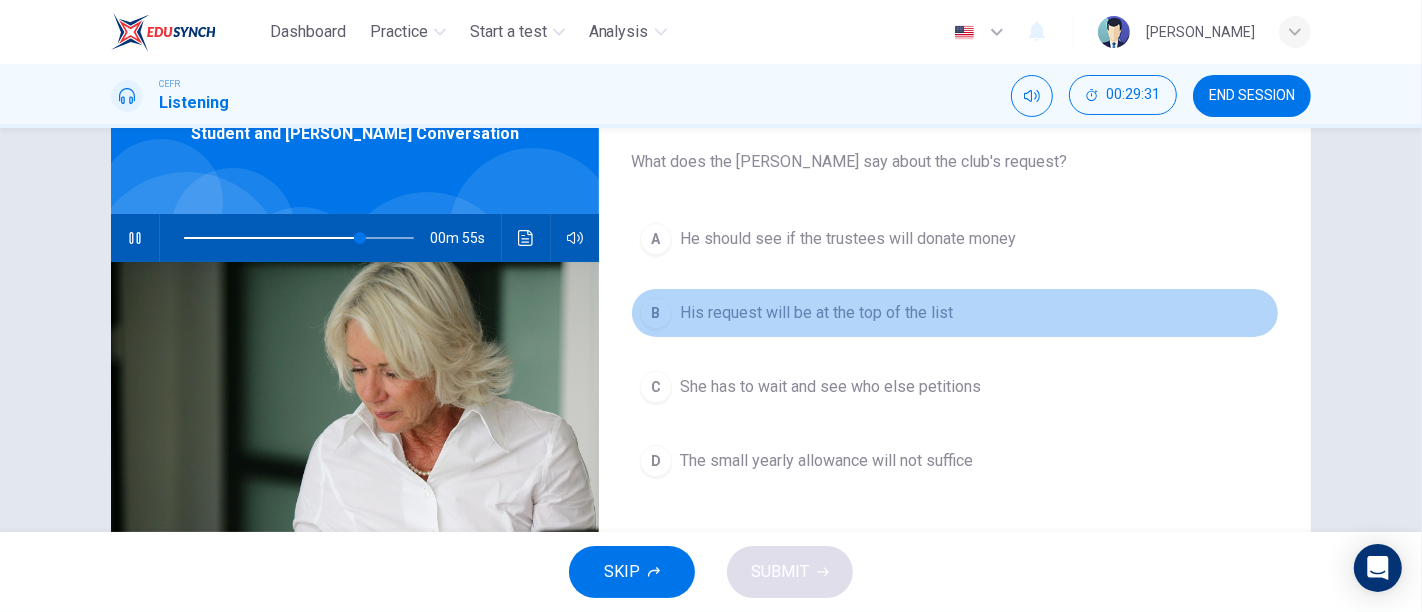 click on "His request will be at the top of the list" at bounding box center (816, 313) 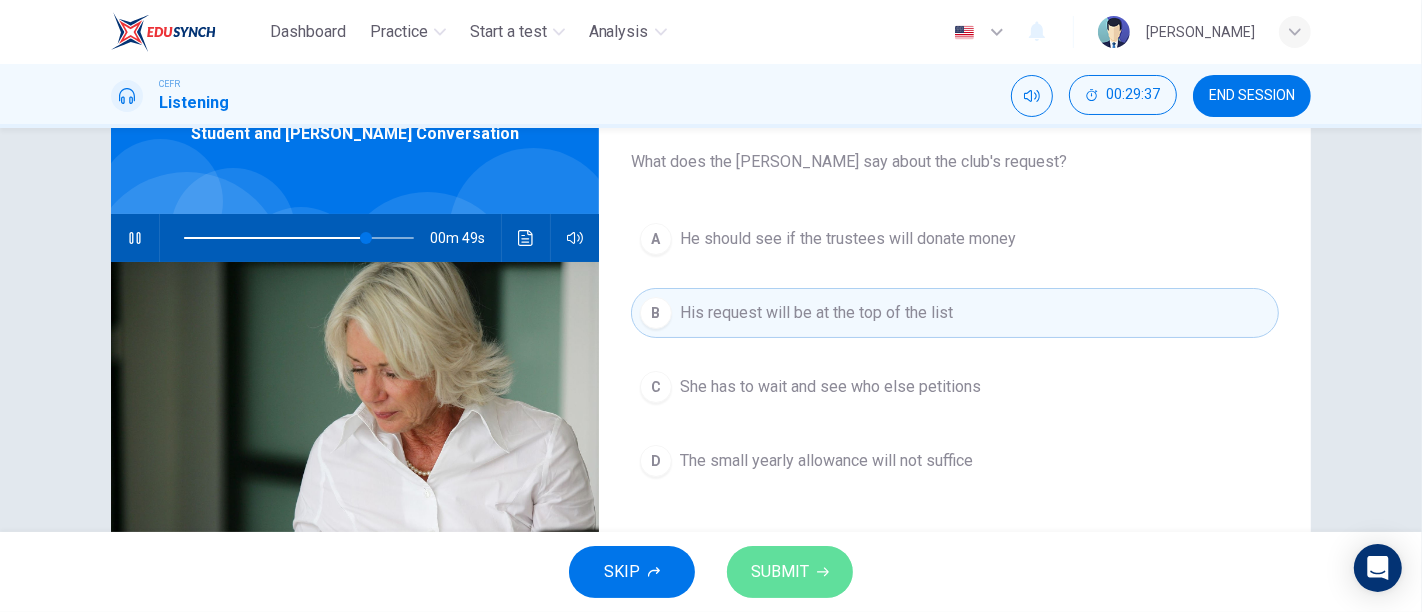 click on "SUBMIT" at bounding box center (780, 572) 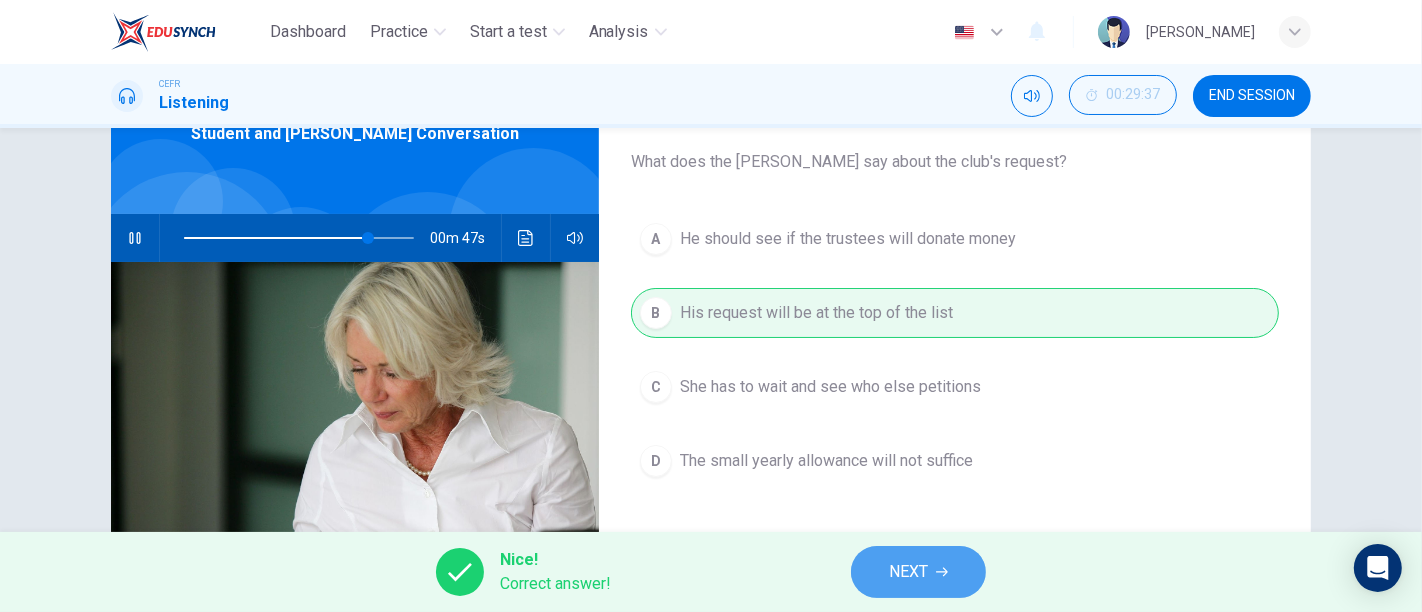click on "NEXT" at bounding box center (918, 572) 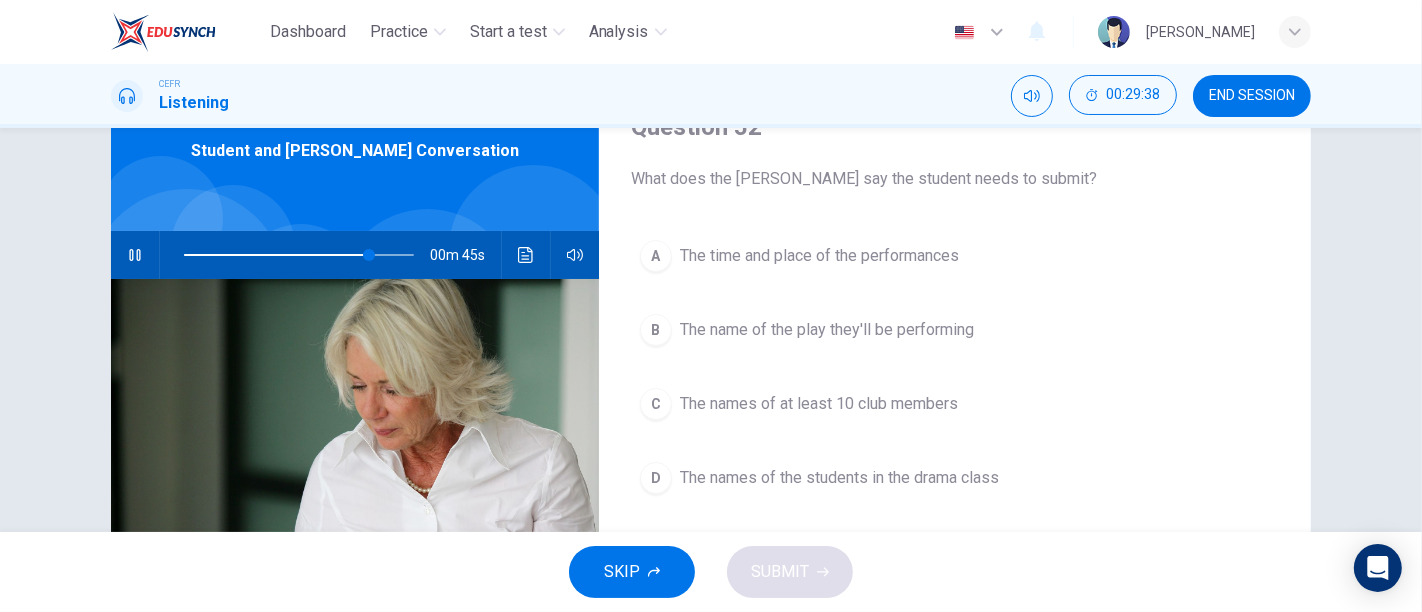 scroll, scrollTop: 95, scrollLeft: 0, axis: vertical 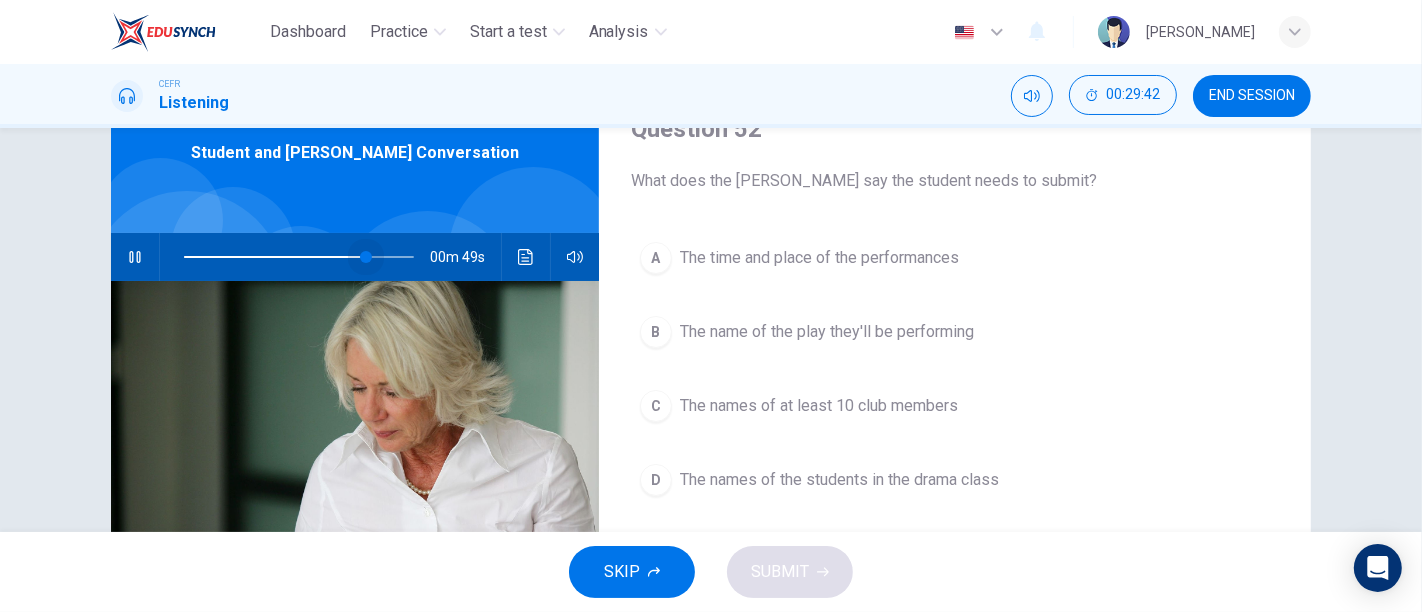 click at bounding box center [366, 257] 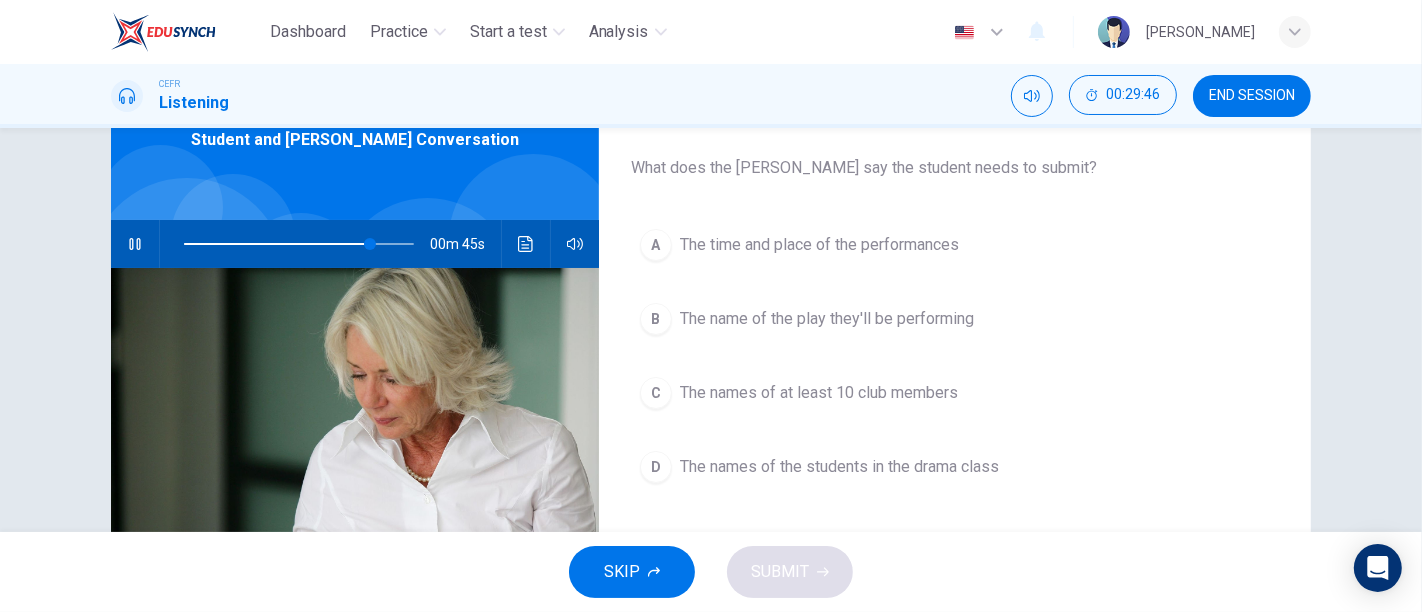 scroll, scrollTop: 111, scrollLeft: 0, axis: vertical 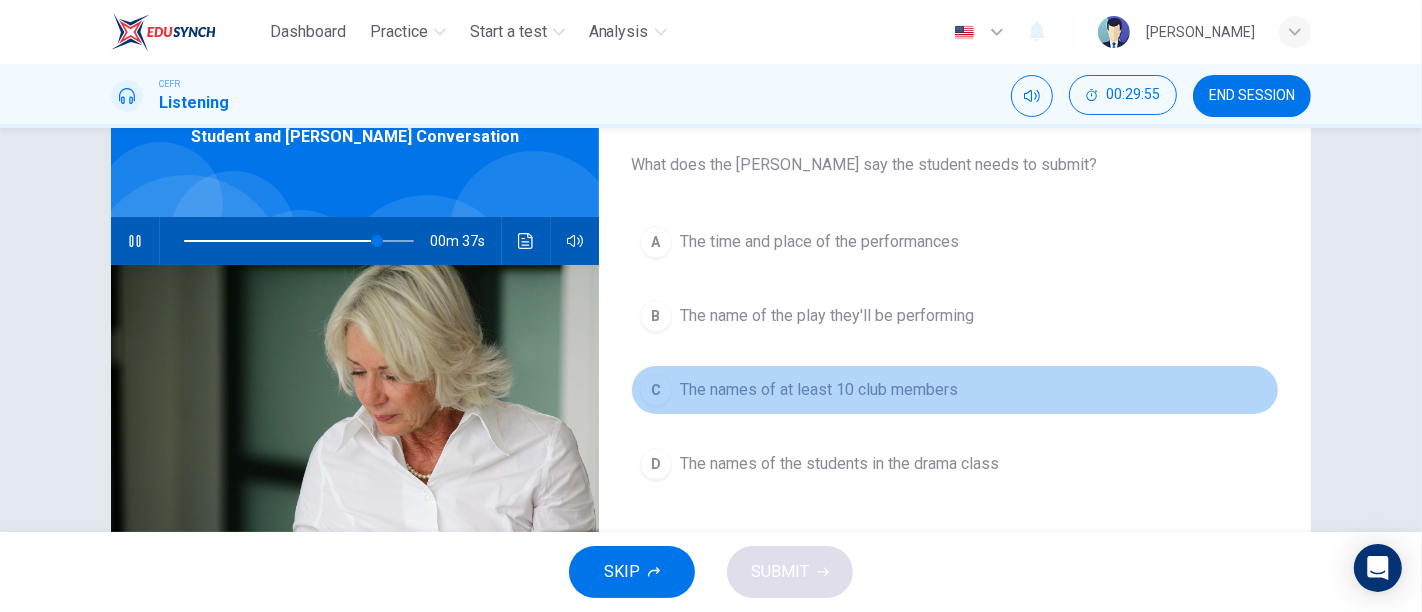 click on "C The names of at least 10 club members" at bounding box center (955, 390) 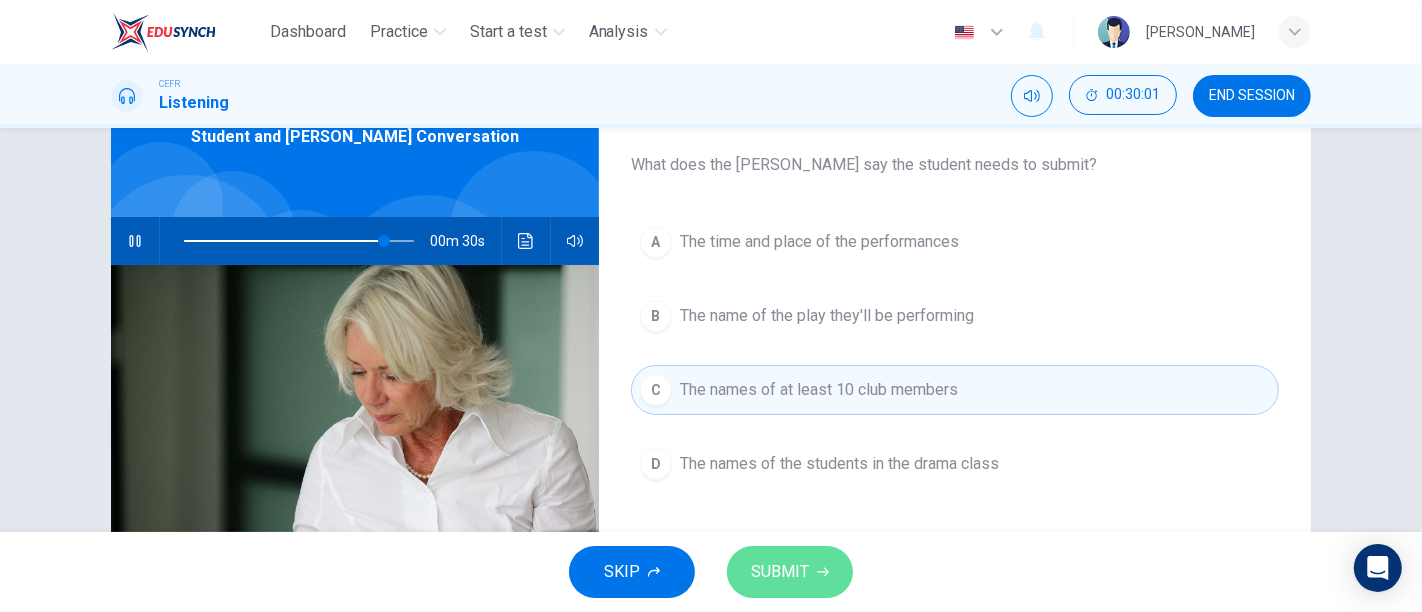 click on "SUBMIT" at bounding box center (790, 572) 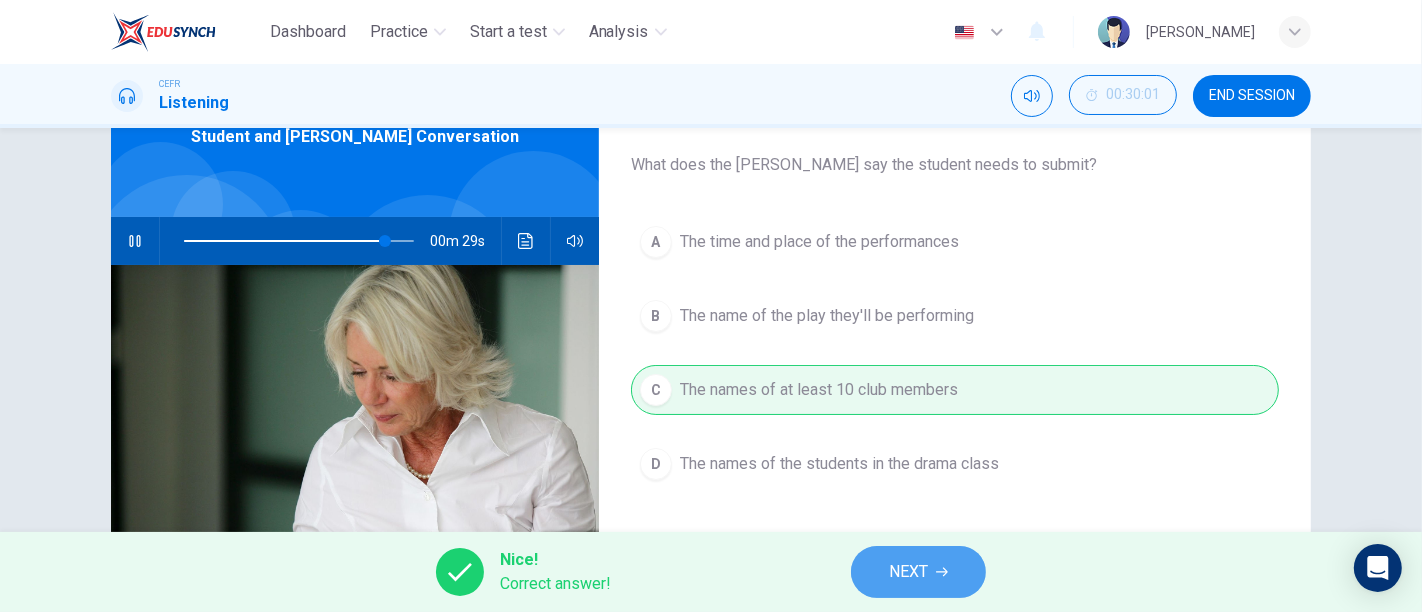 click on "NEXT" at bounding box center [908, 572] 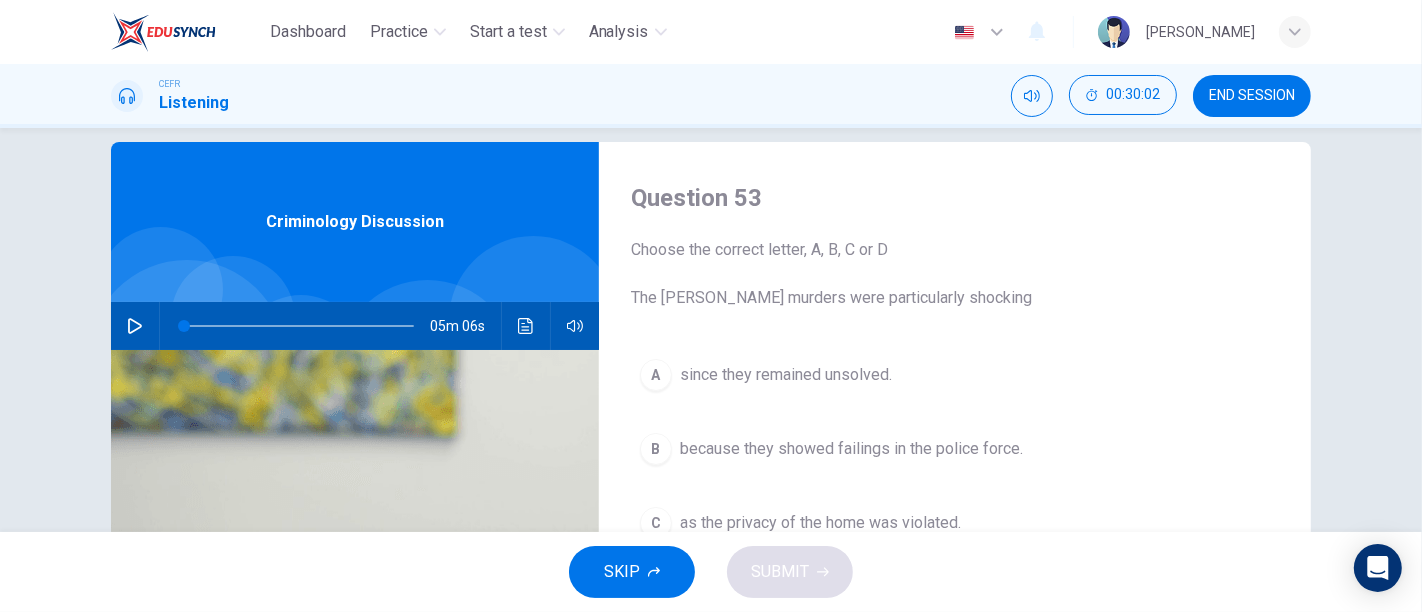 scroll, scrollTop: 73, scrollLeft: 0, axis: vertical 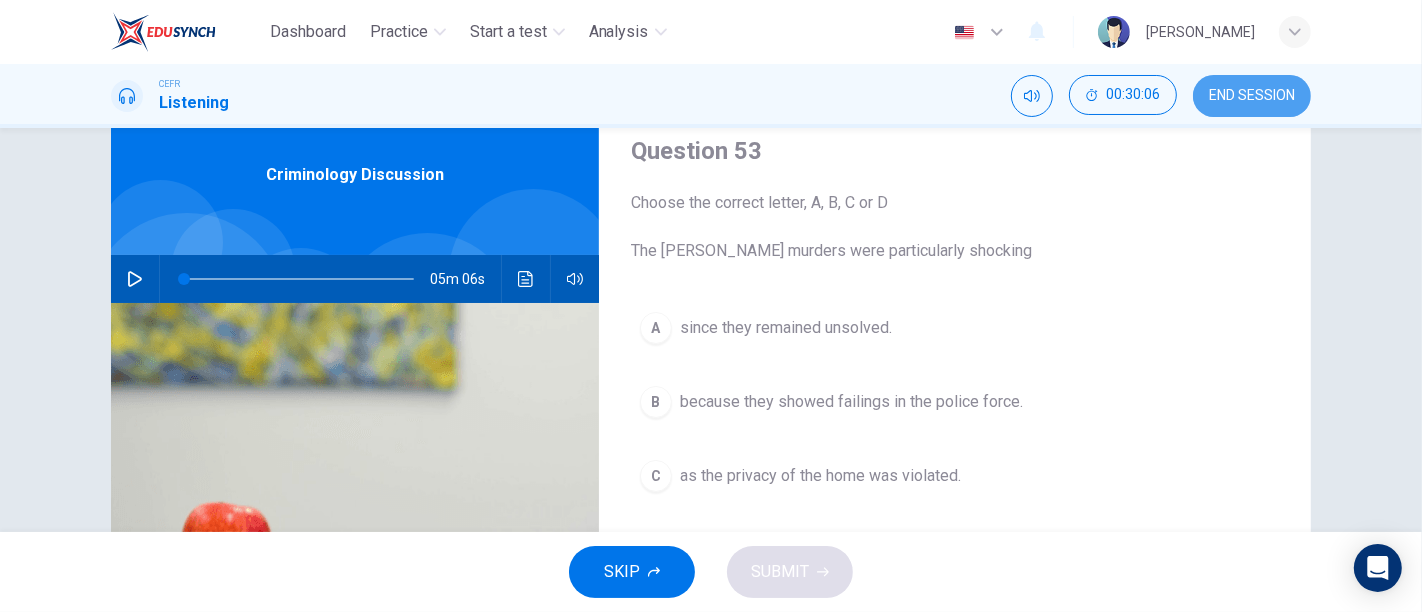click on "END SESSION" at bounding box center (1252, 96) 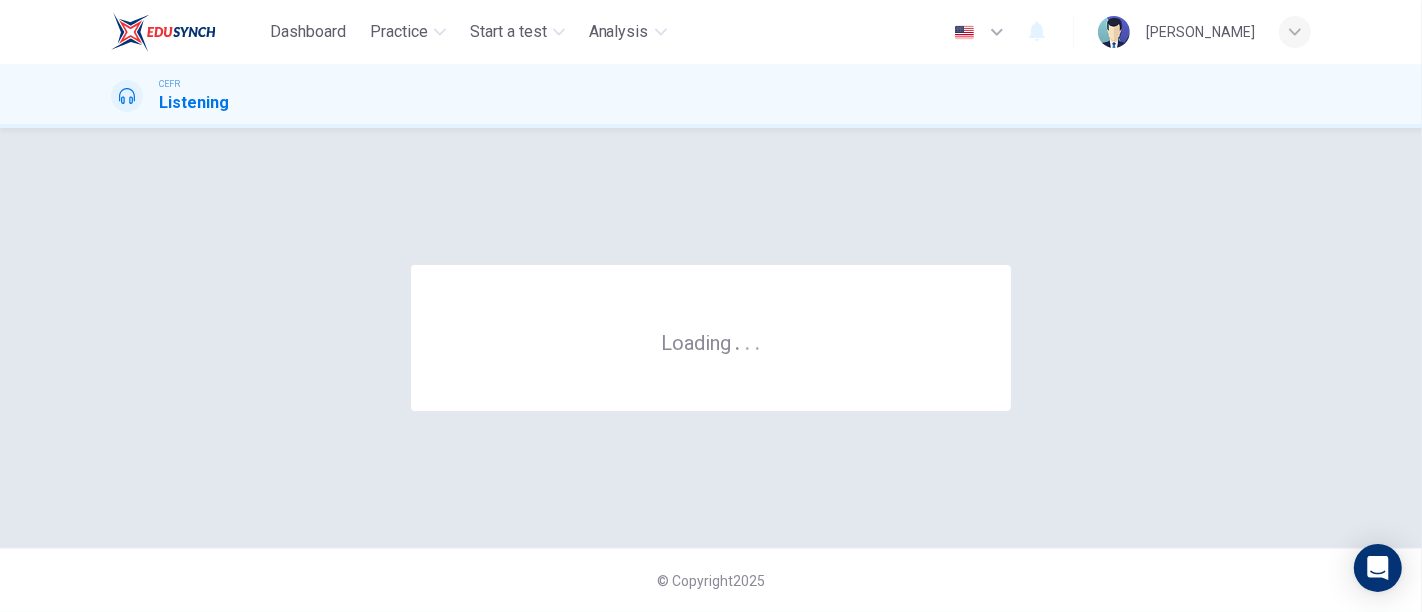 scroll, scrollTop: 0, scrollLeft: 0, axis: both 